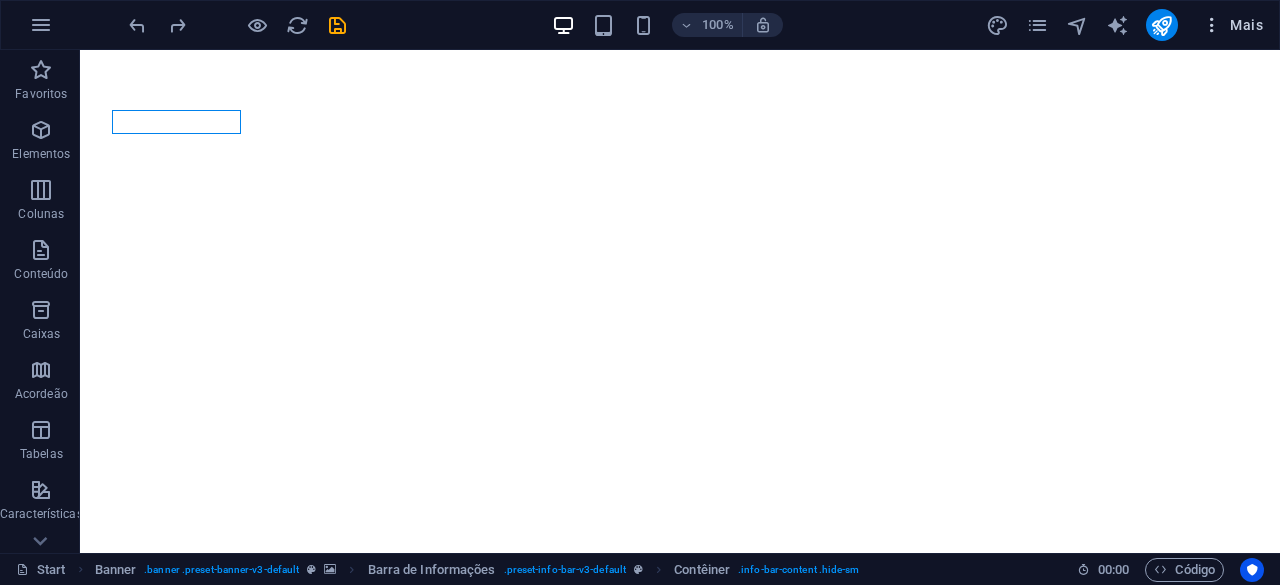 click on "Mais" at bounding box center [1232, 25] 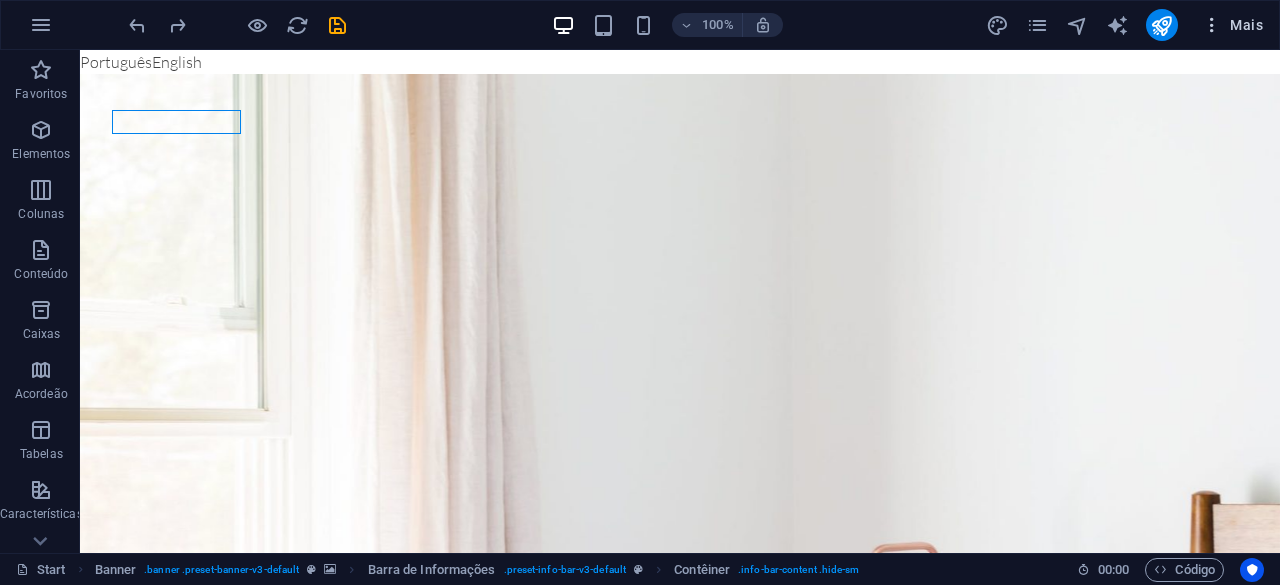 scroll, scrollTop: 0, scrollLeft: 0, axis: both 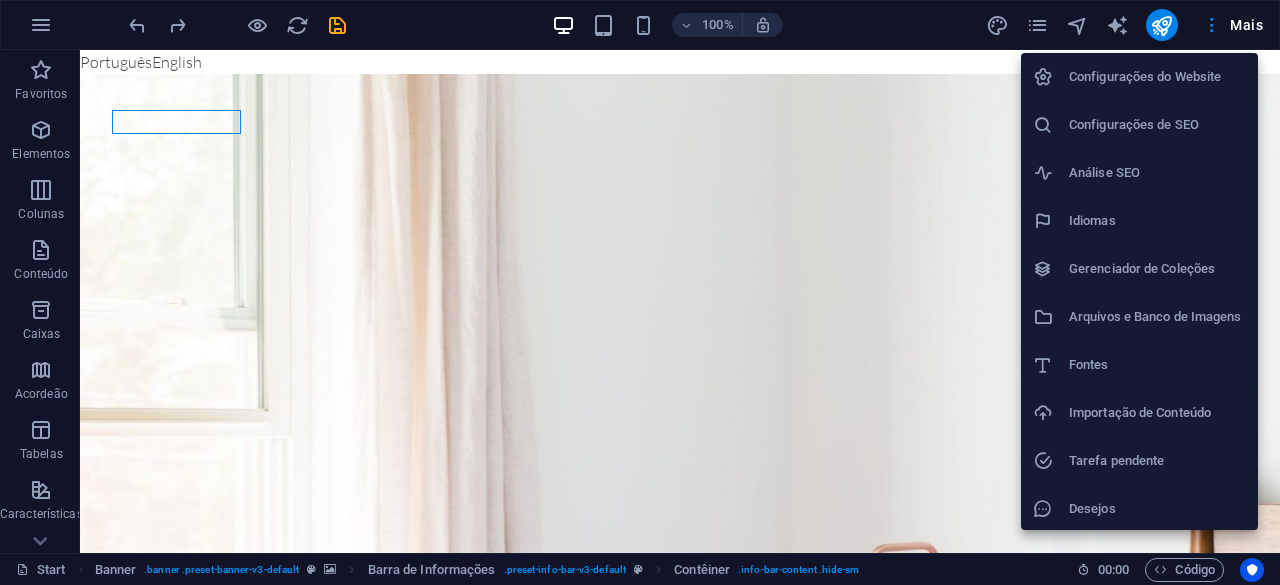 click on "Configurações do Website" at bounding box center [1157, 77] 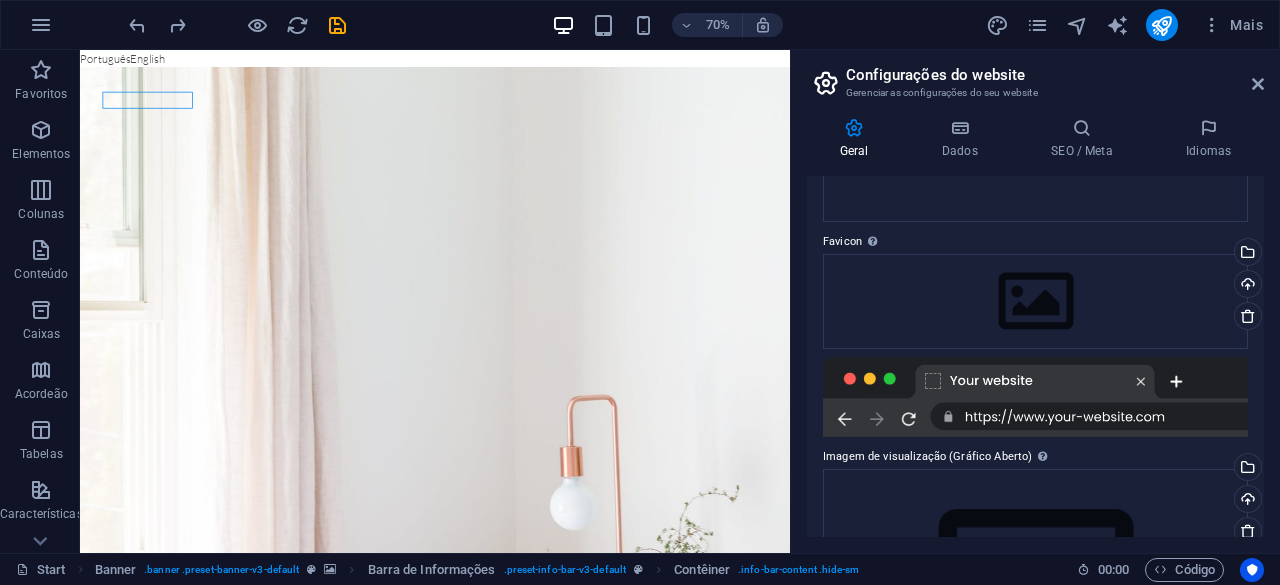 scroll, scrollTop: 224, scrollLeft: 0, axis: vertical 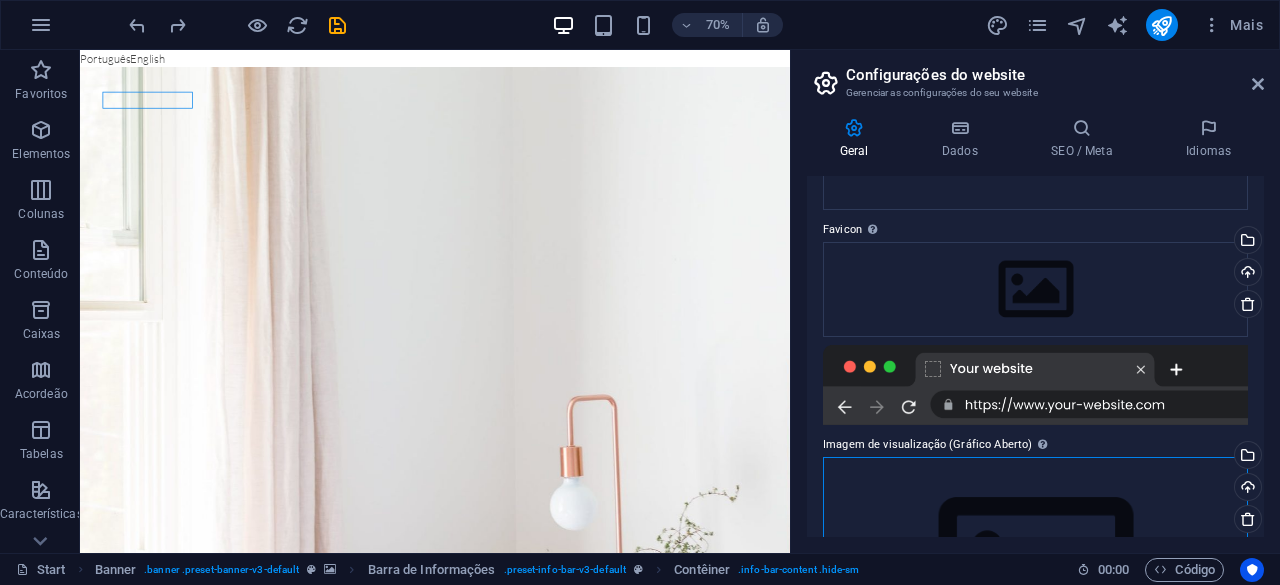 click on "Arraste os arquivos aqui, clique para escolher os arquivos ou selecione os arquivos em Arquivos ou em nossa galeria de fotos e vídeos gratuitos" at bounding box center (1035, 571) 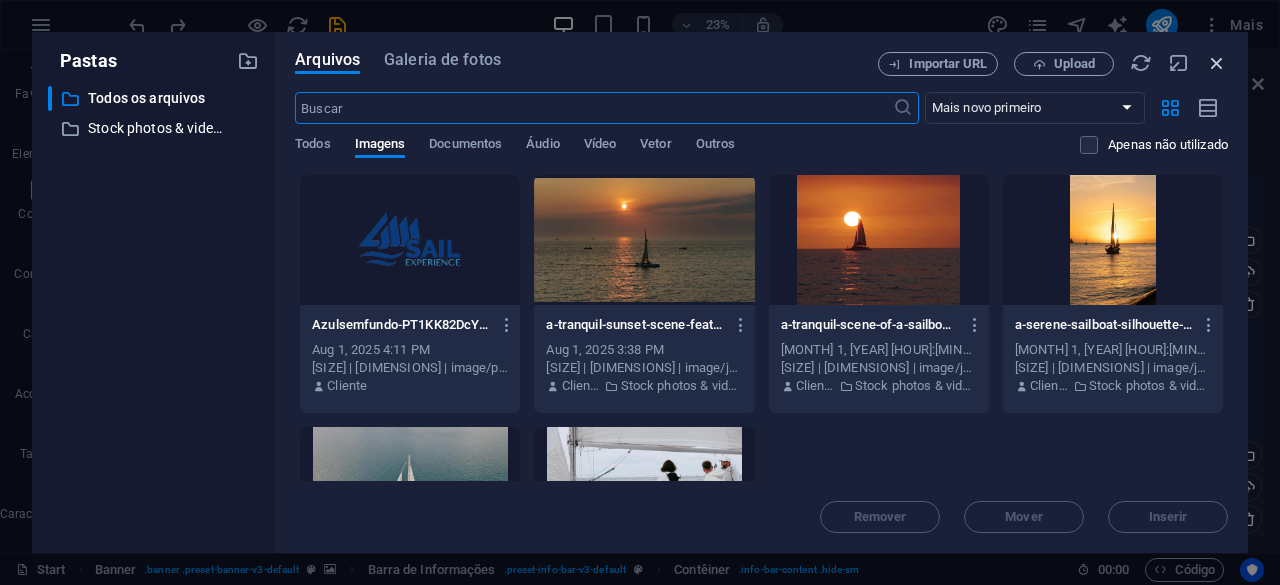click at bounding box center [1217, 63] 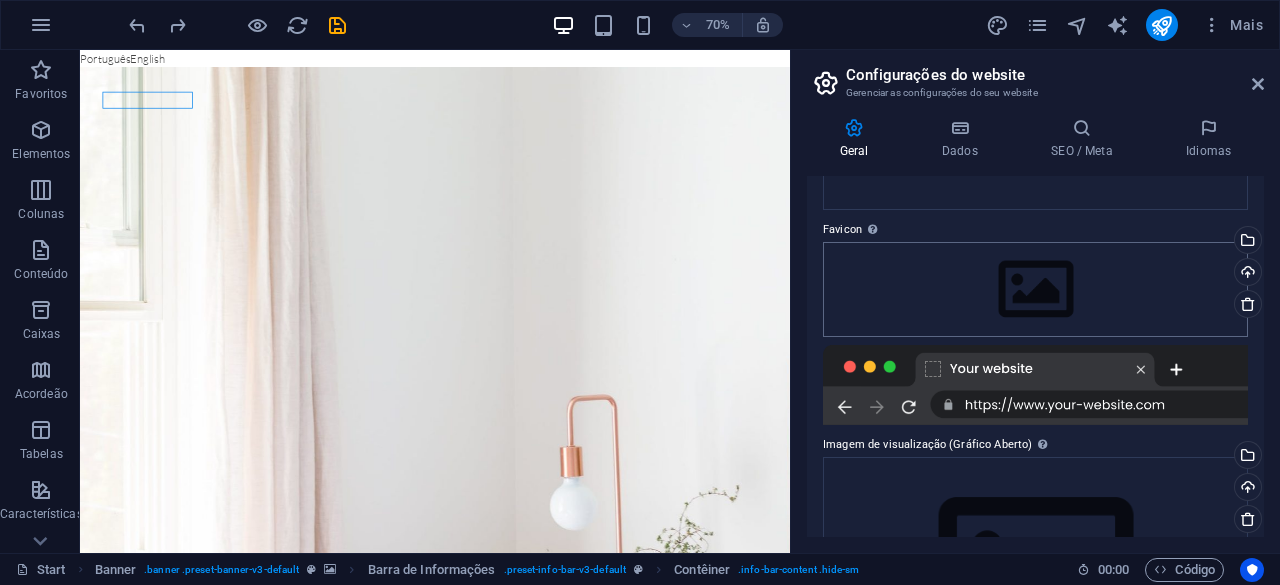 drag, startPoint x: 810, startPoint y: 212, endPoint x: 956, endPoint y: 309, distance: 175.28548 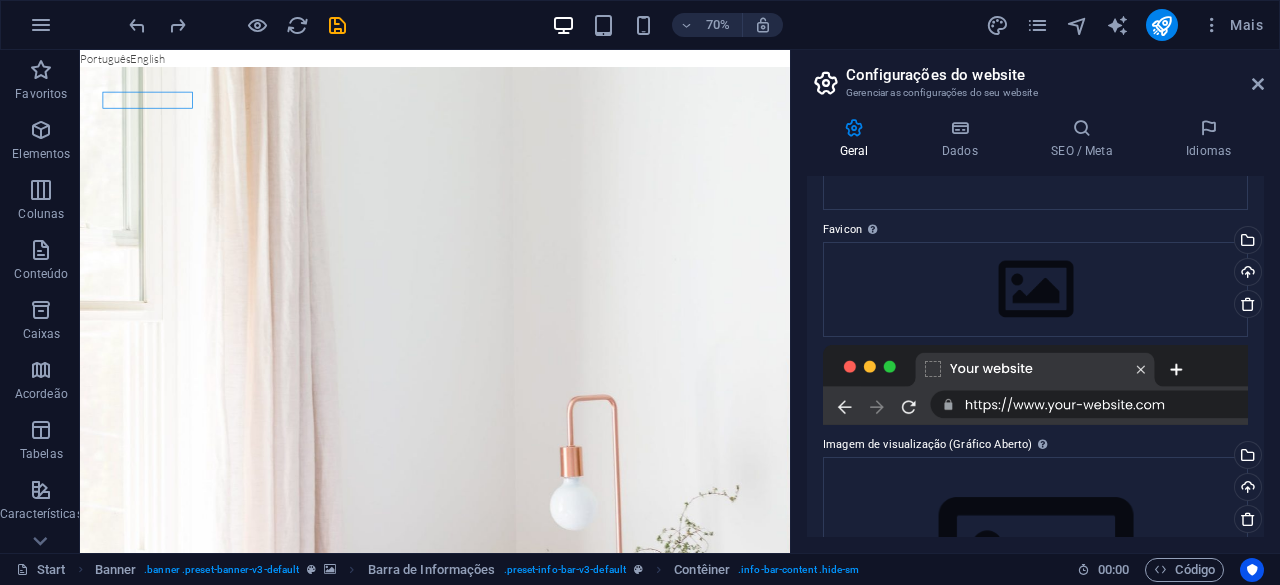drag, startPoint x: 818, startPoint y: 429, endPoint x: 934, endPoint y: 425, distance: 116.06895 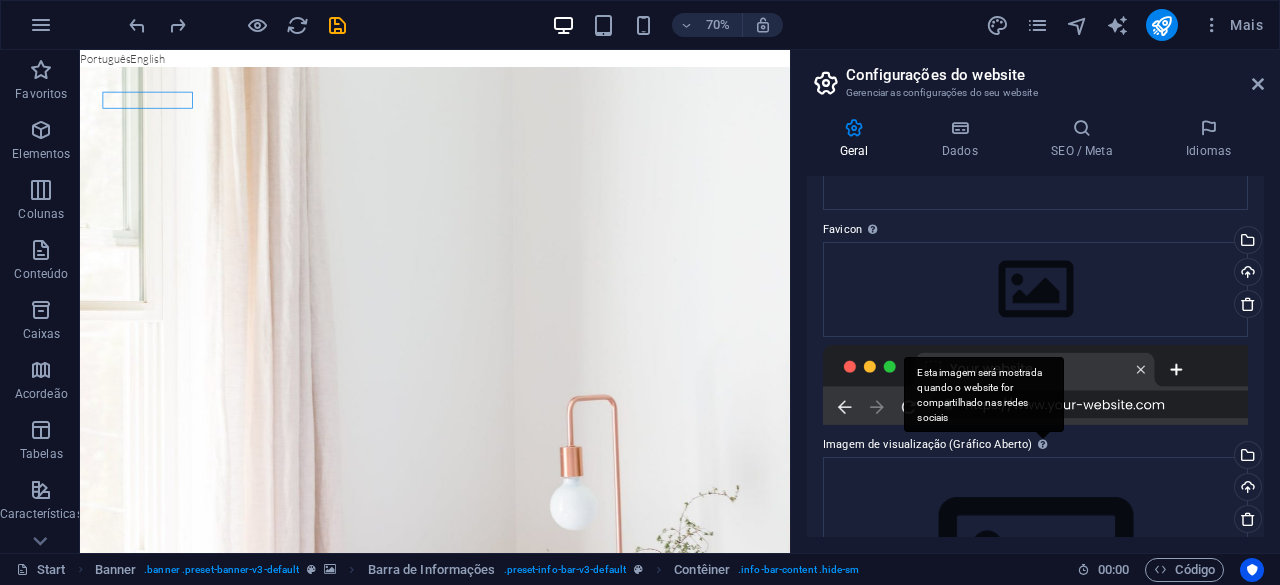 click on "Esta imagem será mostrada quando o website for compartilhado nas redes sociais" at bounding box center (984, 394) 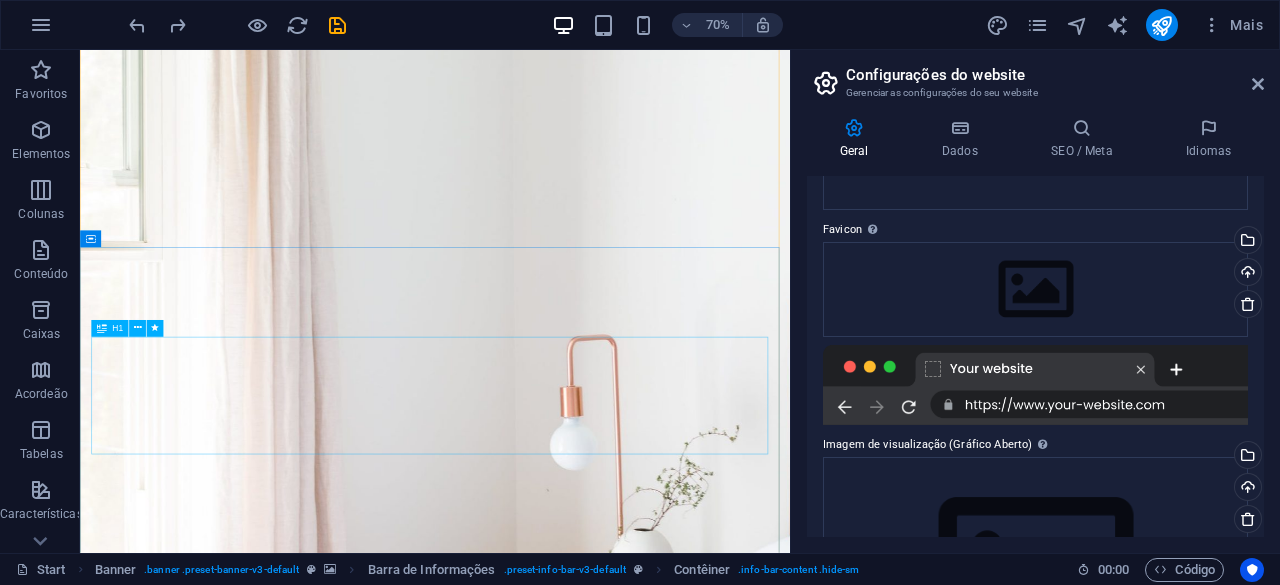 scroll, scrollTop: 0, scrollLeft: 0, axis: both 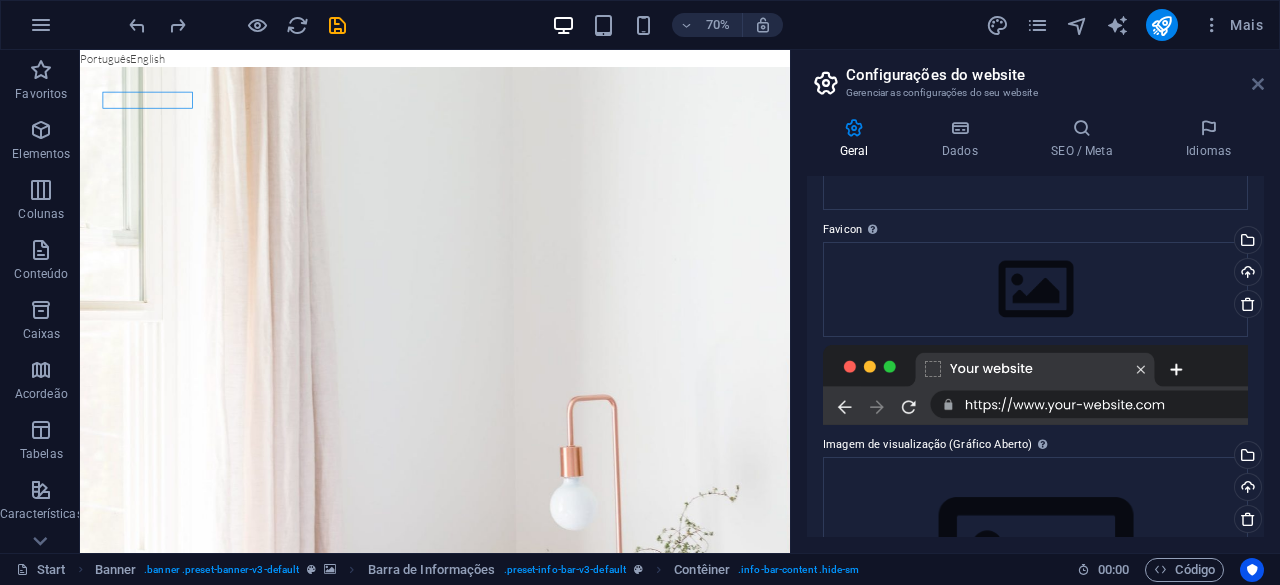 click at bounding box center (1258, 84) 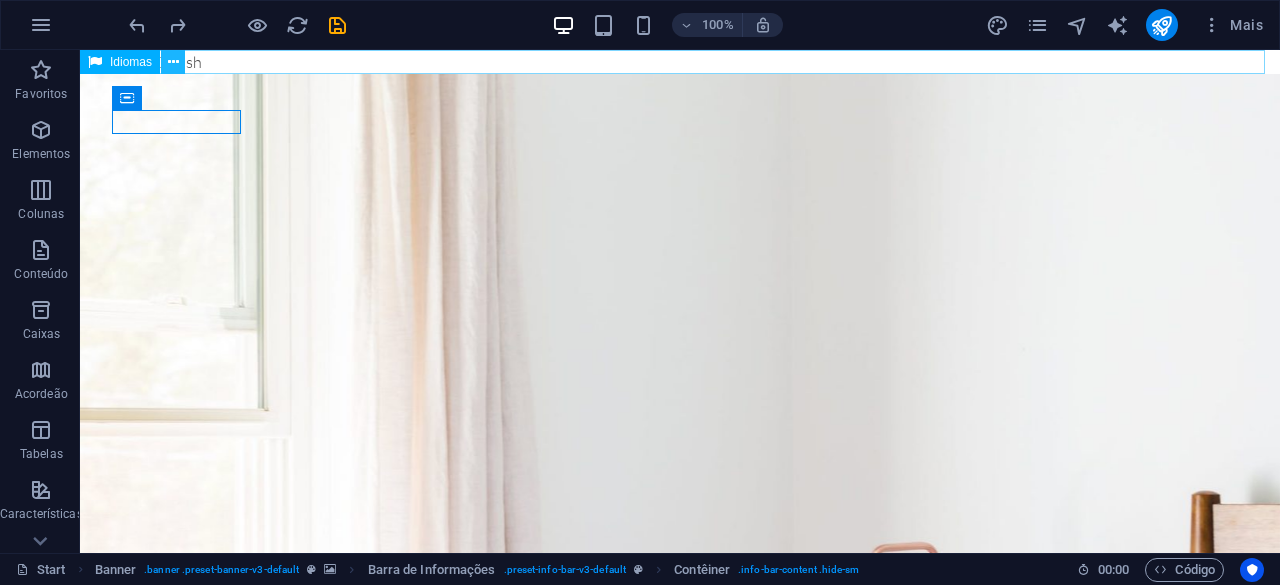 click at bounding box center [173, 62] 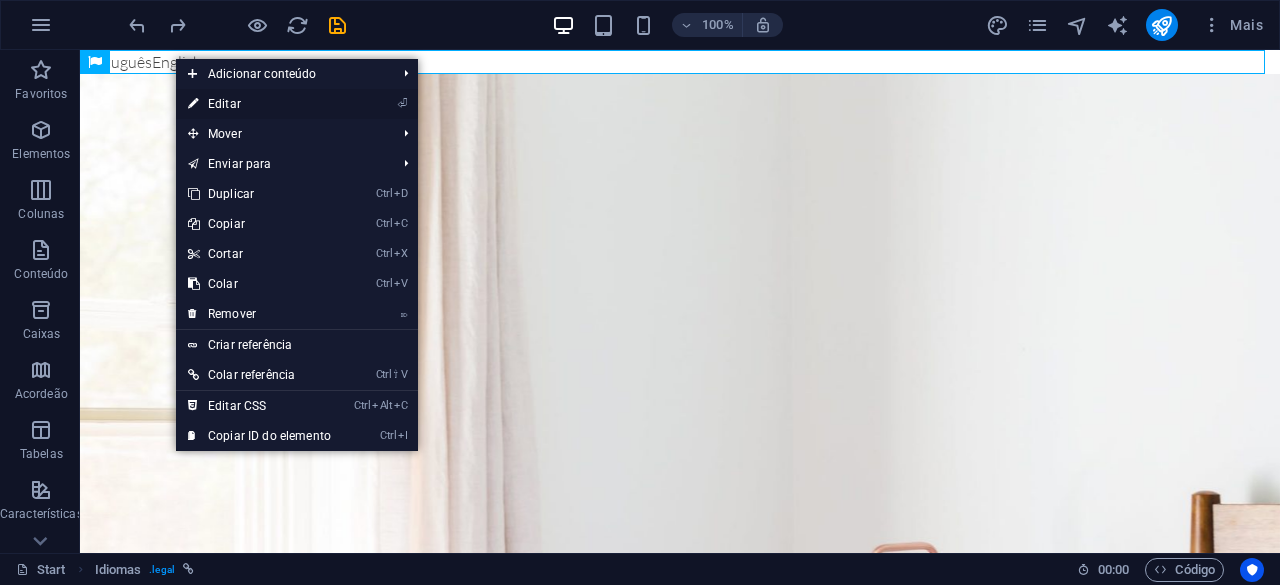 click on "⏎  Editar" at bounding box center [259, 104] 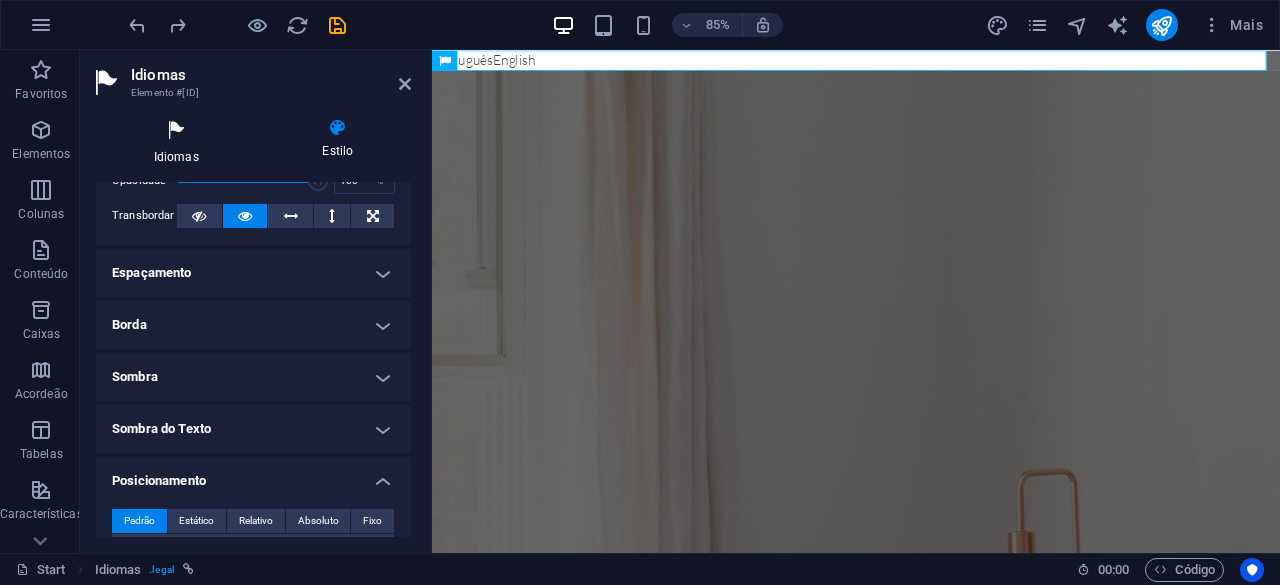scroll, scrollTop: 0, scrollLeft: 0, axis: both 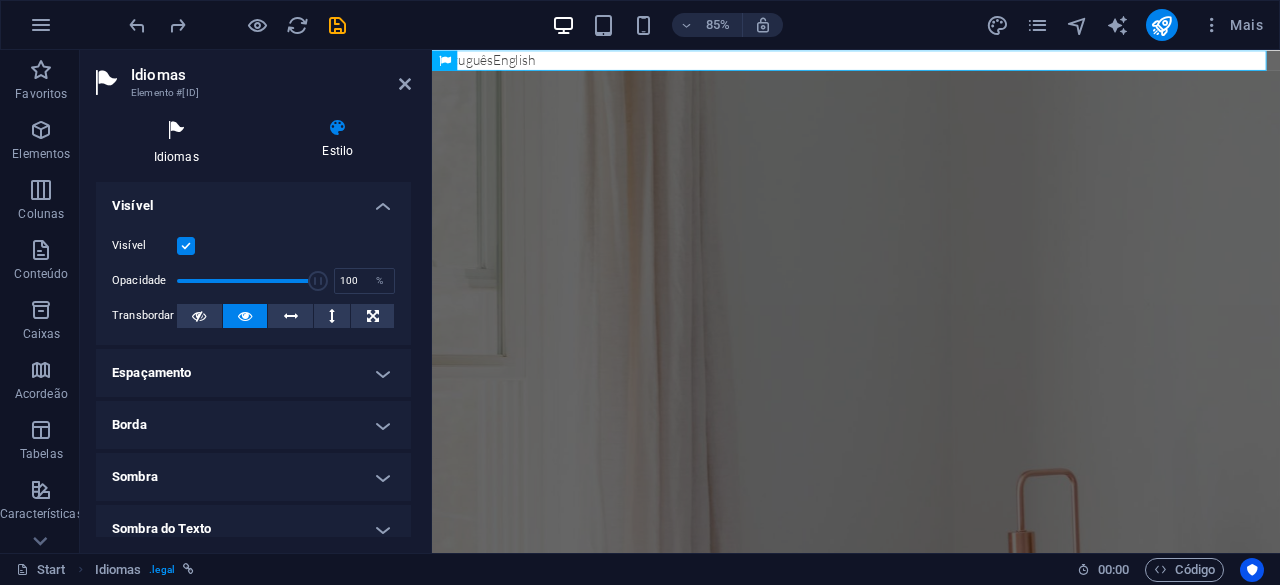 click on "Idiomas" at bounding box center (180, 142) 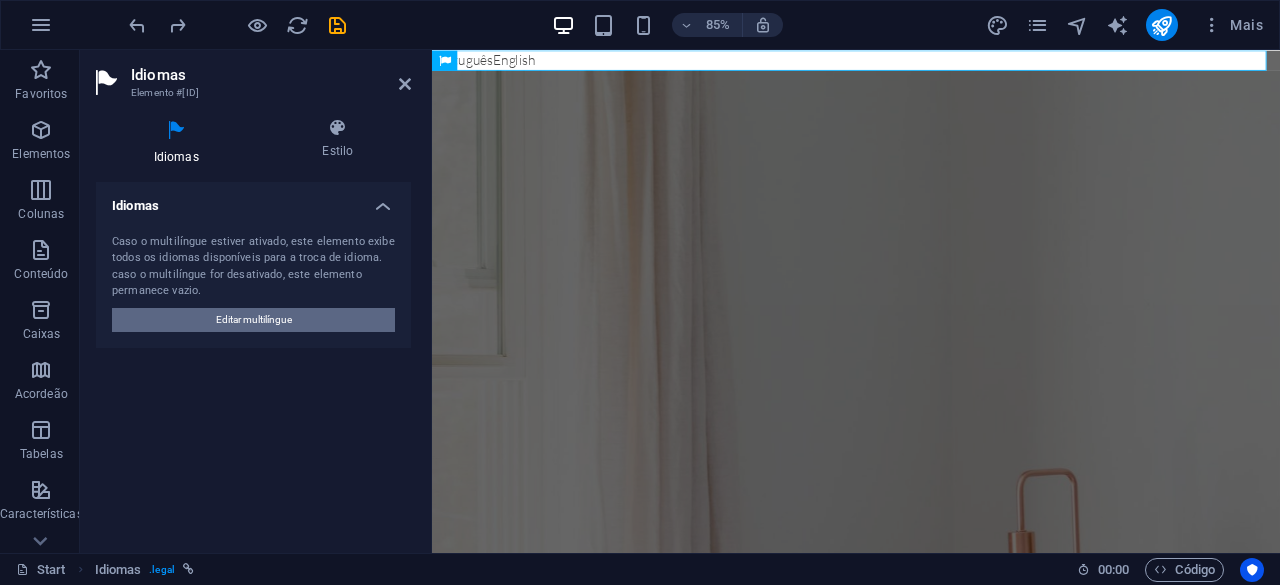 click on "Editar multilíngue" at bounding box center (254, 320) 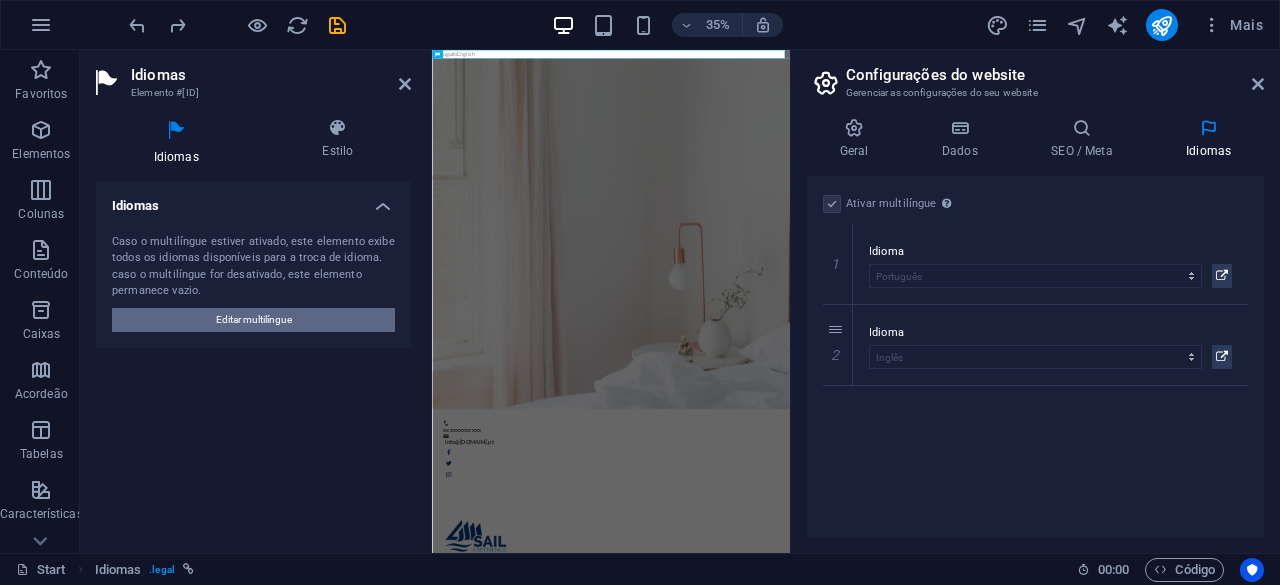 click on "Editar multilíngue" at bounding box center (254, 320) 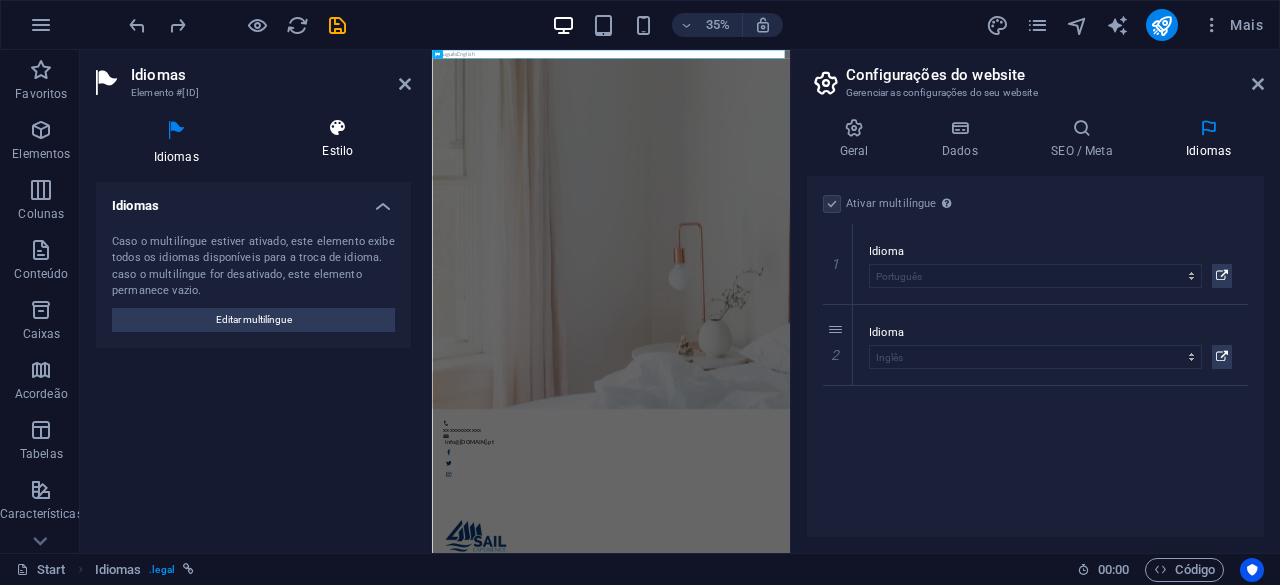 click on "Estilo" at bounding box center (338, 139) 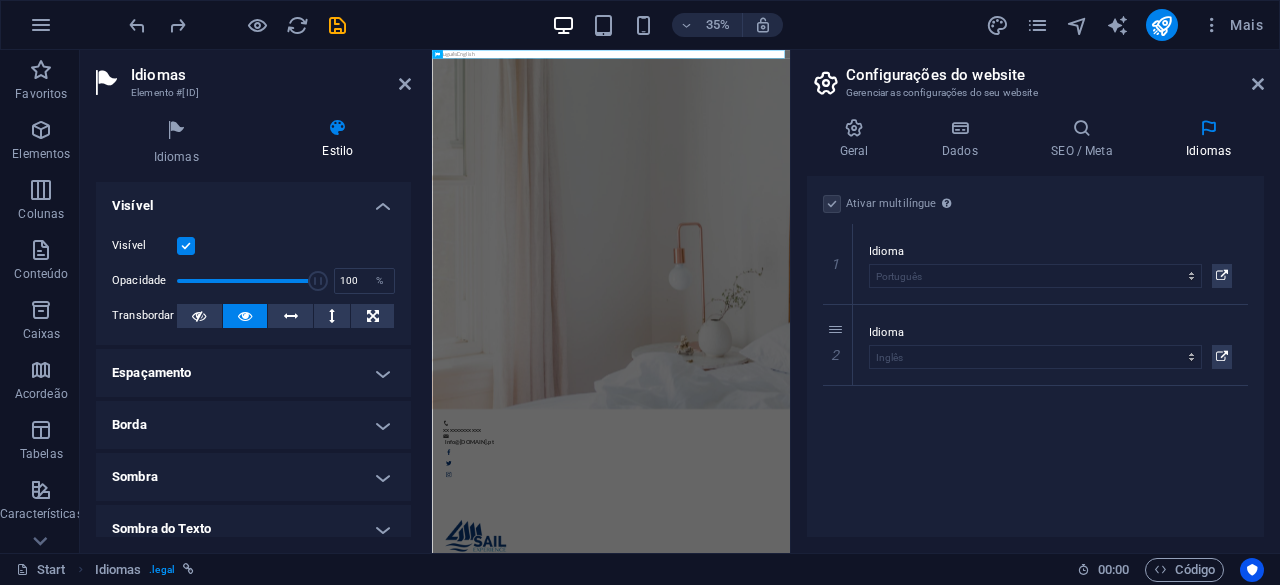 click on "Configurações do website Gerenciar as configurações do seu website  Geral  Dados  SEO / Meta  Idiomas Nome do Website 4Sail Experience Logotipo Arraste os arquivos aqui, clique para escolher os arquivos ou selecione os arquivos em Arquivos ou em nossa galeria de fotos e vídeos gratuitos Selecione arquivos do gerenciador de arquivos, galeria de fotos ou faça upload de arquivo(s) Upload Favicon Defina o favicon do seu website aqui. Um favicon é um pequeno ícone mostrado na guia do navegador ao lado do título do seu website. Ajuda os visitantes a identificarem o seu website. Arraste os arquivos aqui, clique para escolher os arquivos ou selecione os arquivos em Arquivos ou em nossa galeria de fotos e vídeos gratuitos Selecione arquivos do gerenciador de arquivos, galeria de fotos ou faça upload de arquivo(s) Upload Imagem de visualização (Gráfico Aberto) Esta imagem será mostrada quando o website for compartilhado nas redes sociais Arraste os arquivos aqui, clique para escolher os arquivos ou Nome" at bounding box center [1035, 301] 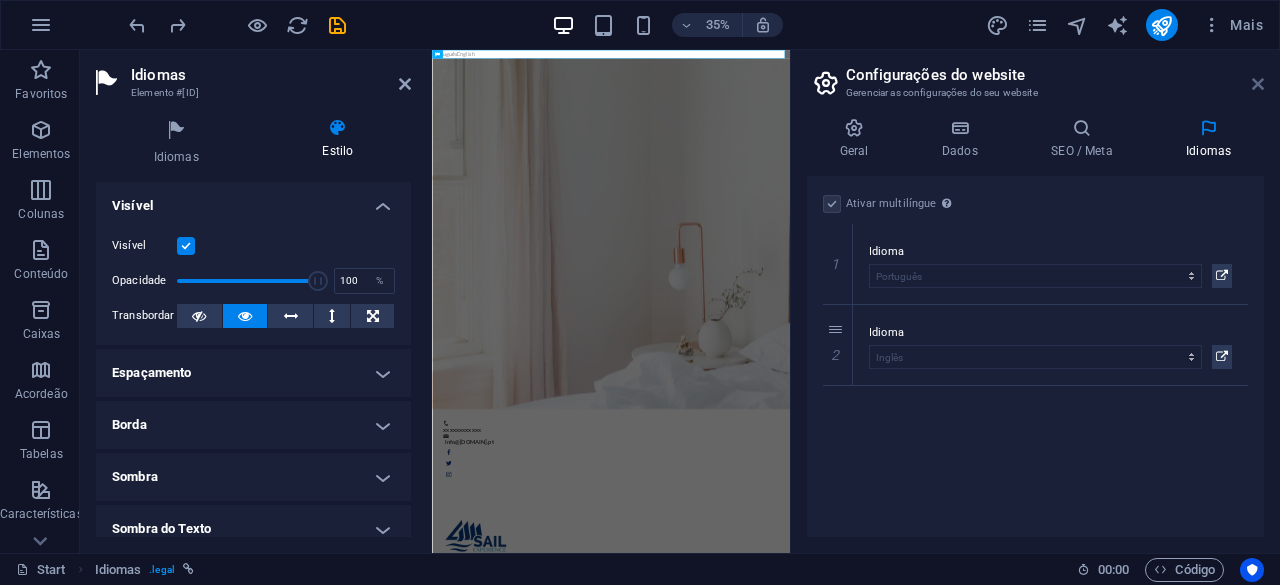 drag, startPoint x: 1260, startPoint y: 80, endPoint x: 975, endPoint y: 38, distance: 288.07812 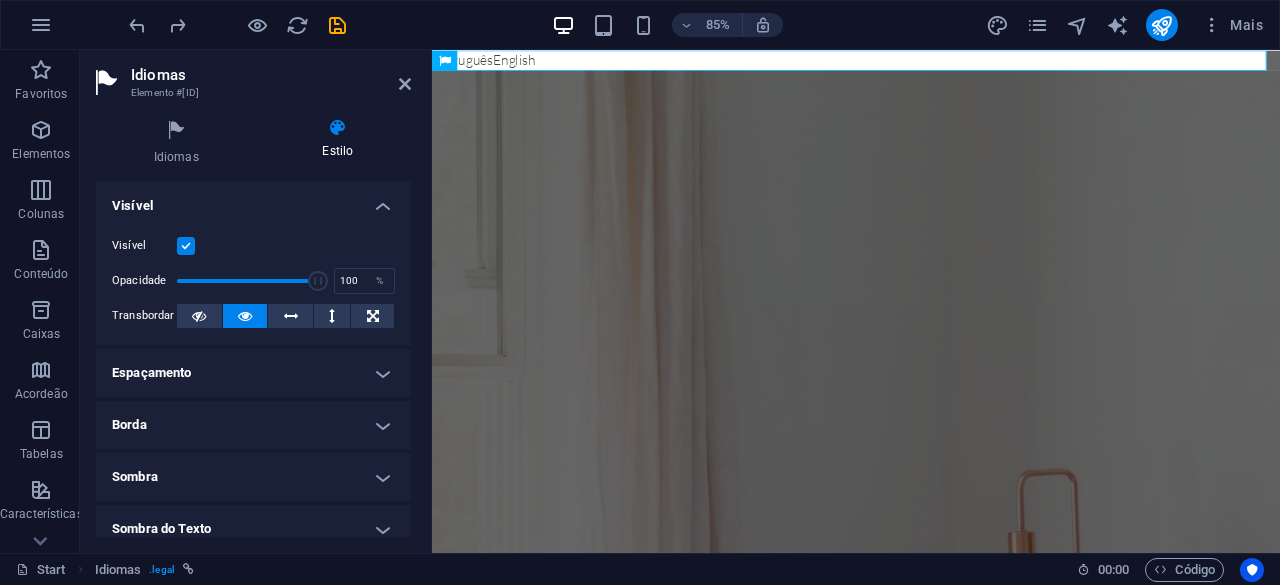 click on "Espaçamento" at bounding box center [253, 373] 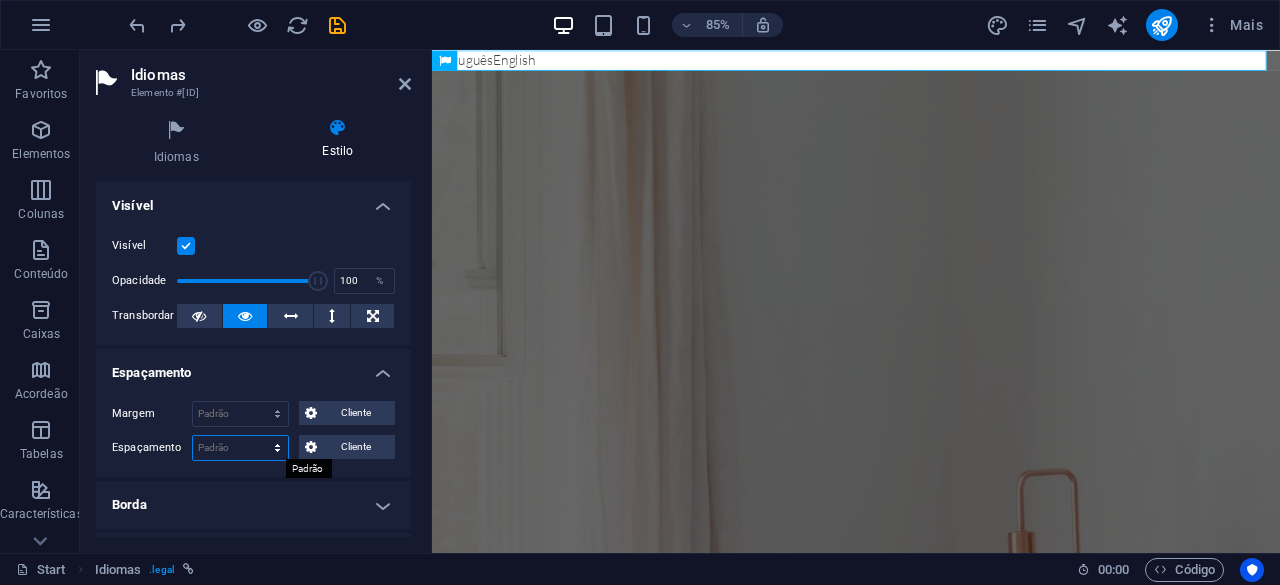 click on "Padrão px rem % vh vw Cliente" at bounding box center [240, 448] 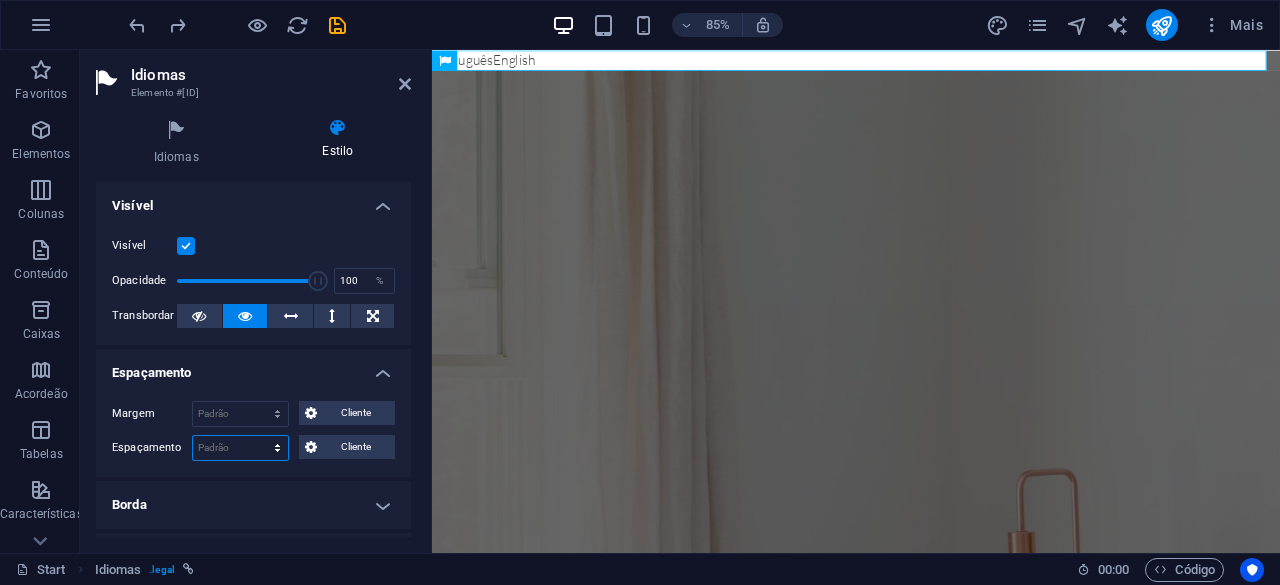 select on "px" 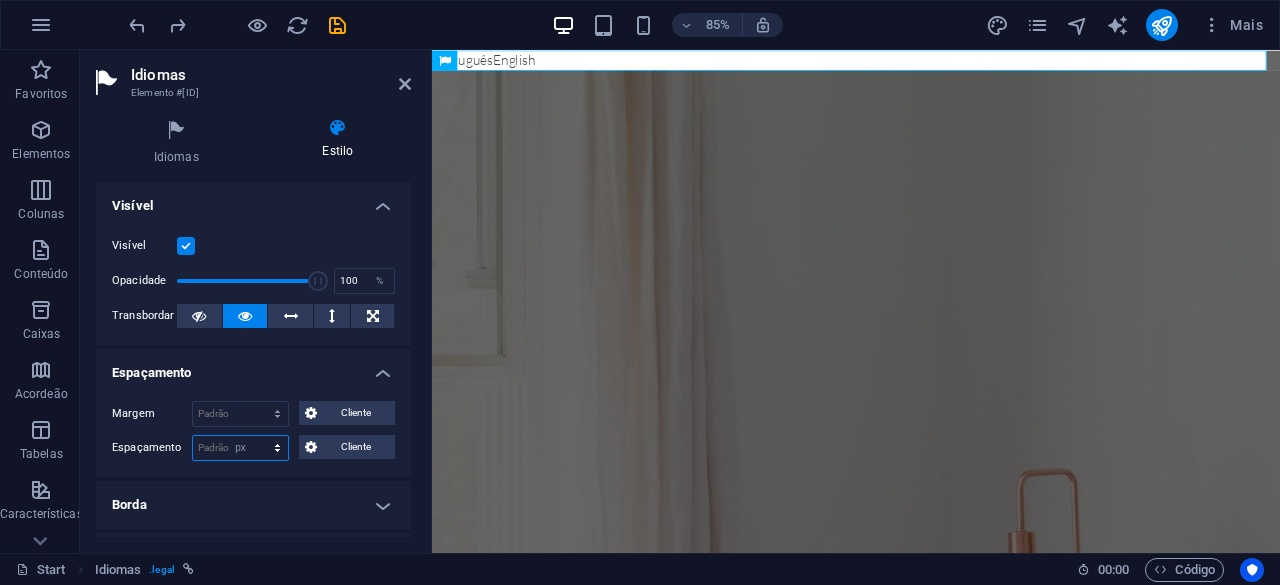 click on "Padrão px rem % vh vw Cliente" at bounding box center (240, 448) 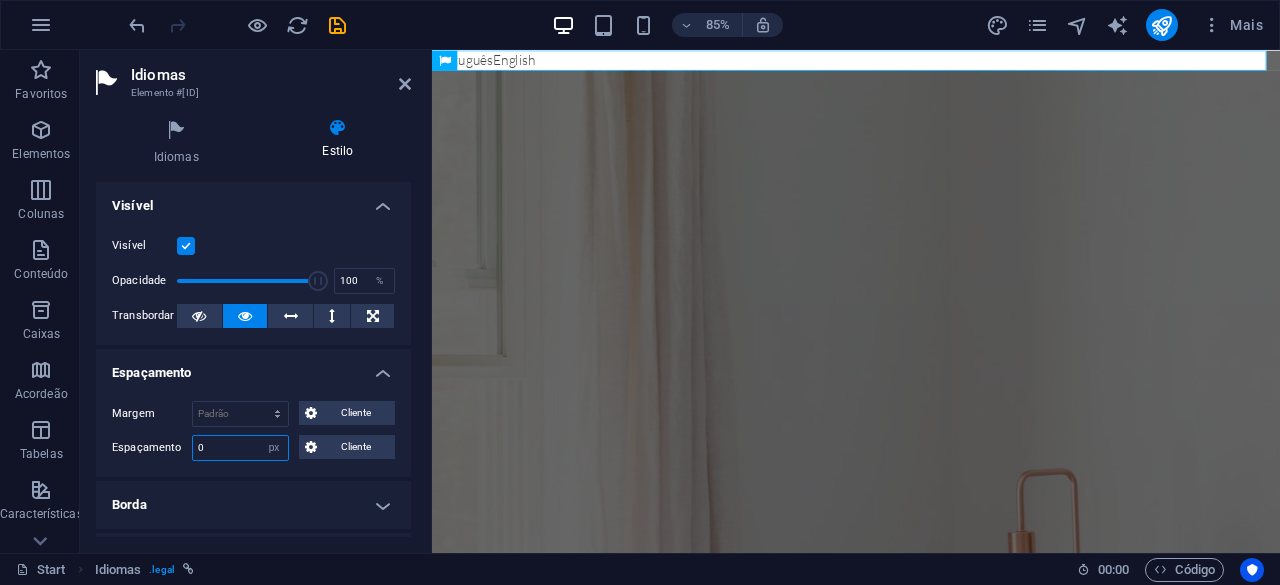 type on "2" 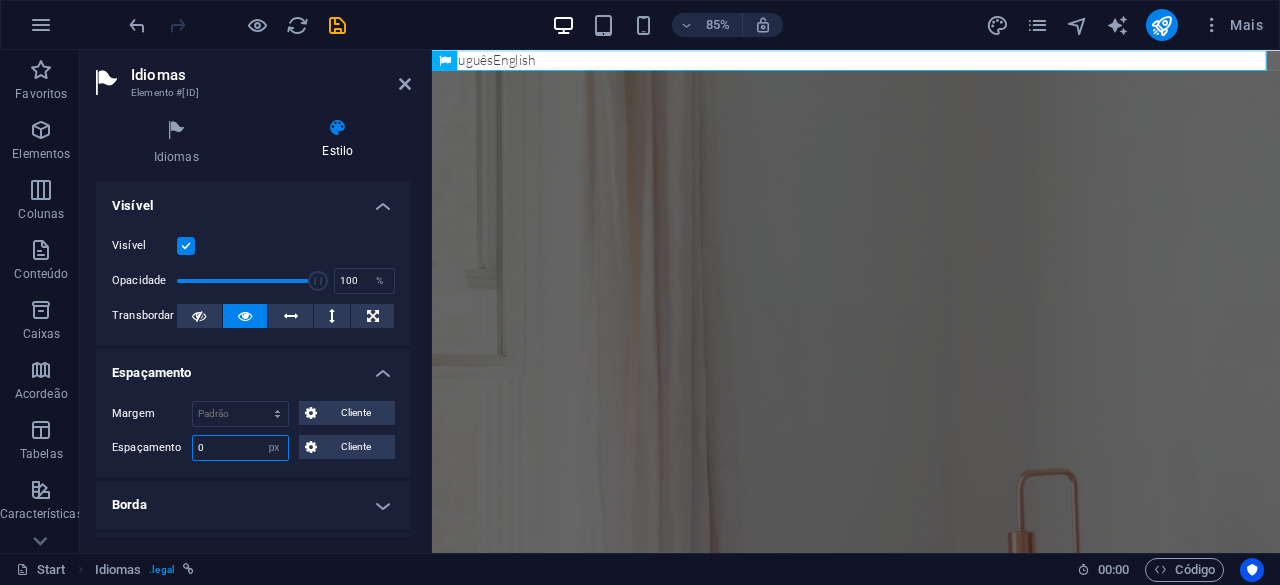 drag, startPoint x: 223, startPoint y: 451, endPoint x: 183, endPoint y: 445, distance: 40.4475 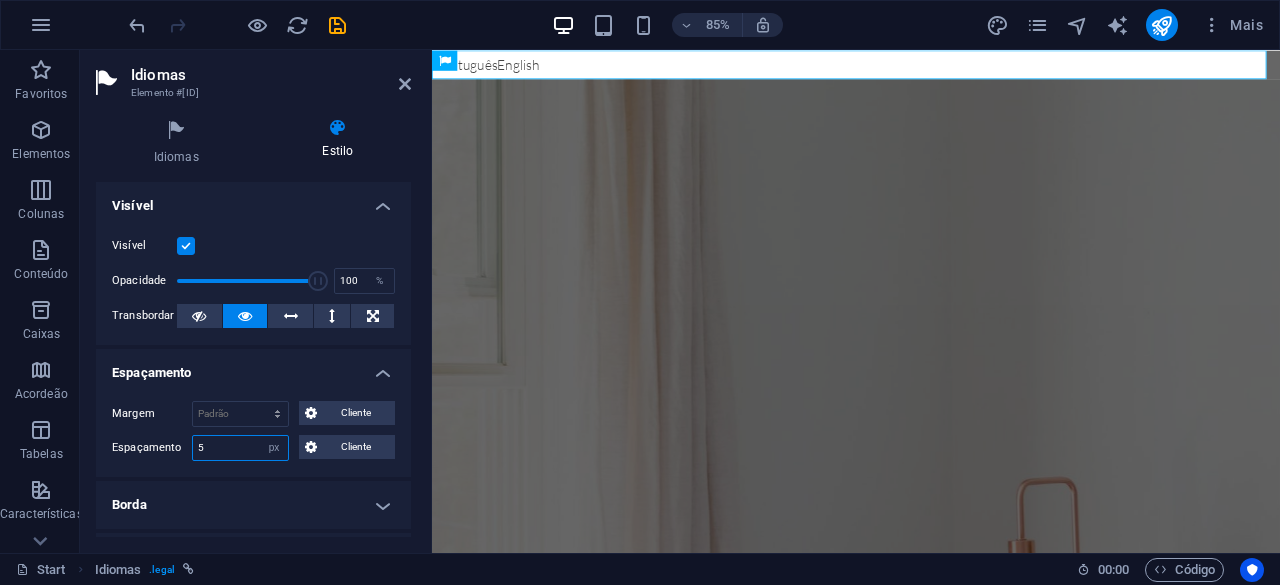 drag, startPoint x: 224, startPoint y: 445, endPoint x: 169, endPoint y: 419, distance: 60.835846 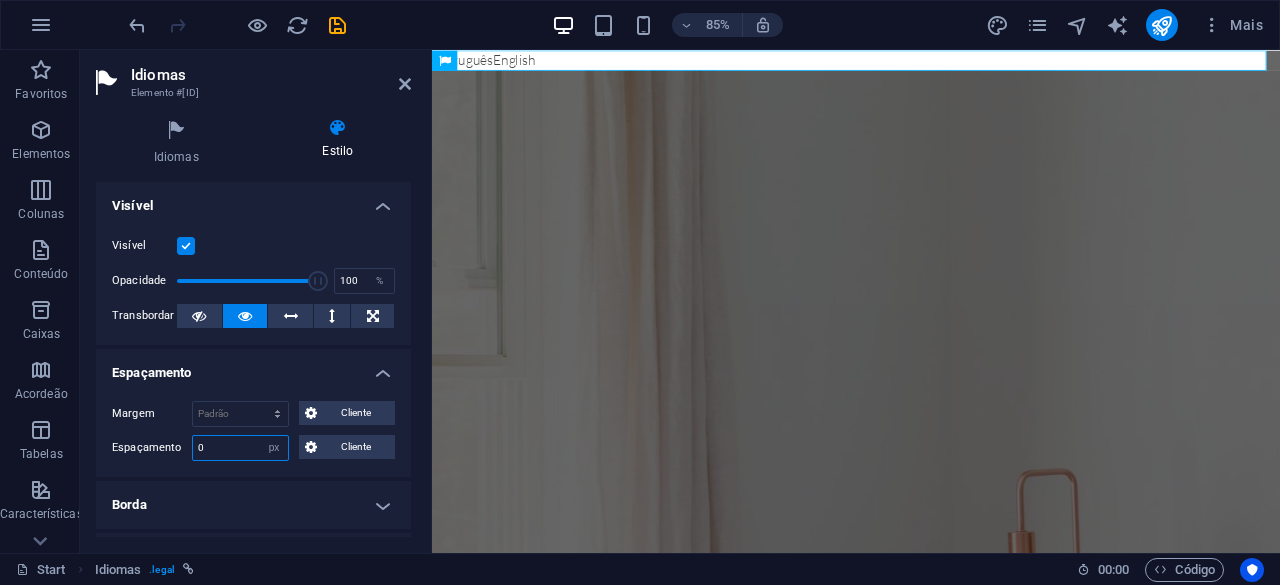 type on "0" 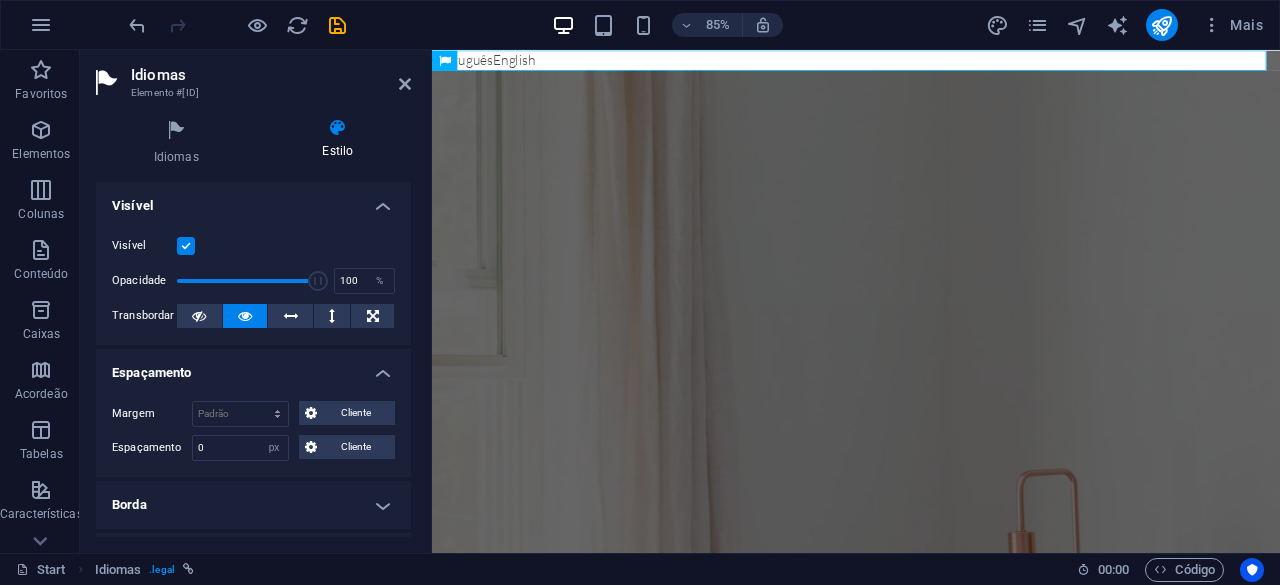 click on "Espaçamento" at bounding box center (253, 367) 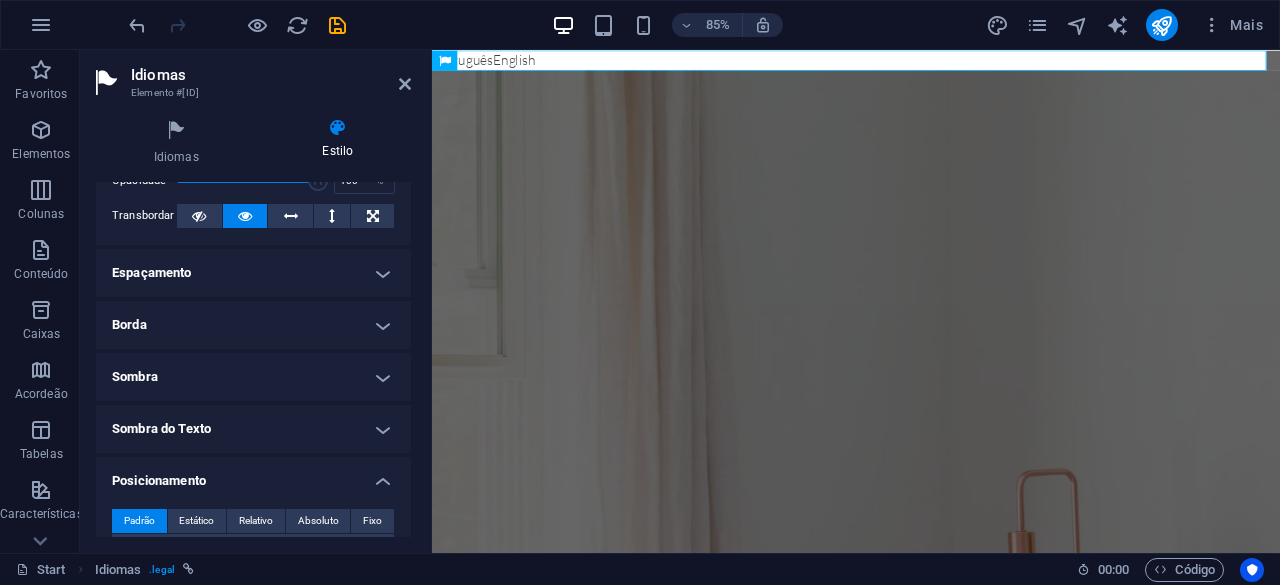 scroll, scrollTop: 200, scrollLeft: 0, axis: vertical 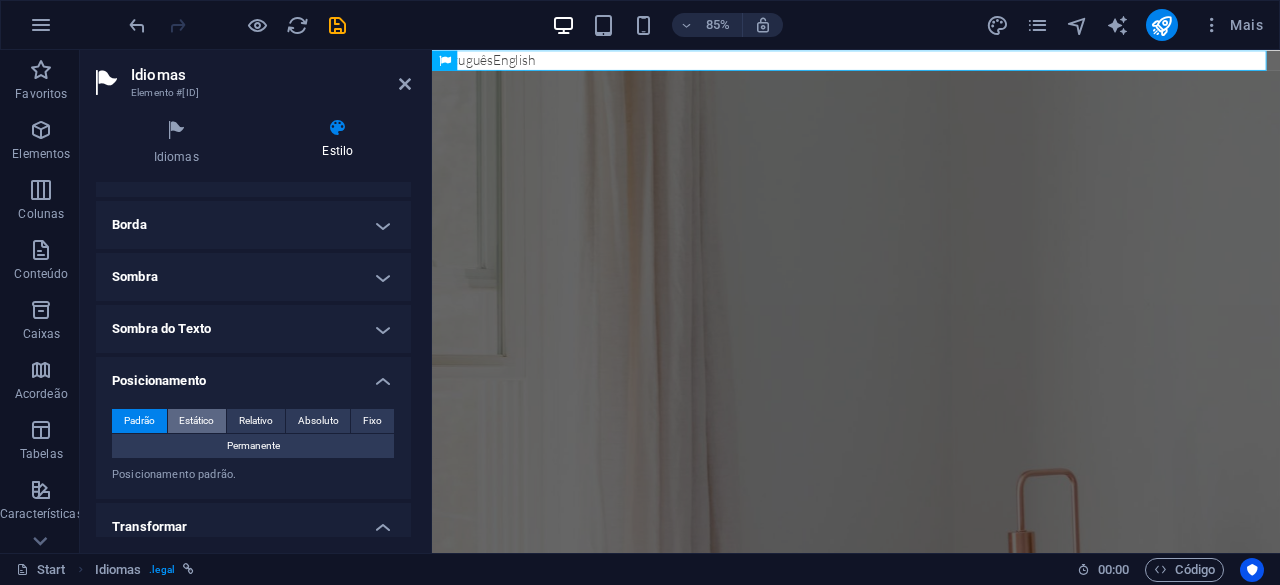 click on "Estático" at bounding box center (196, 421) 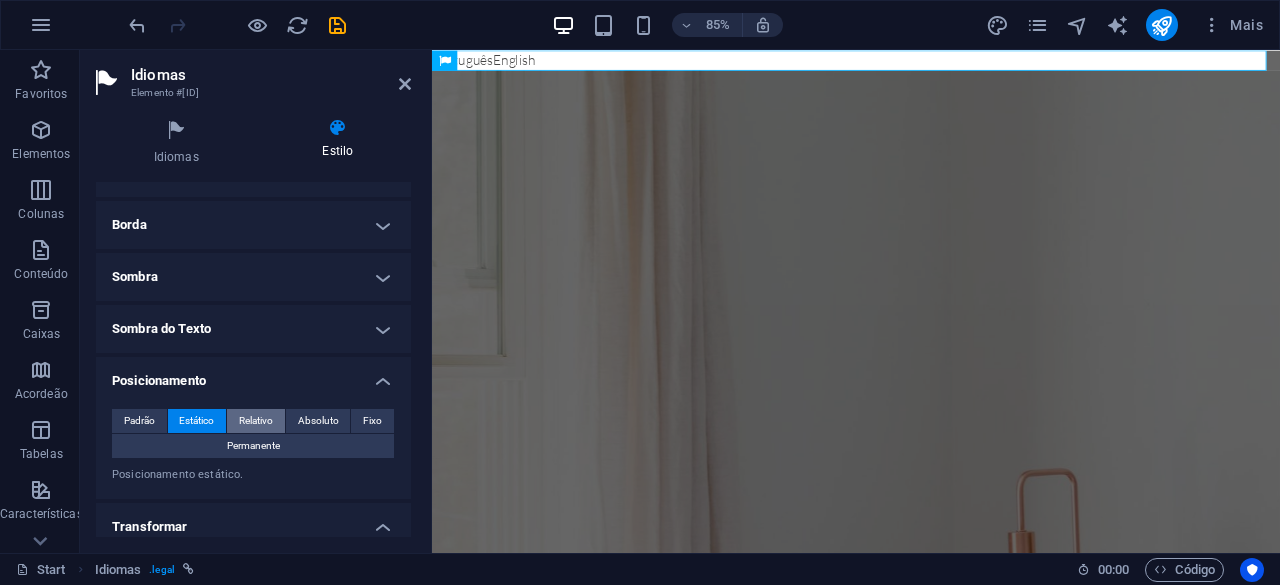 click on "Relativo" at bounding box center [256, 421] 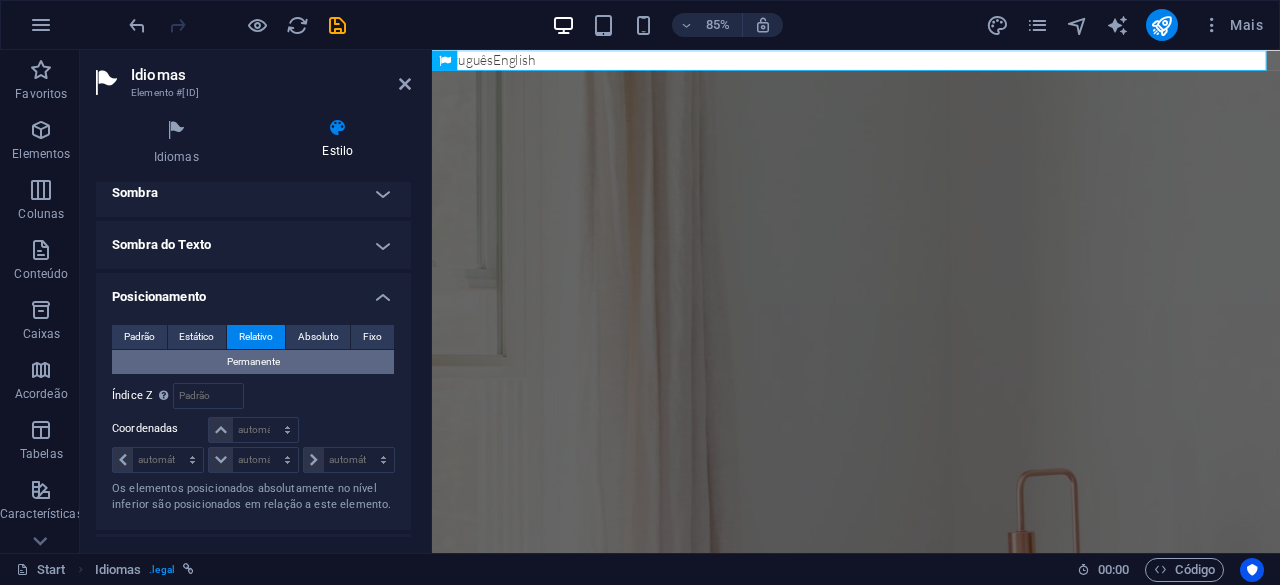scroll, scrollTop: 300, scrollLeft: 0, axis: vertical 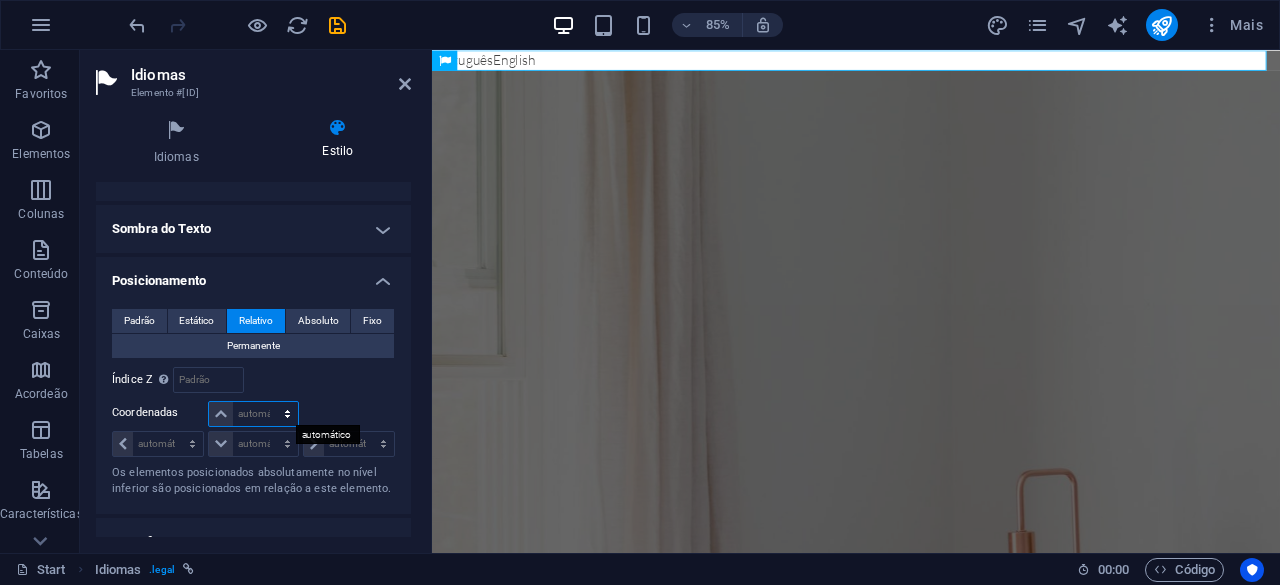 click on "automático px rem % em" at bounding box center (253, 414) 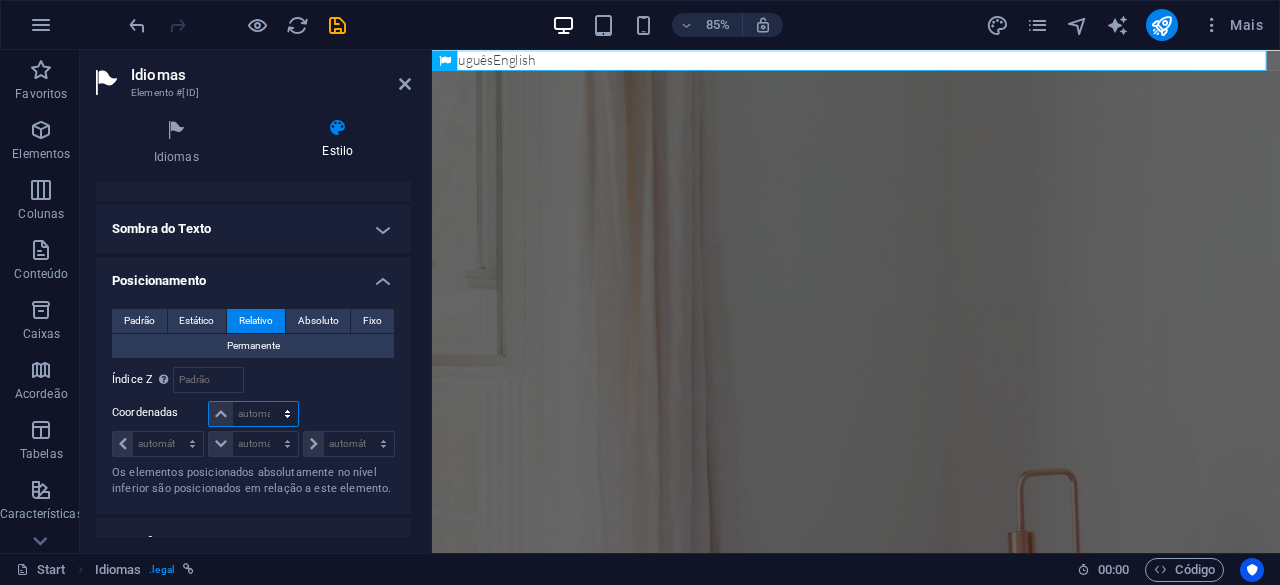 select on "px" 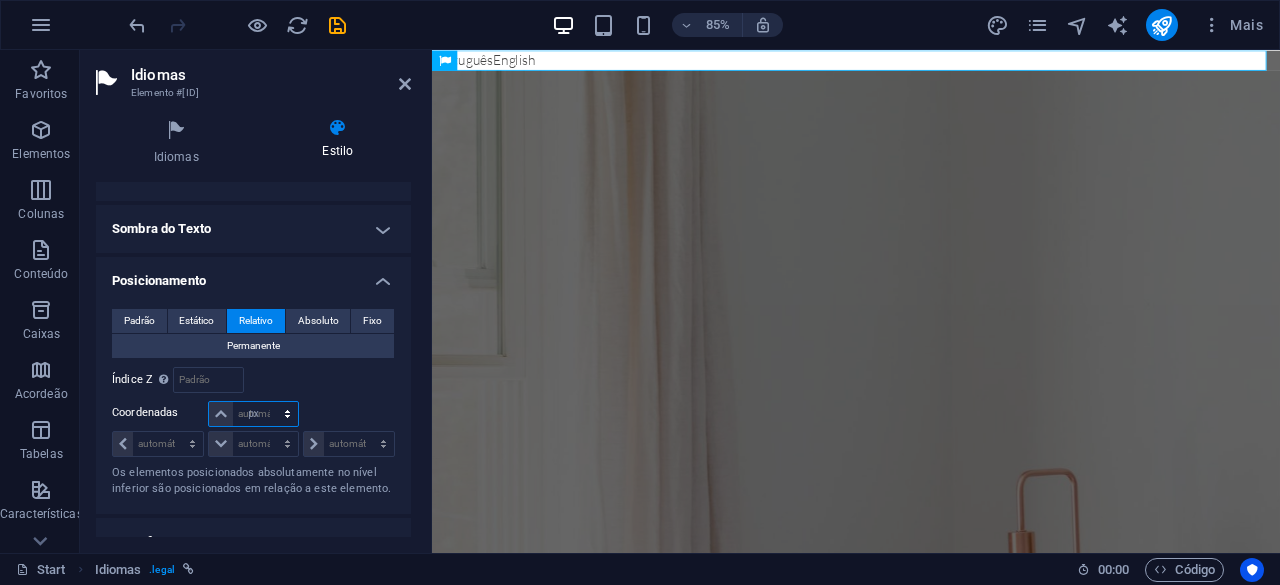 click on "automático px rem % em" at bounding box center (253, 414) 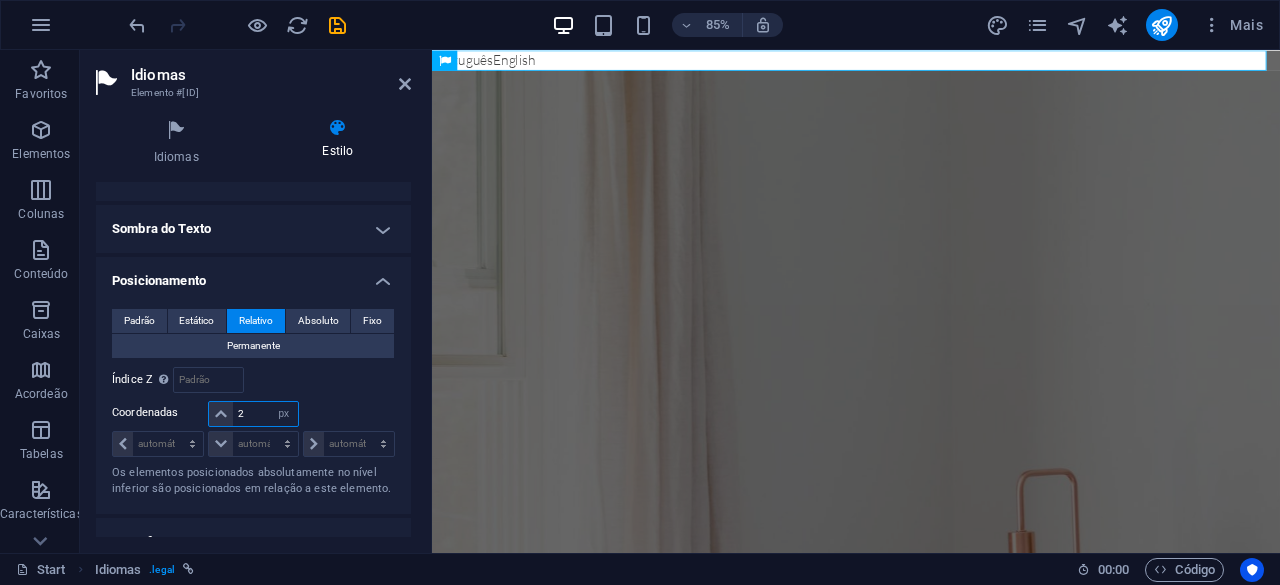 type on "2" 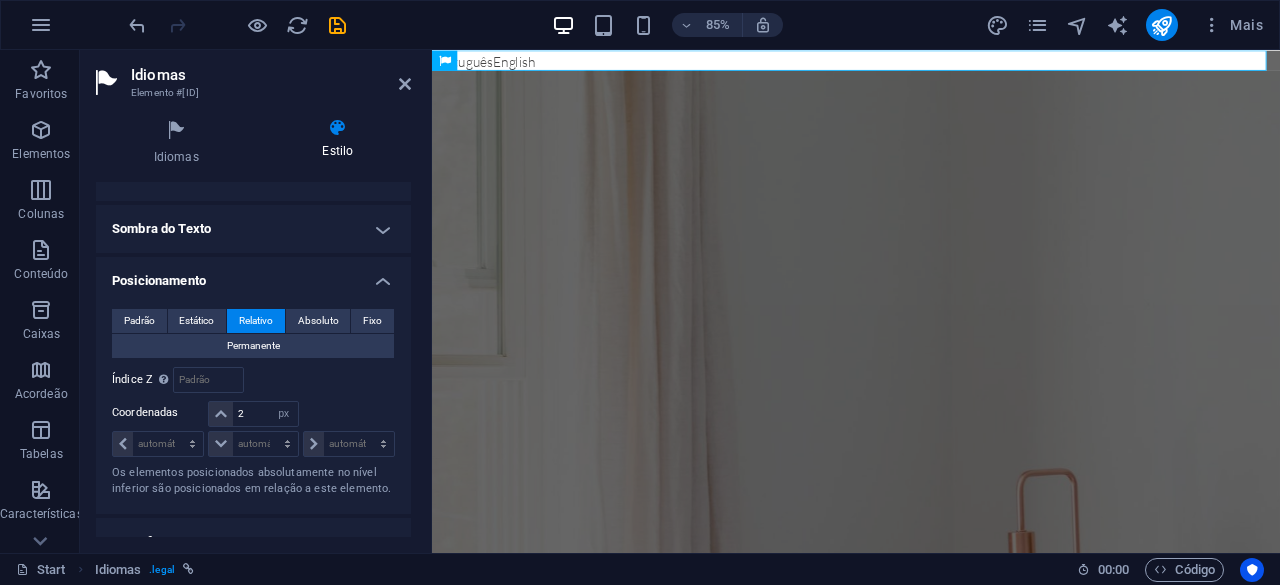 click on "Os elementos posicionados absolutamente no nível inferior são posicionados em relação a este elemento." at bounding box center (253, 481) 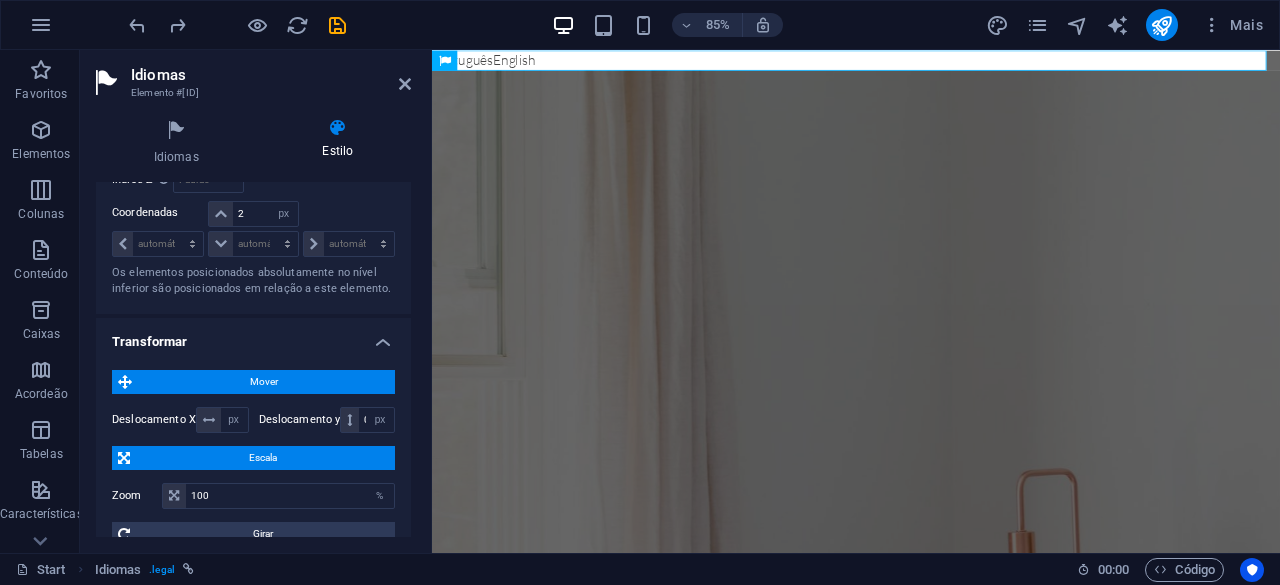 scroll, scrollTop: 600, scrollLeft: 0, axis: vertical 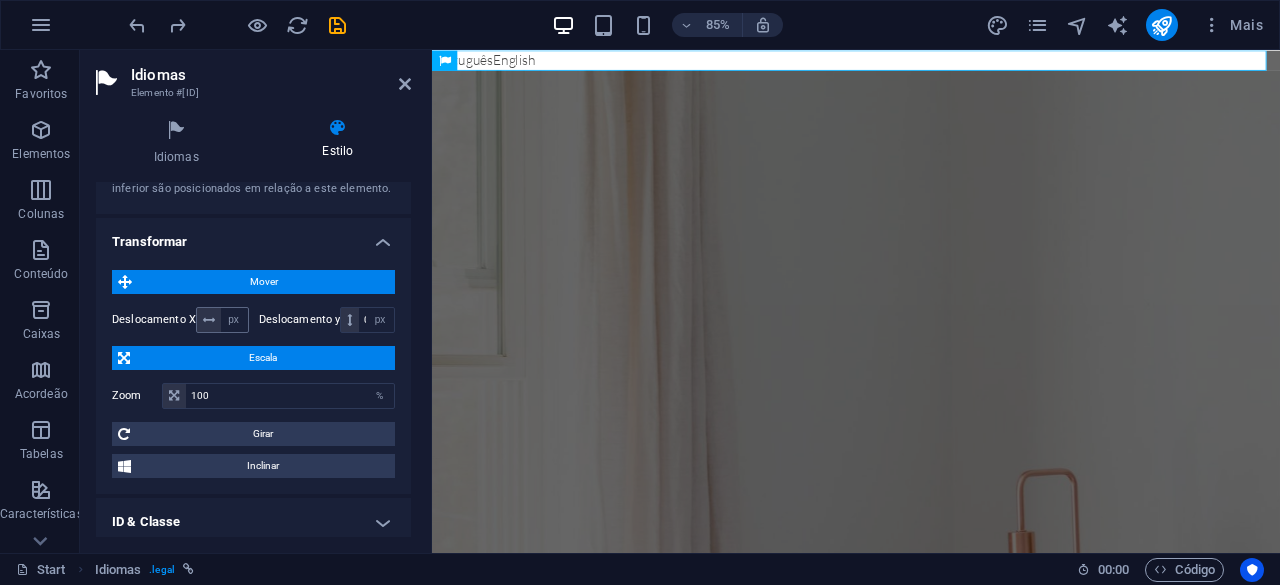 click at bounding box center (209, 320) 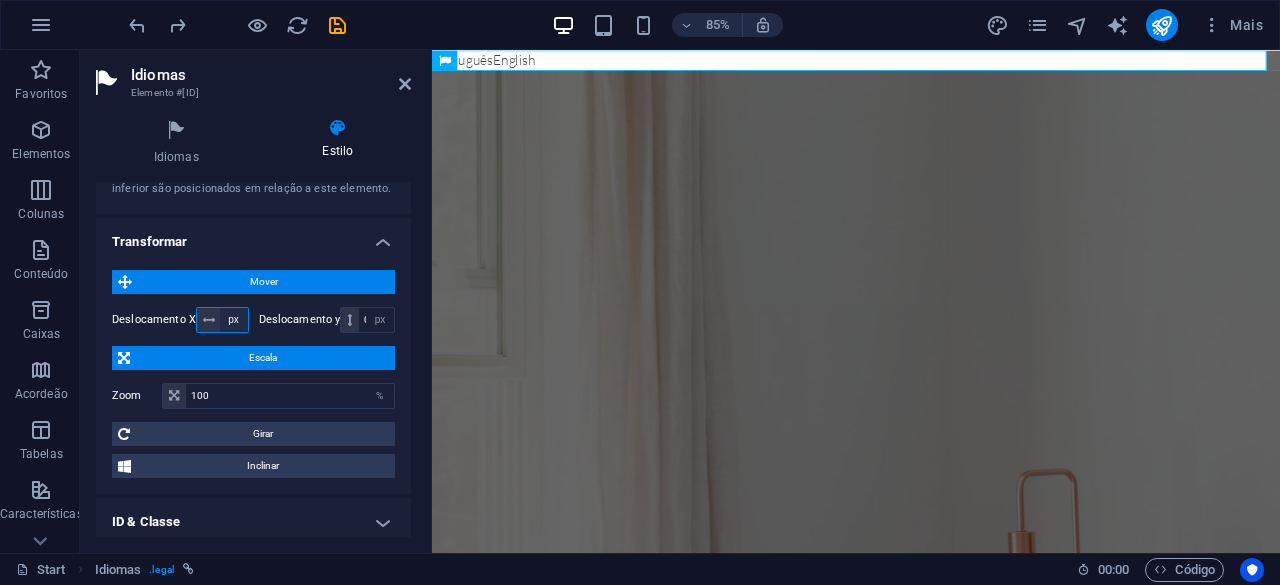 click on "px rem % em vh vw" at bounding box center [234, 320] 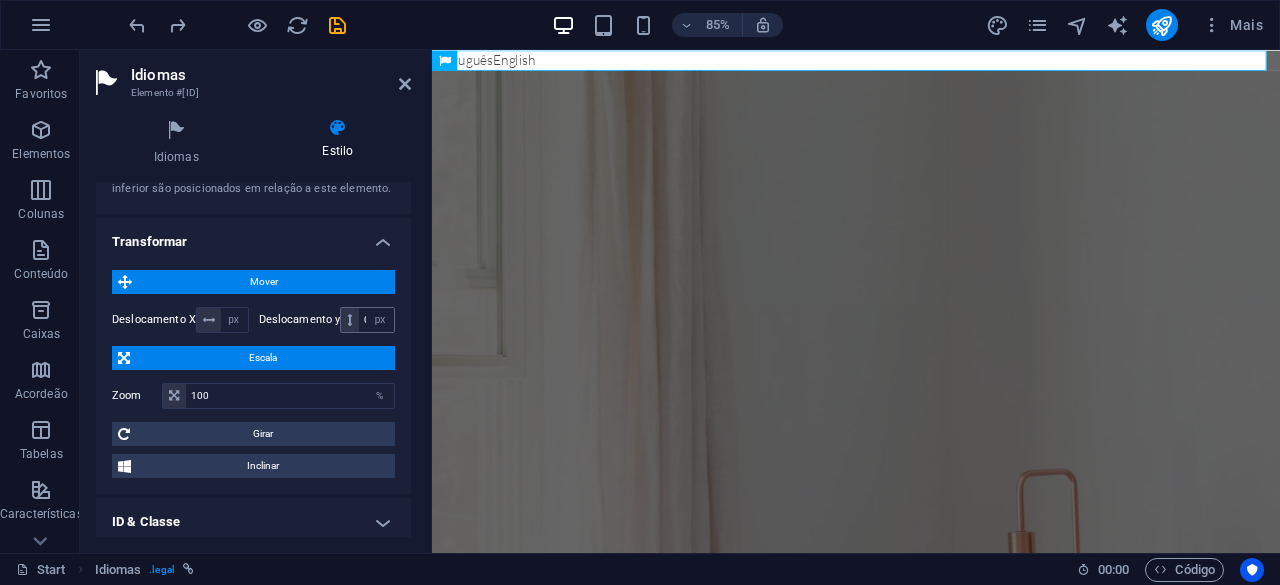 click at bounding box center [349, 320] 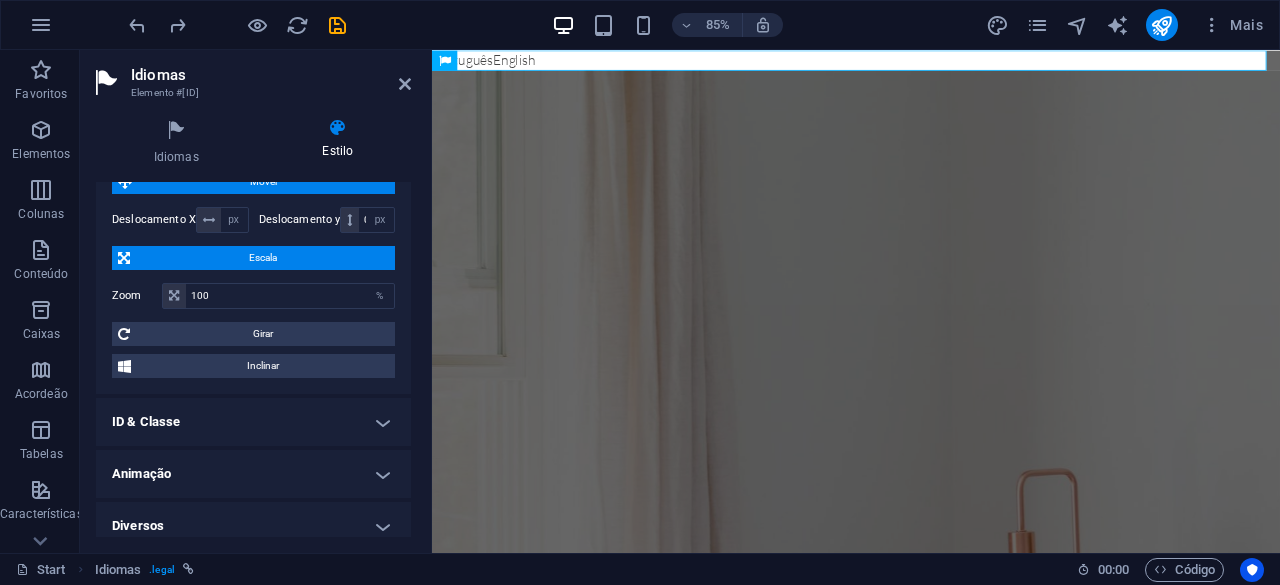 scroll, scrollTop: 708, scrollLeft: 0, axis: vertical 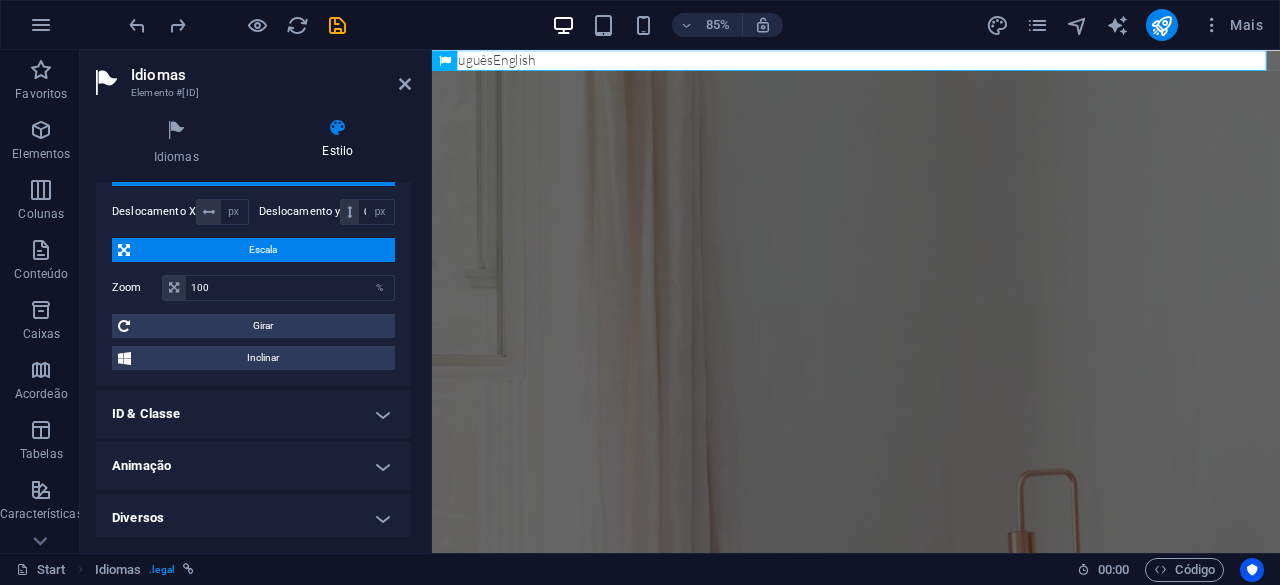 click on "ID & Classe" at bounding box center (253, 414) 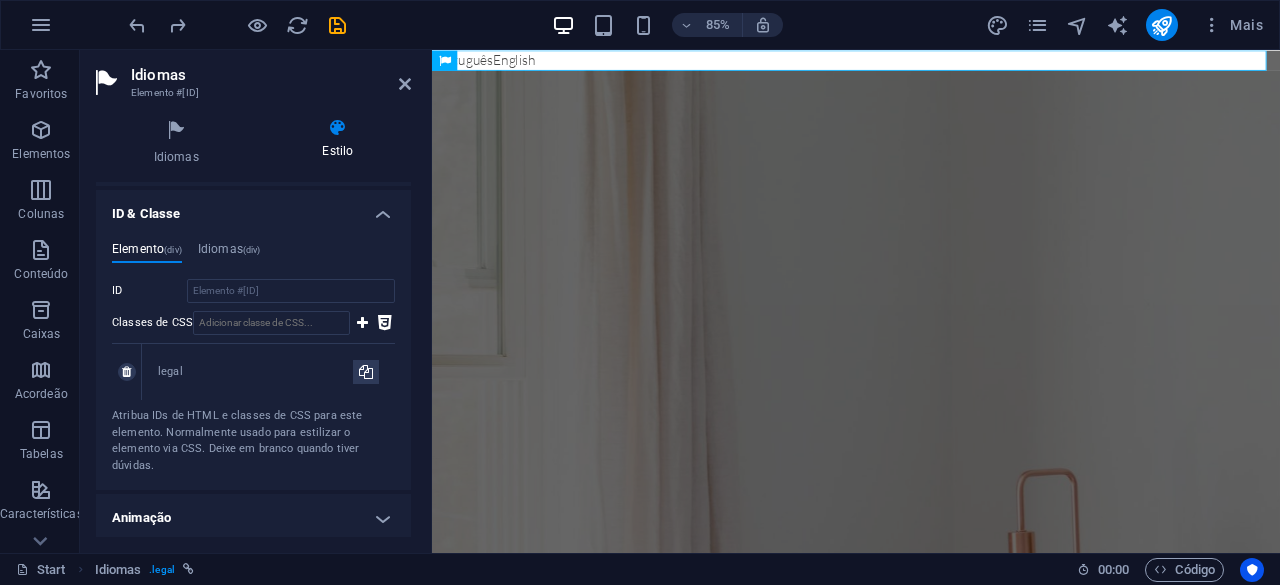 scroll, scrollTop: 960, scrollLeft: 0, axis: vertical 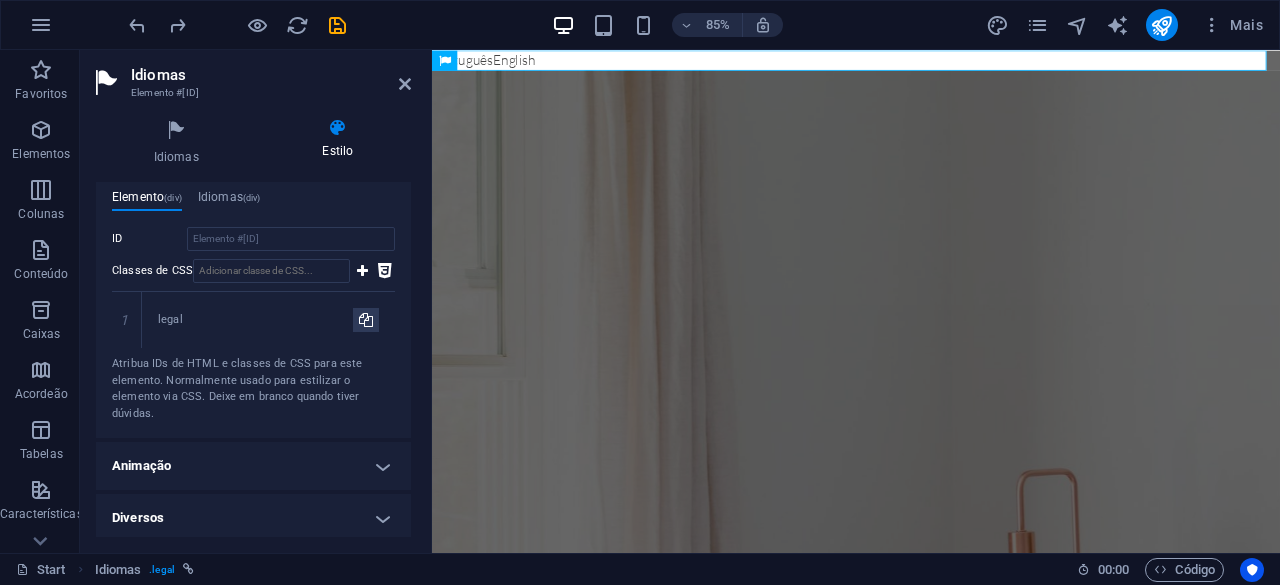click on "Animação" at bounding box center [253, 466] 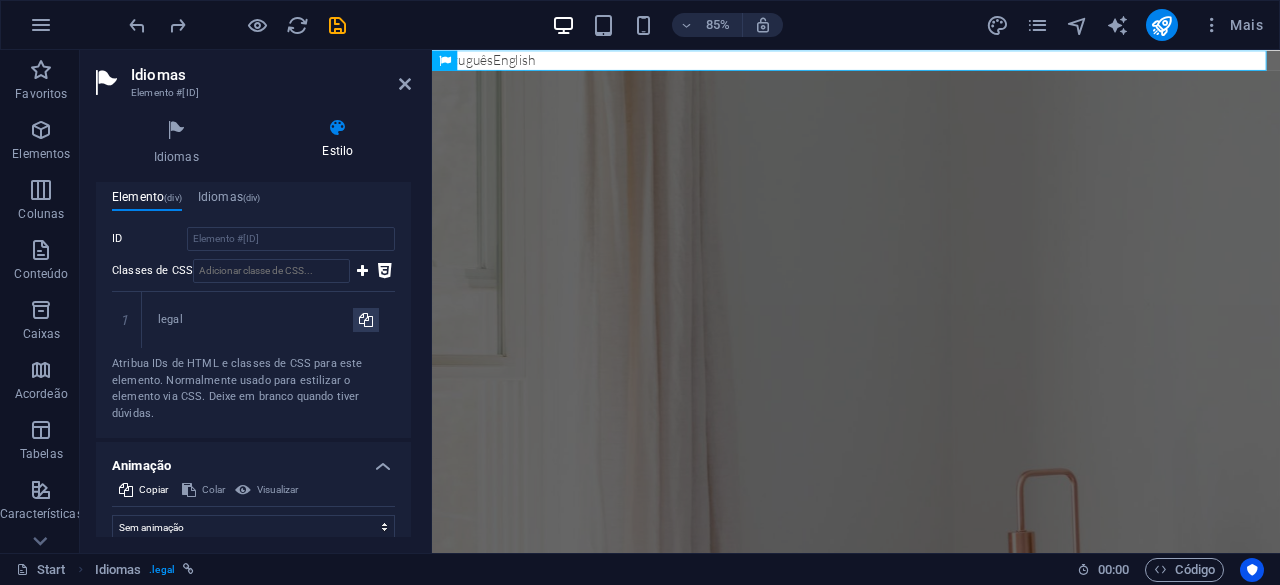 scroll, scrollTop: 1025, scrollLeft: 0, axis: vertical 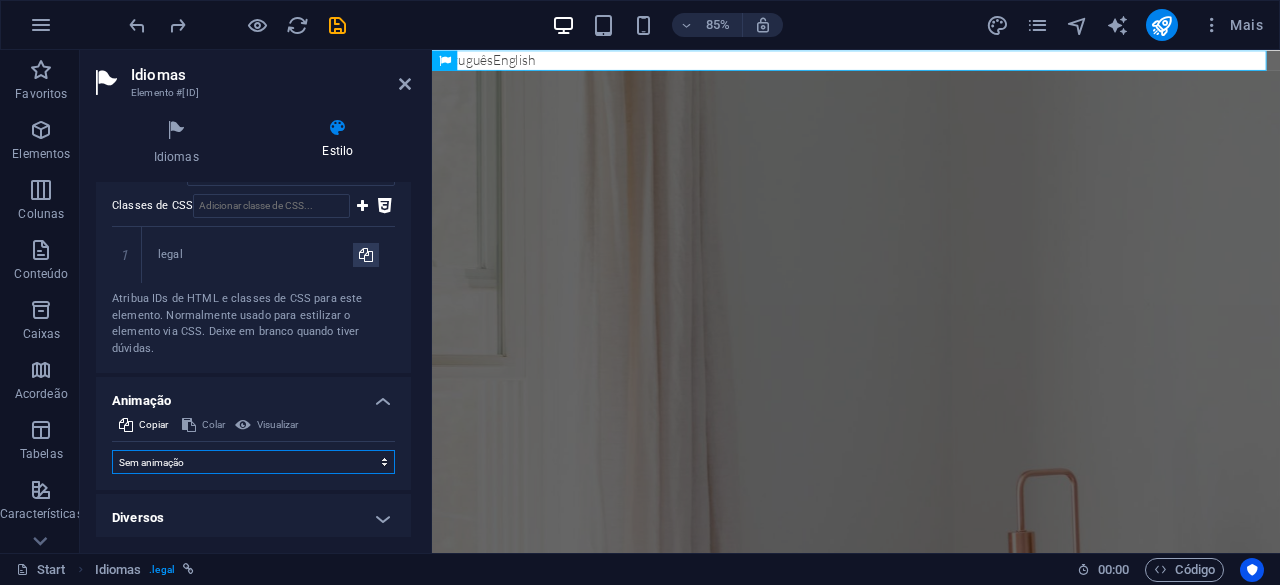 click on "Sem animação Mostrar / Esconder Rolar para cima/baixo Mais/menos zoom Deslize da esquerda para a direita Deslize da direita para esquerda Deslize de cima para baixo Deslize de baixo para cima Pulso Piscar Abrir como sobreposição" at bounding box center [253, 462] 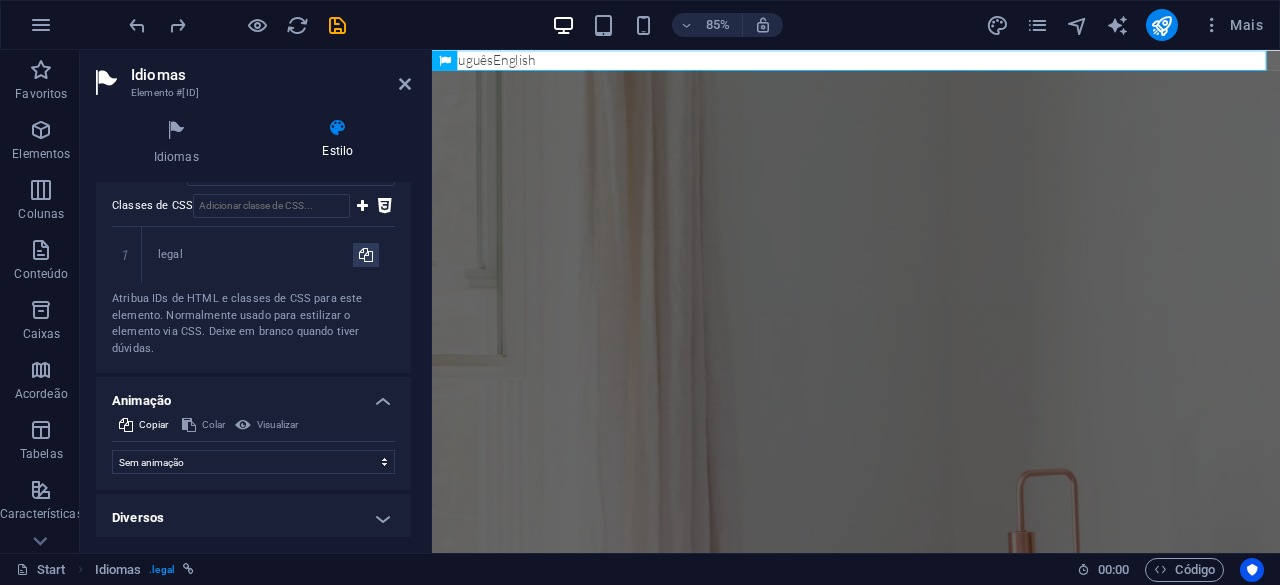click on "Diversos" at bounding box center [253, 518] 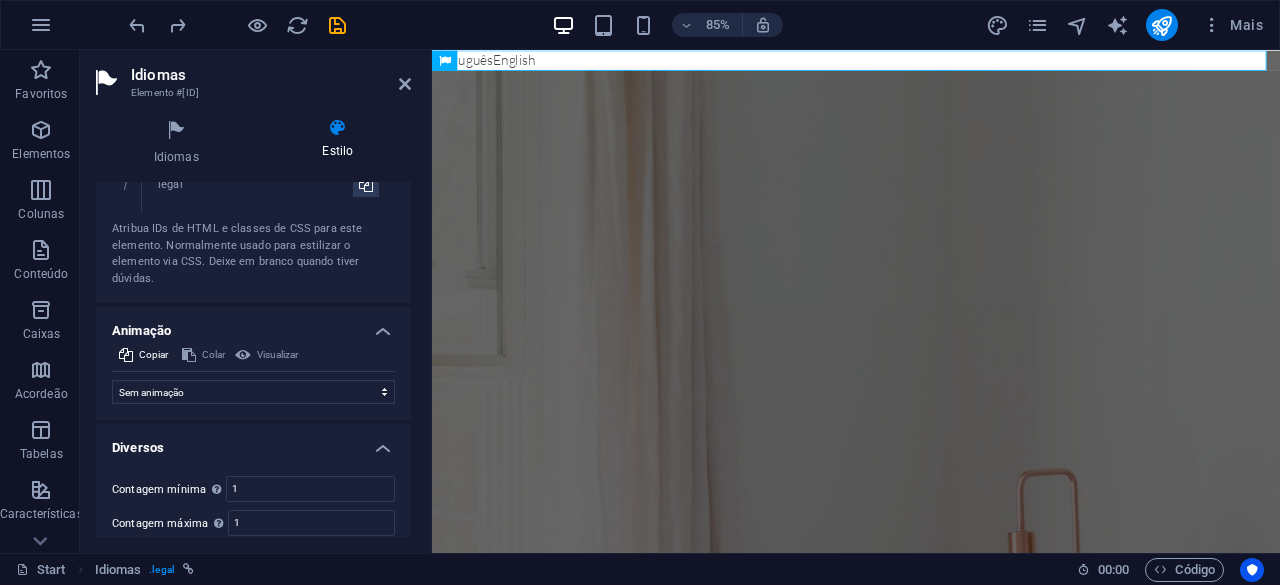 scroll, scrollTop: 1148, scrollLeft: 0, axis: vertical 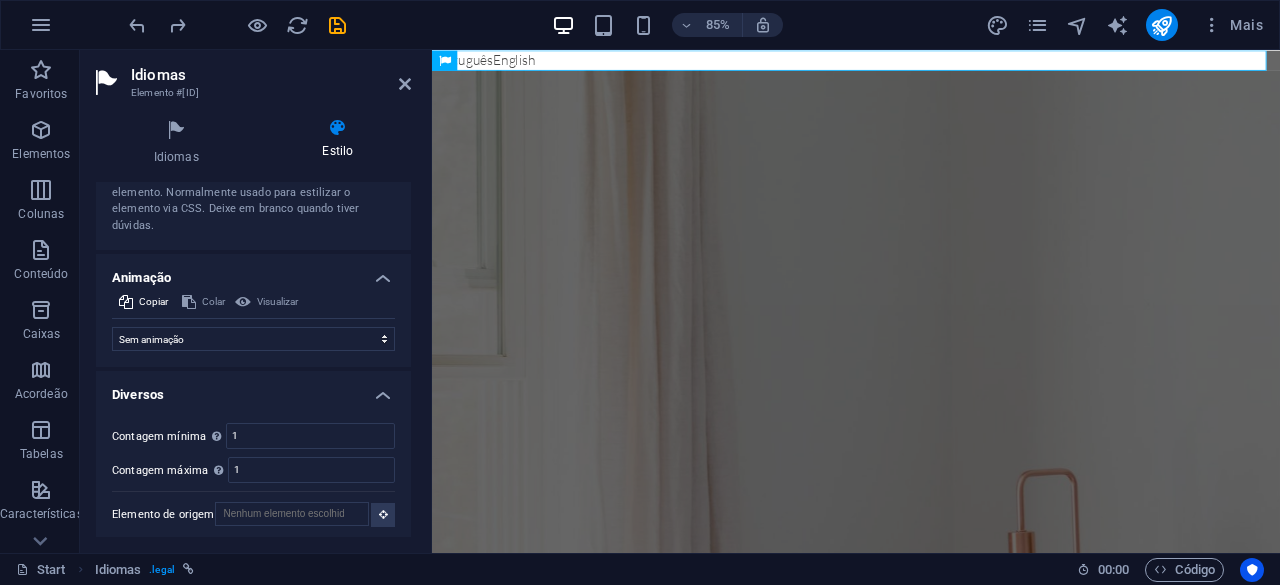 click on "Animação" at bounding box center [253, 272] 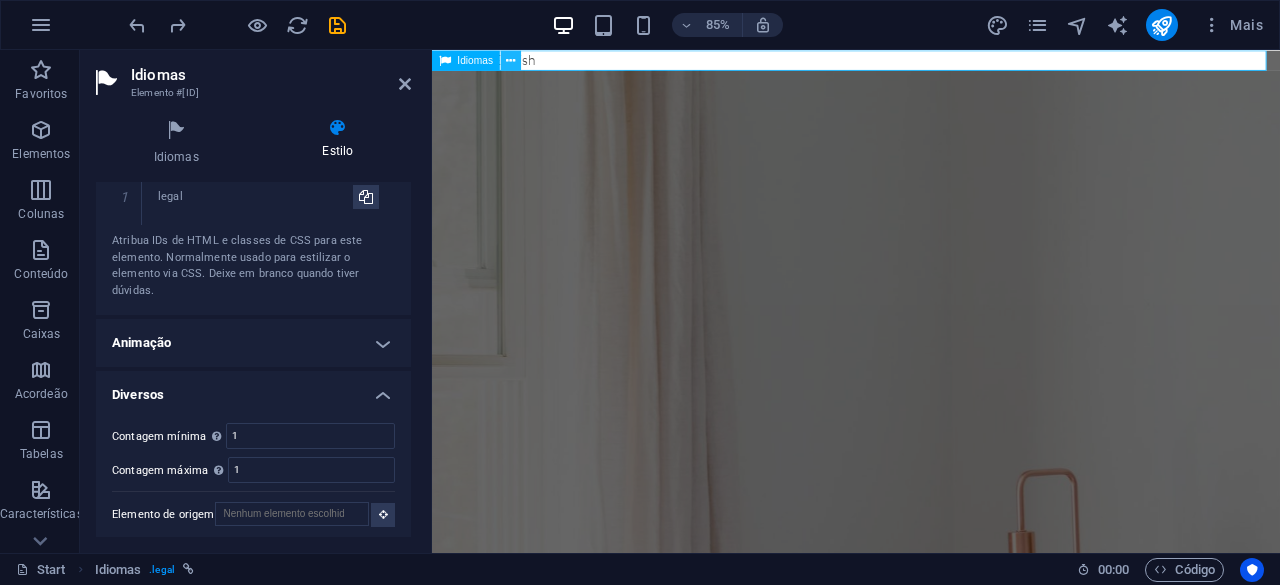 click at bounding box center [510, 60] 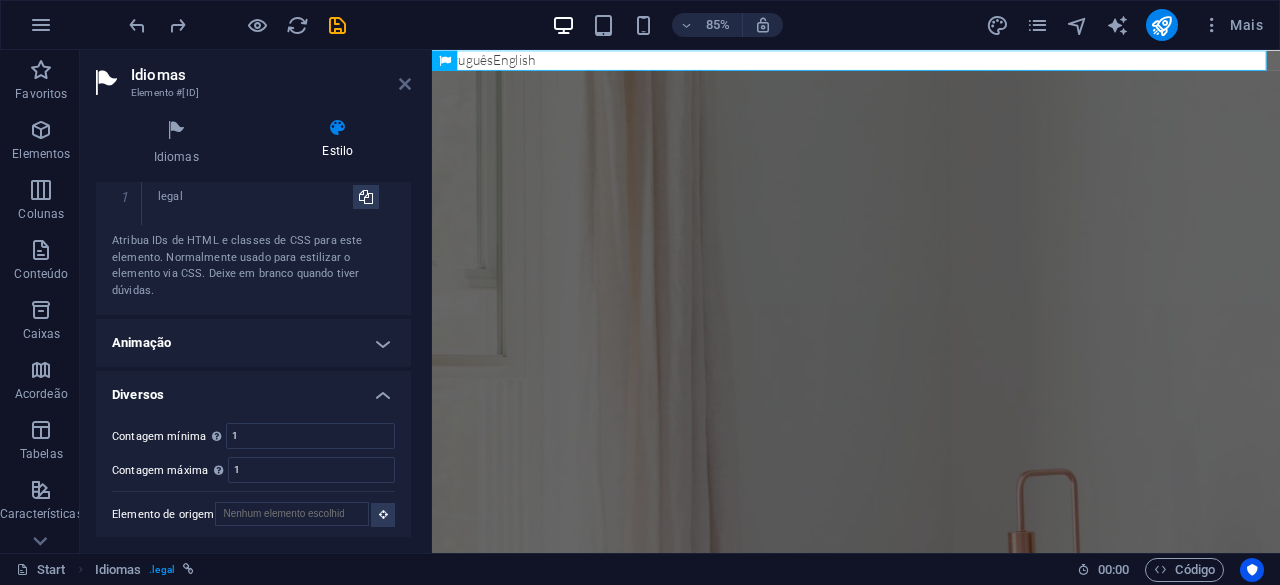click at bounding box center (405, 84) 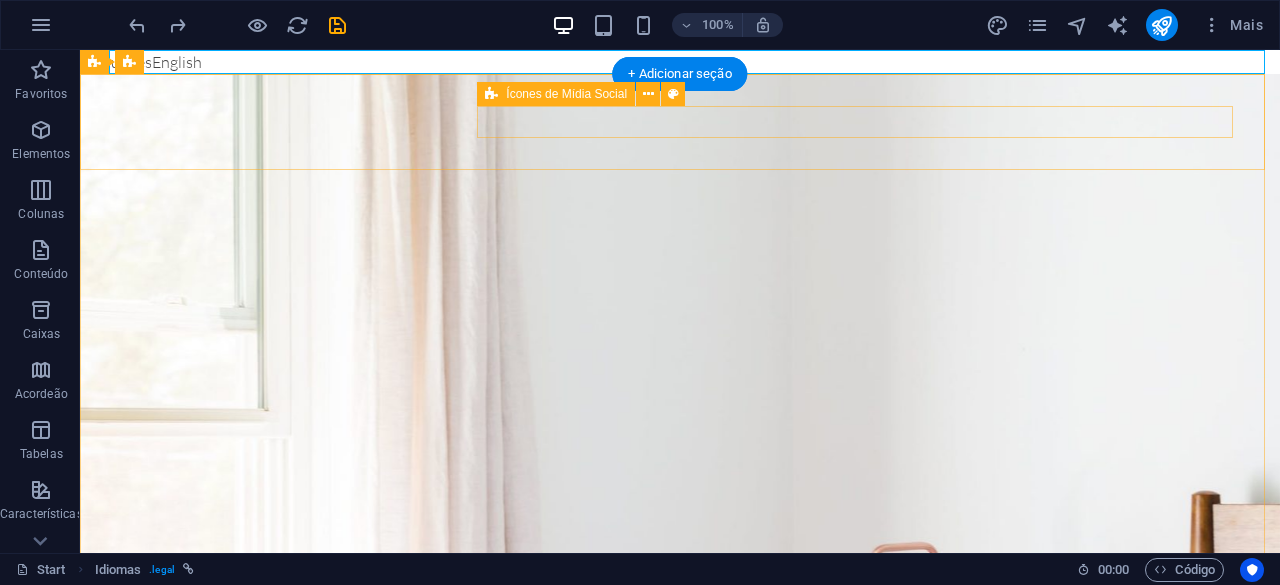 click at bounding box center [680, 1231] 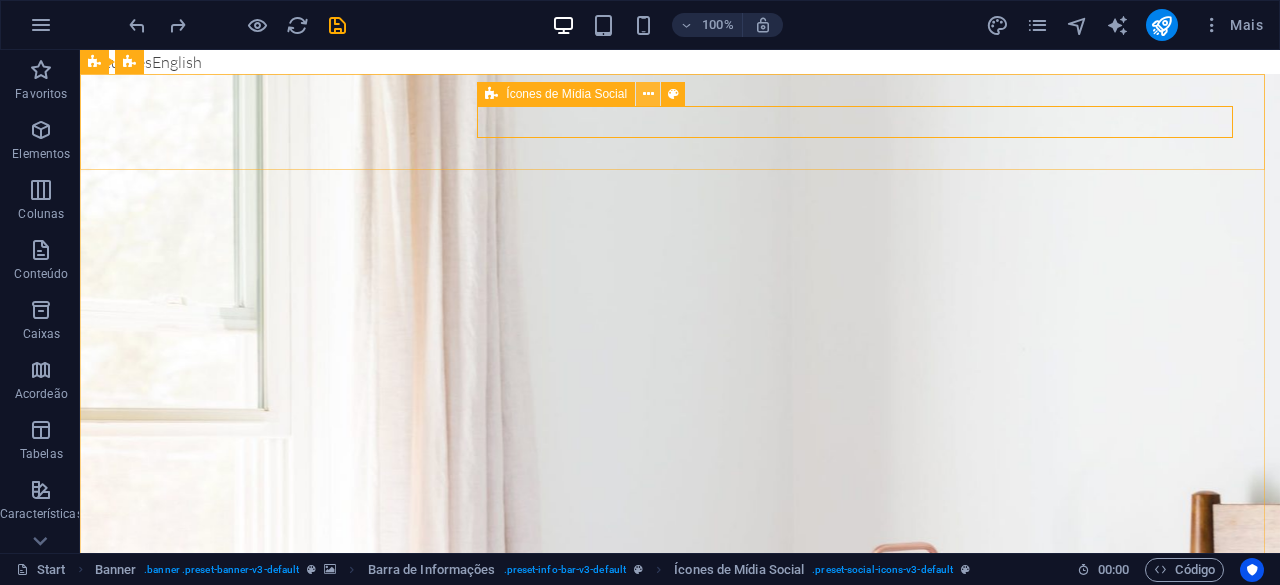 click at bounding box center (648, 94) 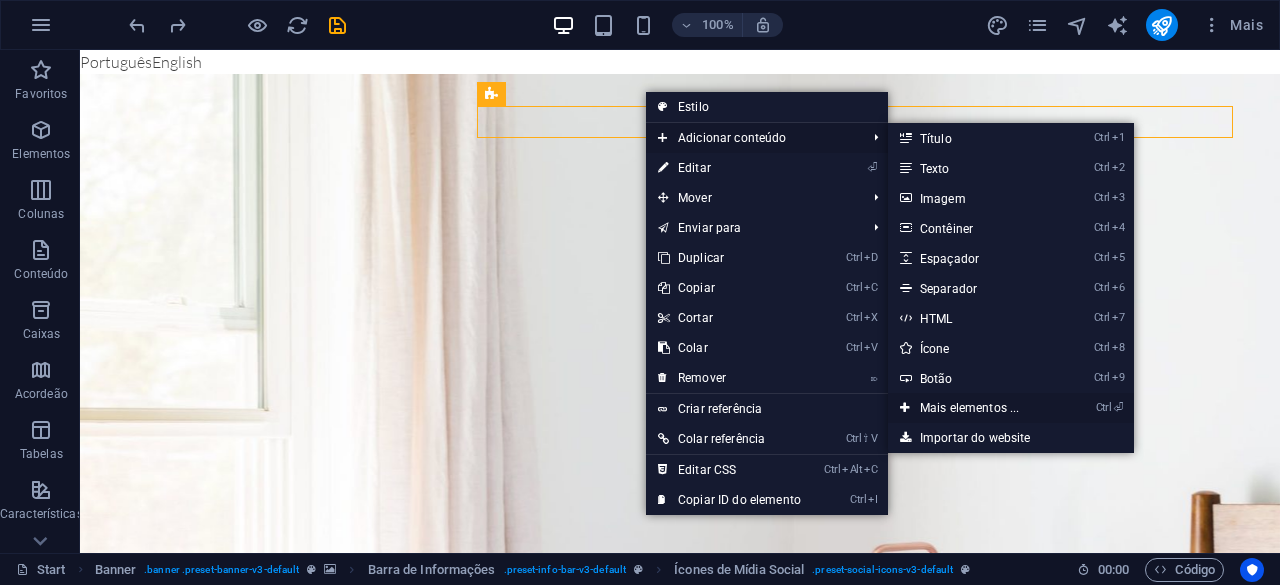 click on "Ctrl ⏎  Mais elementos ..." at bounding box center [974, 408] 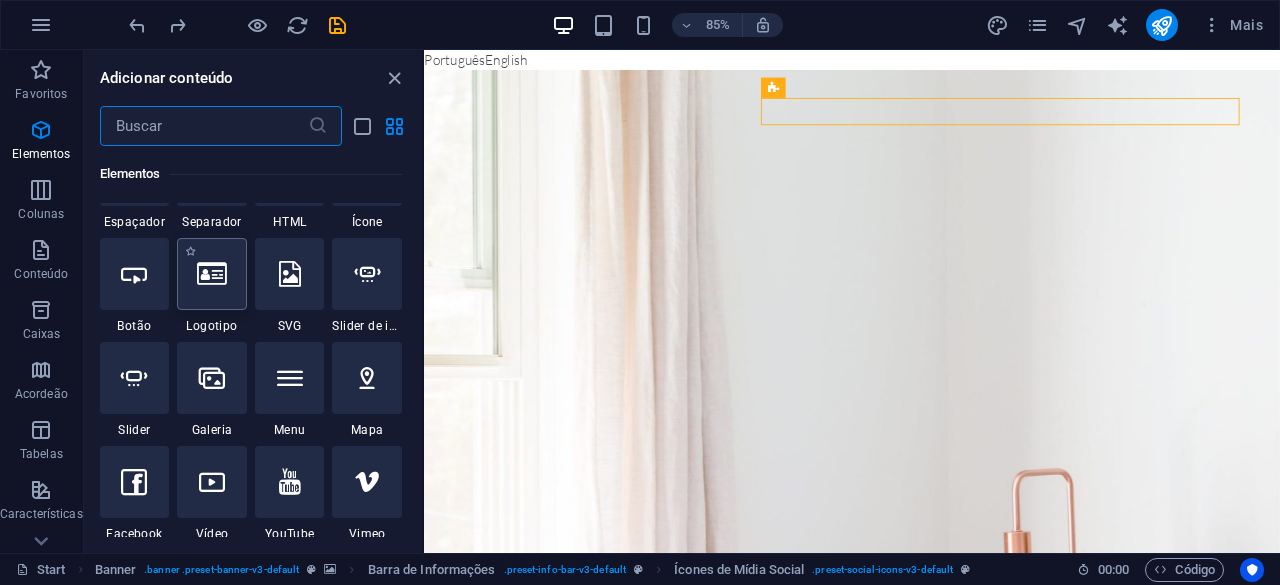 scroll, scrollTop: 313, scrollLeft: 0, axis: vertical 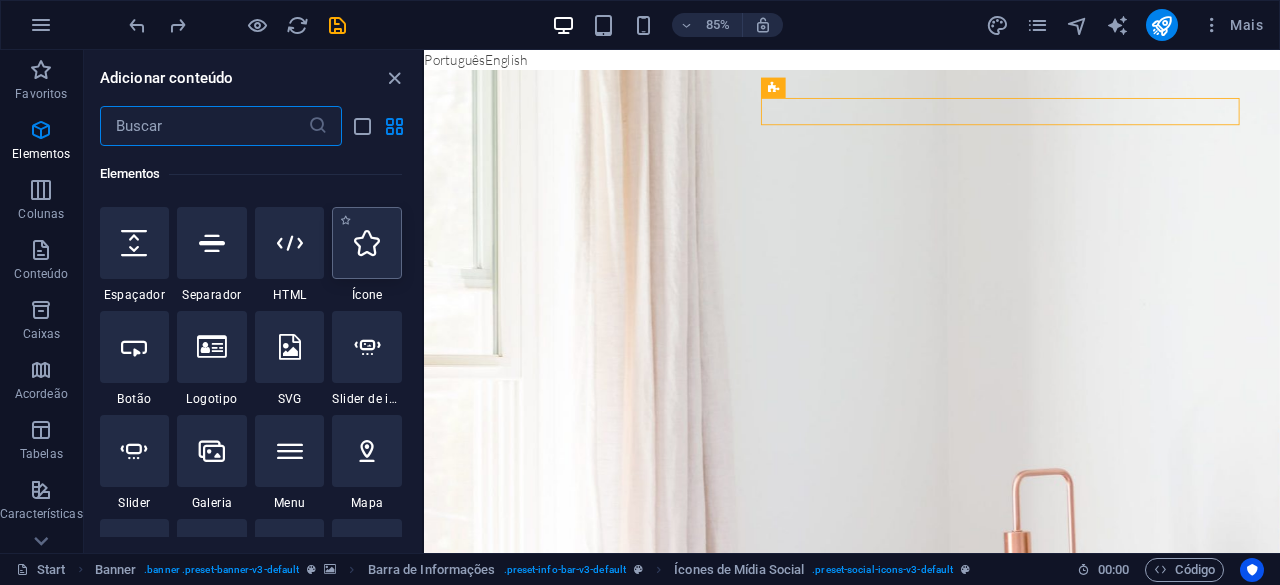 click at bounding box center (367, 243) 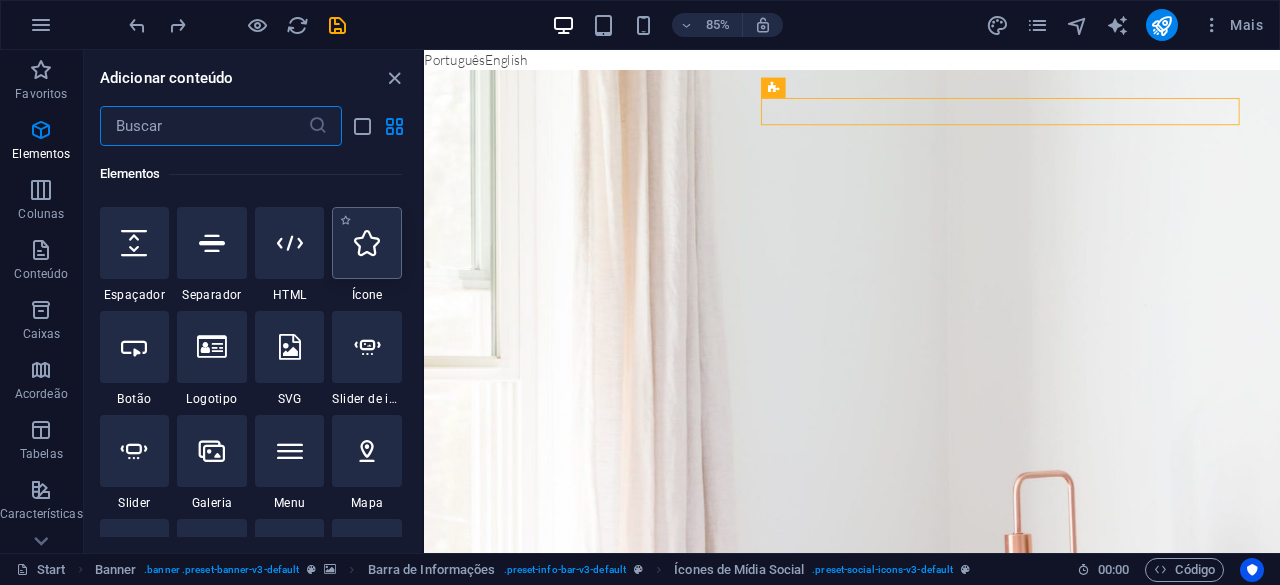 select on "xMidYMid" 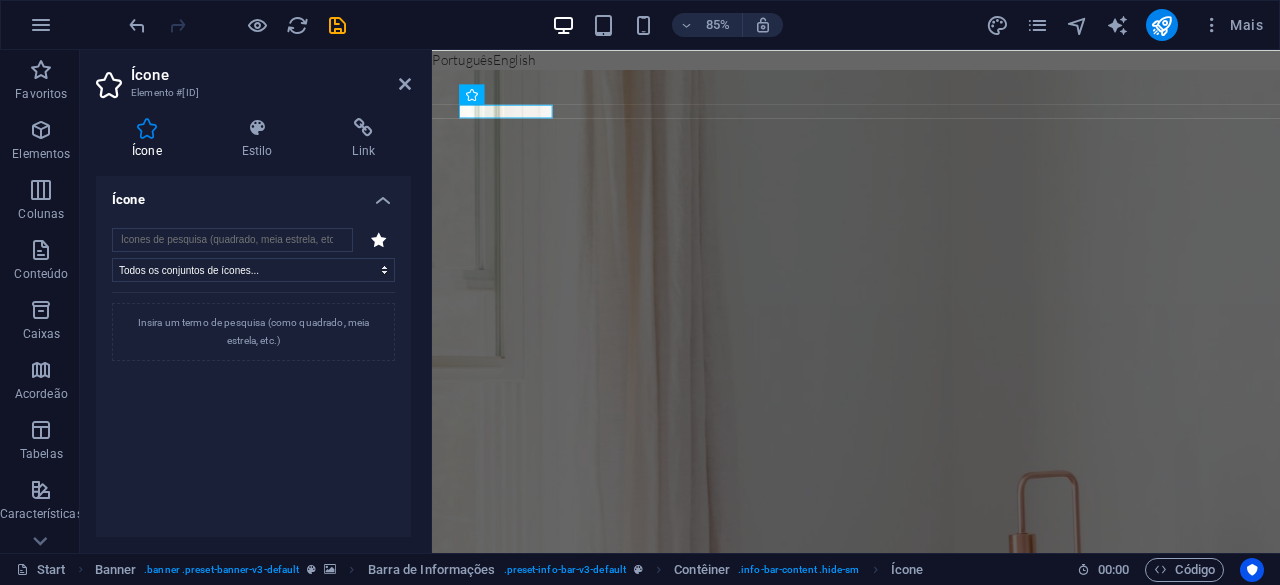 click on "Ícone" at bounding box center [253, 194] 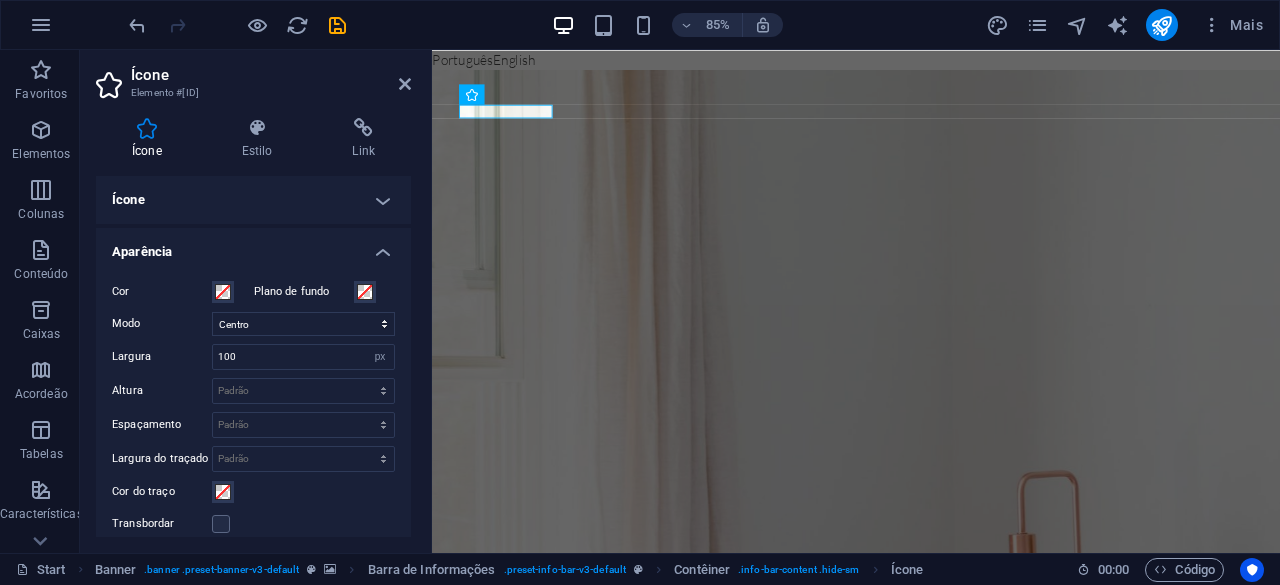 click on "Aparência" at bounding box center [253, 246] 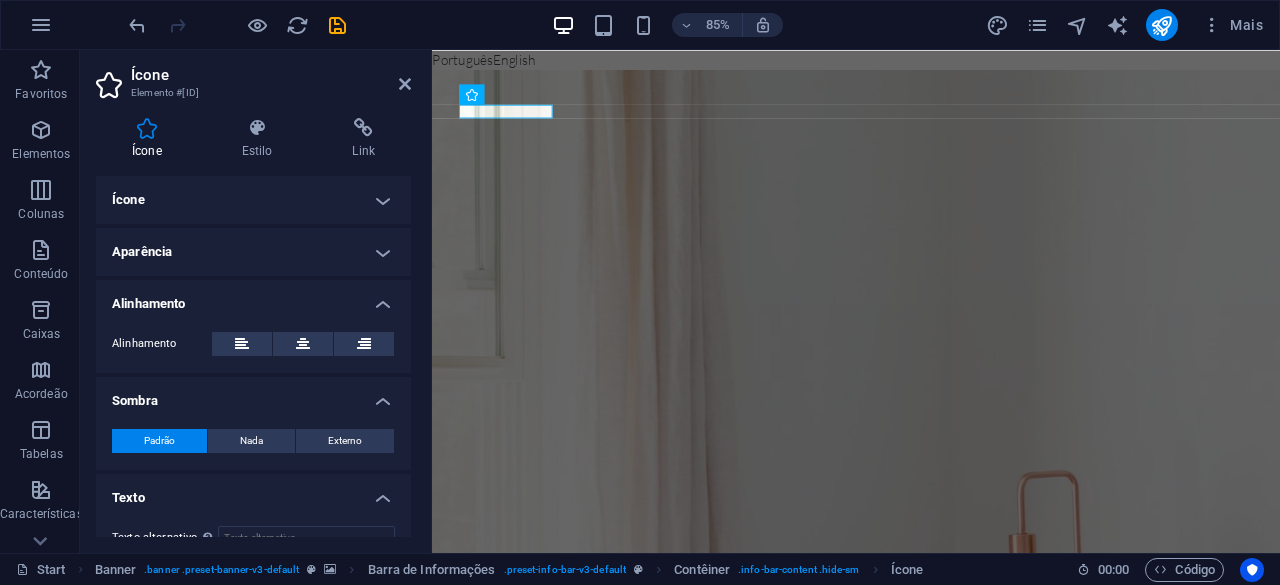 click on "Alinhamento" at bounding box center (253, 298) 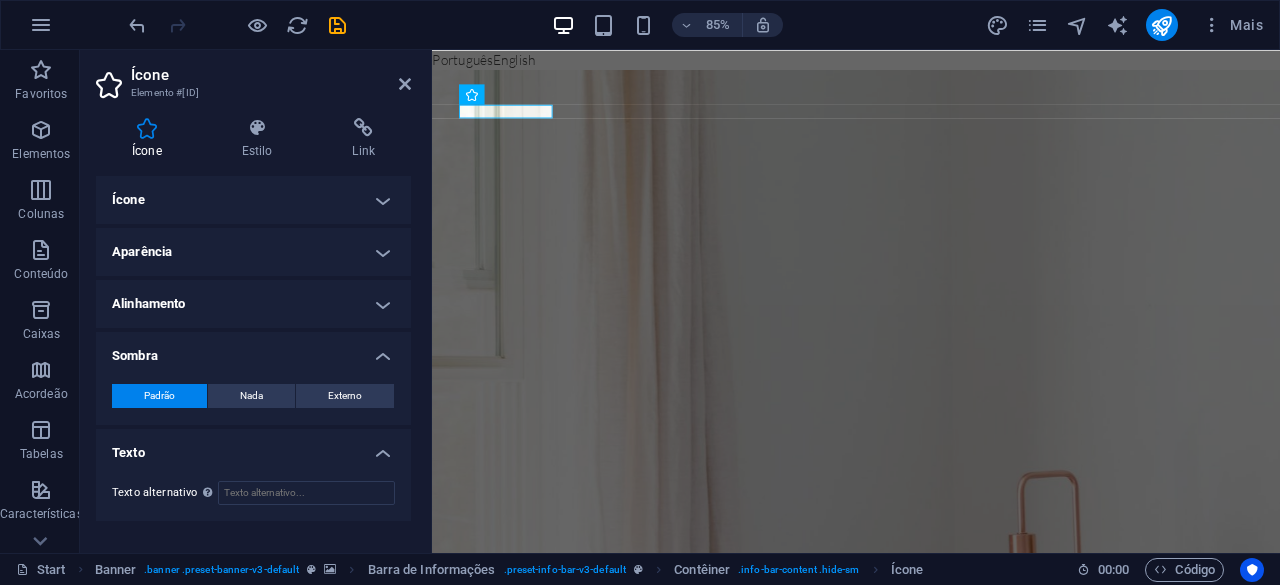 click on "Sombra" at bounding box center [253, 350] 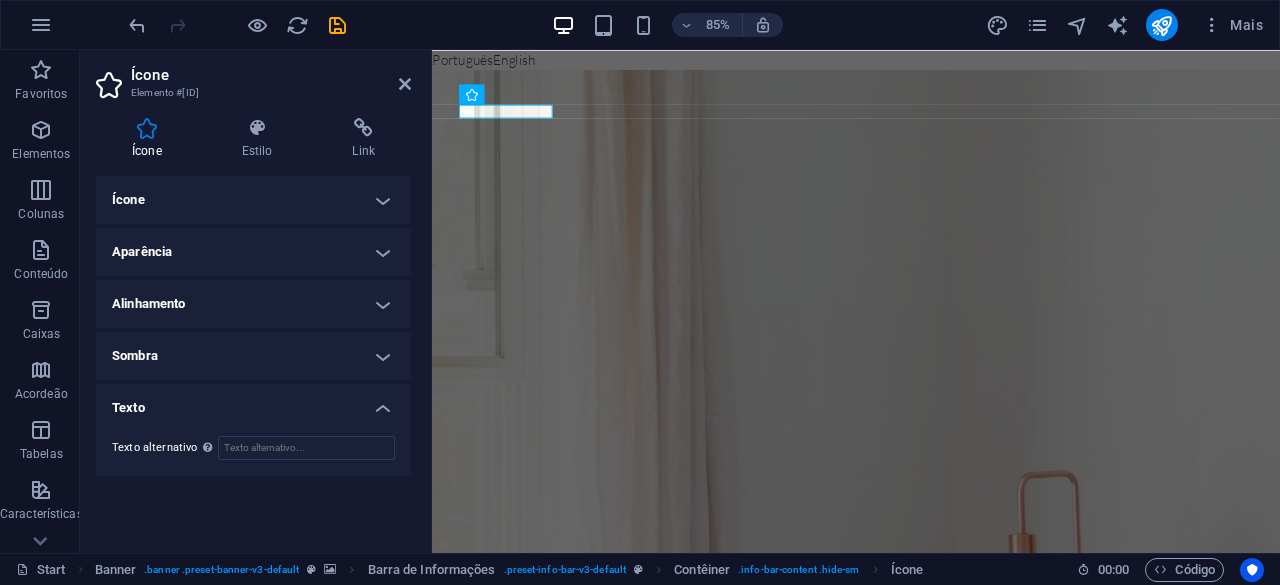 click on "Texto" at bounding box center (253, 402) 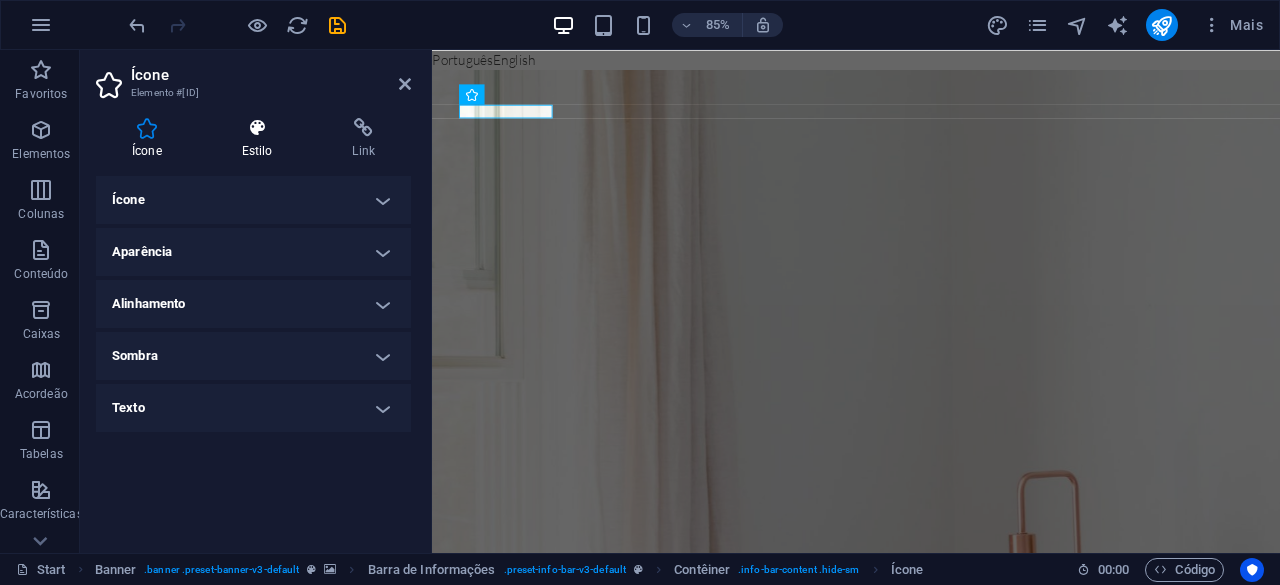 click at bounding box center [257, 128] 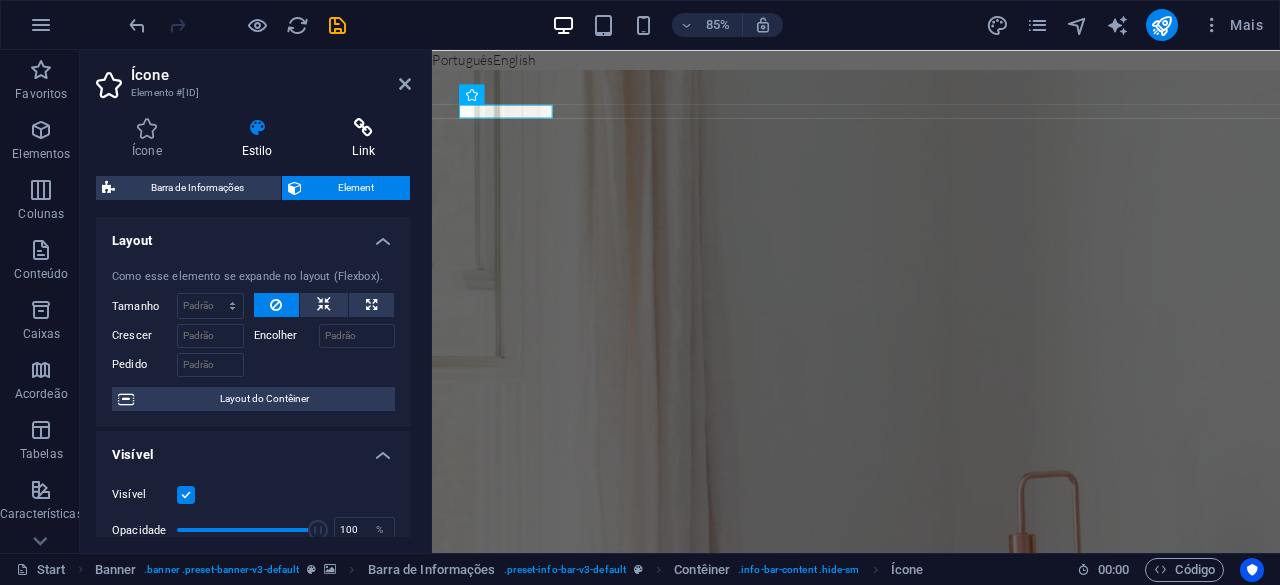 click on "Link" at bounding box center [363, 139] 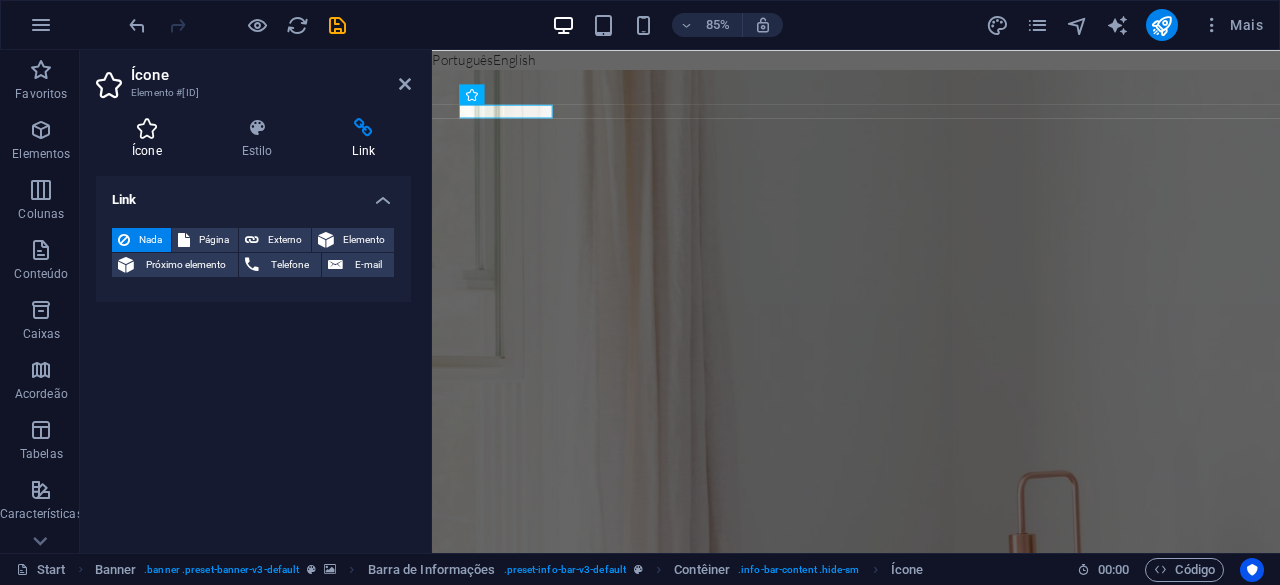 click on "Ícone" at bounding box center (151, 139) 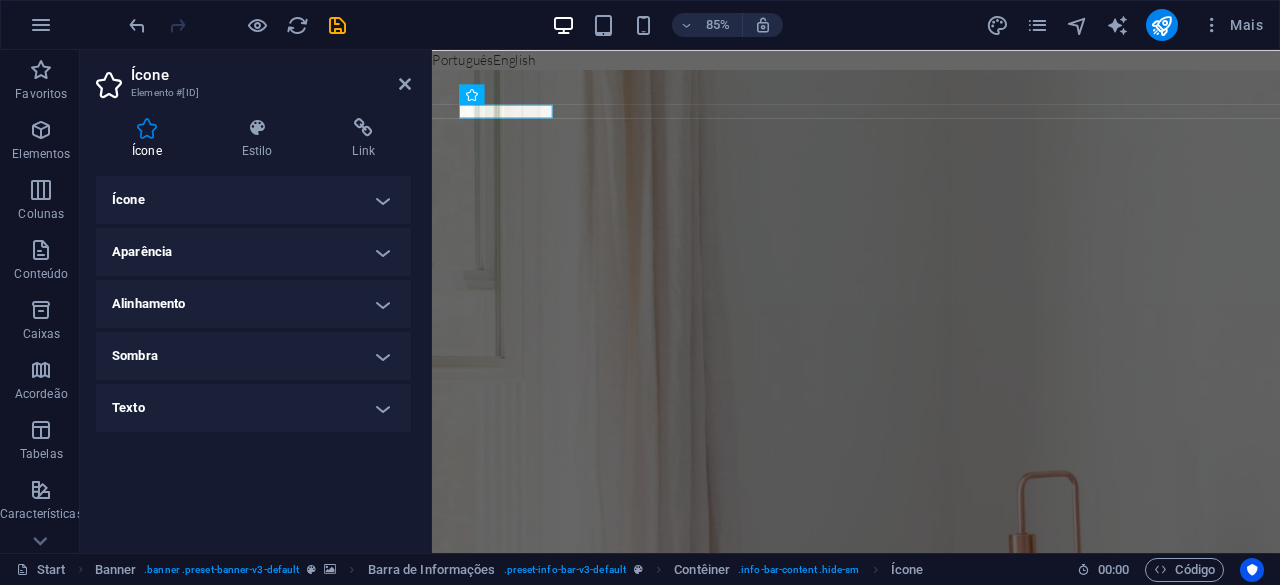 click on "Ícone" at bounding box center [253, 200] 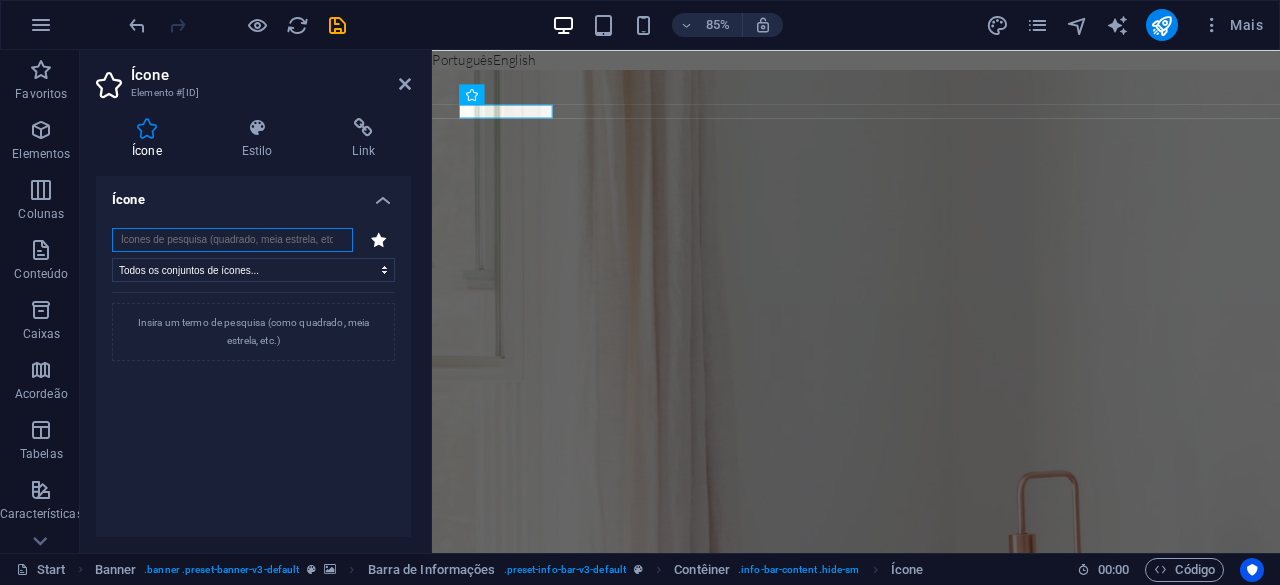 click at bounding box center (232, 240) 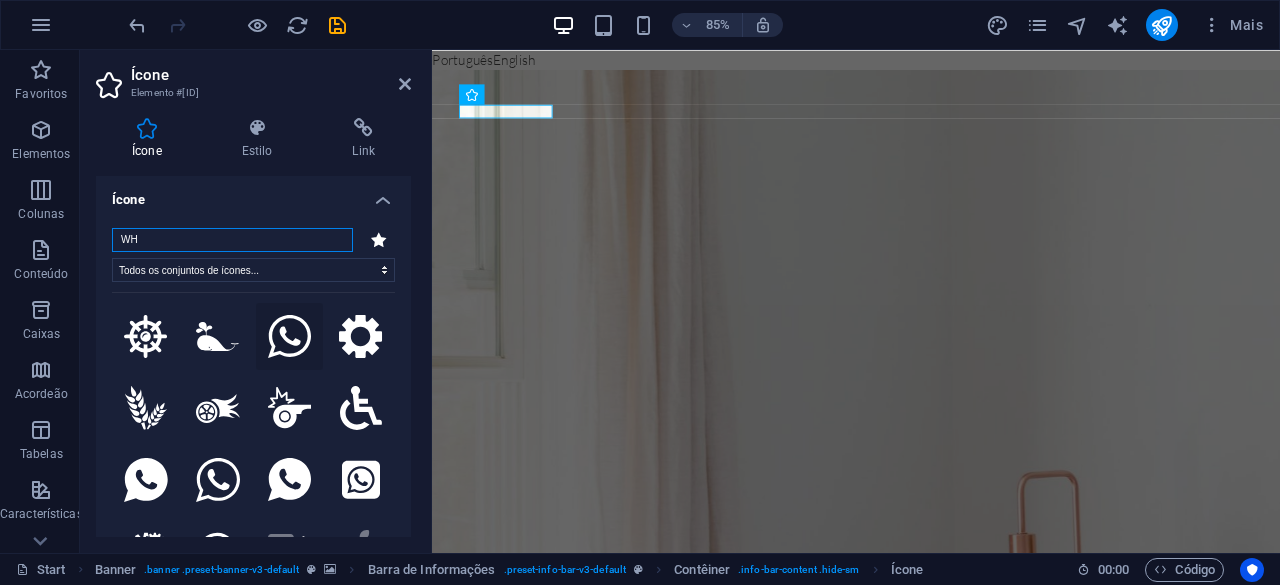type on "WH" 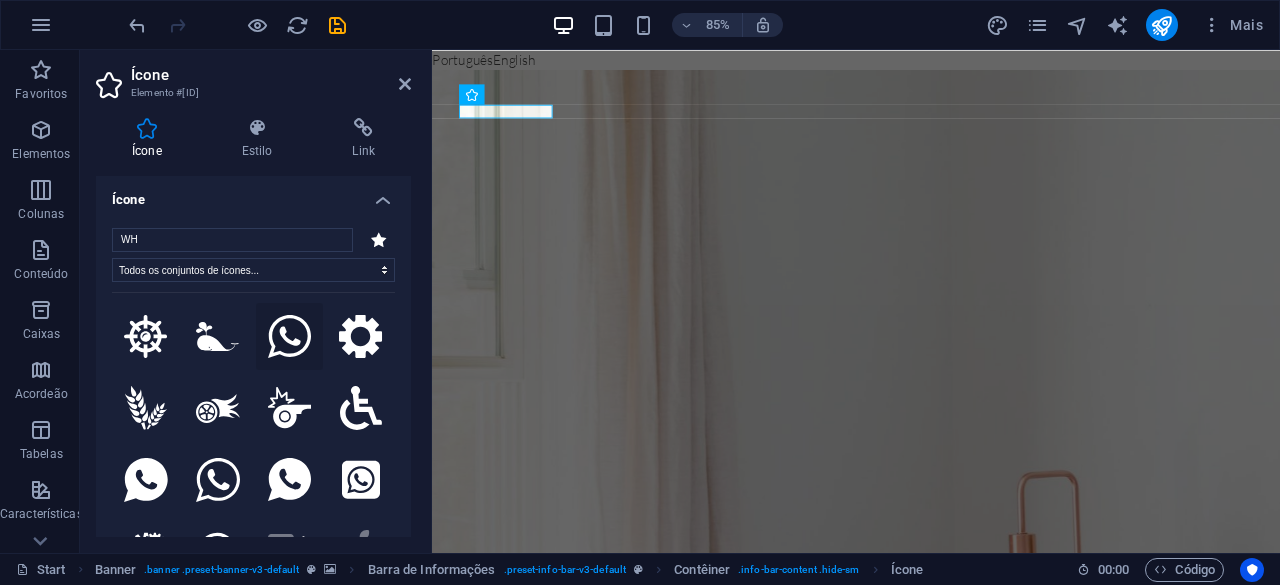 click 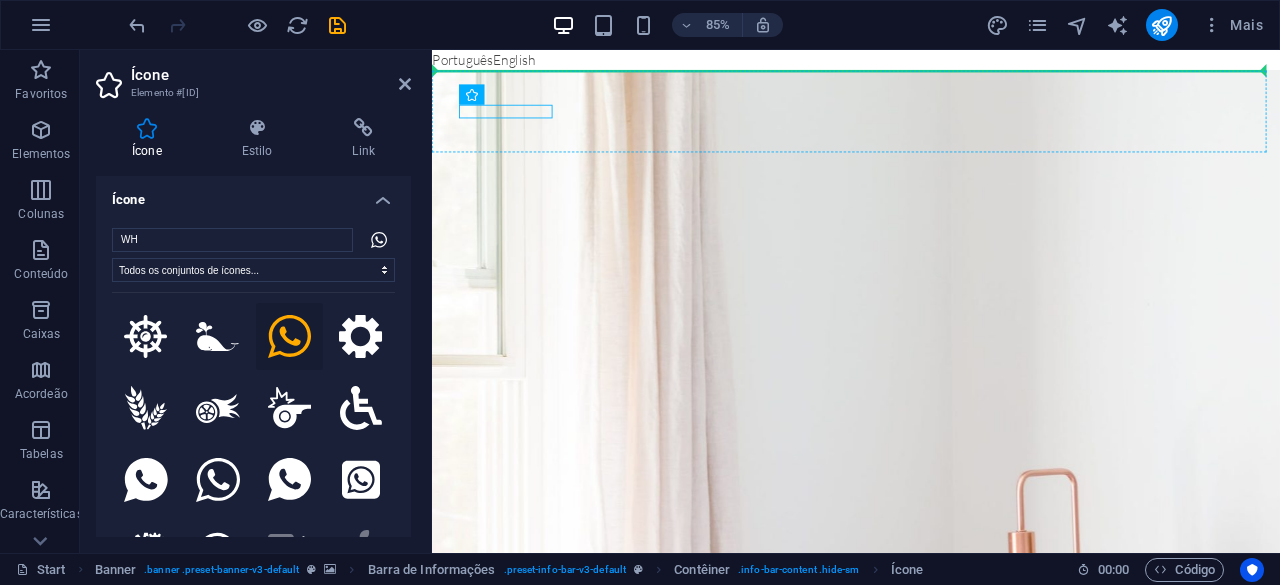 drag, startPoint x: 503, startPoint y: 117, endPoint x: 1239, endPoint y: 115, distance: 736.00275 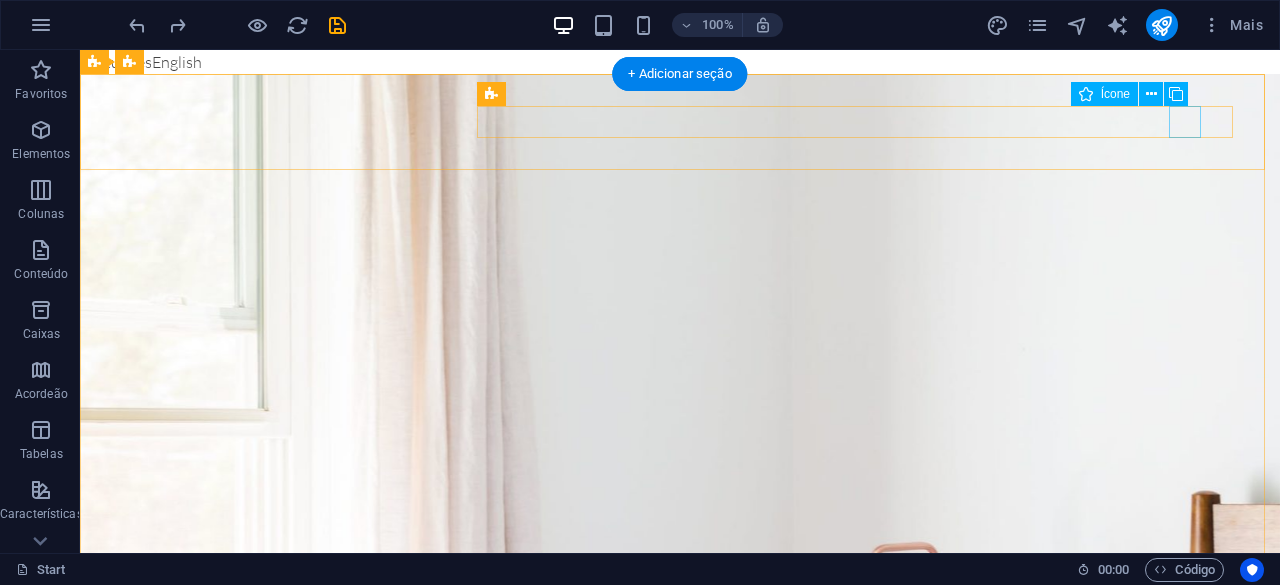 click at bounding box center [680, 1231] 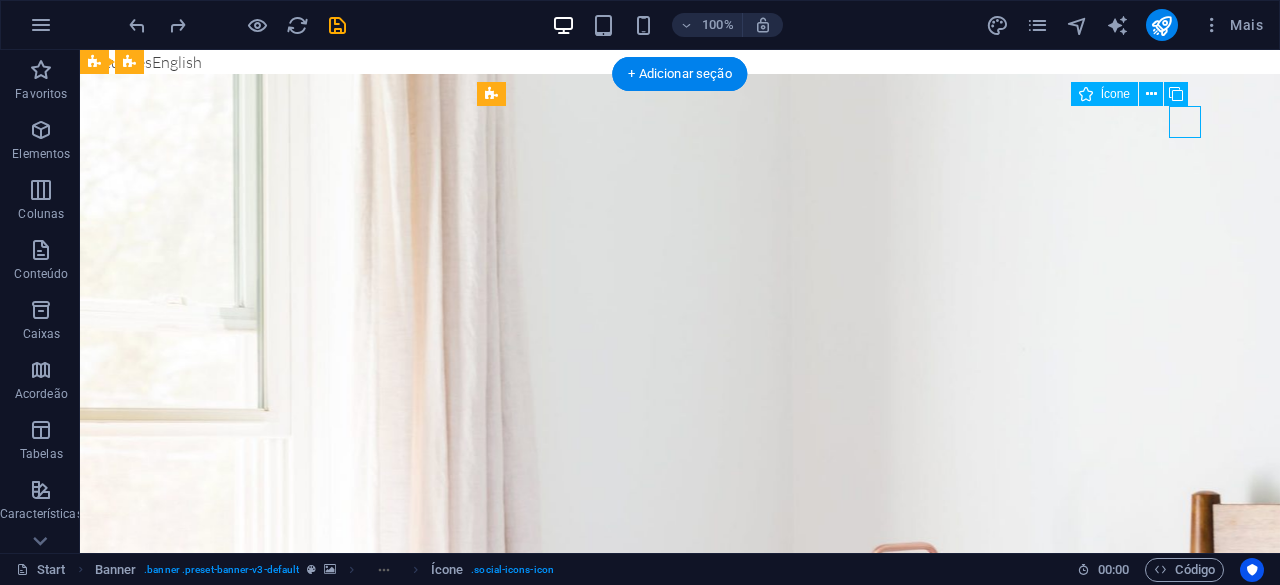 click at bounding box center [680, 1231] 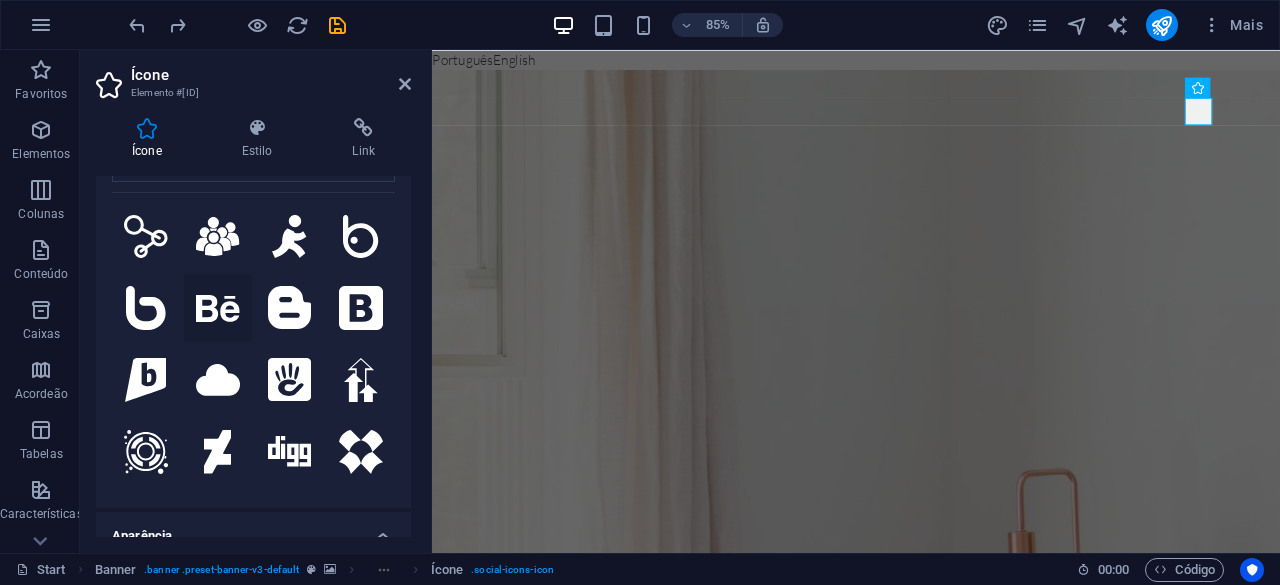 scroll, scrollTop: 0, scrollLeft: 0, axis: both 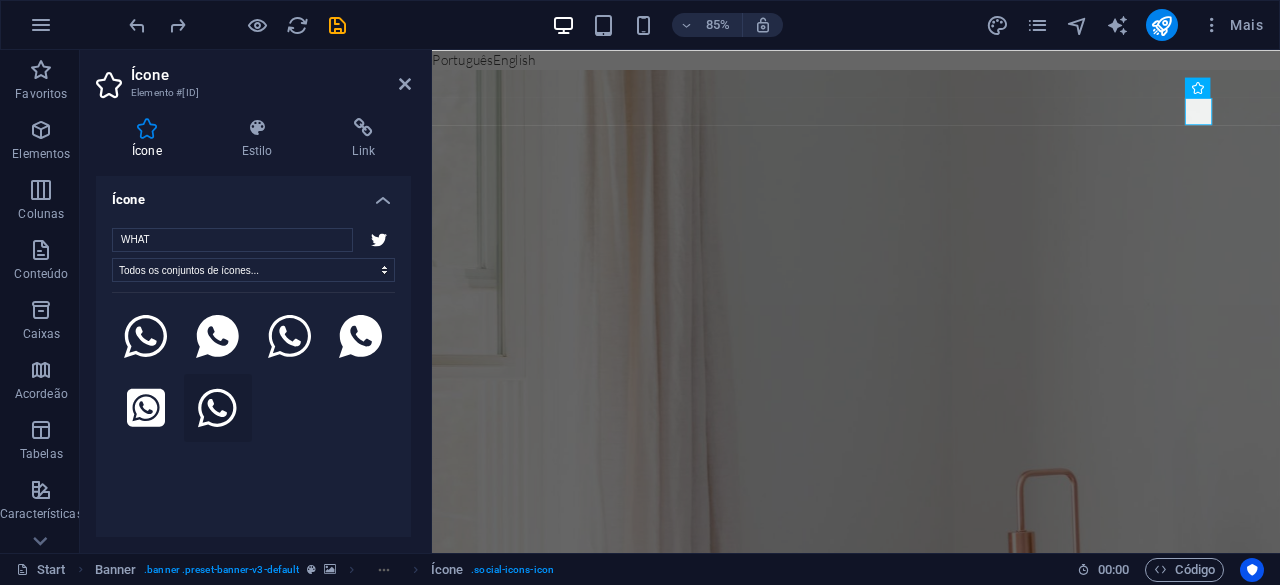 type on "WHAT" 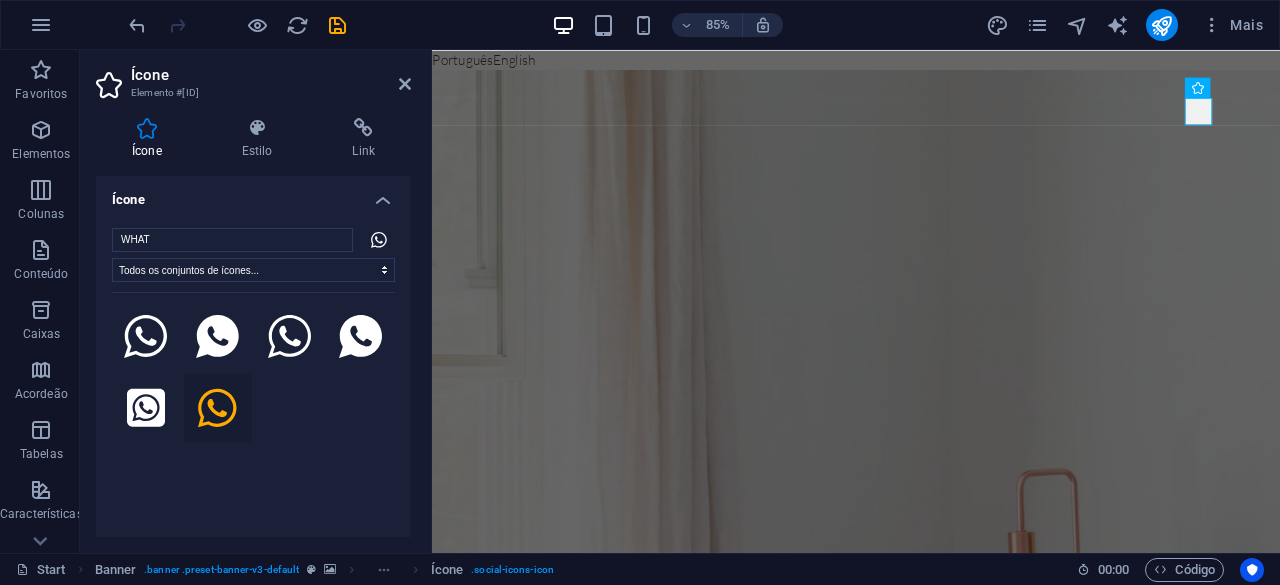 click on "Ícone Estilo Link Ícone WHAT Todos os conjuntos de ícones... IcoFont Ionicons FontAwesome Brands FontAwesome Duotone FontAwesome Solid FontAwesome Regular FontAwesome Light FontAwesome Thin FontAwesome Sharp Solid FontAwesome Sharp Regular FontAwesome Sharp Light FontAwesome Sharp Thin Sua pesquisa retornou mais ícones do que somos capazes de exibir. Por favor, restrinja sua pesquisa. Aparência Cor Plano de fundo Modo Escala Esquerda Centro Direita Largura Padrão automático px rem % em vh vw Altura Padrão automático px rem em vh vw Espaçamento Padrão px rem % em vh vw Largura do traçado 0 Padrão px rem % em vh vw Cor do traço Transbordar Alinhamento Alinhamento Sombra Padrão Nada Externo Cor Deslocamento X 0 px rem vh vw Deslocamento y 0 px rem vh vw Borrão 0 px rem % vh vw Texto Texto alternativo O texto alternativo é usado por dispositivos que não podem exibir imagens (ex. ferramentas de busca de imagens) e deve ser adicionado a cada imagem para melhorar a acessibilidade do website. Layout" at bounding box center (253, 327) 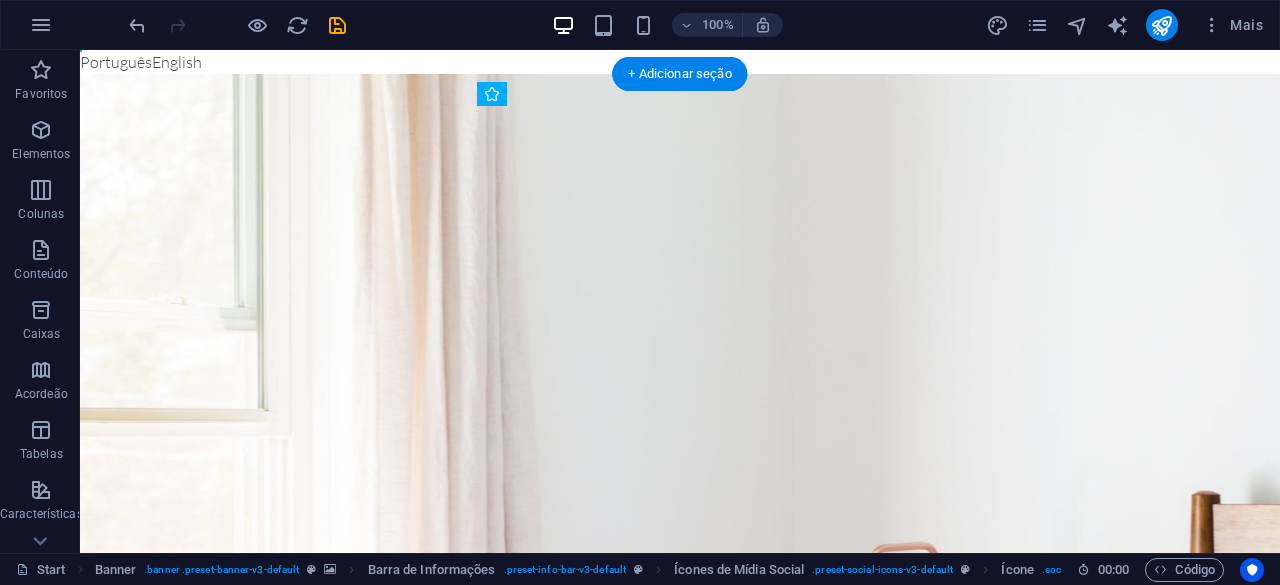 drag, startPoint x: 945, startPoint y: 122, endPoint x: 1221, endPoint y: 129, distance: 276.08875 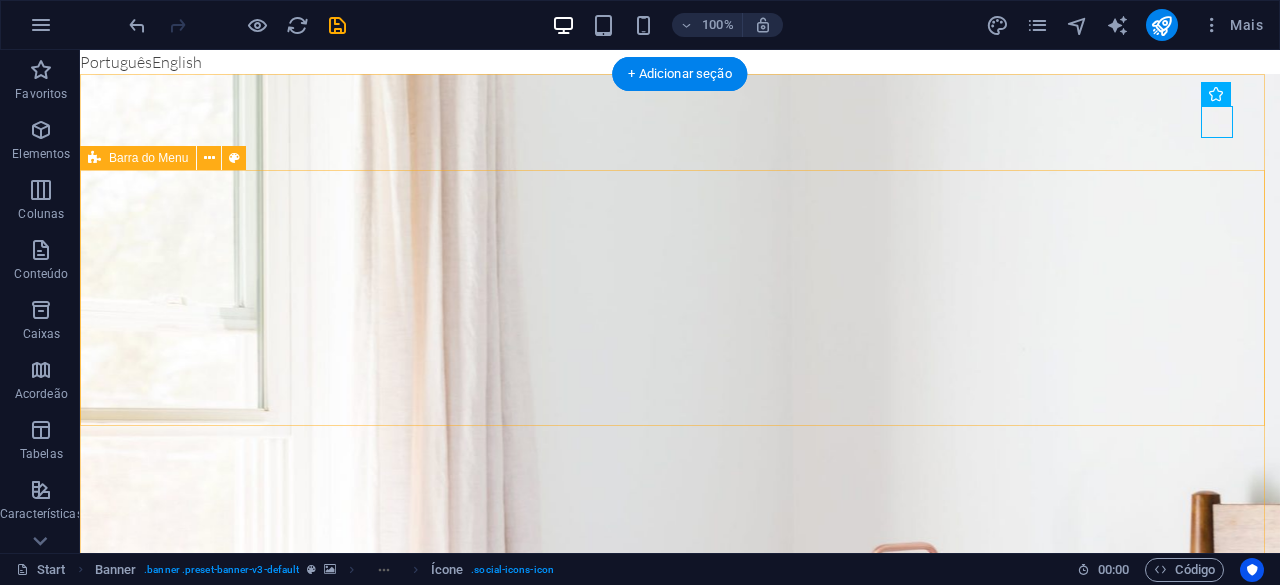 click on "Início Sobre Nós Serviços Contacos" at bounding box center [680, 1467] 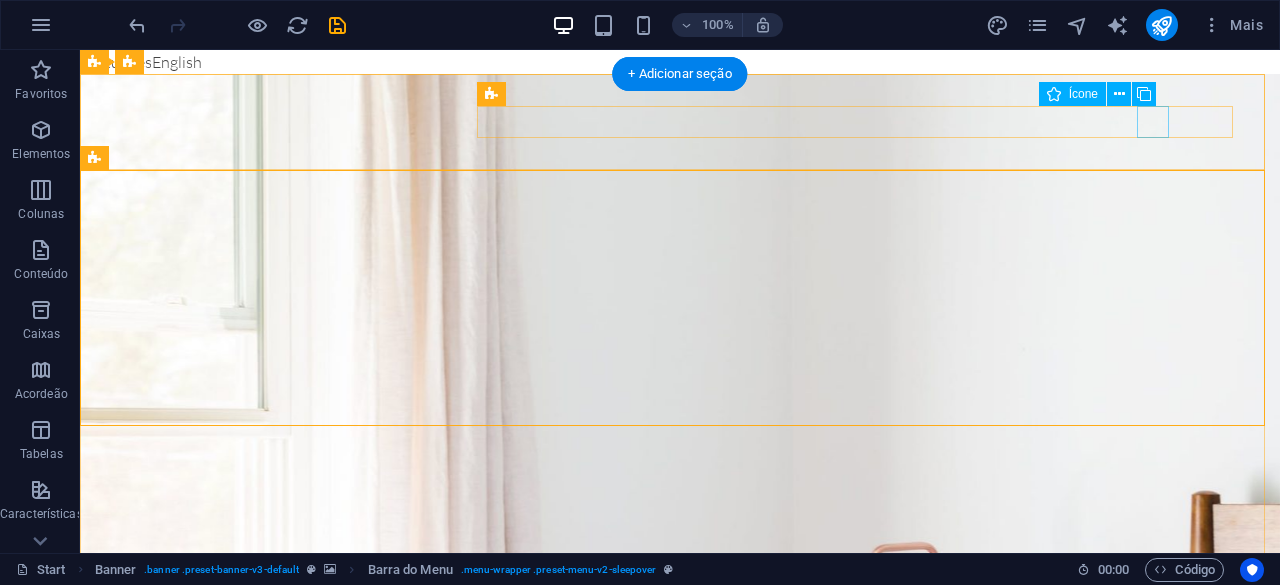 click at bounding box center [680, 1199] 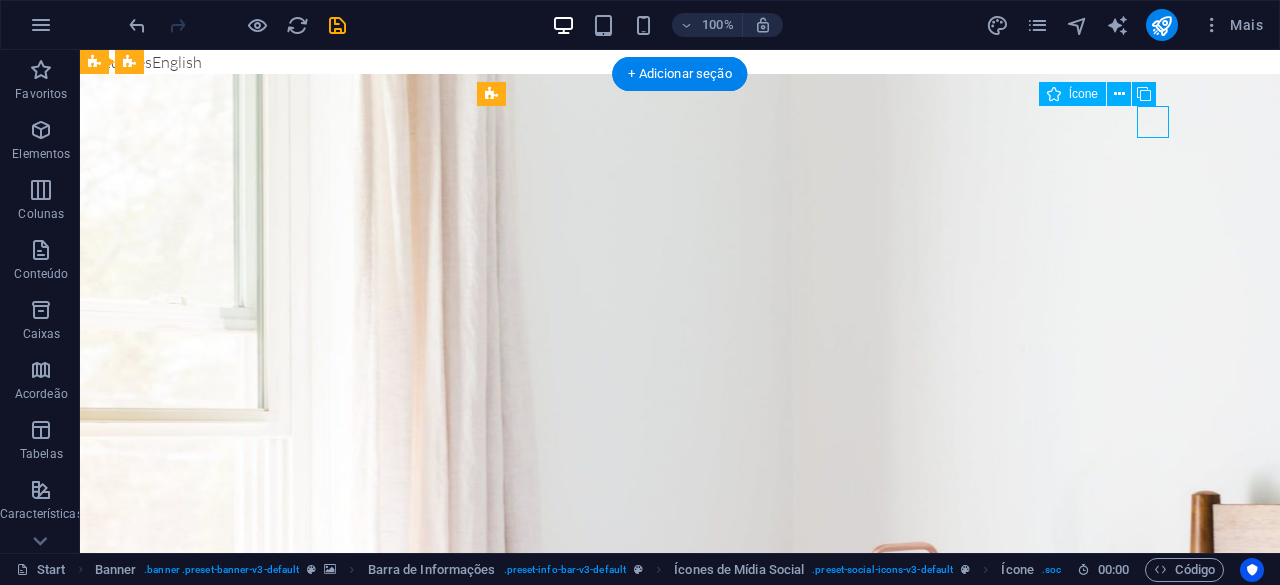 click at bounding box center [680, 1199] 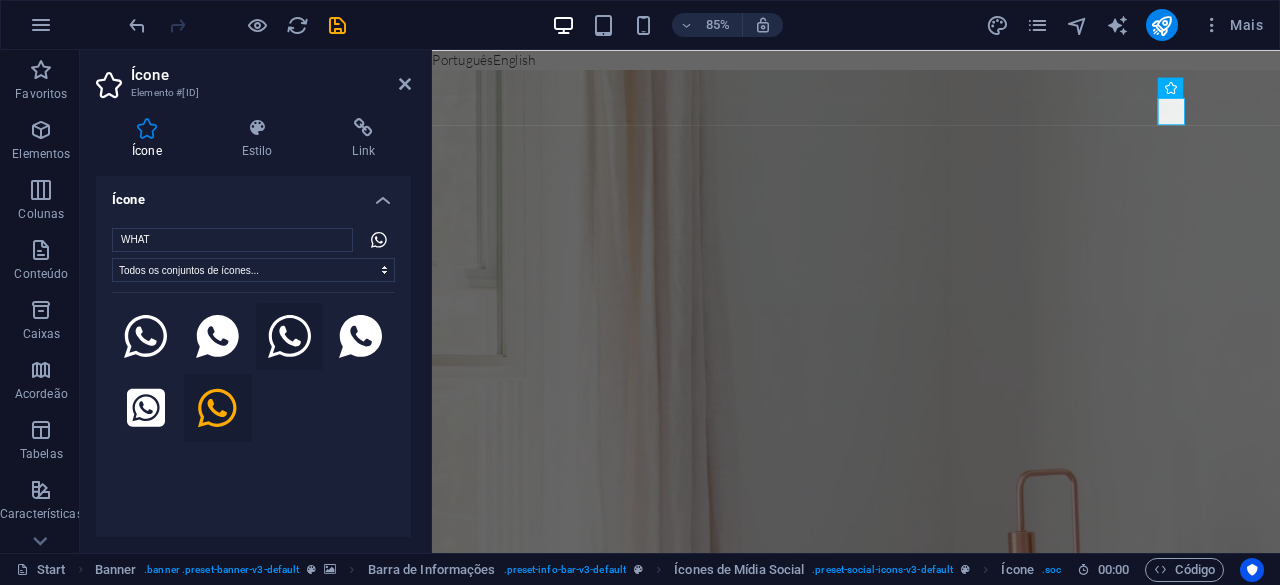click 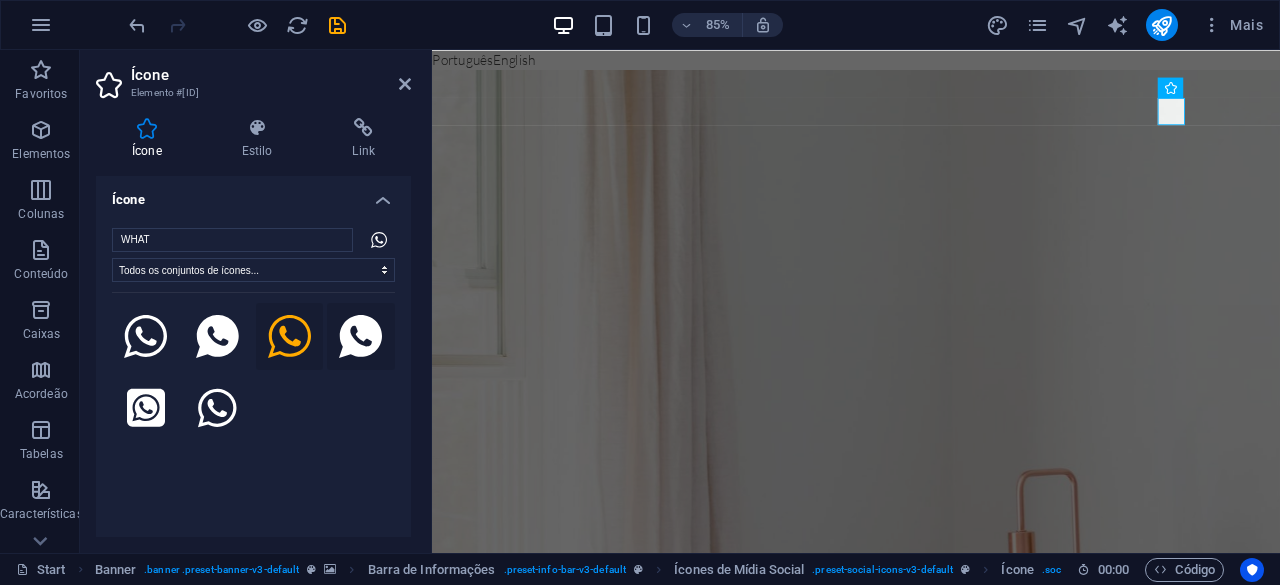 click 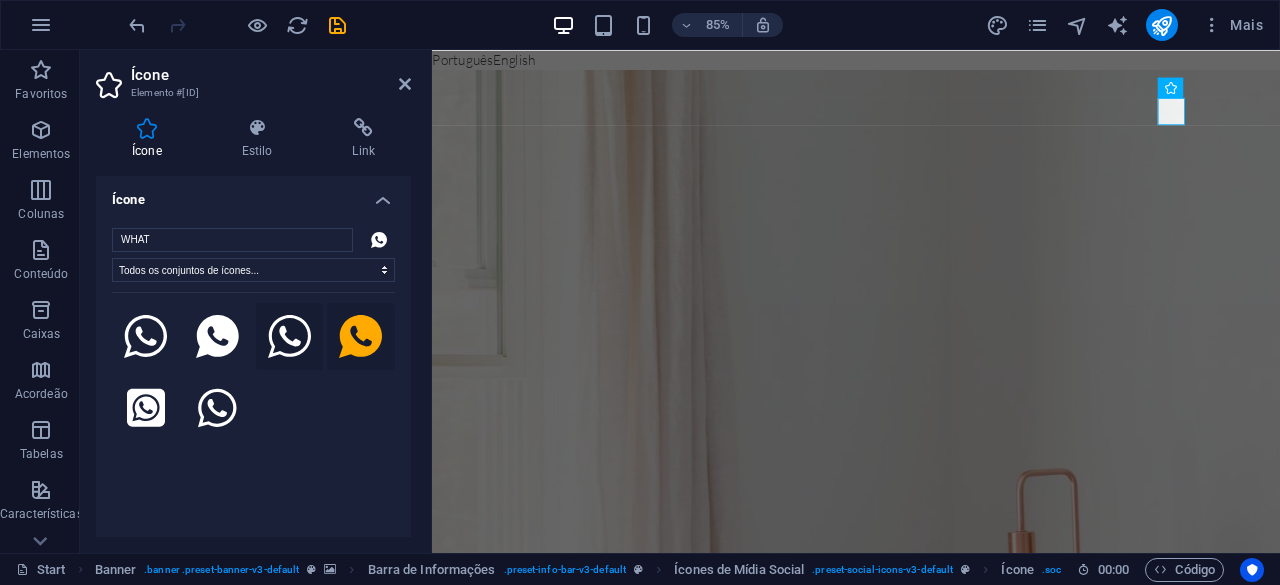 click 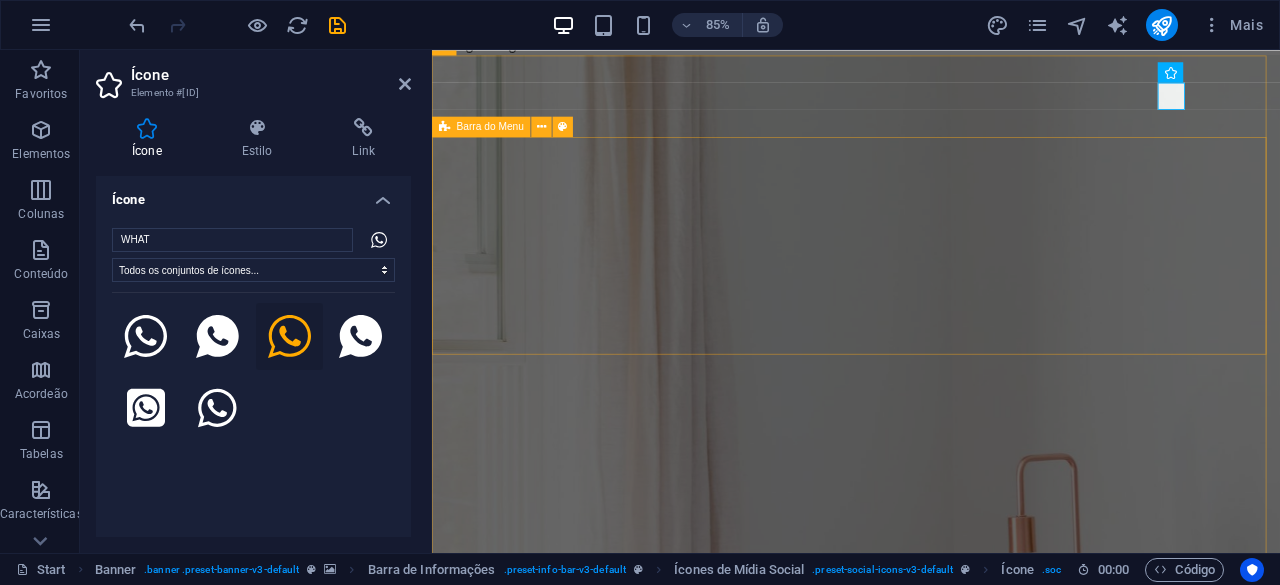 scroll, scrollTop: 0, scrollLeft: 0, axis: both 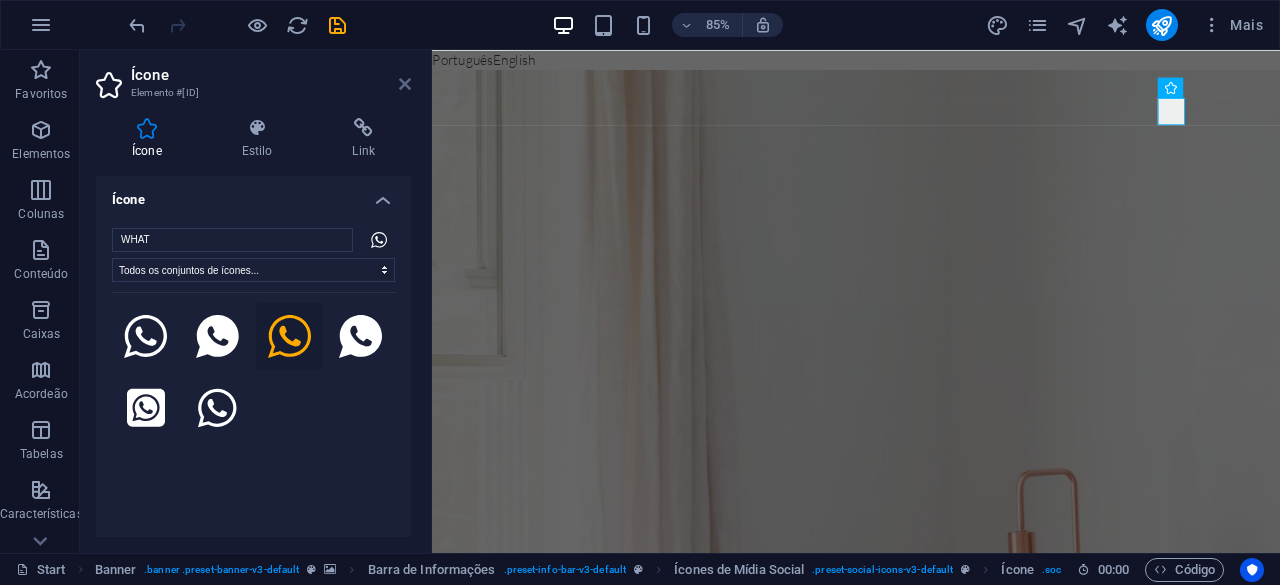 click at bounding box center (405, 84) 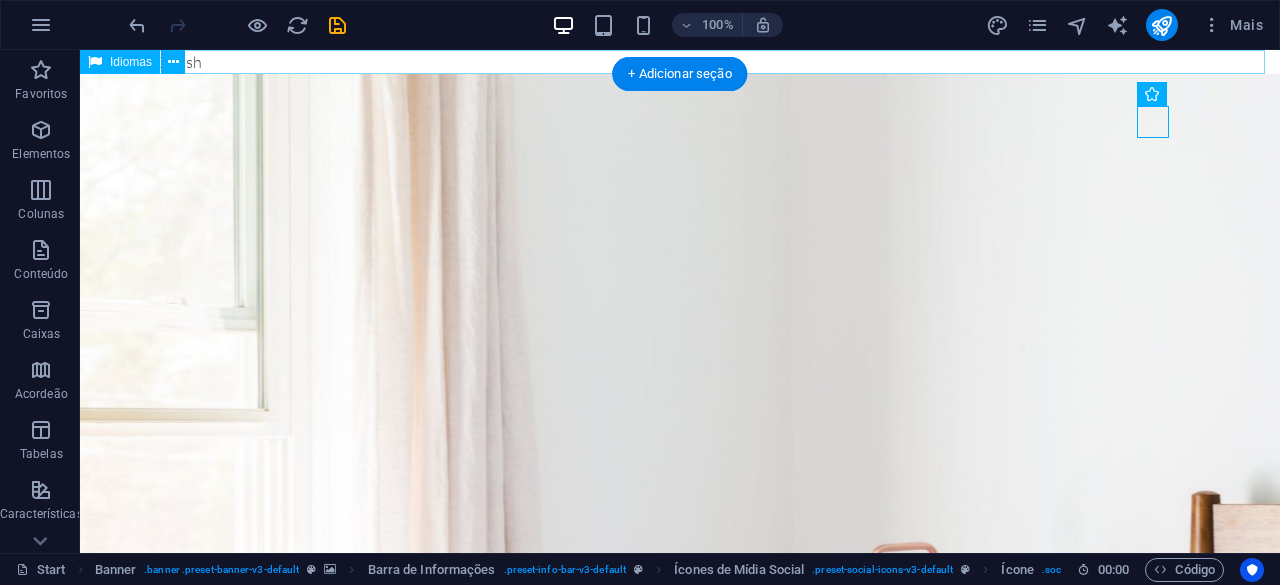 click on "Português English" at bounding box center [680, 62] 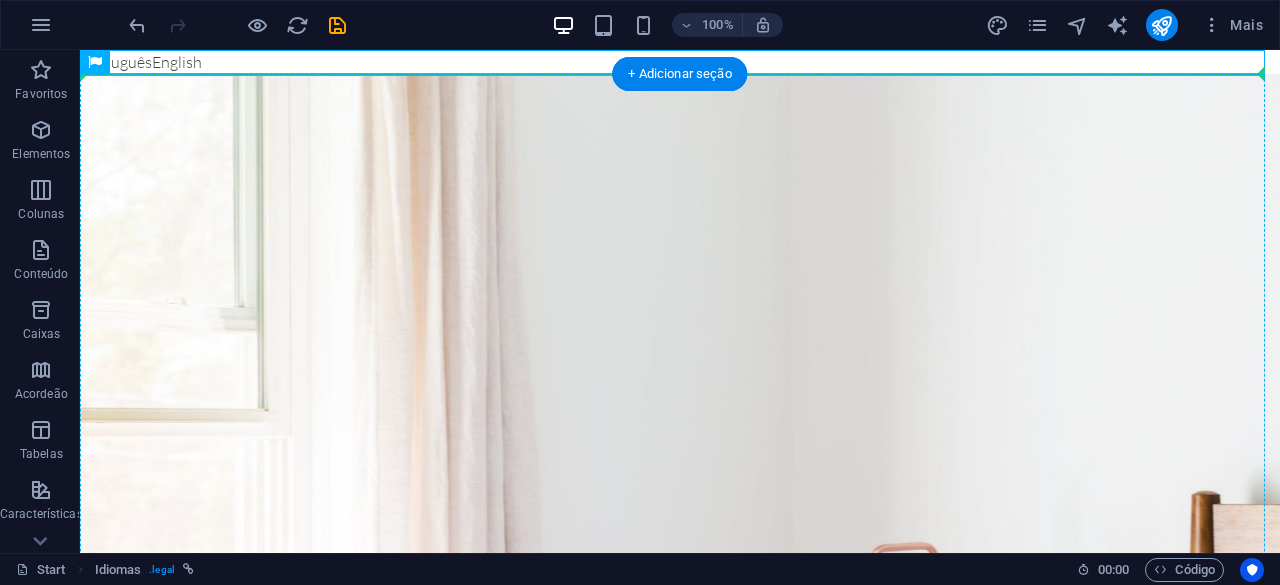 drag, startPoint x: 404, startPoint y: 59, endPoint x: 395, endPoint y: 98, distance: 40.024994 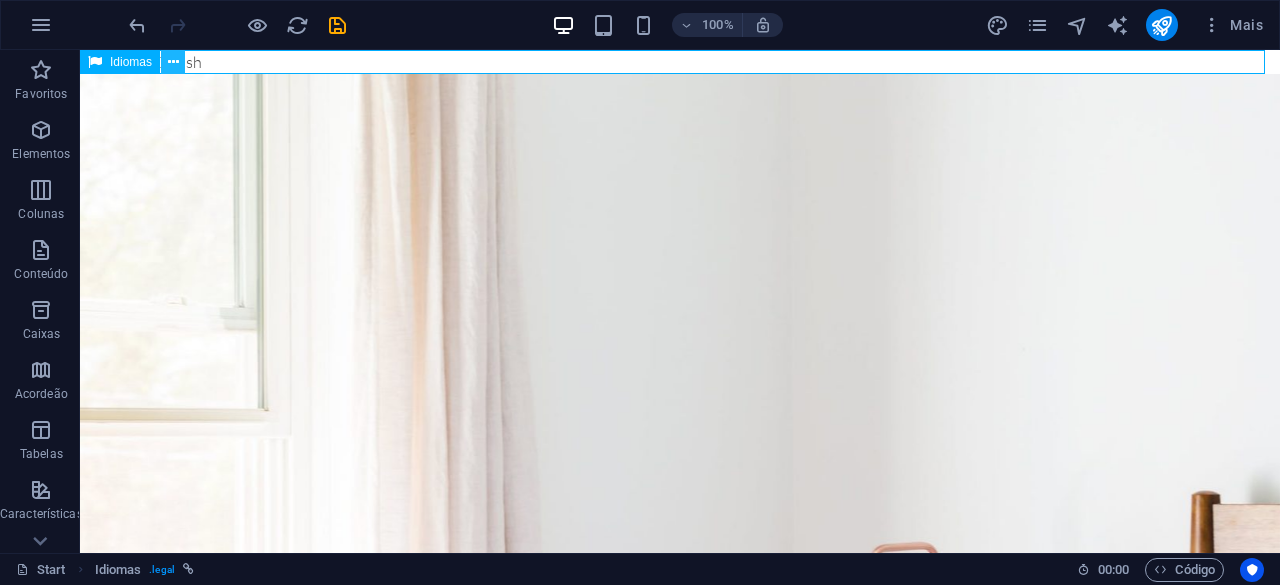 click at bounding box center [173, 62] 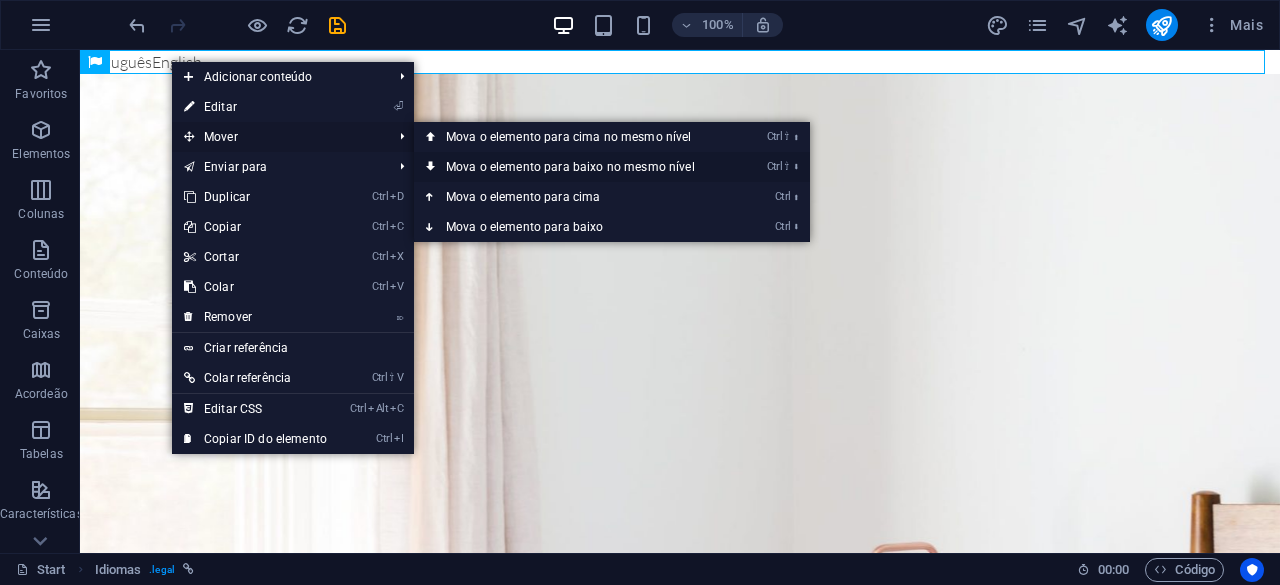 click on "Ctrl ⇧ ⬇  Mova o elemento para baixo no mesmo nível" at bounding box center [574, 167] 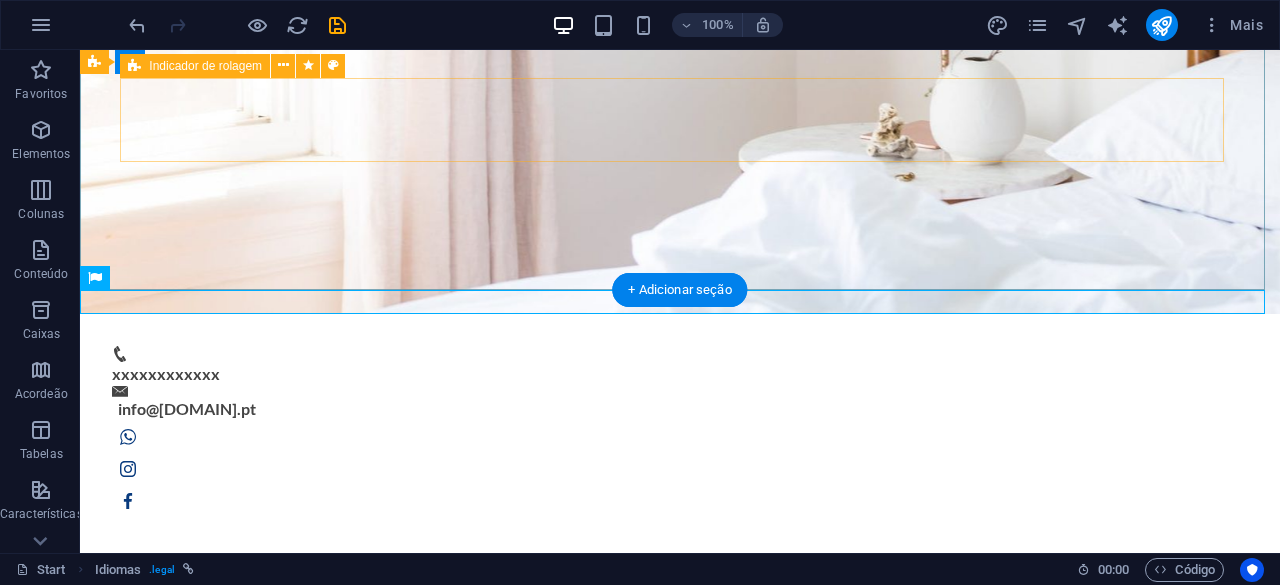 scroll, scrollTop: 0, scrollLeft: 0, axis: both 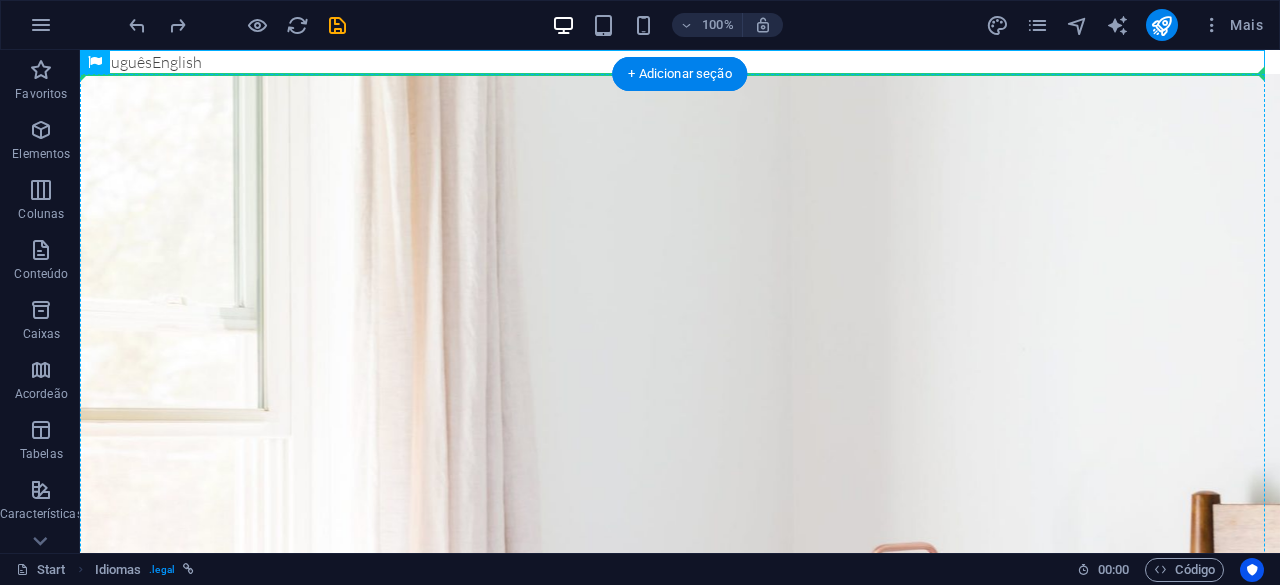 drag, startPoint x: 422, startPoint y: 57, endPoint x: 426, endPoint y: 94, distance: 37.215588 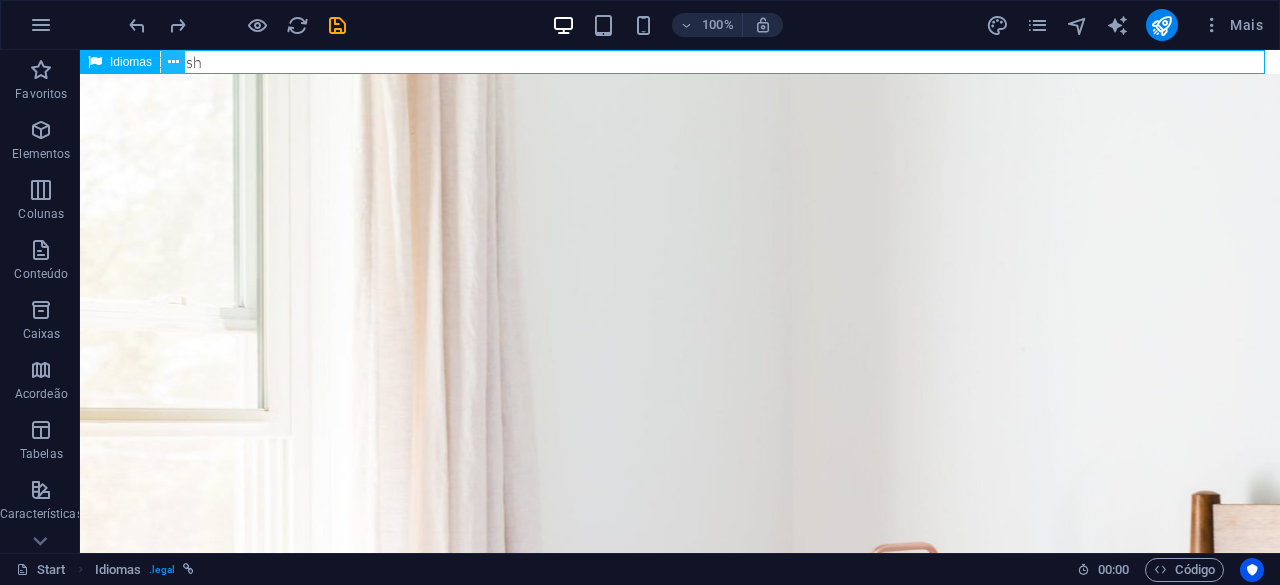 click at bounding box center (173, 62) 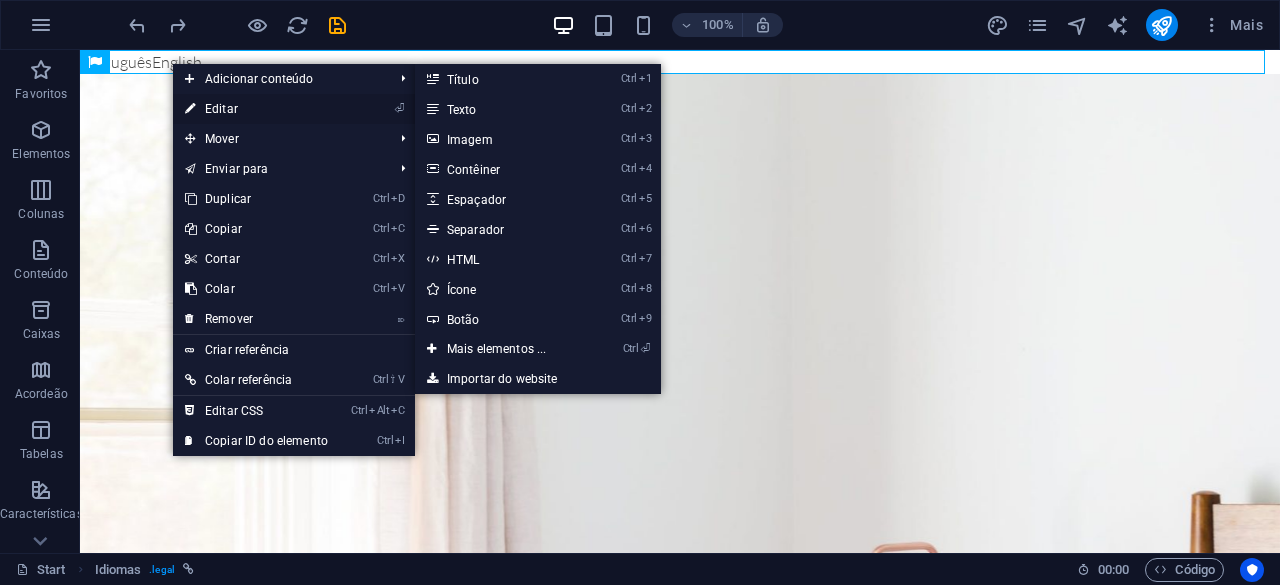 click on "⏎  Editar" at bounding box center (256, 109) 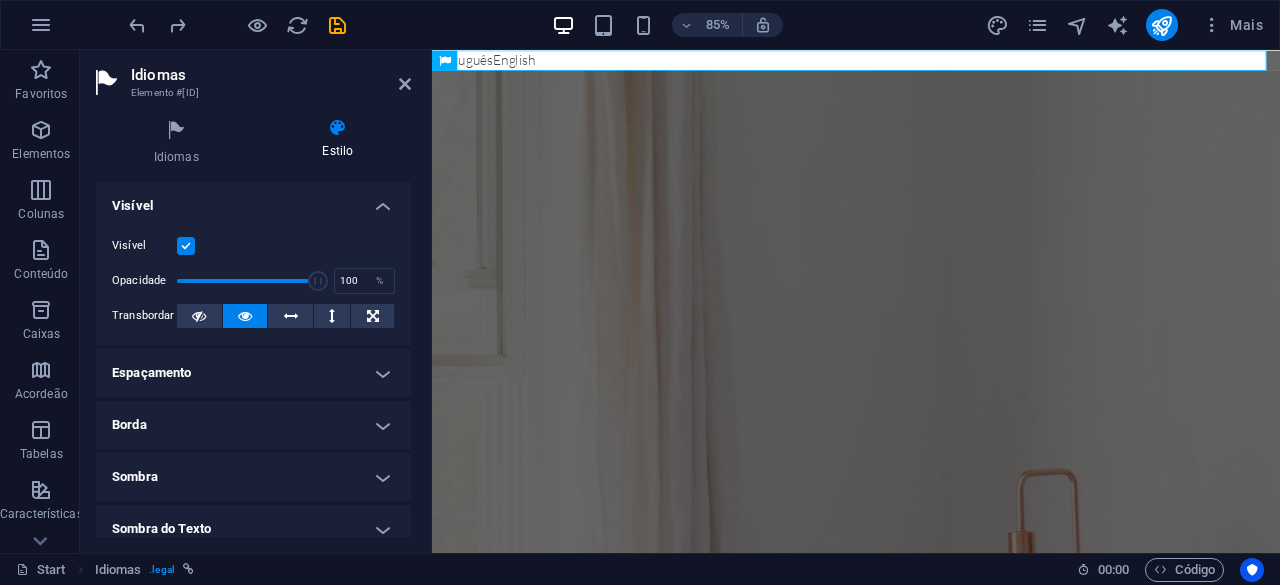 click at bounding box center [186, 246] 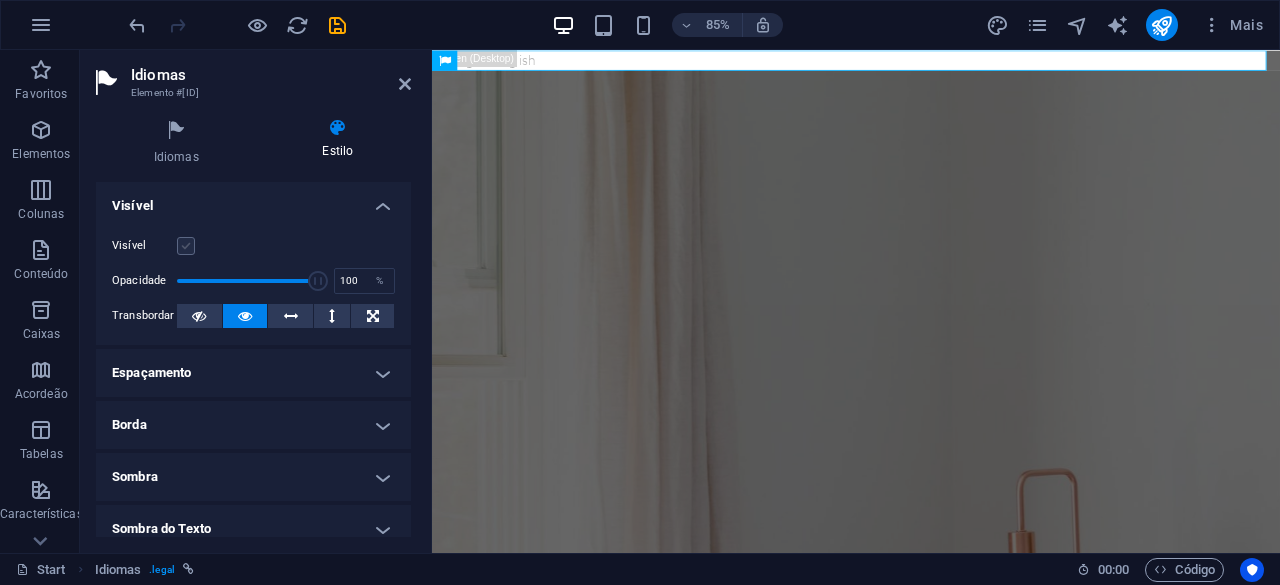 click at bounding box center [186, 246] 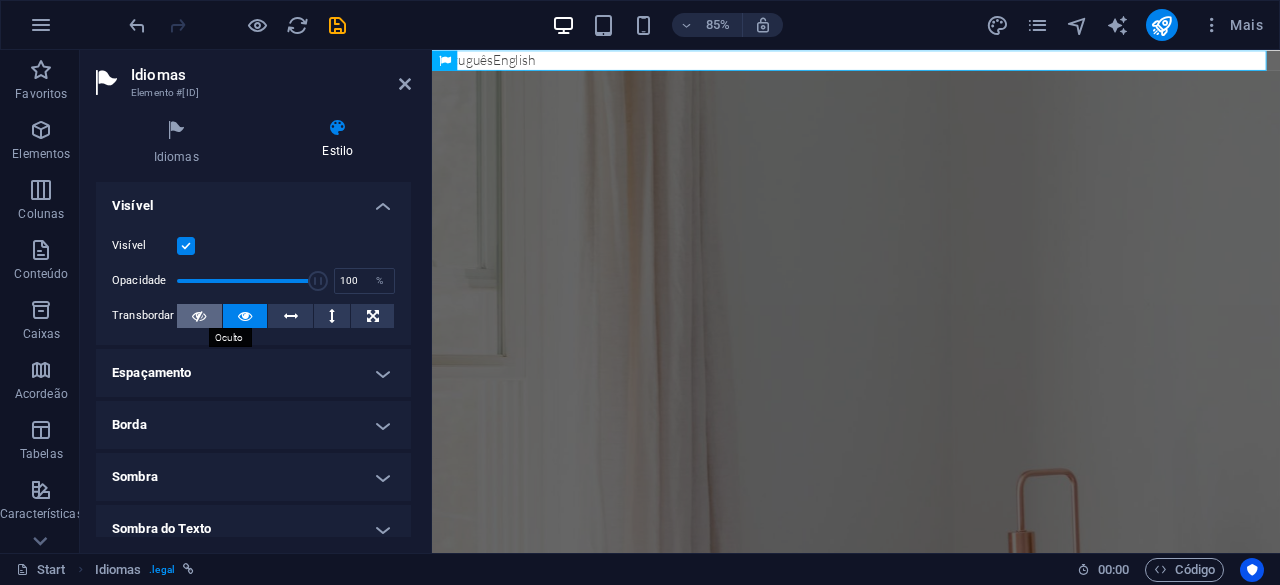 click at bounding box center [199, 316] 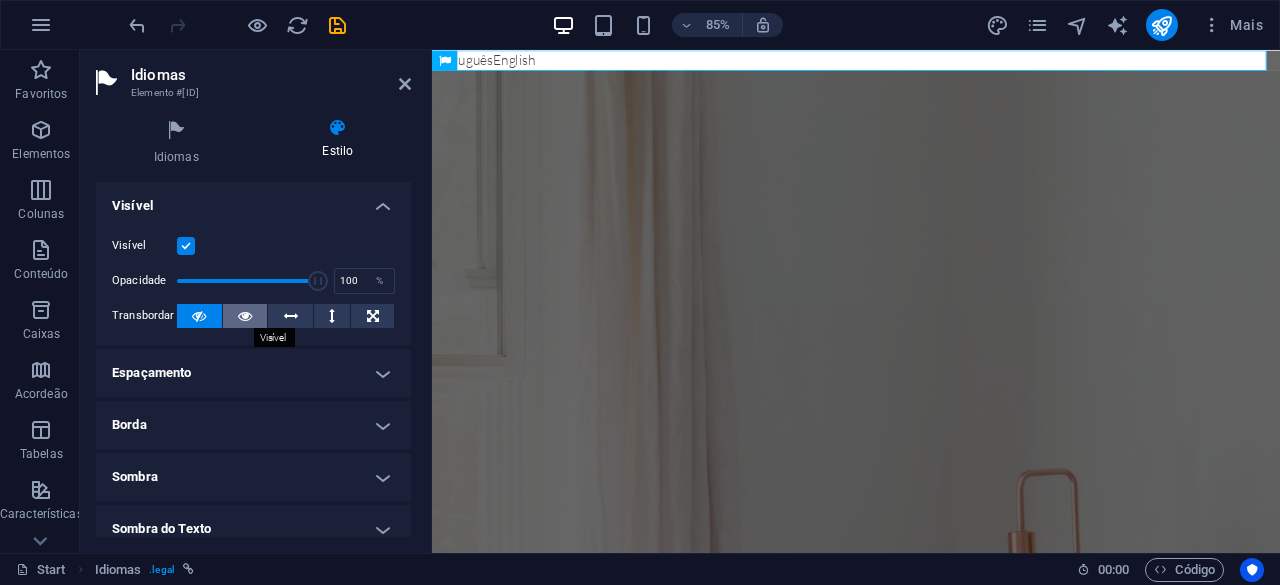 click at bounding box center [245, 316] 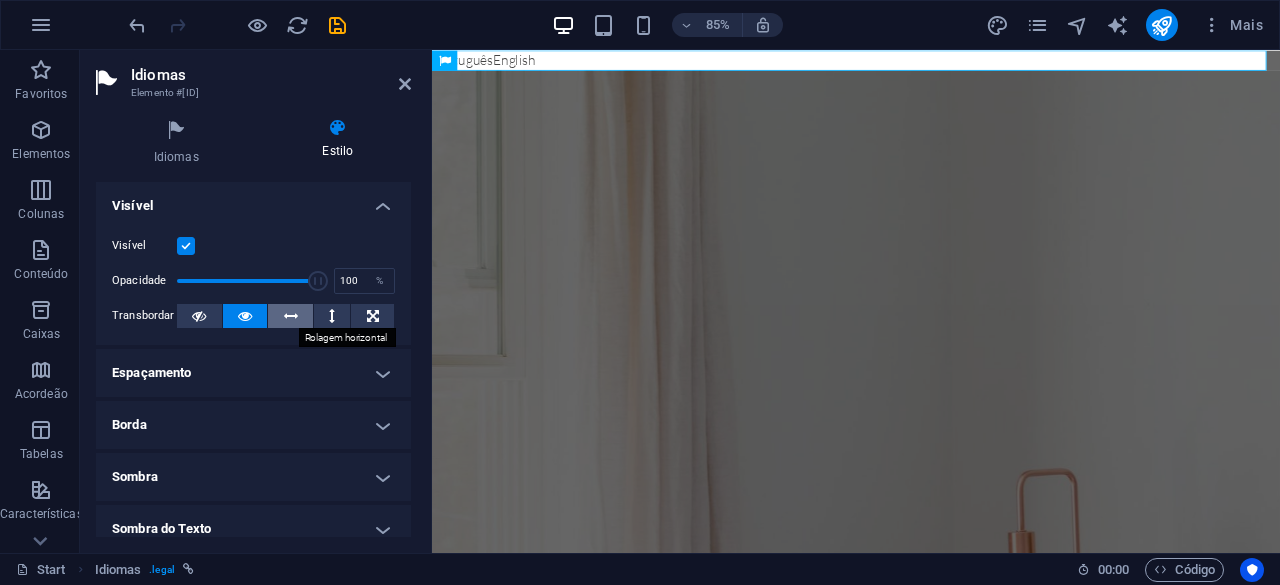 click at bounding box center [291, 316] 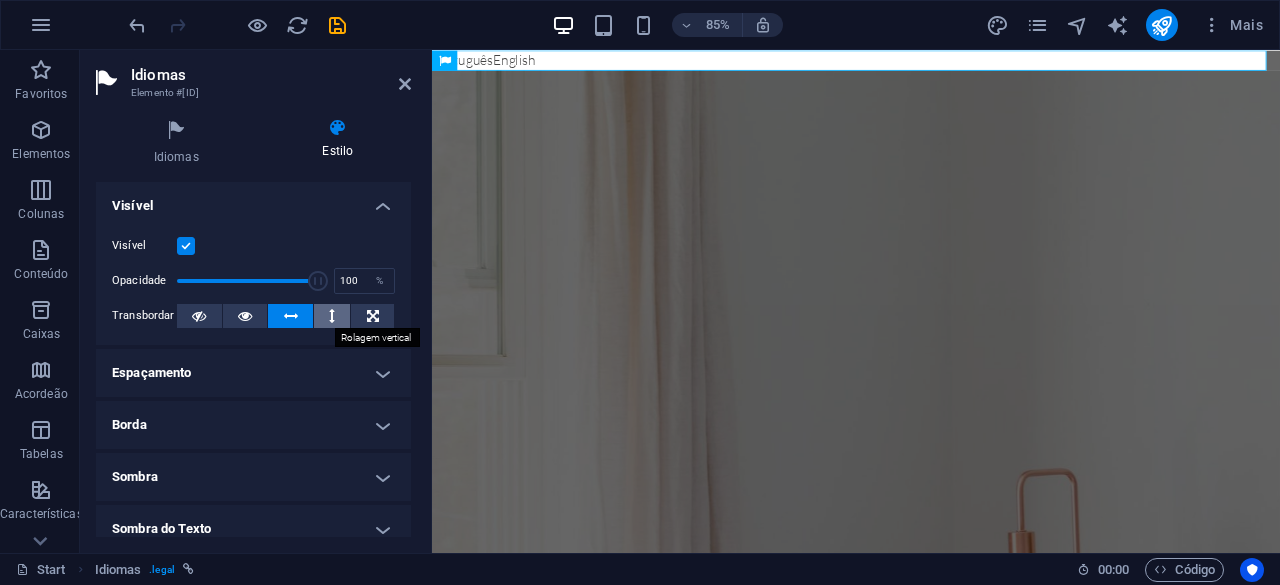 click at bounding box center [332, 316] 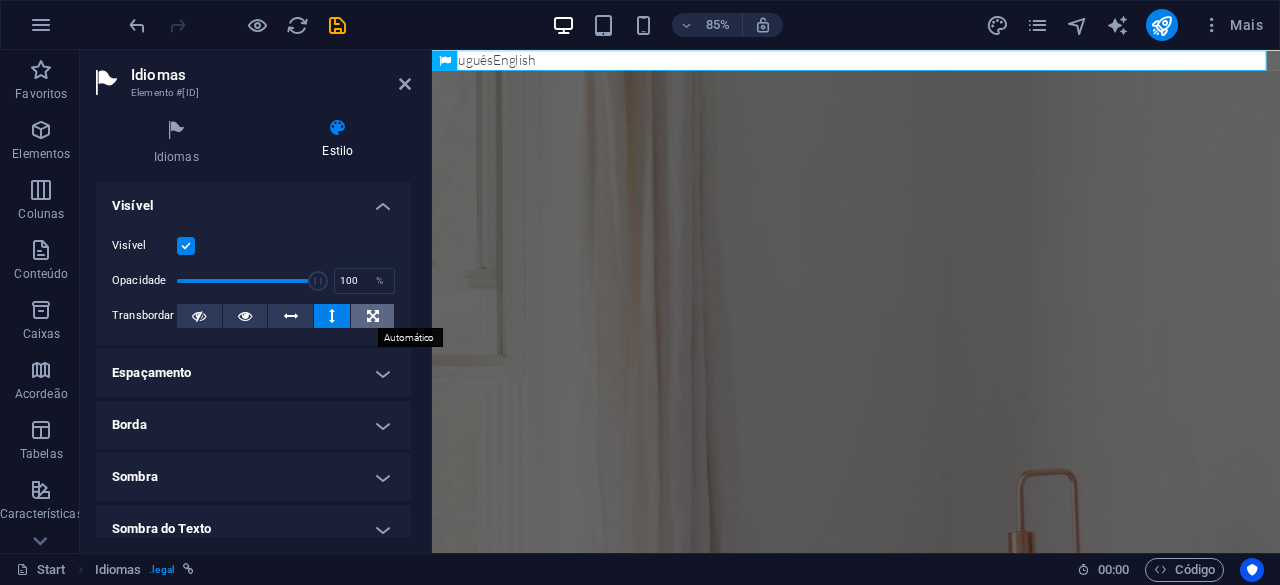 click at bounding box center [373, 316] 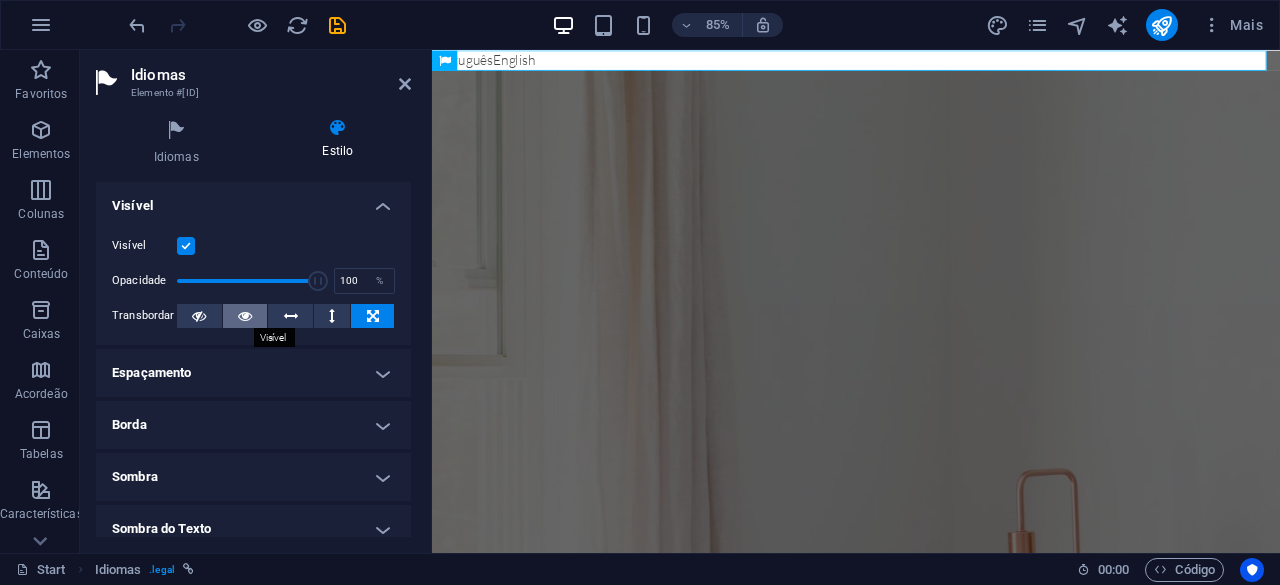 click at bounding box center (245, 316) 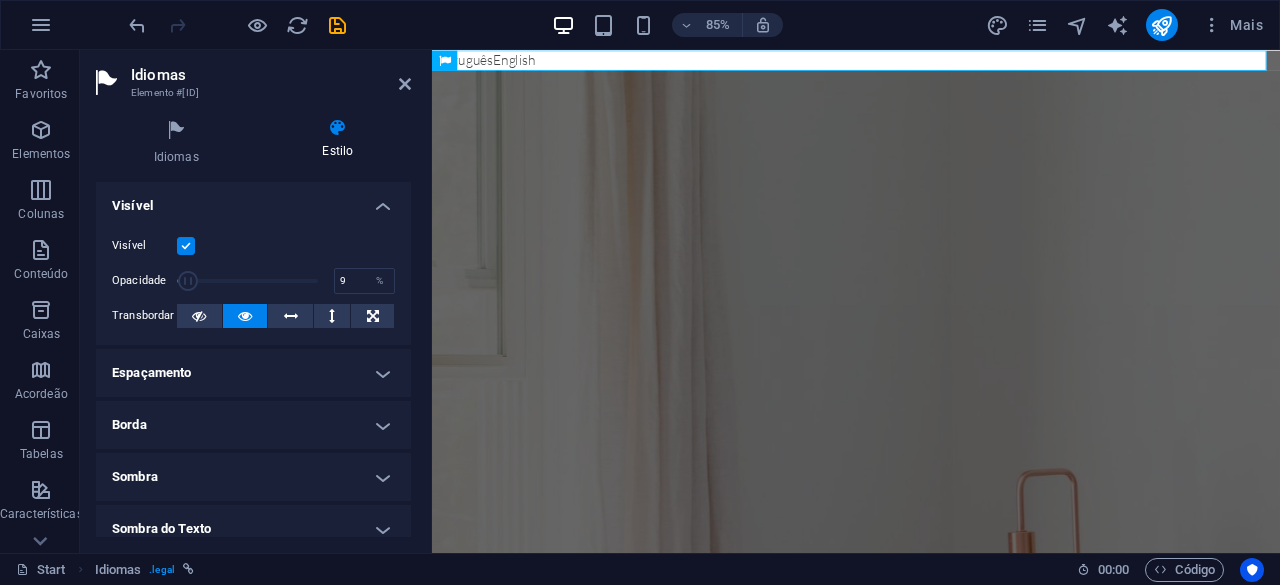 drag, startPoint x: 312, startPoint y: 281, endPoint x: 188, endPoint y: 273, distance: 124.2578 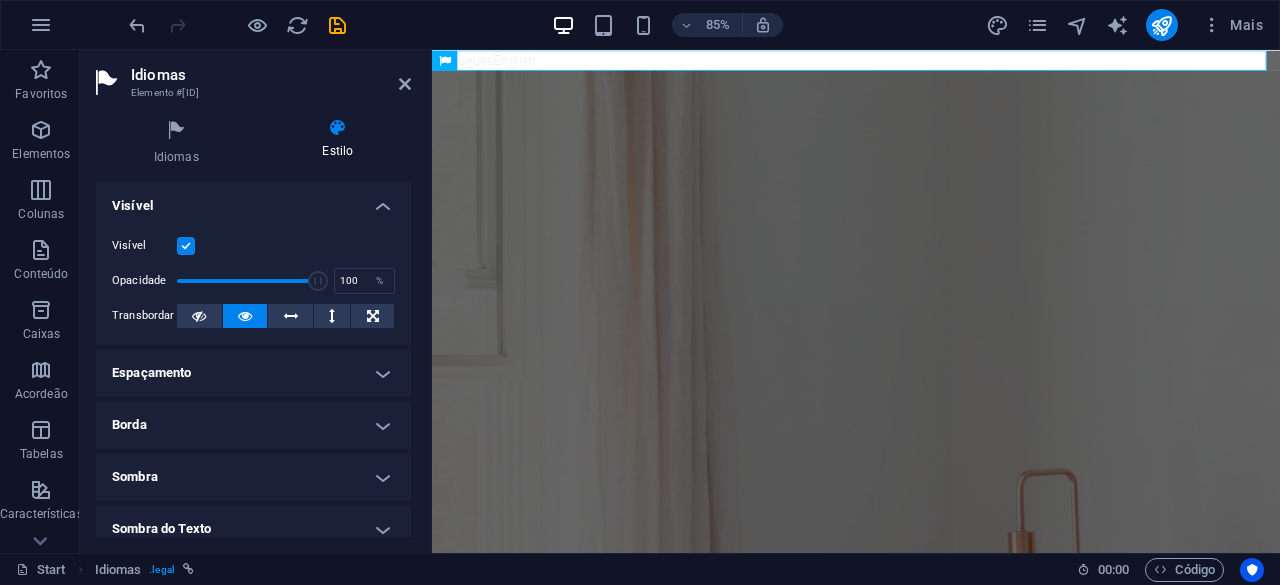 drag, startPoint x: 188, startPoint y: 273, endPoint x: 318, endPoint y: 299, distance: 132.57451 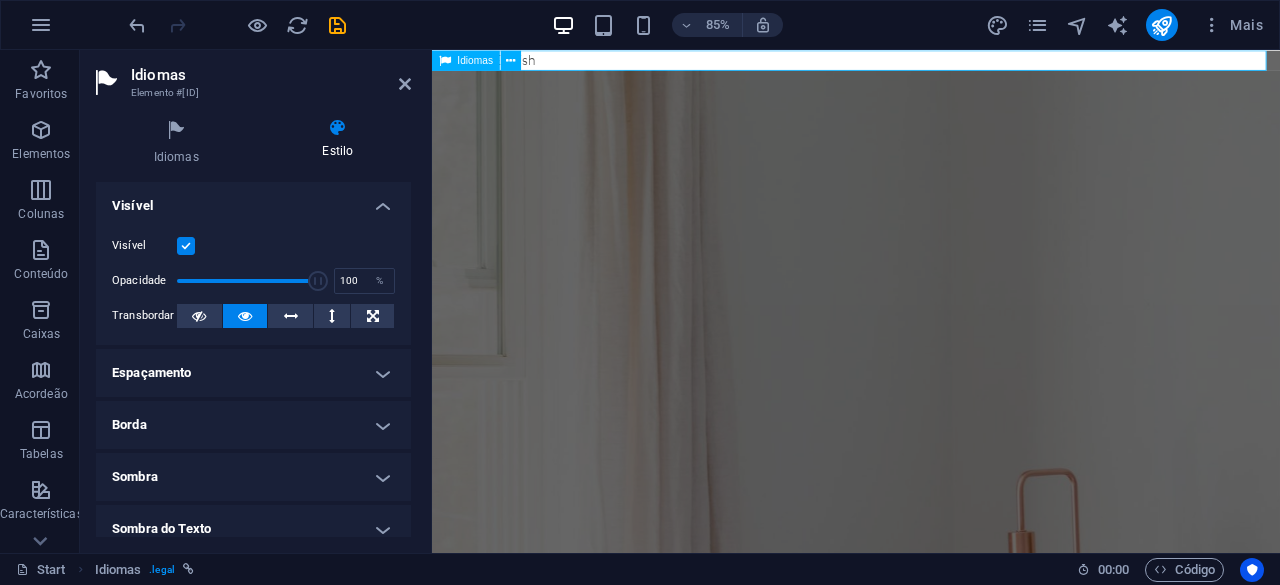 click on "Português English" at bounding box center (931, 62) 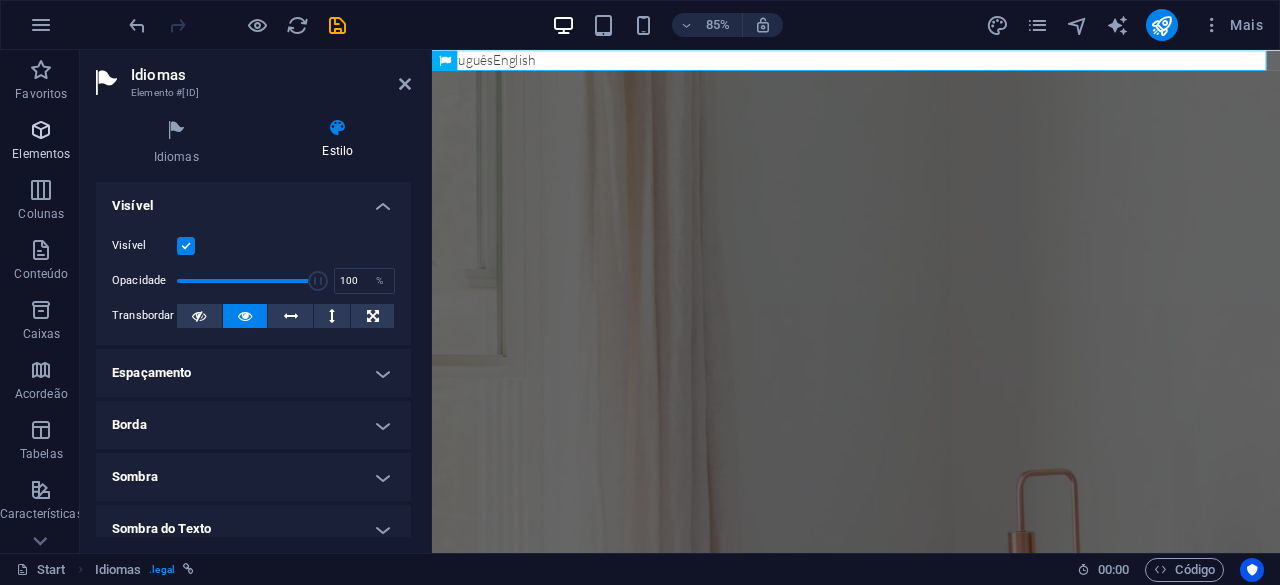 click at bounding box center [41, 130] 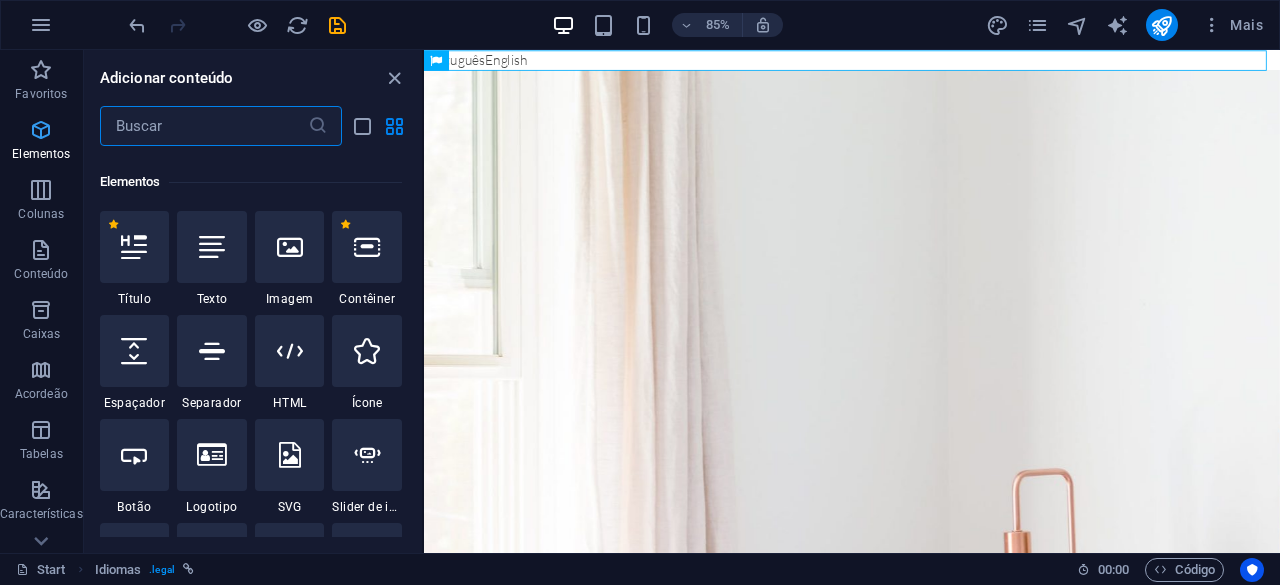 scroll, scrollTop: 213, scrollLeft: 0, axis: vertical 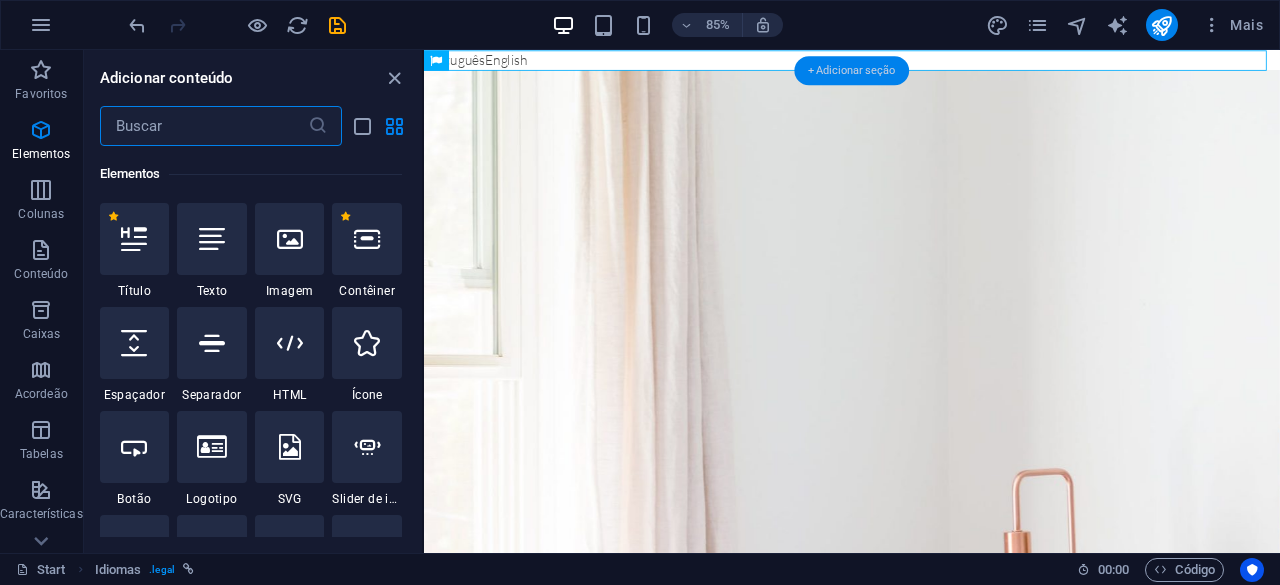 click on "+ Adicionar seção" at bounding box center [851, 70] 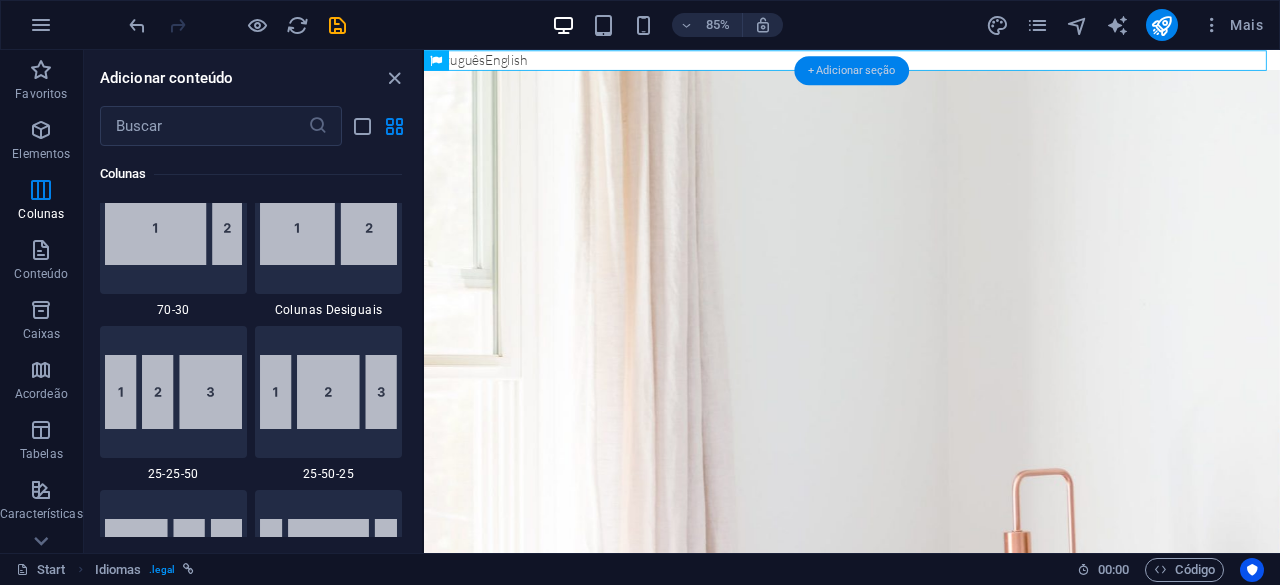 scroll, scrollTop: 3499, scrollLeft: 0, axis: vertical 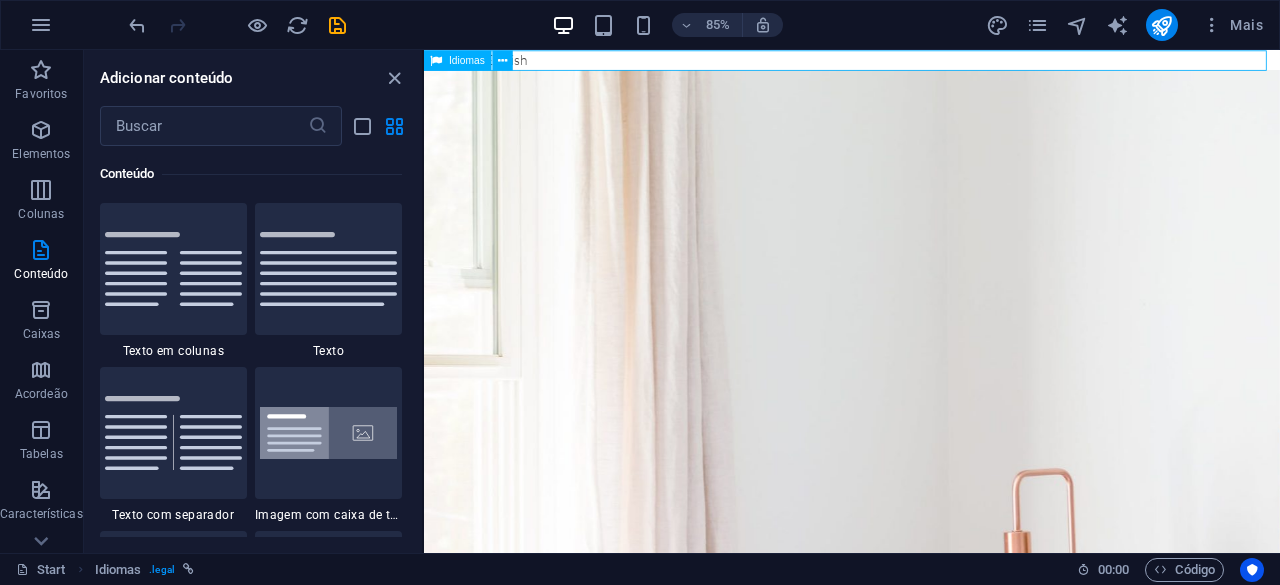 click on "Idiomas" at bounding box center [468, 60] 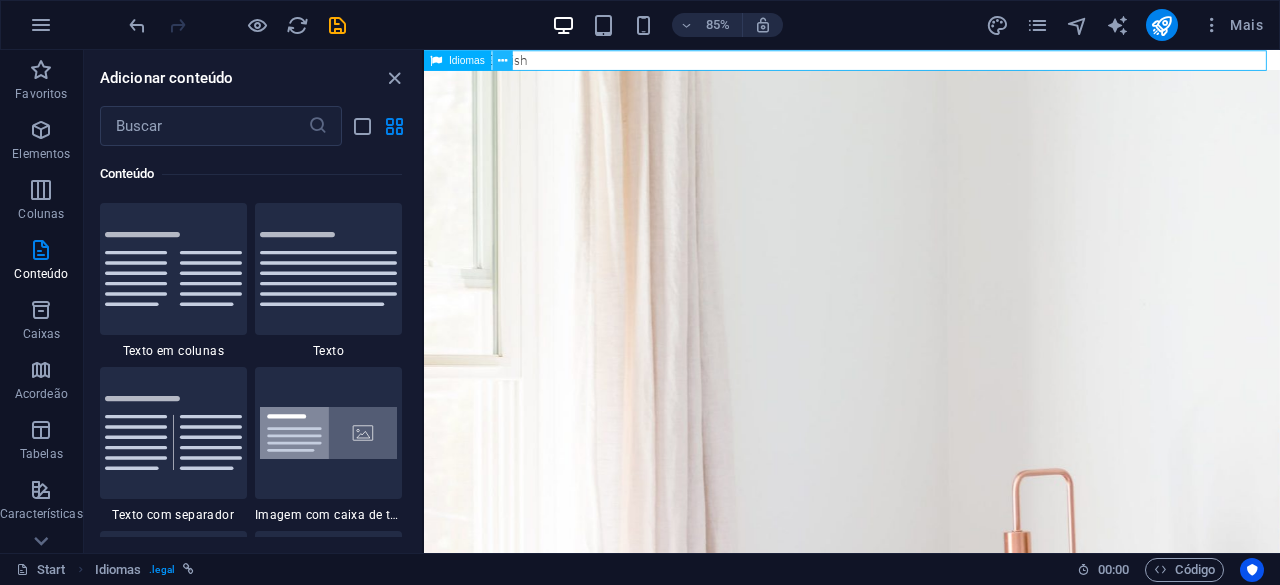 click at bounding box center [503, 60] 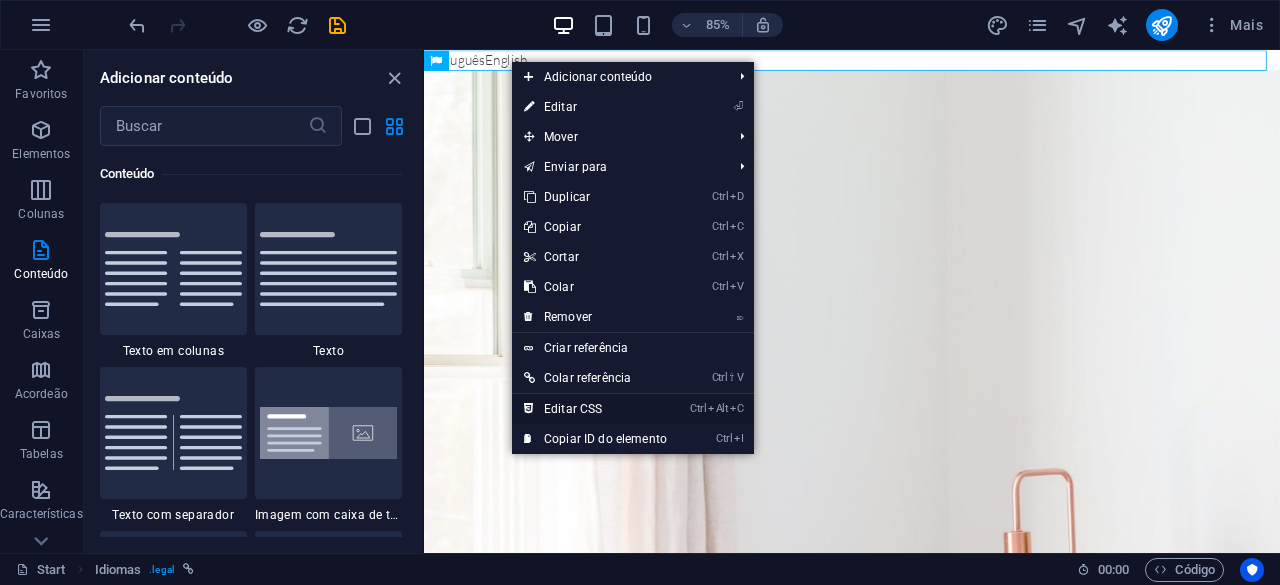 click on "Ctrl Alt C  Editar CSS" at bounding box center (595, 409) 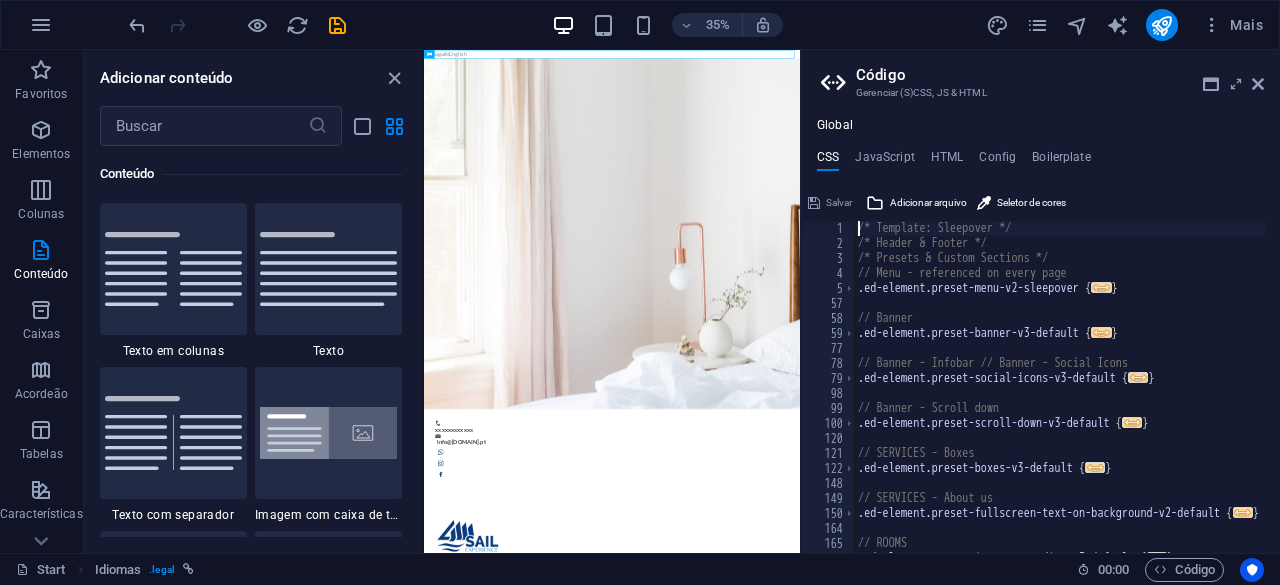 scroll, scrollTop: 0, scrollLeft: 0, axis: both 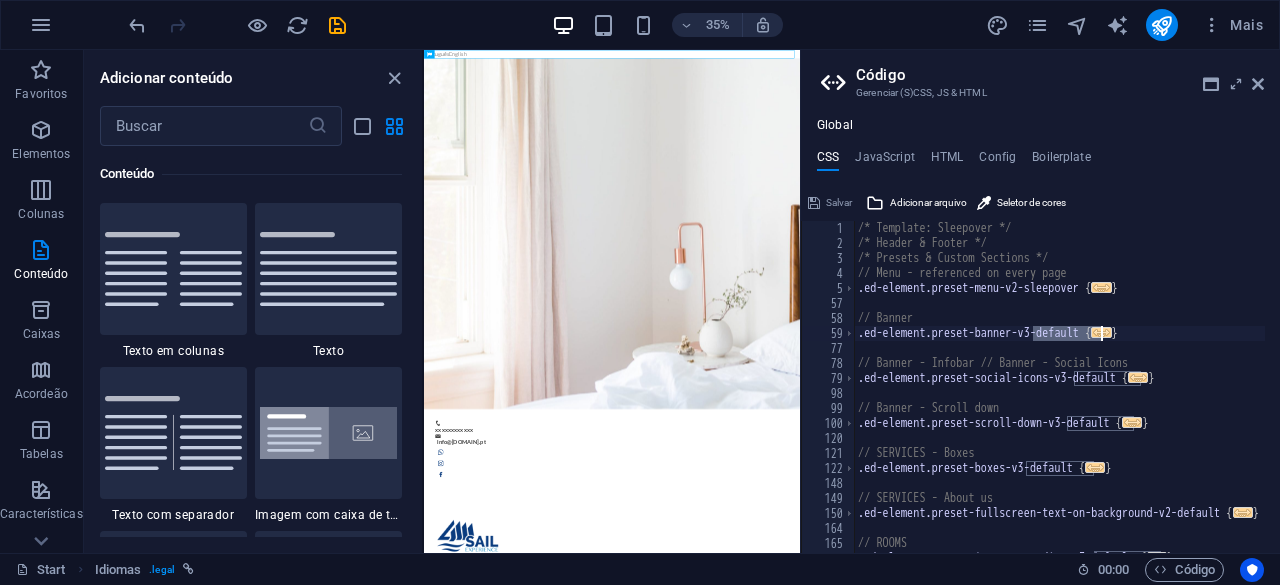 drag, startPoint x: 1033, startPoint y: 338, endPoint x: 1100, endPoint y: 333, distance: 67.18631 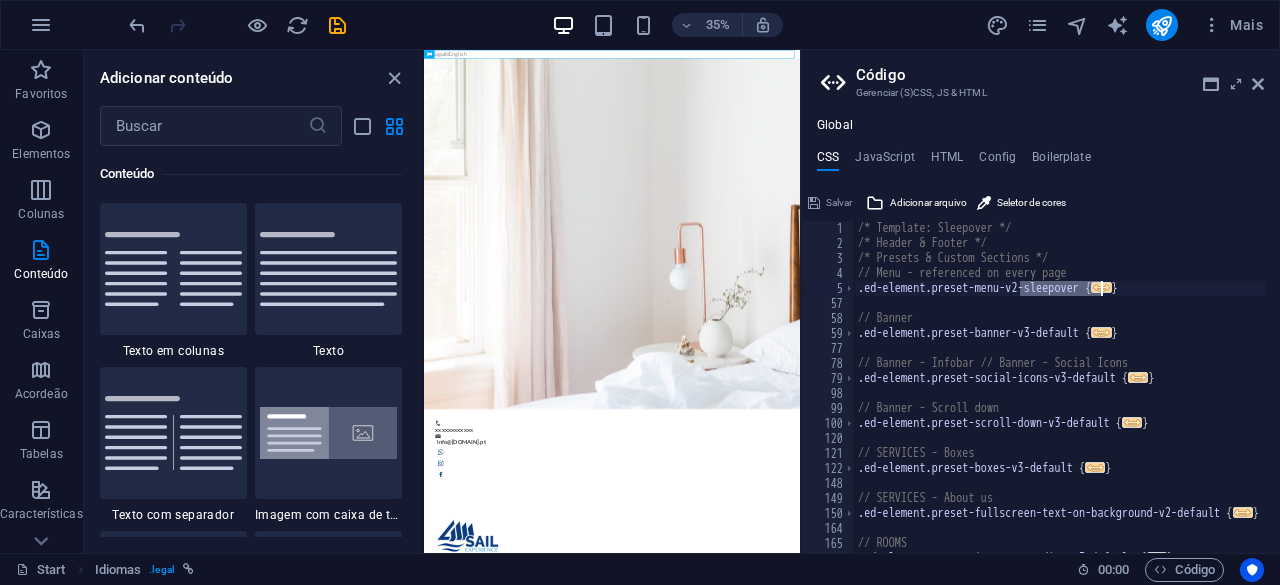 drag, startPoint x: 1022, startPoint y: 291, endPoint x: 1099, endPoint y: 286, distance: 77.16217 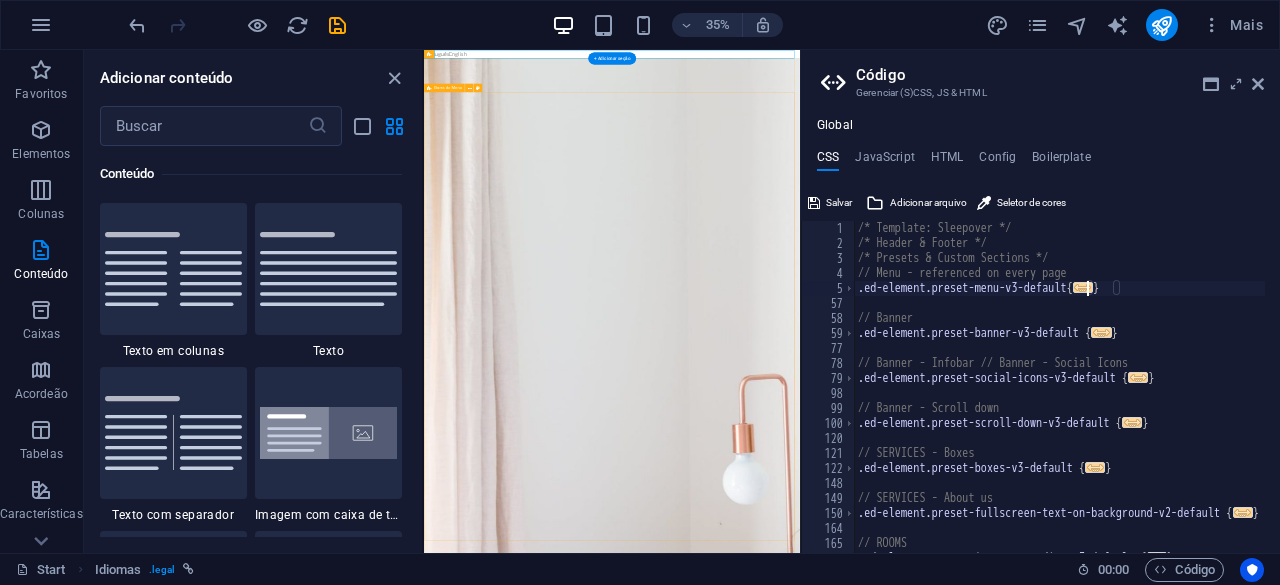 type on ".ed-element.preset-menu-v3-default{" 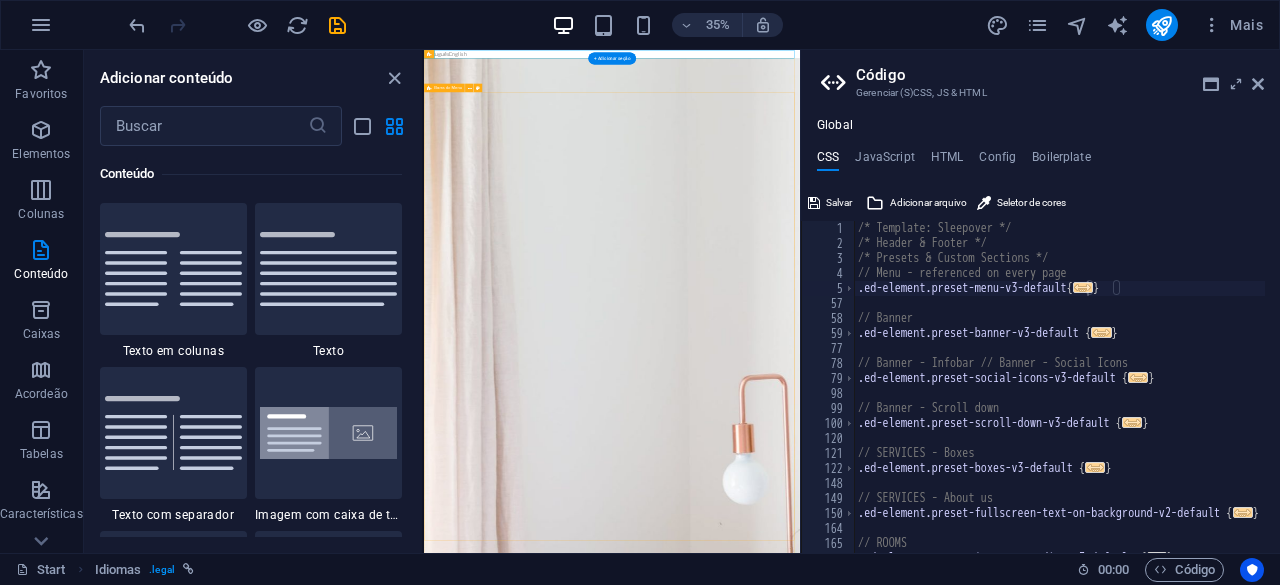 click on "Início Sobre Nós Serviços Contacos" at bounding box center [961, 4248] 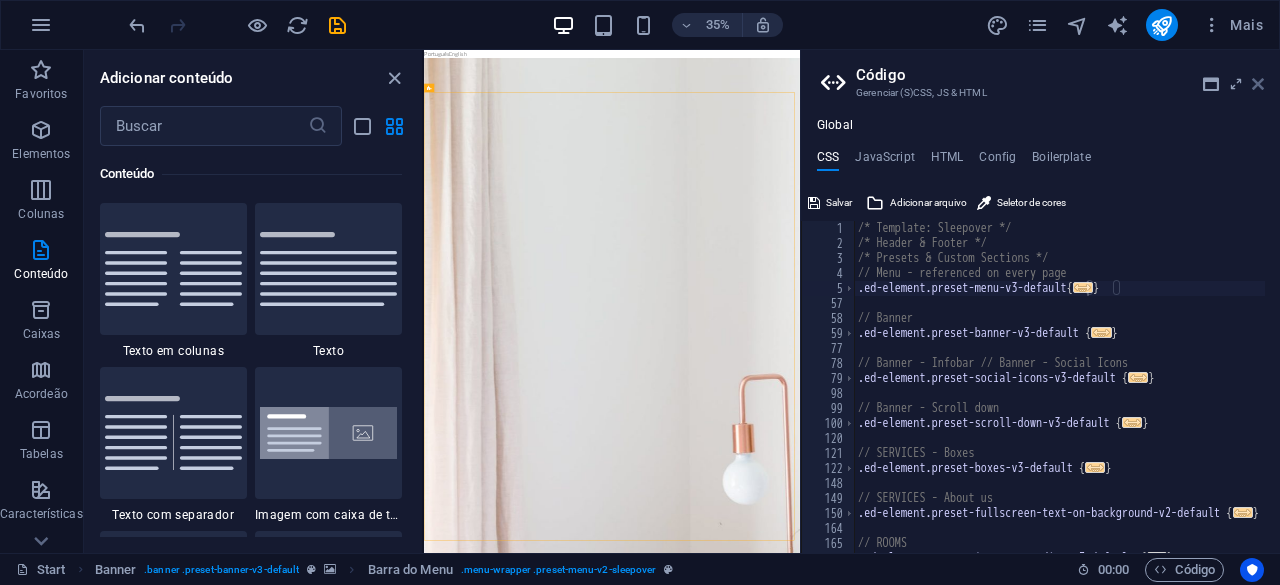 click at bounding box center [1258, 84] 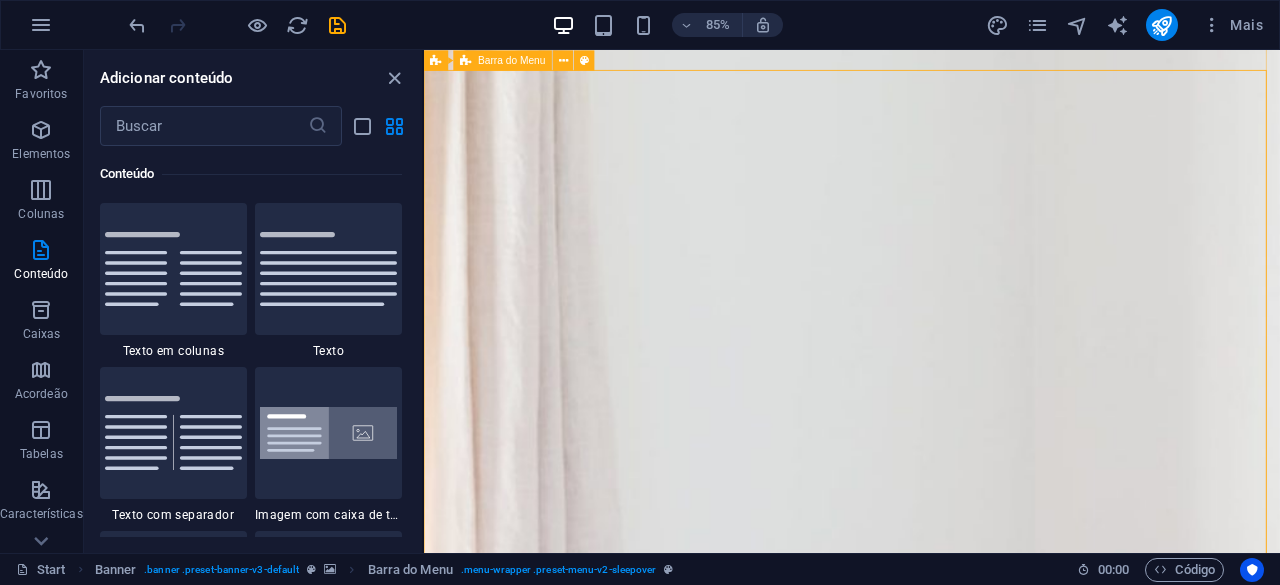 scroll, scrollTop: 0, scrollLeft: 0, axis: both 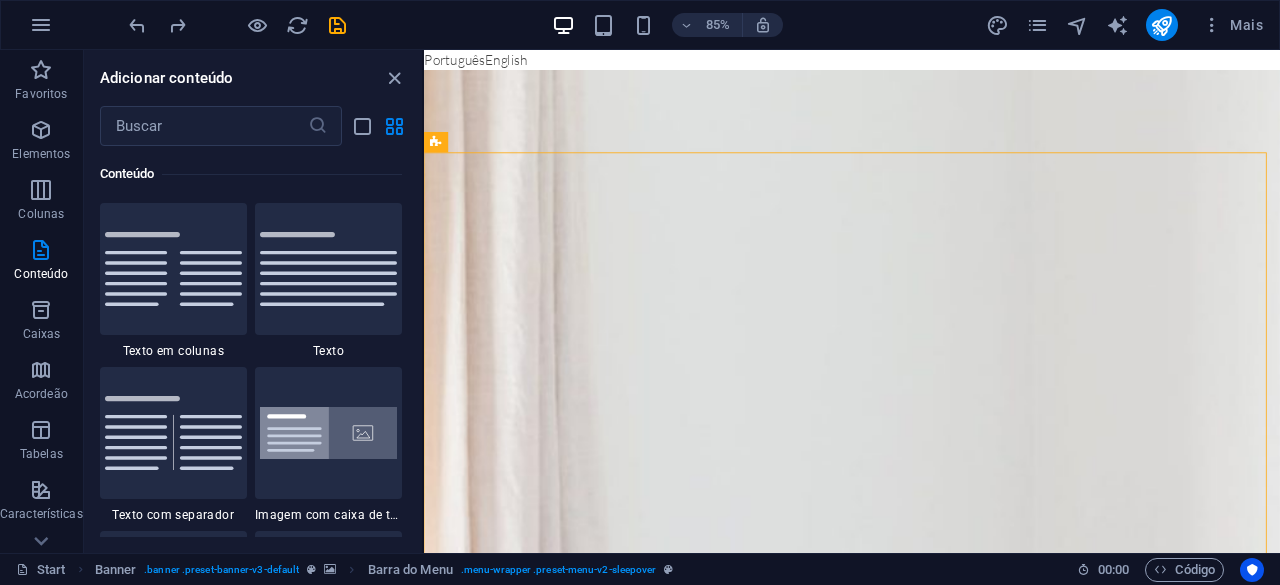 click at bounding box center [237, 25] 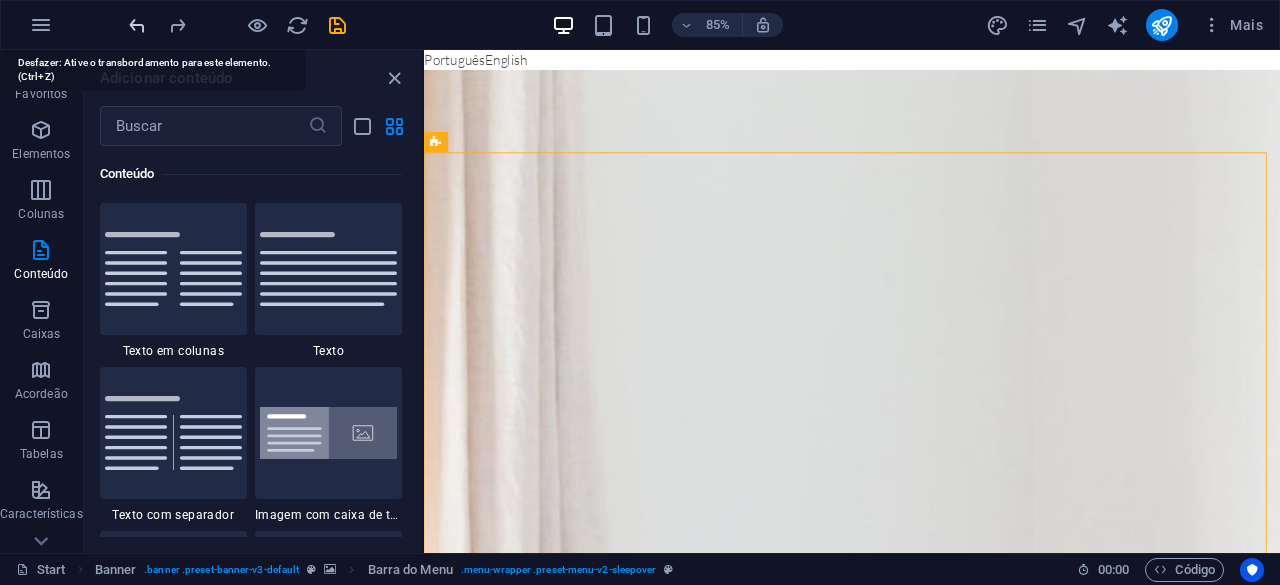 click at bounding box center [137, 25] 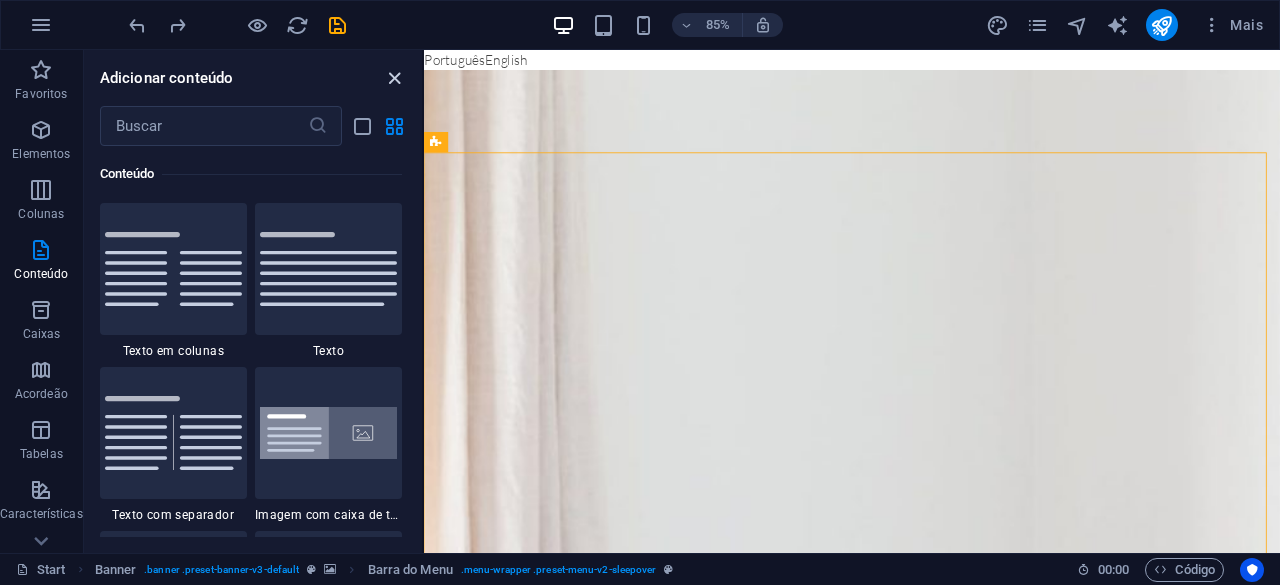 click at bounding box center (394, 78) 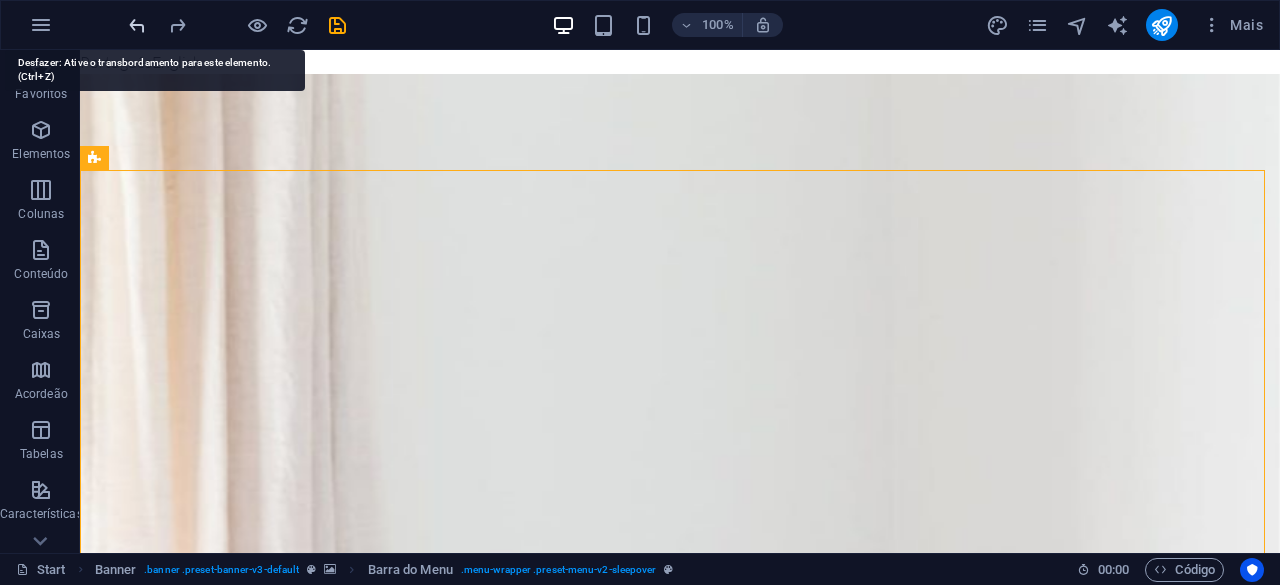 click at bounding box center [137, 25] 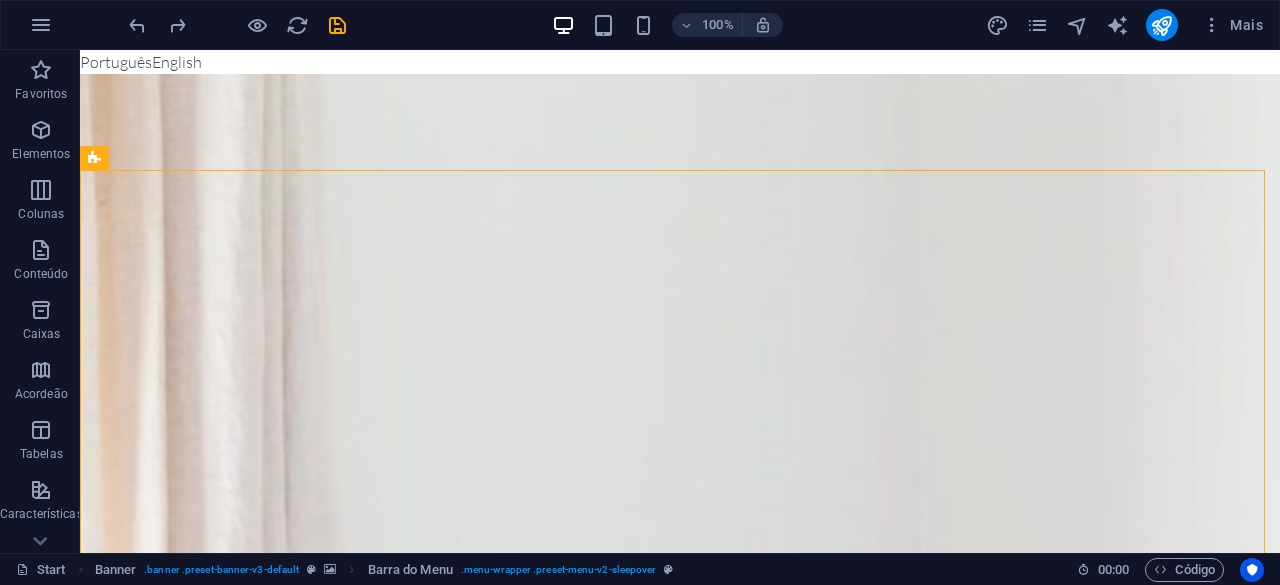 click at bounding box center [237, 25] 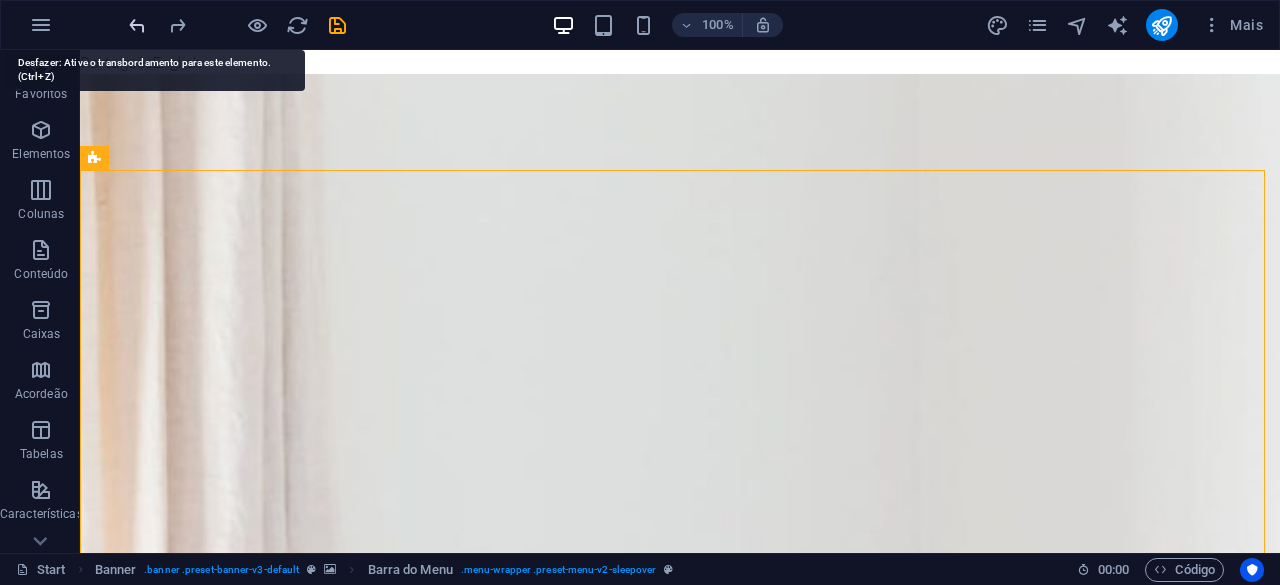click at bounding box center (137, 25) 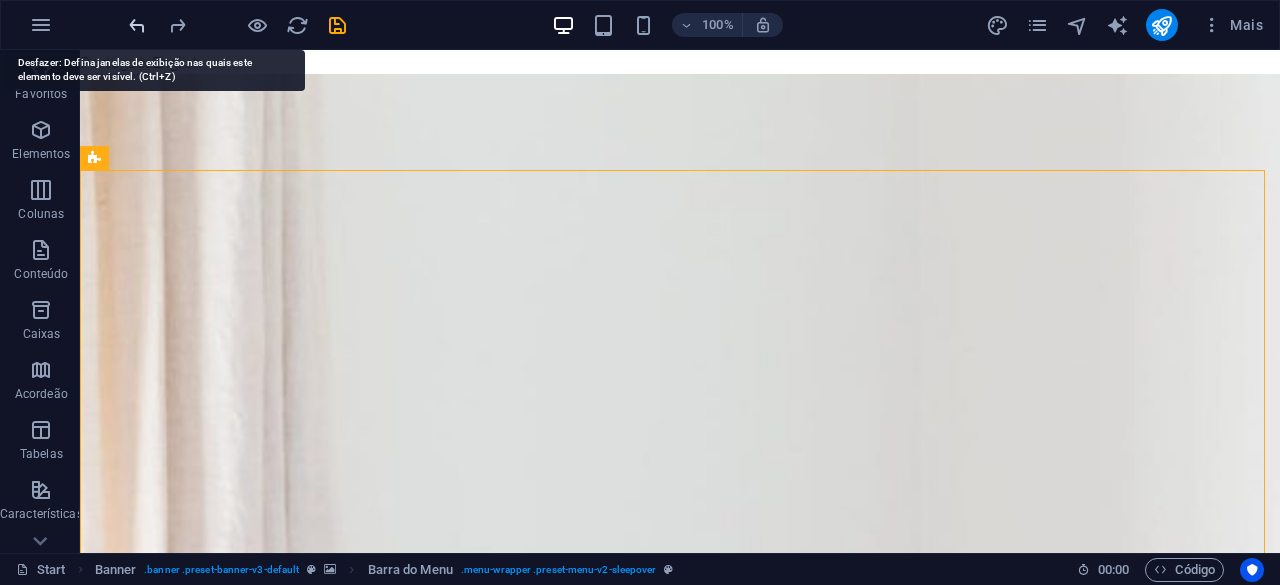 click at bounding box center (137, 25) 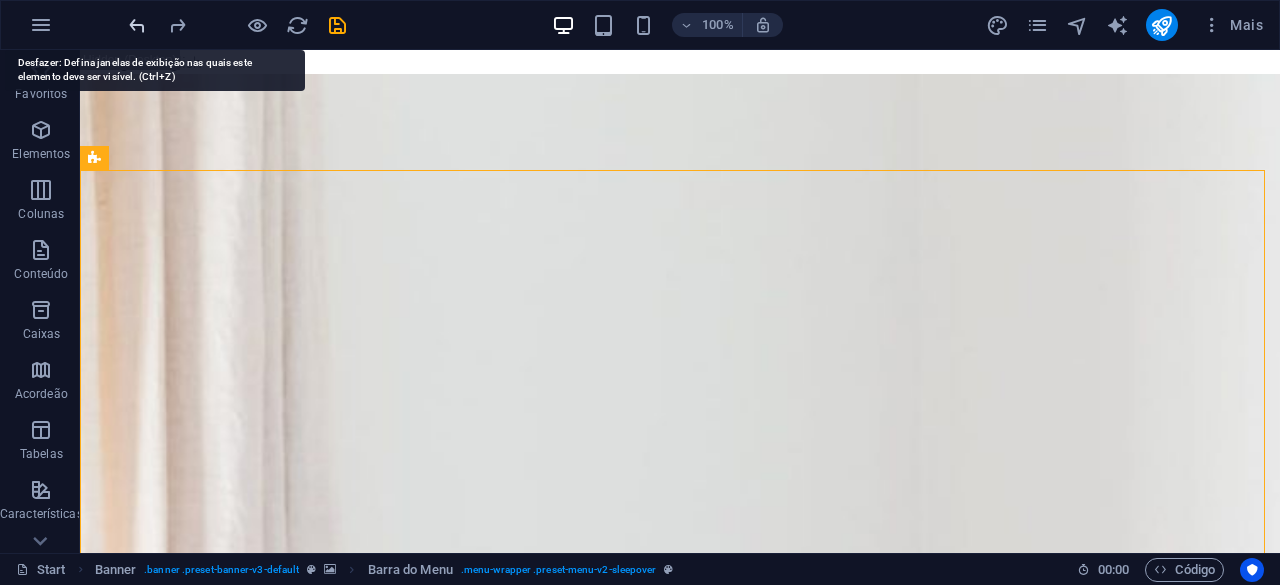 click at bounding box center (137, 25) 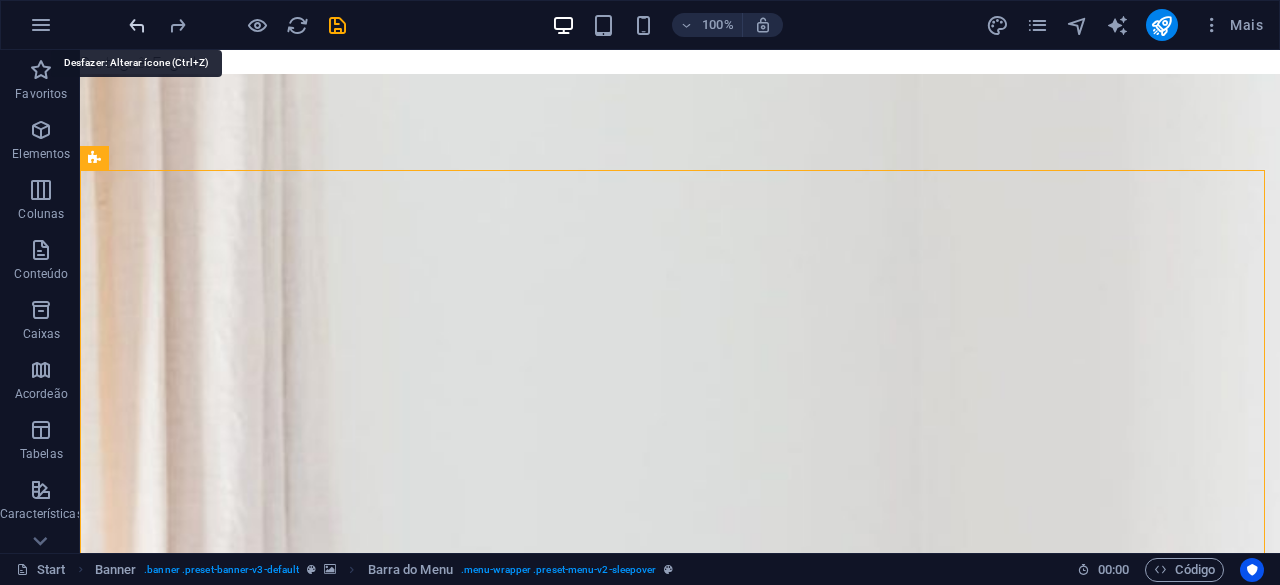click at bounding box center (137, 25) 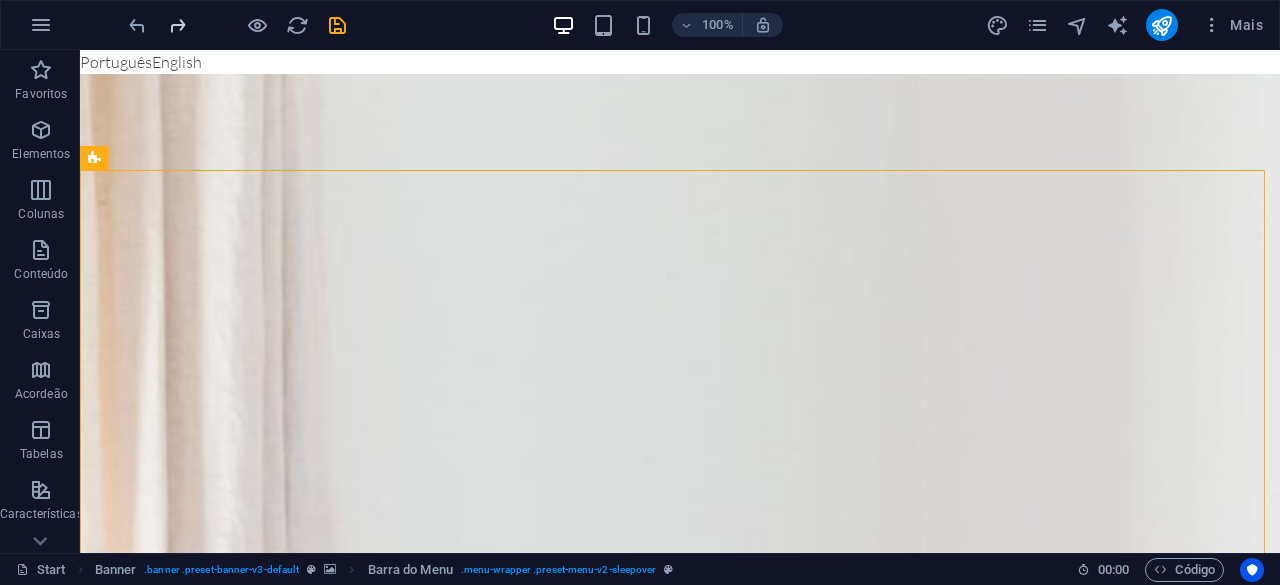 click at bounding box center [237, 25] 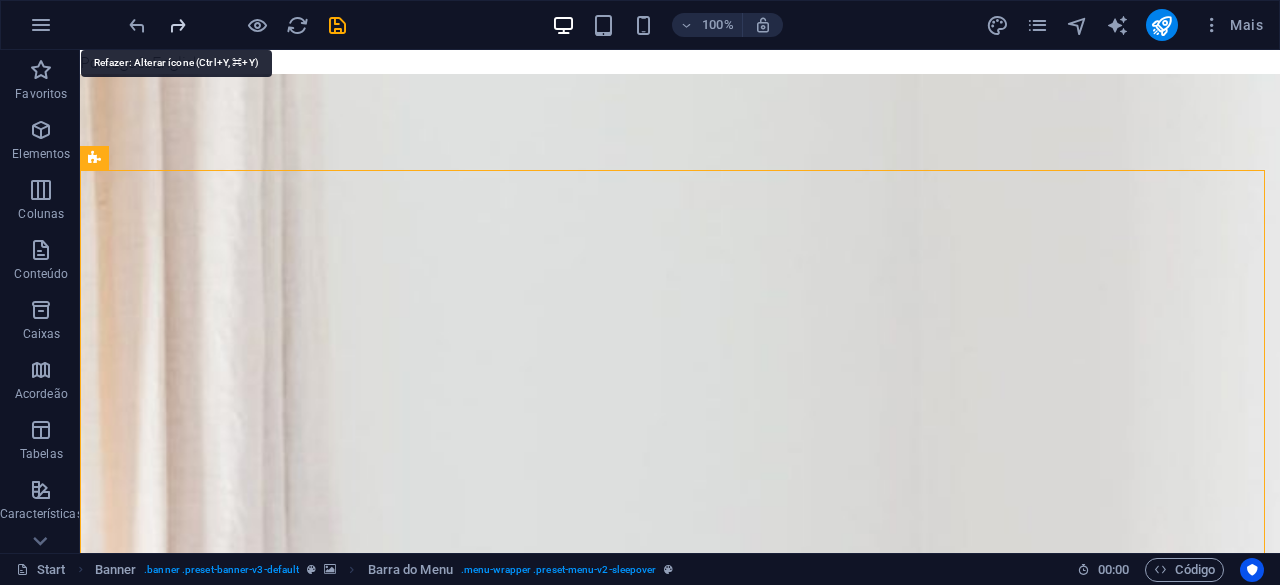 click at bounding box center [177, 25] 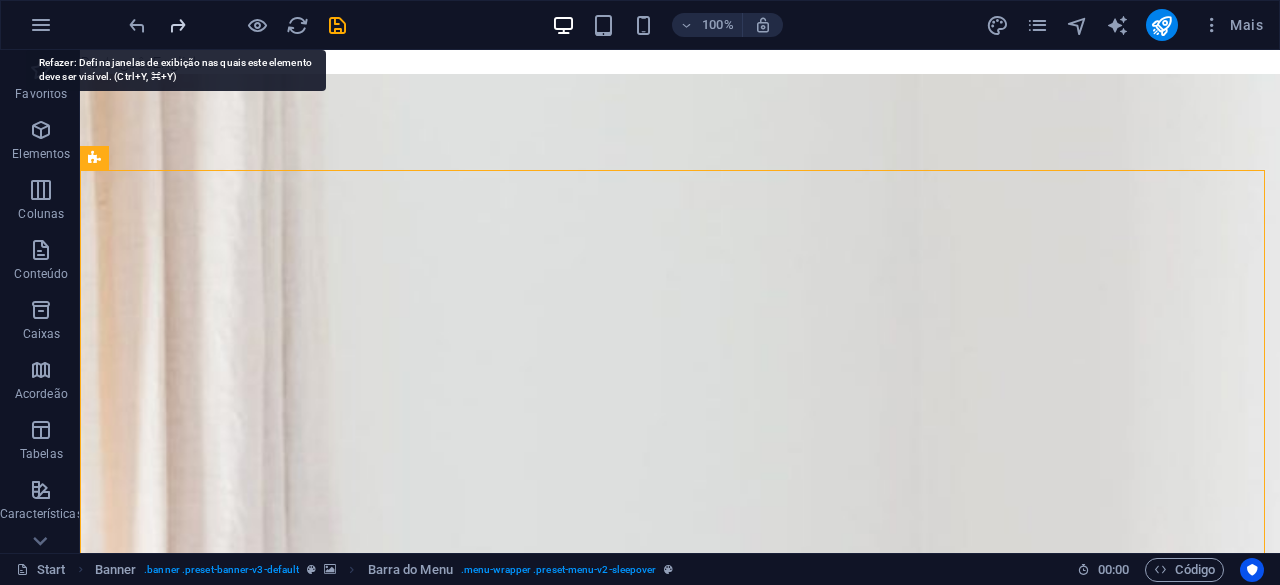click at bounding box center (177, 25) 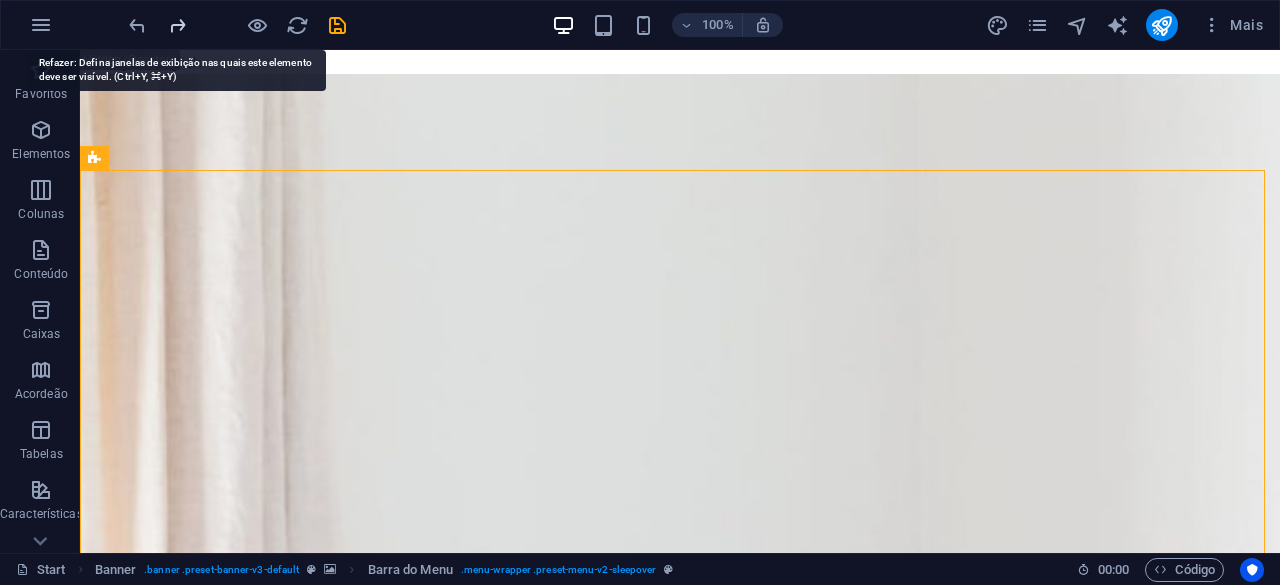 click at bounding box center (177, 25) 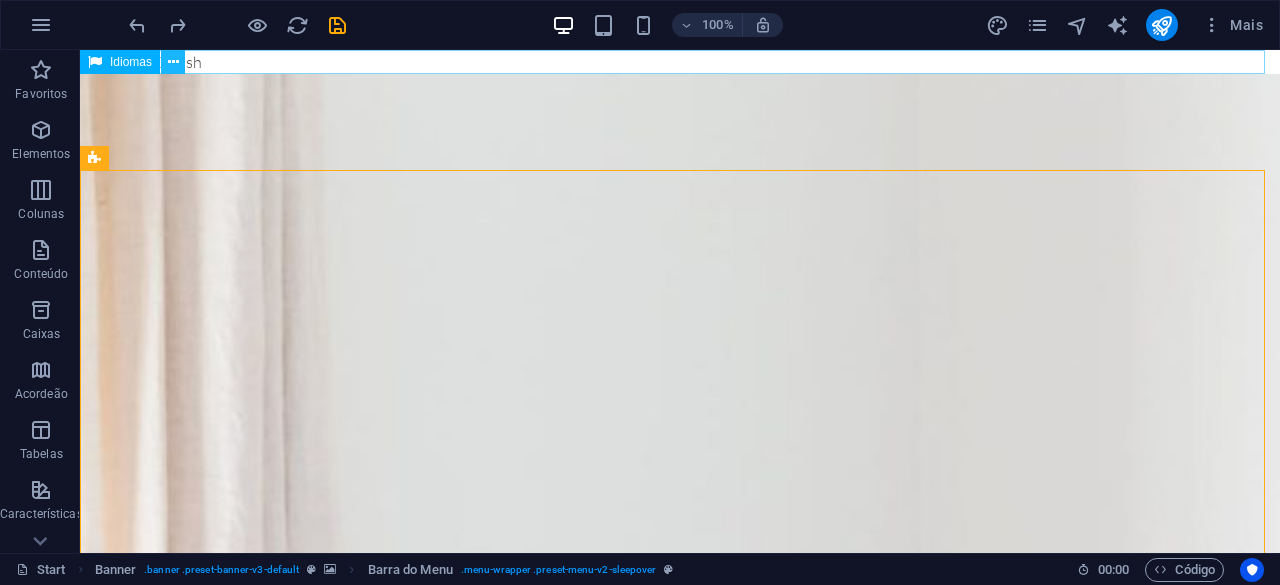 click at bounding box center (173, 62) 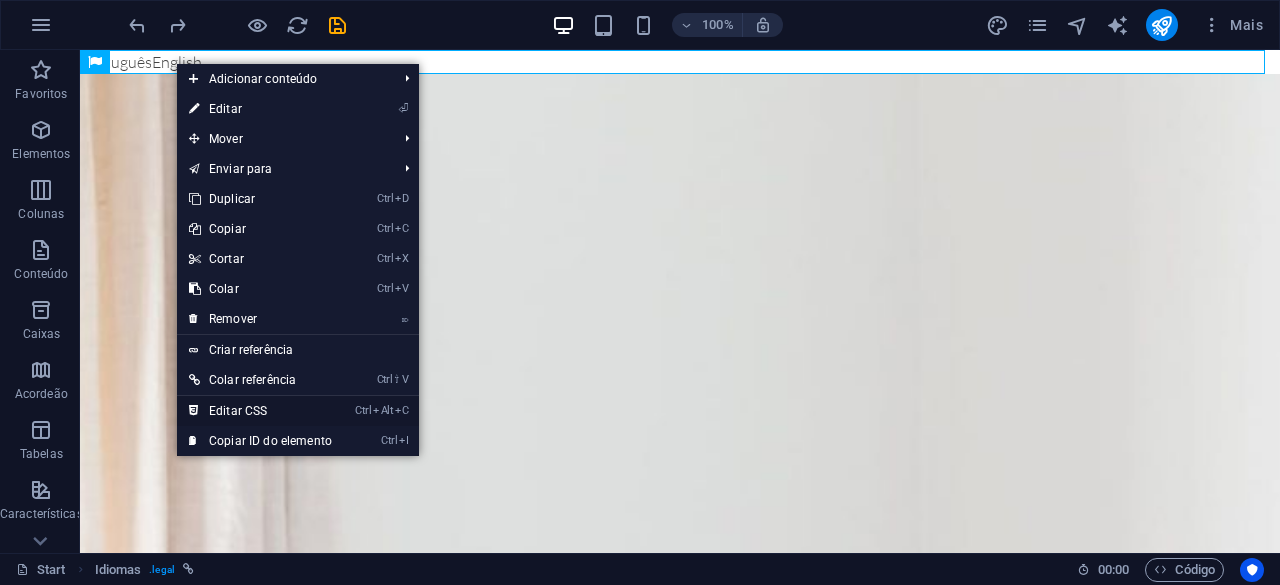 click on "Ctrl Alt C  Editar CSS" at bounding box center [260, 411] 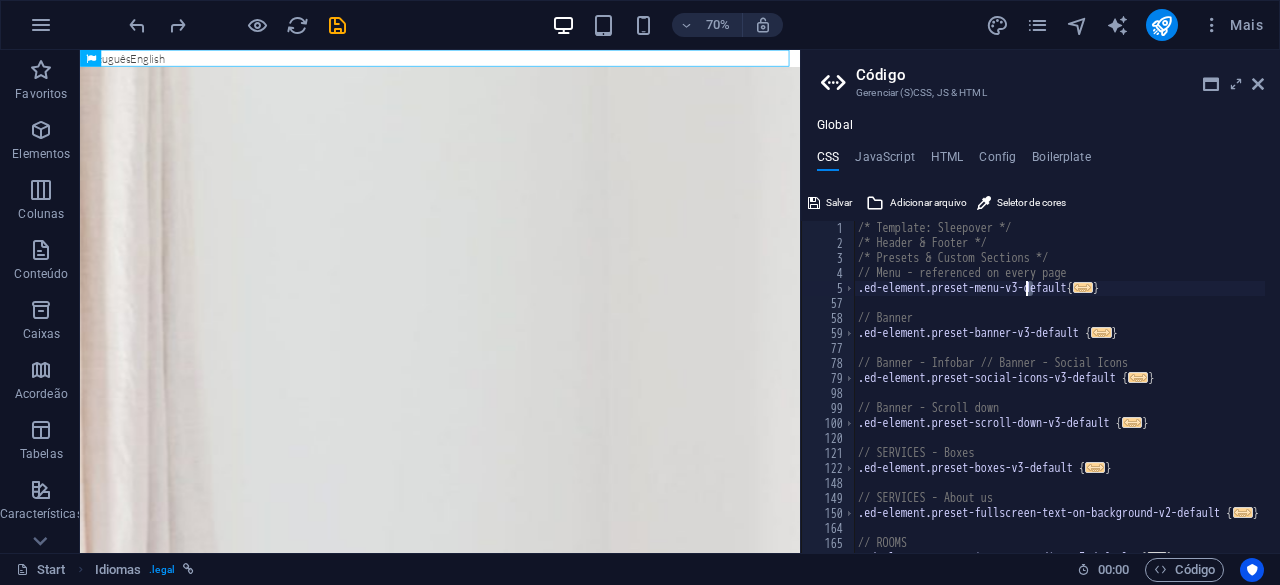 click on "/* Template: Sleepover */ /* Header & Footer */ /* Presets & Custom Sections */ // Menu - referenced on every page .ed-element.preset-menu-v3-default { ... } // Banner .ed-element.preset-banner-v3-default   { ... } // Banner - Infobar // Banner - Social Icons .ed-element.preset-social-icons-v3-default   { ... } // Banner - Scroll down .ed-element.preset-scroll-down-v3-default   { ... } // SERVICES - Boxes .ed-element.preset-boxes-v3-default   { ... } // SERVICES - About us .ed-element.preset-fullscreen-text-on-background-v2-default   { ... } // ROOMS .ed-element.preset-image-accordion-v3-default   { ... }" at bounding box center (1063, 394) 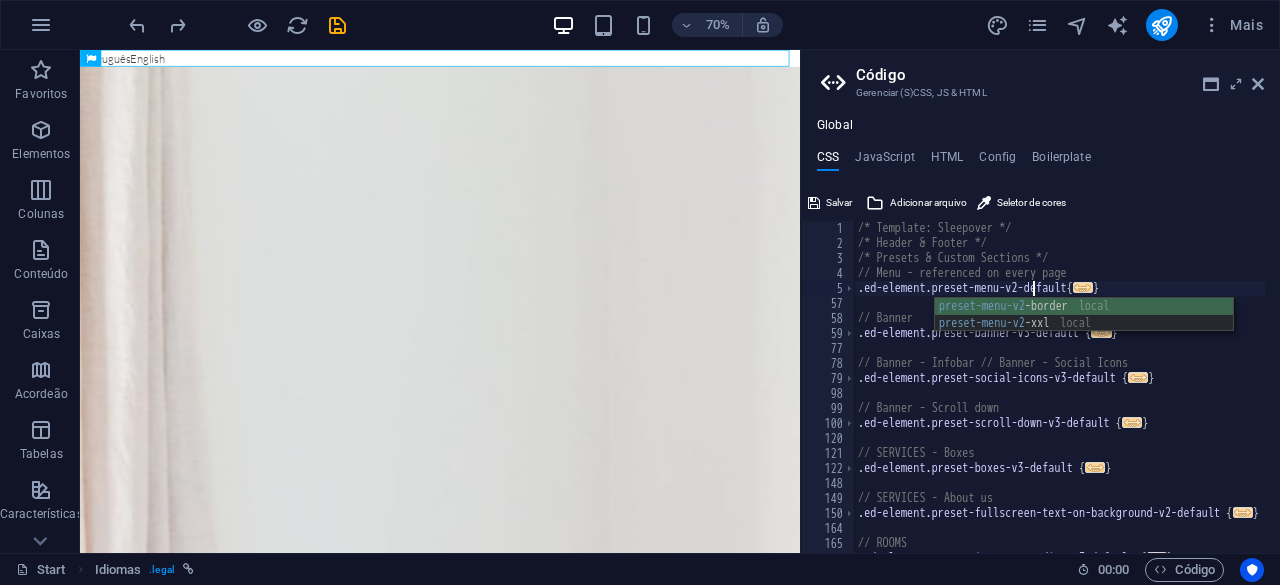 scroll, scrollTop: 0, scrollLeft: 14, axis: horizontal 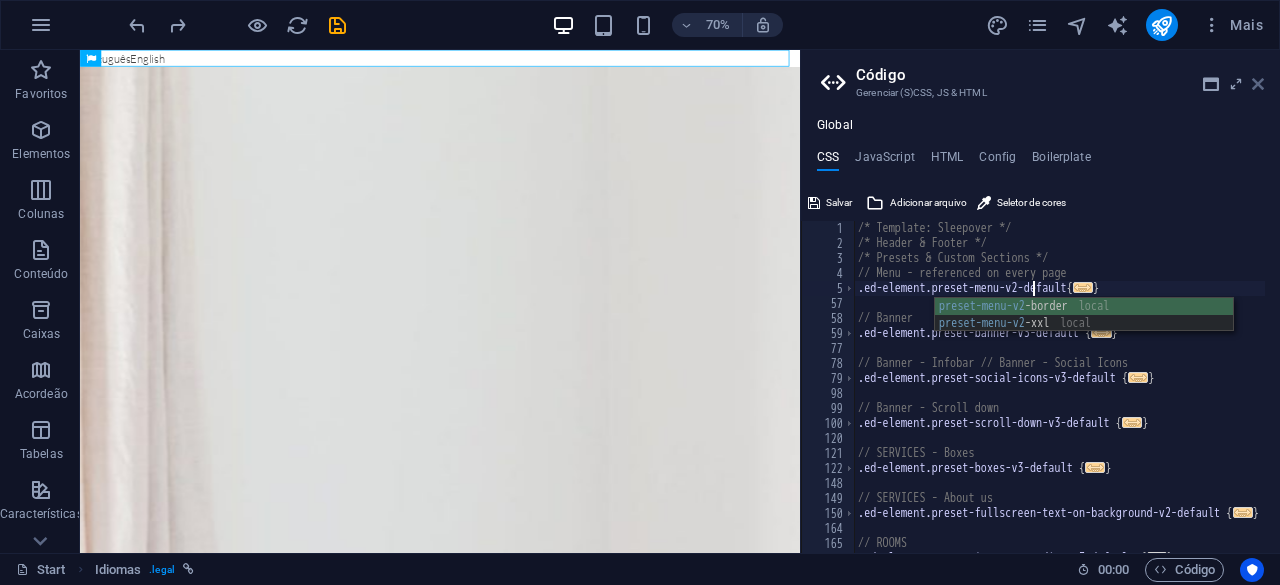 type on ".ed-element.preset-menu-v2-default{" 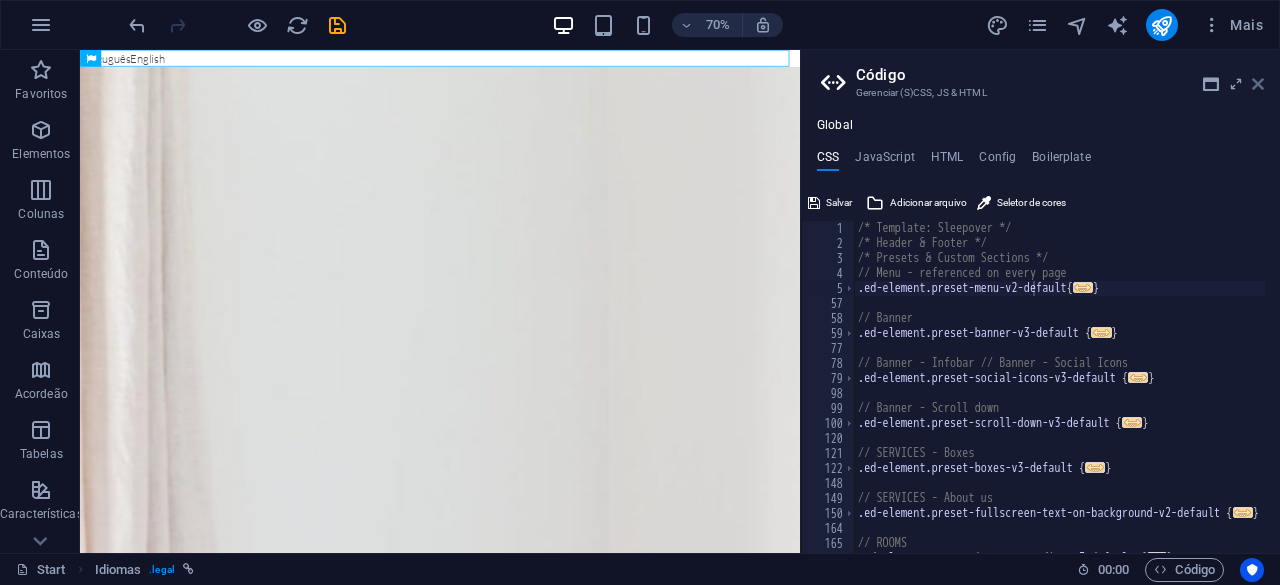 click at bounding box center [1258, 84] 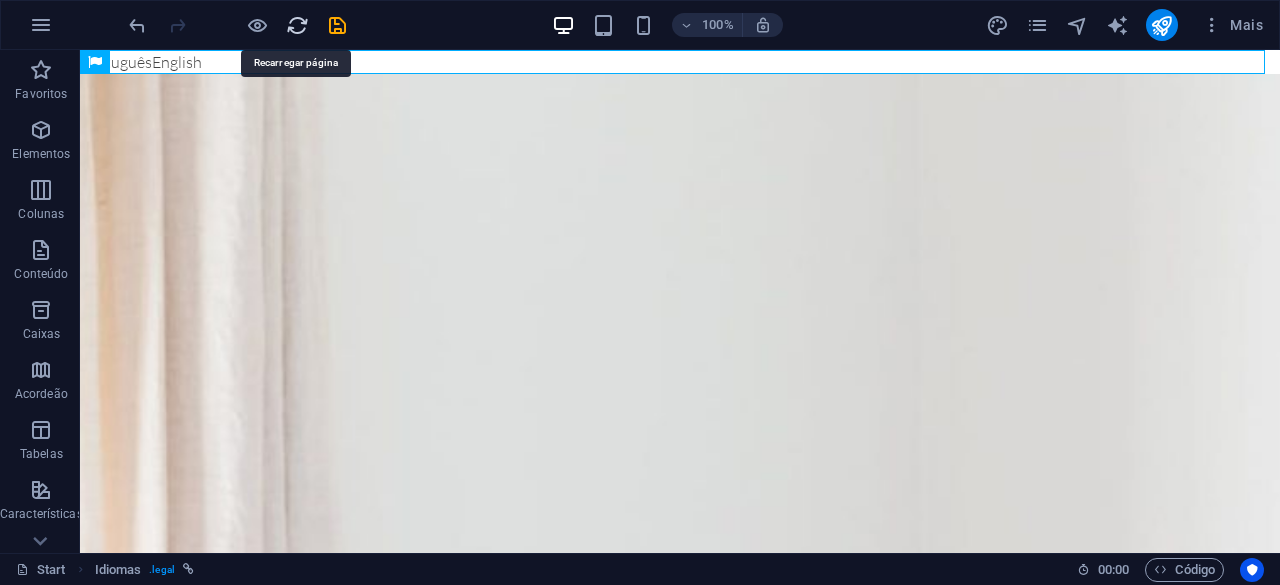 click at bounding box center (297, 25) 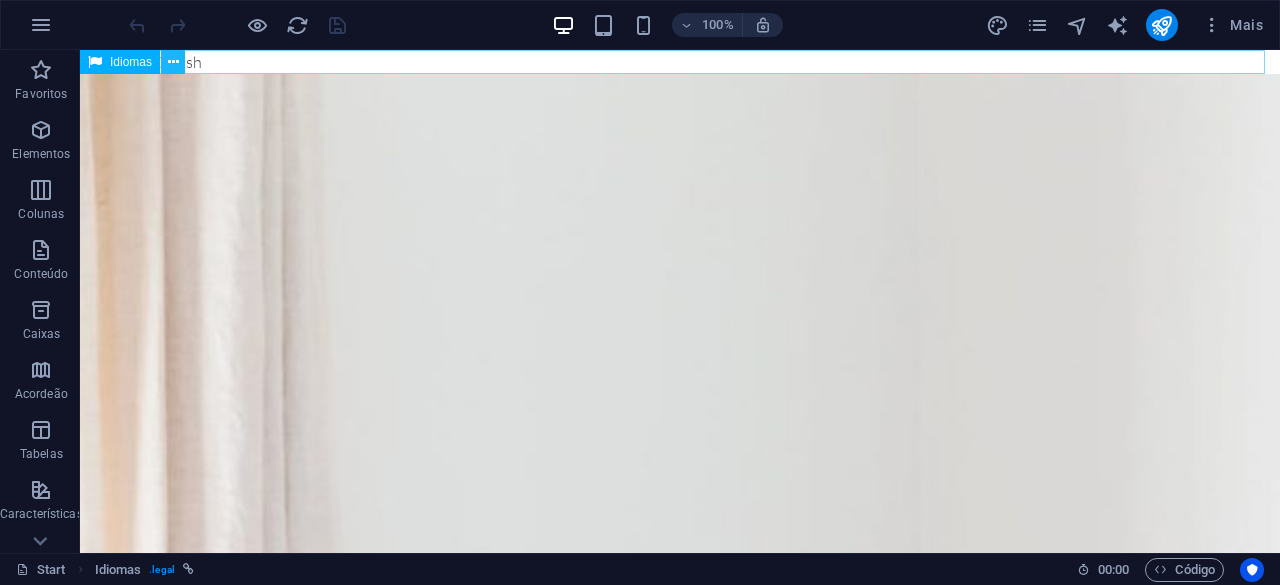click at bounding box center (173, 62) 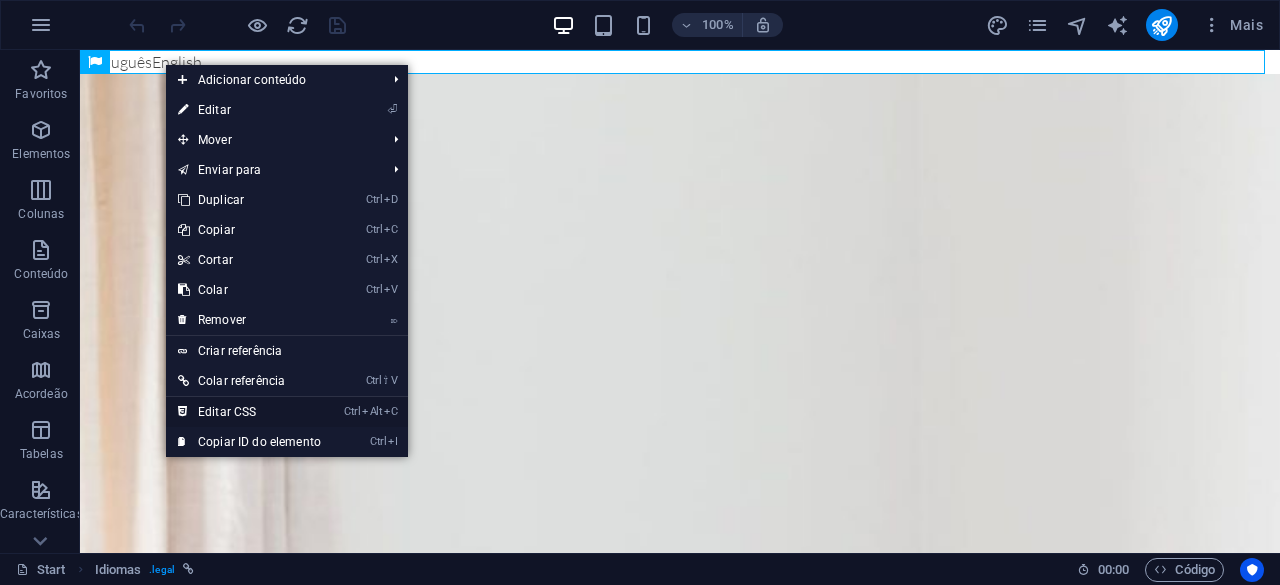 click on "Ctrl Alt C  Editar CSS" at bounding box center [249, 412] 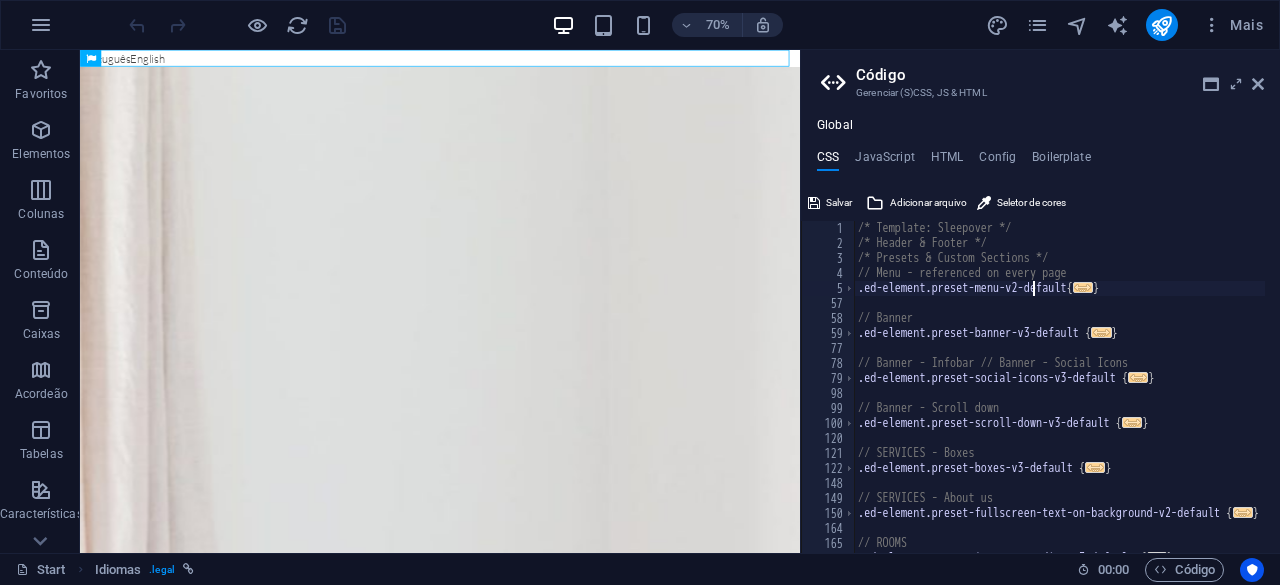 click on "/* Template: Sleepover */ /* Header & Footer */ /* Presets & Custom Sections */ // Menu - referenced on every page .ed-element.preset-menu-v2-default { ... } // Banner .ed-element.preset-banner-v3-default   { ... } // Banner - Infobar // Banner - Social Icons .ed-element.preset-social-icons-v3-default   { ... } // Banner - Scroll down .ed-element.preset-scroll-down-v3-default   { ... } // SERVICES - Boxes .ed-element.preset-boxes-v3-default   { ... } // SERVICES - About us .ed-element.preset-fullscreen-text-on-background-v2-default   { ... } // ROOMS .ed-element.preset-image-accordion-v3-default   { ... }" at bounding box center (1063, 394) 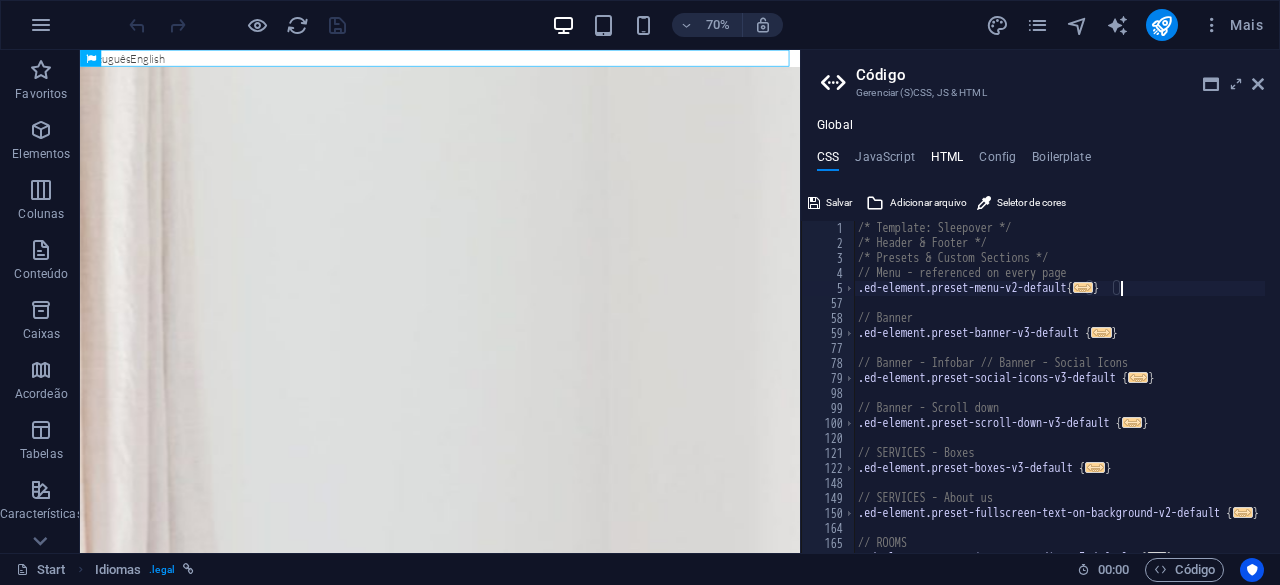 click on "HTML" at bounding box center [947, 161] 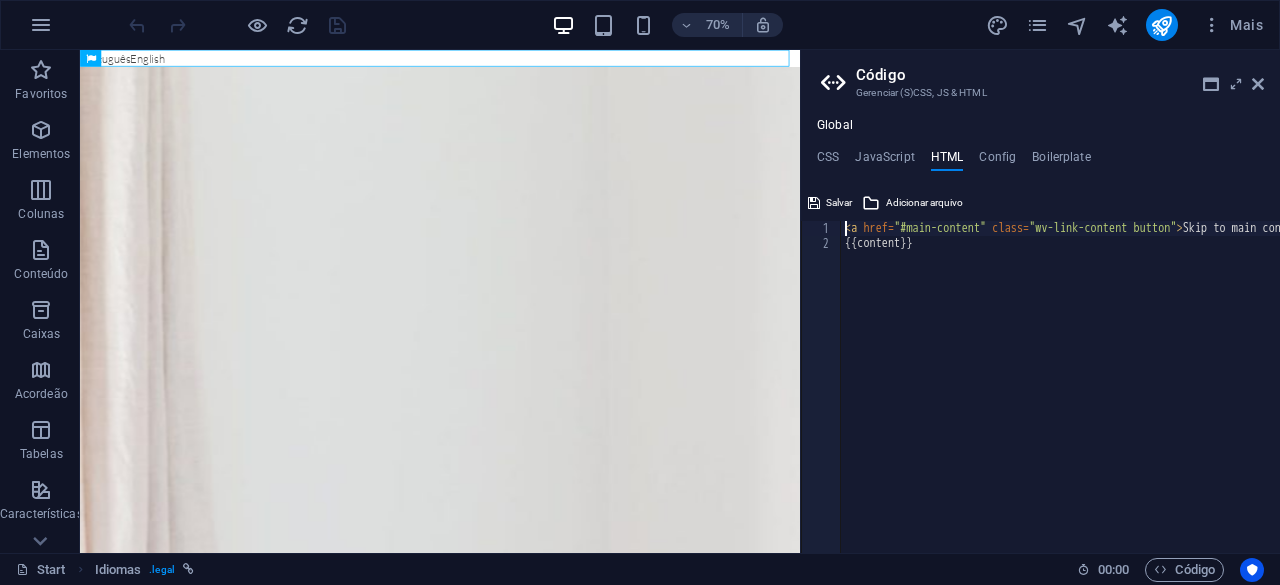 type on "<a href="#main-content" class="wv-link-content button">Skip to main content</a>" 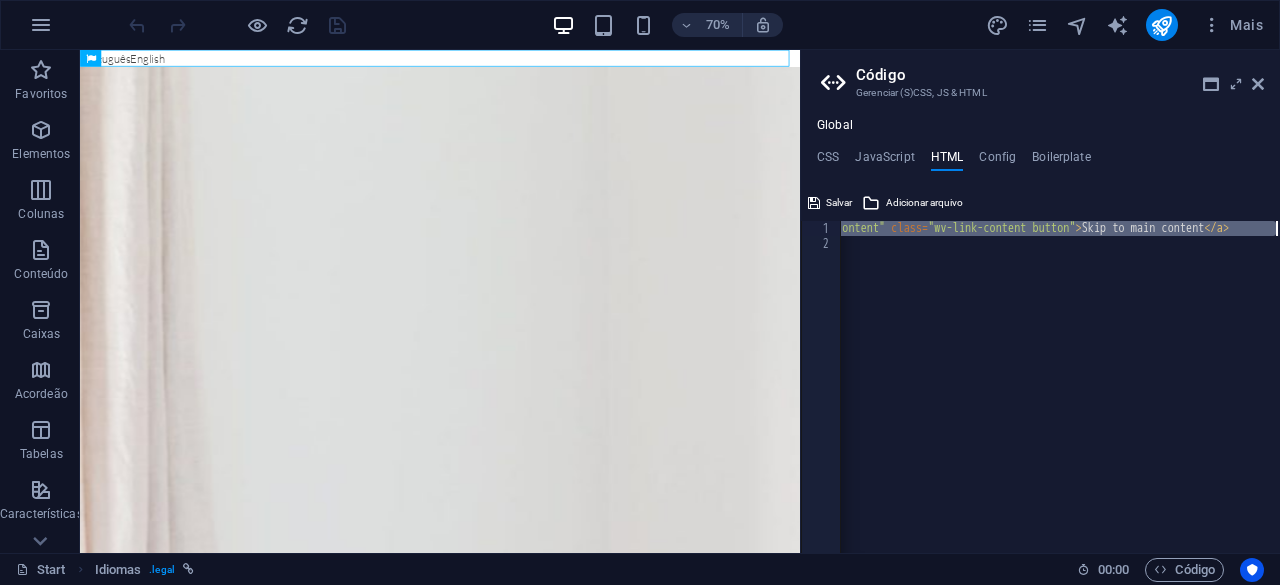 scroll, scrollTop: 0, scrollLeft: 100, axis: horizontal 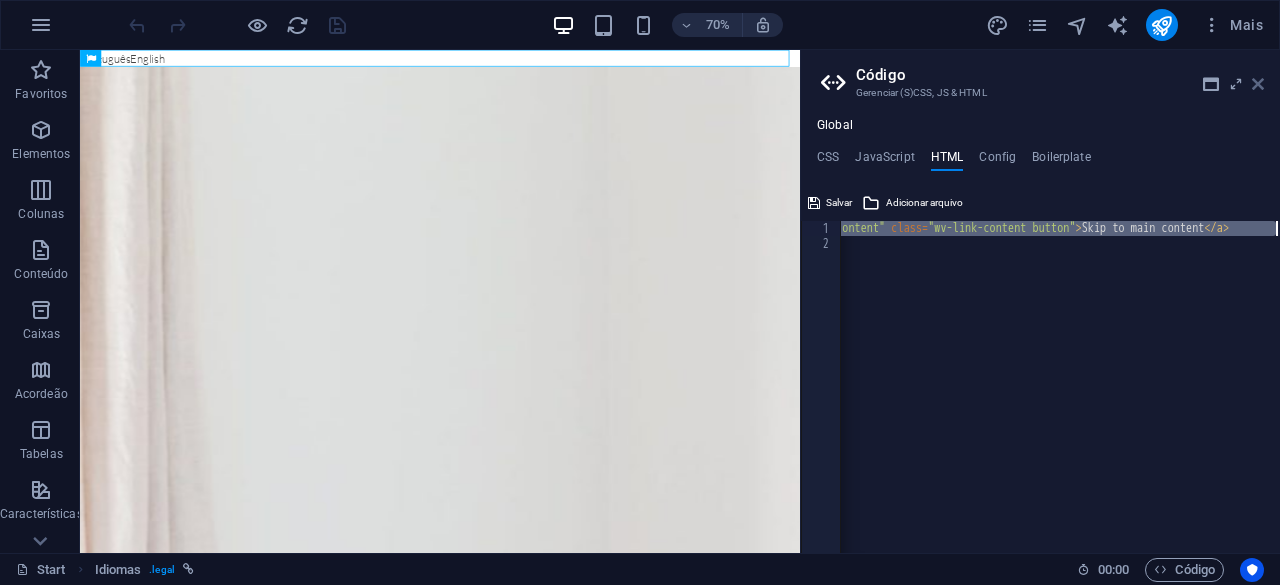 click at bounding box center [1258, 84] 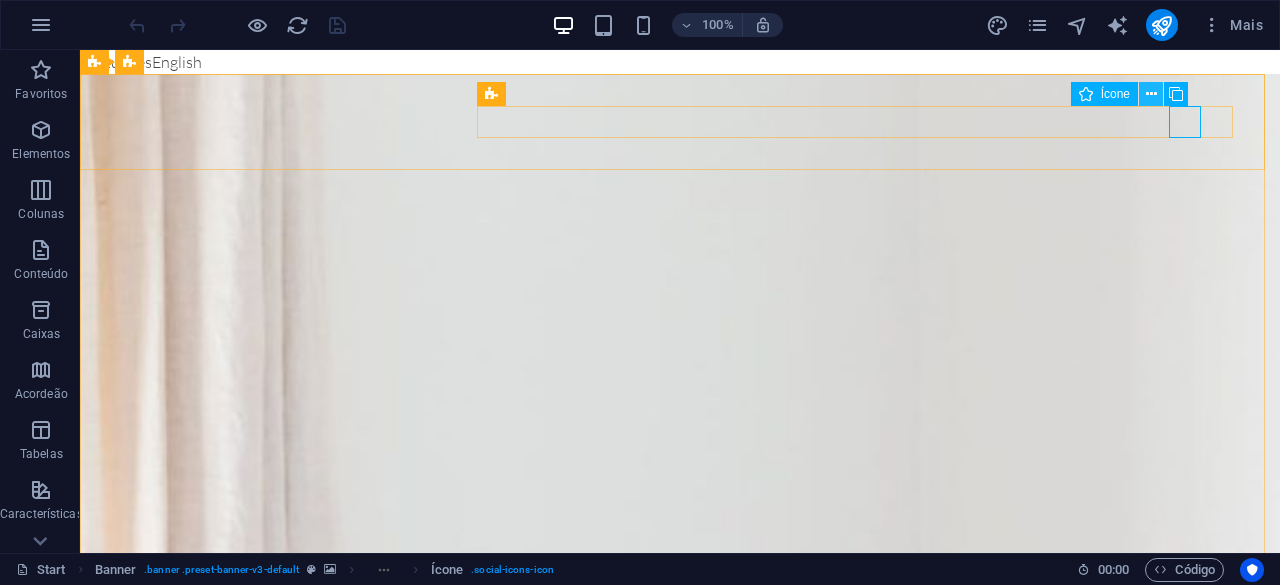 click at bounding box center (1151, 94) 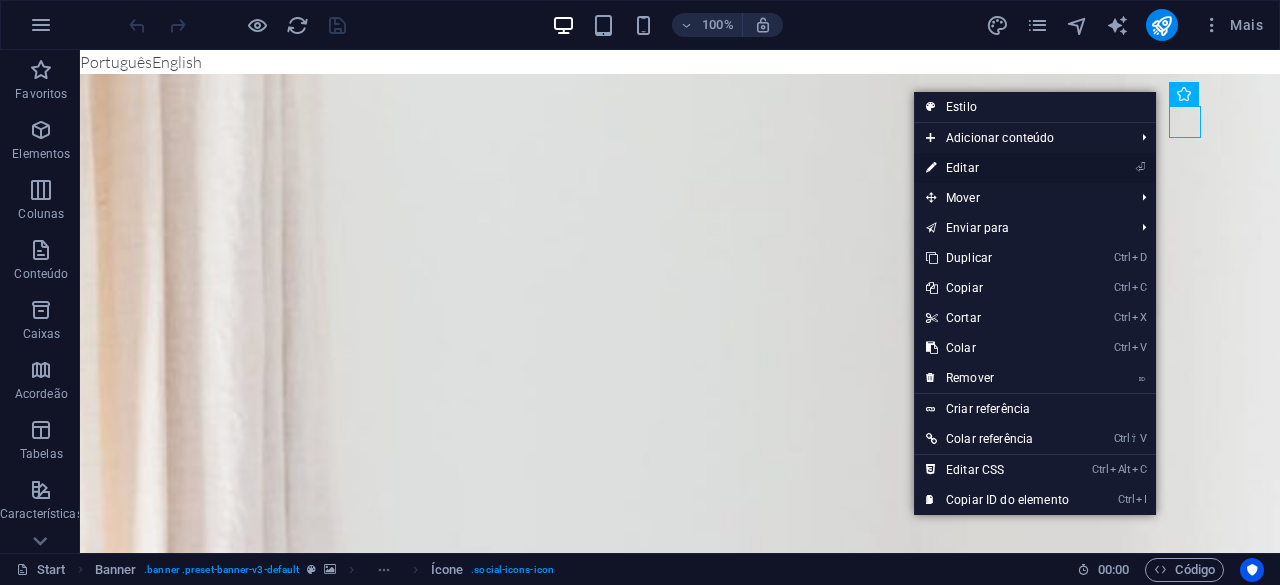 click on "⏎  Editar" at bounding box center [997, 168] 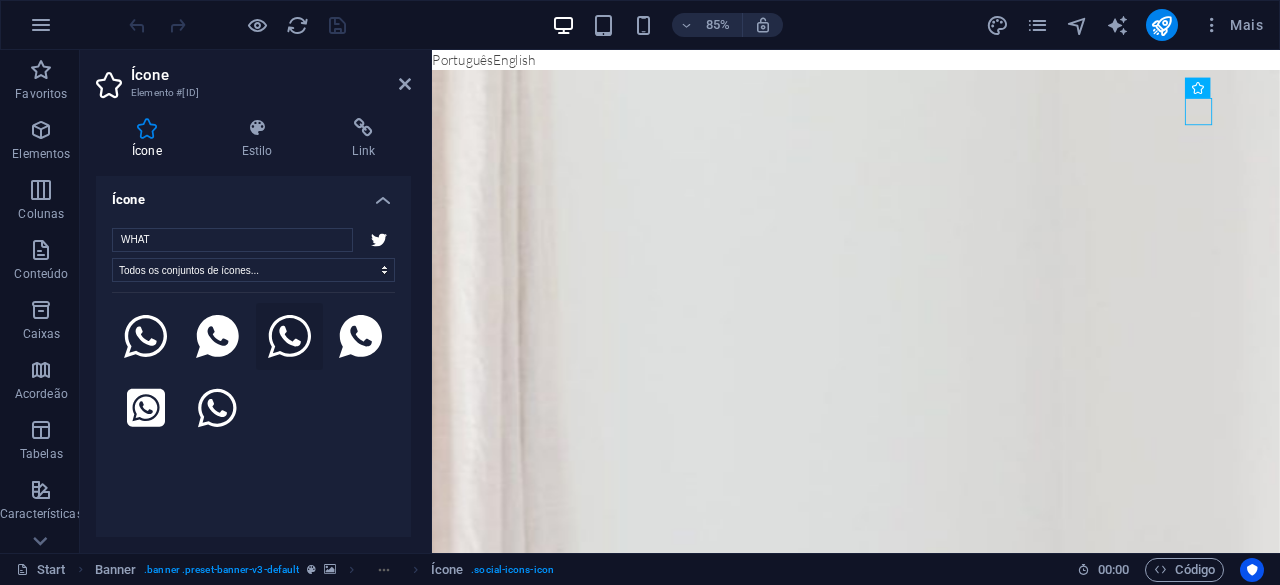 type on "WHAT" 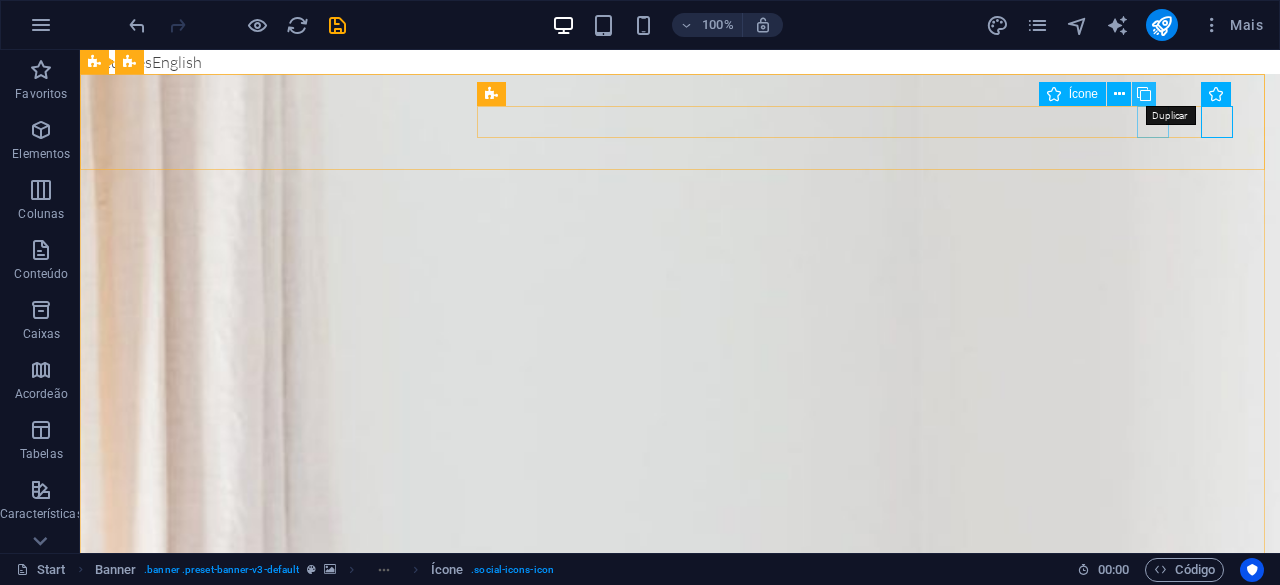 click at bounding box center [1144, 94] 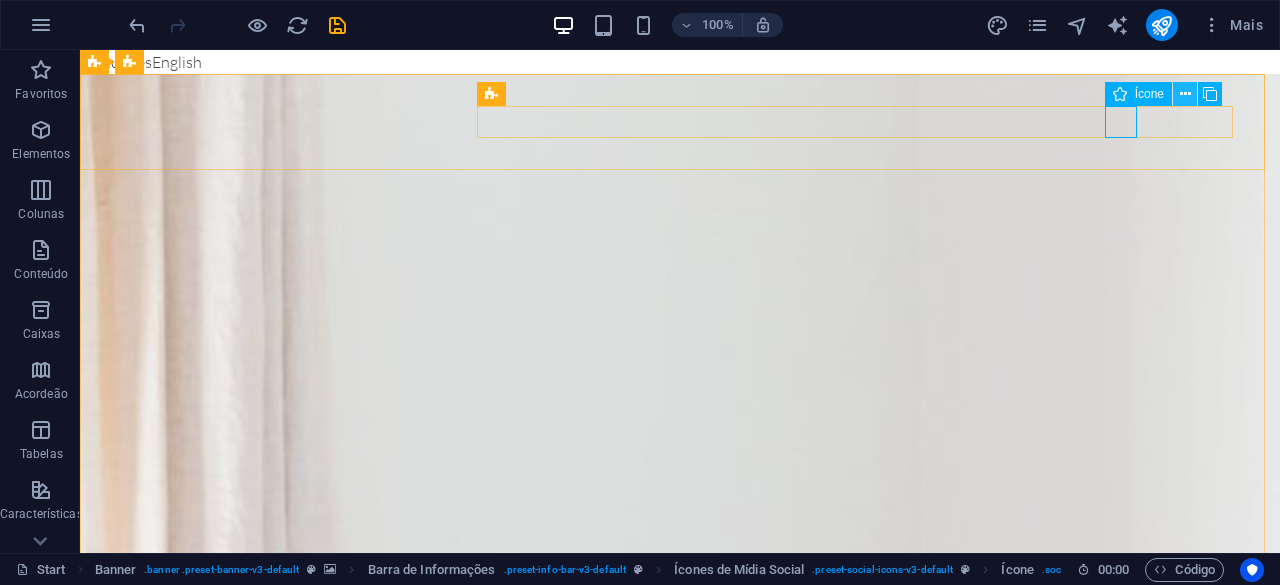 click at bounding box center (1185, 94) 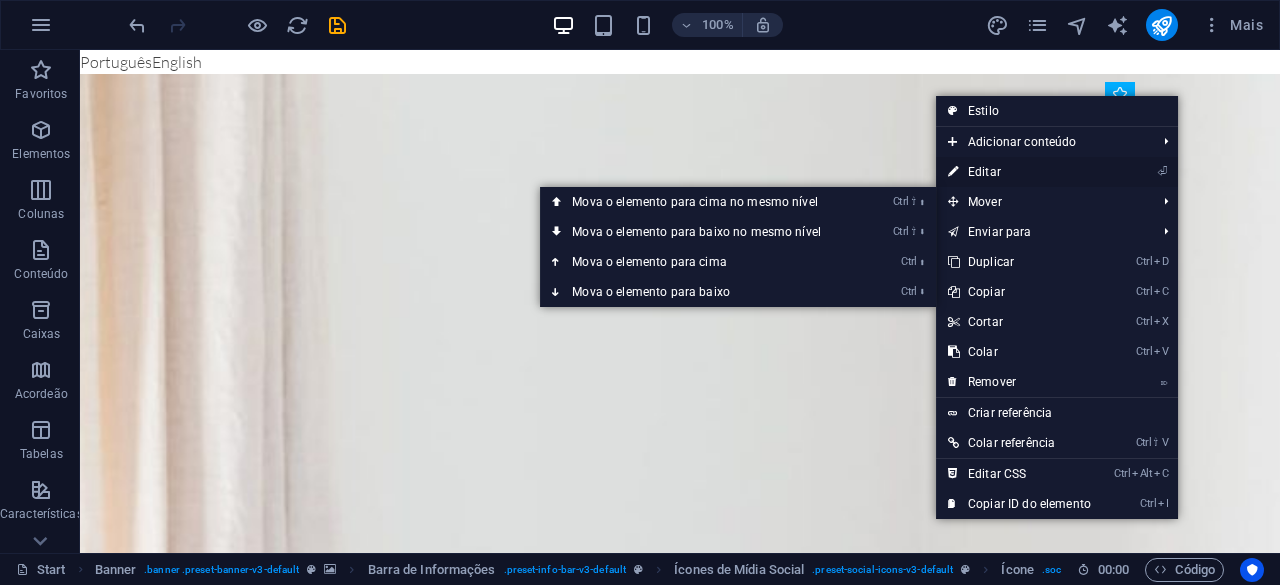 click on "⏎  Editar" at bounding box center (1019, 172) 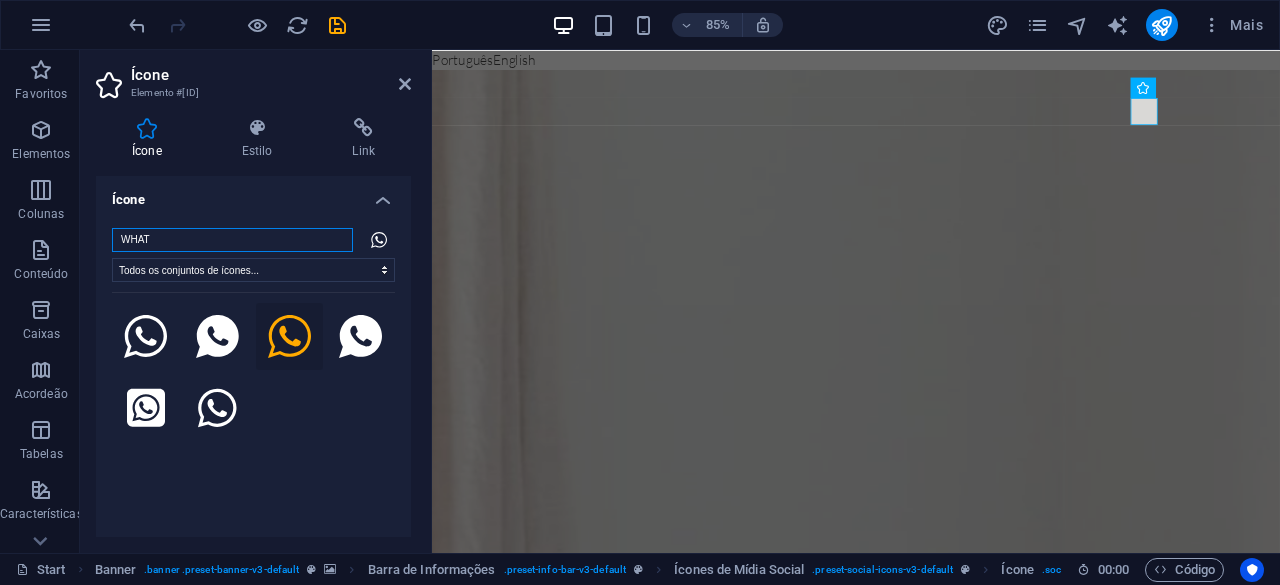 drag, startPoint x: 187, startPoint y: 249, endPoint x: 96, endPoint y: 239, distance: 91.5478 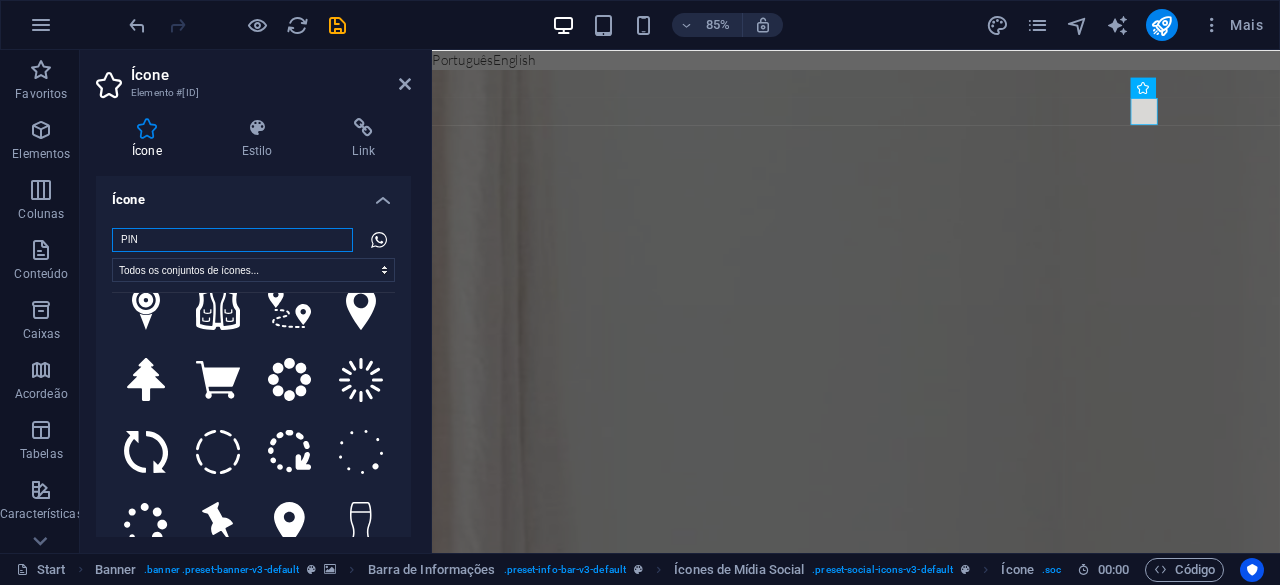 scroll, scrollTop: 0, scrollLeft: 0, axis: both 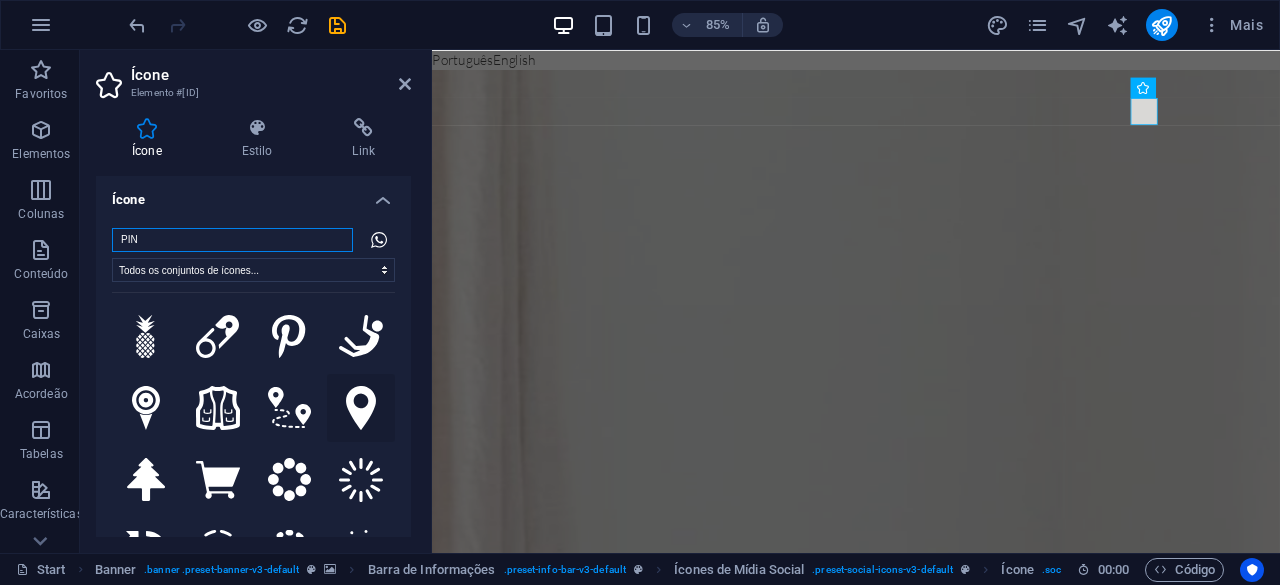 type on "PIN" 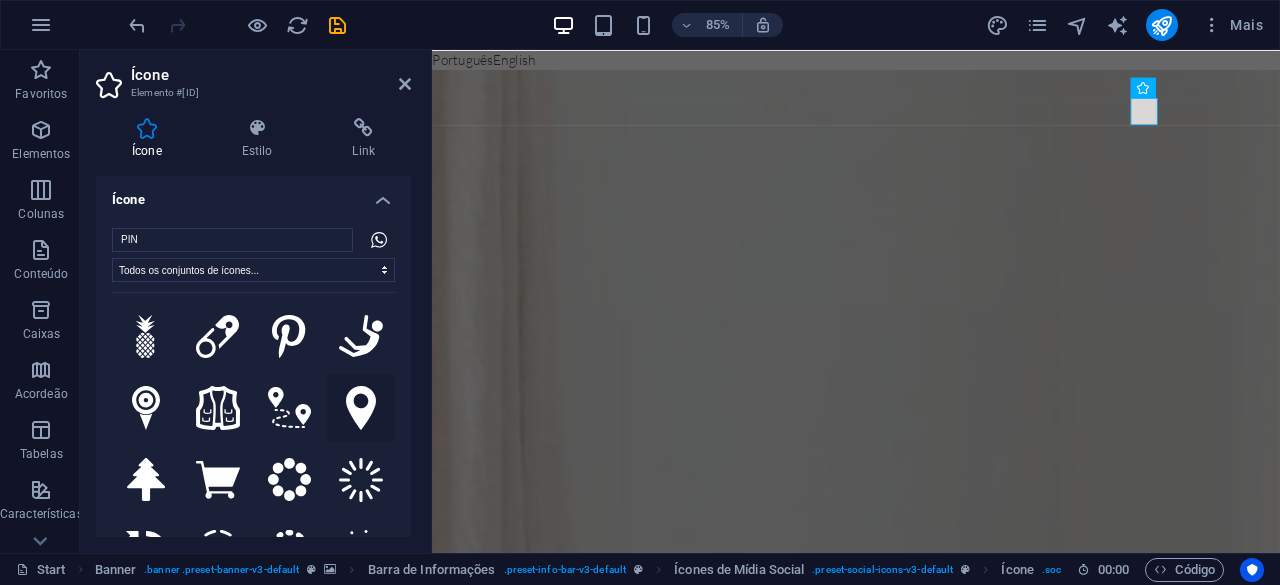 click 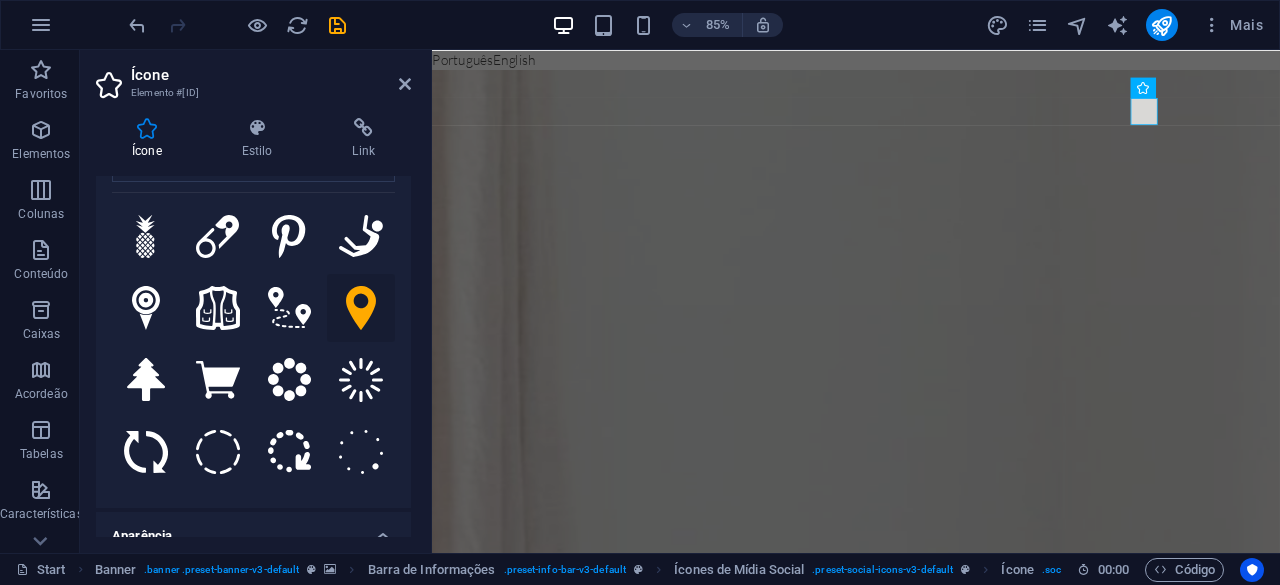 scroll, scrollTop: 0, scrollLeft: 0, axis: both 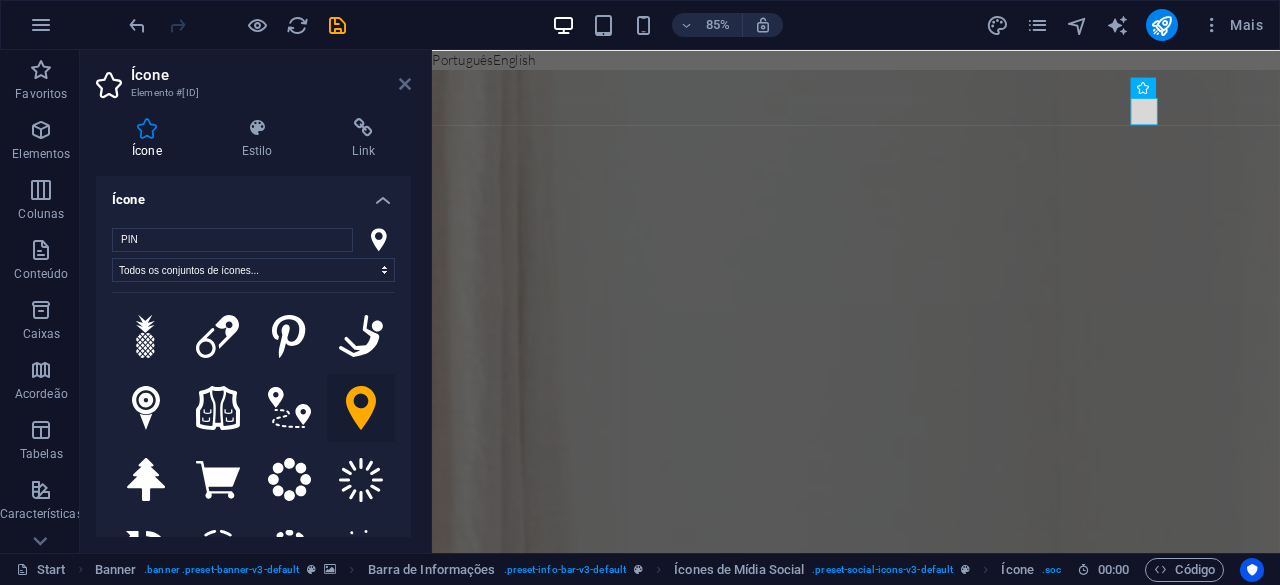 click at bounding box center [405, 84] 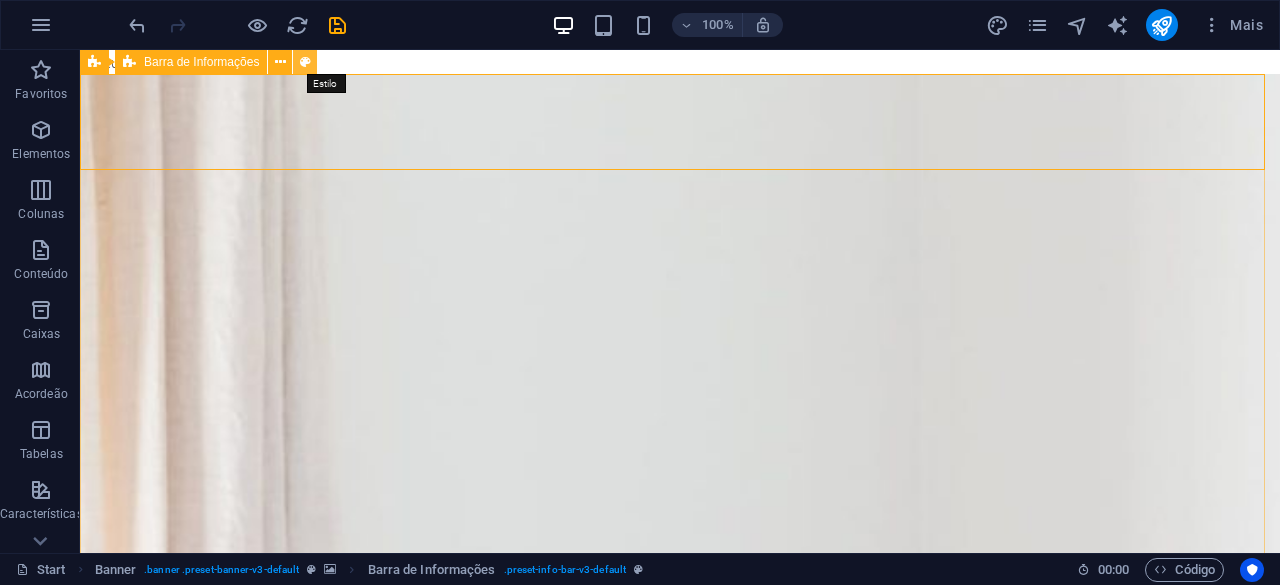 click at bounding box center [305, 62] 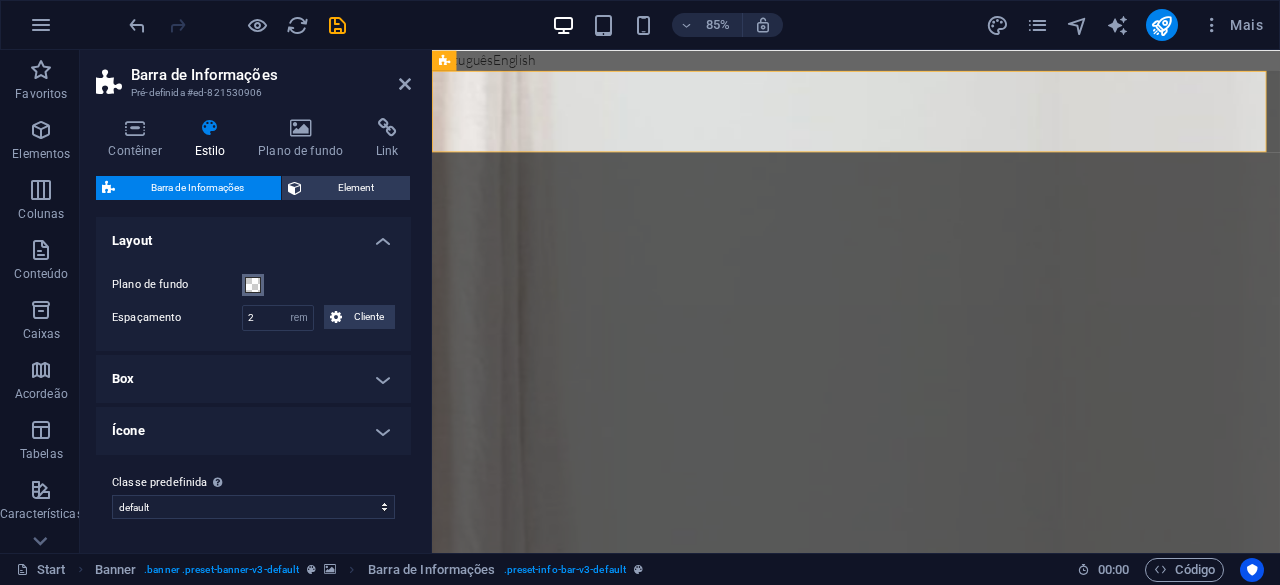 click at bounding box center (253, 285) 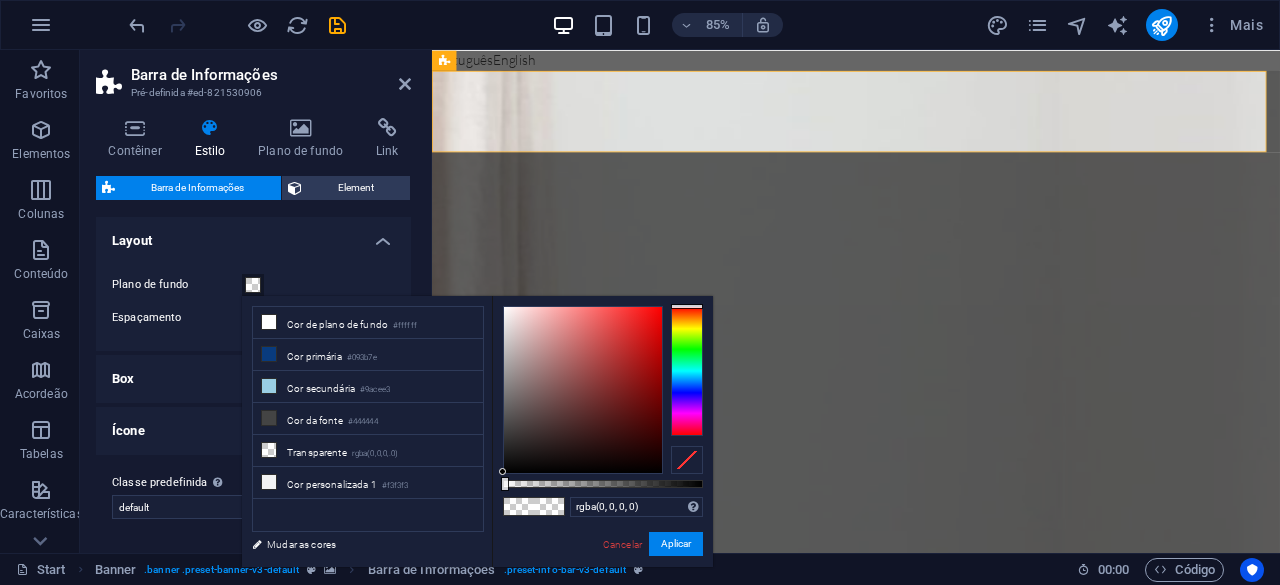 click at bounding box center [253, 285] 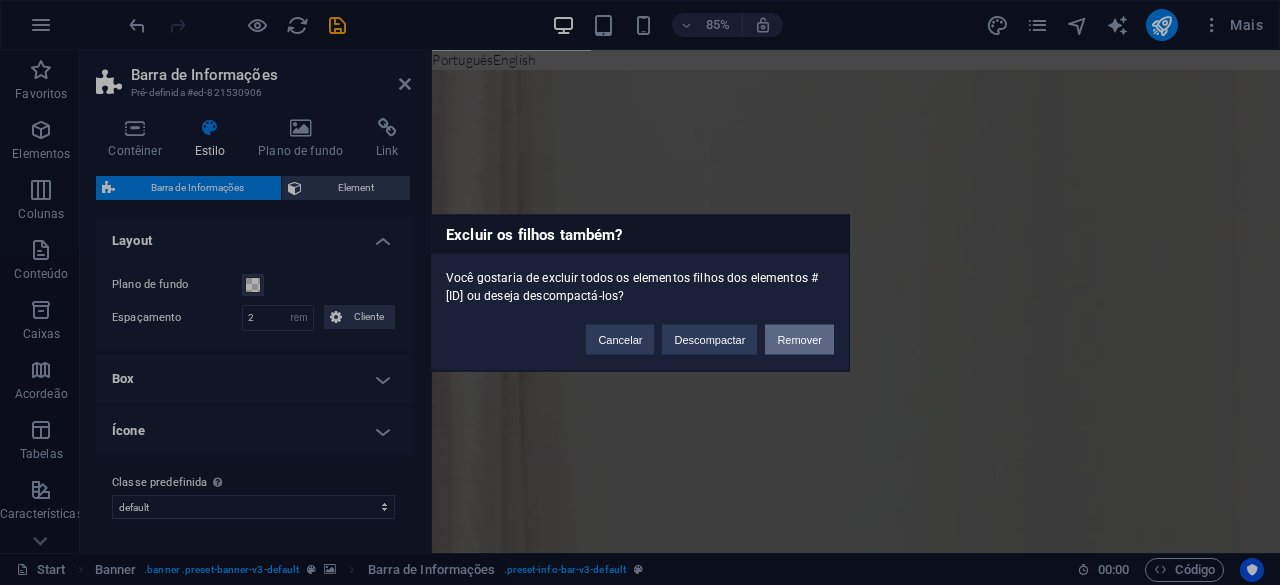 click on "Remover" at bounding box center (799, 339) 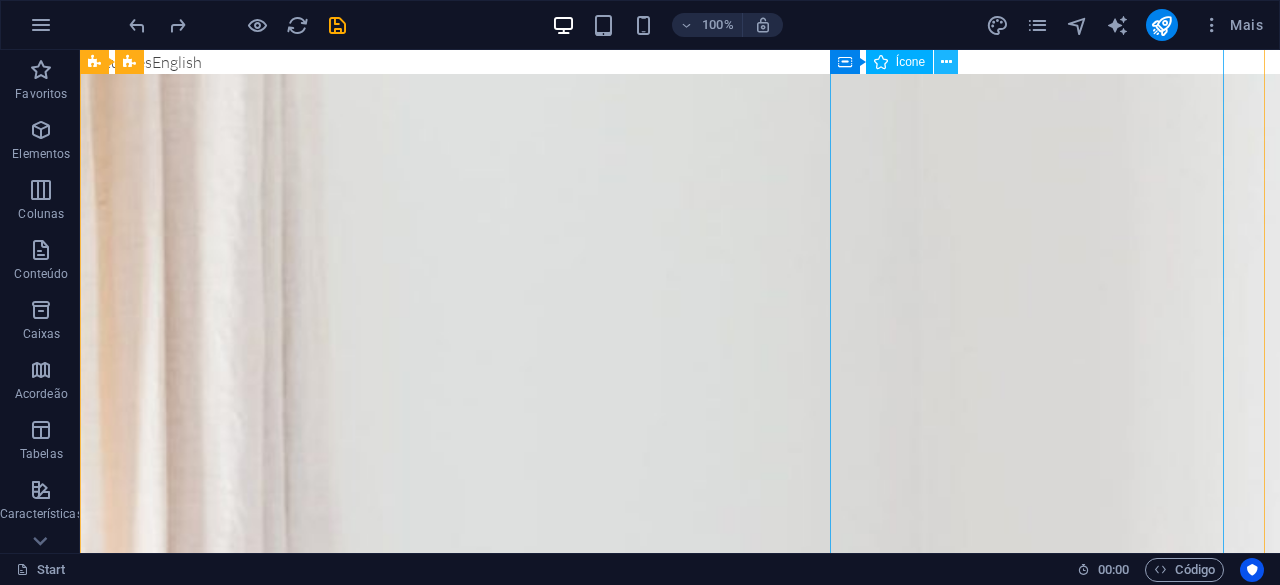click at bounding box center (946, 62) 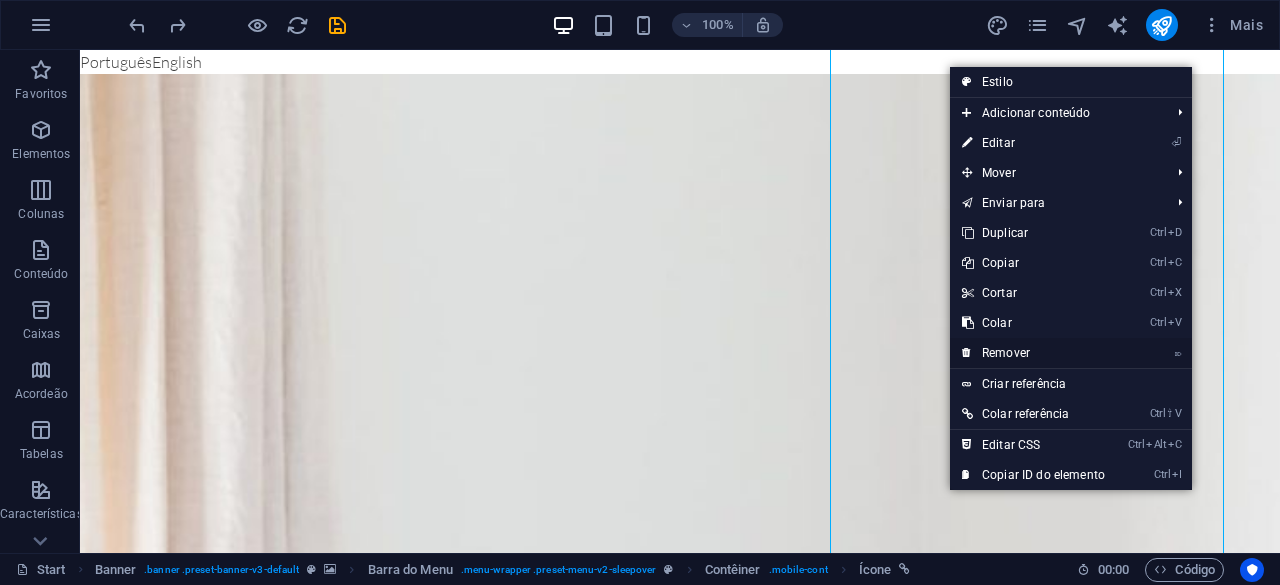 click on "⌦  Remover" at bounding box center [1033, 353] 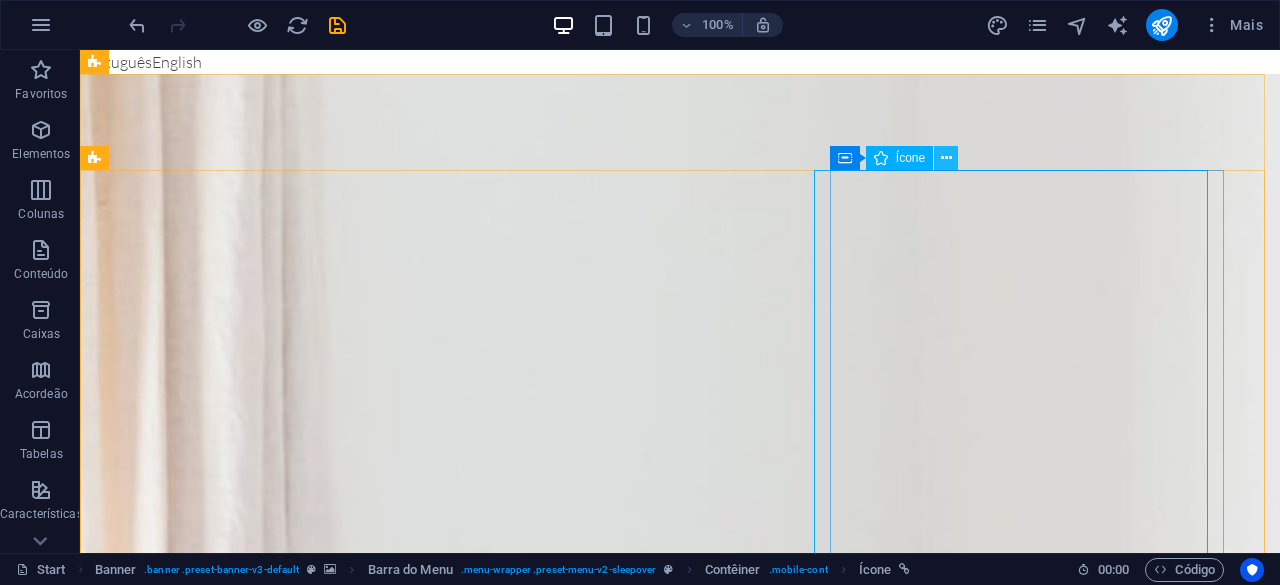 click at bounding box center (946, 158) 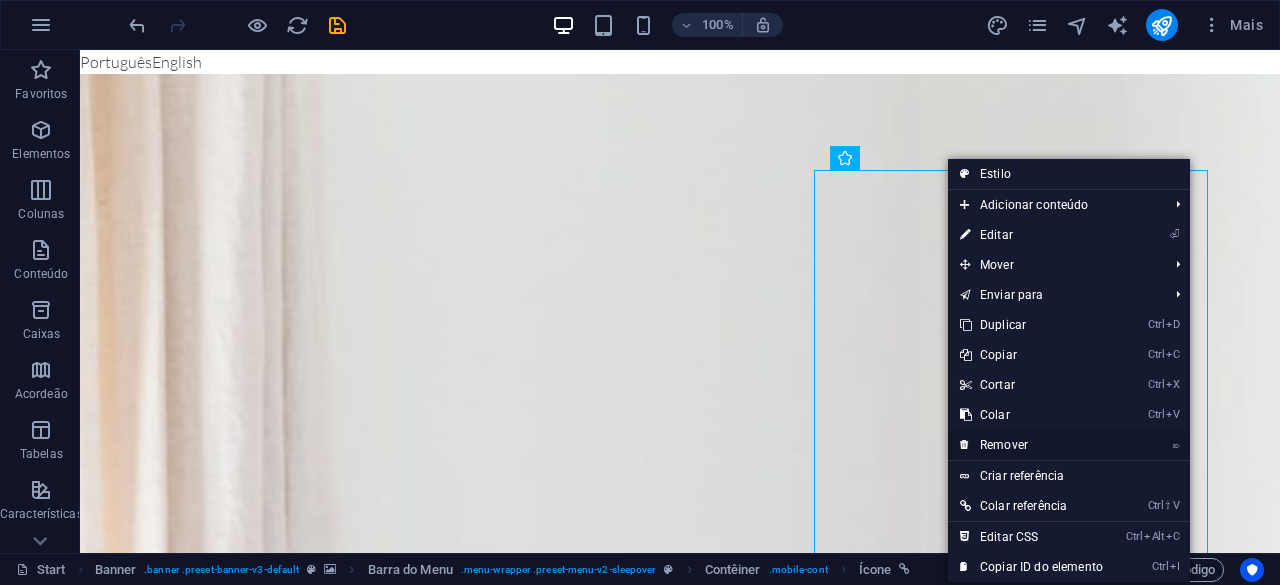 click on "⌦  Remover" at bounding box center (1031, 445) 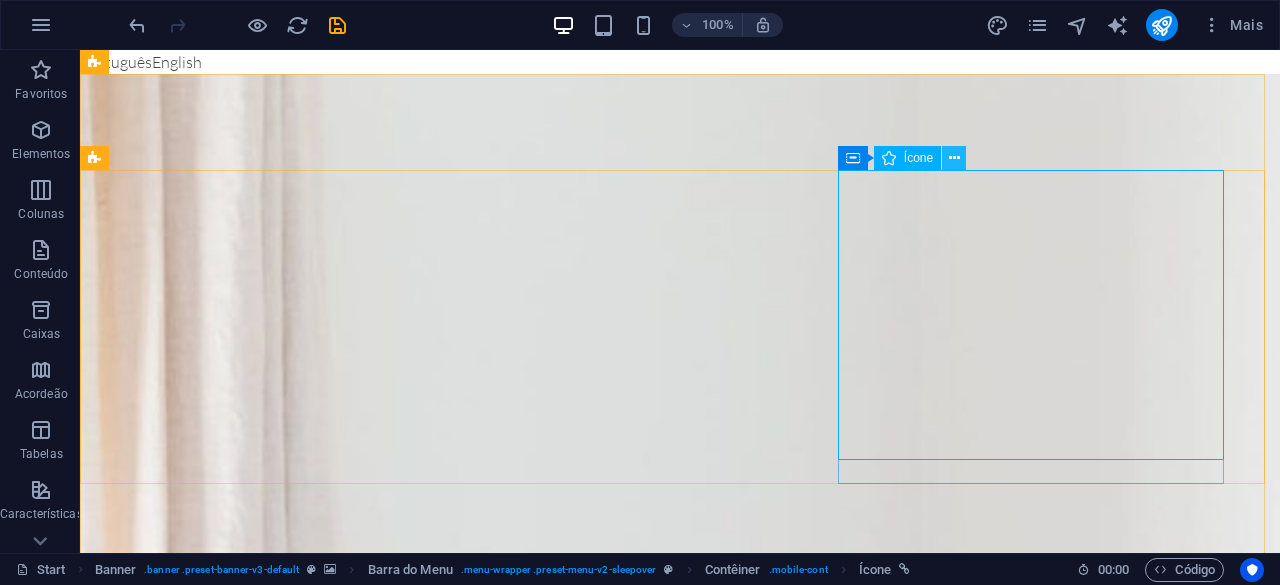 click at bounding box center [954, 158] 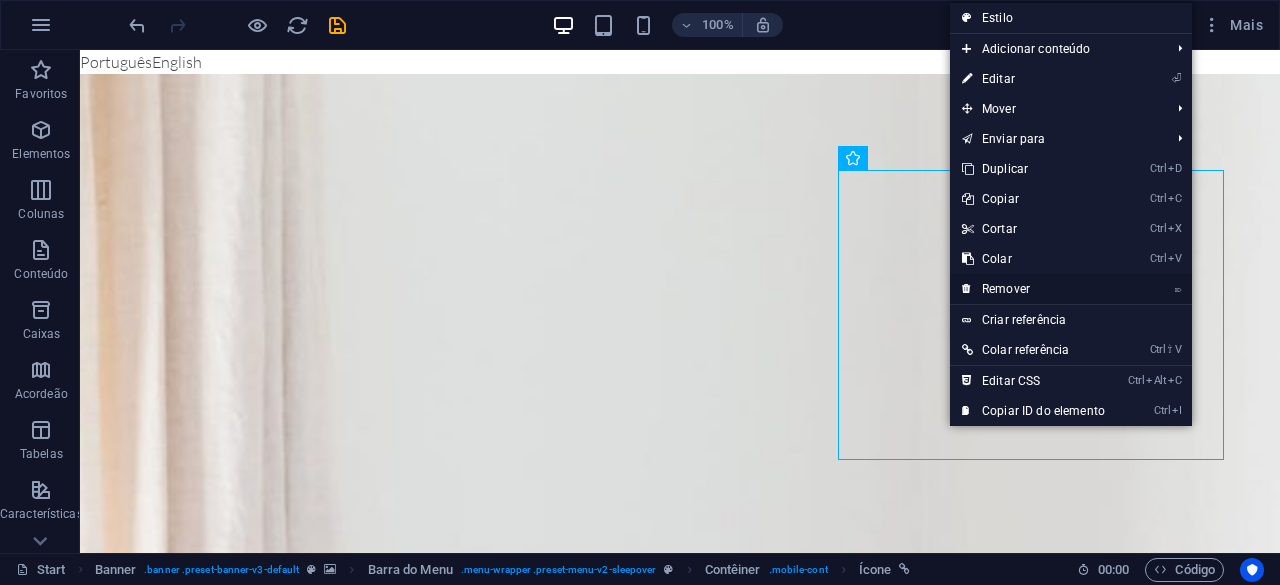 click on "⌦  Remover" at bounding box center (1033, 289) 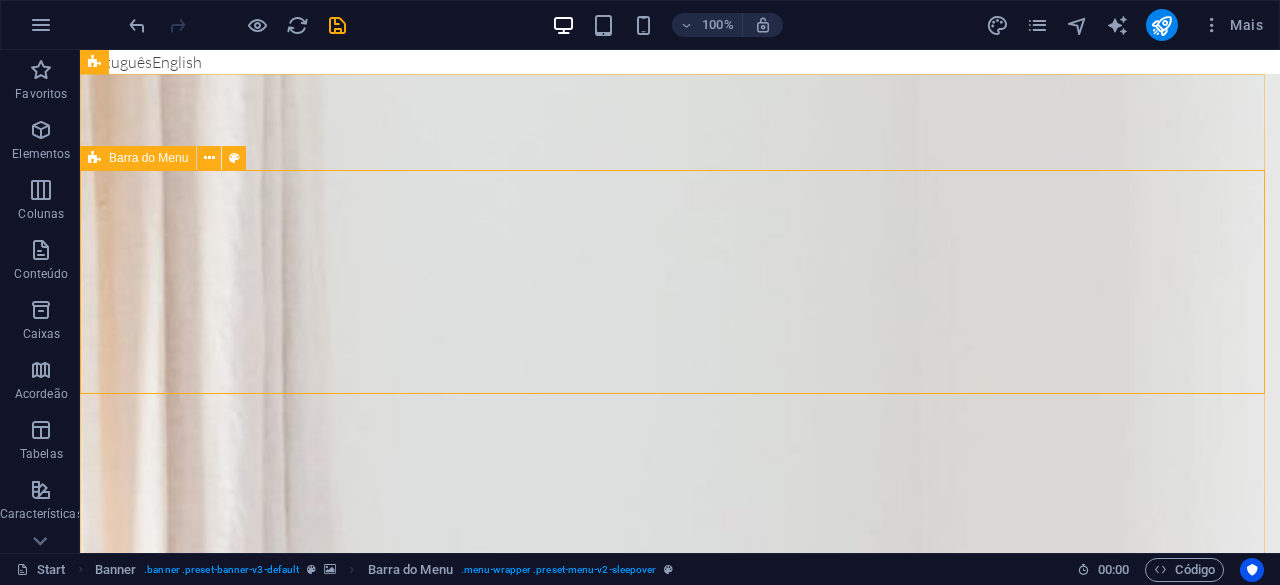 click on "Barra do Menu" at bounding box center (148, 158) 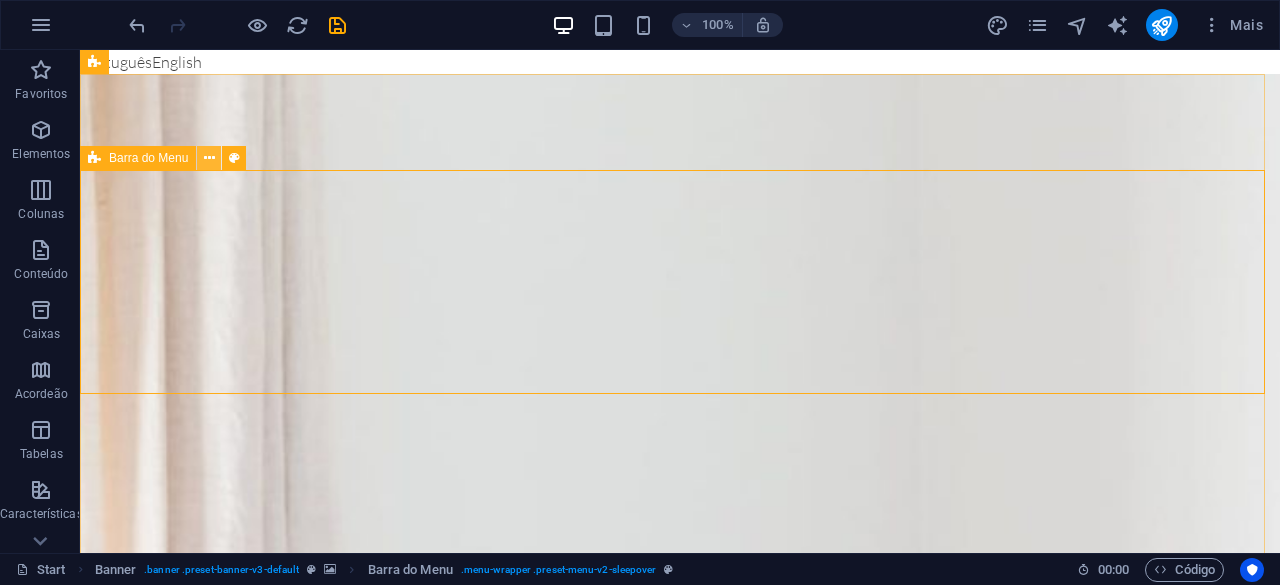 click at bounding box center (209, 158) 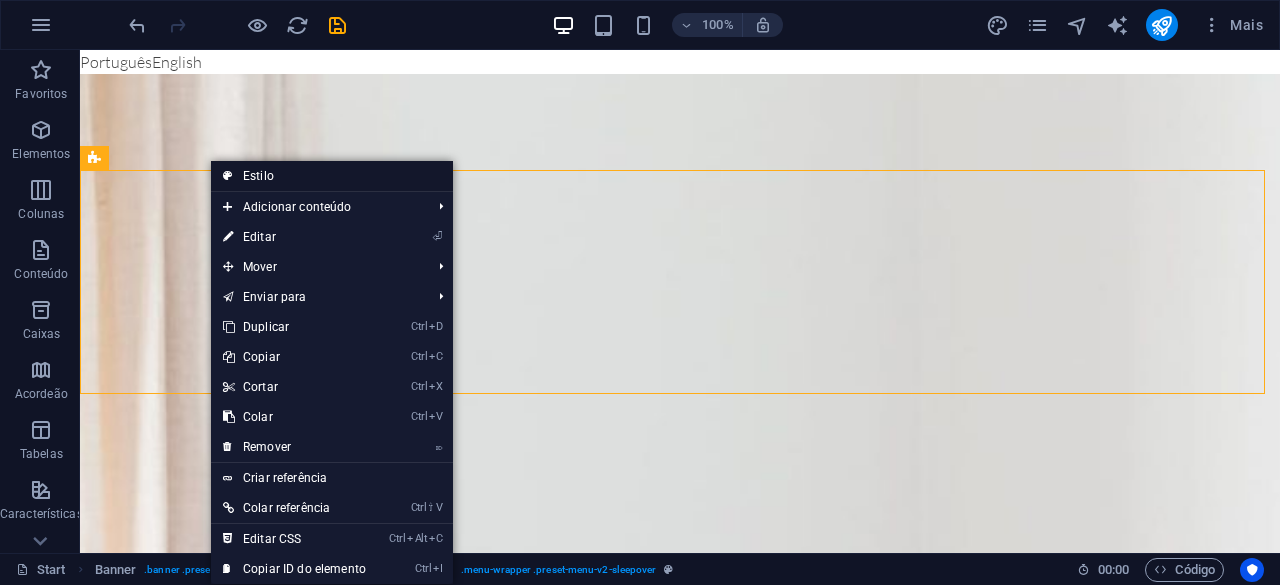 click on "Estilo" at bounding box center [332, 176] 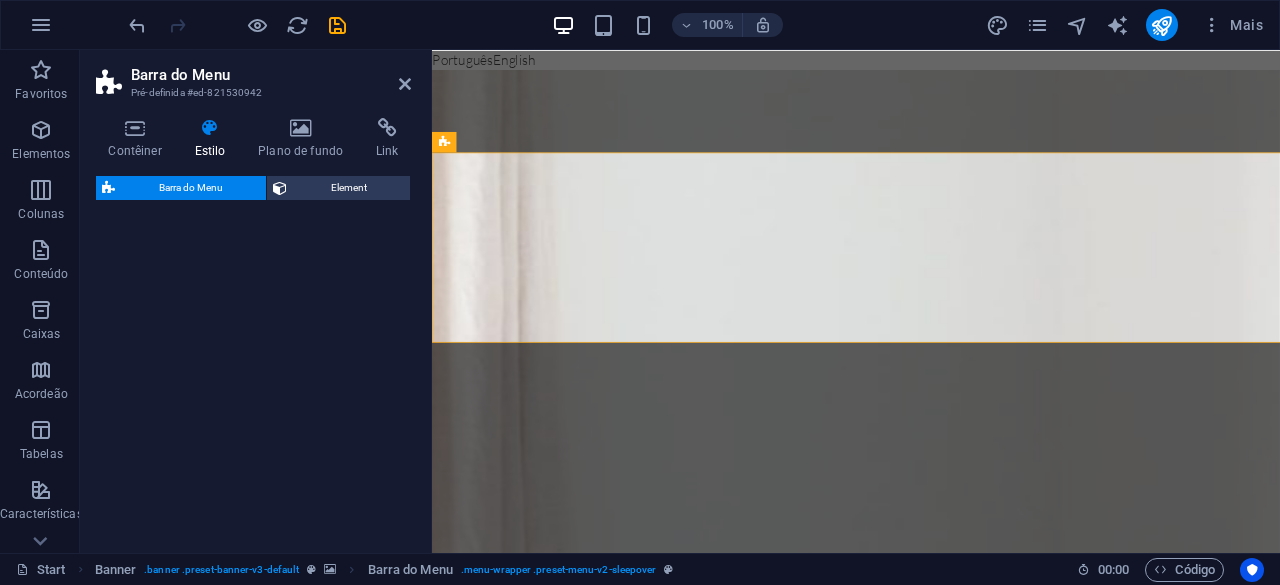 select on "rem" 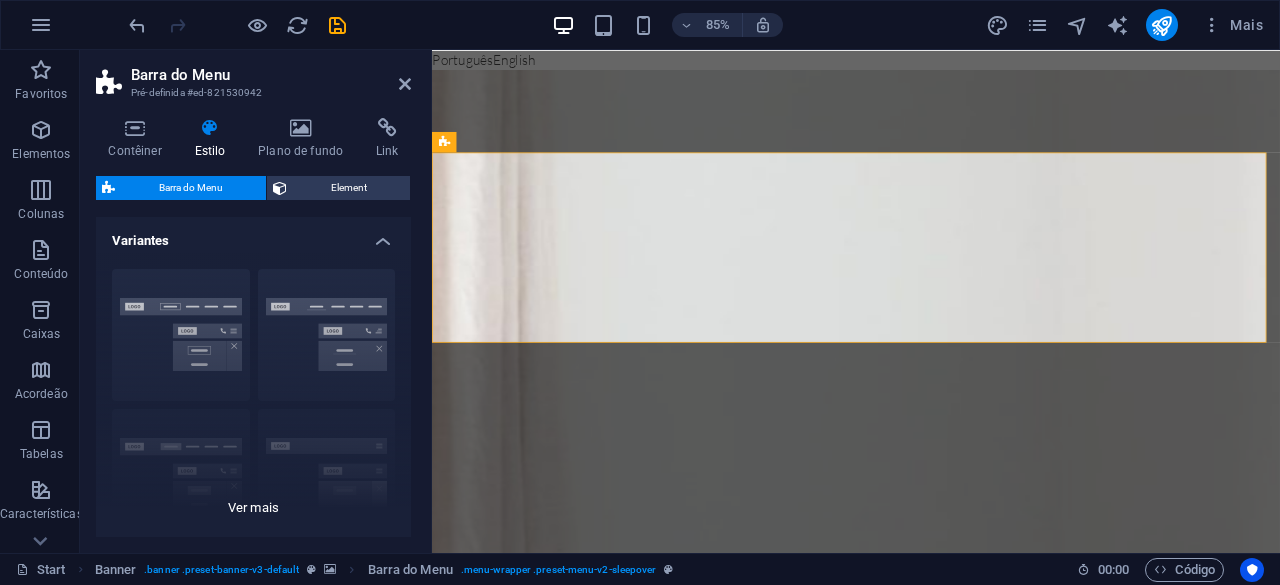 click on "Borda Centralizada Padrão Fixo Loki Trigger Largo XXL" at bounding box center (253, 403) 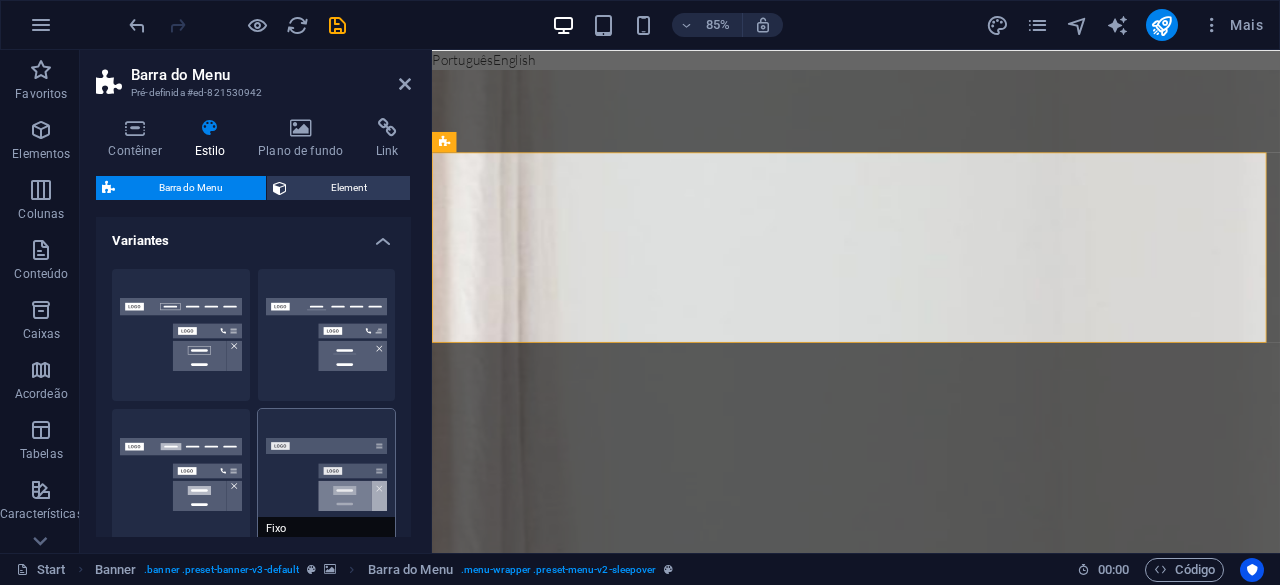 click on "Fixo" at bounding box center [327, 475] 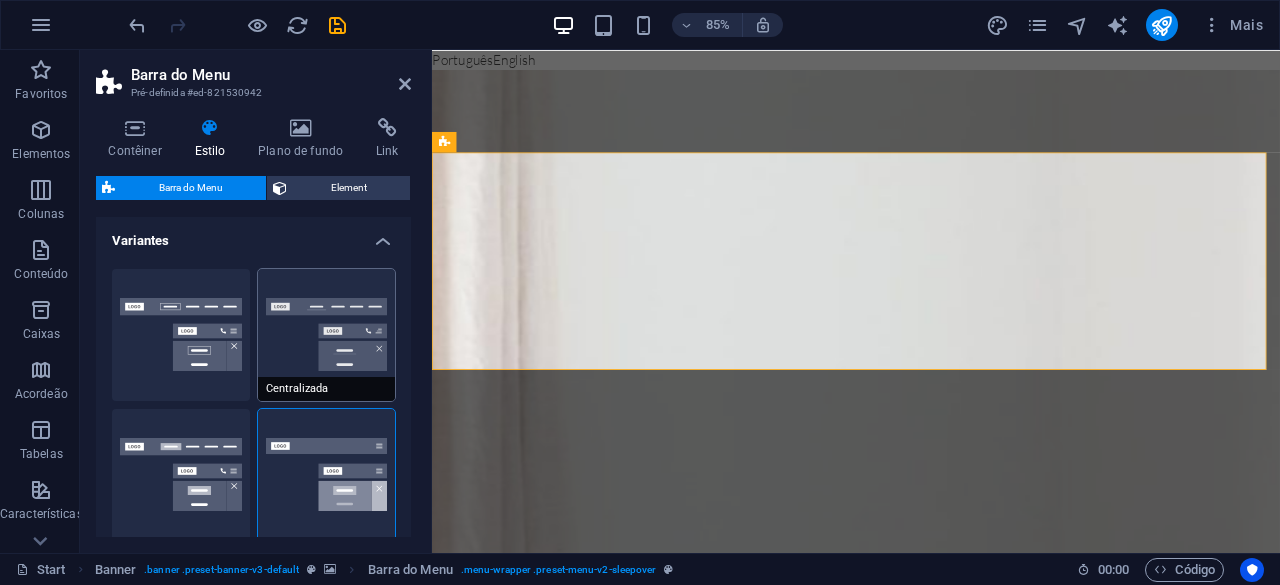 click on "Centralizada" at bounding box center [327, 335] 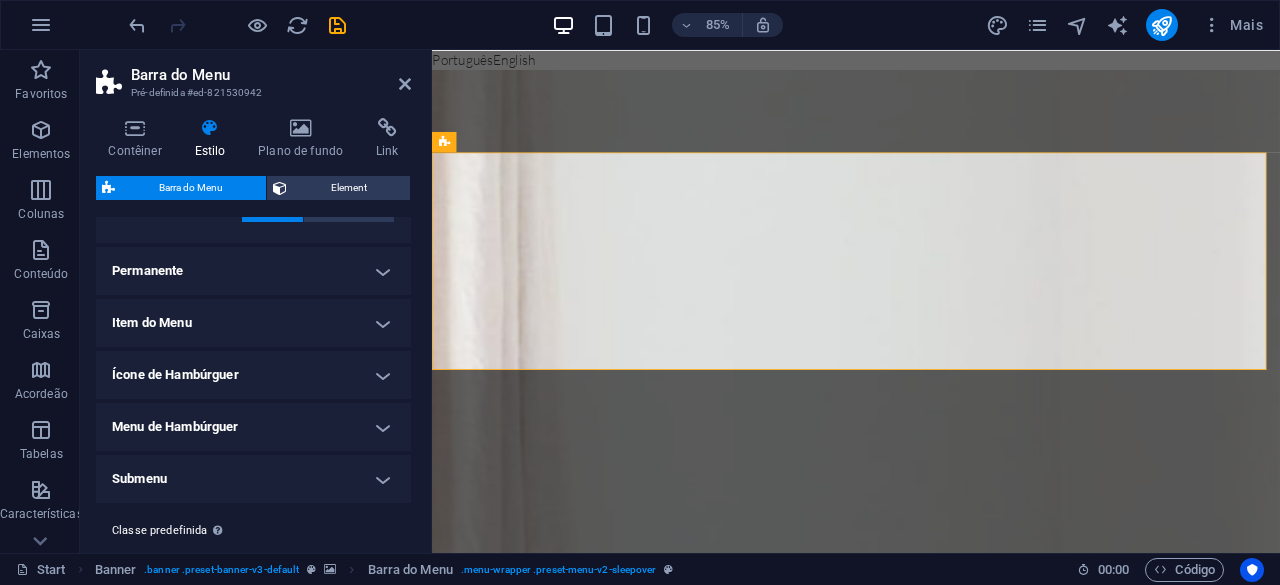 scroll, scrollTop: 600, scrollLeft: 0, axis: vertical 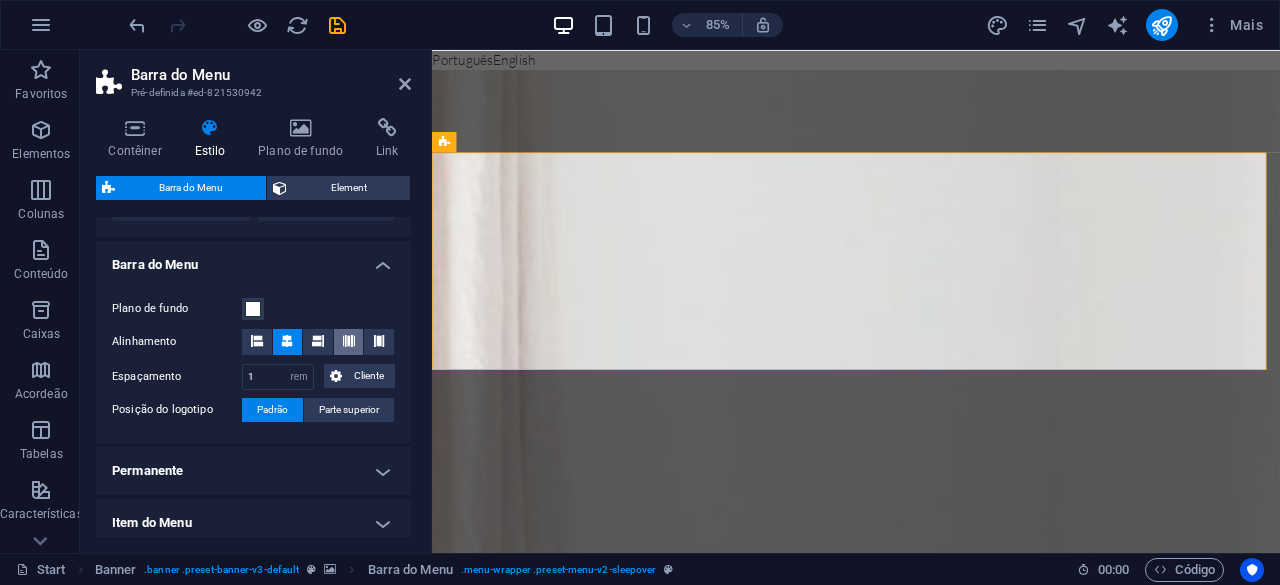 click at bounding box center (349, 342) 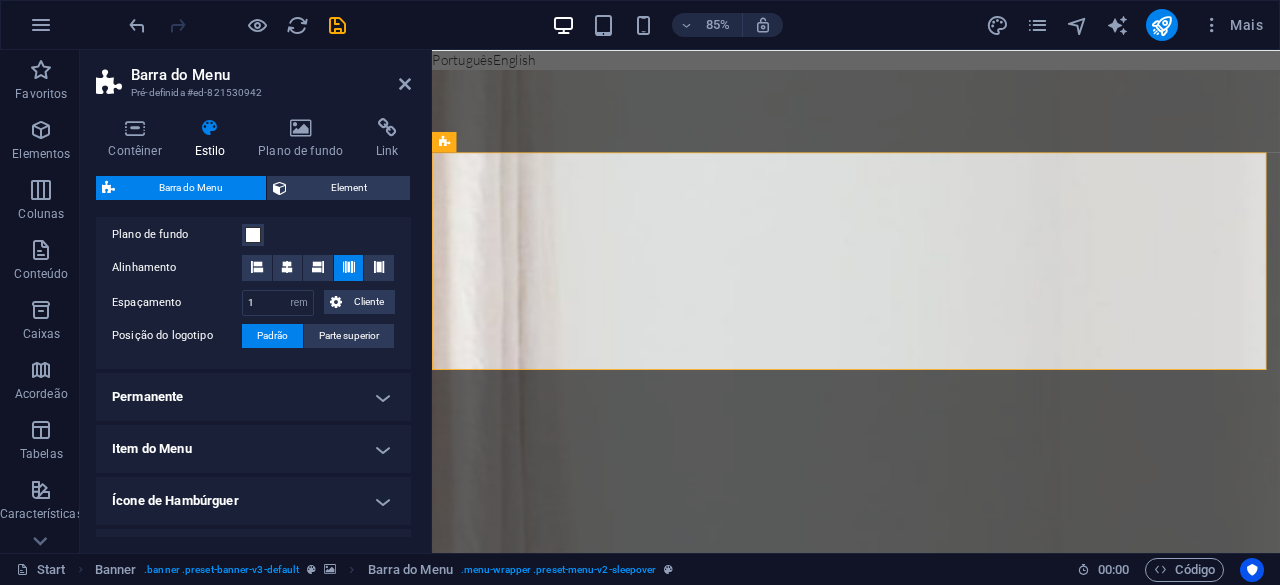 scroll, scrollTop: 700, scrollLeft: 0, axis: vertical 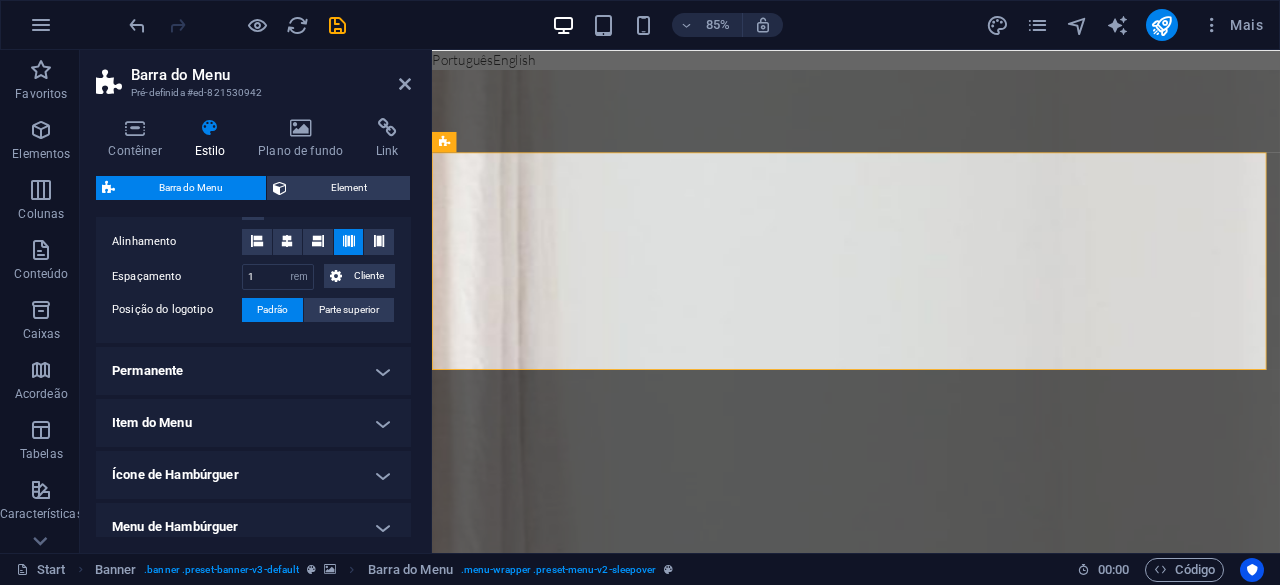 click on "Permanente" at bounding box center (253, 371) 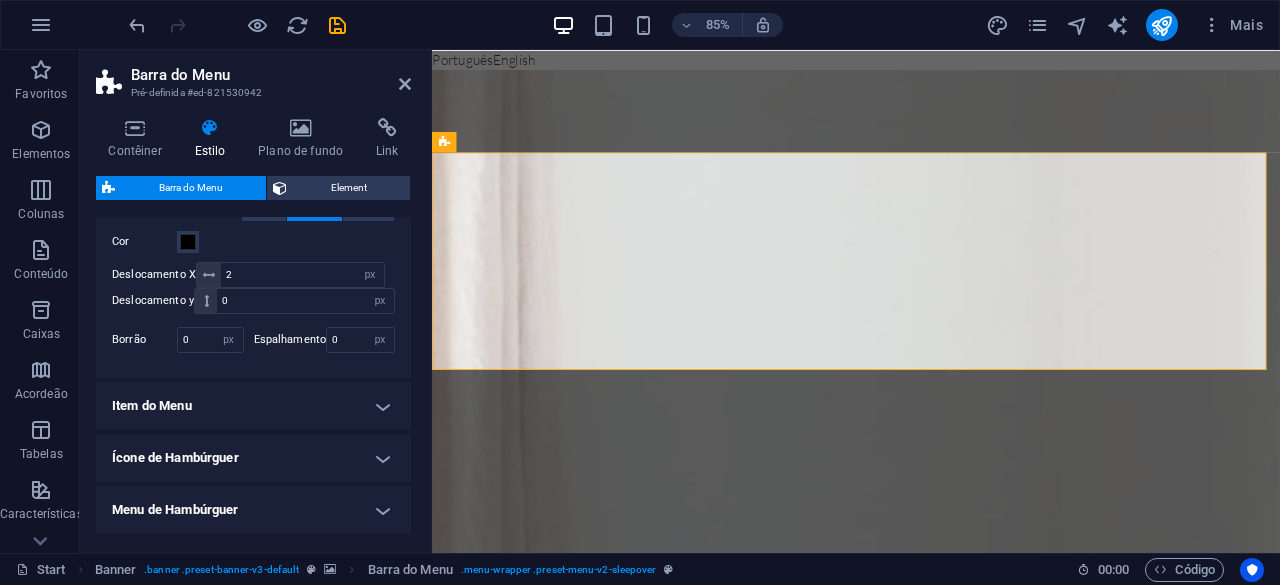 scroll, scrollTop: 1100, scrollLeft: 0, axis: vertical 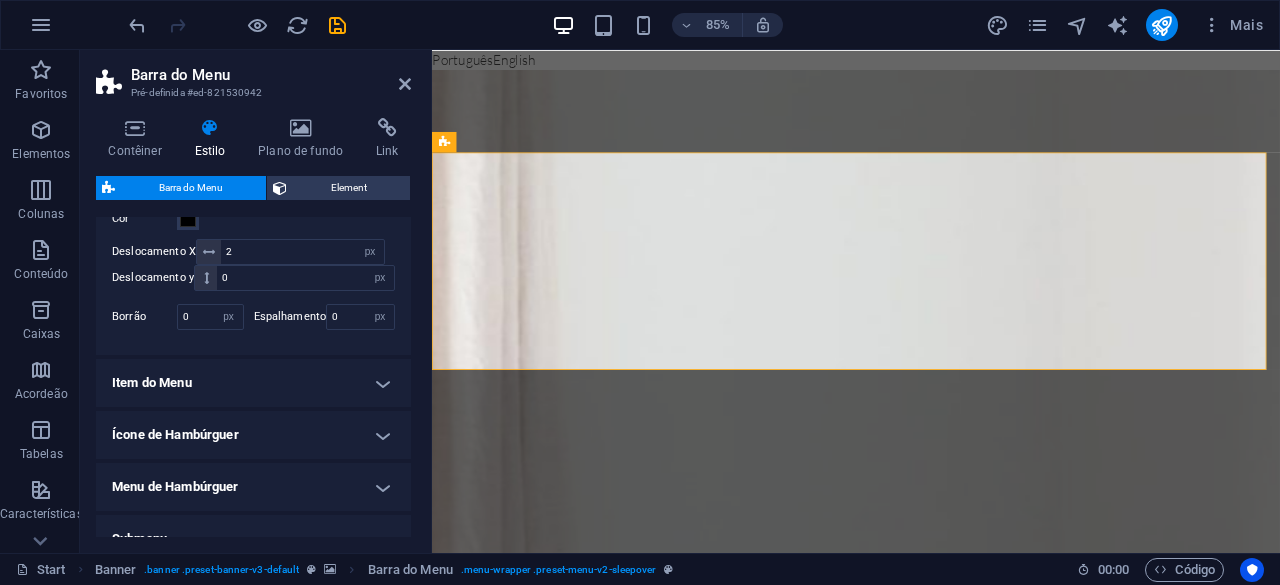 click on "Item do Menu" at bounding box center [253, 383] 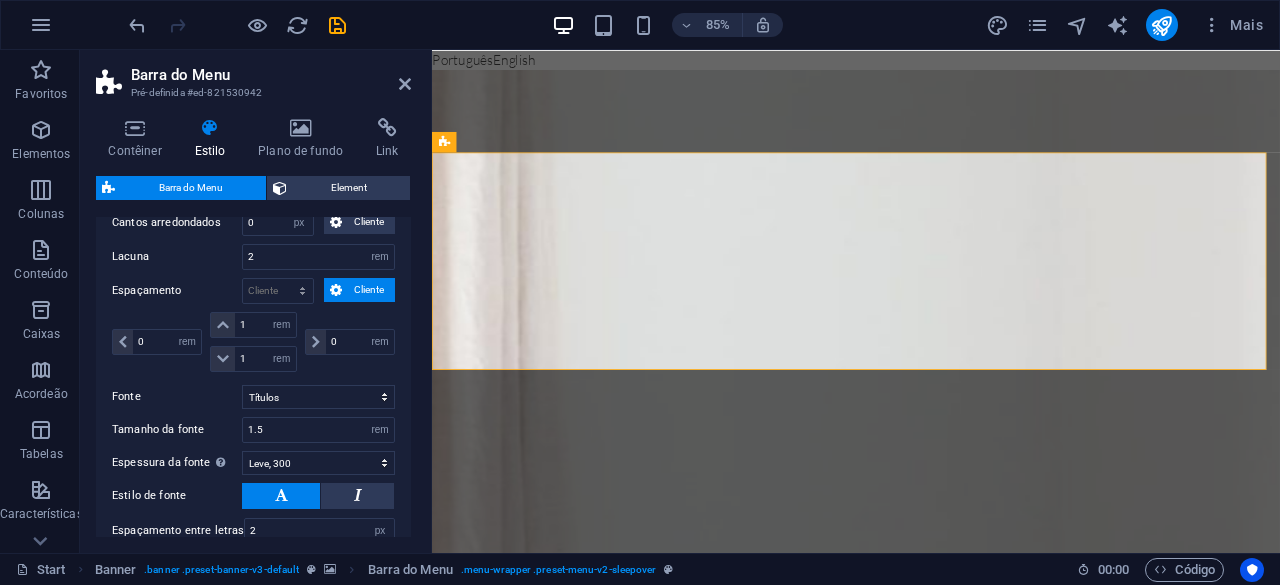 scroll, scrollTop: 1600, scrollLeft: 0, axis: vertical 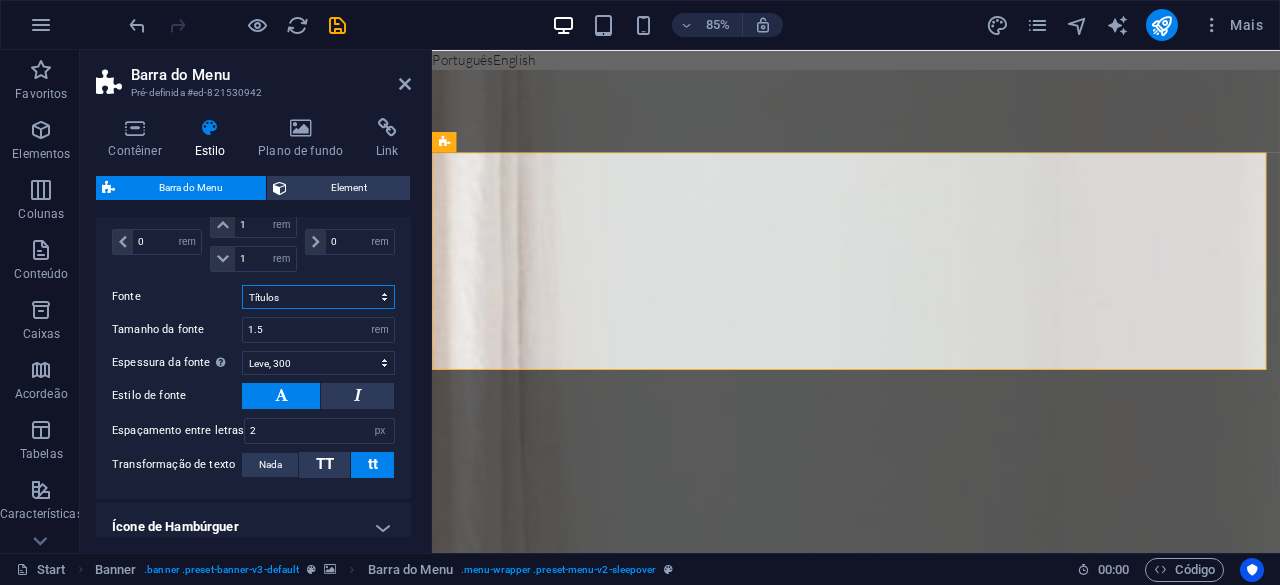click on "Padrão Títulos" at bounding box center (318, 297) 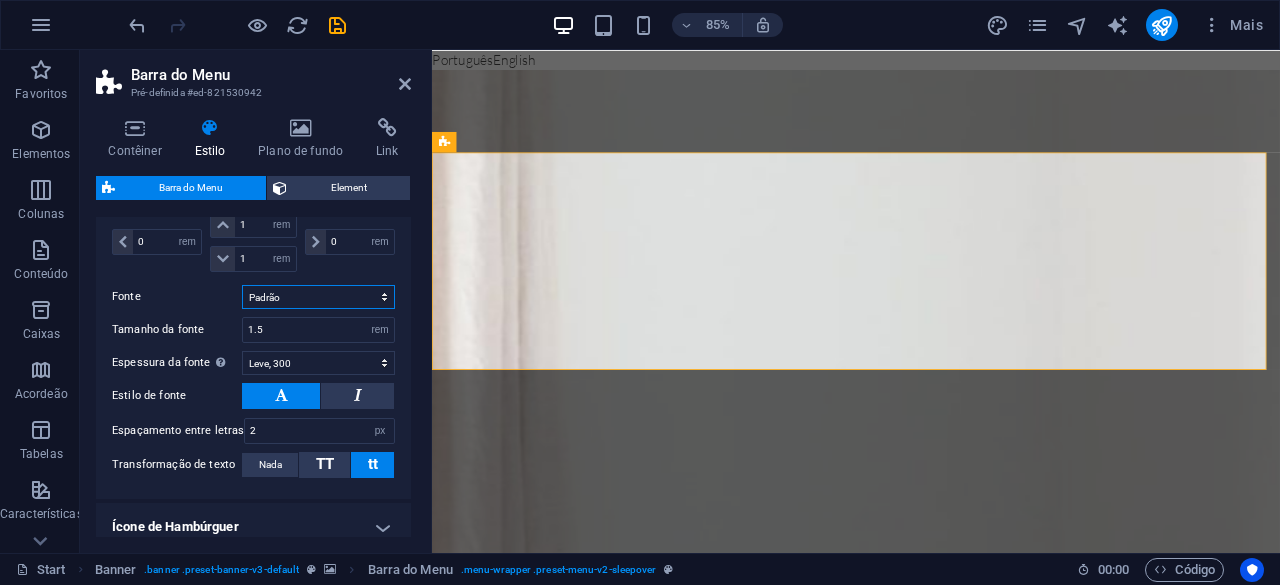 click on "Padrão Títulos" at bounding box center [318, 297] 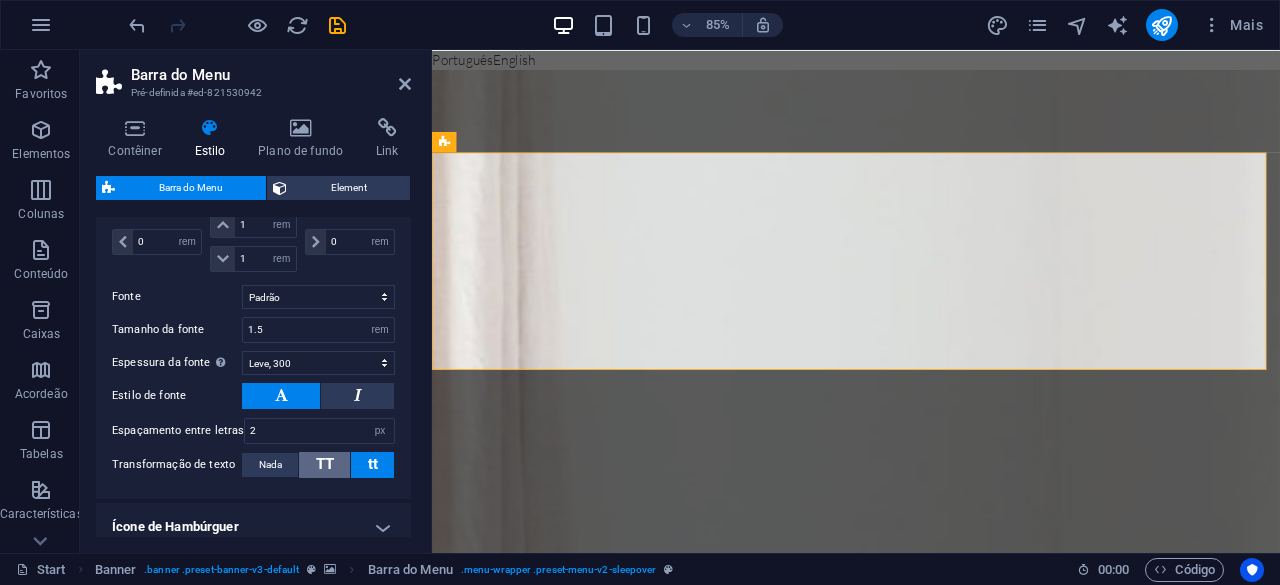 click on "TT" at bounding box center (325, 464) 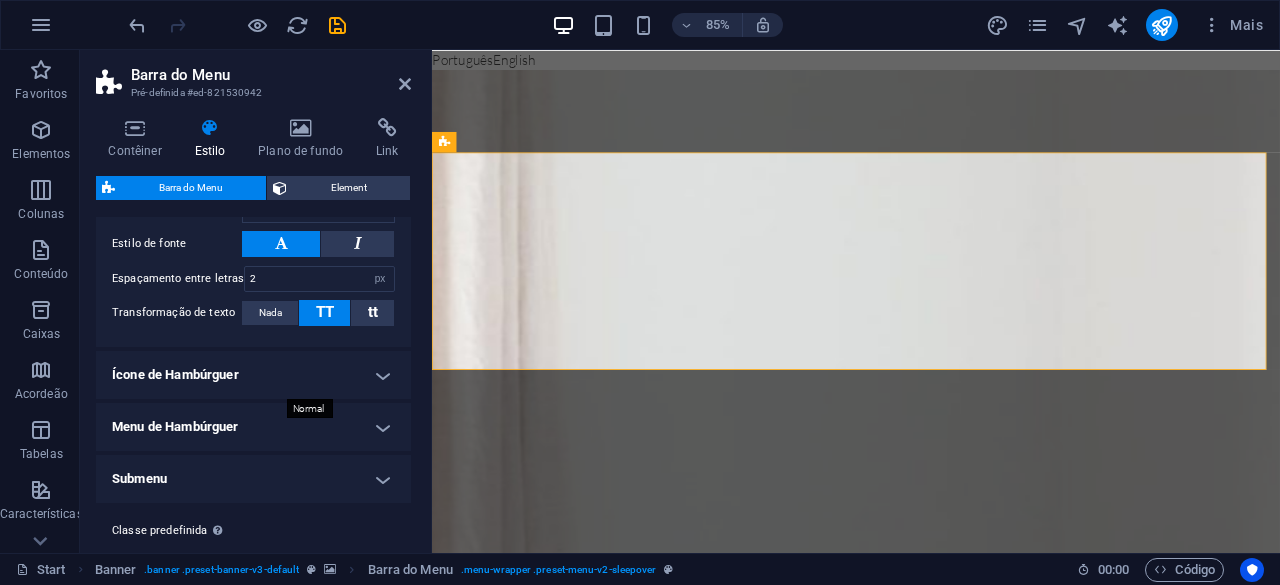 scroll, scrollTop: 1787, scrollLeft: 0, axis: vertical 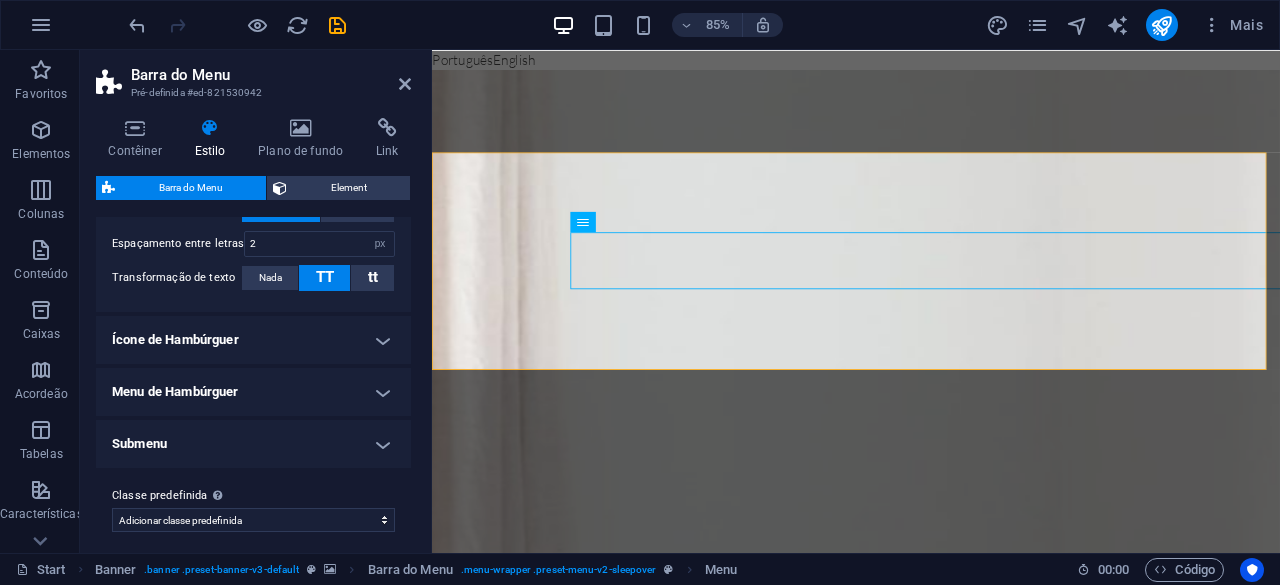 click on "Ícone de Hambúrguer" at bounding box center [253, 340] 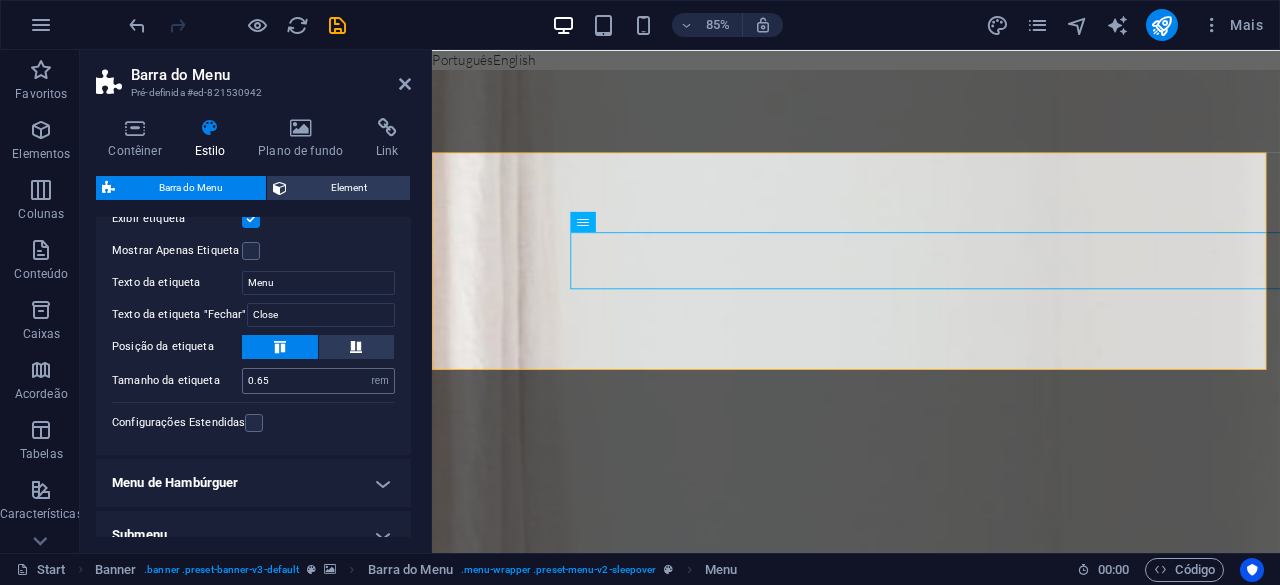 scroll, scrollTop: 2276, scrollLeft: 0, axis: vertical 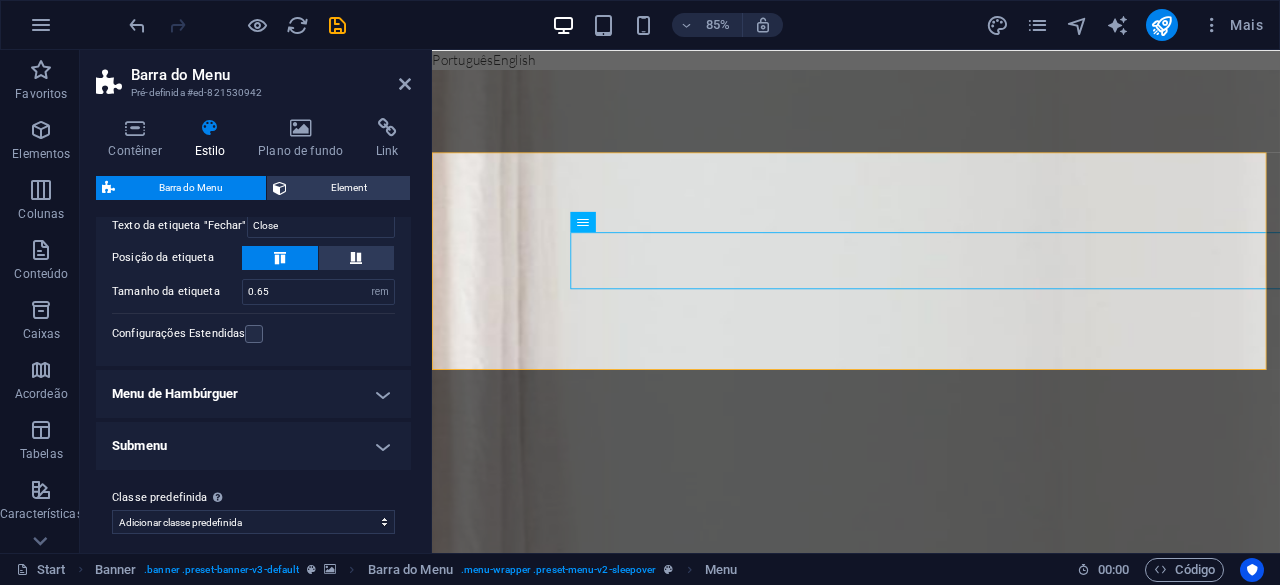 click on "Menu de Hambúrguer" at bounding box center (253, 394) 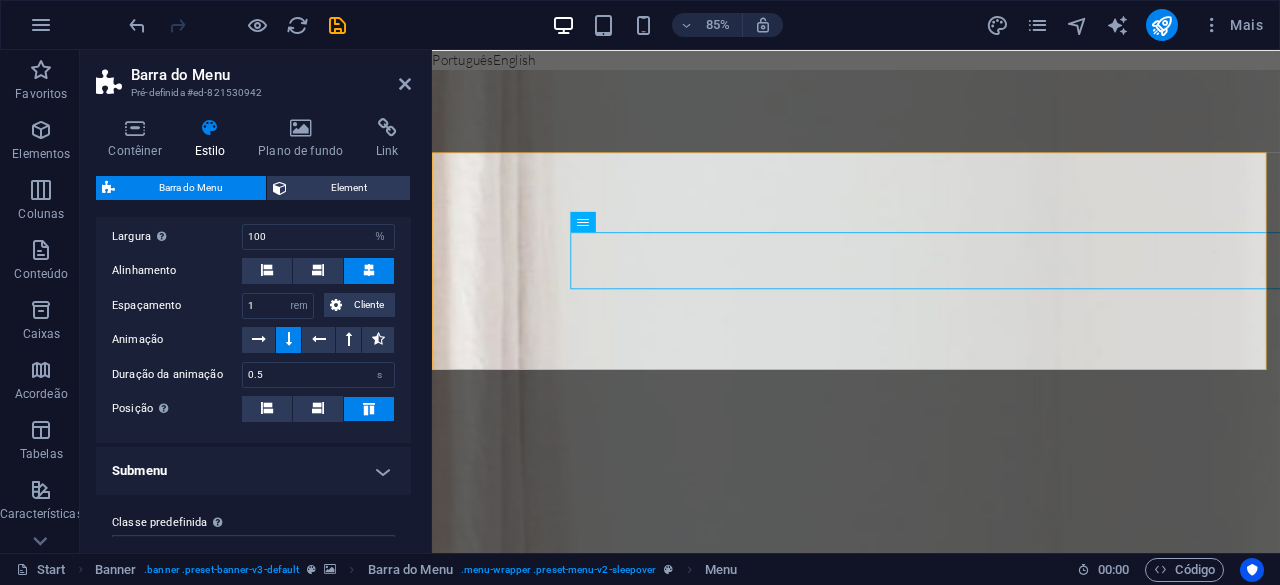 scroll, scrollTop: 2574, scrollLeft: 0, axis: vertical 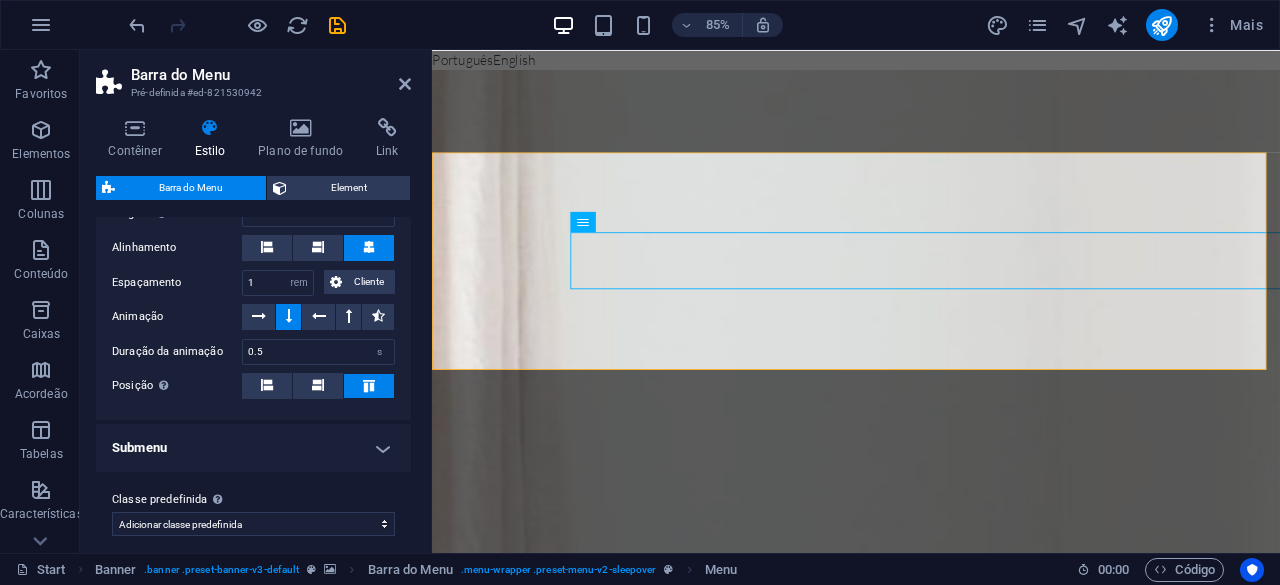 click on "Submenu" at bounding box center [253, 448] 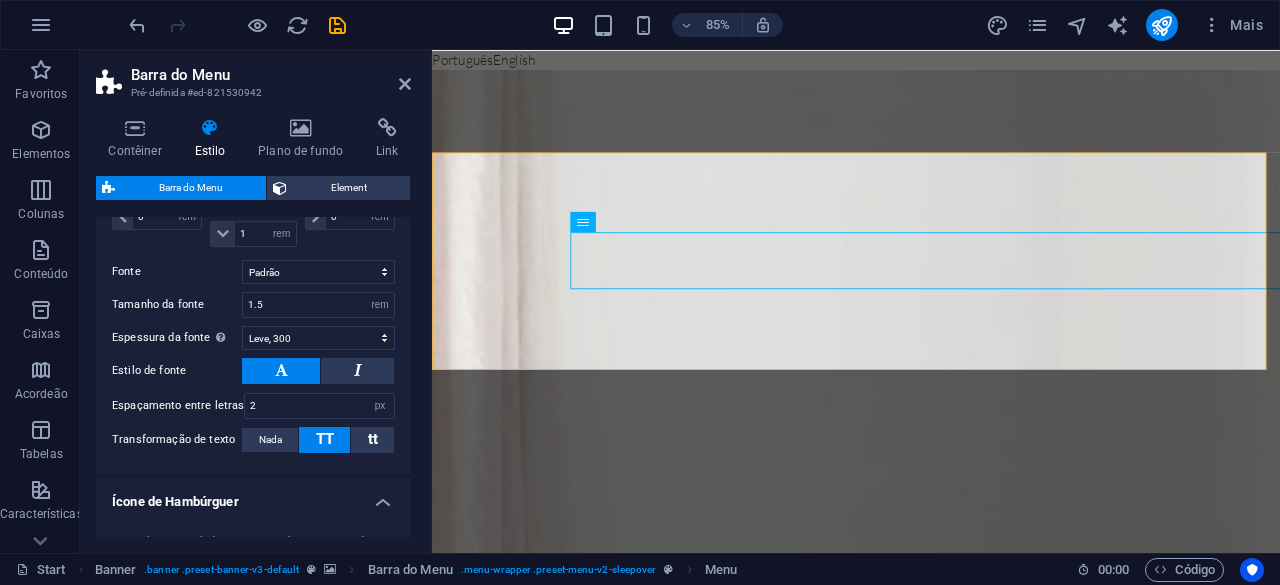scroll, scrollTop: 1534, scrollLeft: 0, axis: vertical 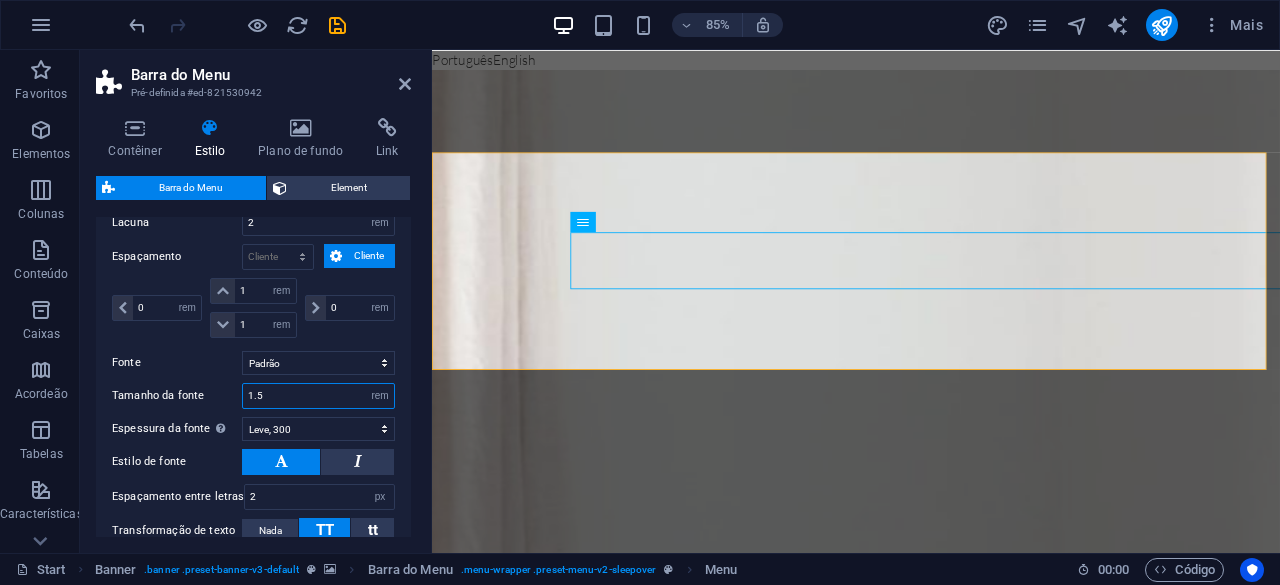 click on "1.5" at bounding box center [318, 396] 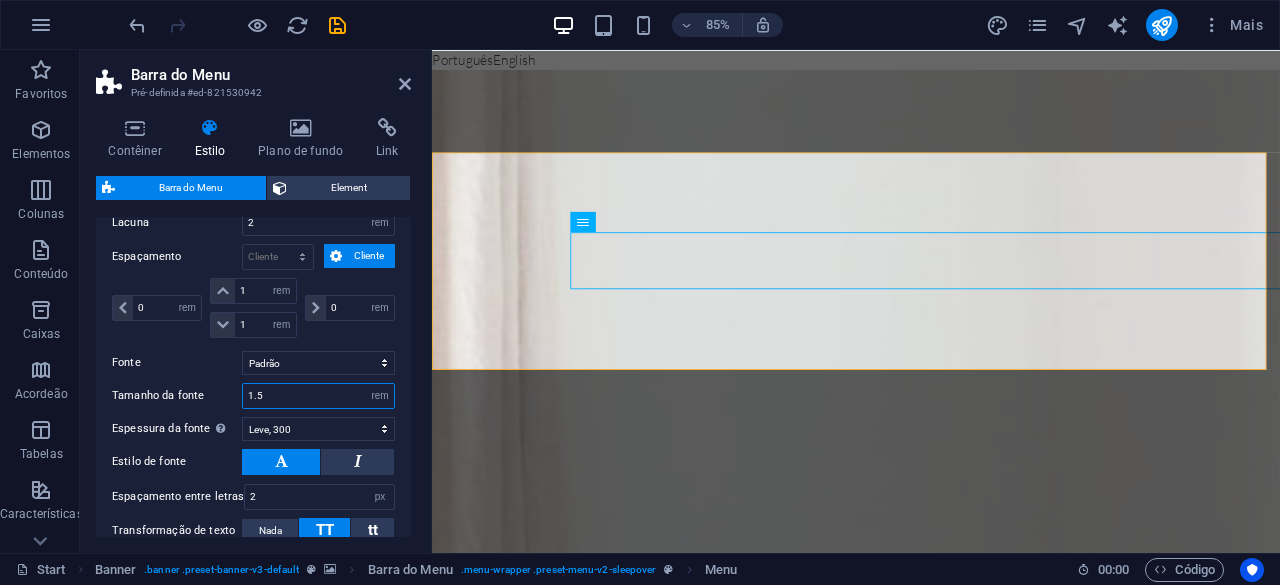 drag, startPoint x: 280, startPoint y: 389, endPoint x: 256, endPoint y: 385, distance: 24.33105 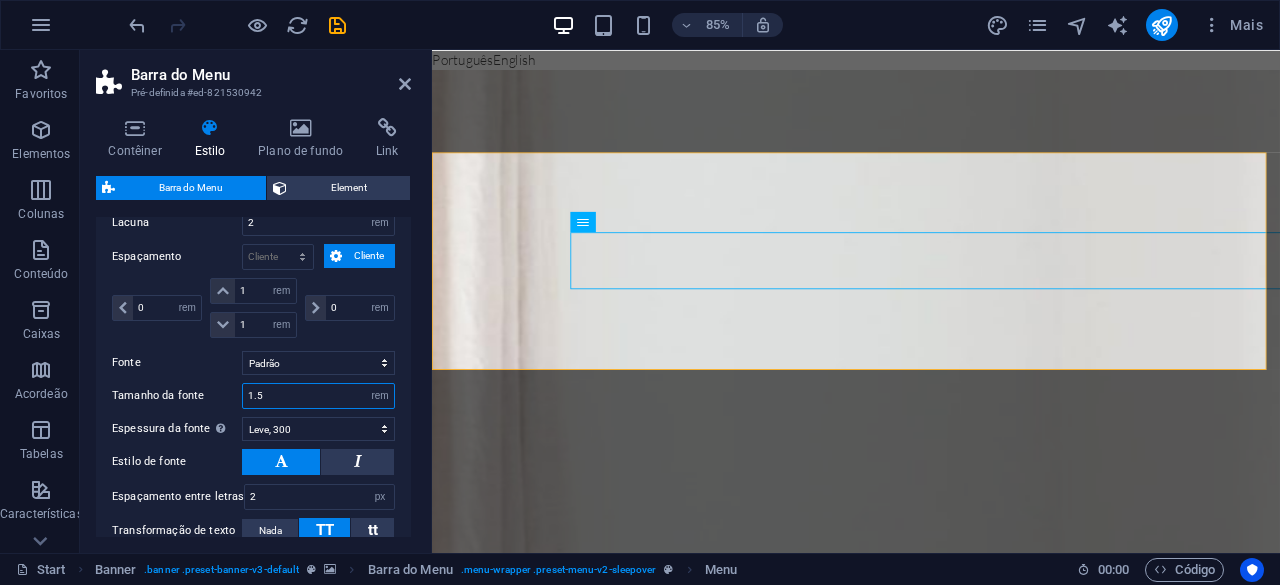 click on "1.5" at bounding box center (318, 396) 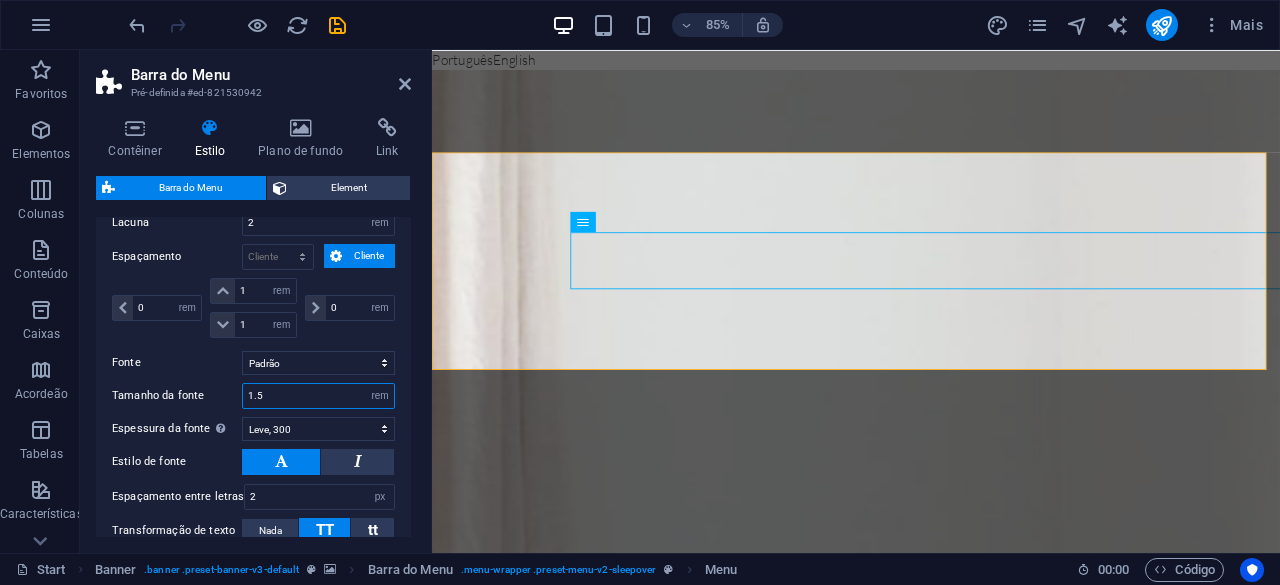 type on "1" 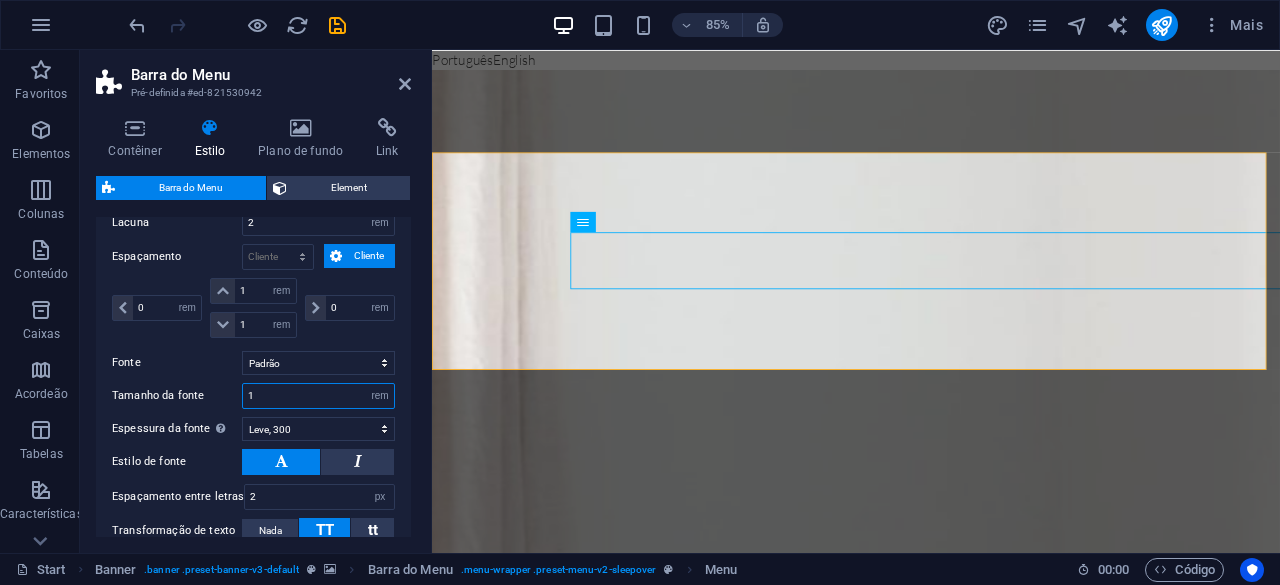 select 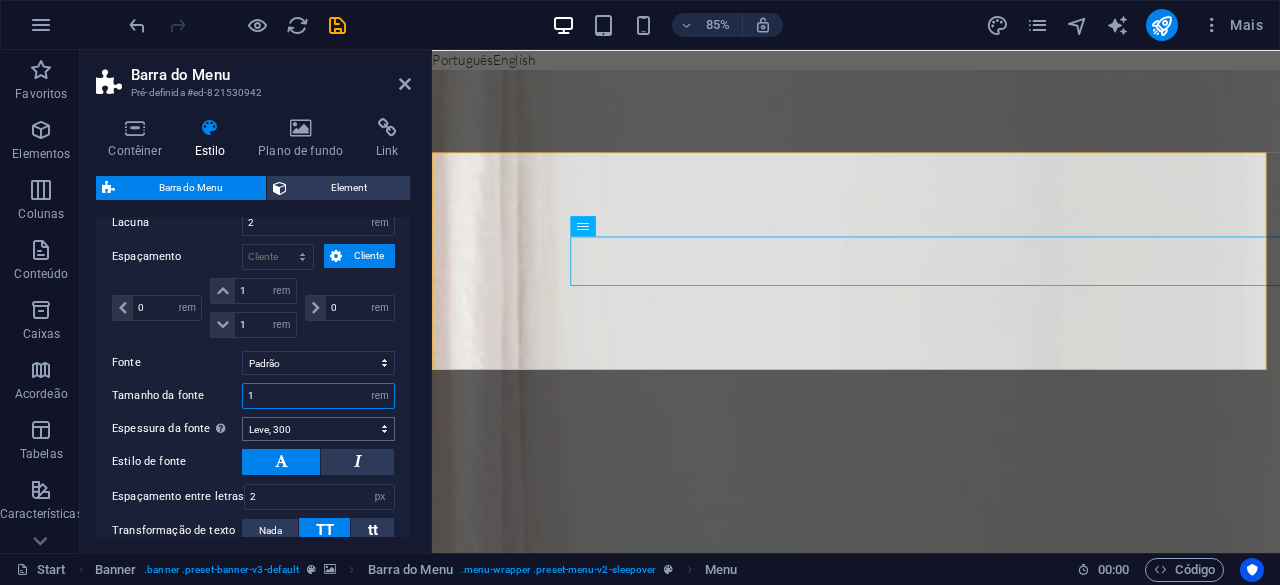 type on "1.2" 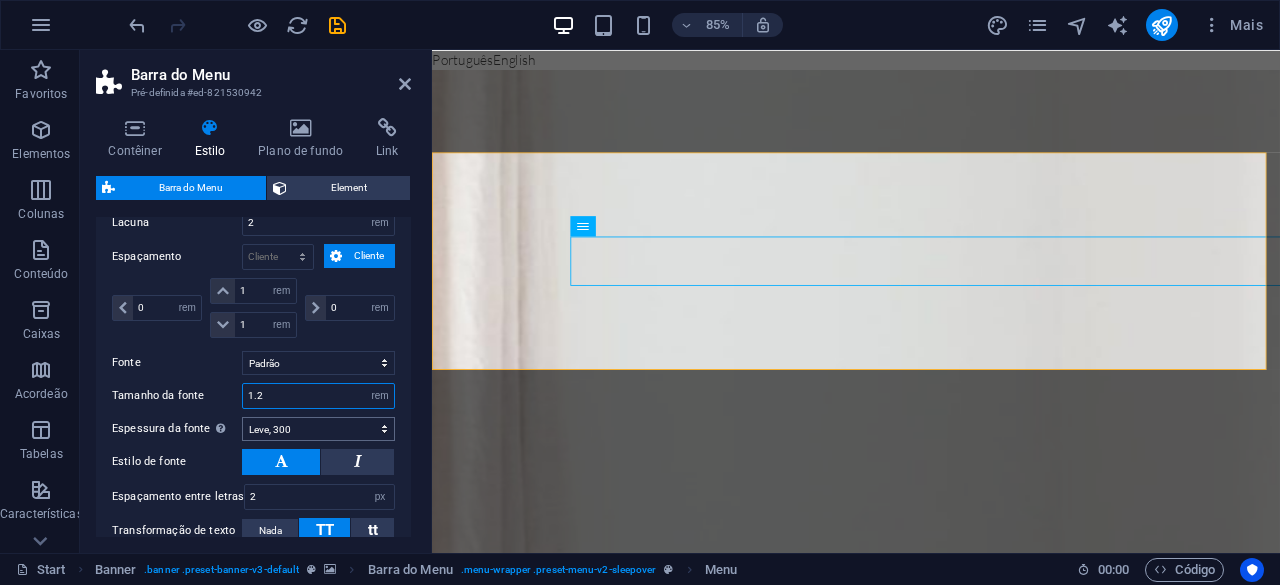 select 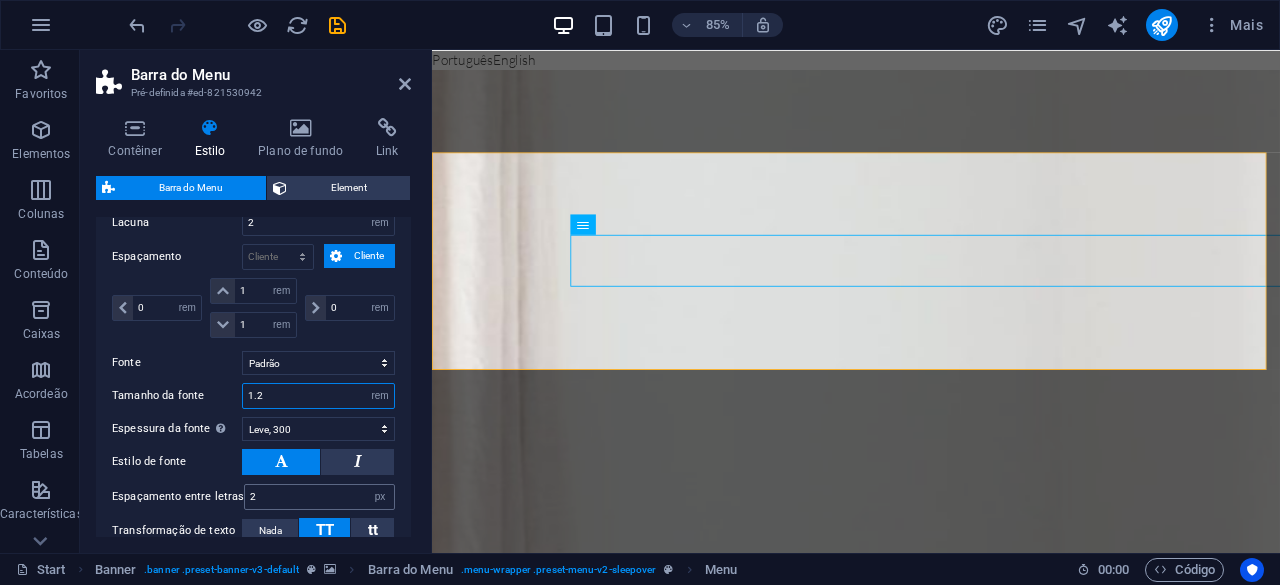 type on "1.2" 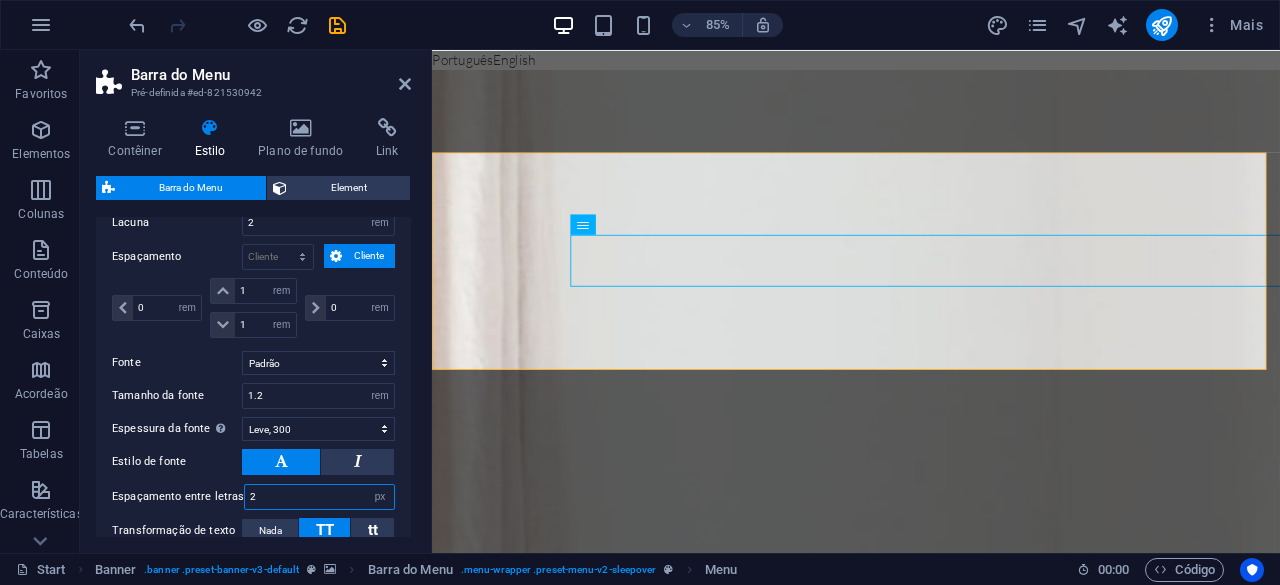 drag, startPoint x: 264, startPoint y: 482, endPoint x: 248, endPoint y: 478, distance: 16.492422 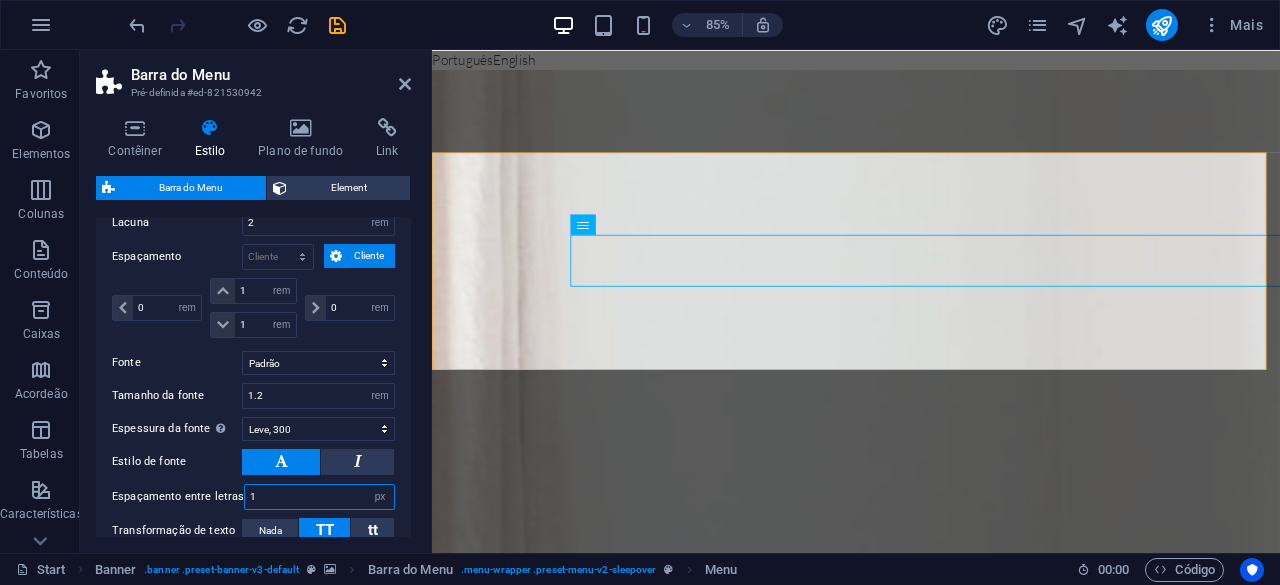 select 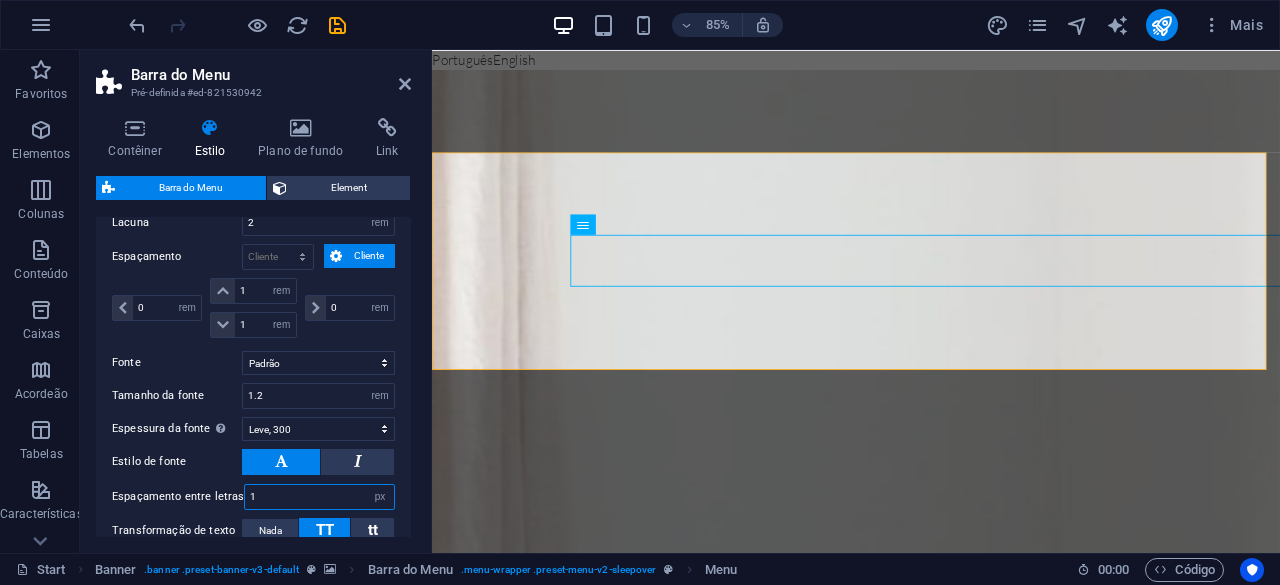type on "0" 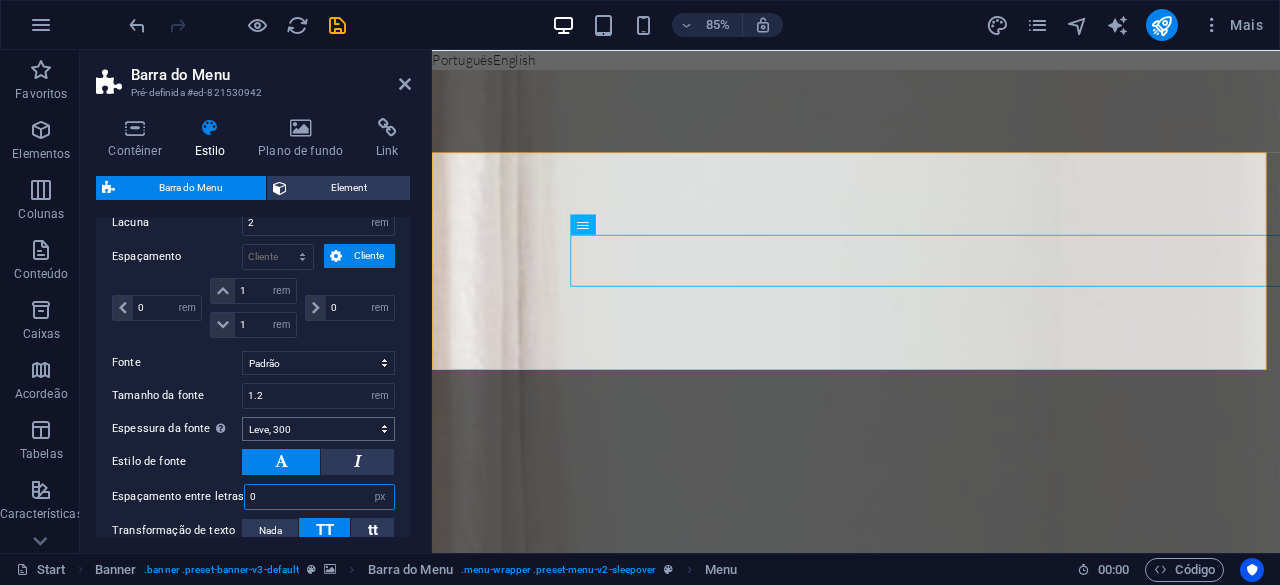 select 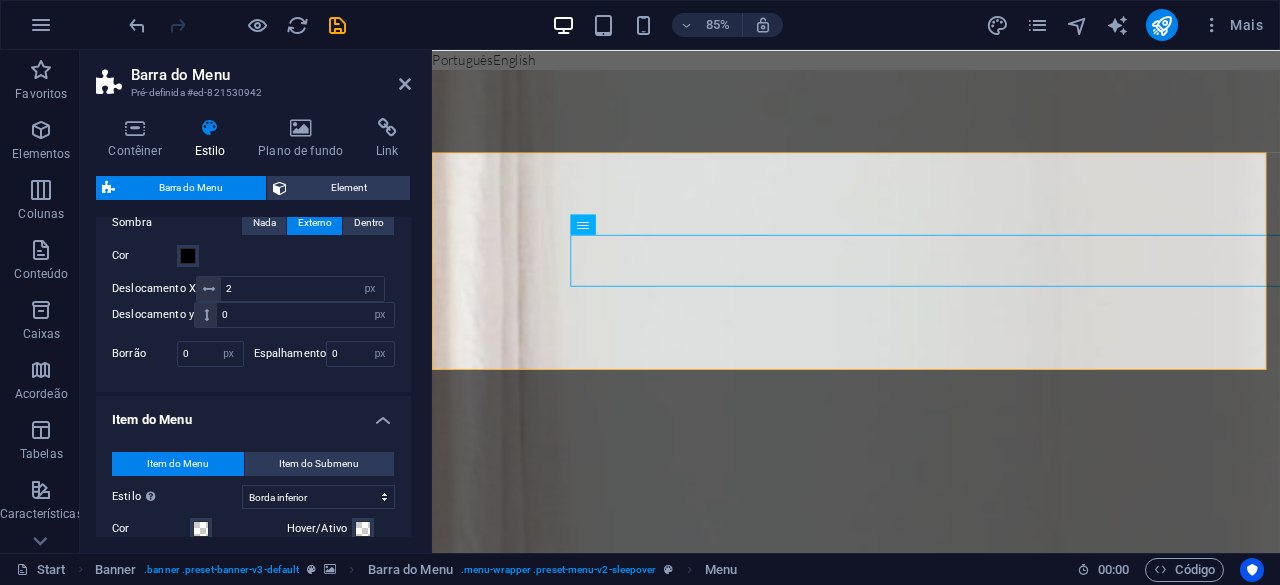 scroll, scrollTop: 1034, scrollLeft: 0, axis: vertical 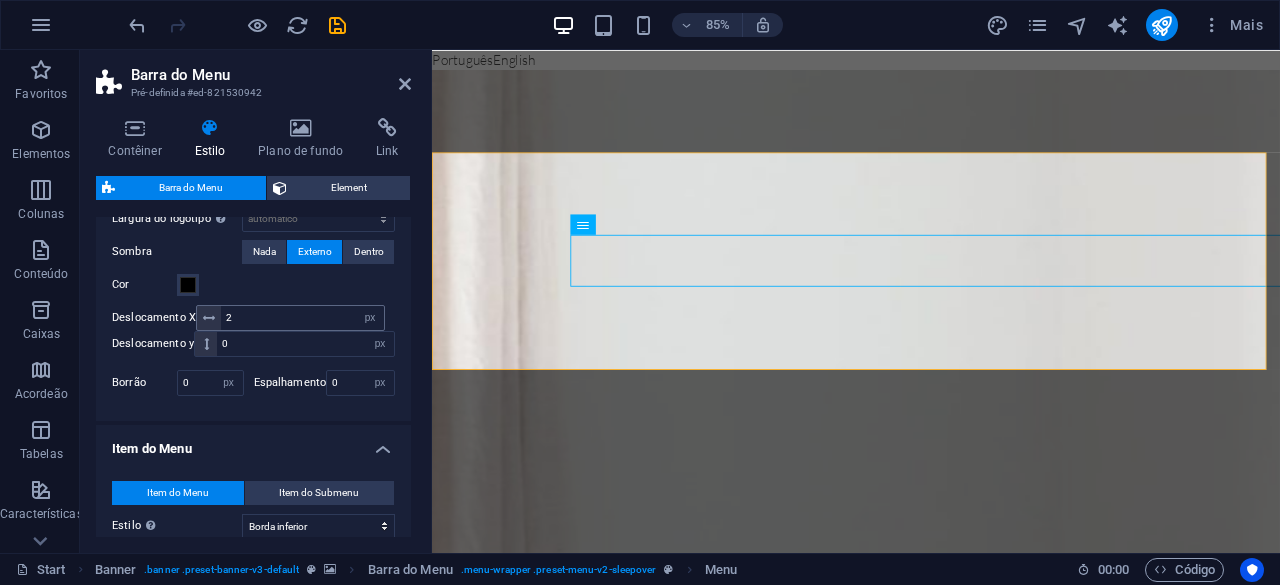 type on "0" 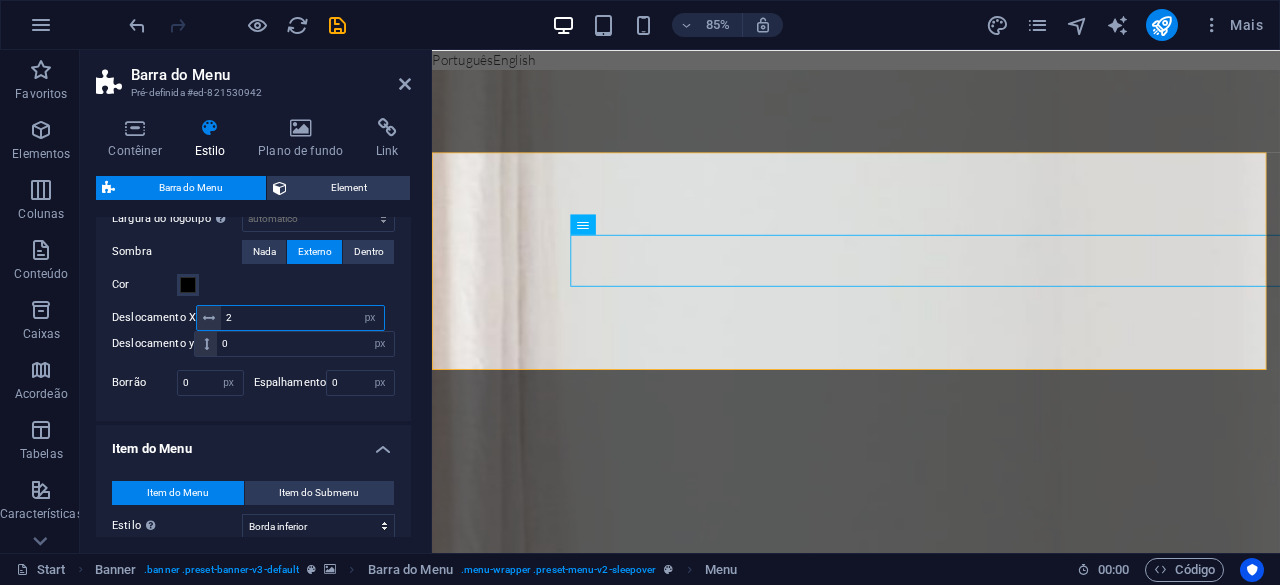 click on "2" at bounding box center (302, 318) 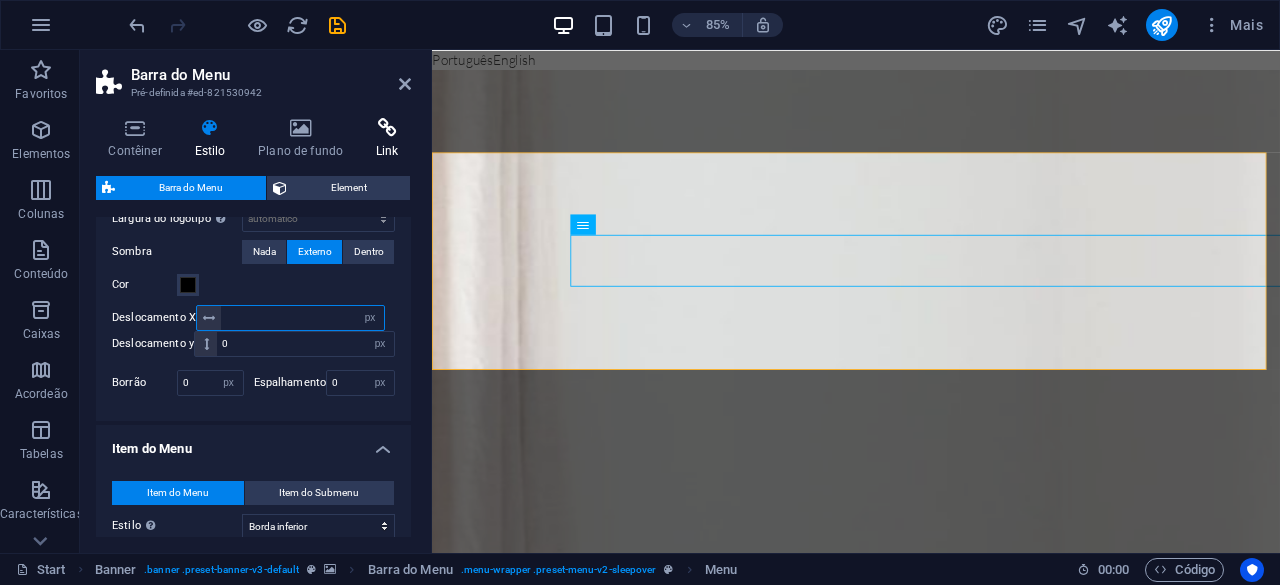 type on "1" 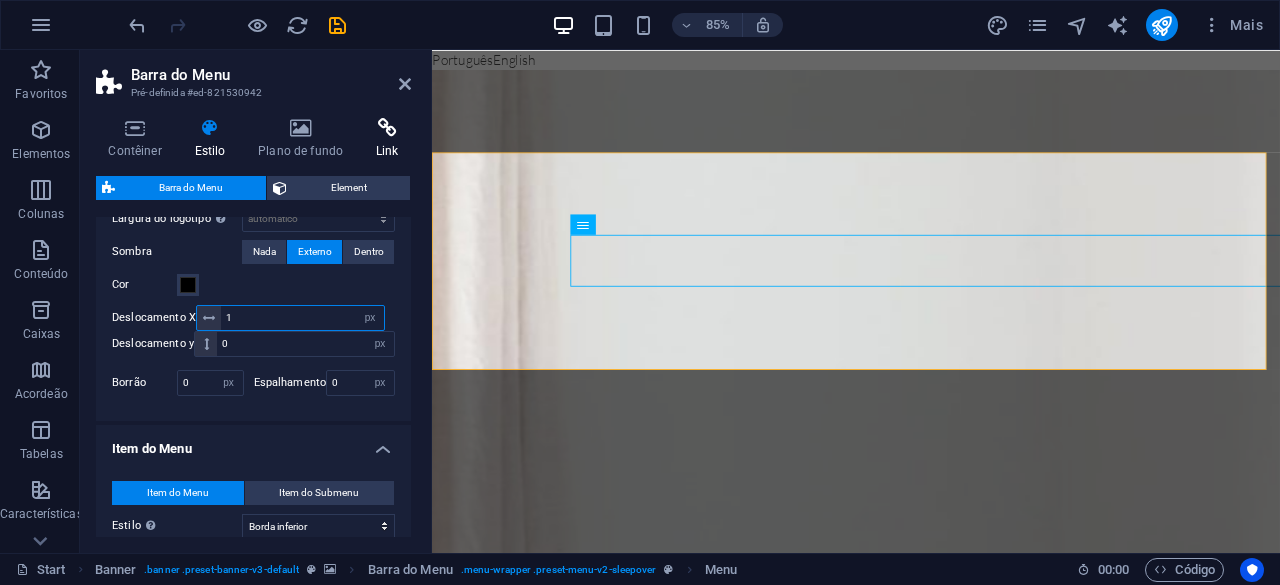 type 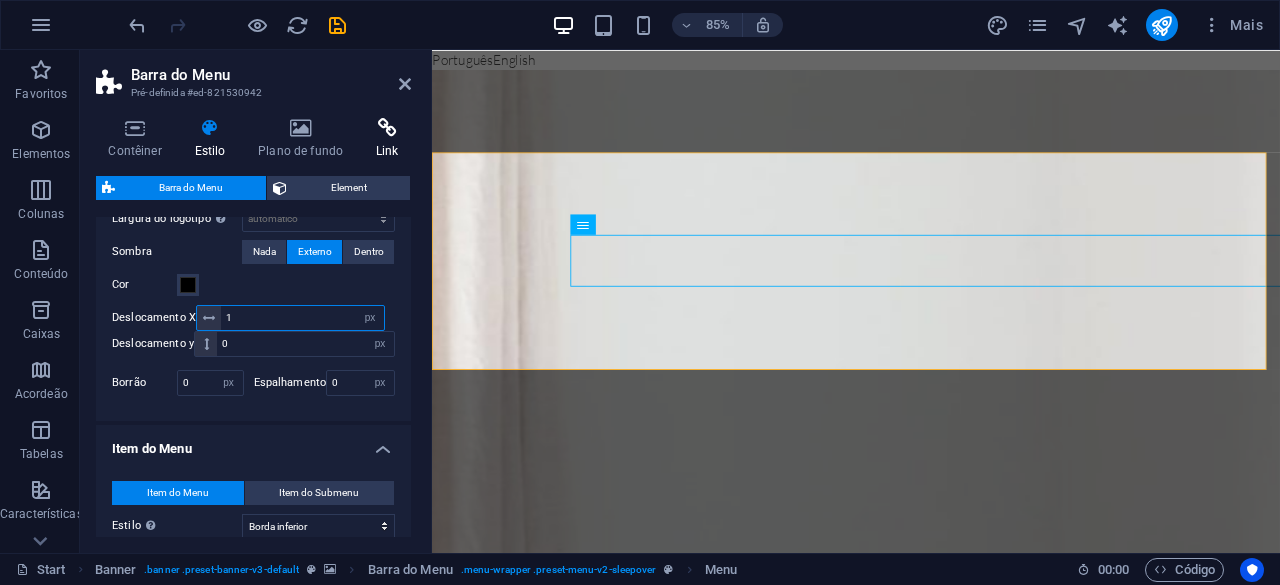 select 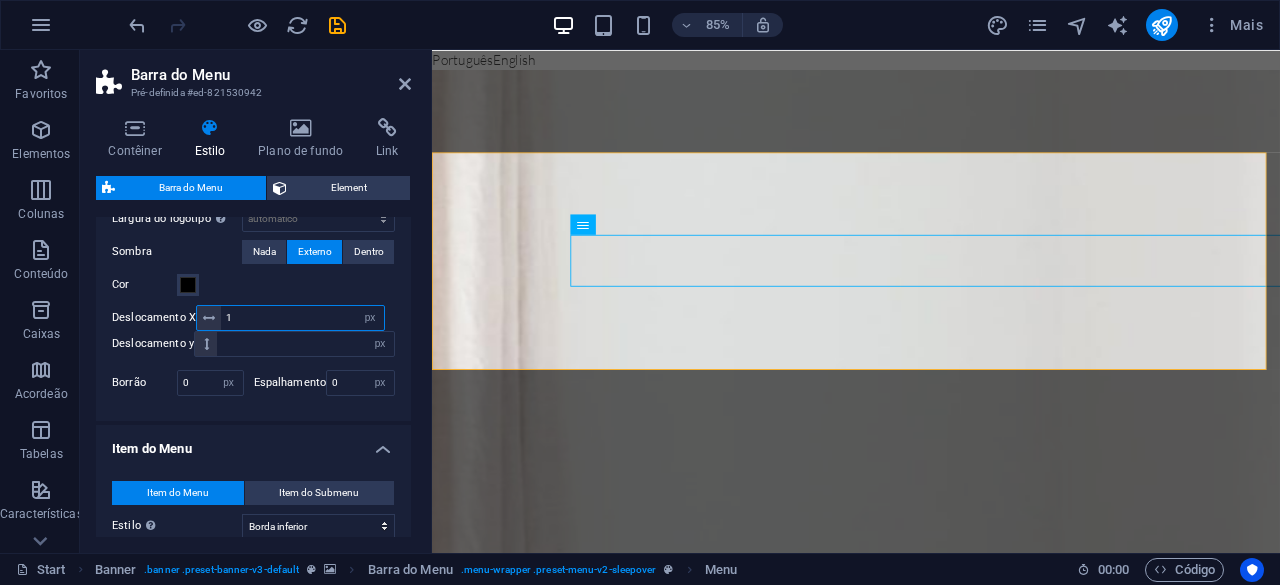 type on "1" 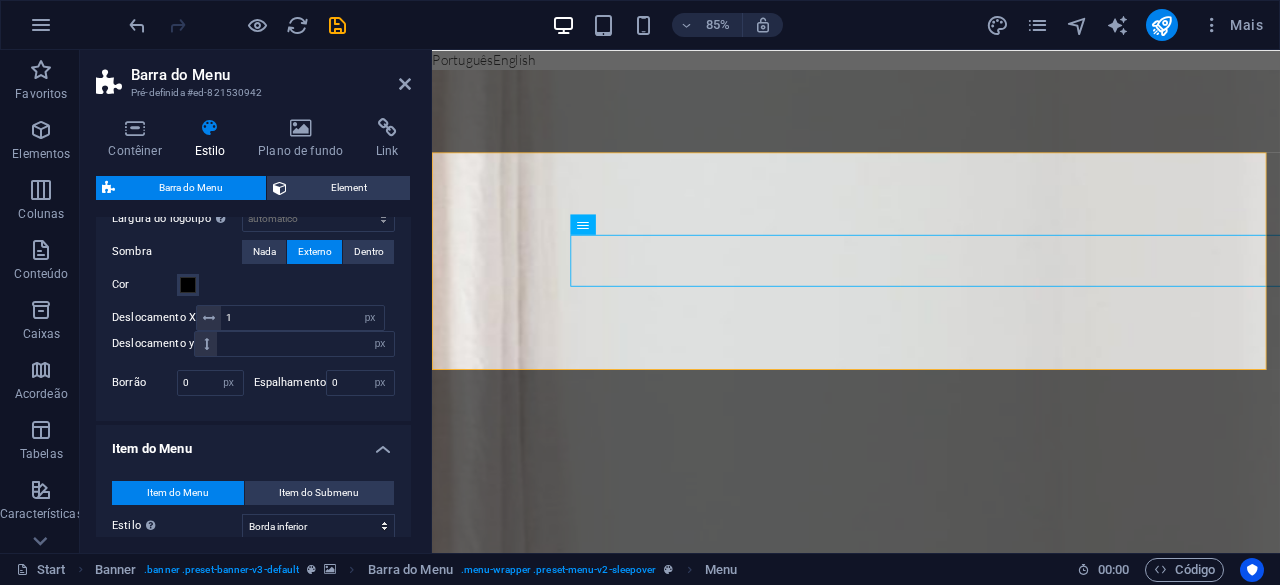 click on "Configurações para a barra de menu permanente ao rolar. Posição Sticky Afeta a posição de rolagem onde a barra de menu é fixada. A alteração entra em vigor ao salvar ou alternar para o modo de visualização. Desligar Instantâneo Depois do menu Depois do banner Ao rolar para cima Animação Define uma transição suave quando o menu permanente aparece Plano de fundo Largura do logotipo Substitui a largura definida no logotipo para o modo permanente automático px rem % vh vw Sombra Nada Externo Dentro Cor Deslocamento X 1 px rem vh vw Deslocamento y px rem vh vw Borrão 0 px rem % vh vw Espalhamento 0 px rem vh vw" at bounding box center (253, 235) 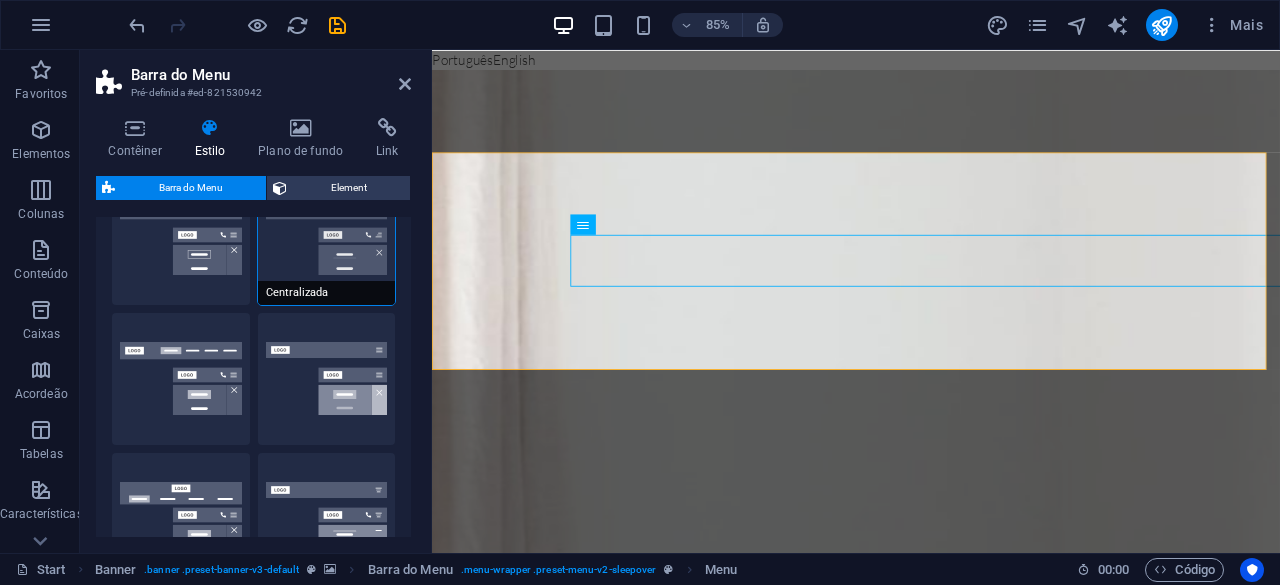 scroll, scrollTop: 0, scrollLeft: 0, axis: both 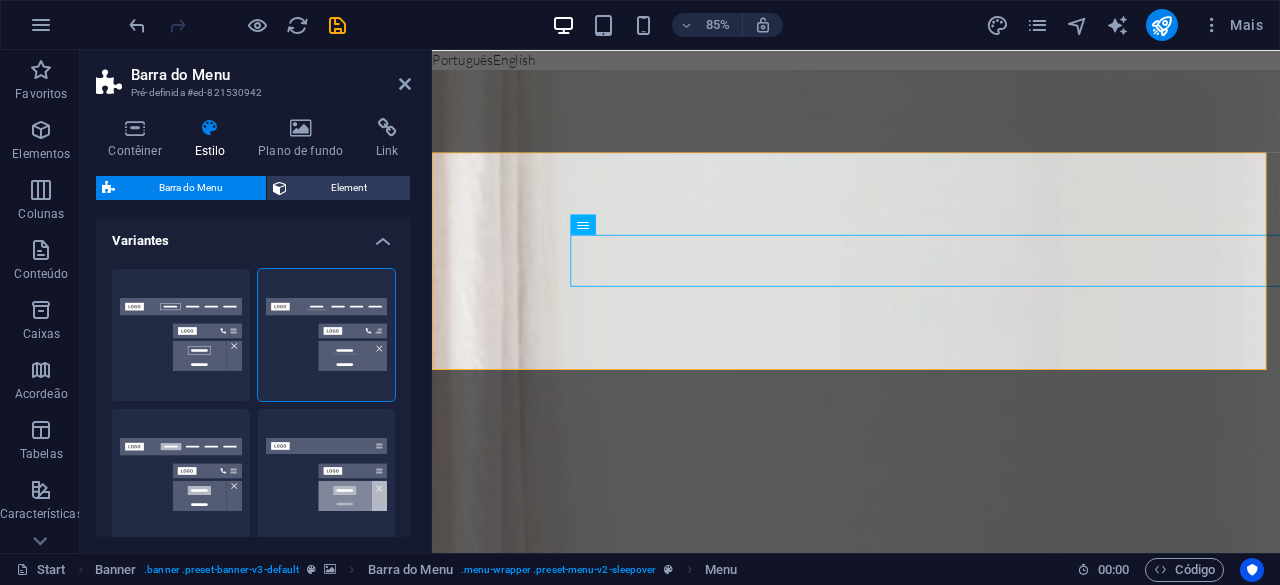 click on "Variantes" at bounding box center [253, 235] 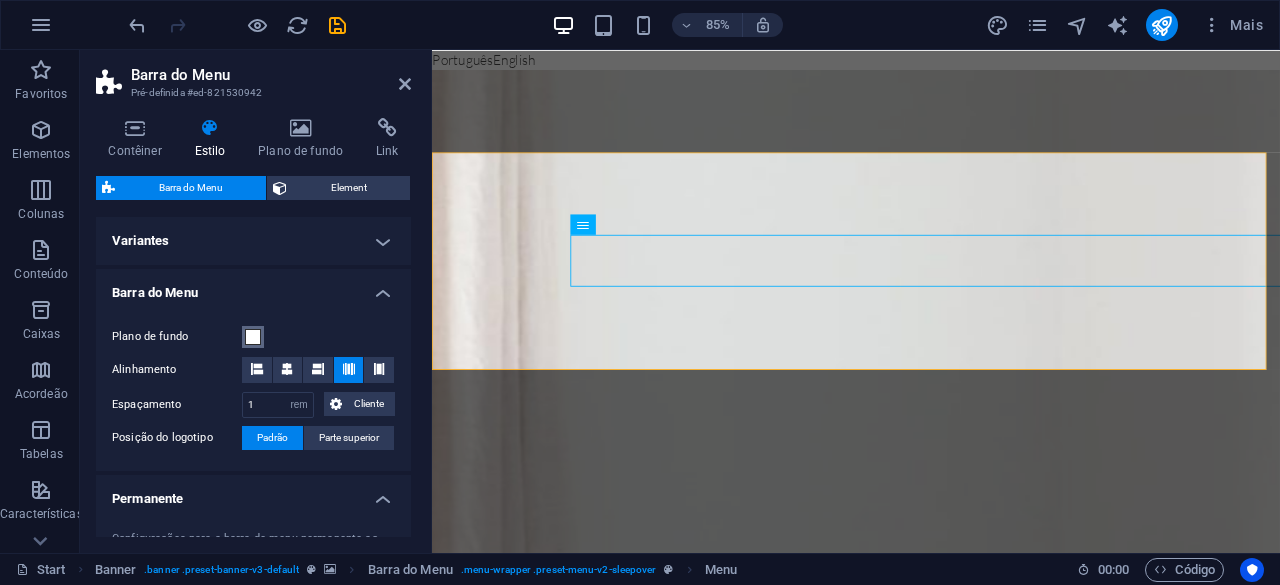 click at bounding box center (253, 337) 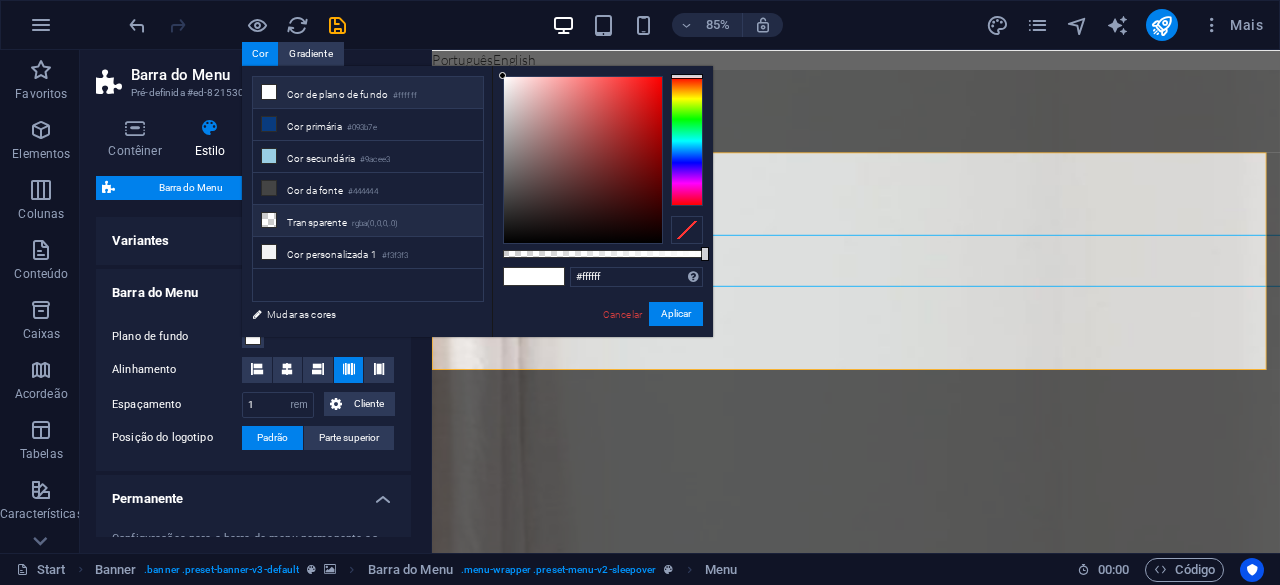 click on "Transparente
rgba(0,0,0,.0)" at bounding box center (368, 221) 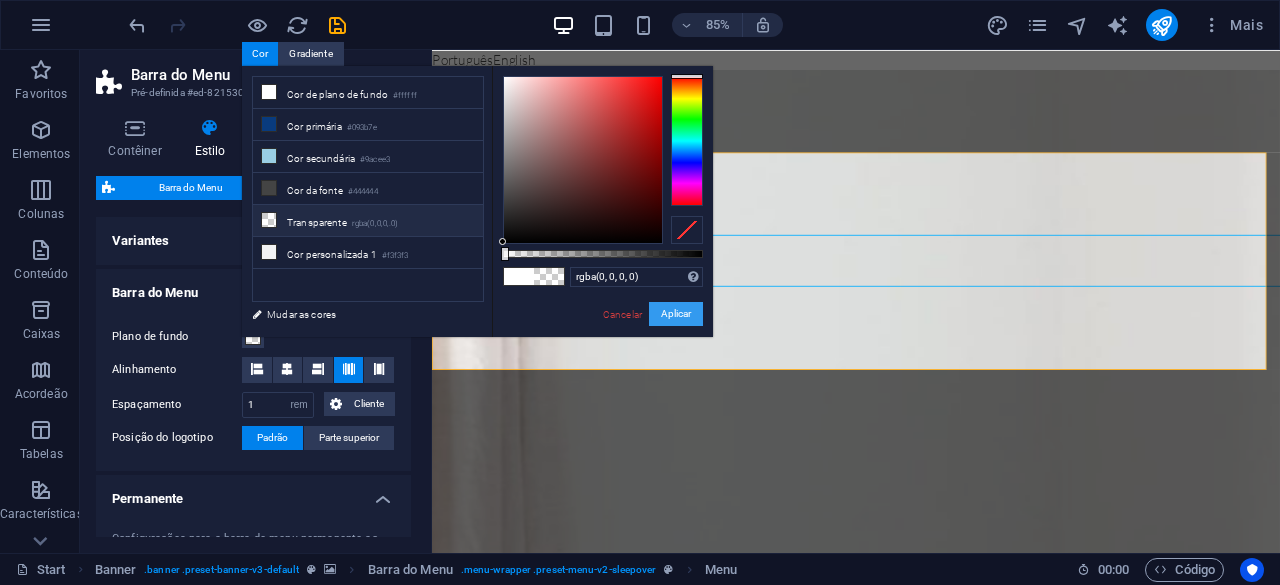 click on "Aplicar" at bounding box center (676, 314) 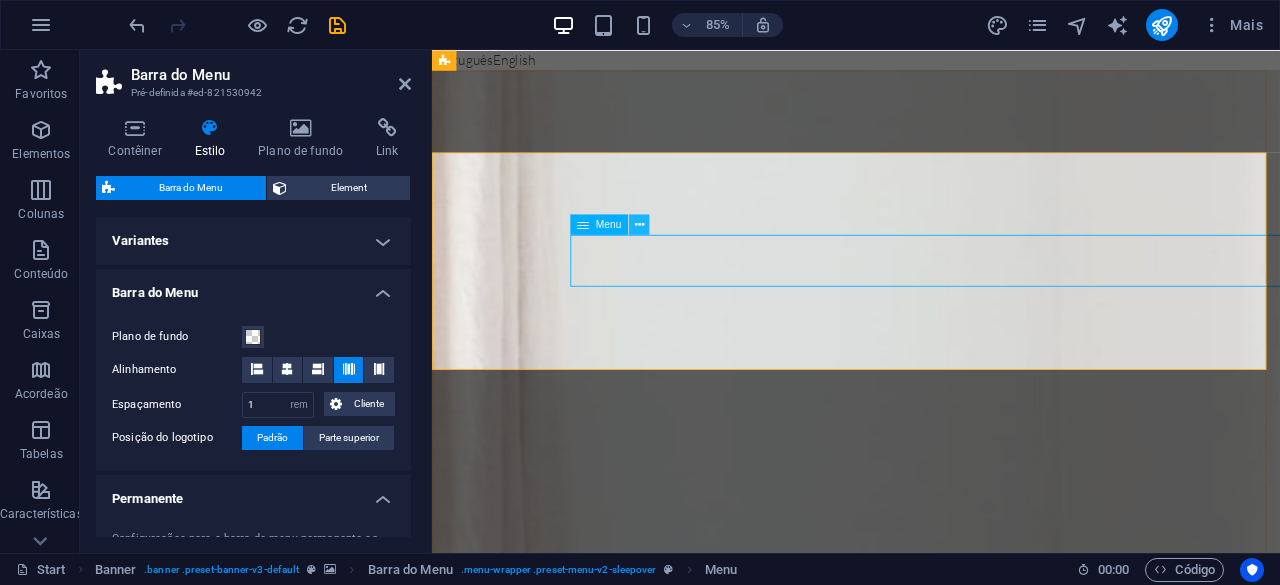 click at bounding box center (639, 224) 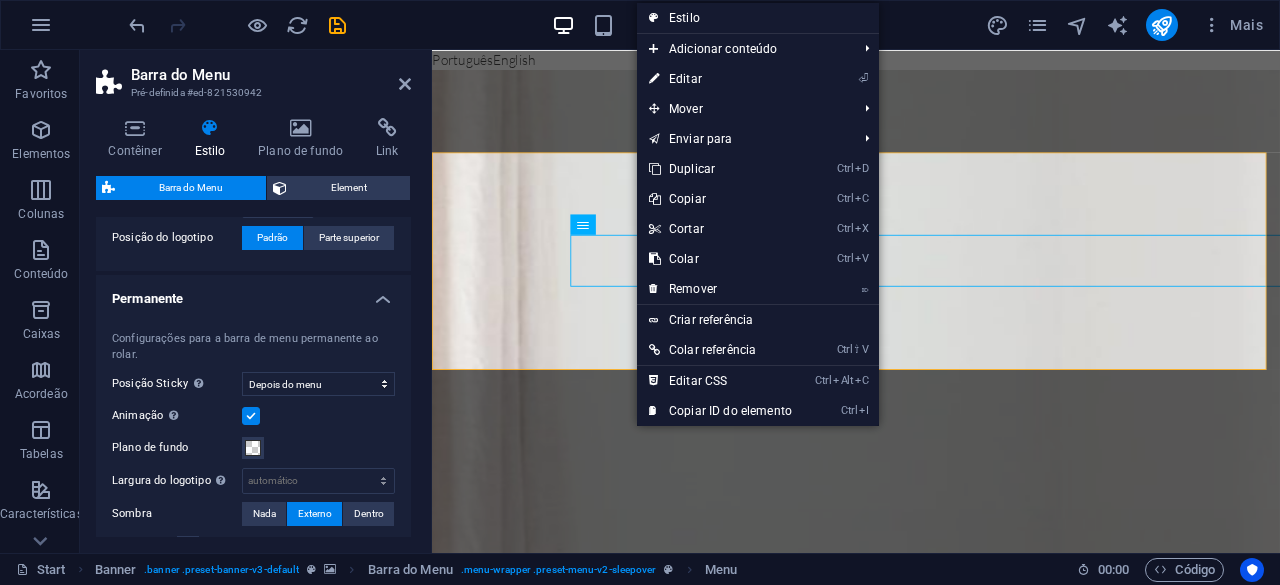 scroll, scrollTop: 300, scrollLeft: 0, axis: vertical 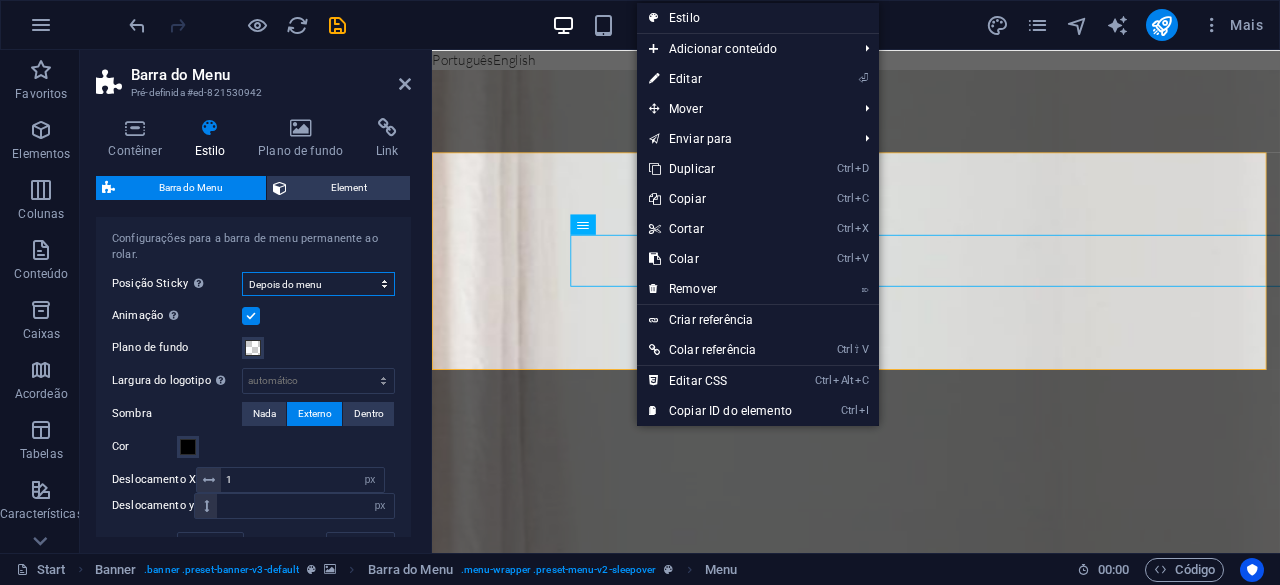 click on "Desligar Instantâneo Depois do menu Depois do banner Ao rolar para cima" at bounding box center (318, 284) 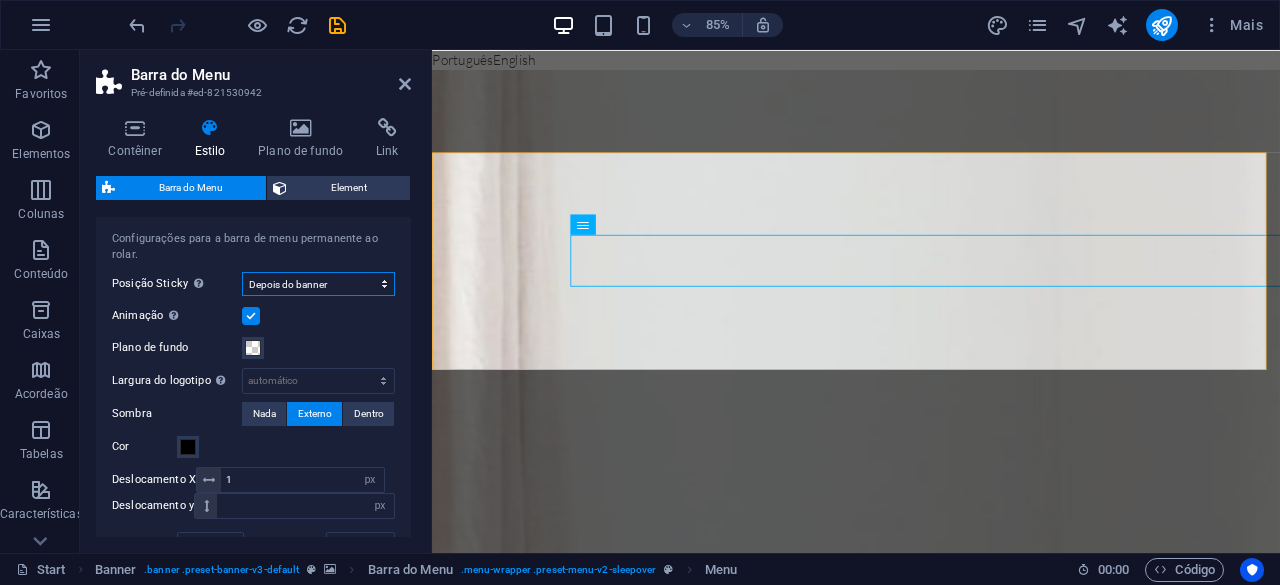 click on "Desligar Instantâneo Depois do menu Depois do banner Ao rolar para cima" at bounding box center [318, 284] 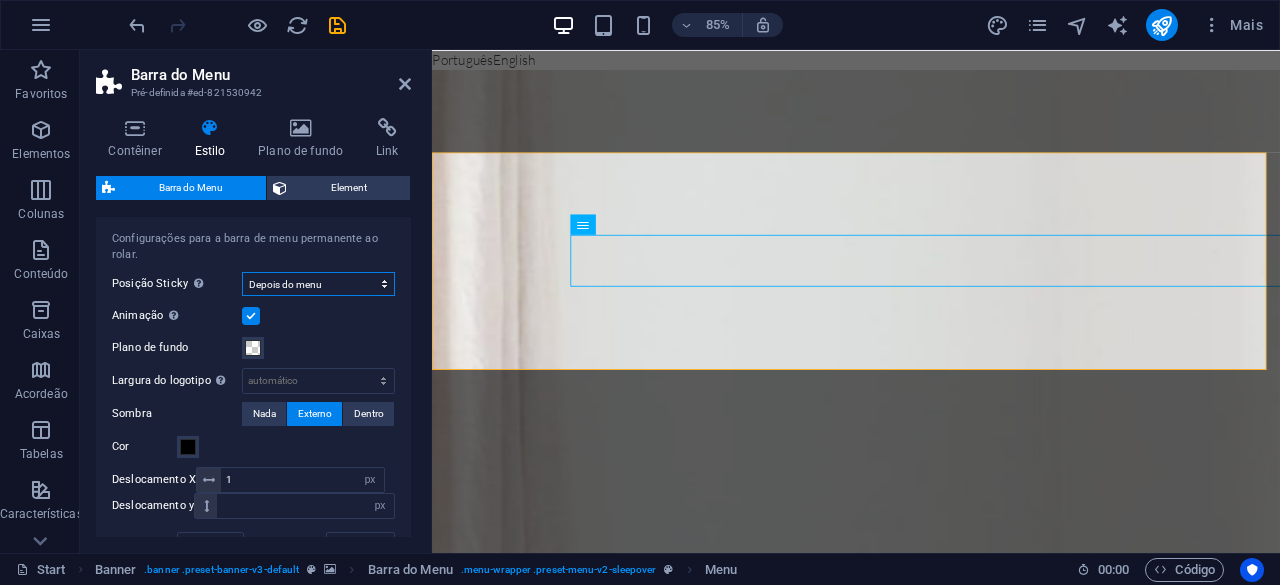 click on "Desligar Instantâneo Depois do menu Depois do banner Ao rolar para cima" at bounding box center (318, 284) 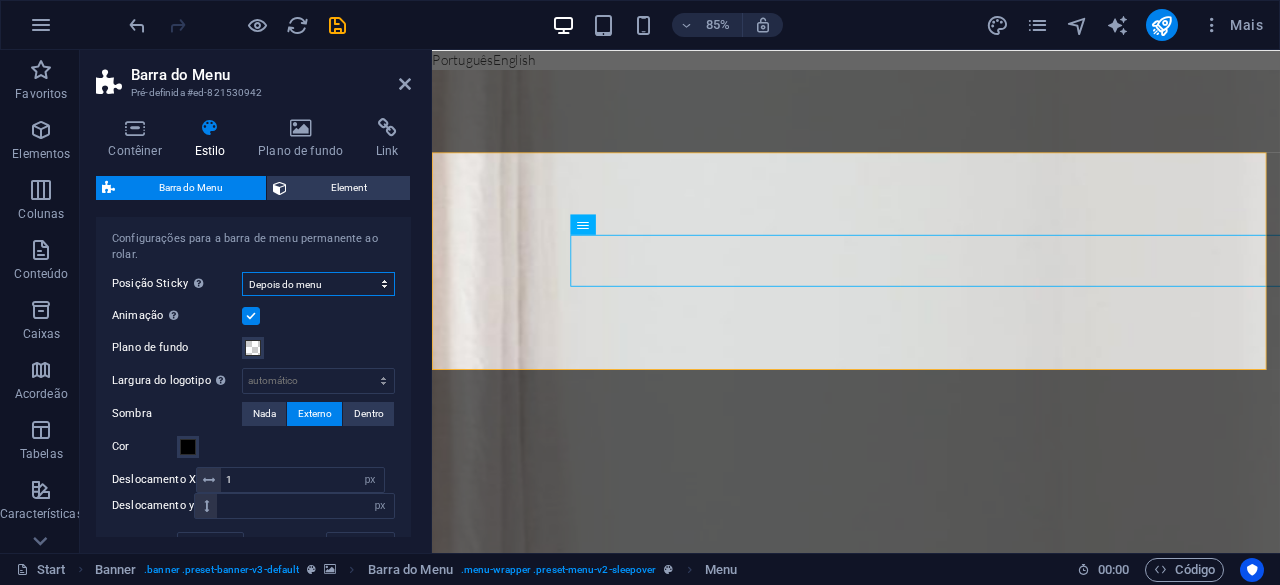 scroll, scrollTop: 400, scrollLeft: 0, axis: vertical 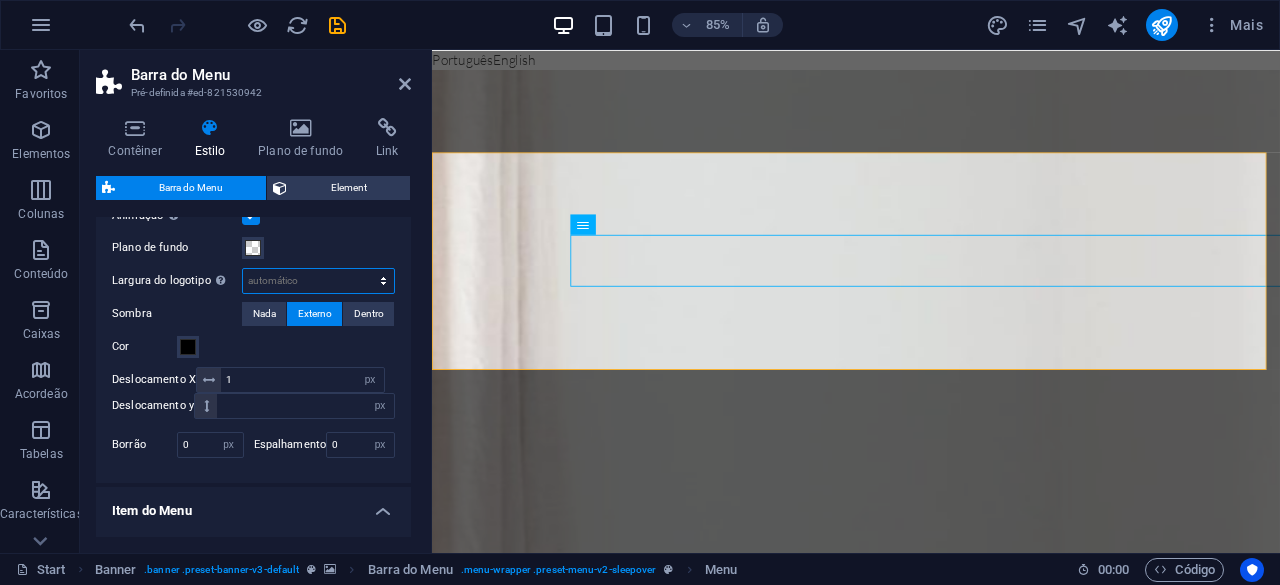 click on "automático px rem % vh vw" at bounding box center [318, 281] 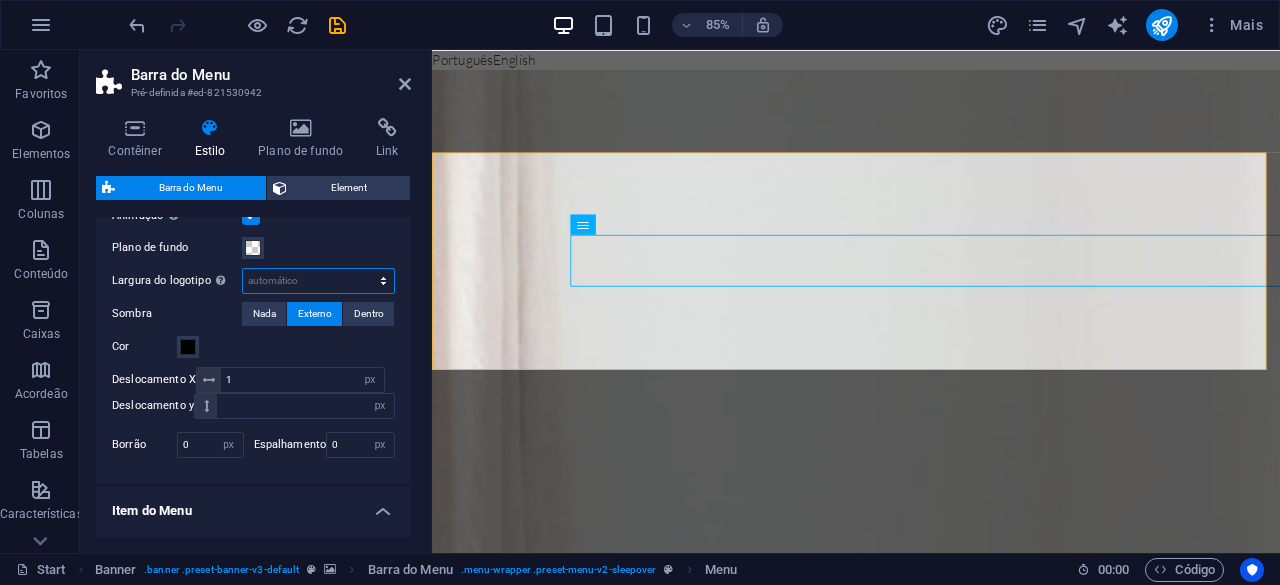 select on "px" 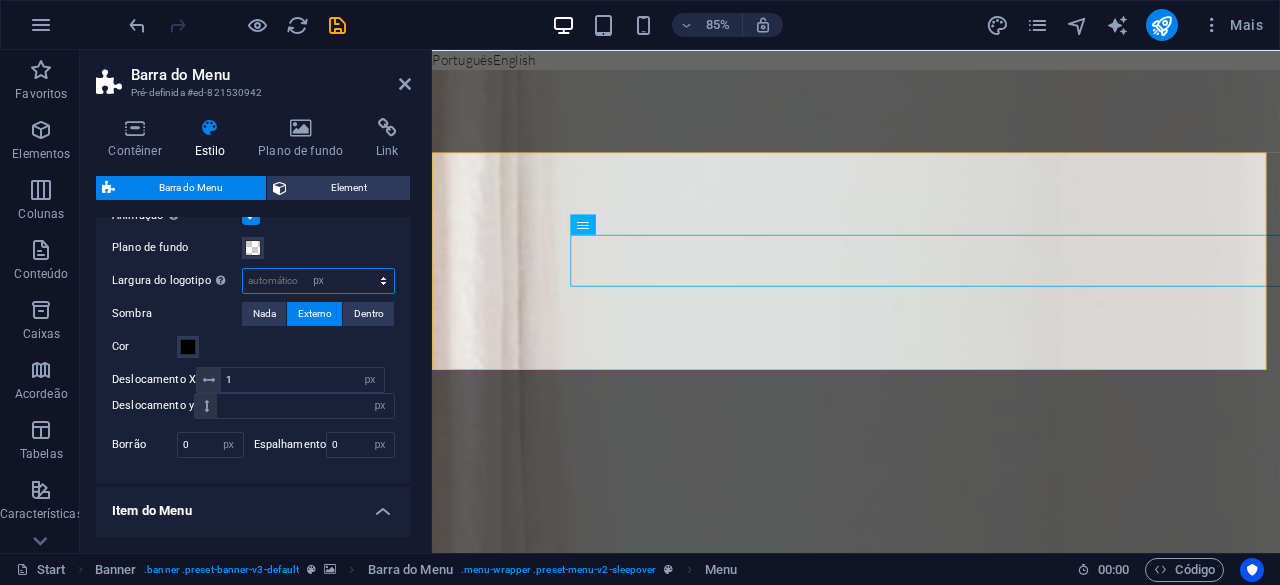 click on "automático px rem % vh vw" at bounding box center (318, 281) 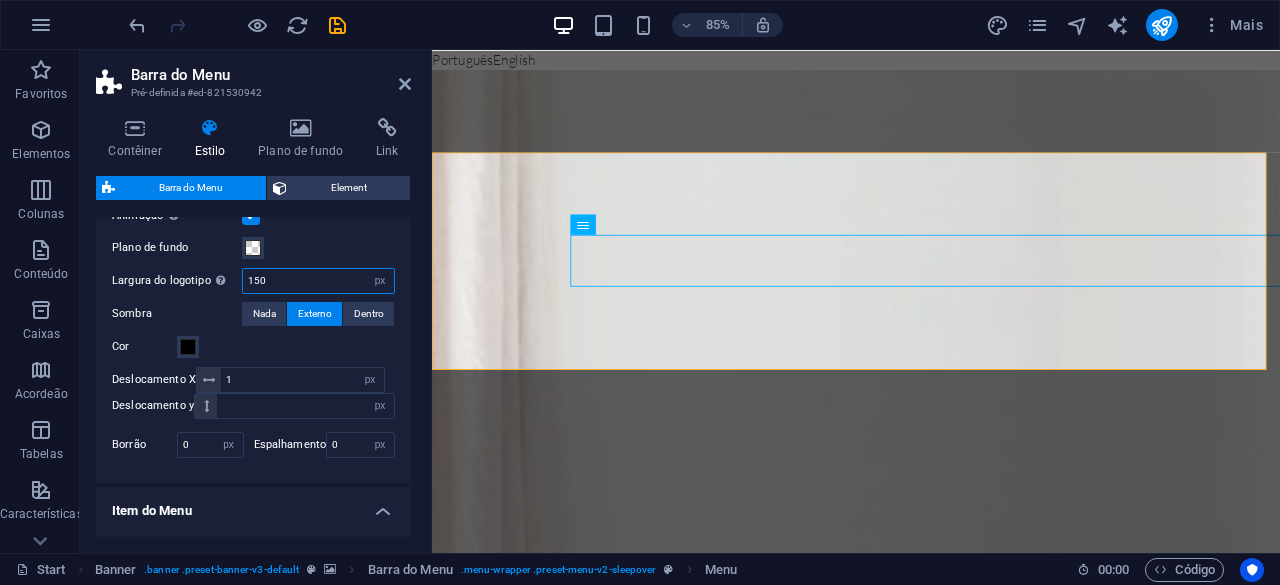 type on "150" 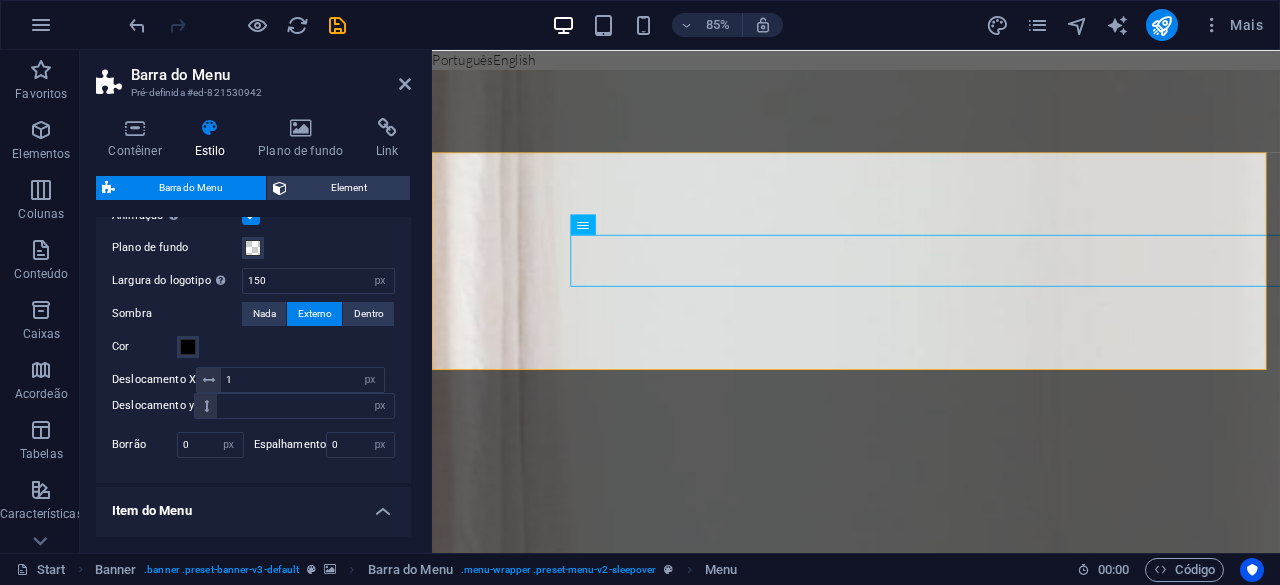 select 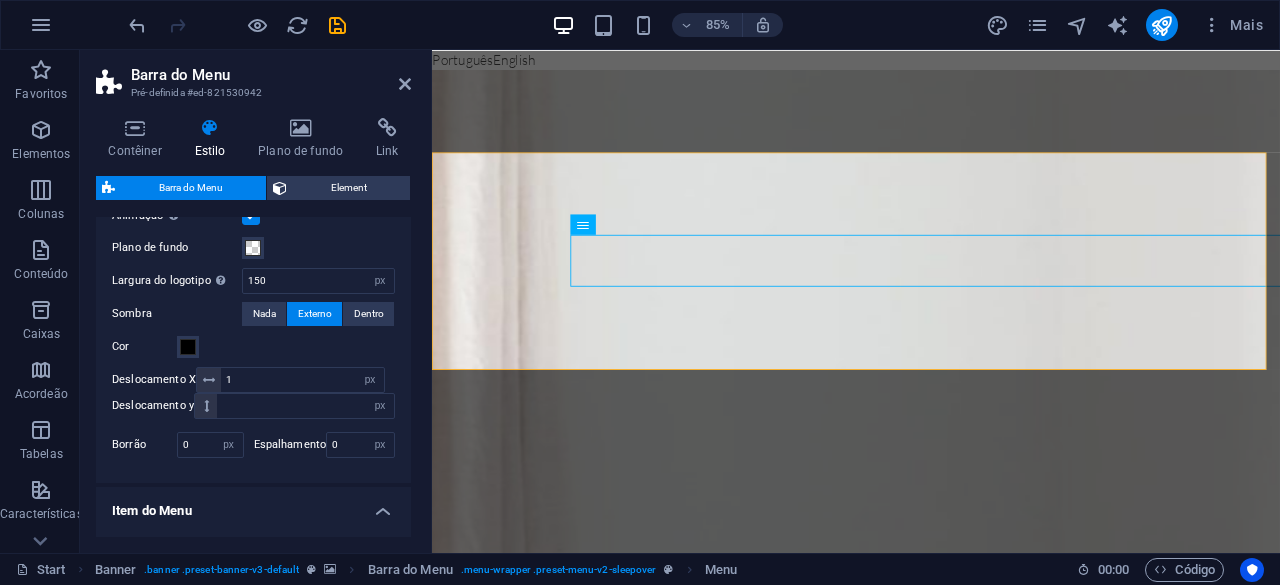 click on "Plano de fundo" at bounding box center [253, 248] 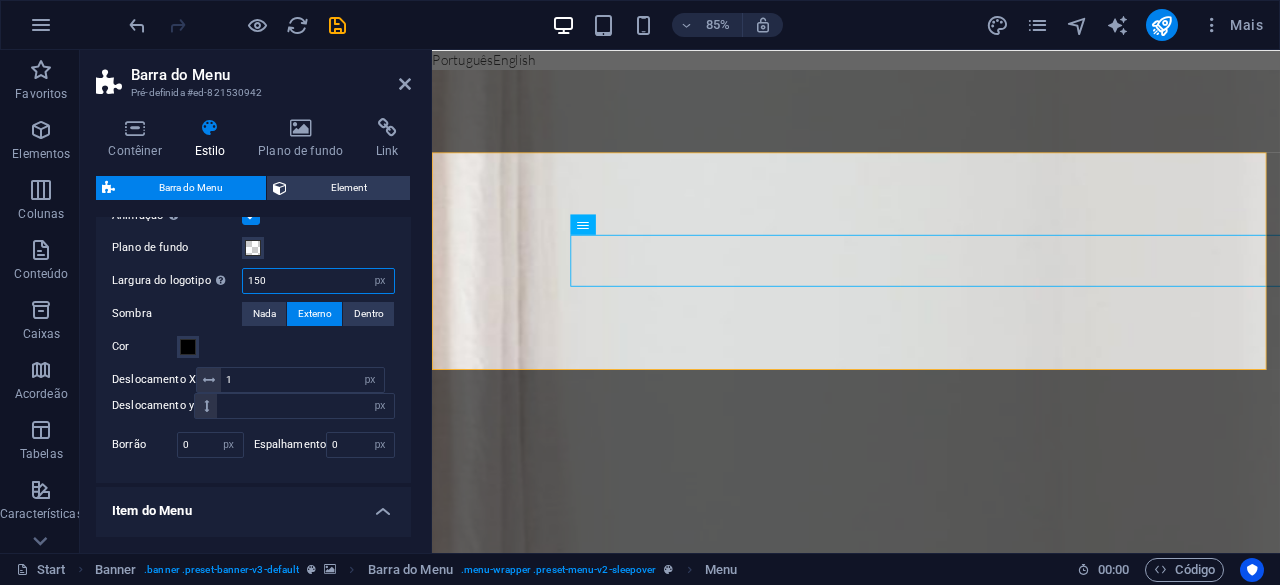 click on "150" at bounding box center [318, 281] 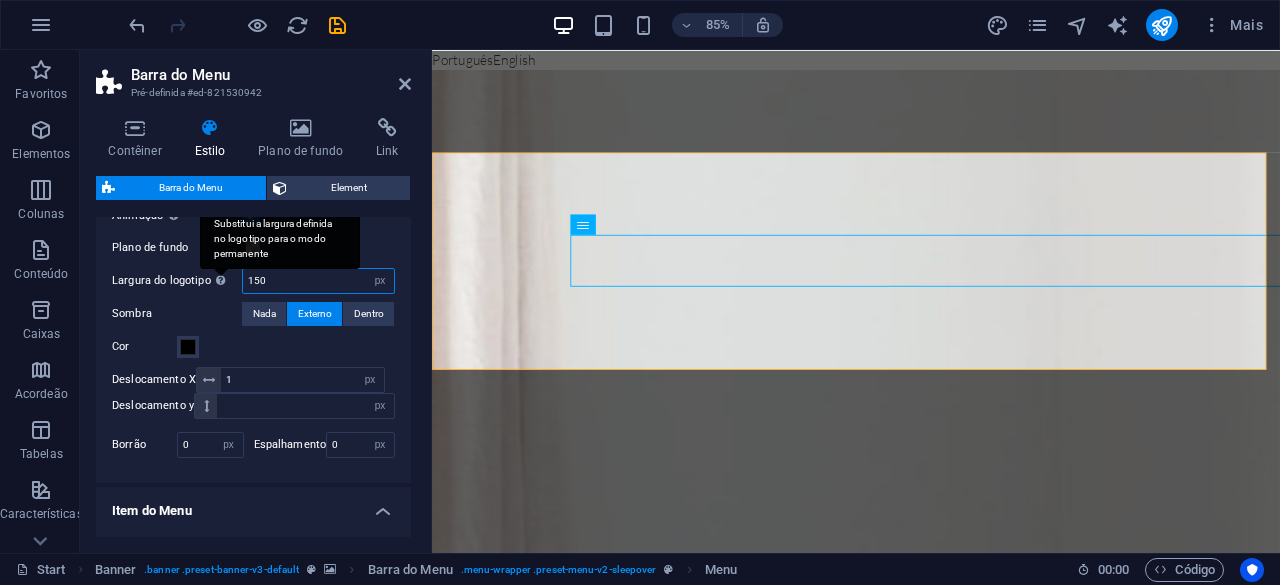 drag, startPoint x: 336, startPoint y: 280, endPoint x: 228, endPoint y: 280, distance: 108 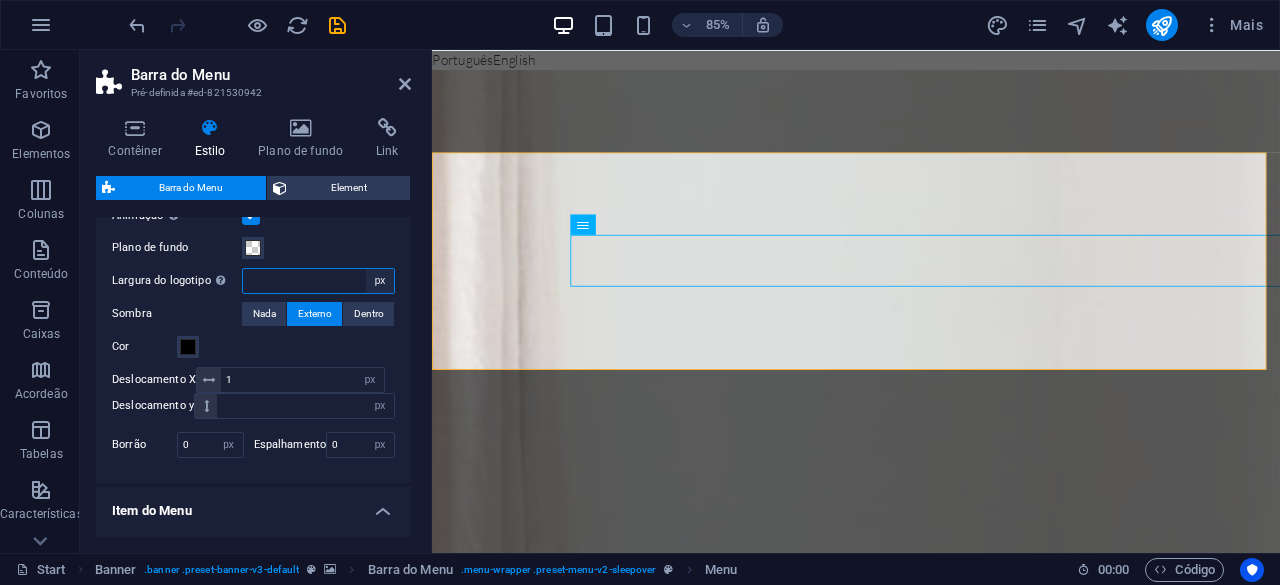 type 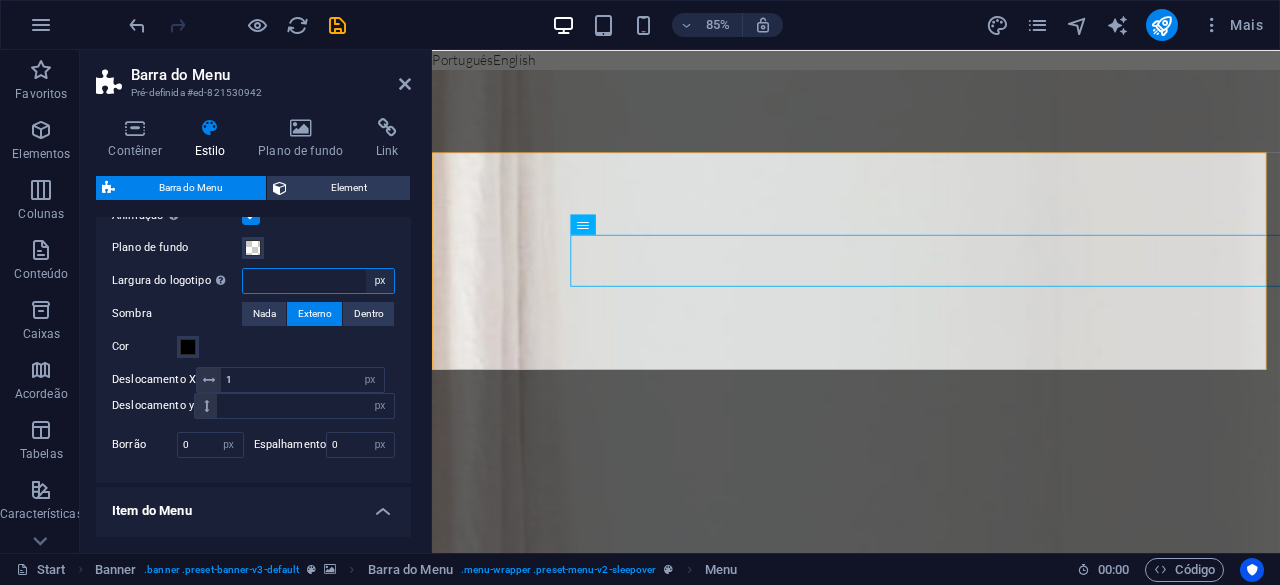 click on "automático px rem % vh vw" at bounding box center [380, 281] 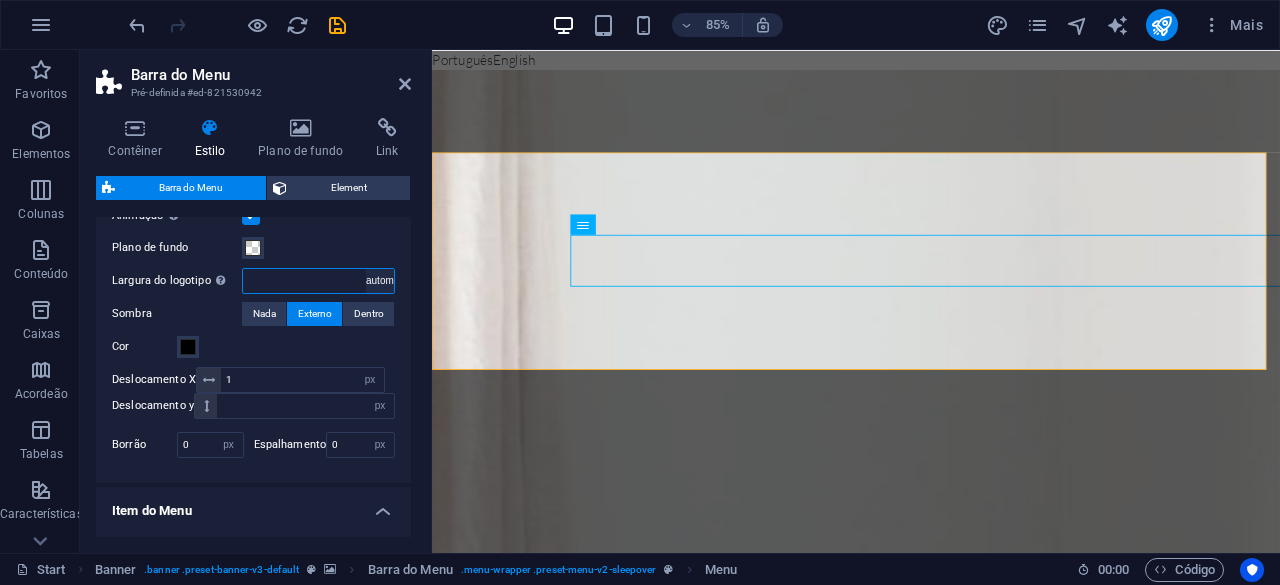 click on "automático px rem % vh vw" at bounding box center (380, 281) 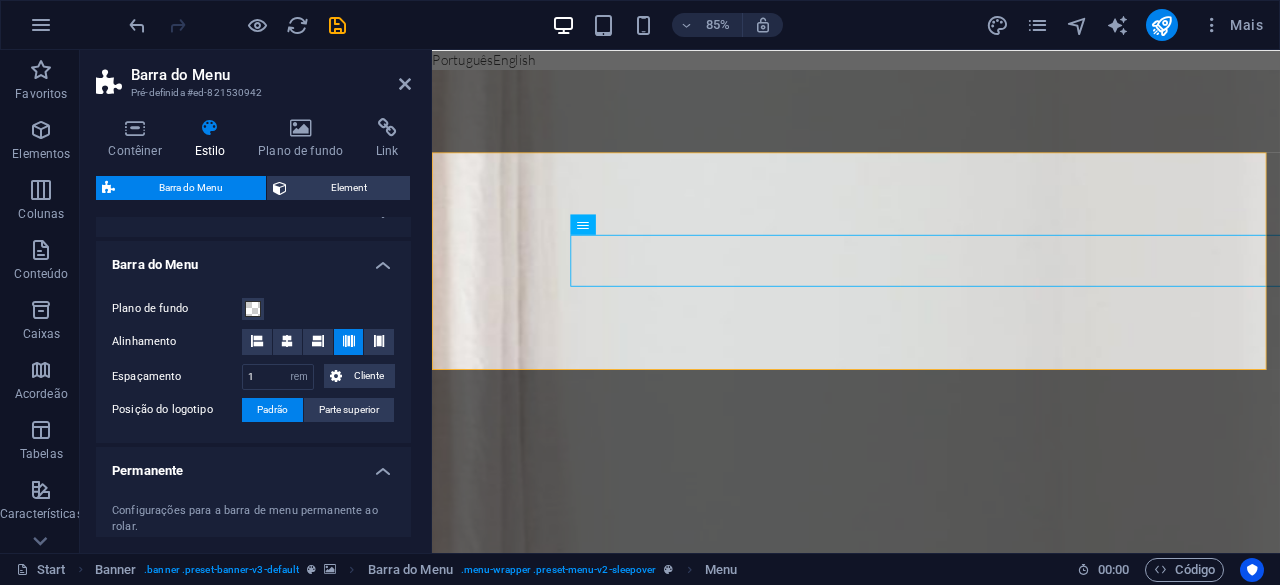 scroll, scrollTop: 0, scrollLeft: 0, axis: both 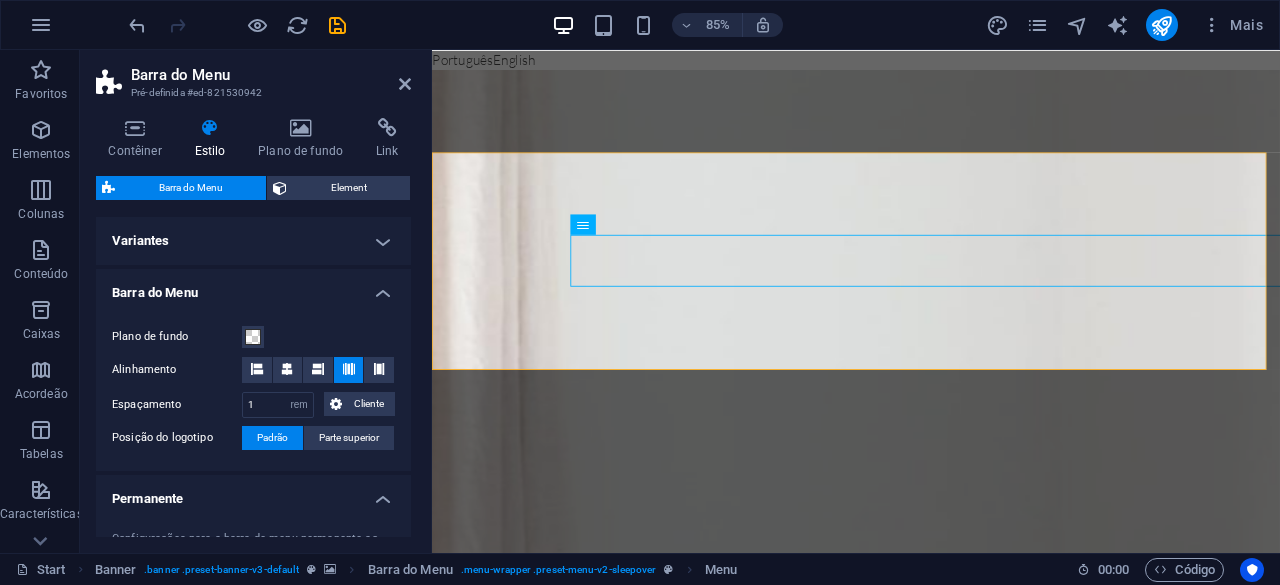 click on "Barra do Menu" at bounding box center [253, 287] 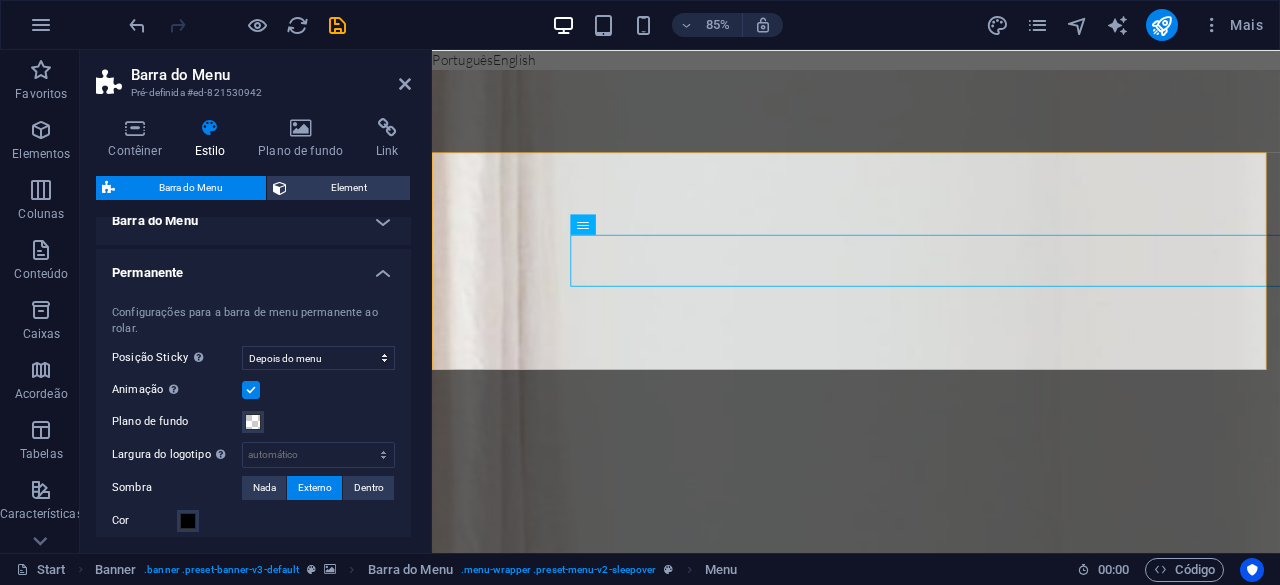 scroll, scrollTop: 100, scrollLeft: 0, axis: vertical 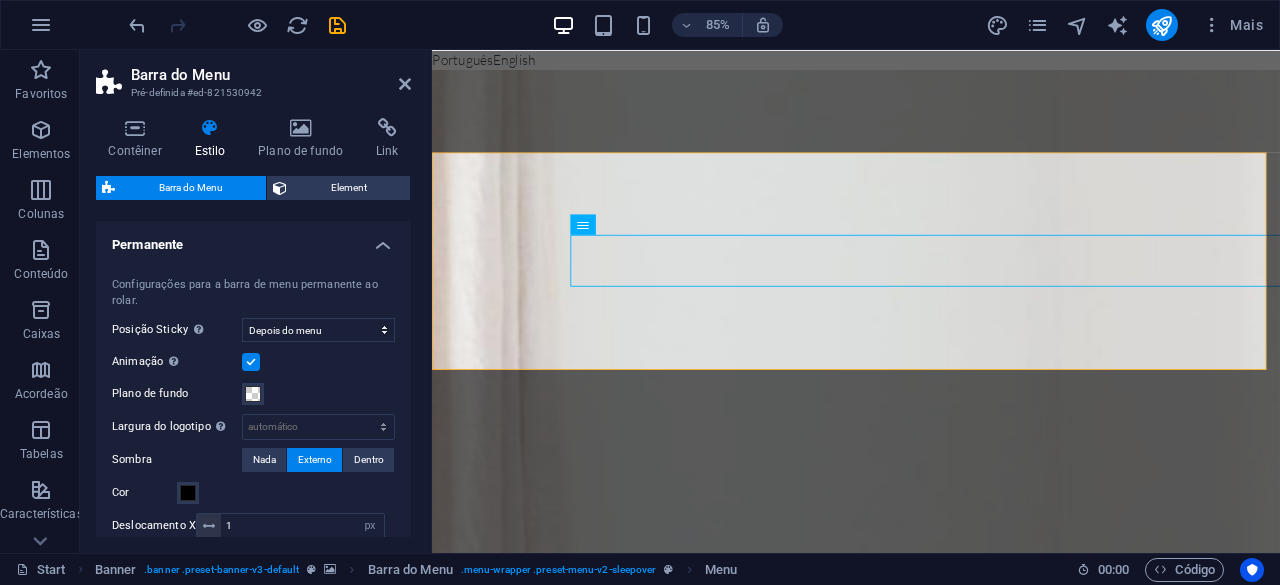 click on "Permanente" at bounding box center [253, 239] 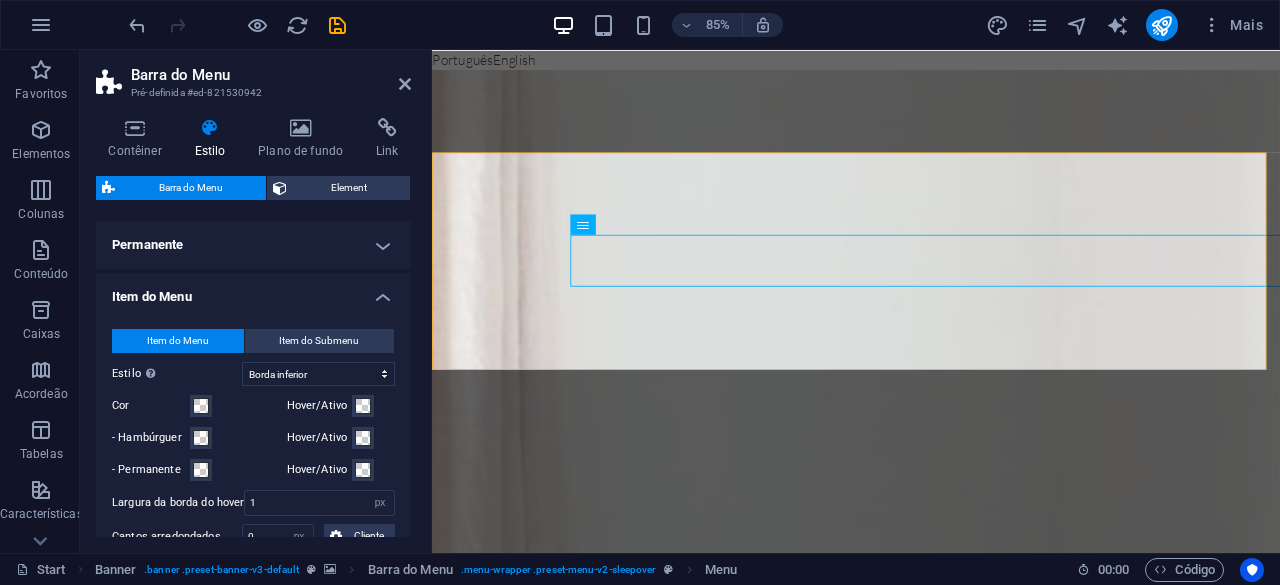 scroll, scrollTop: 100, scrollLeft: 0, axis: vertical 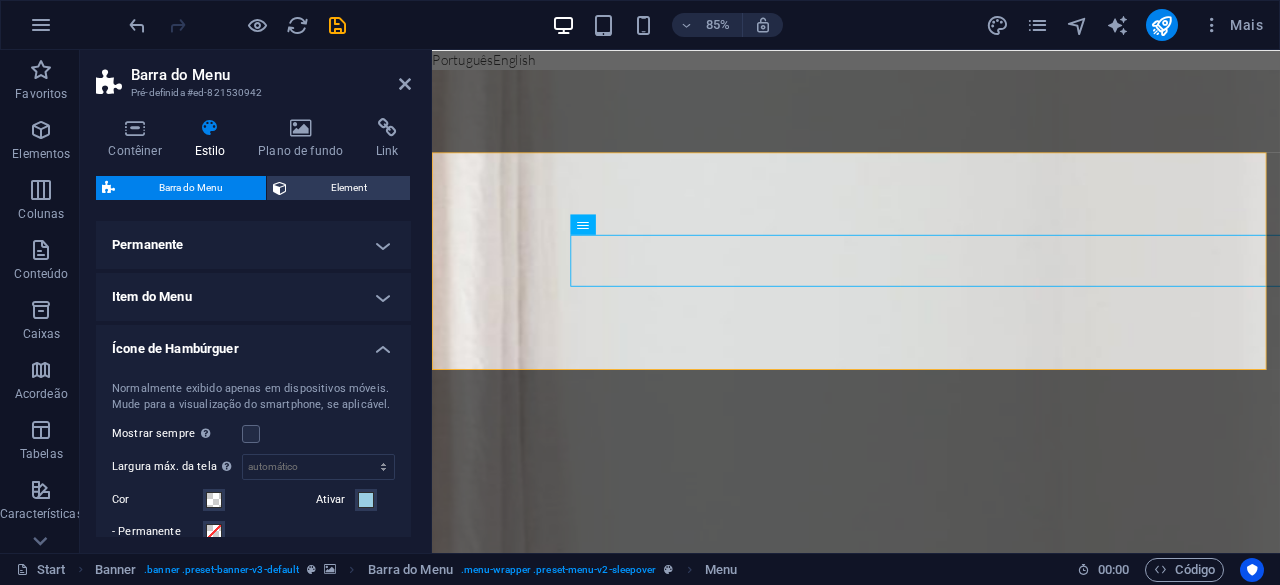 click on "Ícone de Hambúrguer" at bounding box center [253, 343] 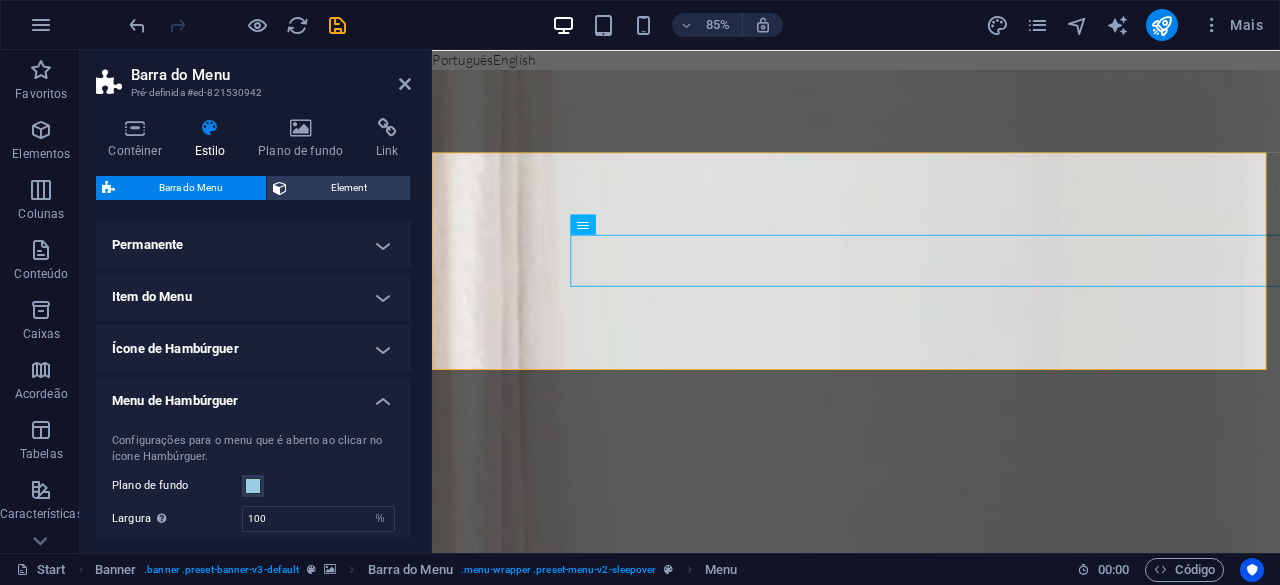 click on "Menu de Hambúrguer" at bounding box center [253, 395] 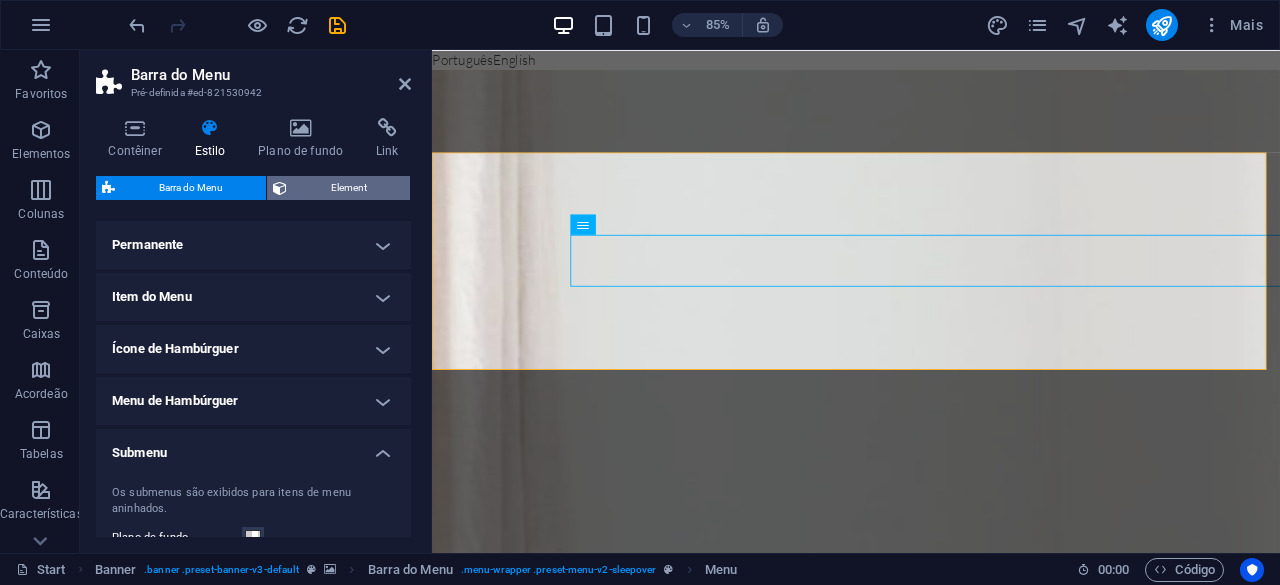 click on "Element" at bounding box center [348, 188] 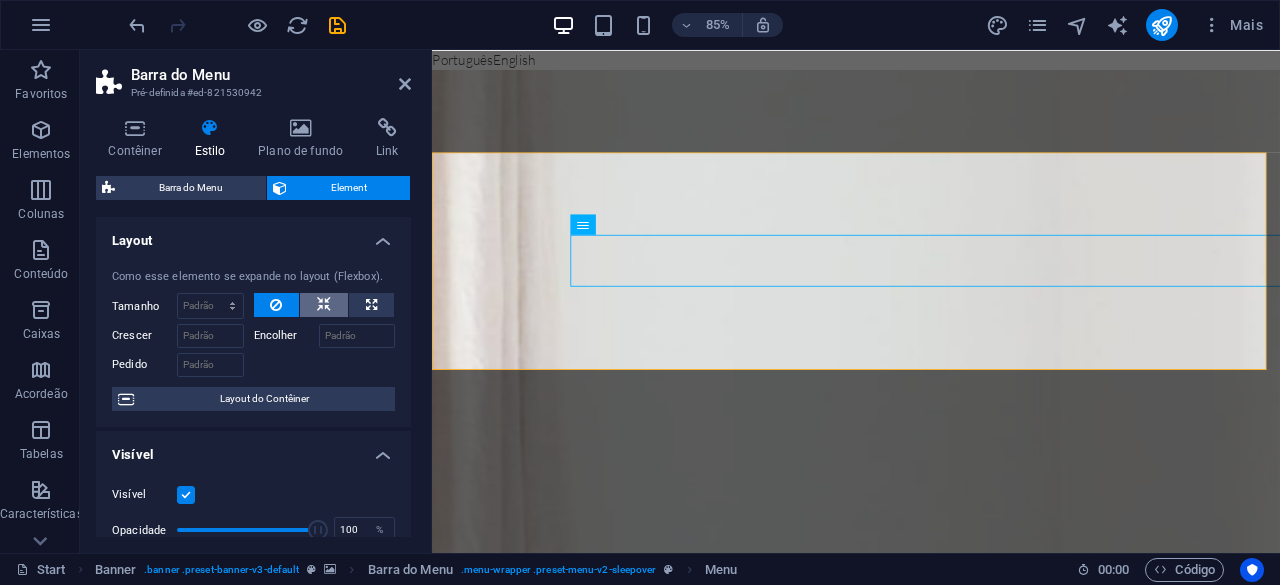 click at bounding box center [324, 305] 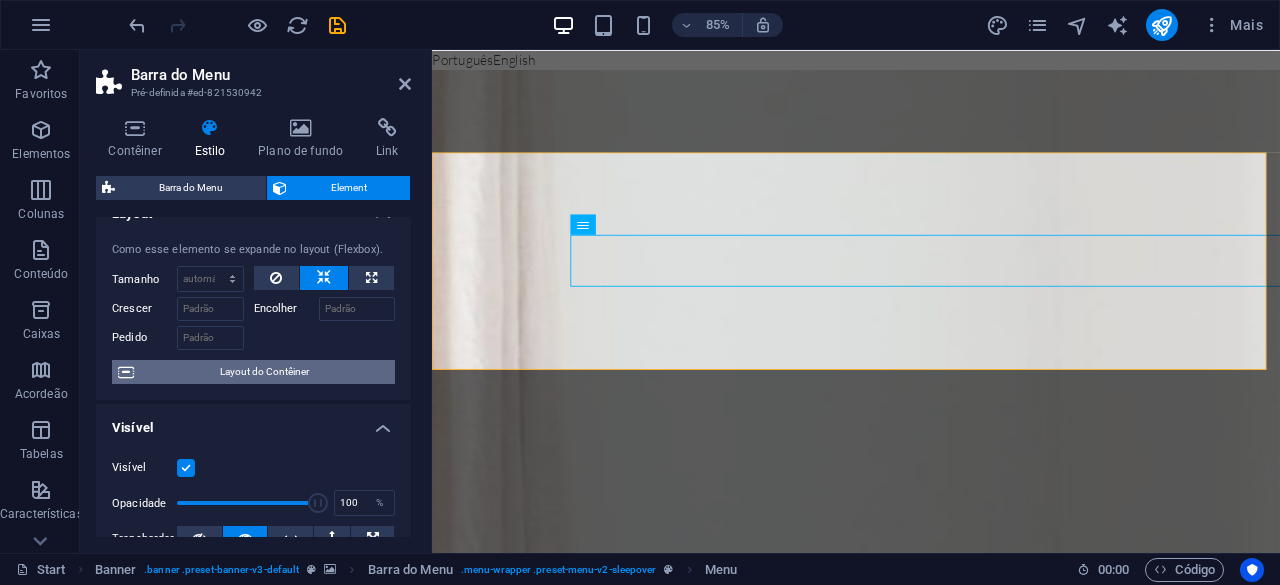 scroll, scrollTop: 0, scrollLeft: 0, axis: both 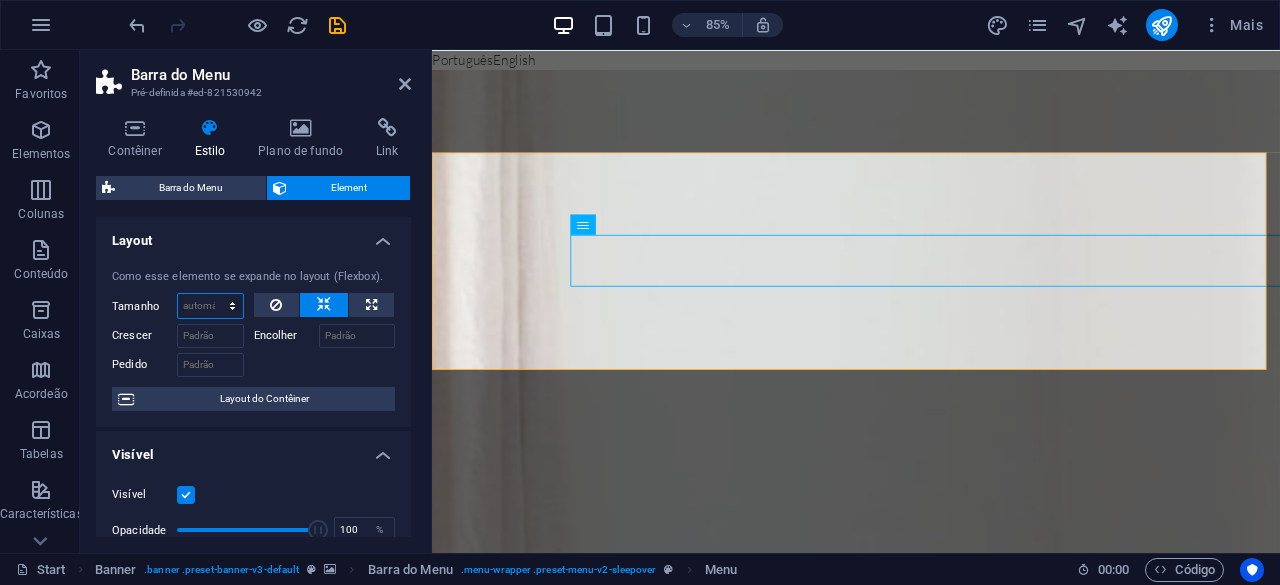 click on "Padrão automático px % 1/1 1/2 1/3 1/4 1/5 1/6 1/7 1/8 1/9 1/10" at bounding box center [210, 306] 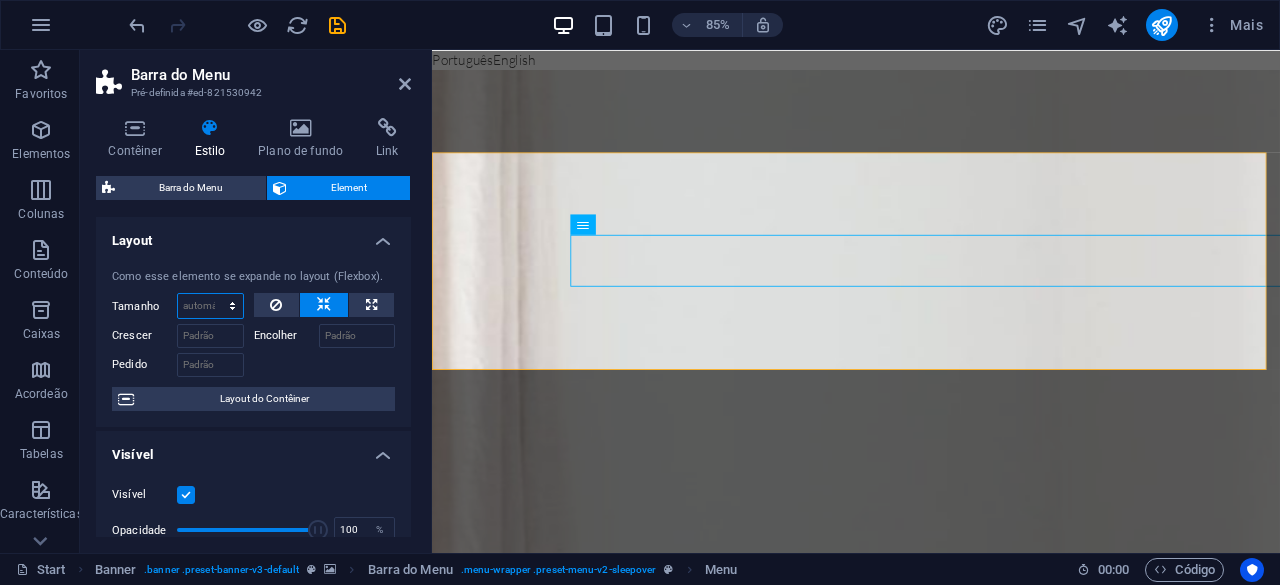 select on "1/1" 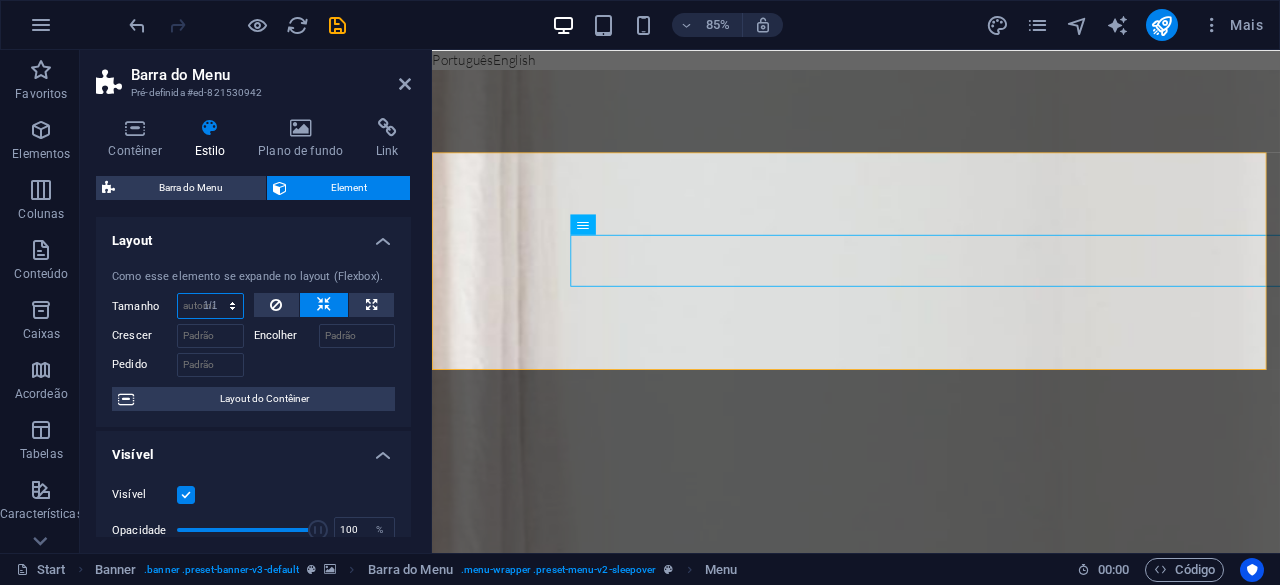 click on "Padrão automático px % 1/1 1/2 1/3 1/4 1/5 1/6 1/7 1/8 1/9 1/10" at bounding box center [210, 306] 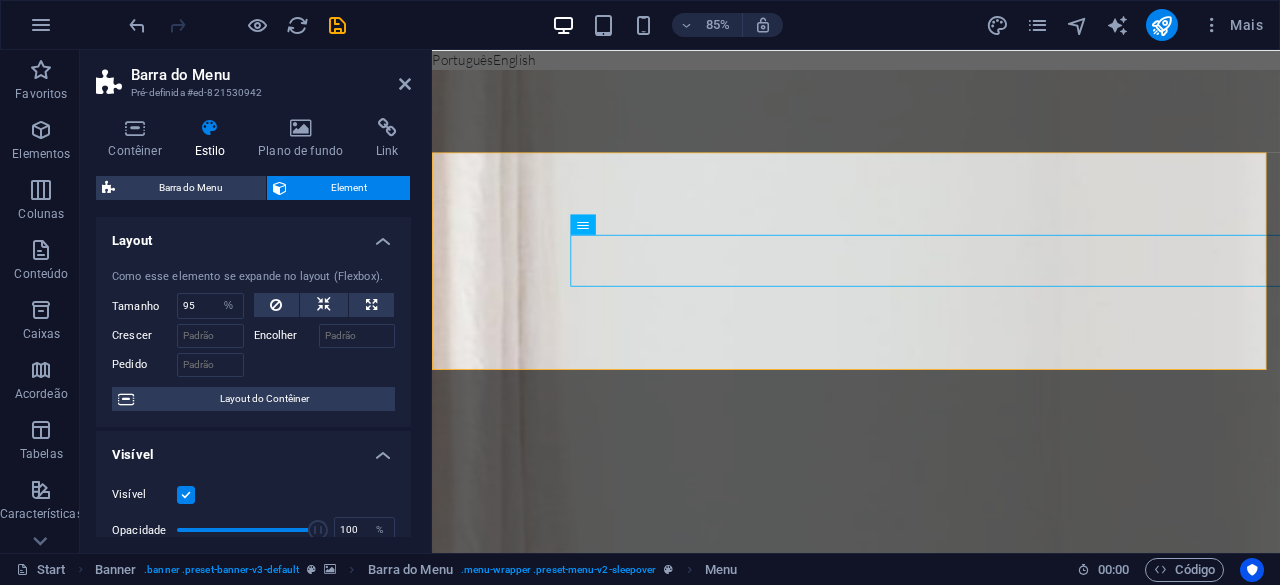 click on "Como esse elemento se expande no layout (Flexbox). Tamanho 95 Padrão automático px % 1/1 1/2 1/3 1/4 1/5 1/6 1/7 1/8 1/9 1/10 Crescer Encolher Pedido Layout do Contêiner" at bounding box center [253, 340] 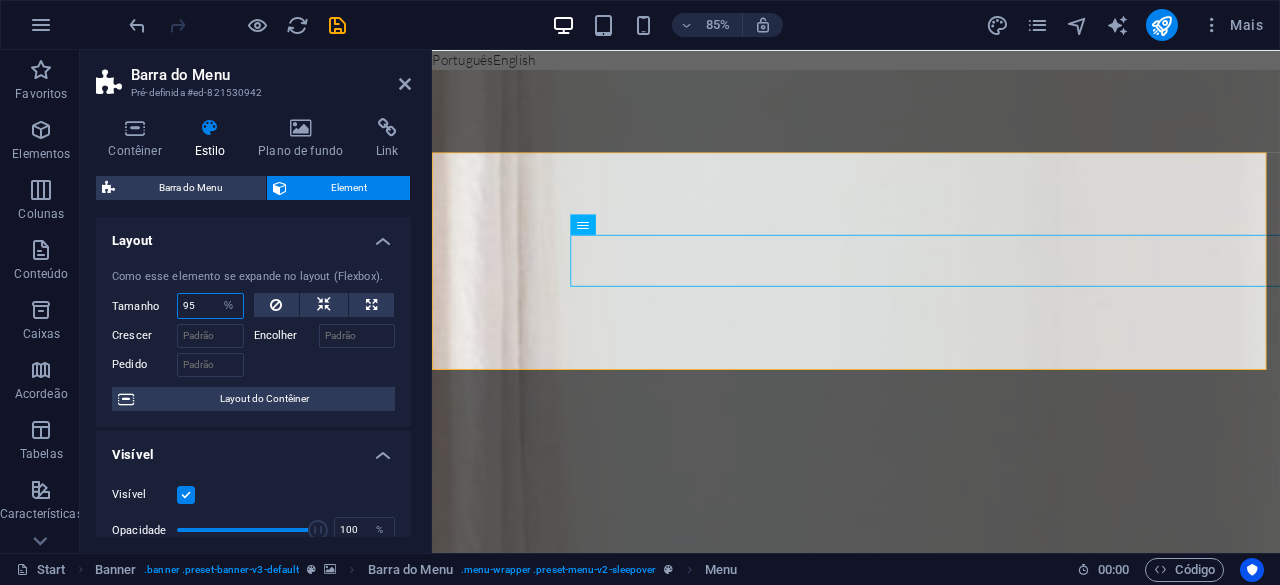 click on "95" at bounding box center (210, 306) 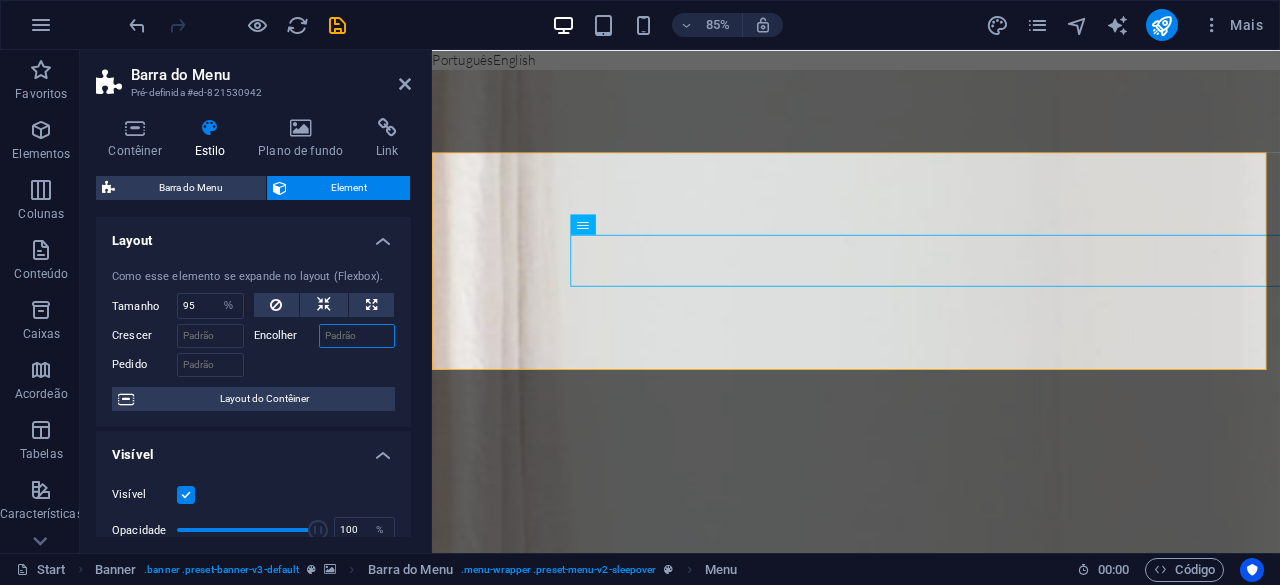 click on "Encolher" at bounding box center (357, 336) 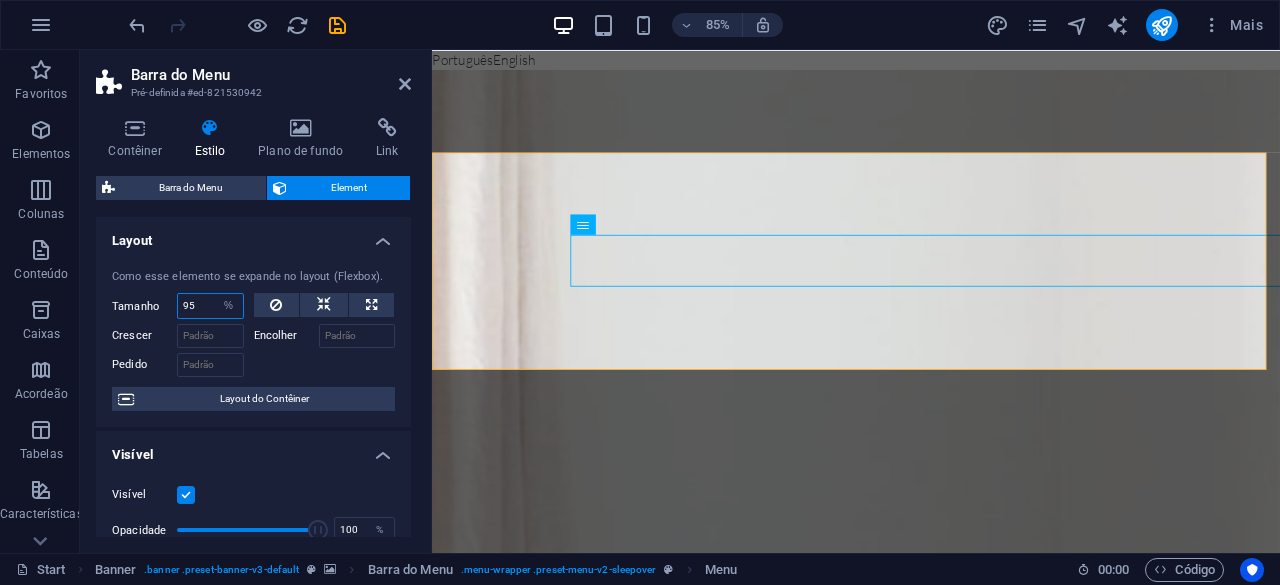 click on "95" at bounding box center (210, 306) 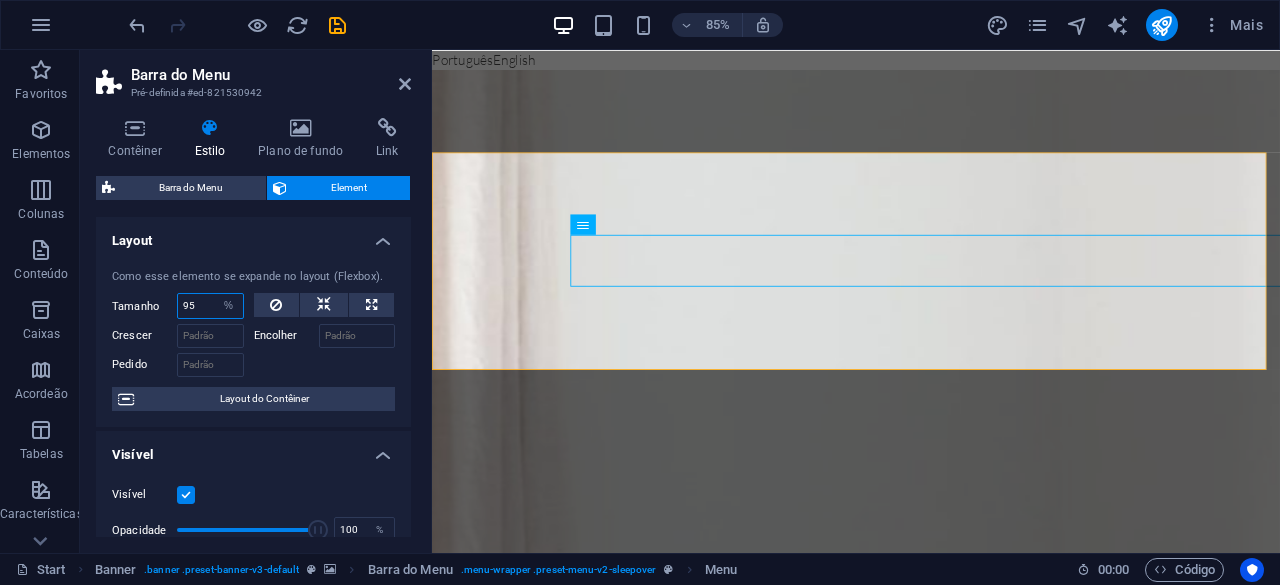 drag, startPoint x: 207, startPoint y: 299, endPoint x: 138, endPoint y: 291, distance: 69.46222 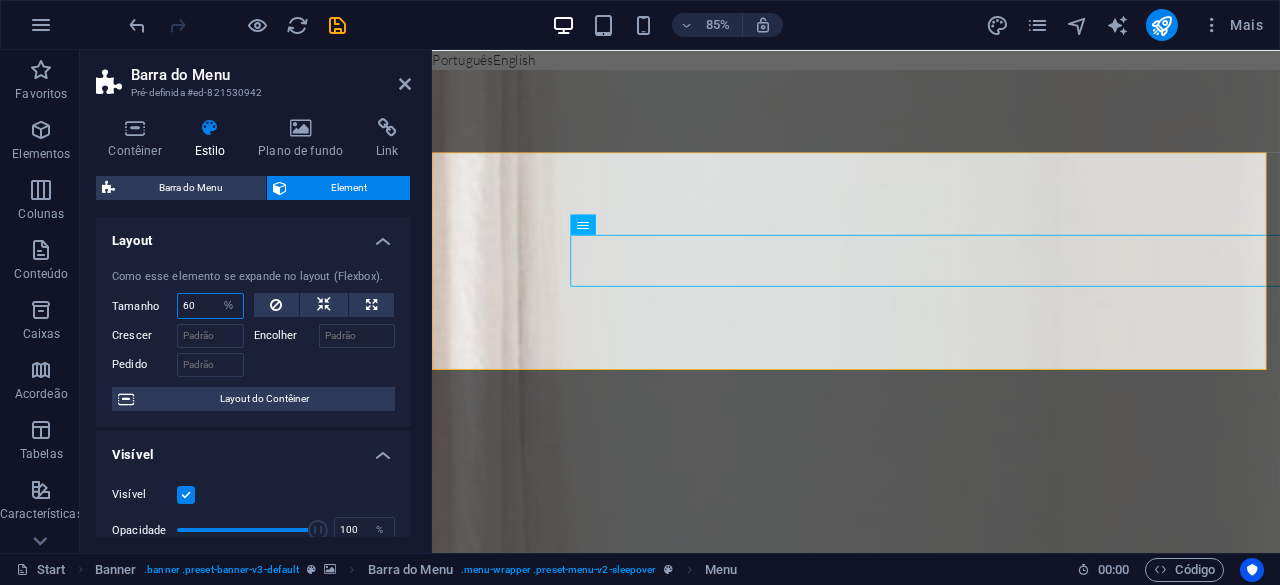type on "60" 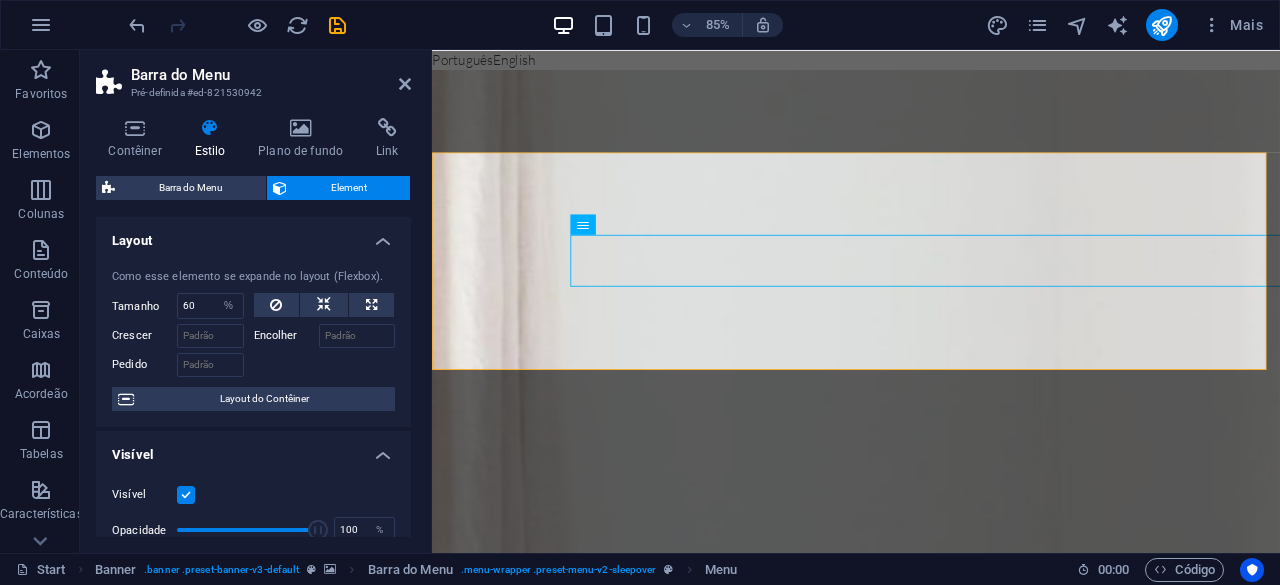 click on "Layout" at bounding box center (253, 235) 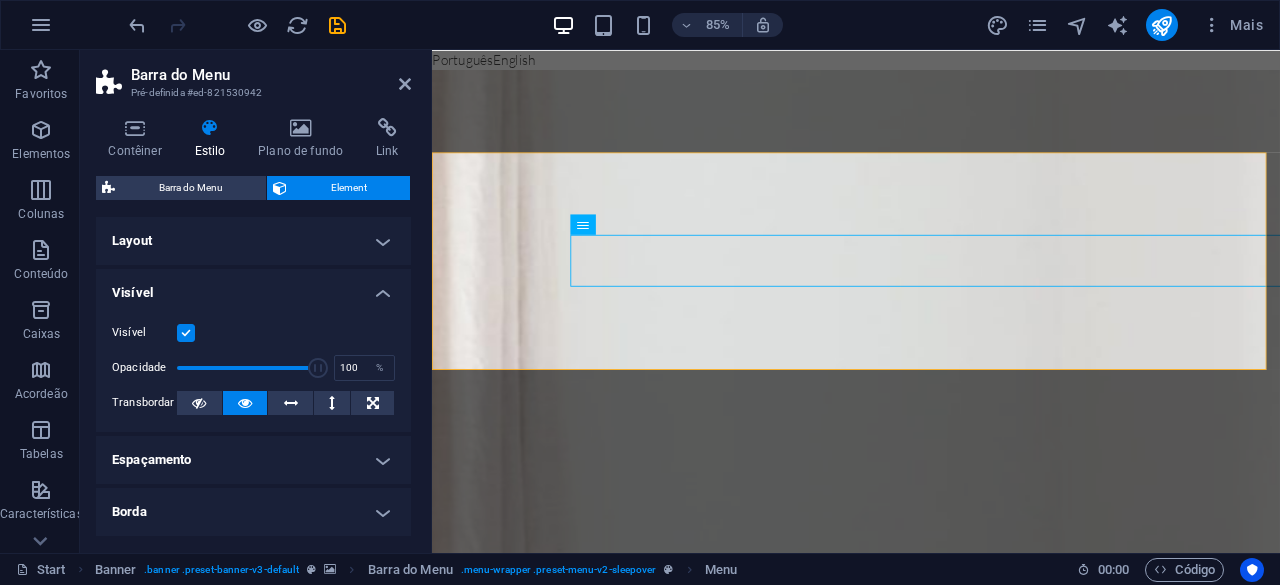 click on "Layout" at bounding box center [253, 241] 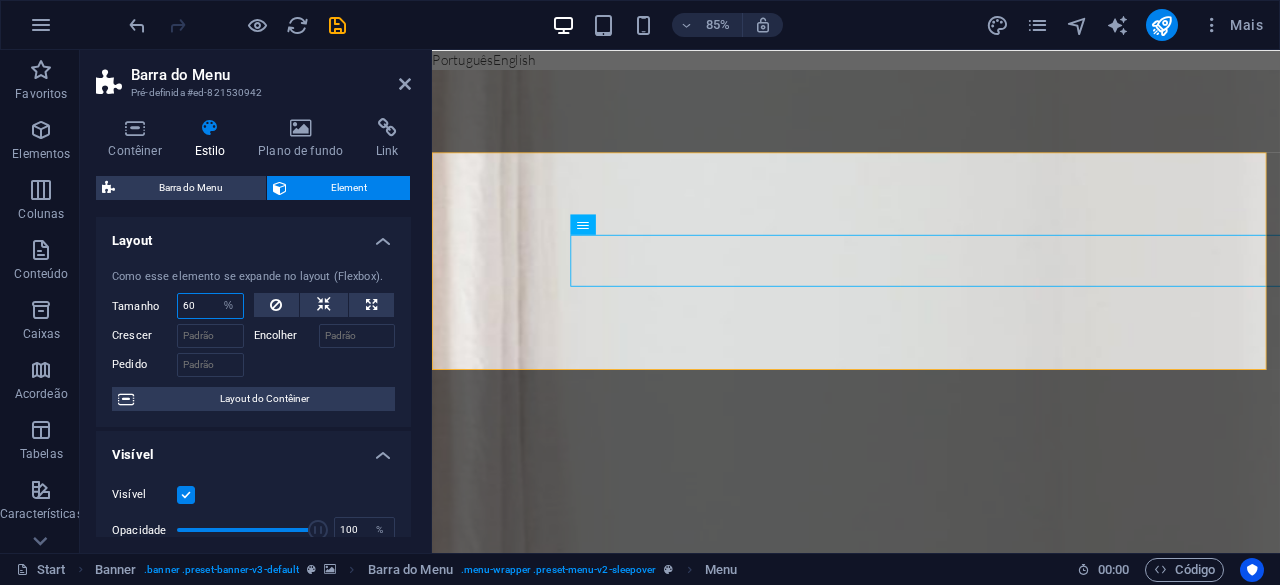 click on "60" at bounding box center (210, 306) 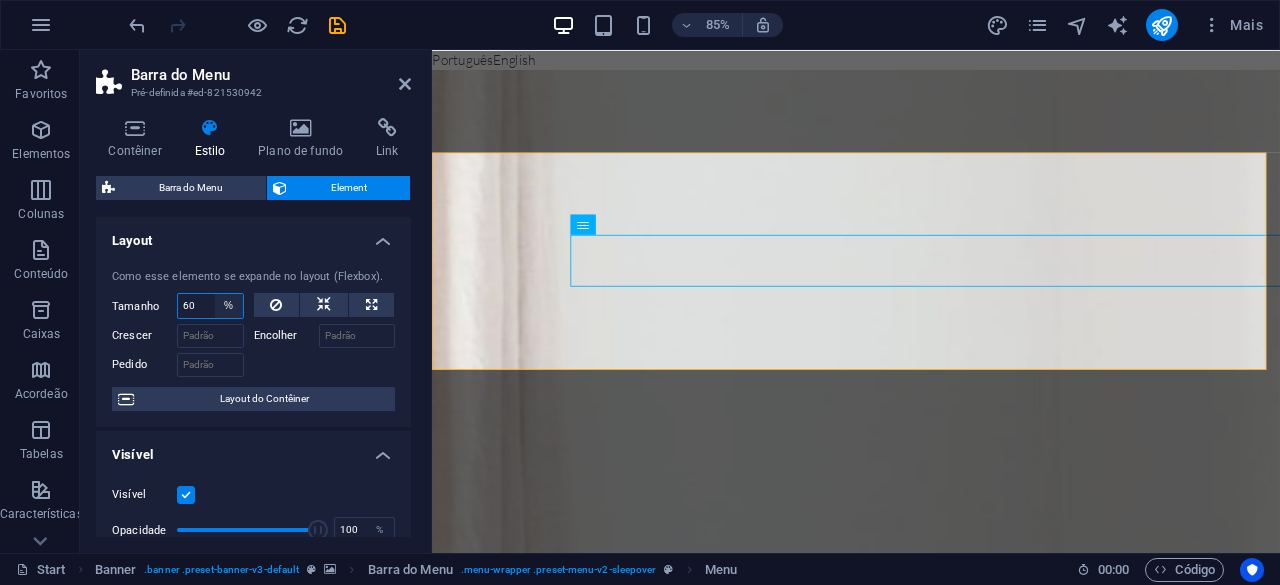 click on "Padrão automático px % 1/1 1/2 1/3 1/4 1/5 1/6 1/7 1/8 1/9 1/10" at bounding box center (229, 306) 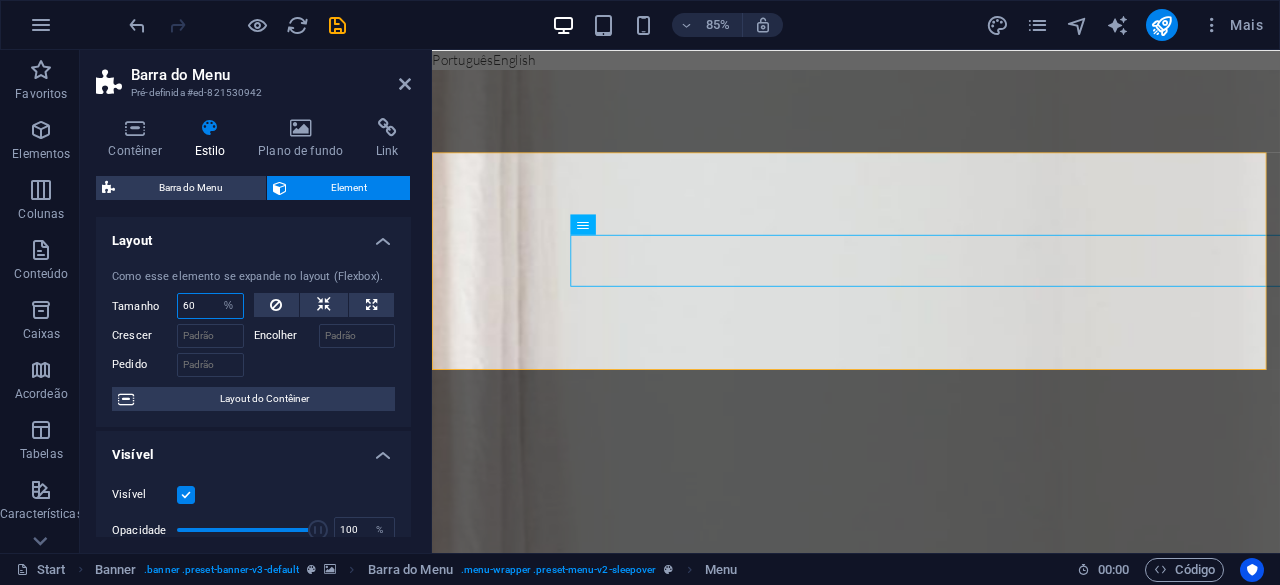 select on "j3uncfjgdk8" 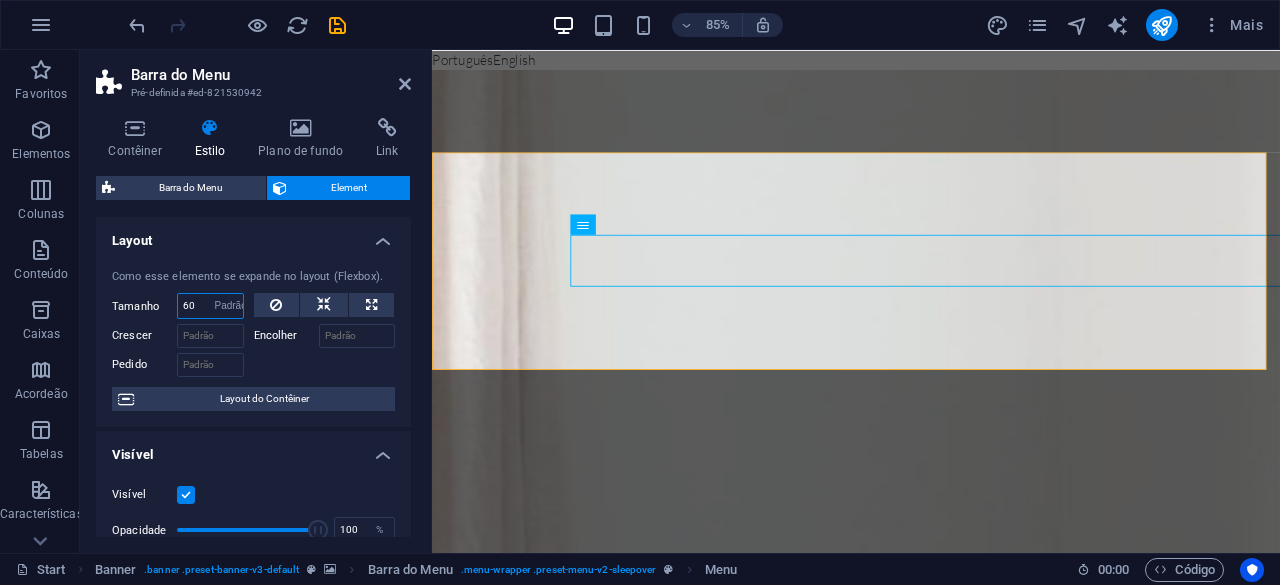 click on "Padrão automático px % 1/1 1/2 1/3 1/4 1/5 1/6 1/7 1/8 1/9 1/10" at bounding box center [229, 306] 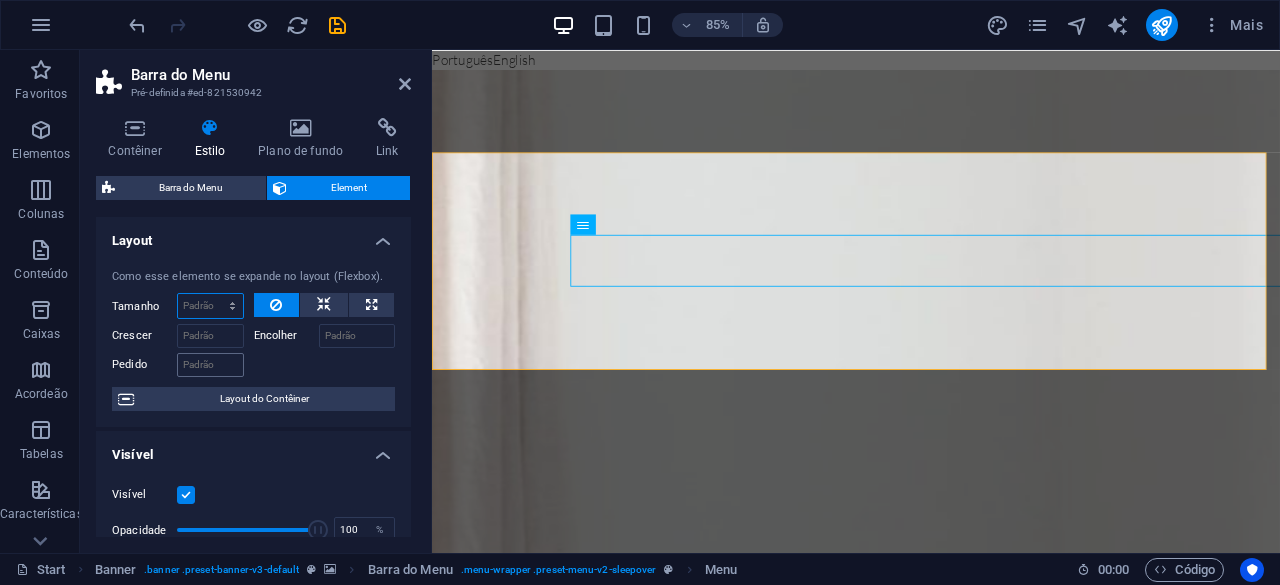 scroll, scrollTop: 100, scrollLeft: 0, axis: vertical 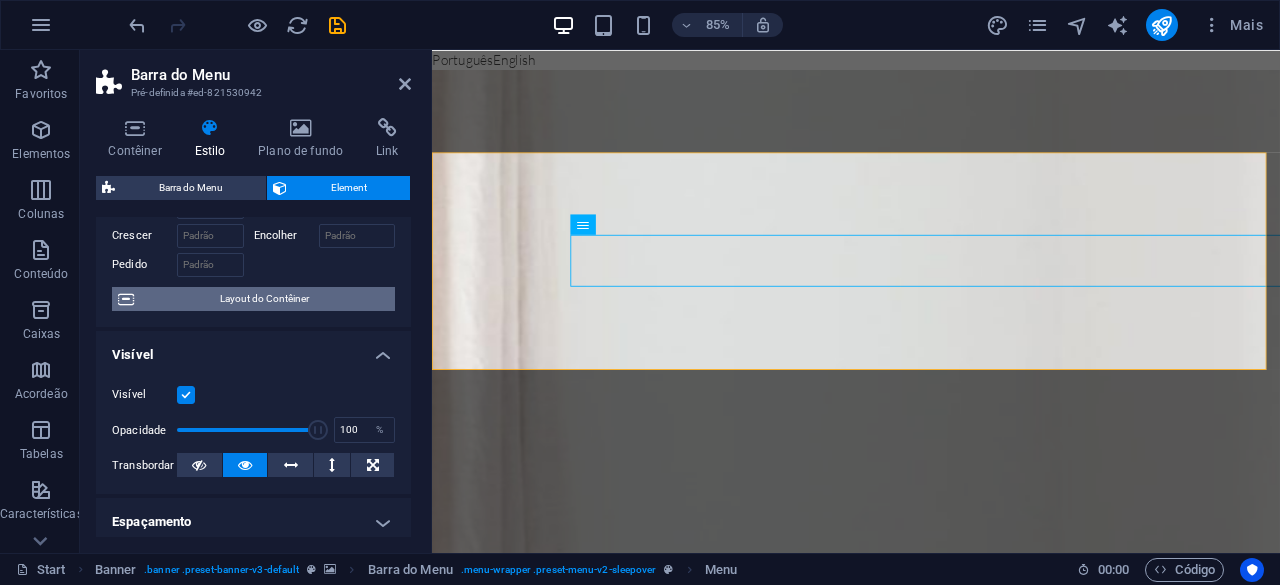 click on "Layout do Contêiner" at bounding box center (264, 299) 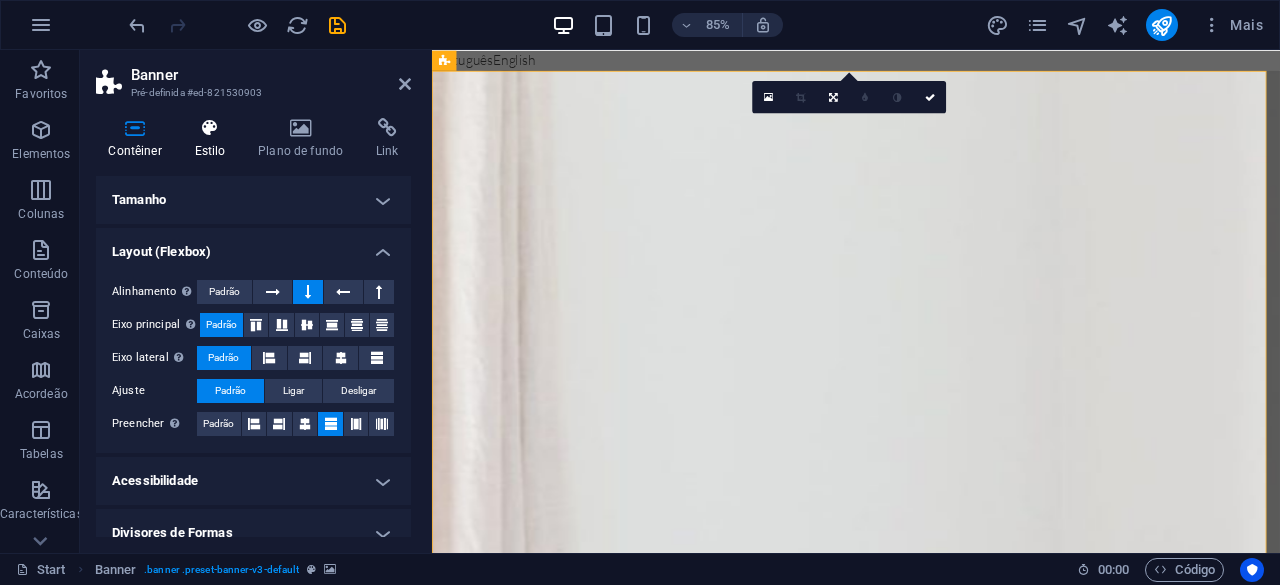 click on "Estilo" at bounding box center (214, 139) 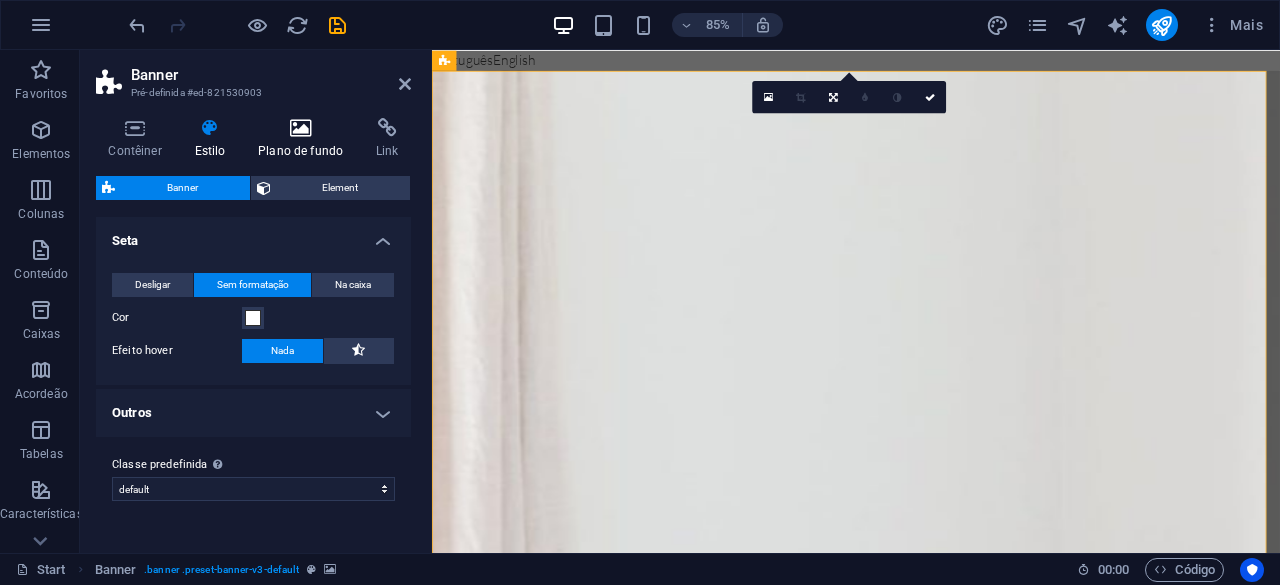 click on "Plano de fundo" at bounding box center [305, 139] 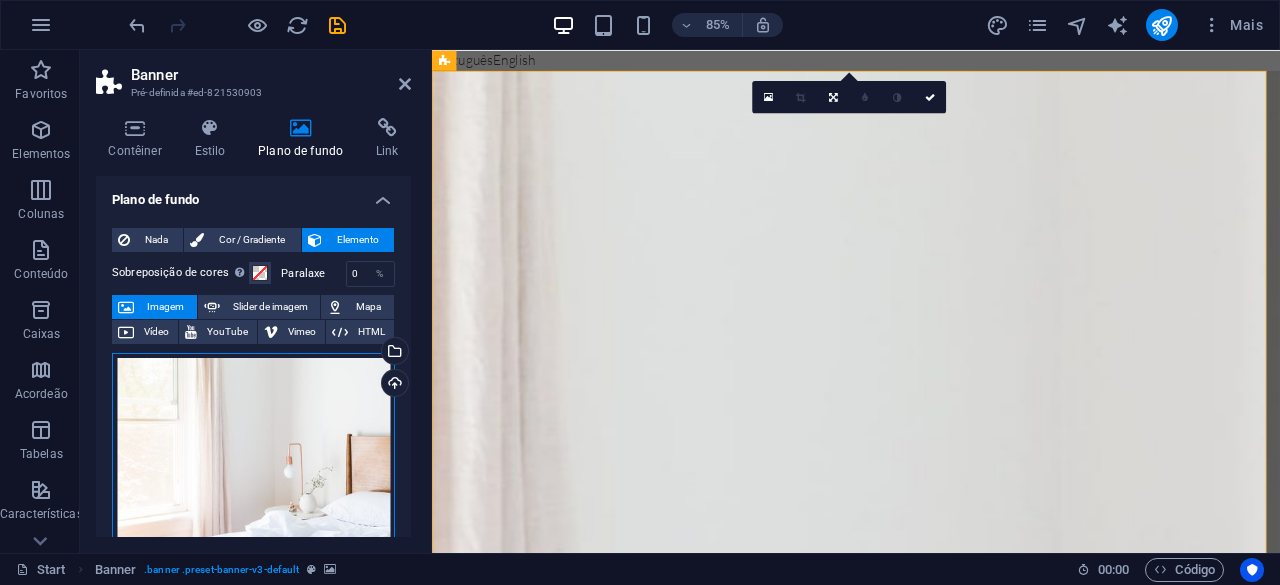 click on "Arraste os arquivos aqui, clique para escolher os arquivos ou selecione os arquivos em Arquivos ou em nossa galeria de fotos e vídeos gratuitos" at bounding box center (253, 449) 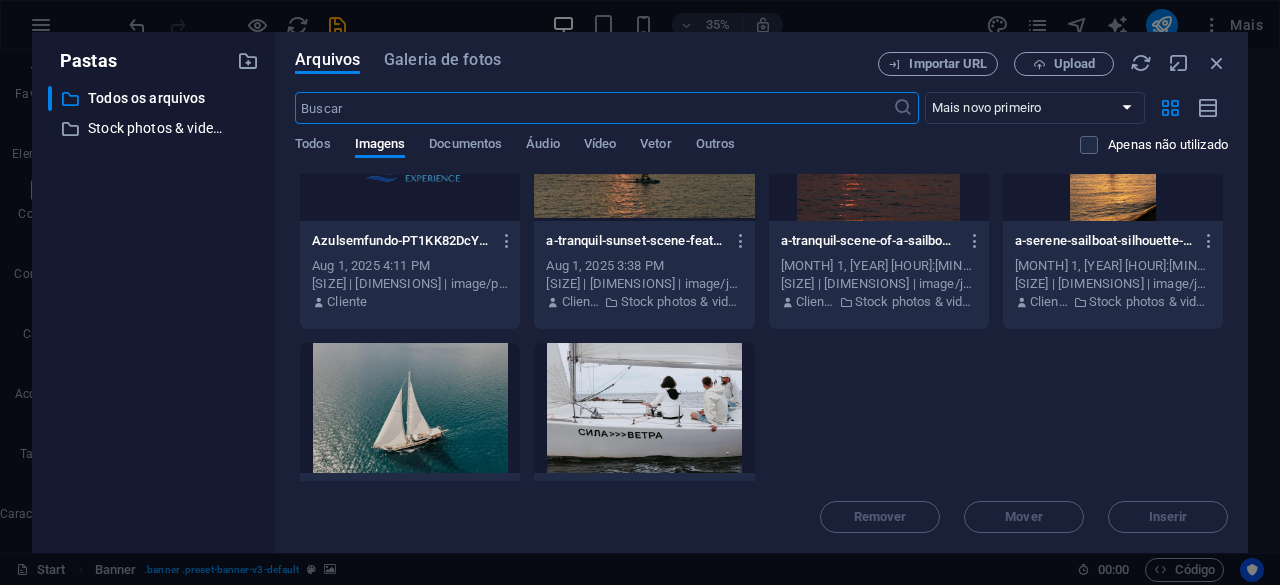scroll, scrollTop: 184, scrollLeft: 0, axis: vertical 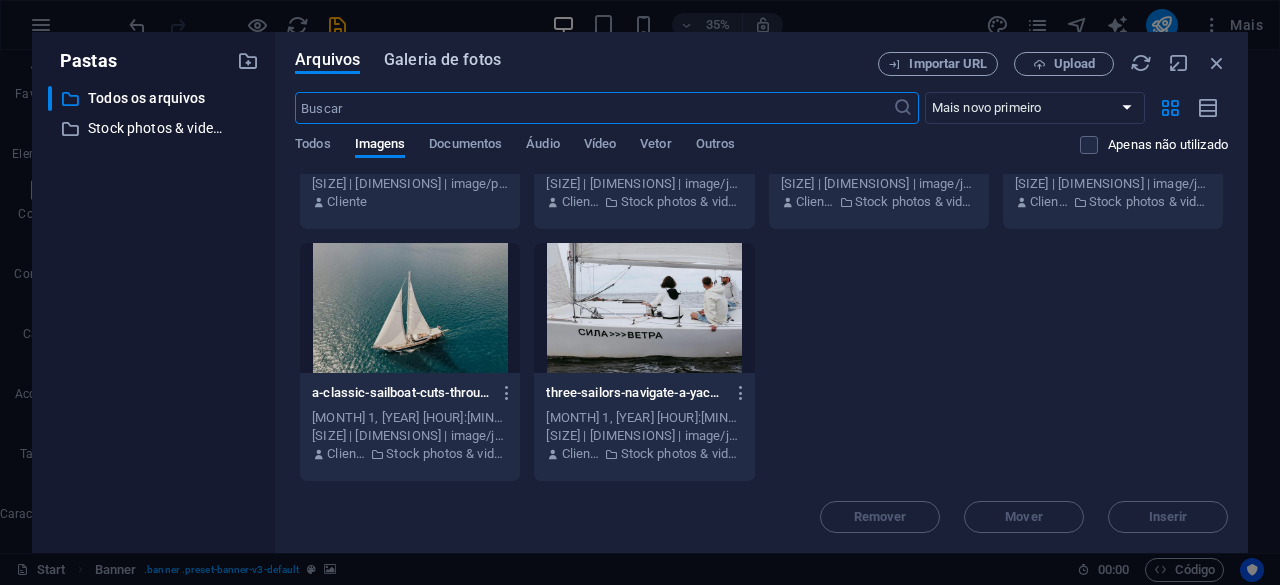 click on "Galeria de fotos" at bounding box center [442, 60] 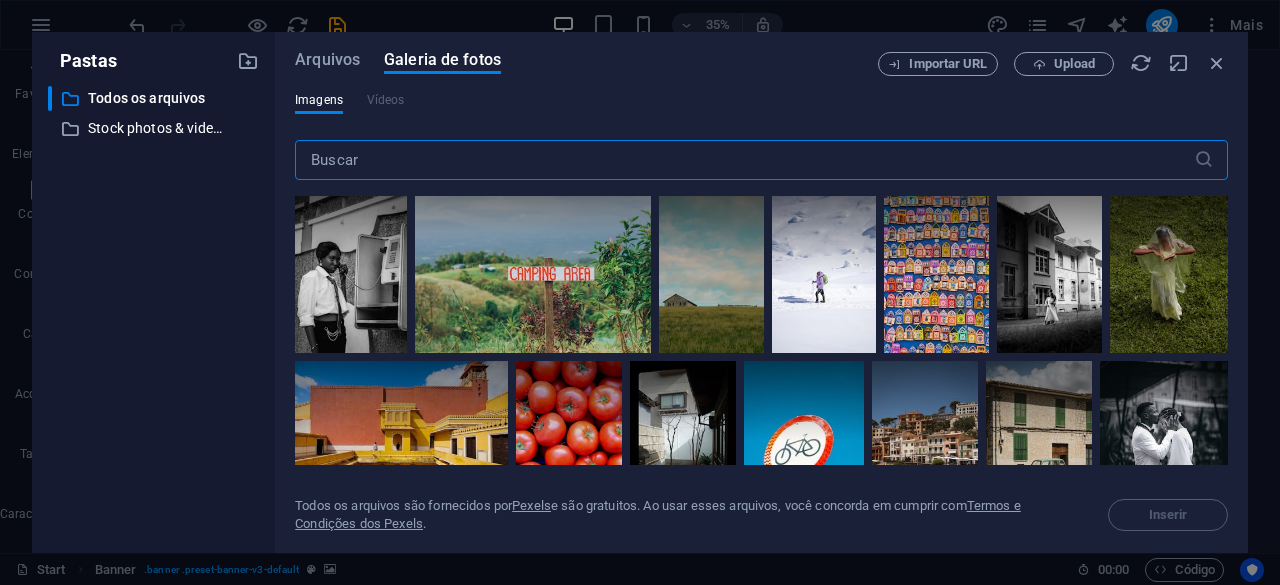 click at bounding box center [744, 160] 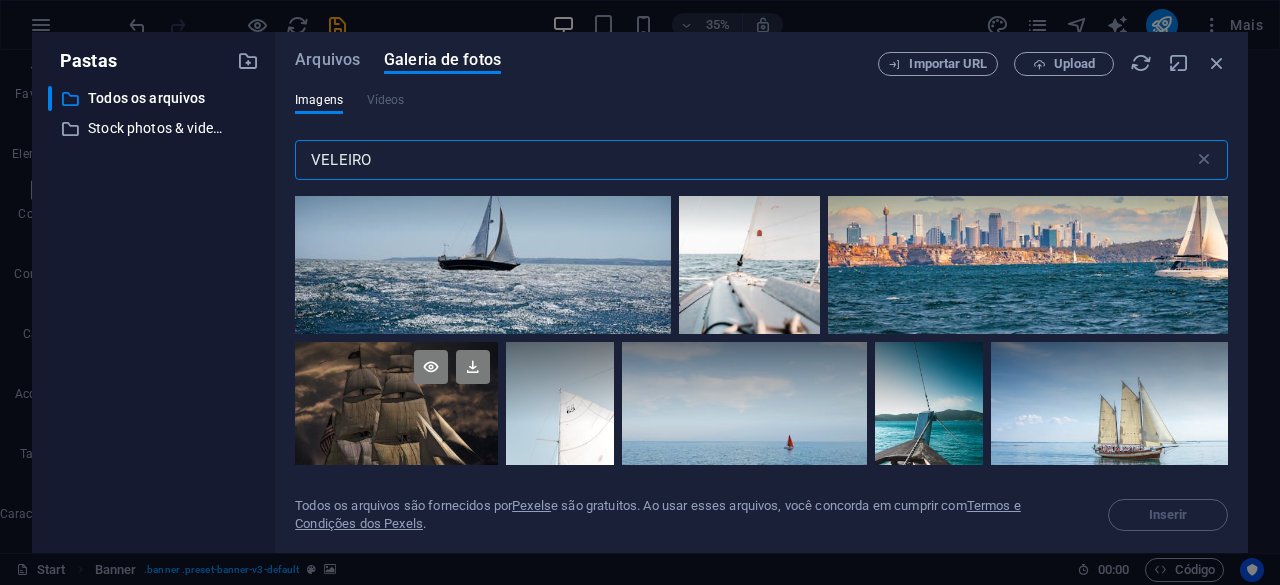 scroll, scrollTop: 300, scrollLeft: 0, axis: vertical 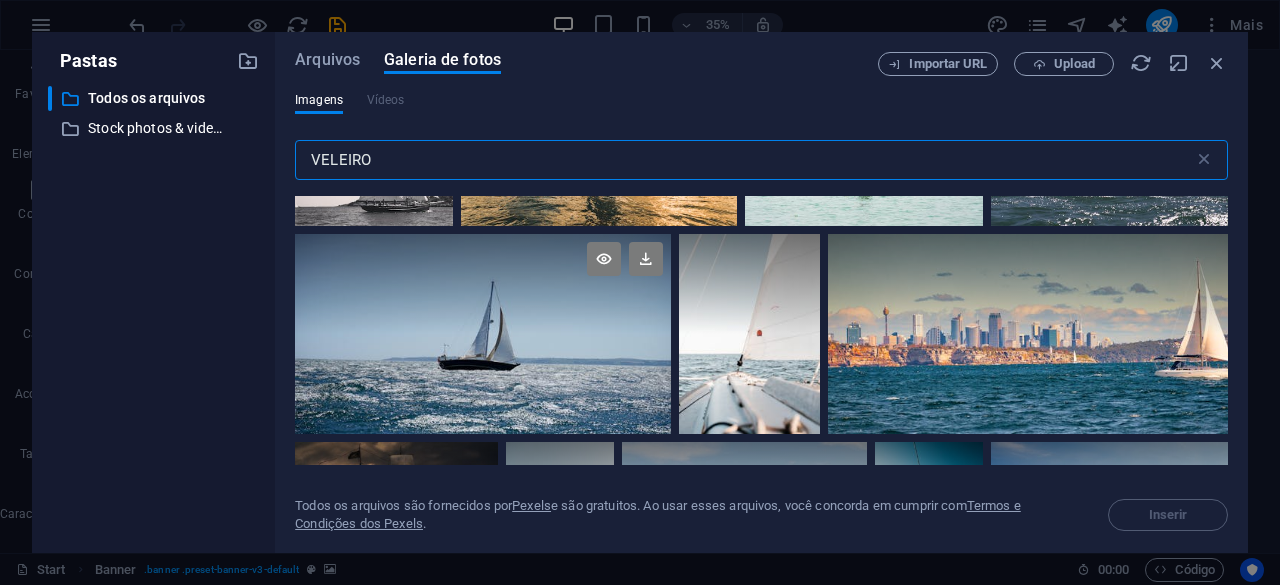 type on "VELEIRO" 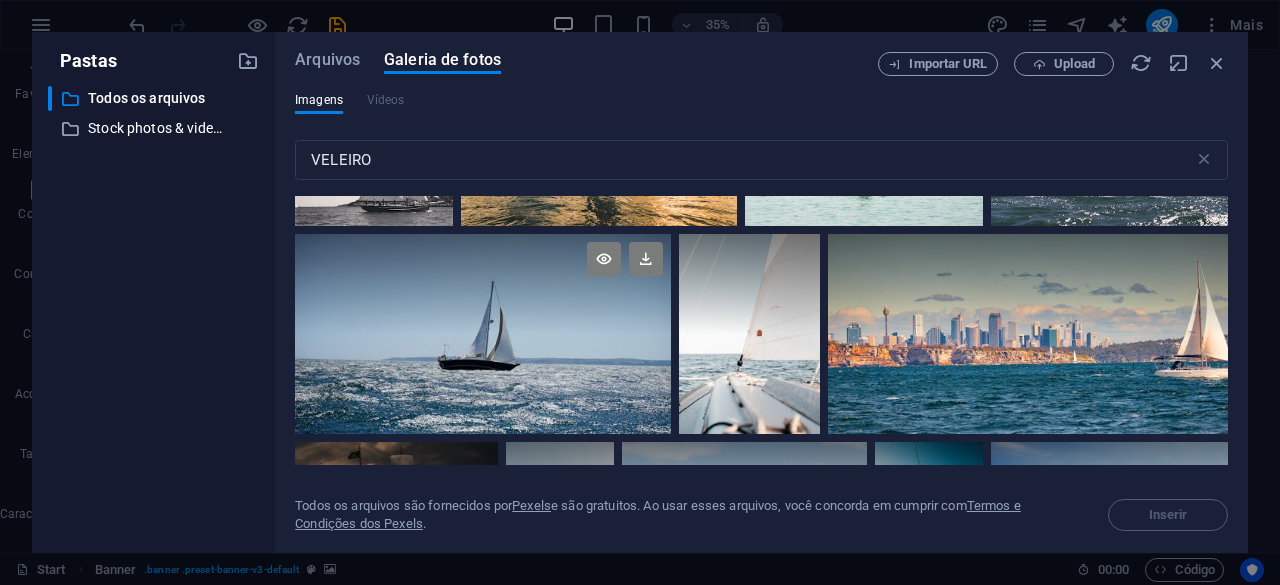 click at bounding box center [483, 334] 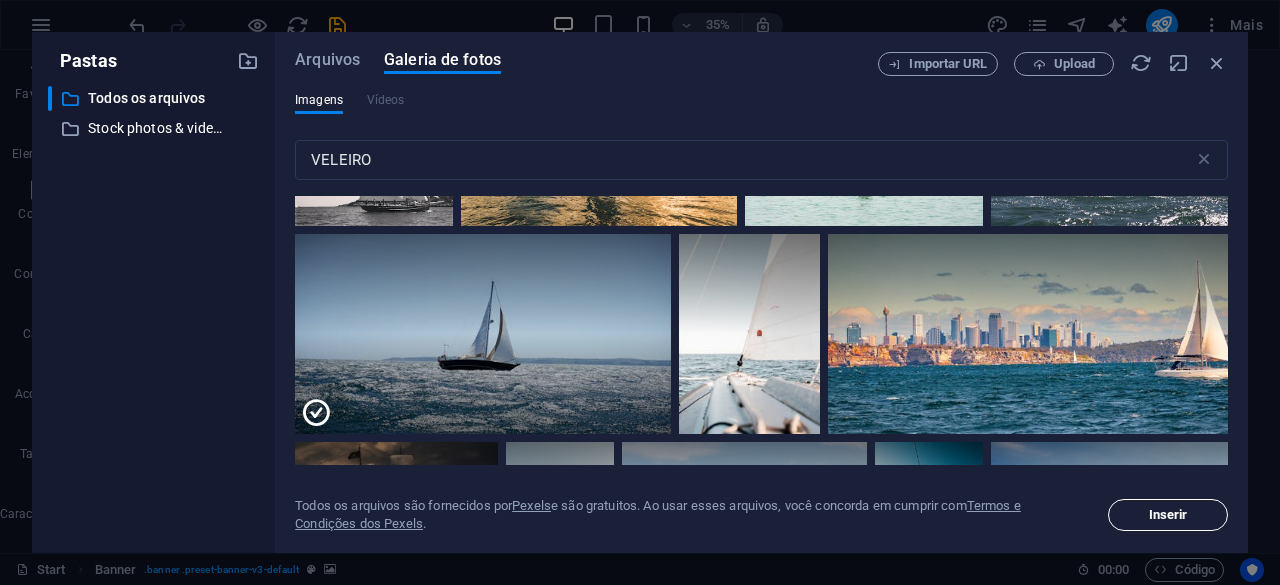 click on "Inserir" at bounding box center (1168, 515) 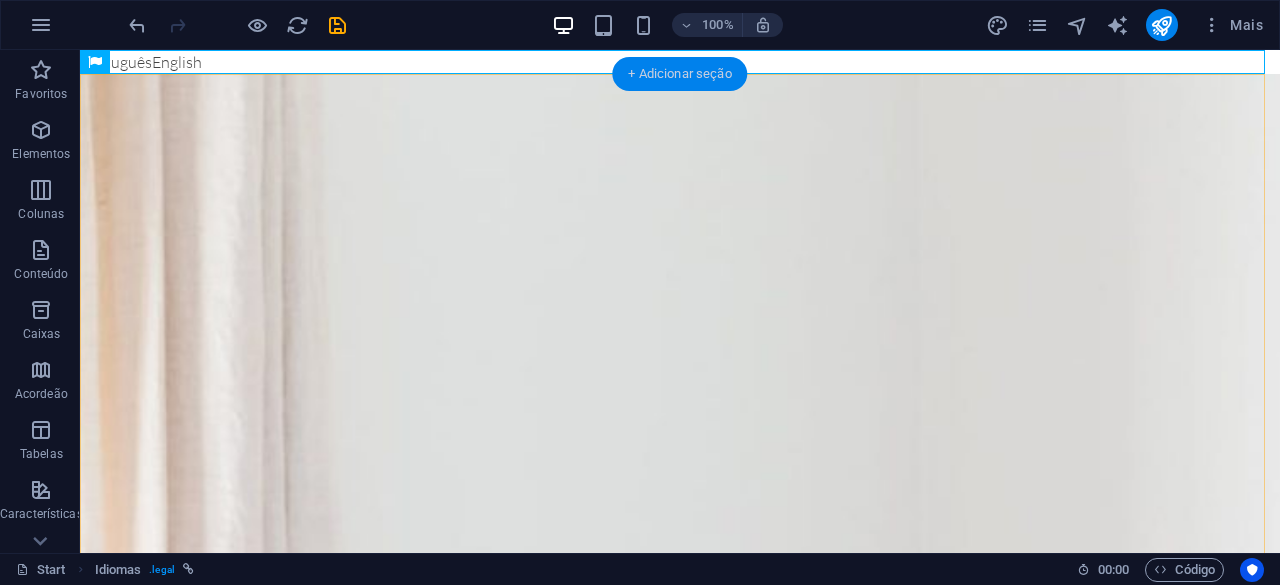 click on "+ Adicionar seção" at bounding box center [679, 74] 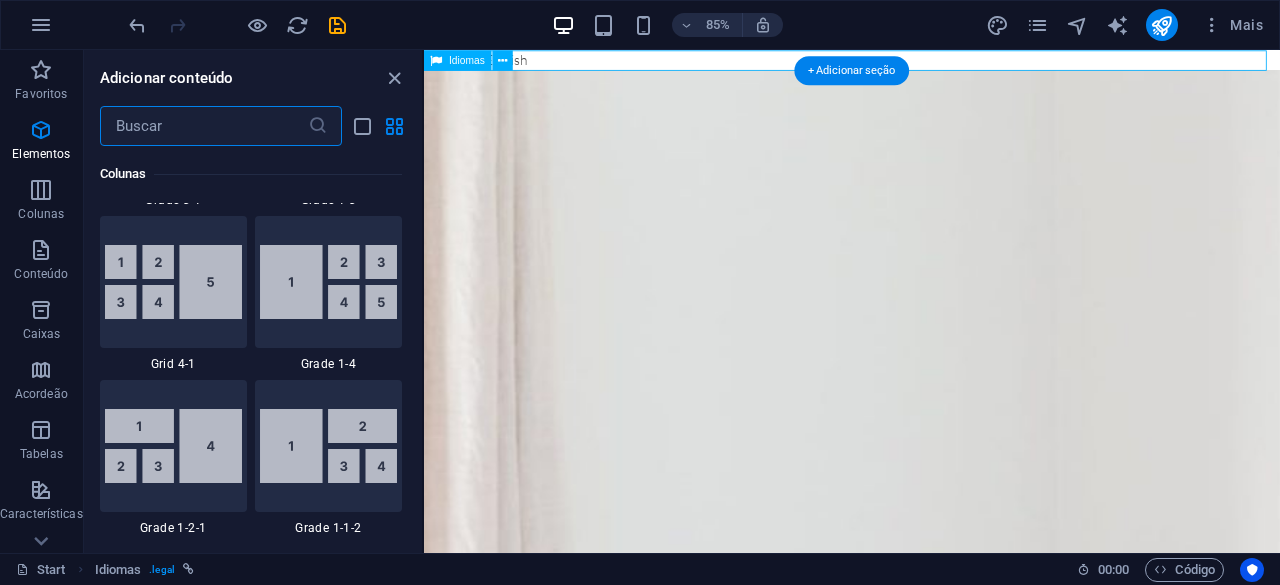 scroll, scrollTop: 3499, scrollLeft: 0, axis: vertical 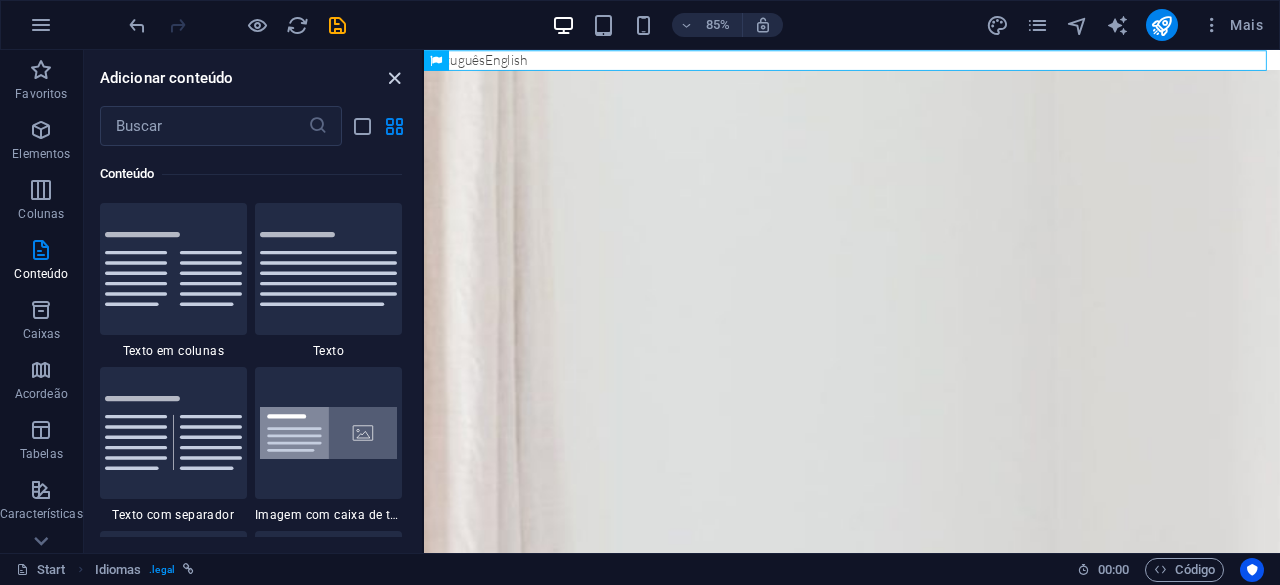 click at bounding box center [394, 78] 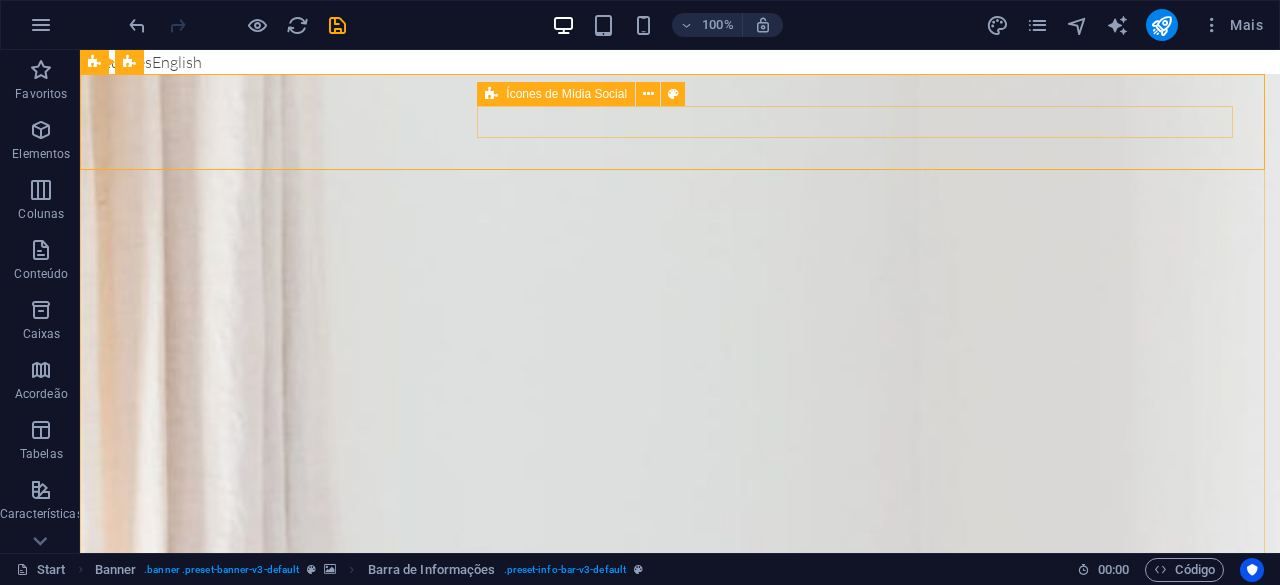 click on "Ícones de Mídia Social" at bounding box center [556, 94] 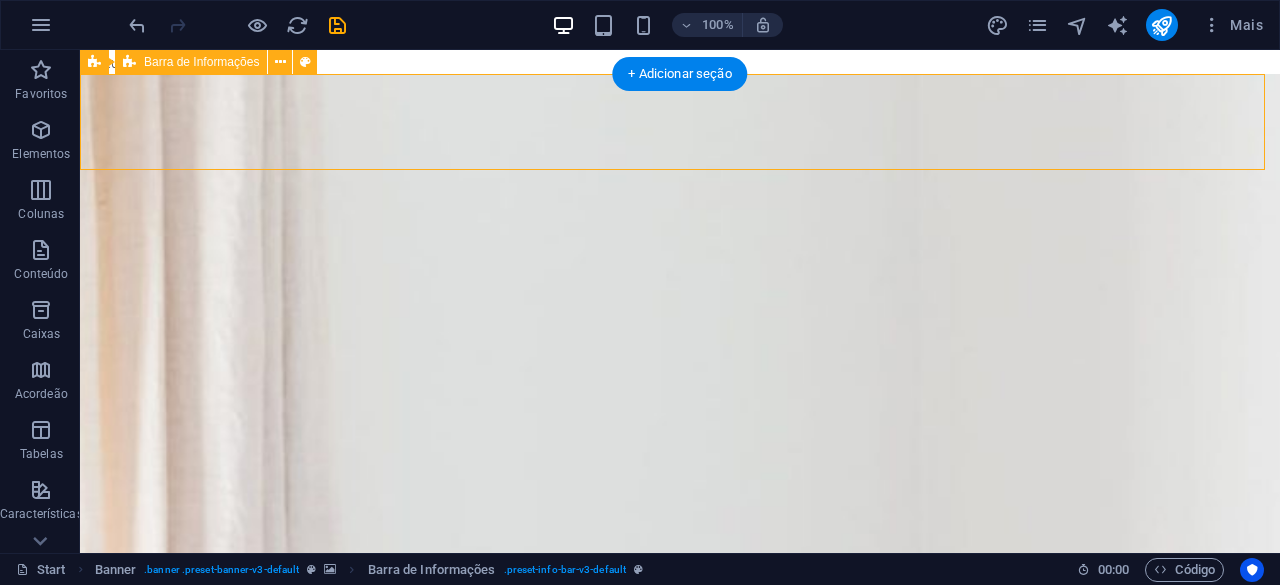 select on "rem" 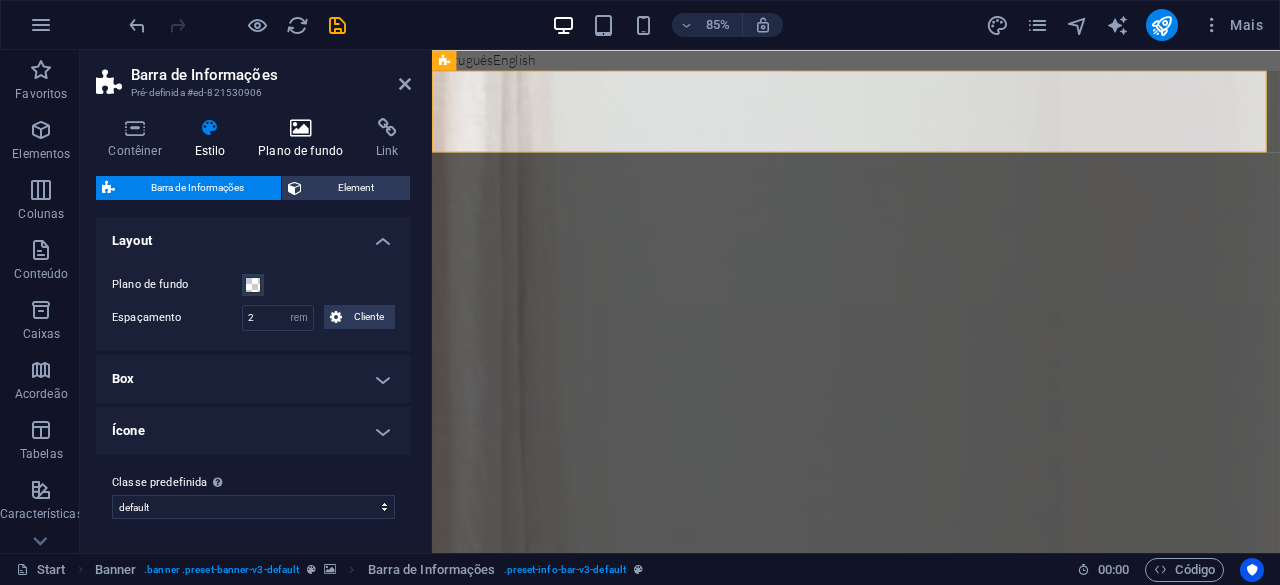 click on "Plano de fundo" at bounding box center [305, 139] 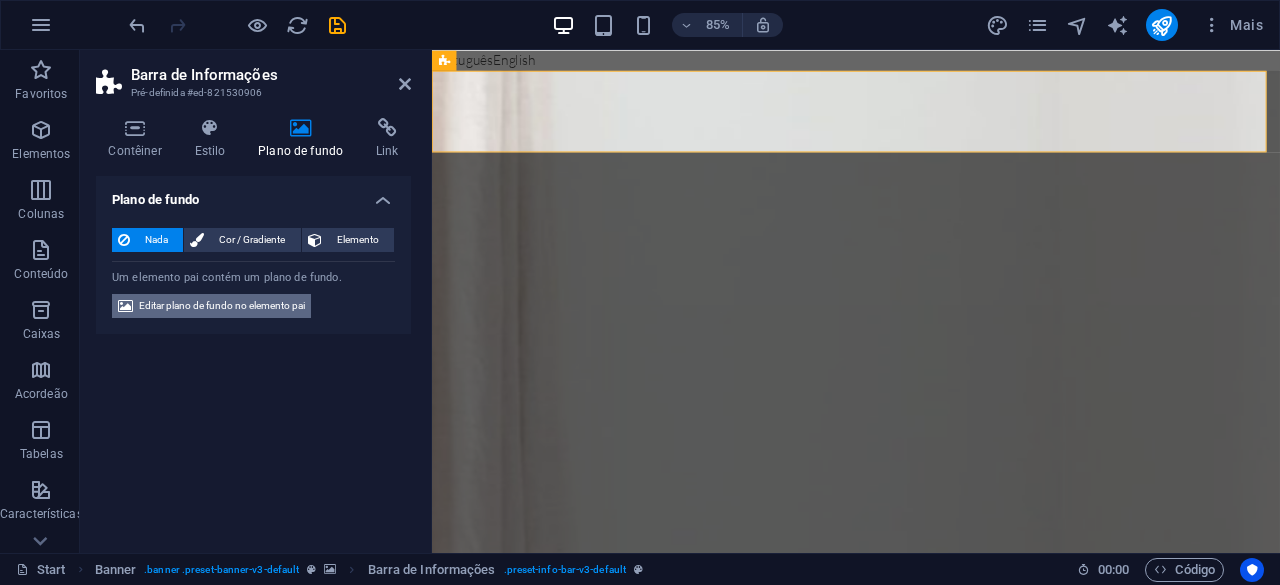 click on "Editar plano de fundo no elemento pai" at bounding box center [222, 306] 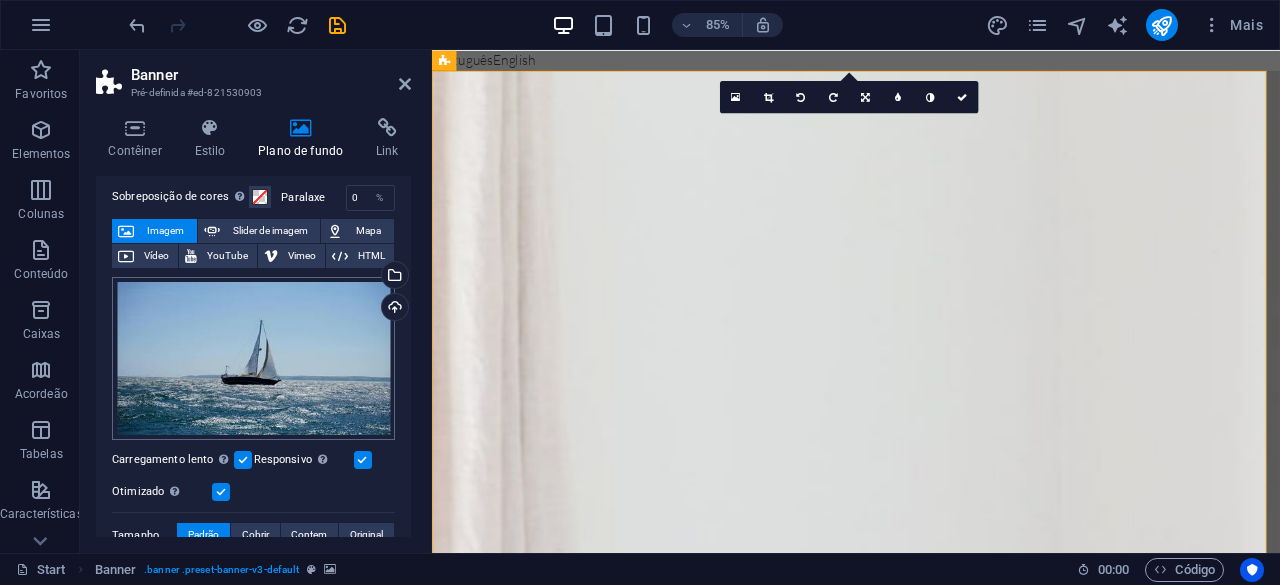 scroll, scrollTop: 100, scrollLeft: 0, axis: vertical 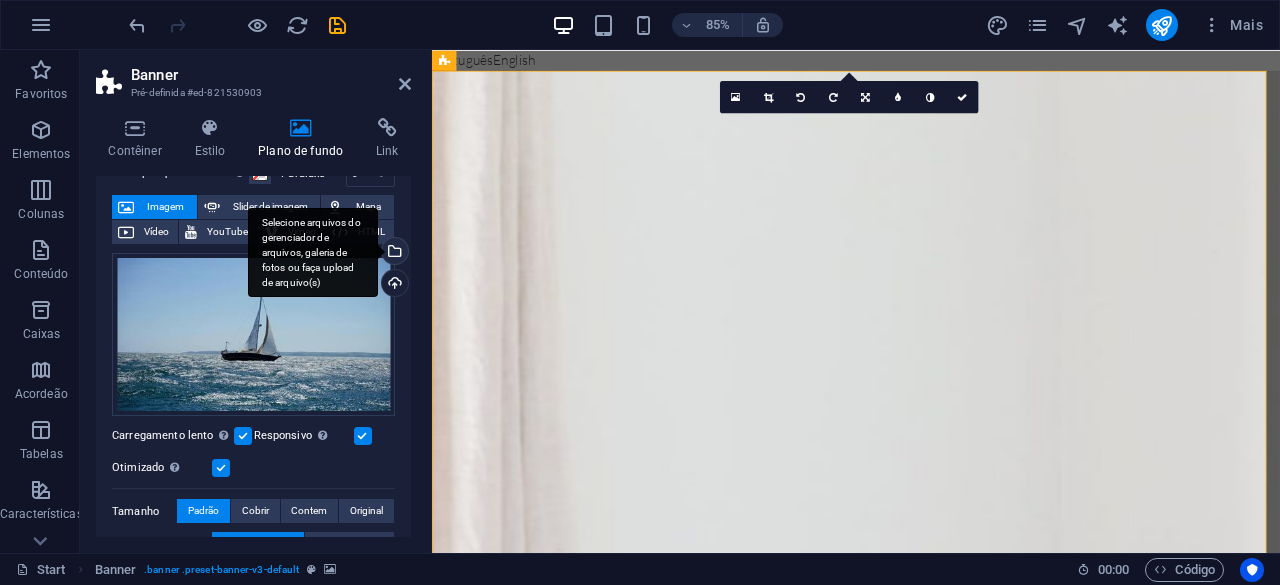 click on "Selecione arquivos do gerenciador de arquivos, galeria de fotos ou faça upload de arquivo(s)" at bounding box center (393, 253) 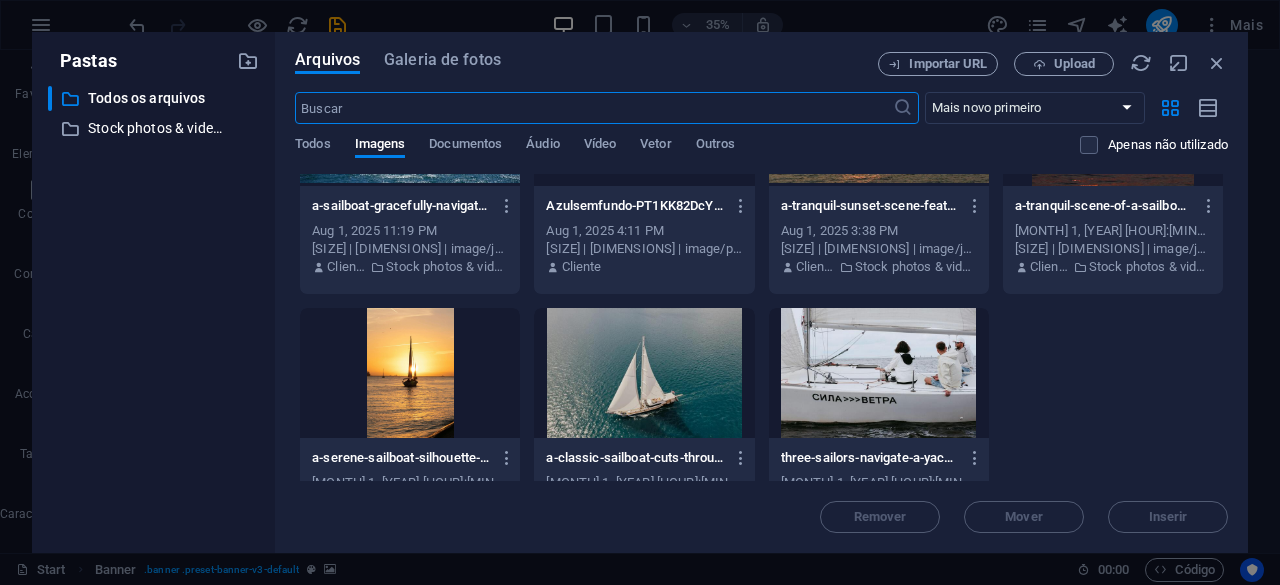 scroll, scrollTop: 184, scrollLeft: 0, axis: vertical 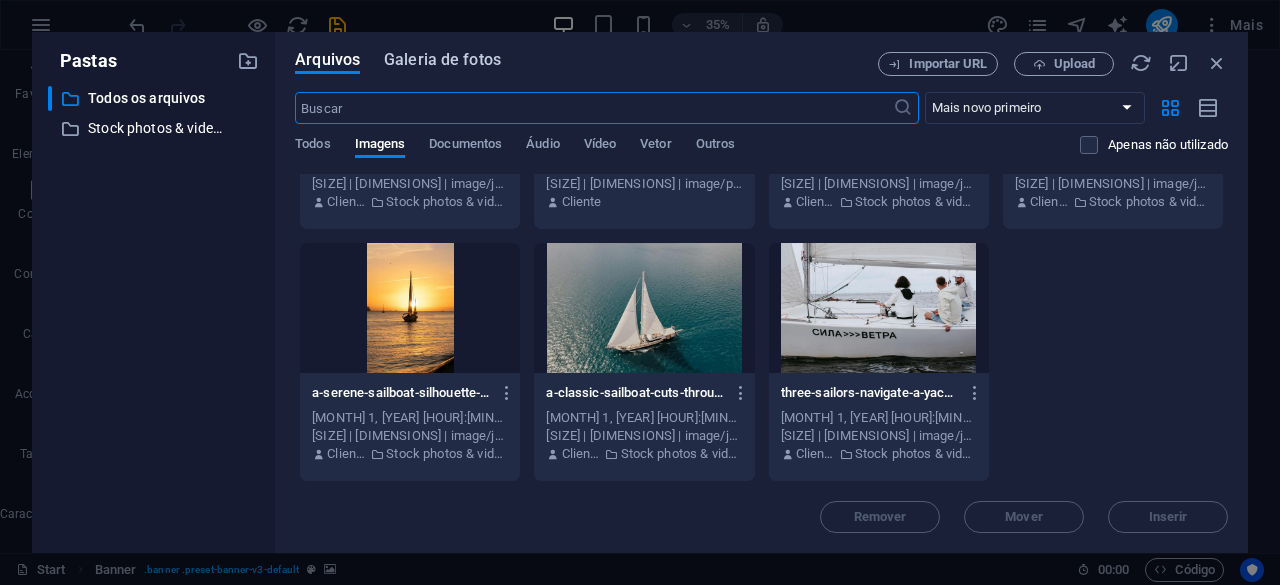click on "Galeria de fotos" at bounding box center [442, 60] 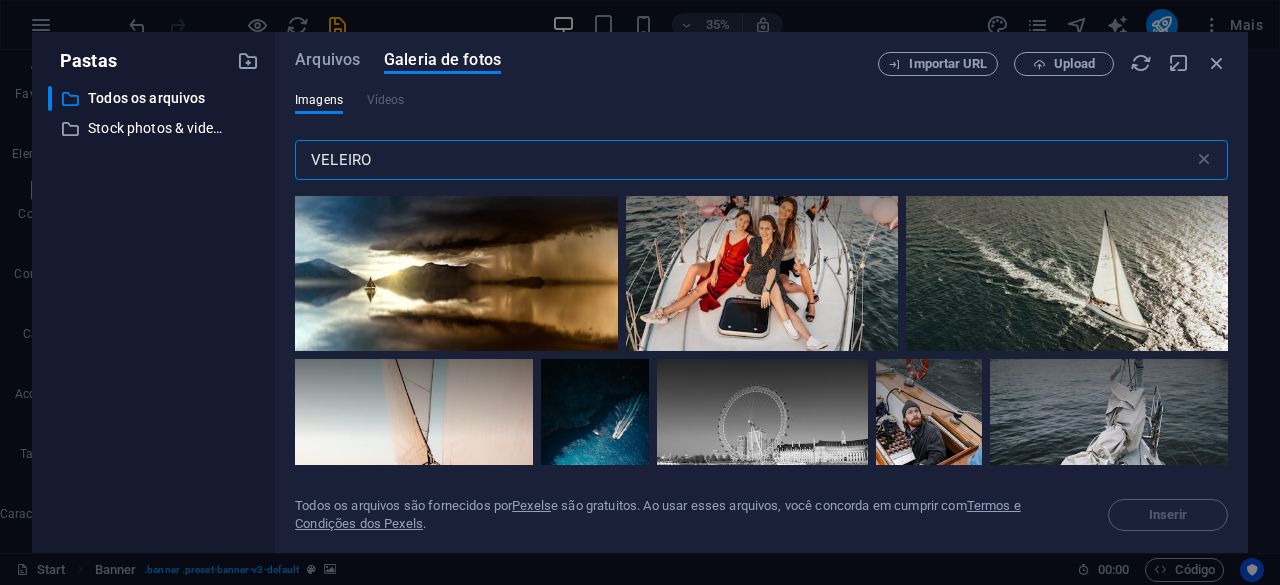 scroll, scrollTop: 6000, scrollLeft: 0, axis: vertical 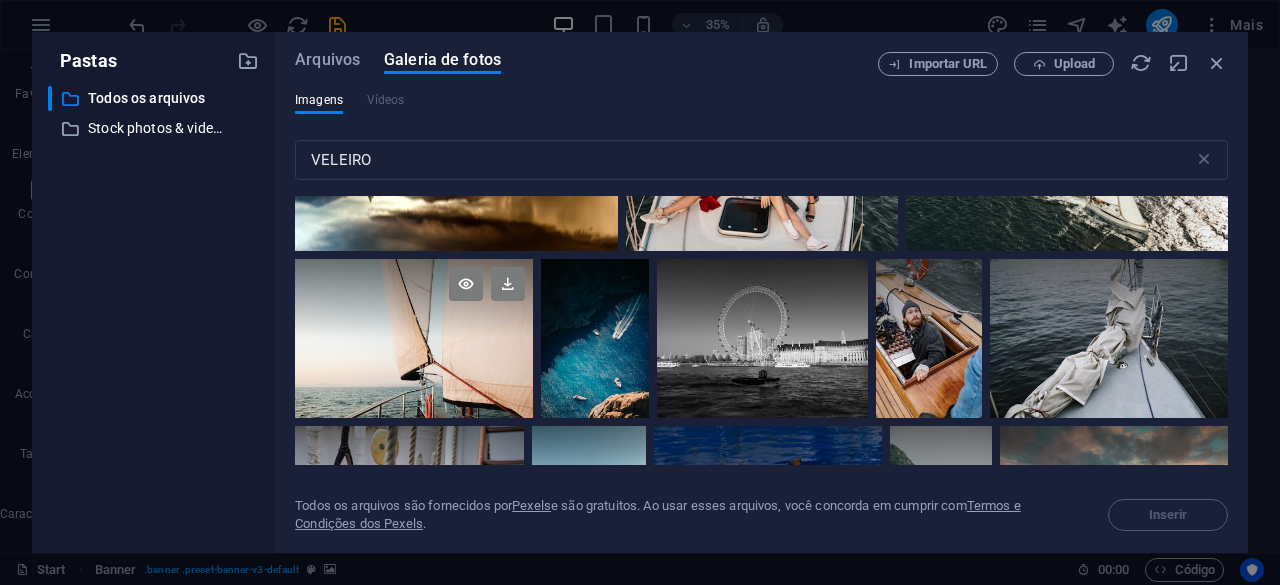 click at bounding box center [414, 338] 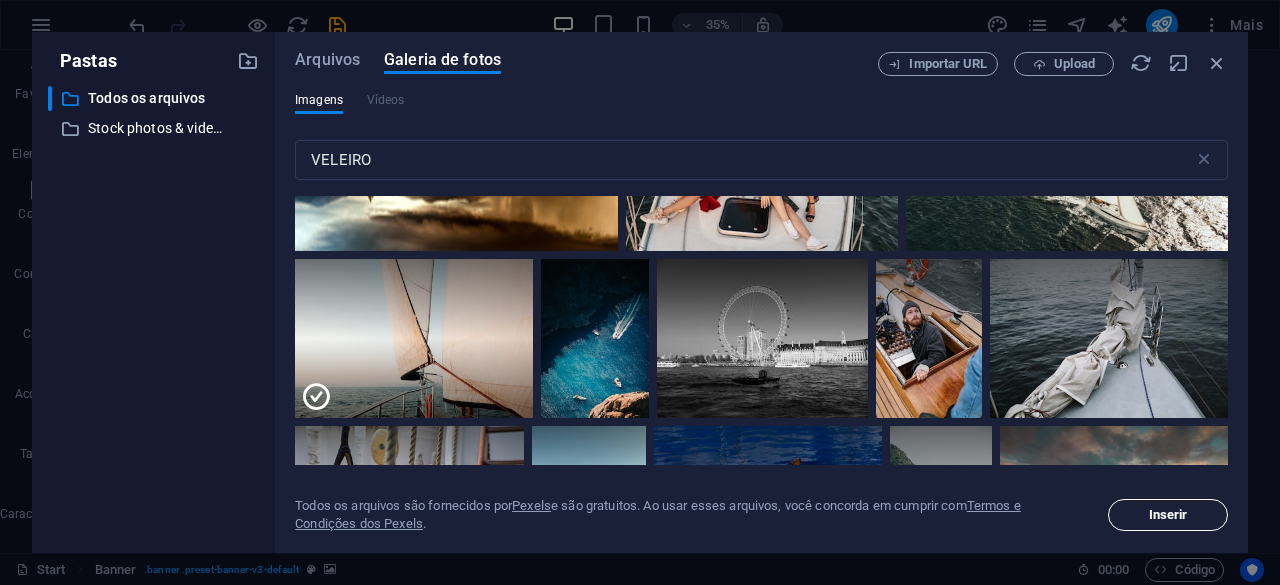 click on "Inserir" at bounding box center (1168, 515) 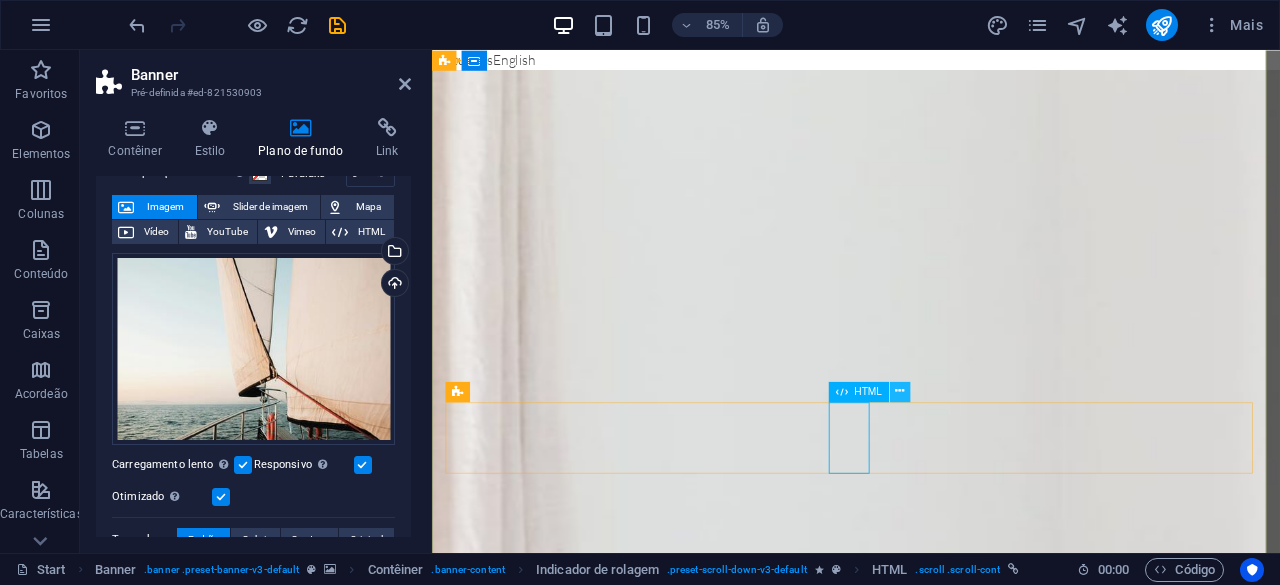 click at bounding box center (899, 391) 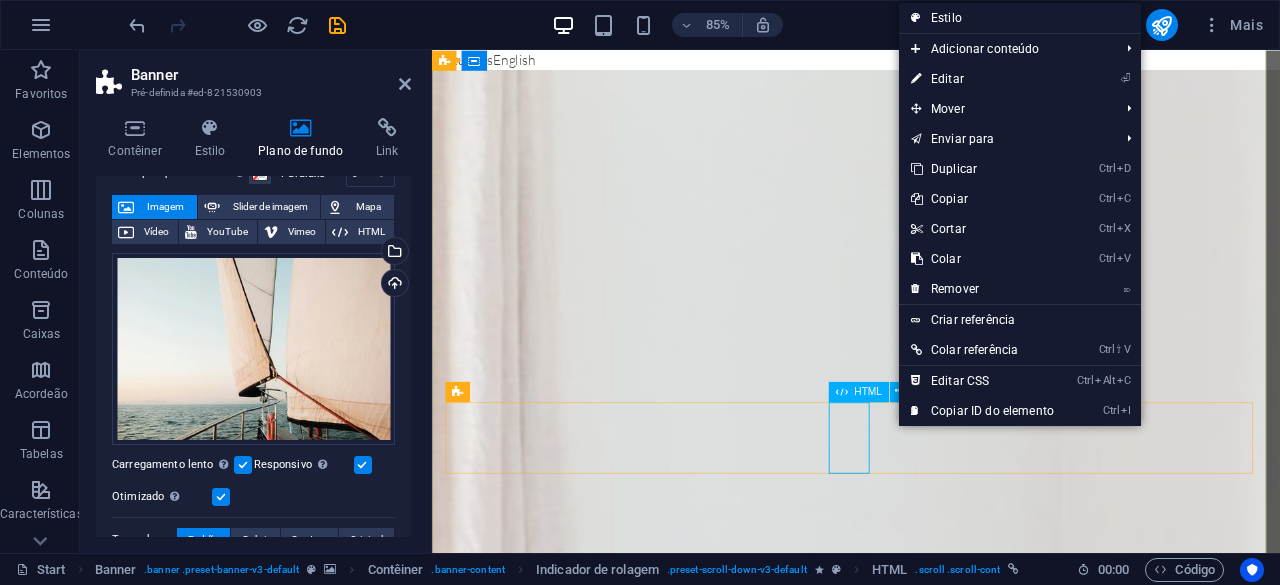 click on "HTML" at bounding box center (868, 391) 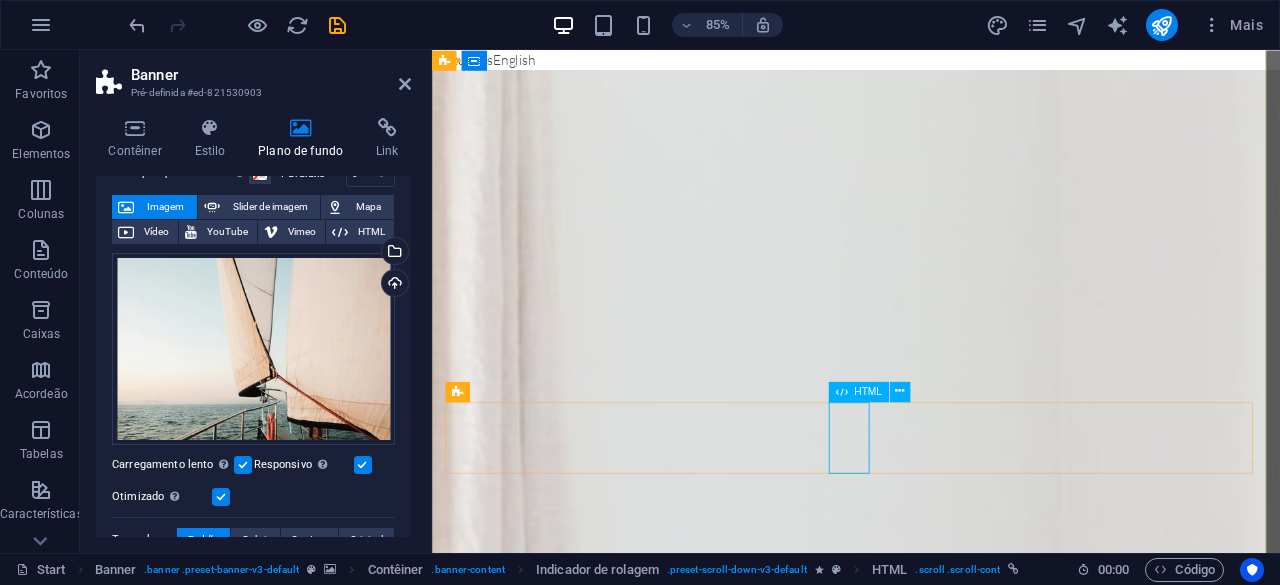 click on "HTML" at bounding box center (868, 391) 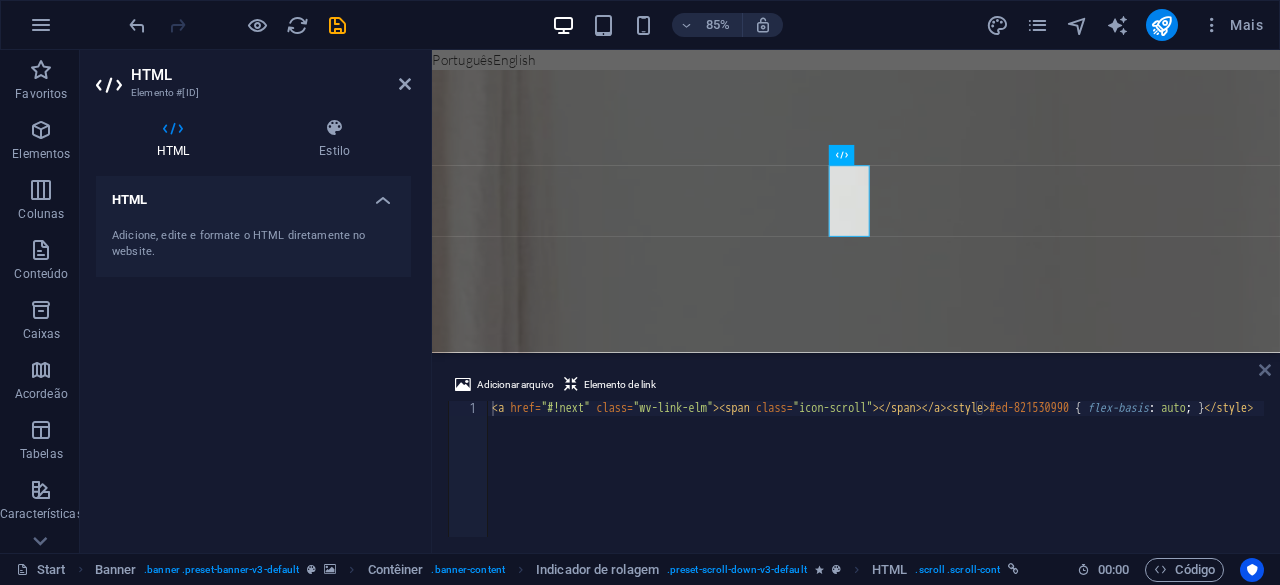 click at bounding box center (1265, 370) 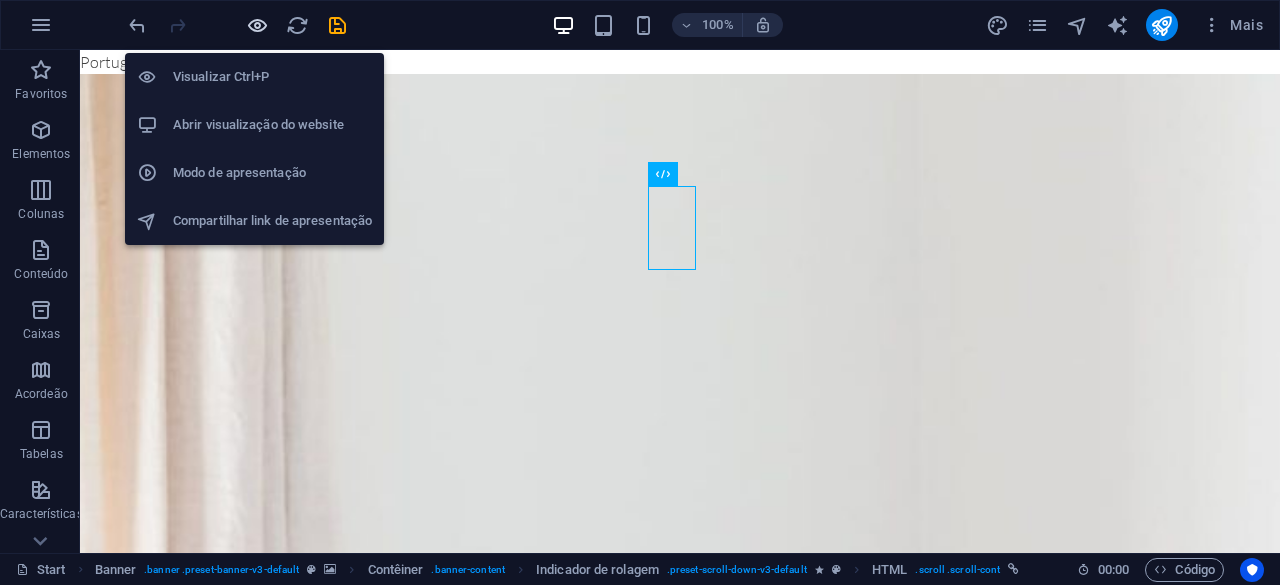 click at bounding box center [257, 25] 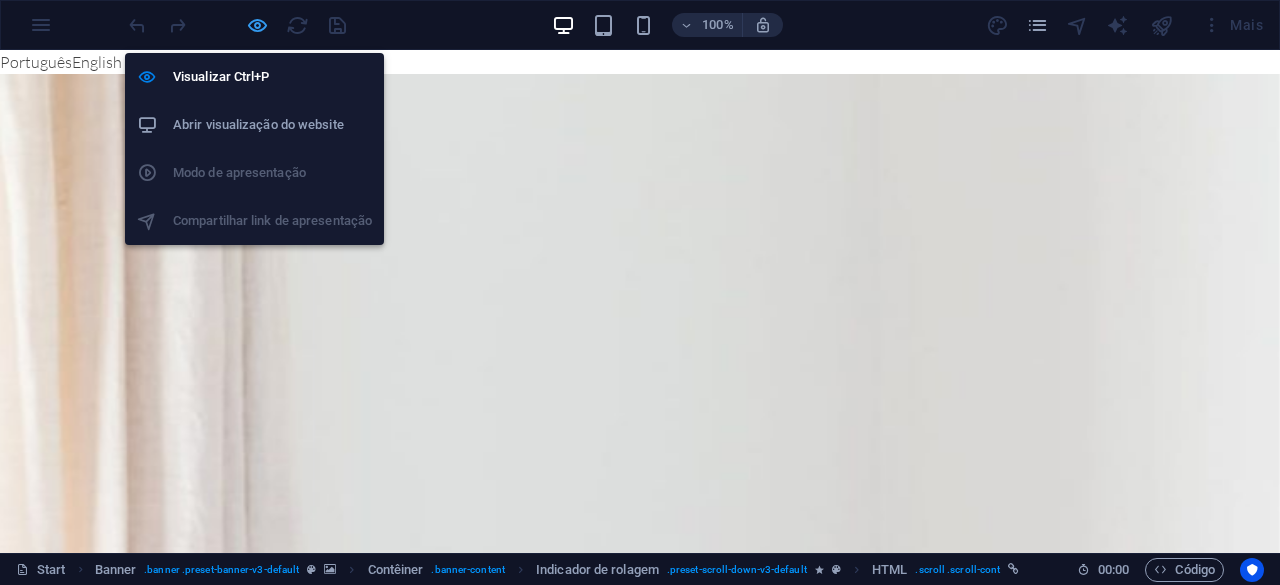 click at bounding box center [257, 25] 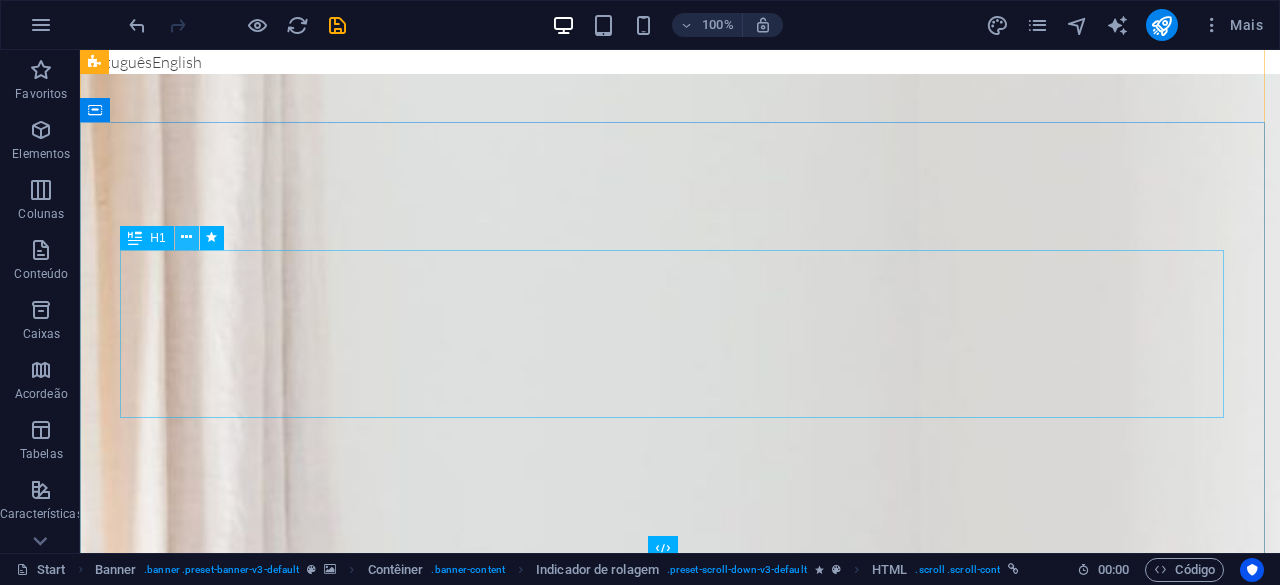 click at bounding box center [186, 237] 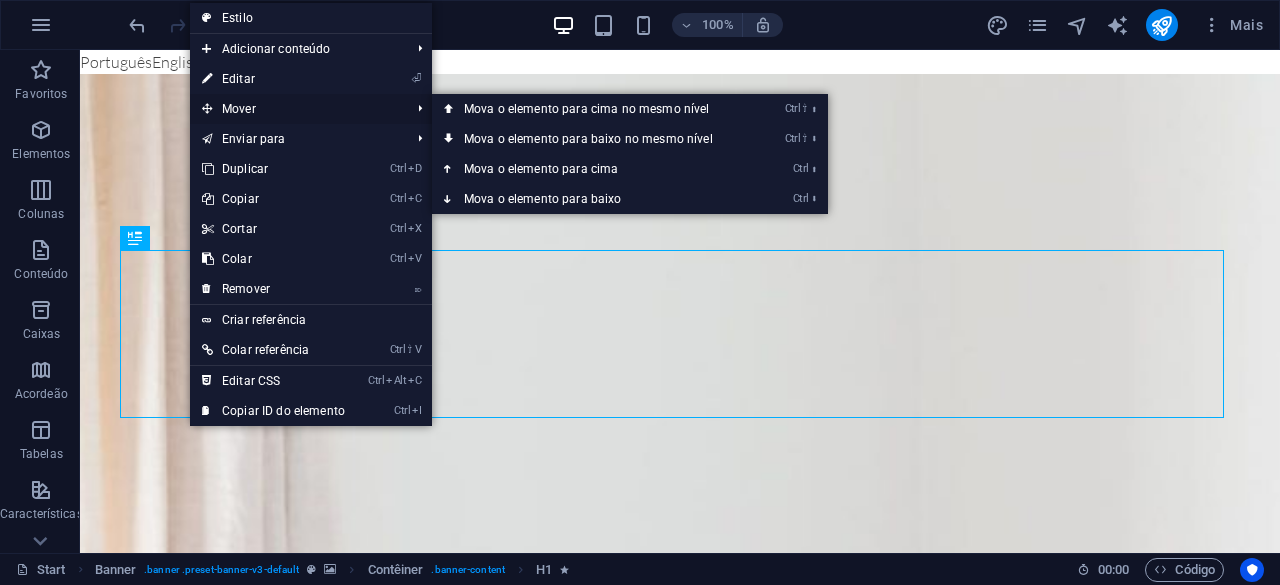 click on "Mover" at bounding box center [296, 109] 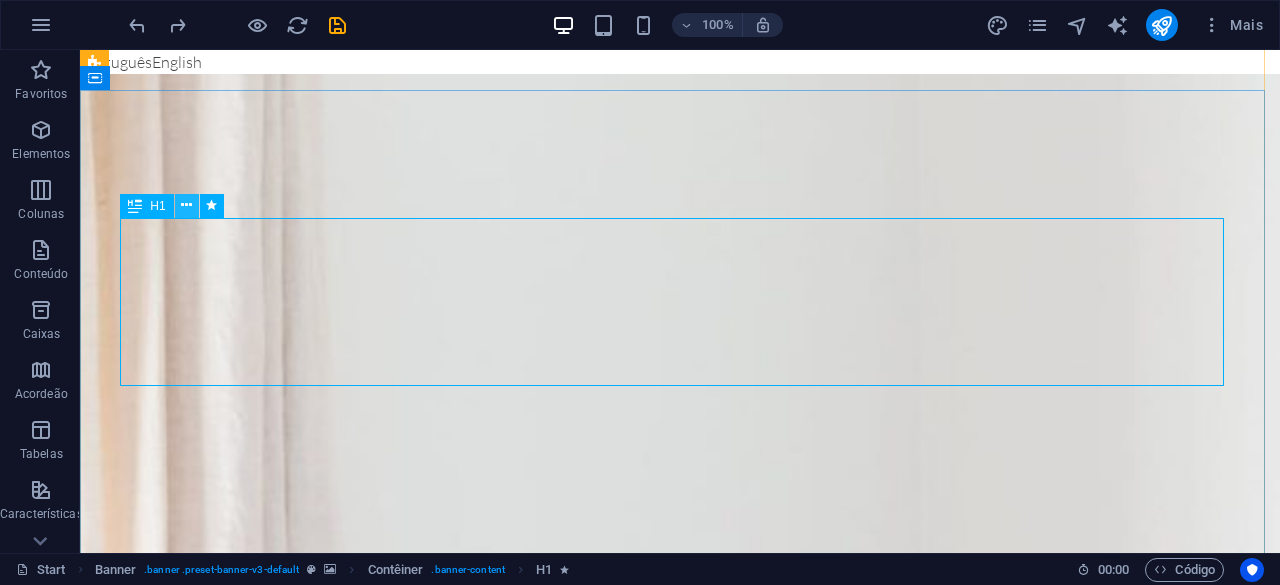 click at bounding box center (186, 205) 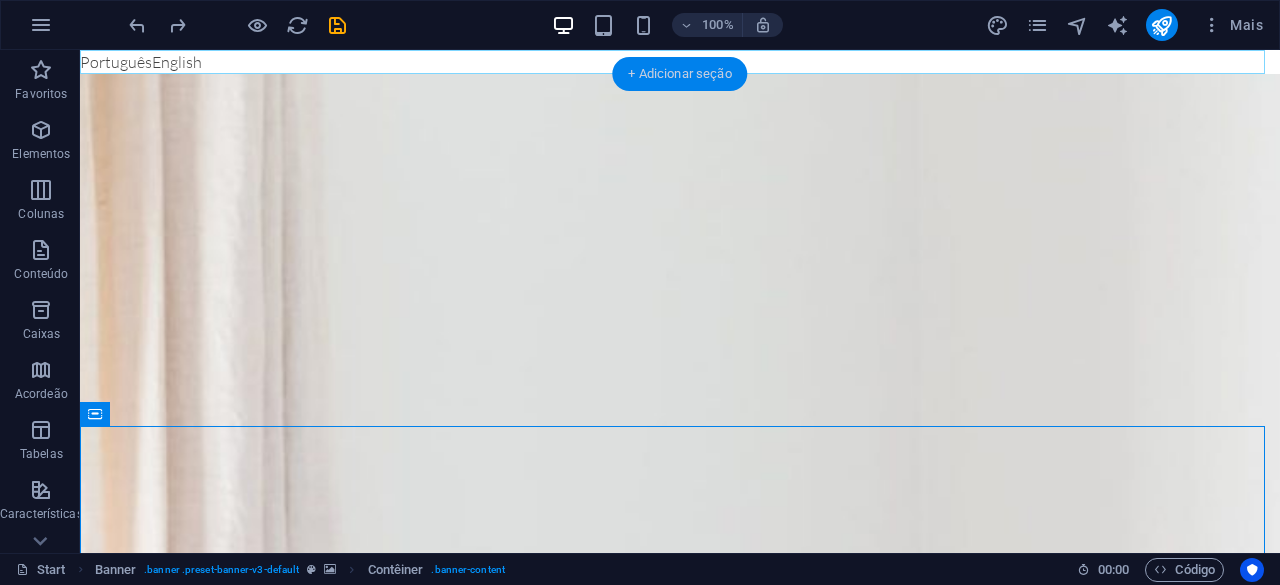 click on "+ Adicionar seção" at bounding box center (679, 74) 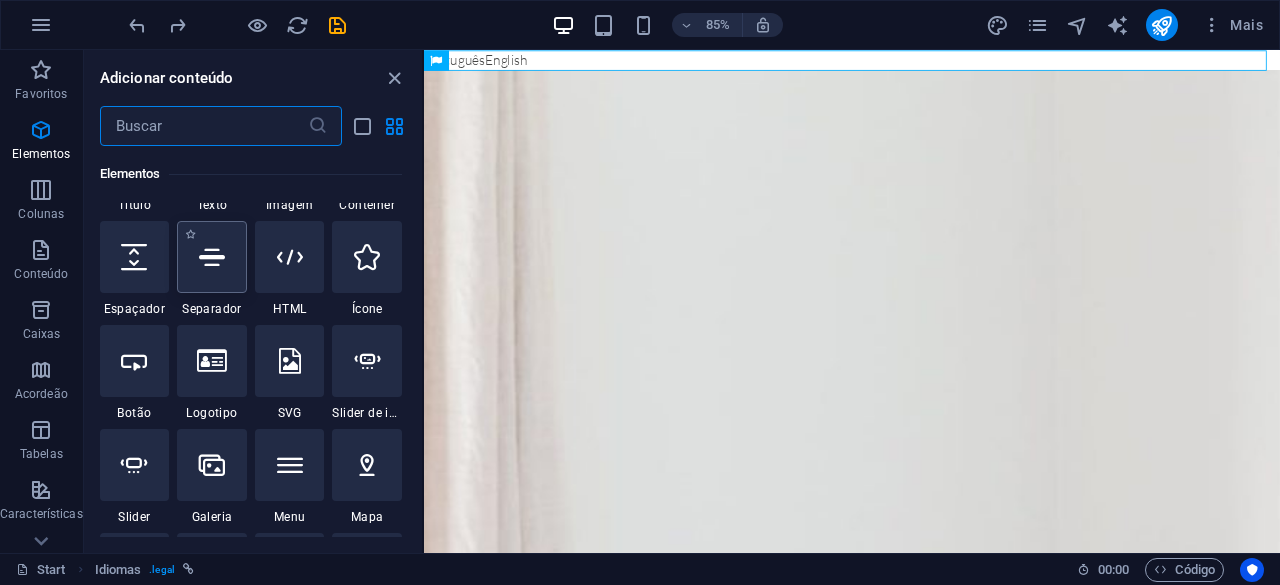 scroll, scrollTop: 699, scrollLeft: 0, axis: vertical 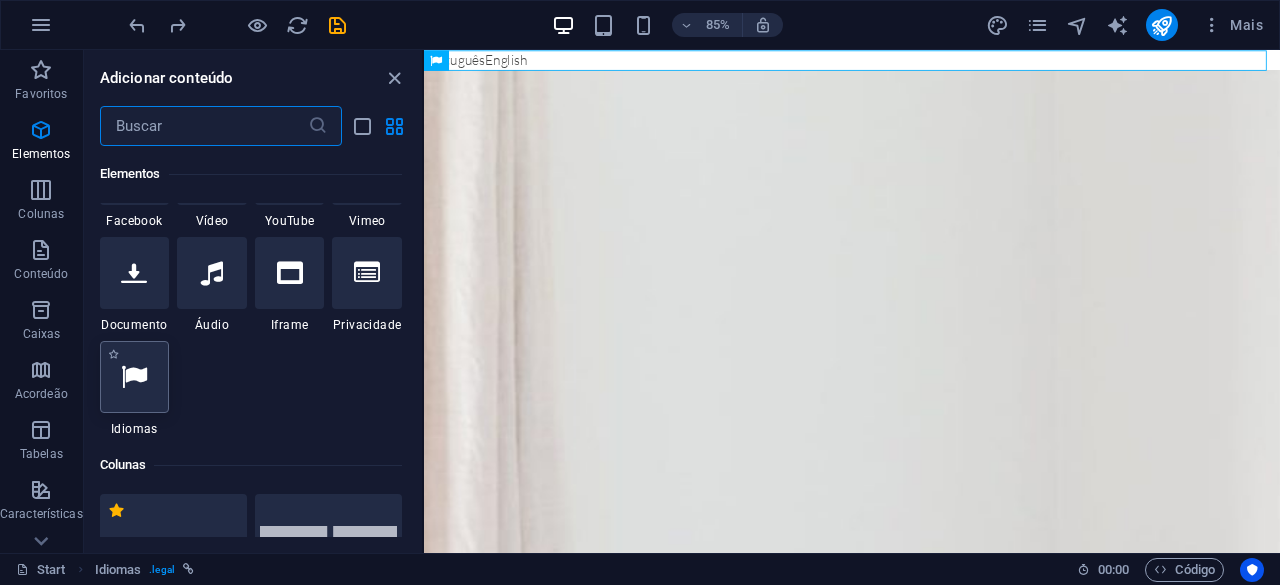 click at bounding box center [134, 377] 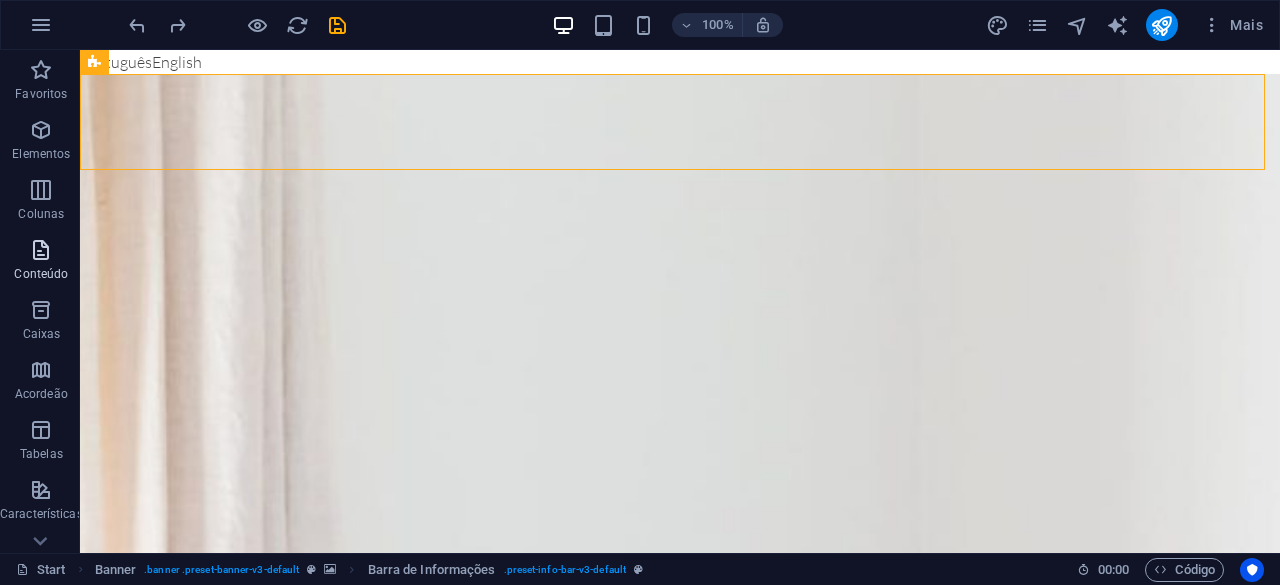 click on "Conteúdo" at bounding box center [41, 274] 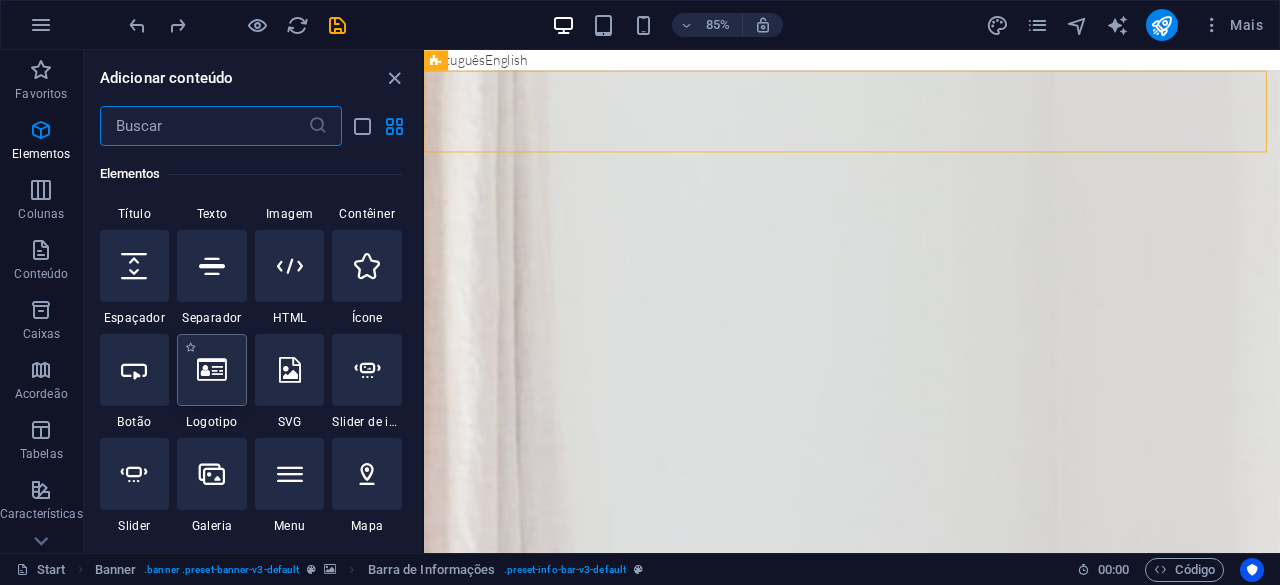 scroll, scrollTop: 199, scrollLeft: 0, axis: vertical 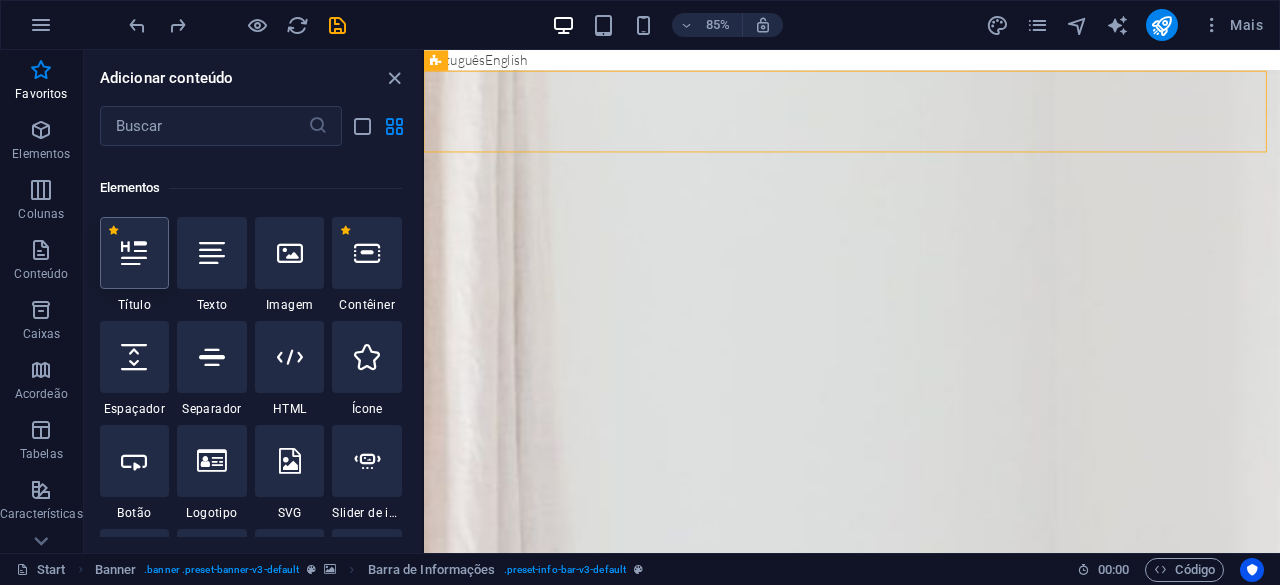 click at bounding box center [135, 253] 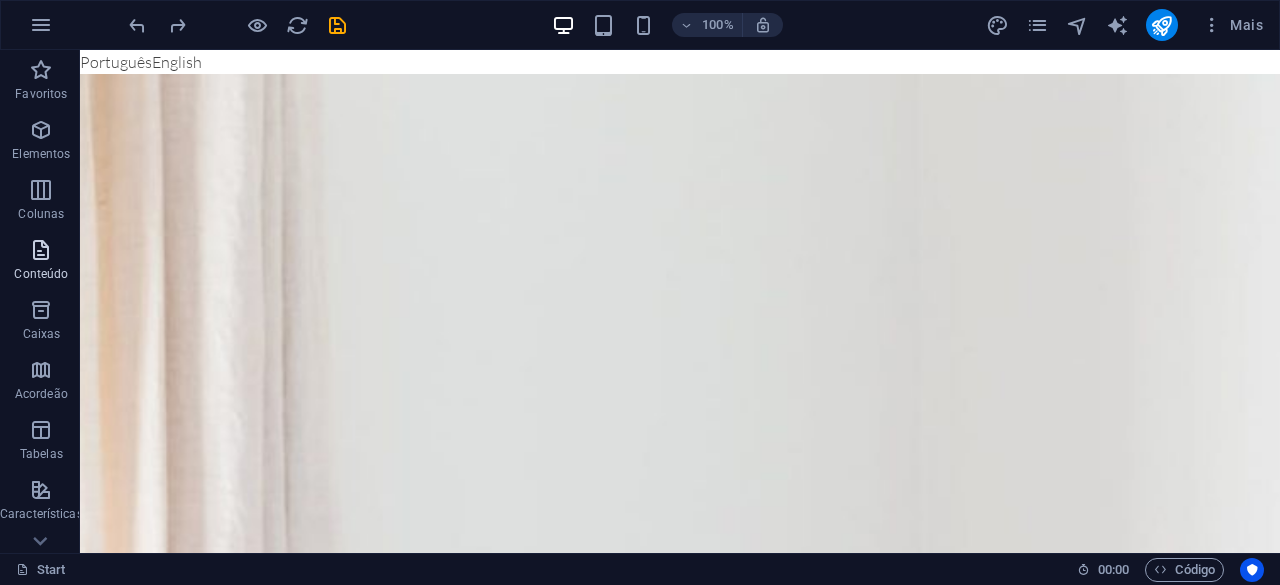 click on "Conteúdo" at bounding box center [41, 262] 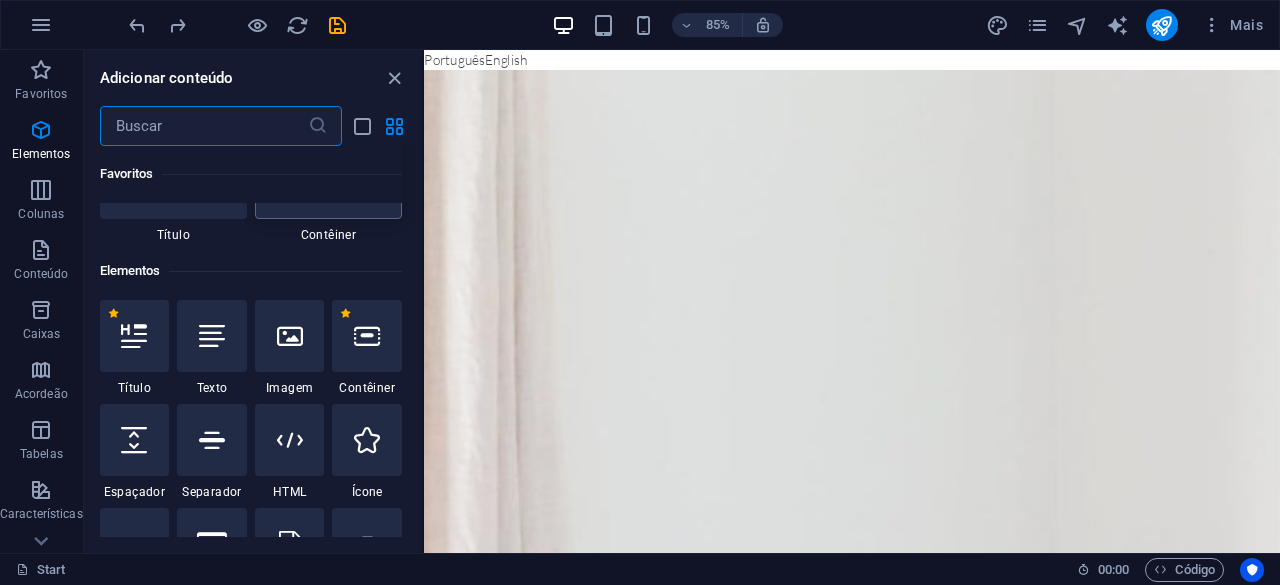 scroll, scrollTop: 0, scrollLeft: 0, axis: both 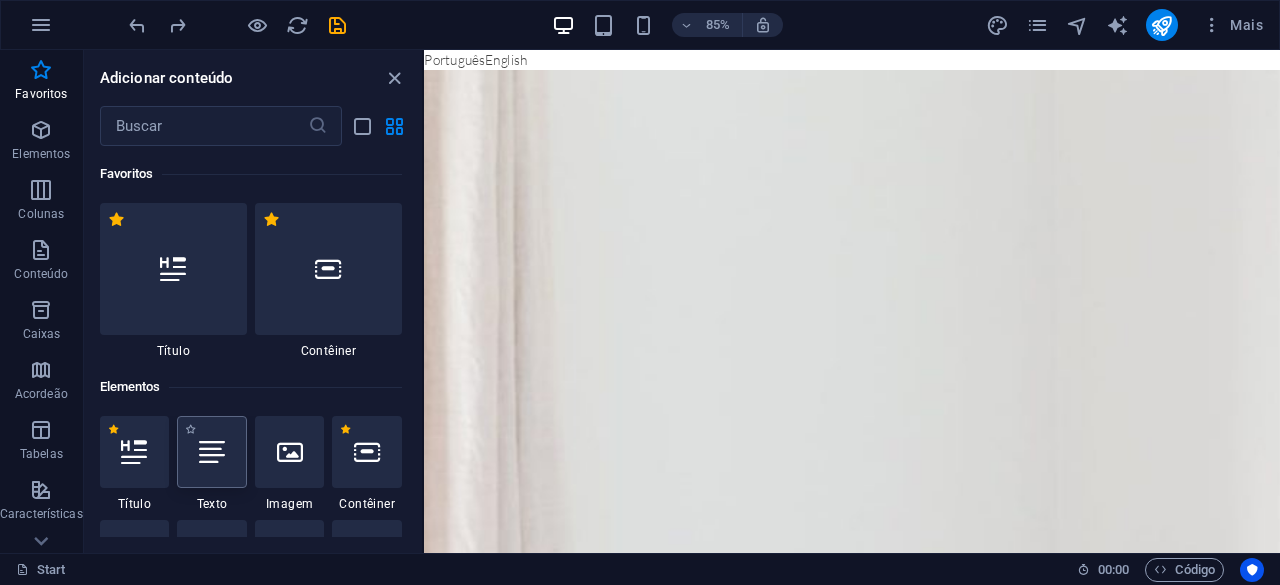 click at bounding box center [212, 452] 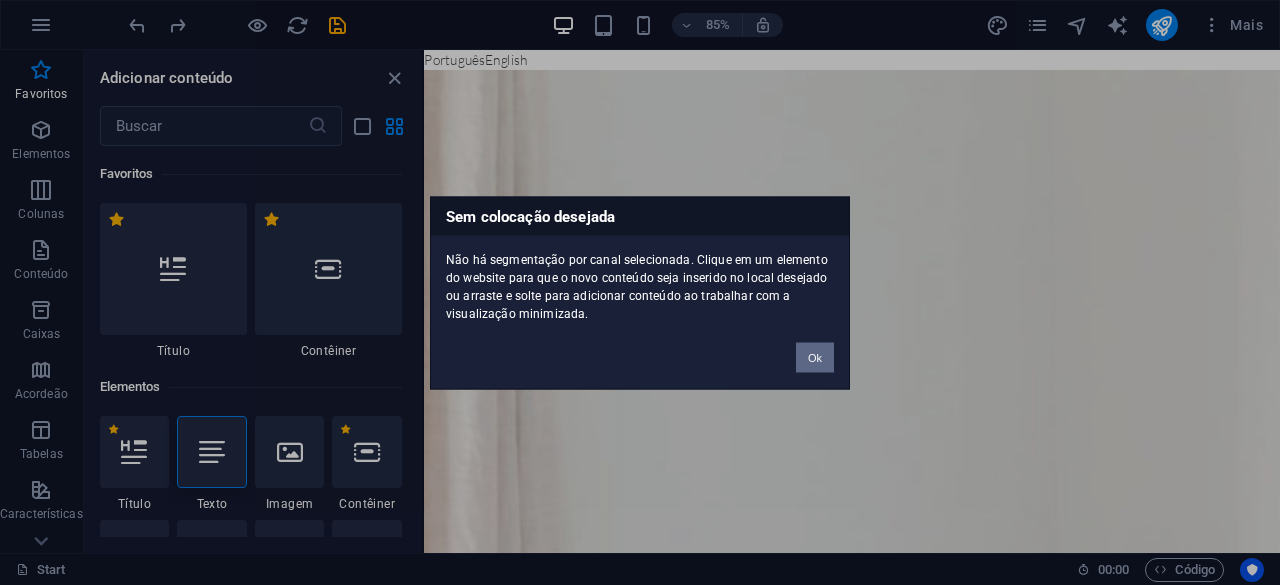 click on "Ok" at bounding box center [815, 357] 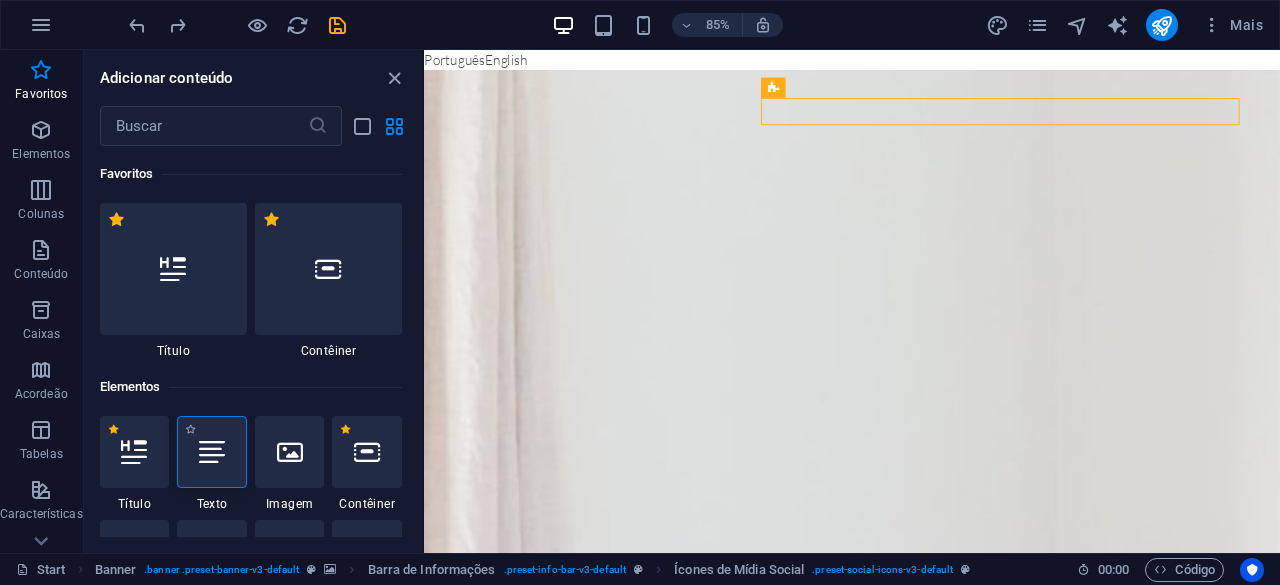 click at bounding box center (212, 452) 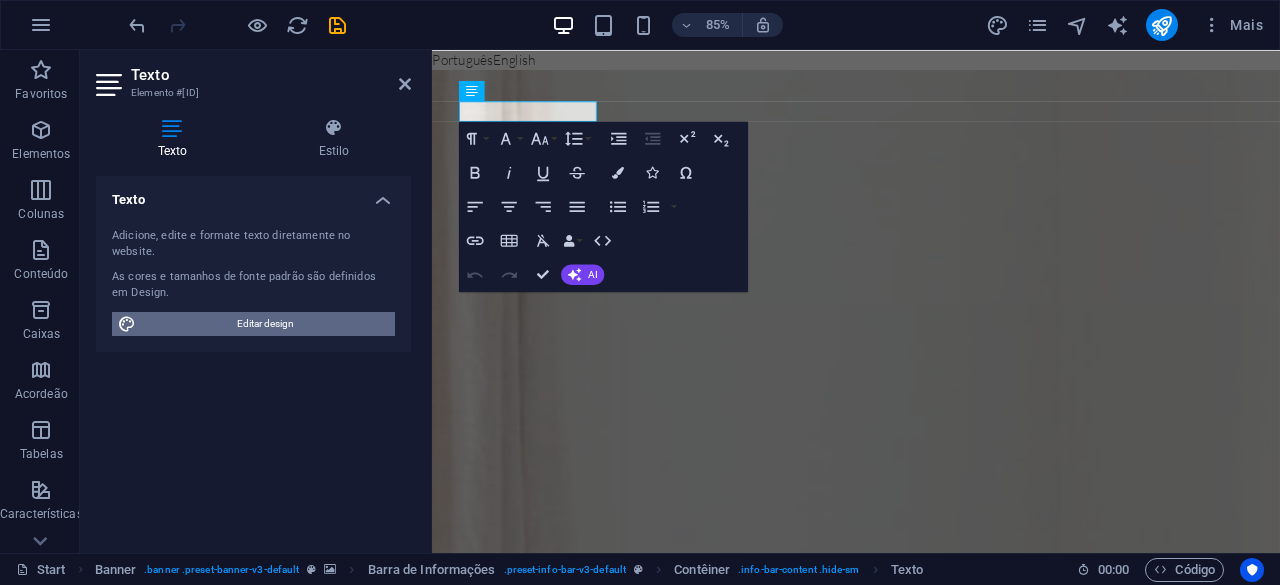 click on "Editar design" at bounding box center (265, 324) 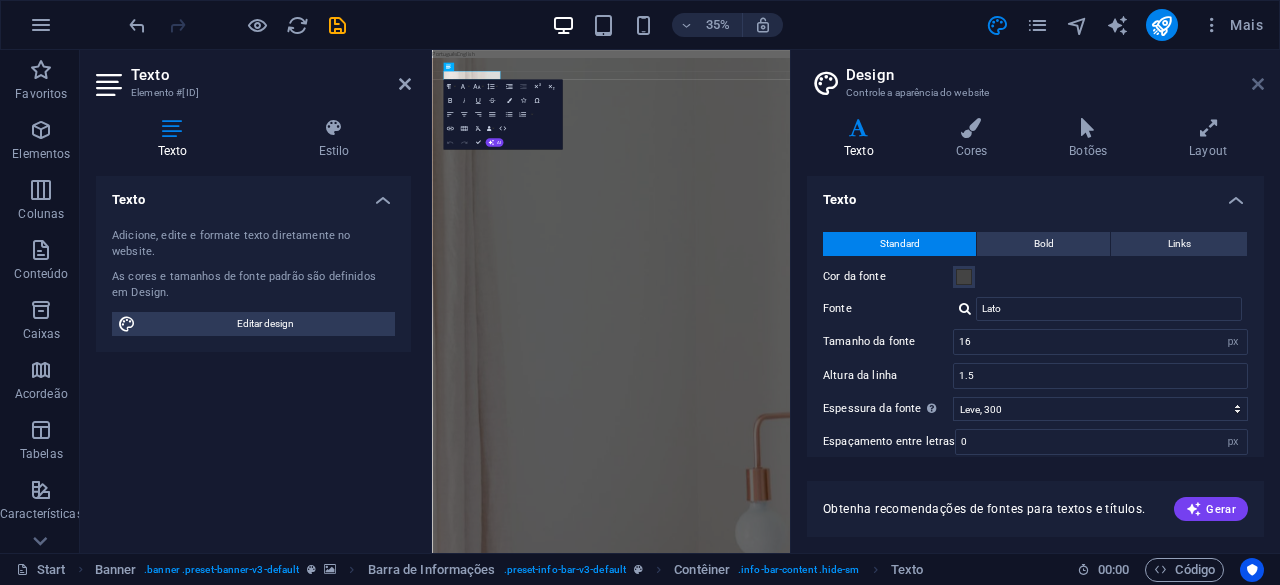 click at bounding box center [1258, 84] 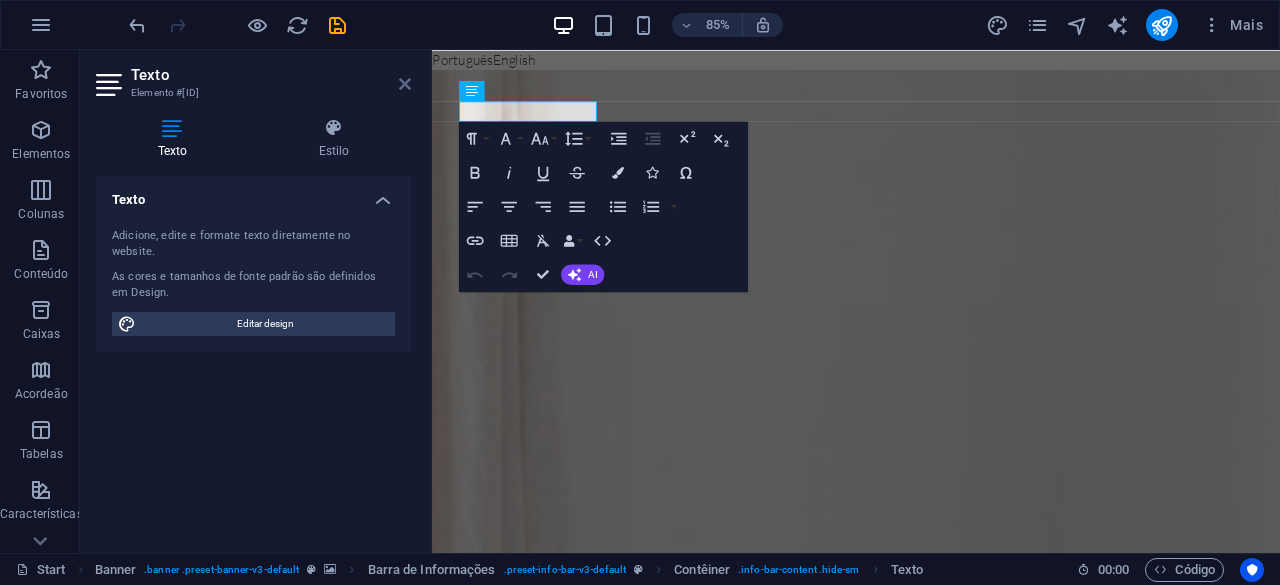click at bounding box center (405, 84) 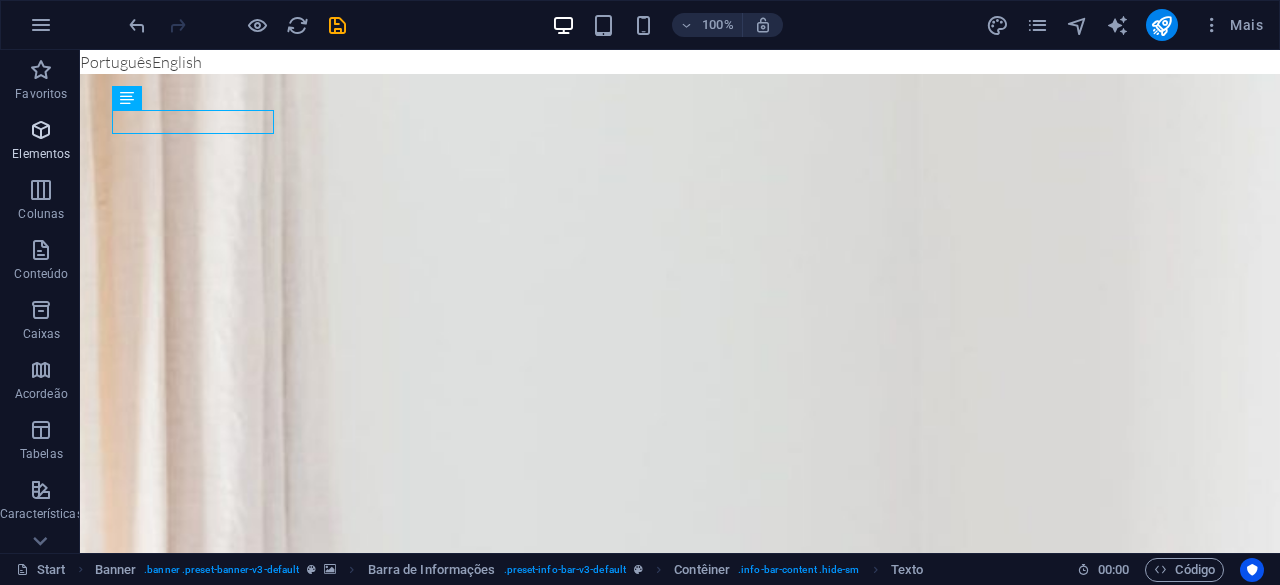 click on "Elementos" at bounding box center (41, 154) 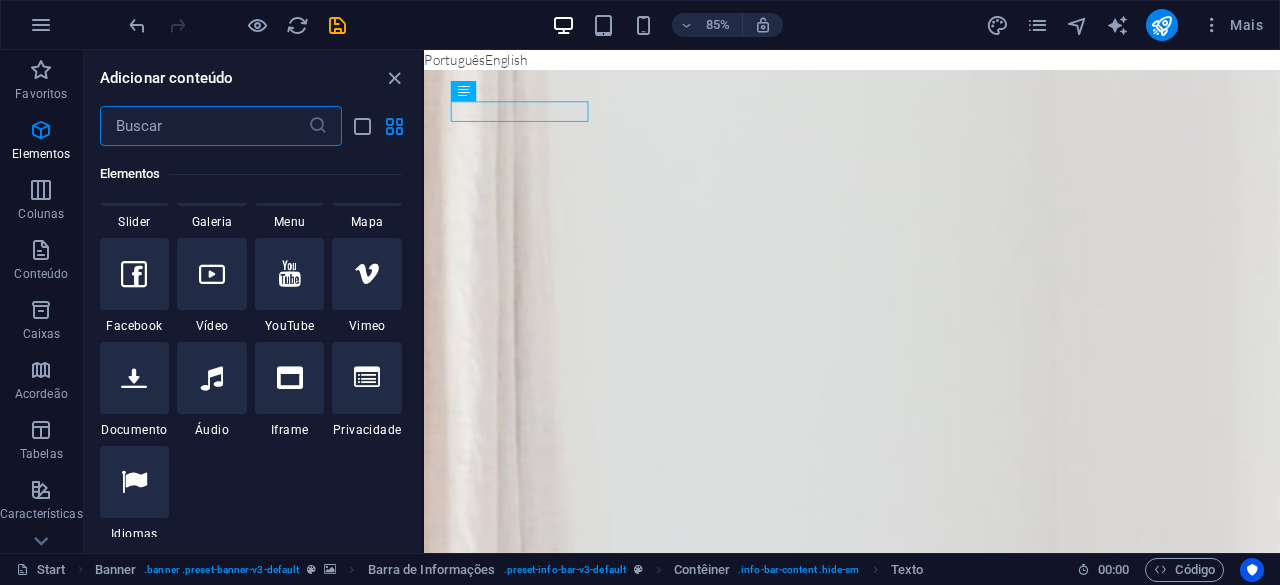 scroll, scrollTop: 600, scrollLeft: 0, axis: vertical 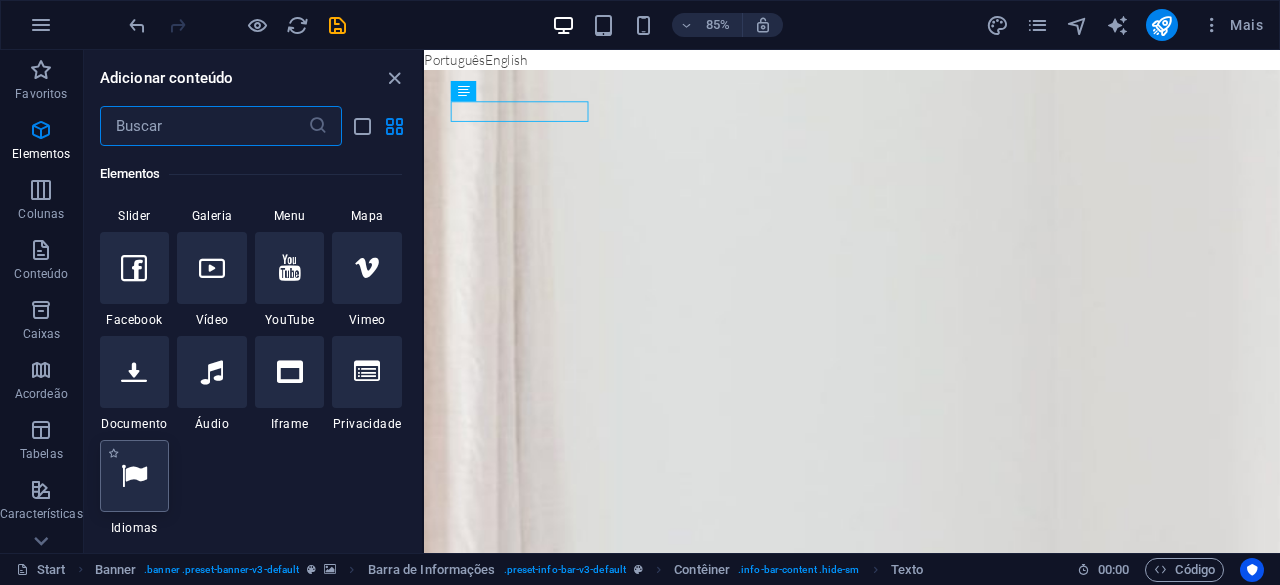 click at bounding box center [135, 476] 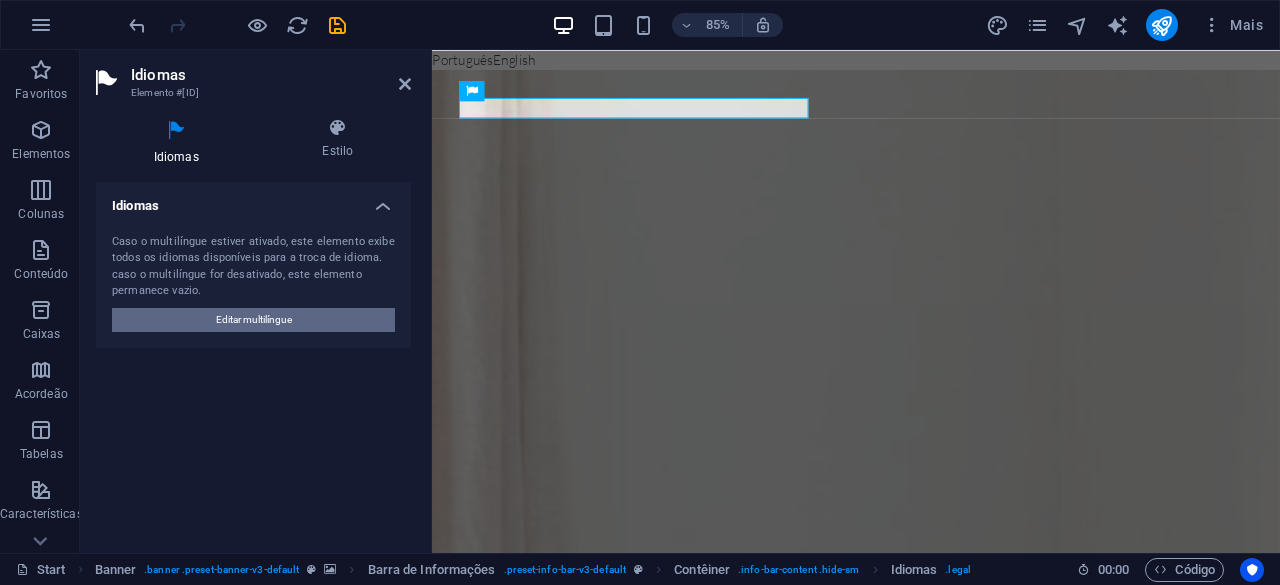click on "Editar multilíngue" at bounding box center [254, 320] 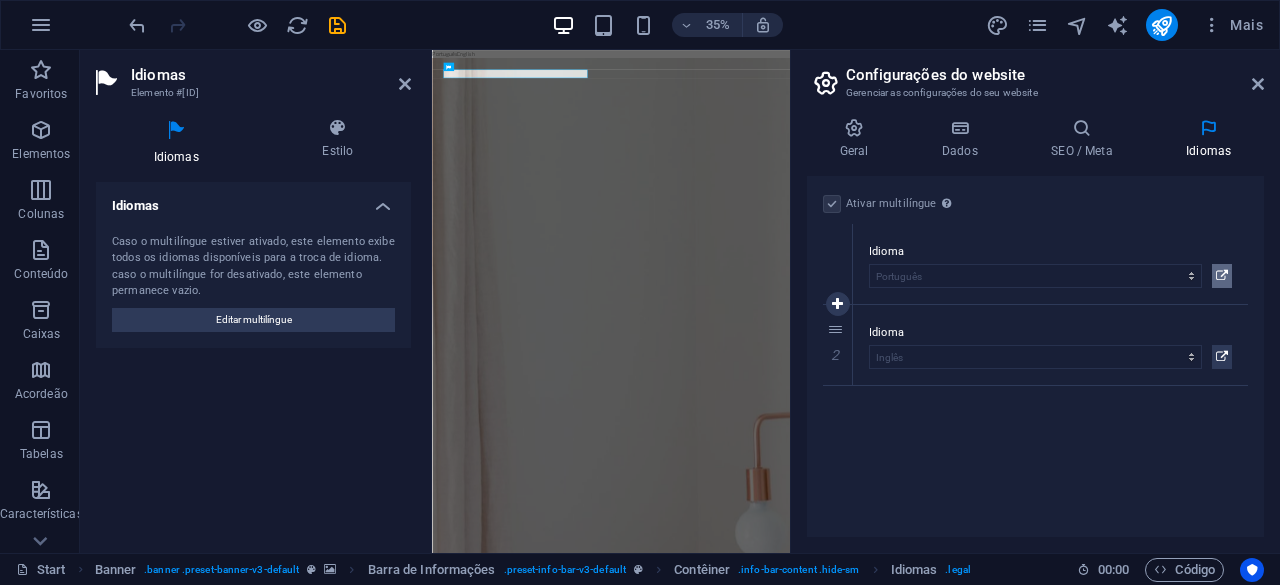 click at bounding box center [1222, 276] 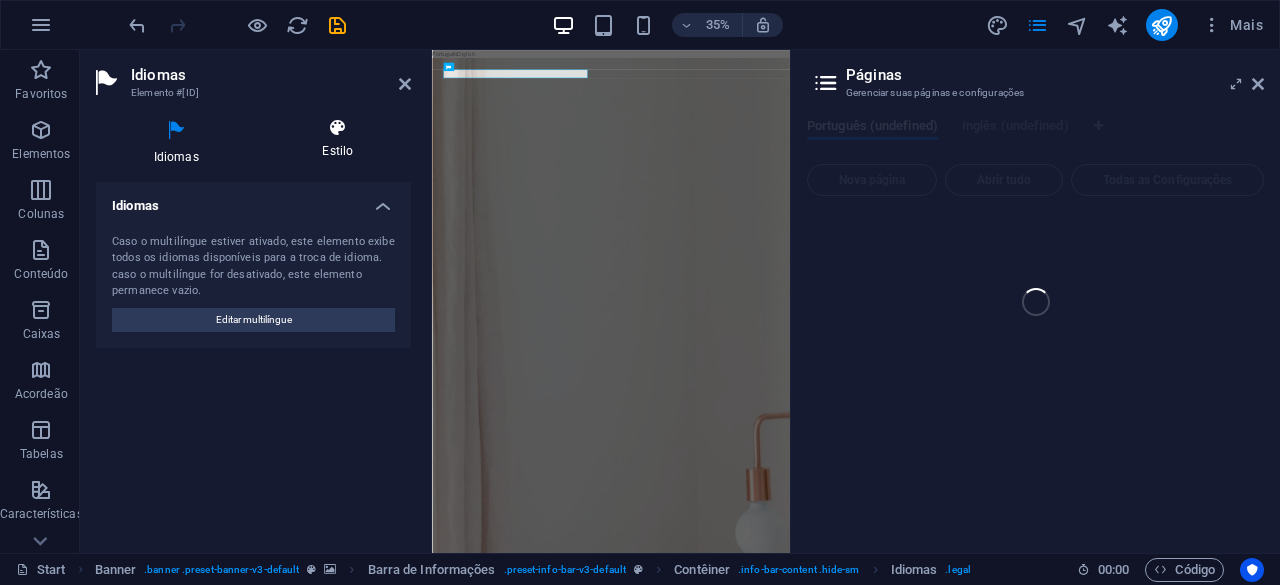 click at bounding box center [338, 128] 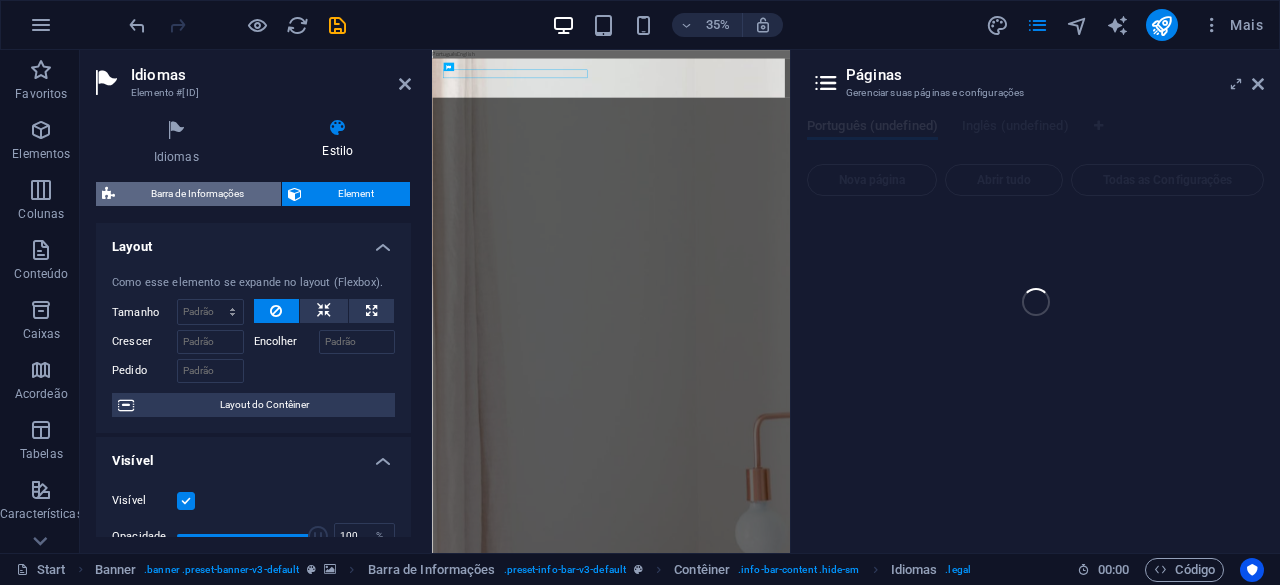 click on "Barra de Informações" at bounding box center (198, 194) 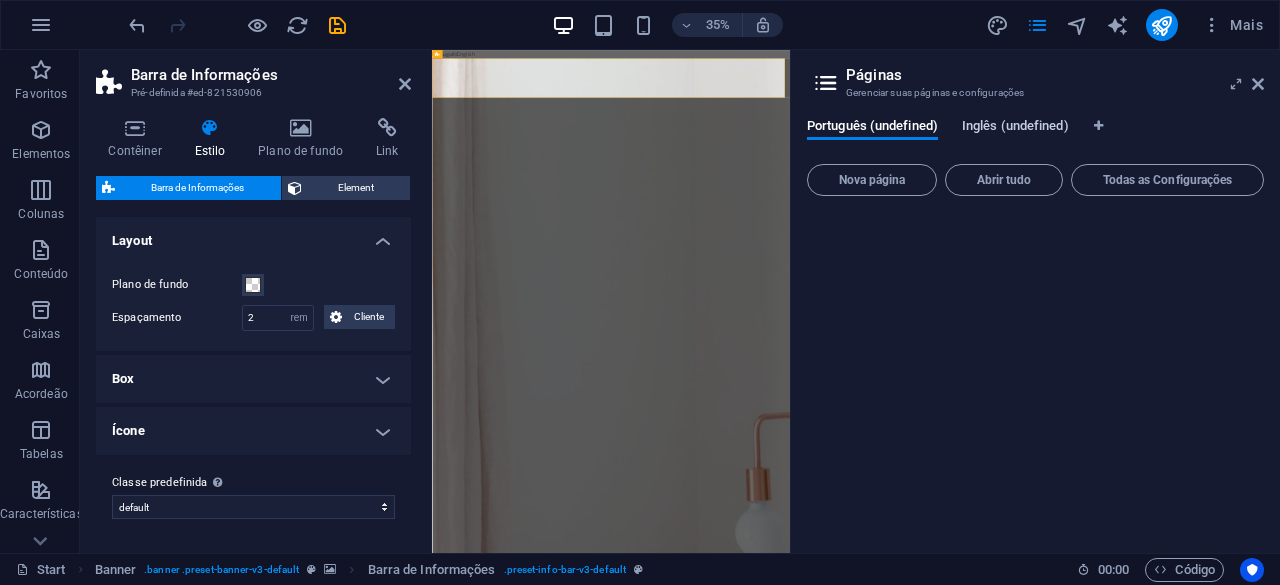 click on "Inglês (undefined)" at bounding box center [1015, 128] 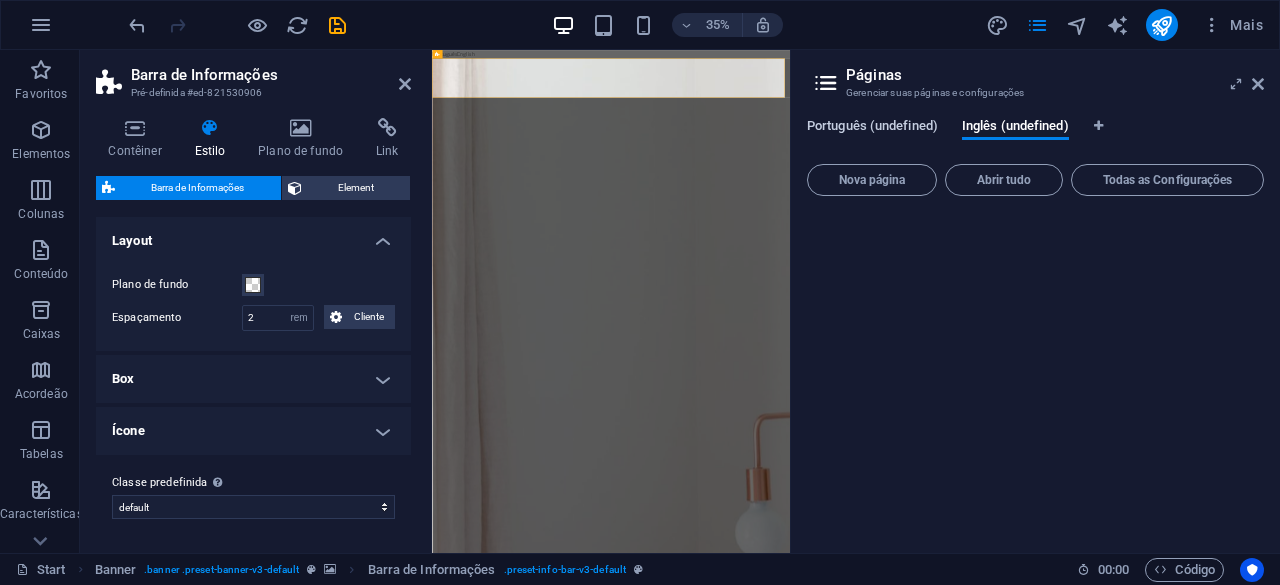 click on "Português (undefined)" at bounding box center (872, 128) 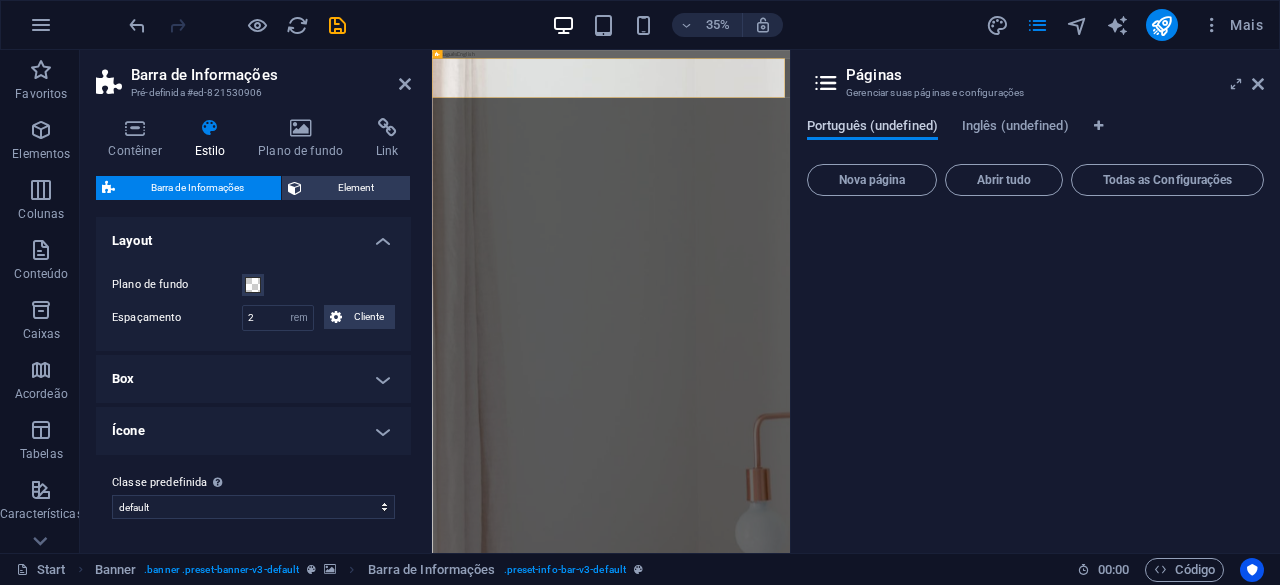 click on "Português (undefined)" at bounding box center (872, 128) 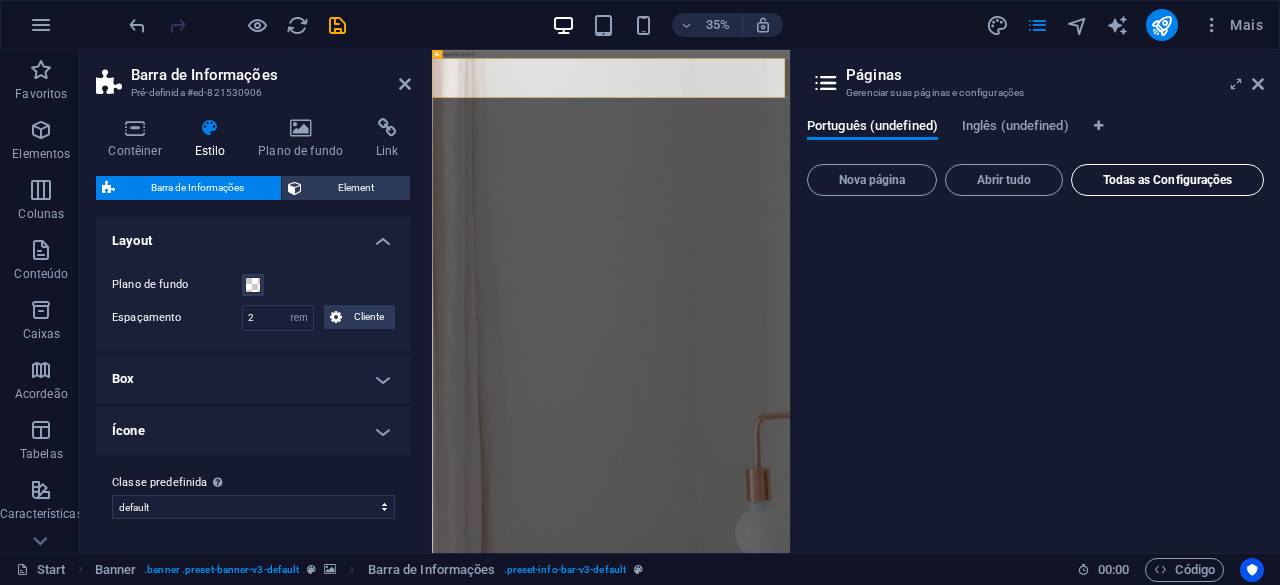 click on "Todas as Configurações" at bounding box center [1167, 180] 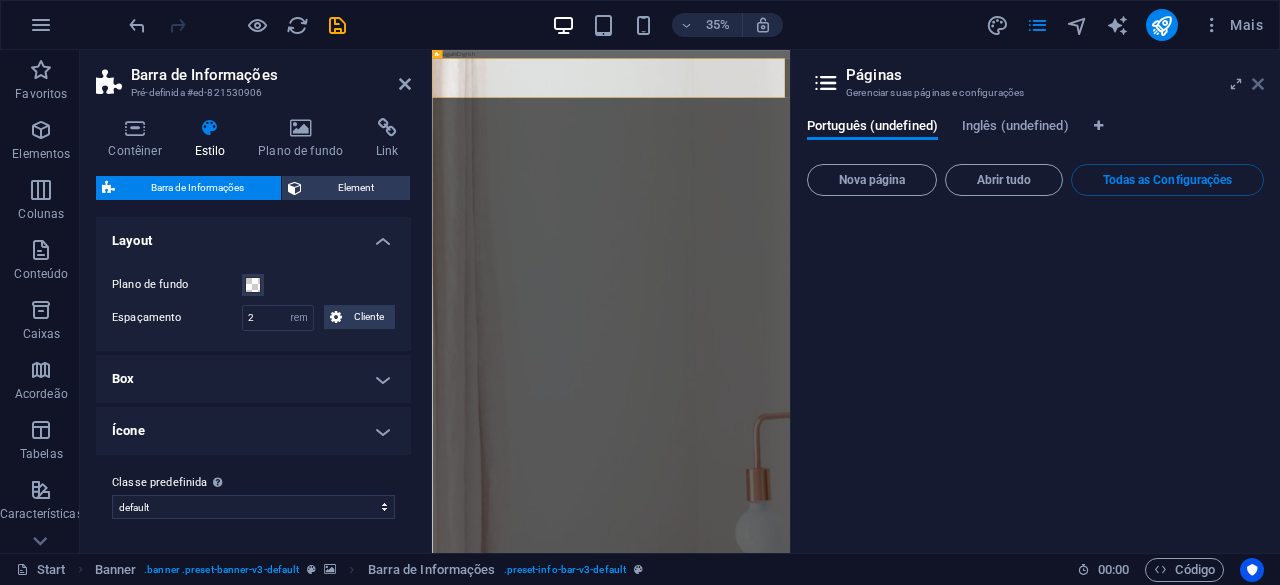 click at bounding box center [1258, 84] 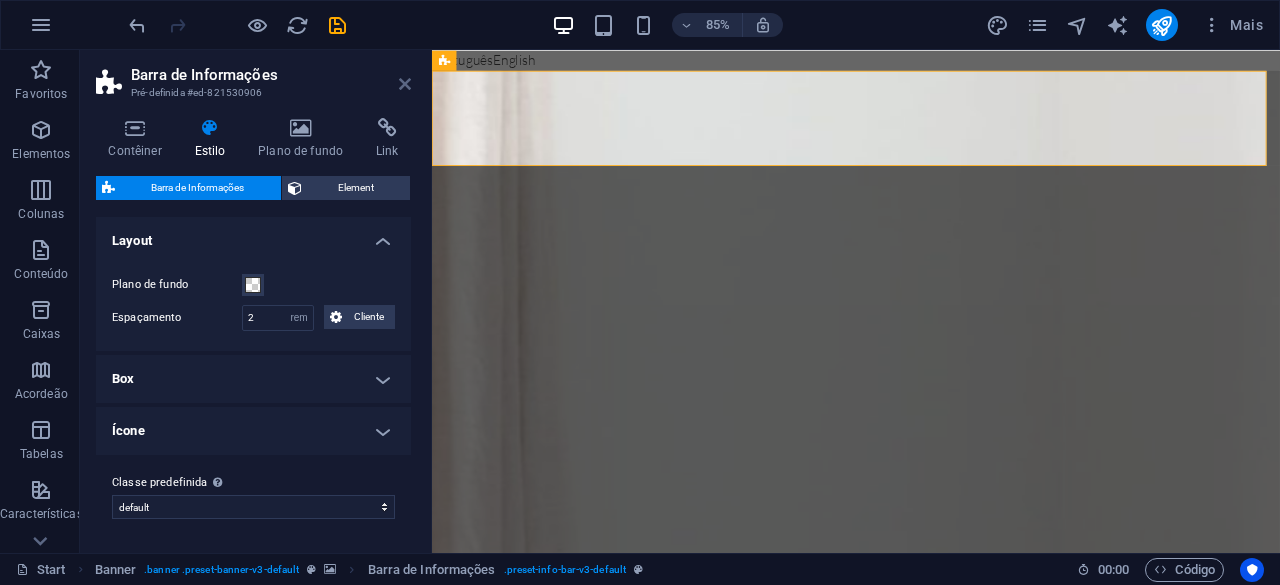 click at bounding box center [405, 84] 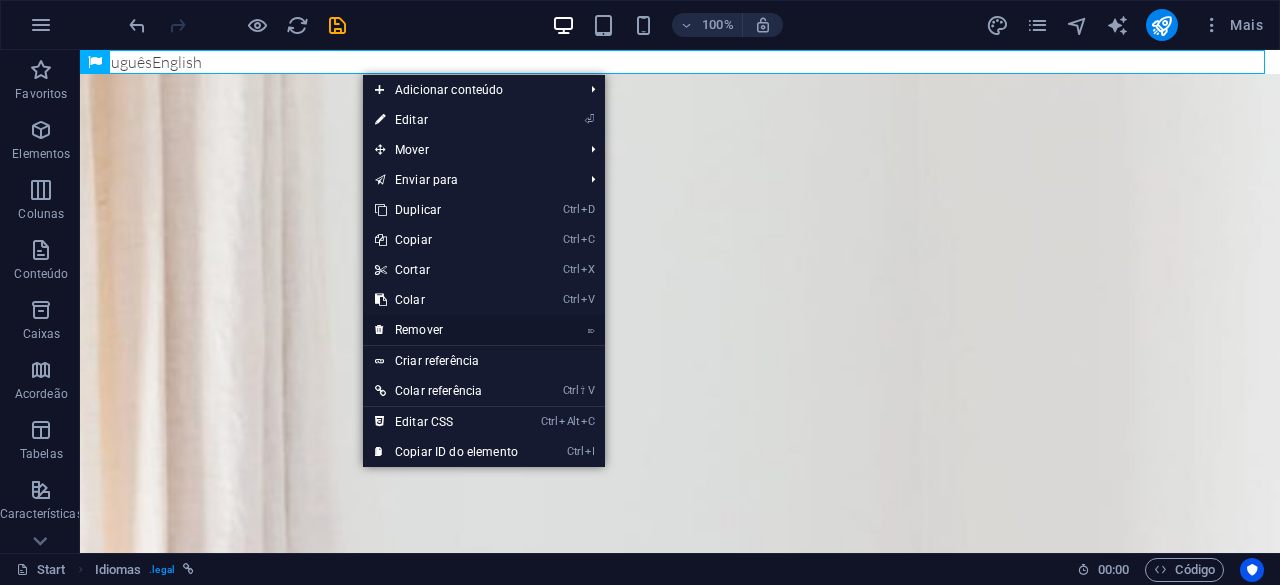 click on "⌦  Remover" at bounding box center (446, 330) 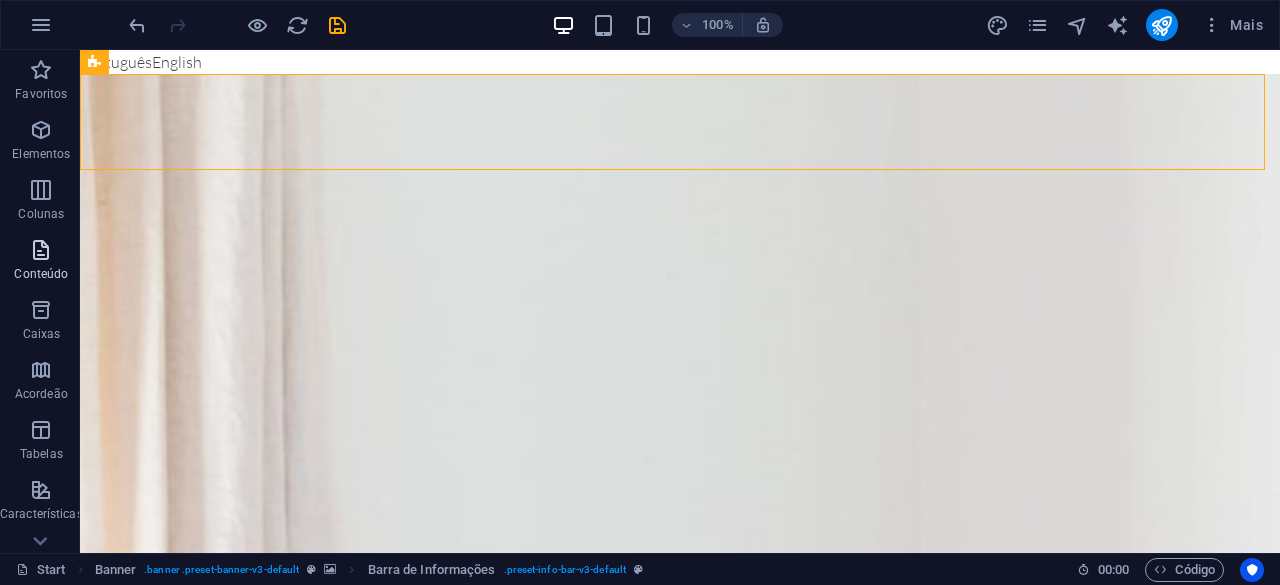 click at bounding box center (41, 250) 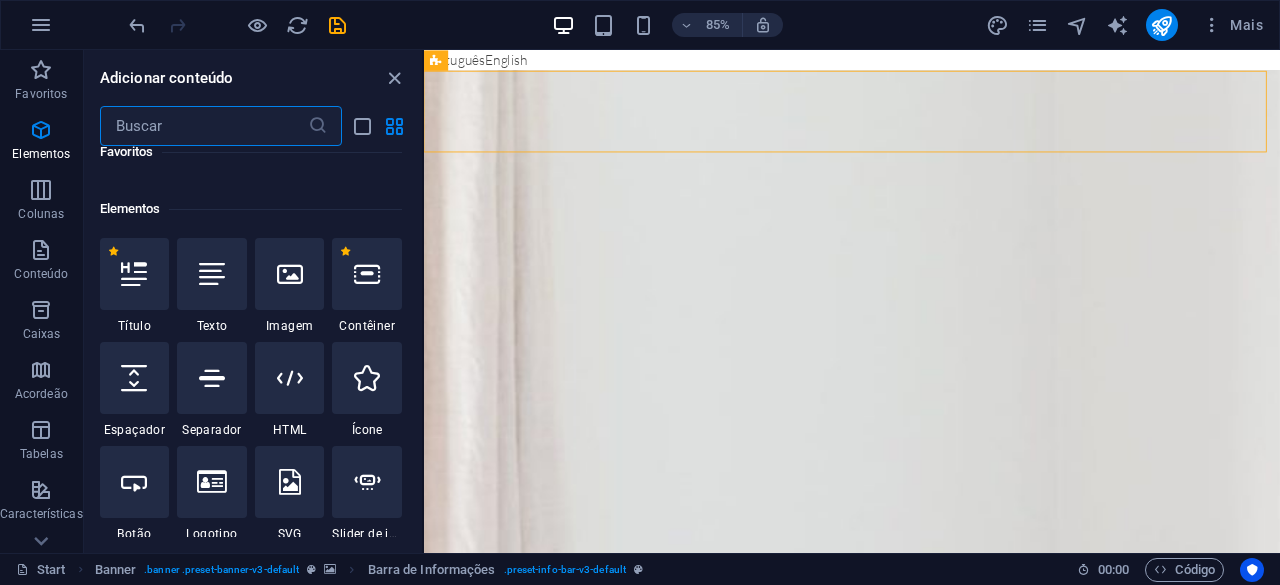 scroll, scrollTop: 99, scrollLeft: 0, axis: vertical 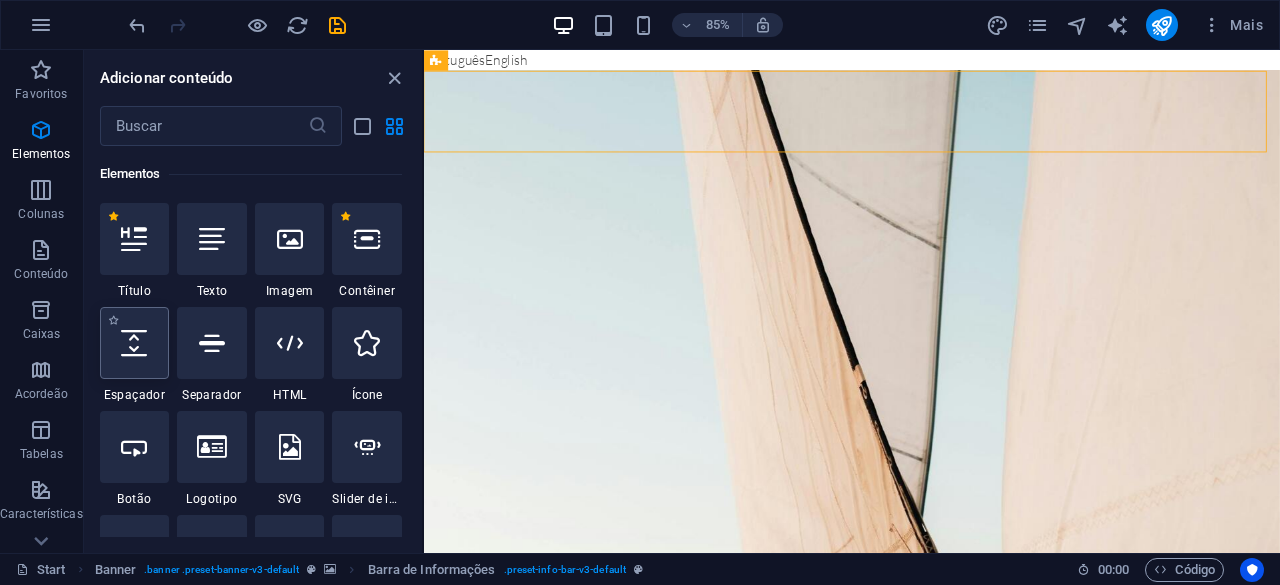click at bounding box center (135, 343) 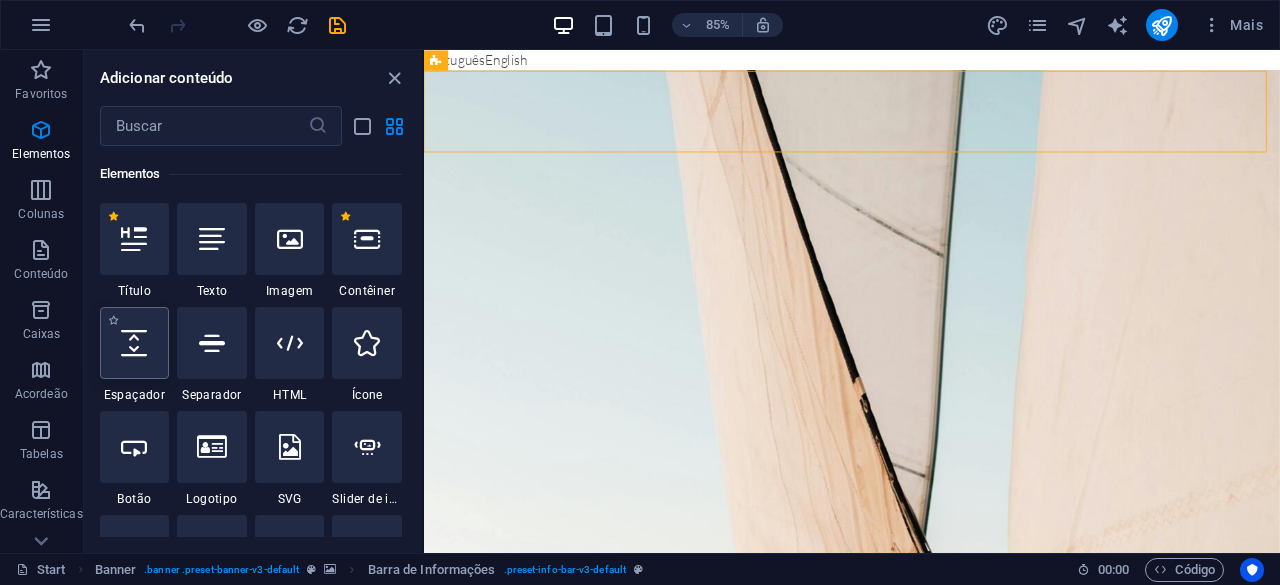 select on "px" 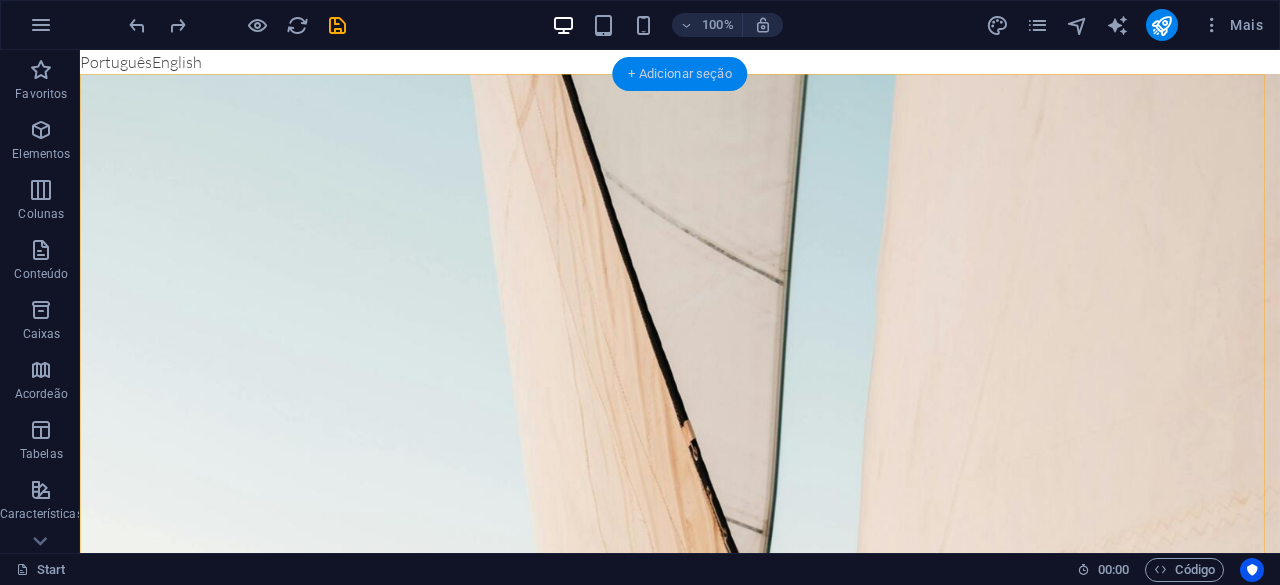 click on "+ Adicionar seção" at bounding box center (679, 74) 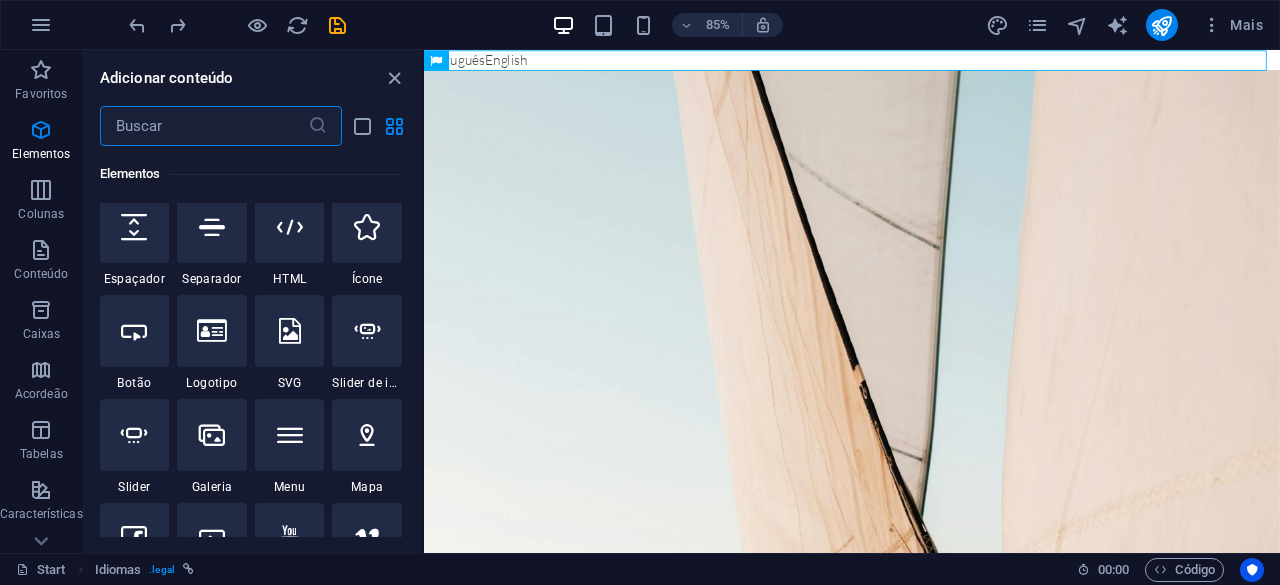 scroll, scrollTop: 199, scrollLeft: 0, axis: vertical 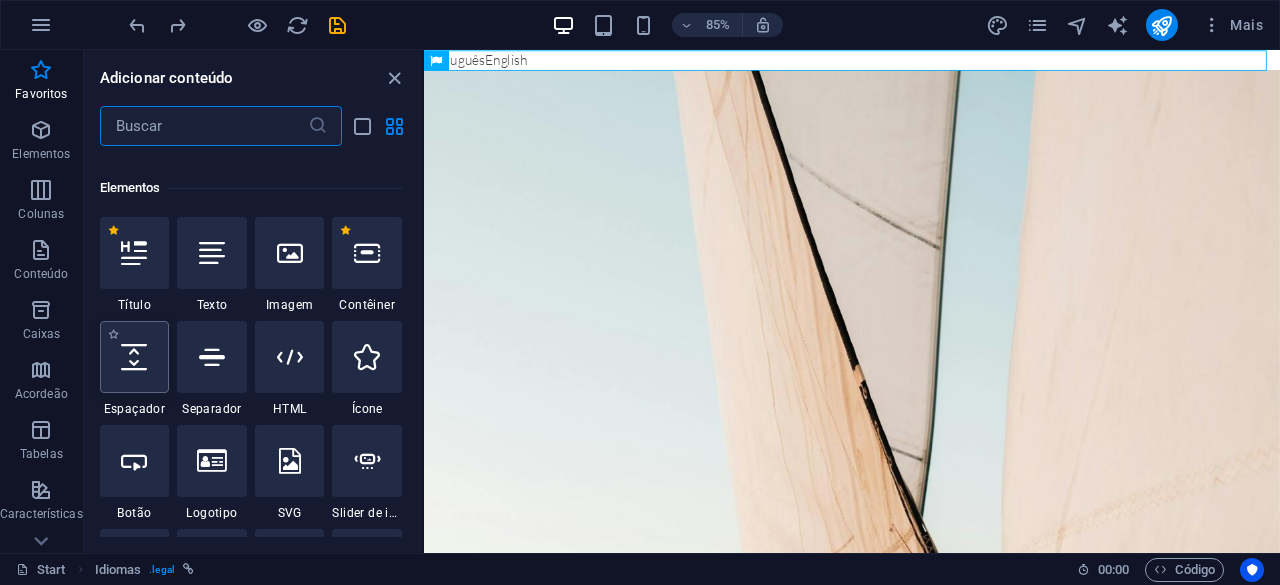 click at bounding box center [135, 357] 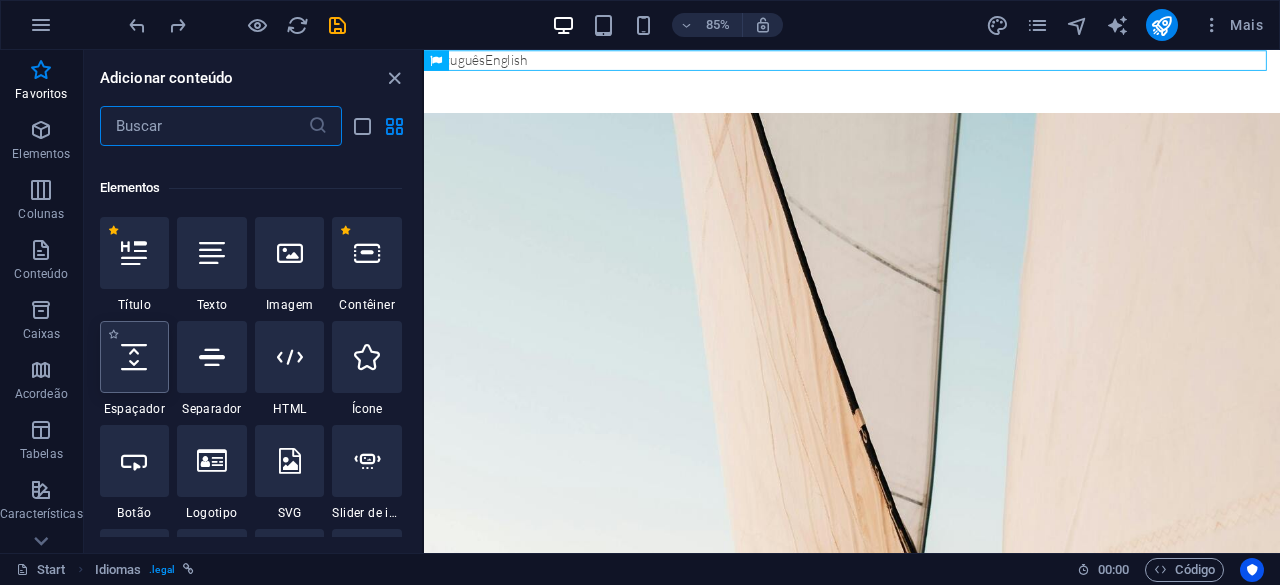 select on "px" 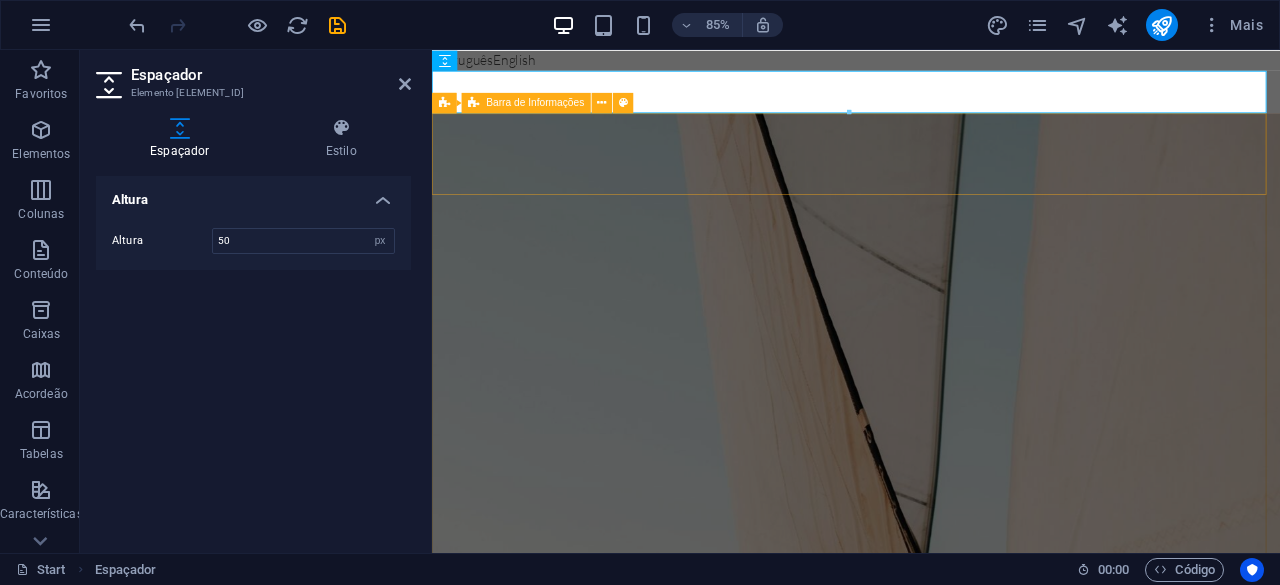 click on "xxxxxxxxxxxx info@4sailexperience.pt" at bounding box center [931, 1264] 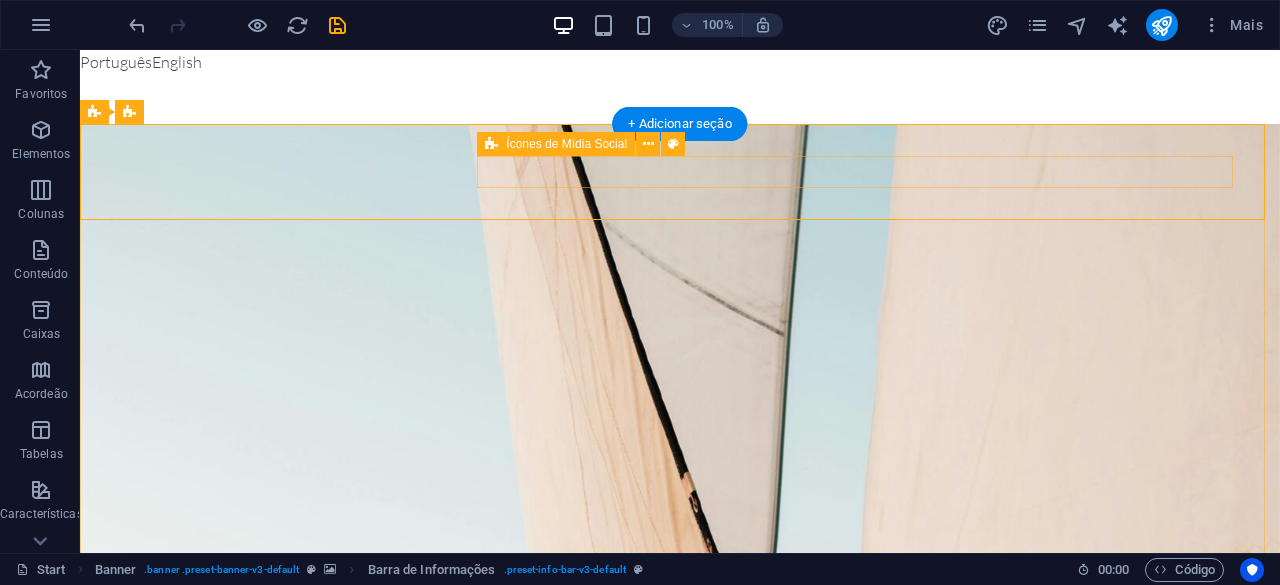 click at bounding box center [680, 1302] 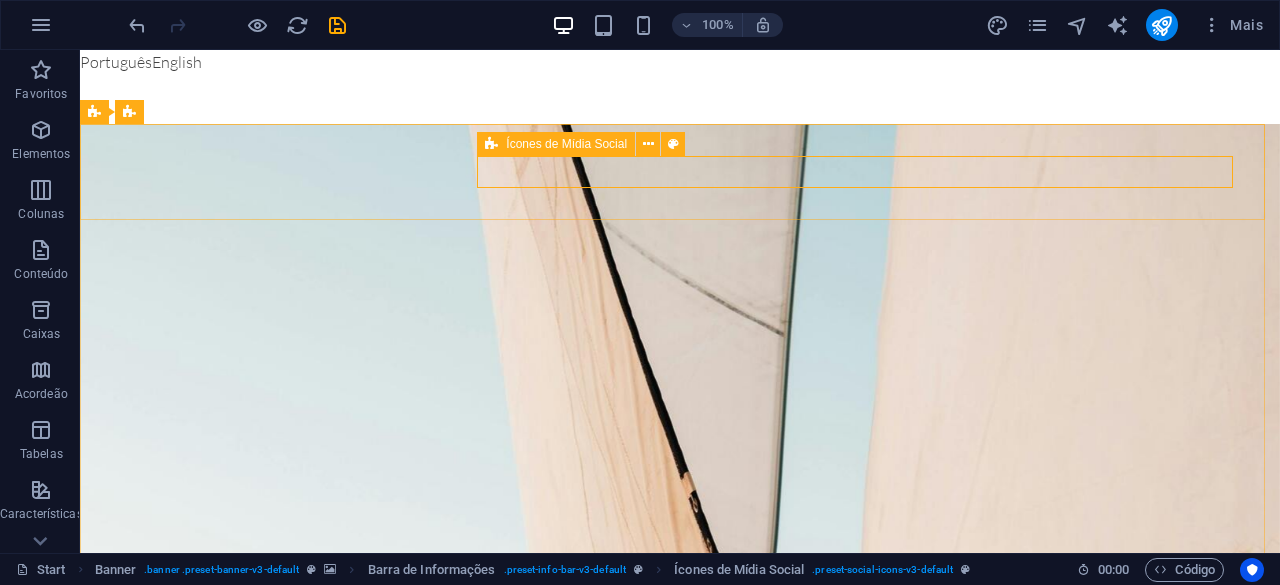 click on "Ícones de Mídia Social" at bounding box center (566, 144) 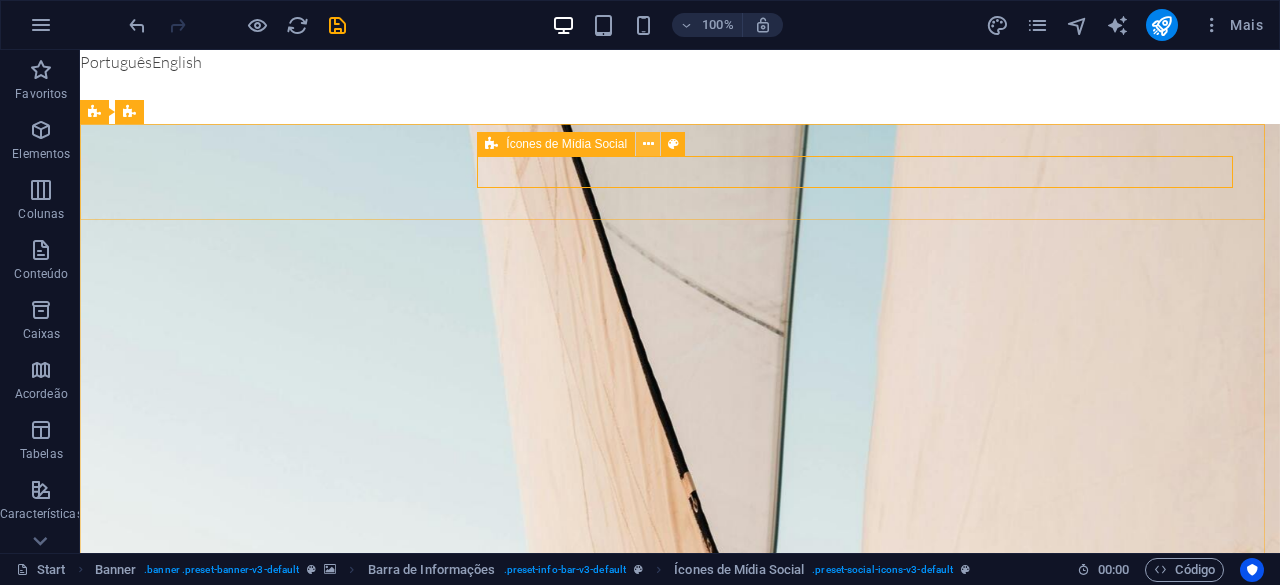 click at bounding box center [648, 144] 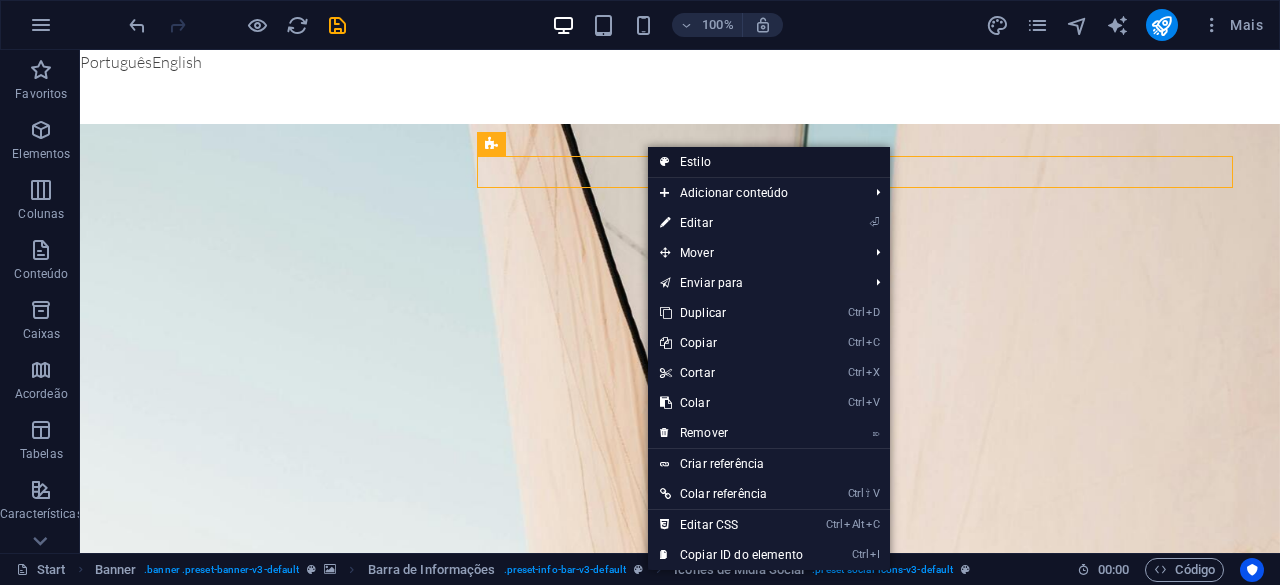 drag, startPoint x: 672, startPoint y: 161, endPoint x: 281, endPoint y: 131, distance: 392.1492 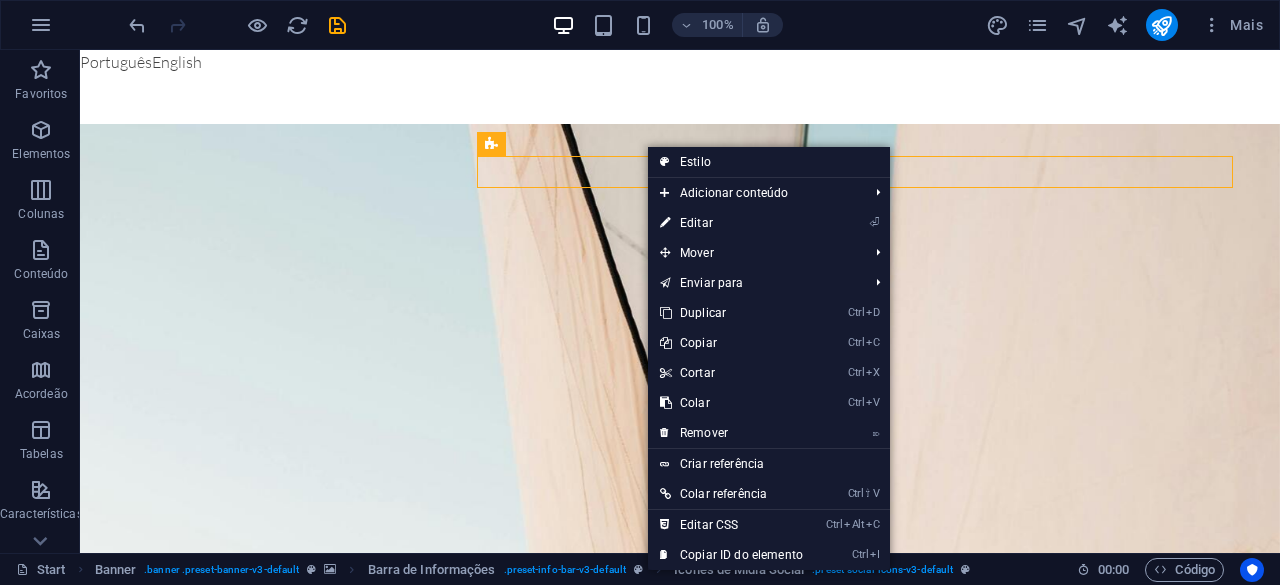 select on "rem" 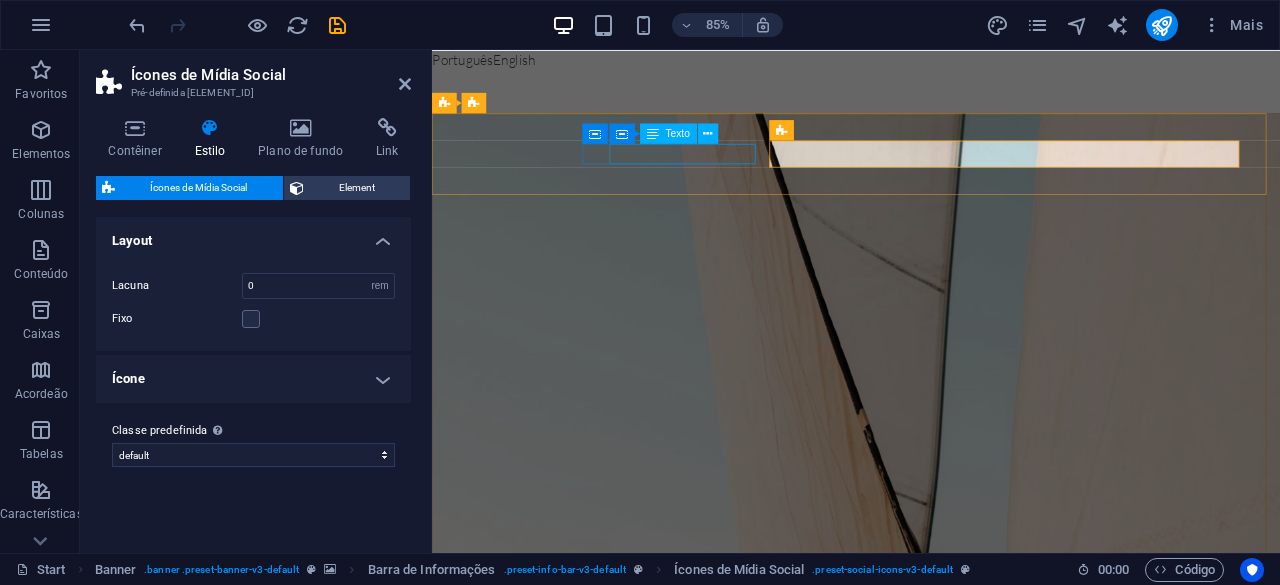 click on "[EMAIL]" at bounding box center [926, 1226] 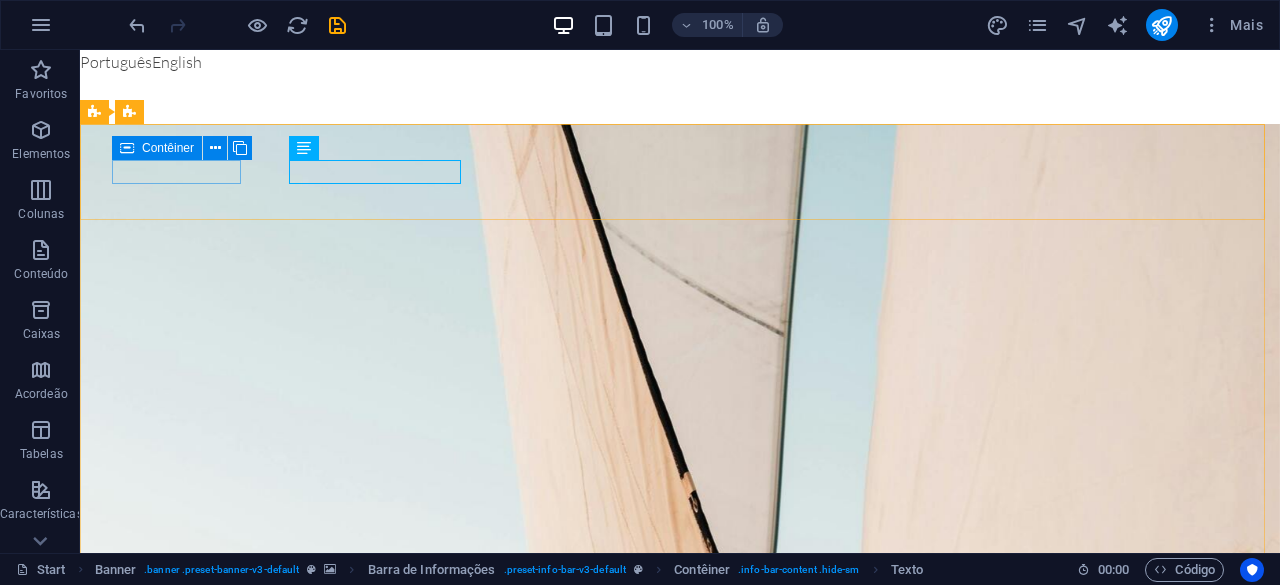click at bounding box center (127, 148) 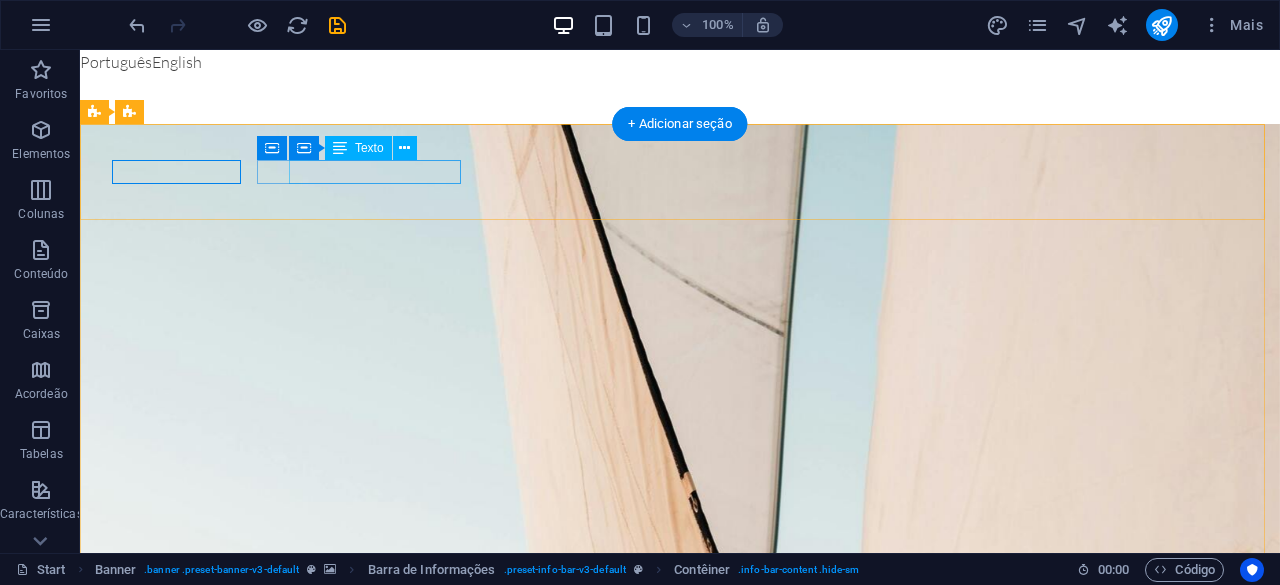 click on "[EMAIL]" at bounding box center (675, 1226) 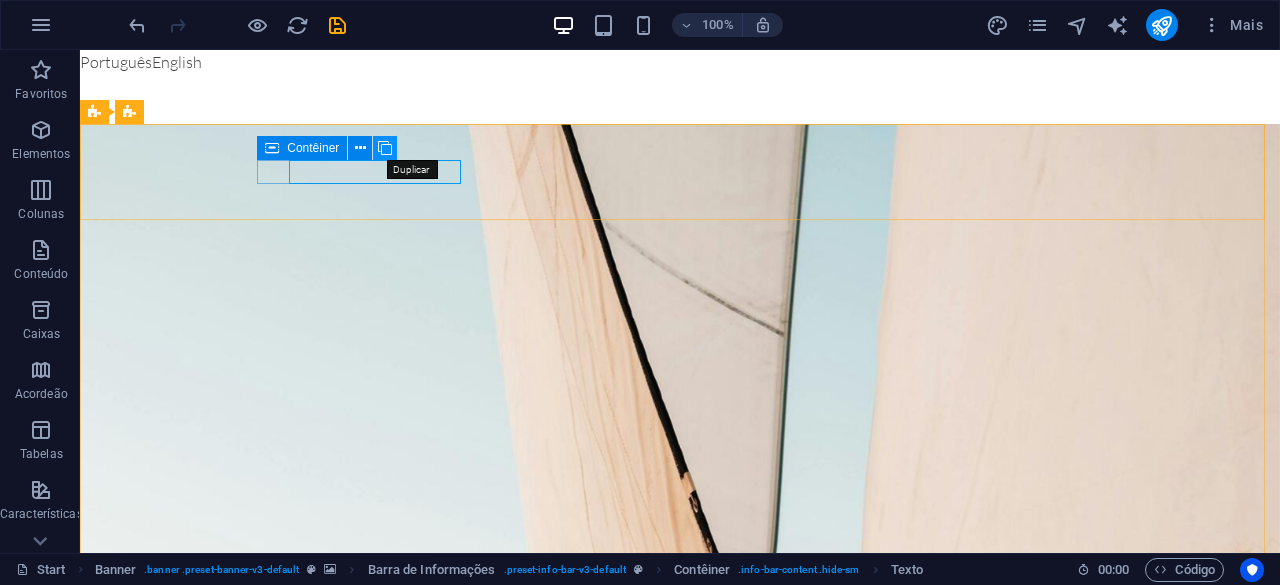 click at bounding box center [385, 148] 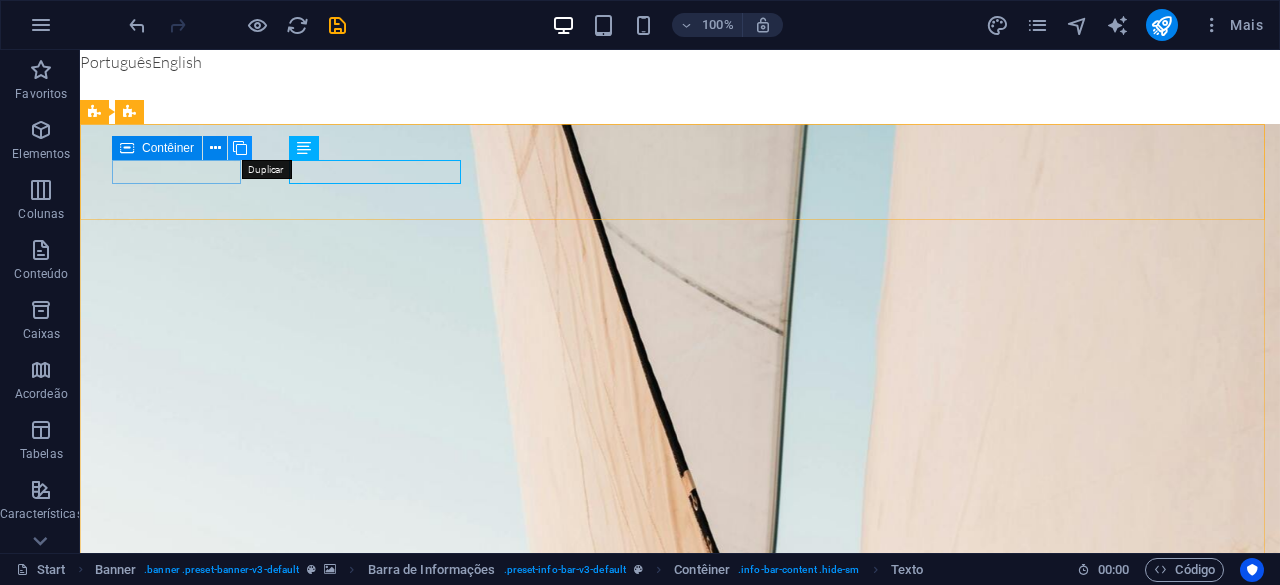 click at bounding box center [240, 148] 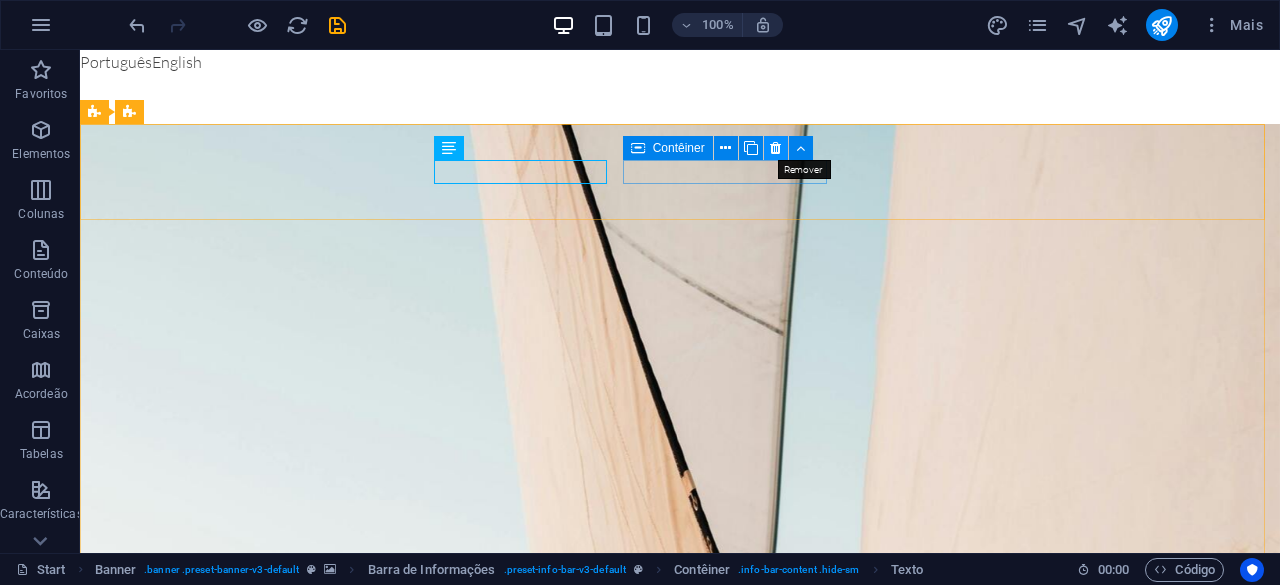 drag, startPoint x: 773, startPoint y: 150, endPoint x: 686, endPoint y: 100, distance: 100.344406 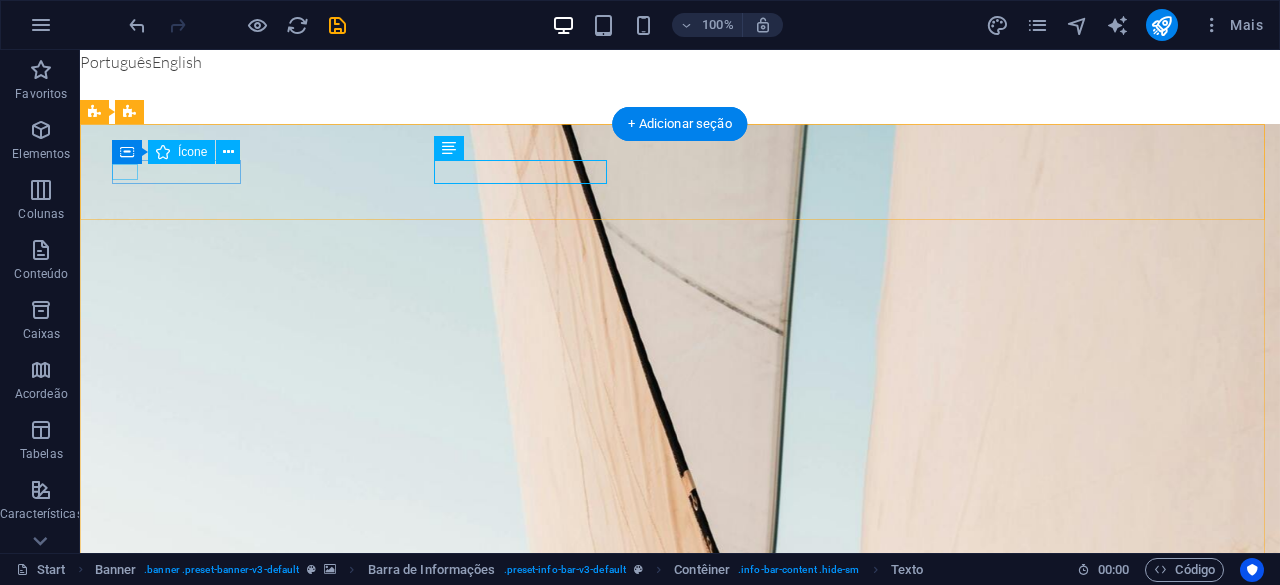 click at bounding box center (672, 1166) 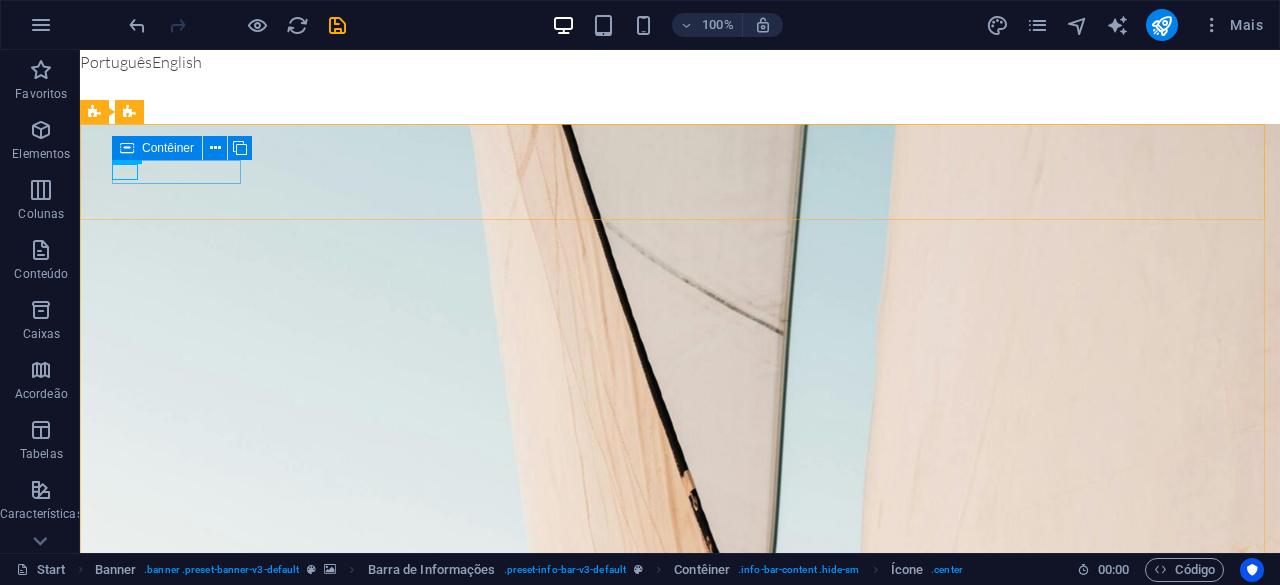 click at bounding box center [127, 148] 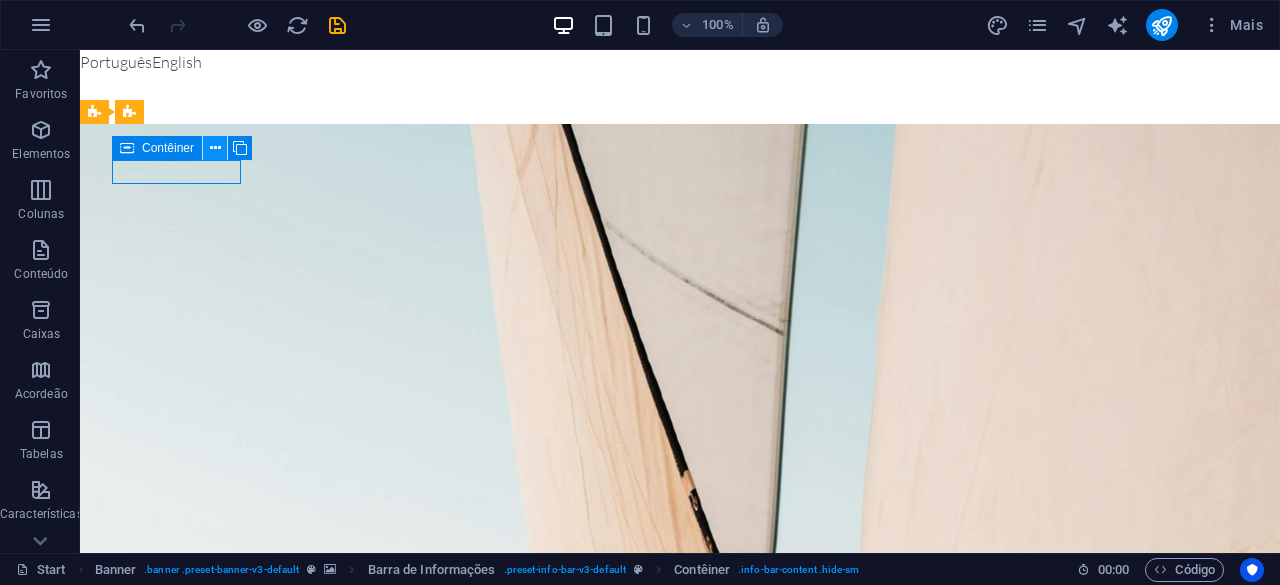 click at bounding box center (215, 148) 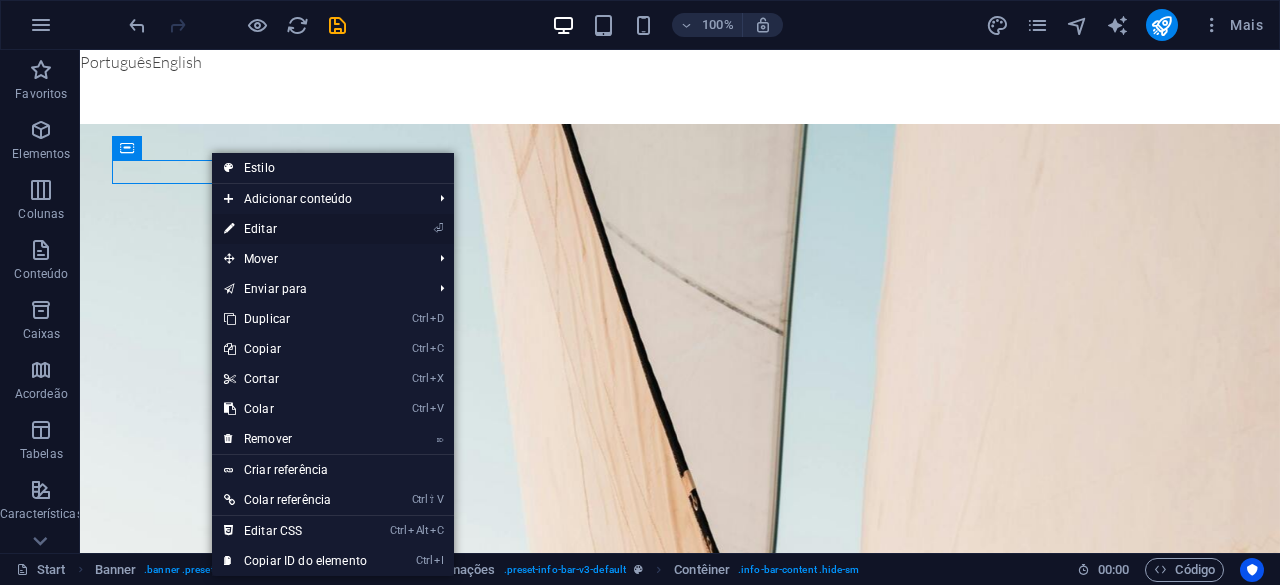 click on "⏎  Editar" at bounding box center (295, 229) 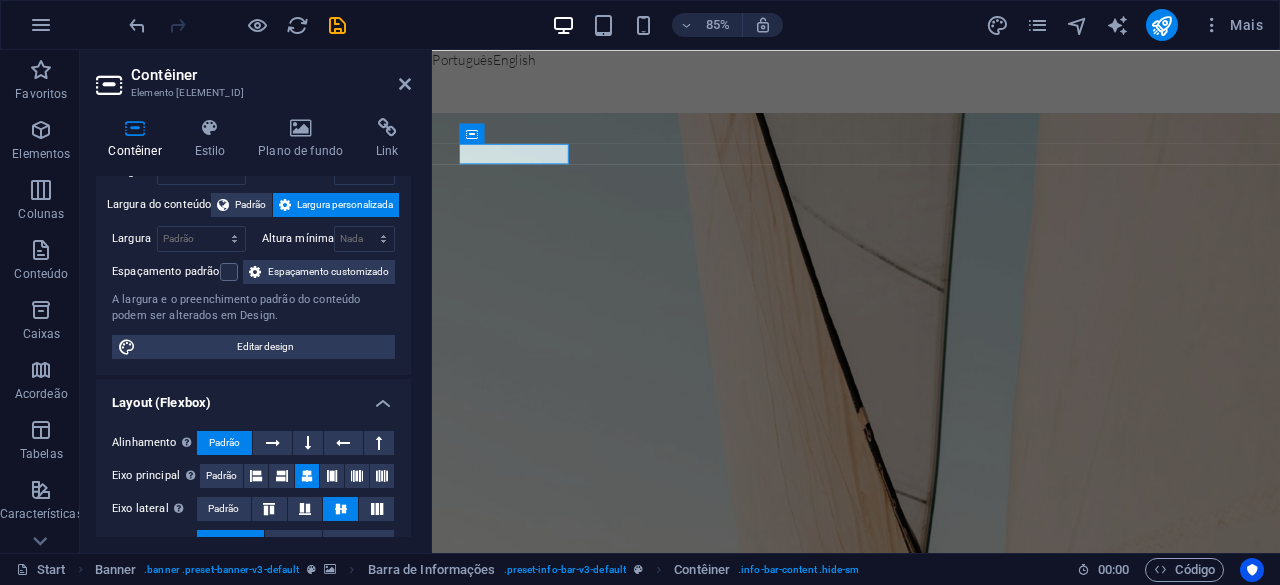 scroll, scrollTop: 0, scrollLeft: 0, axis: both 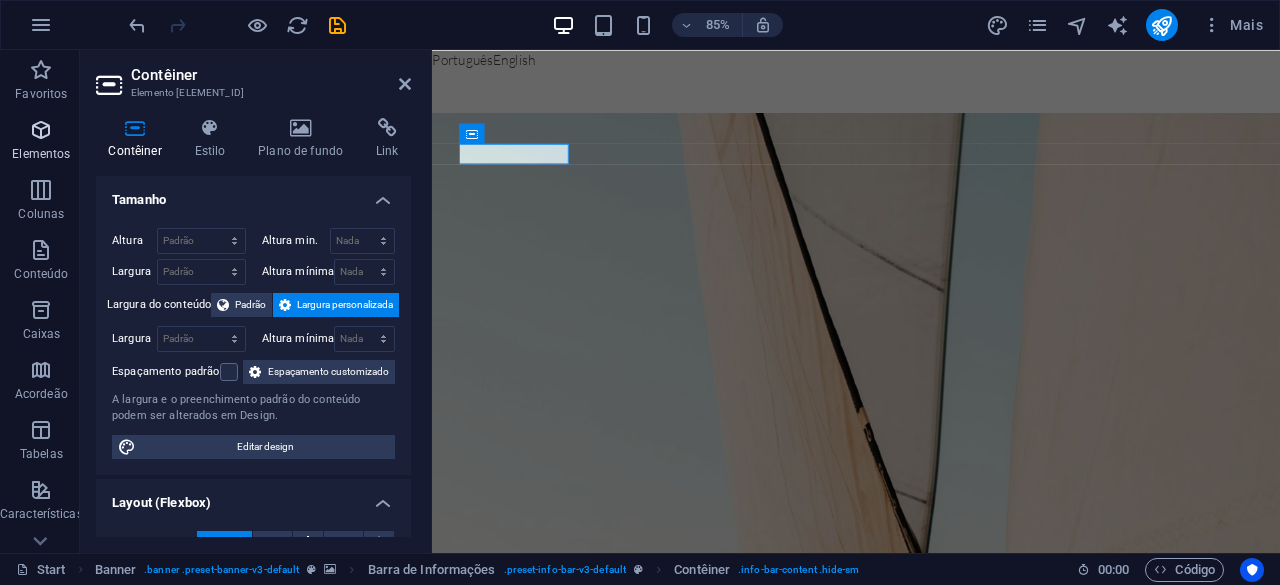 click on "Elementos" at bounding box center (41, 154) 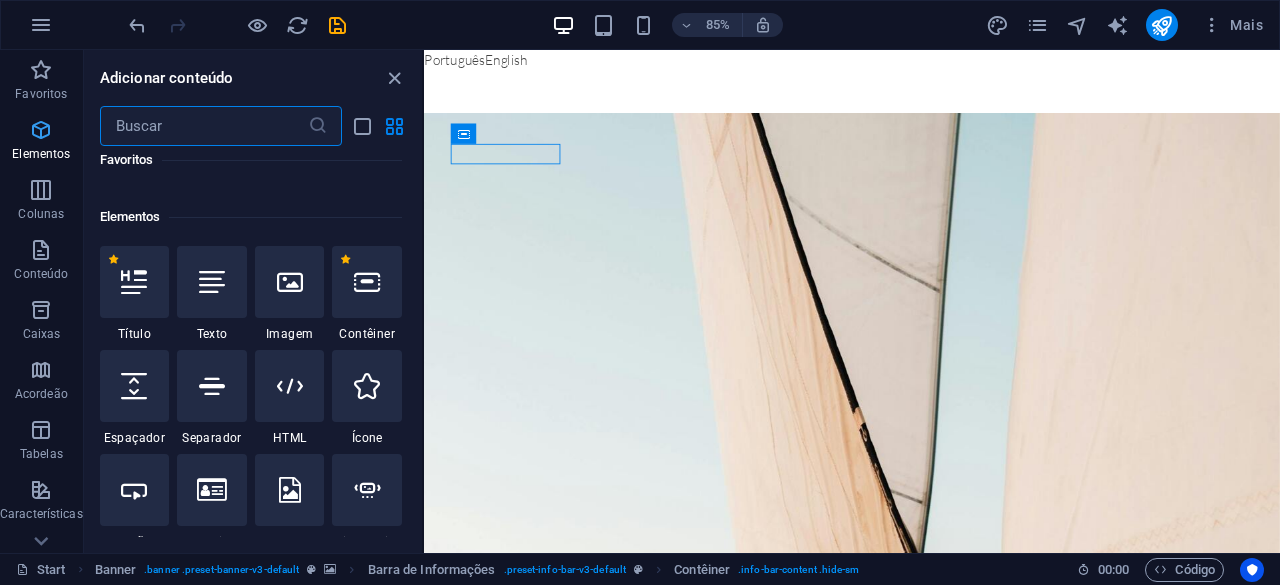 scroll, scrollTop: 213, scrollLeft: 0, axis: vertical 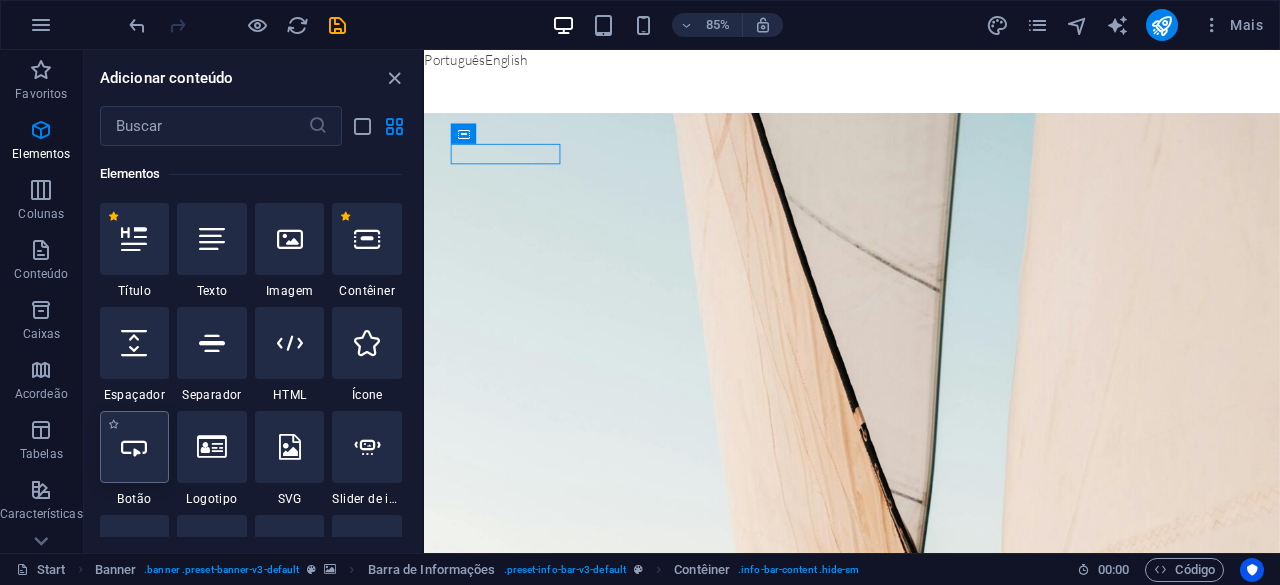 click at bounding box center (134, 447) 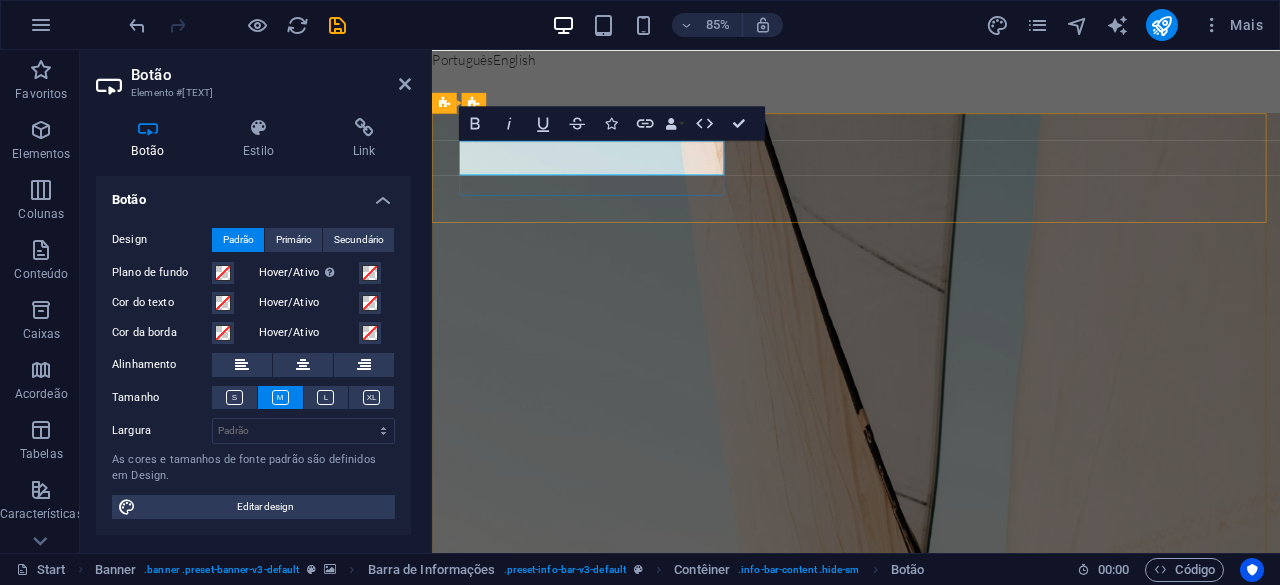 click on "Rótulo do botão" at bounding box center (556, 1184) 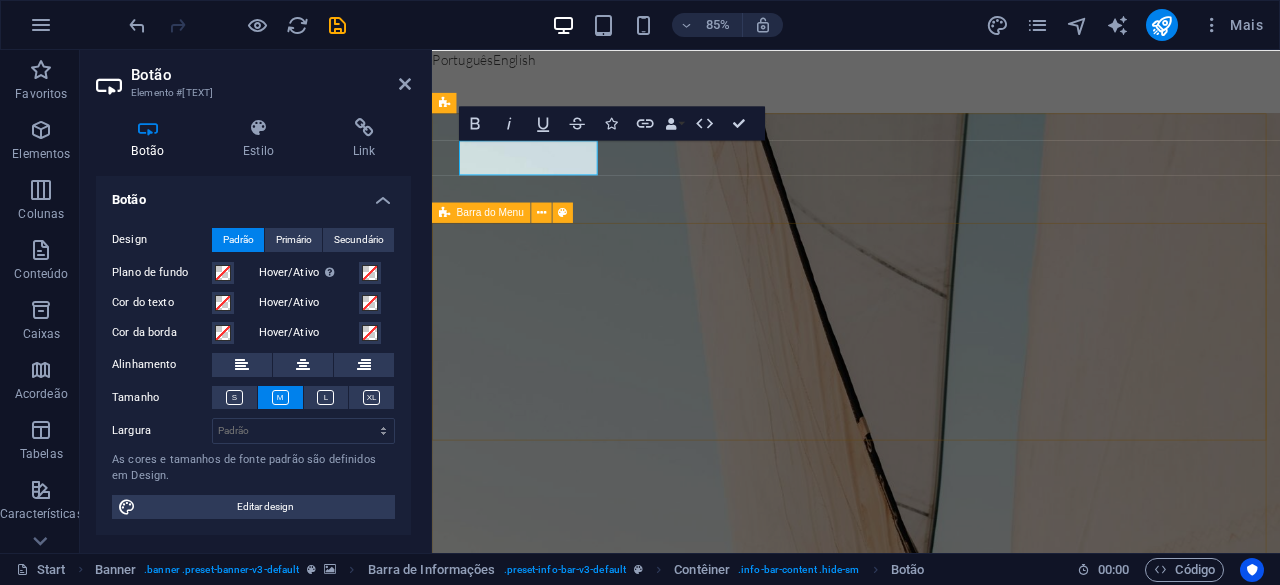 type 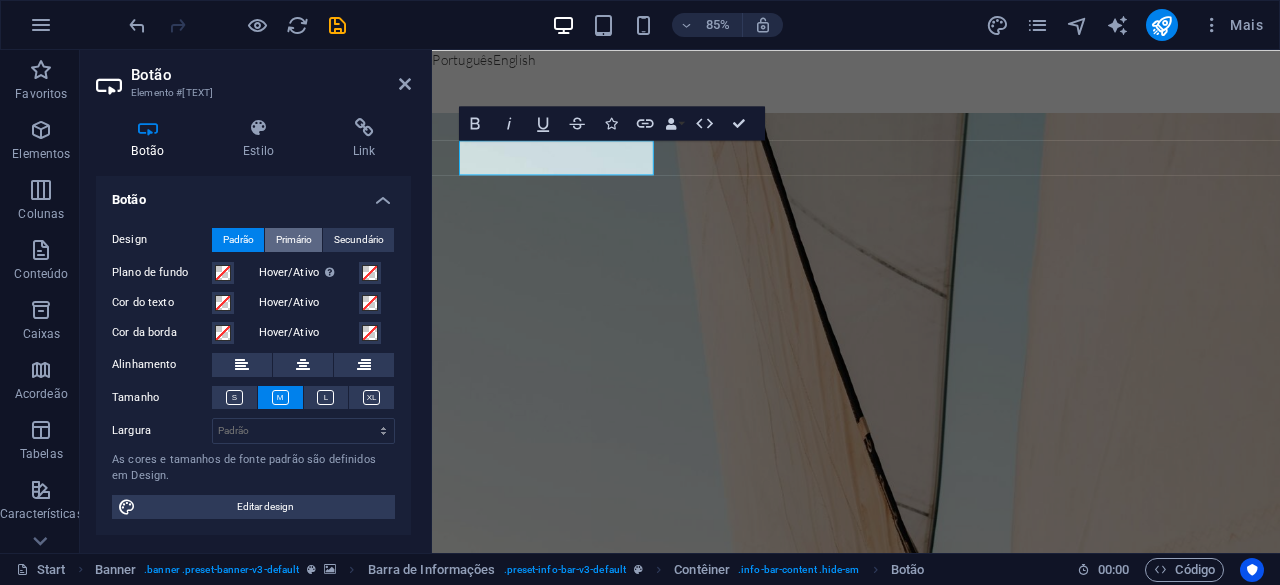 click on "Primário" at bounding box center (294, 240) 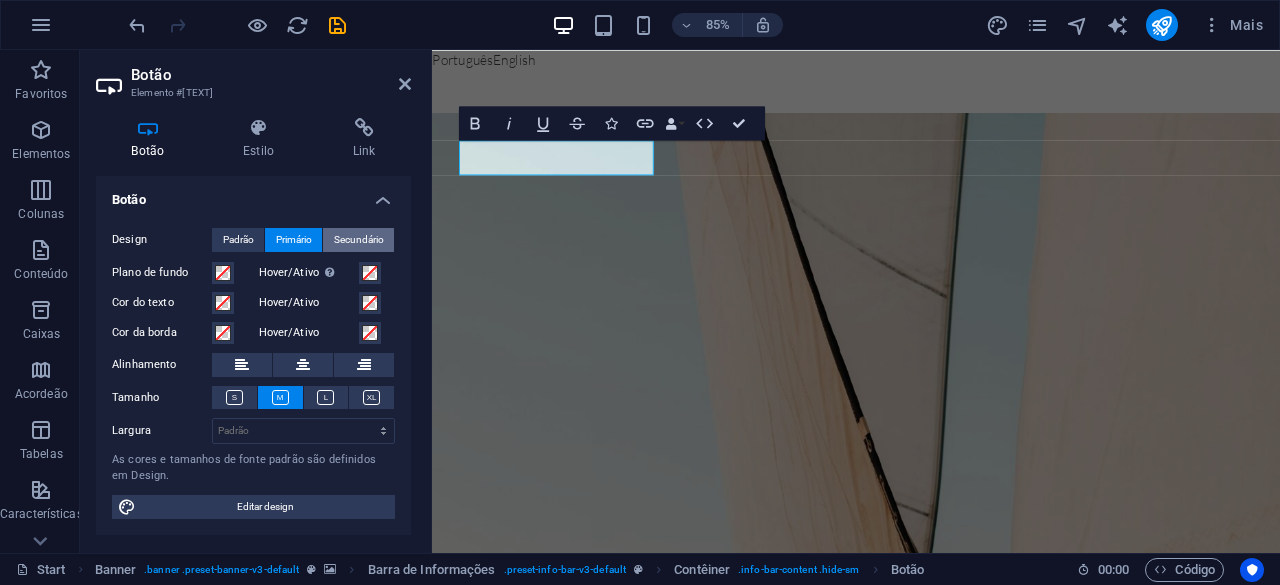 click on "Secundário" at bounding box center (359, 240) 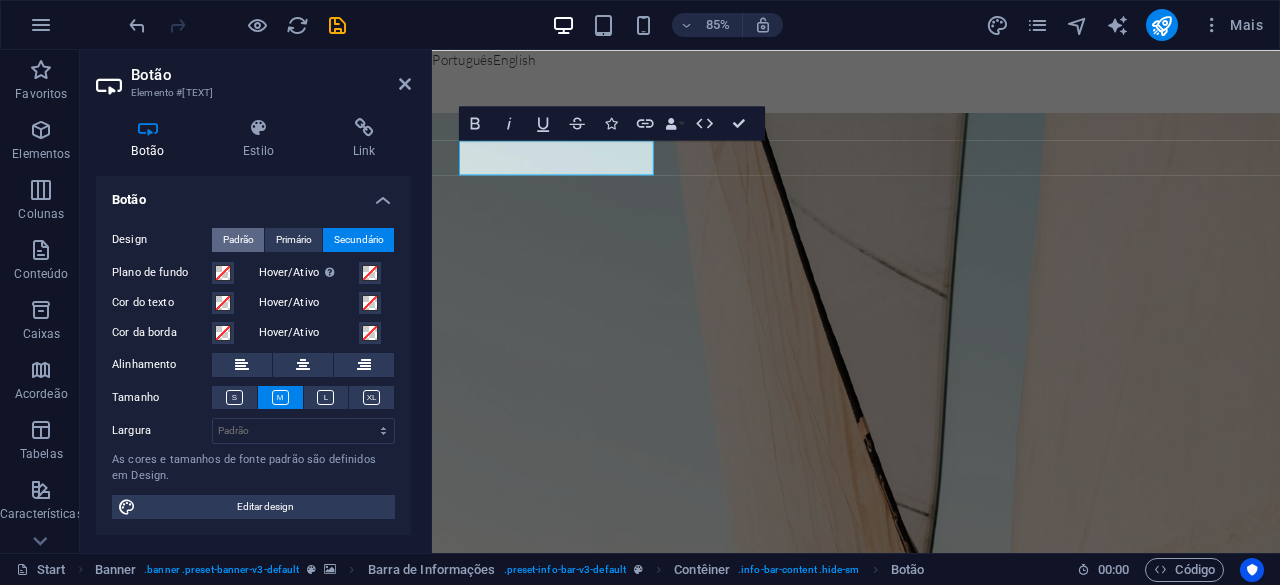 click on "Padrão" at bounding box center (238, 240) 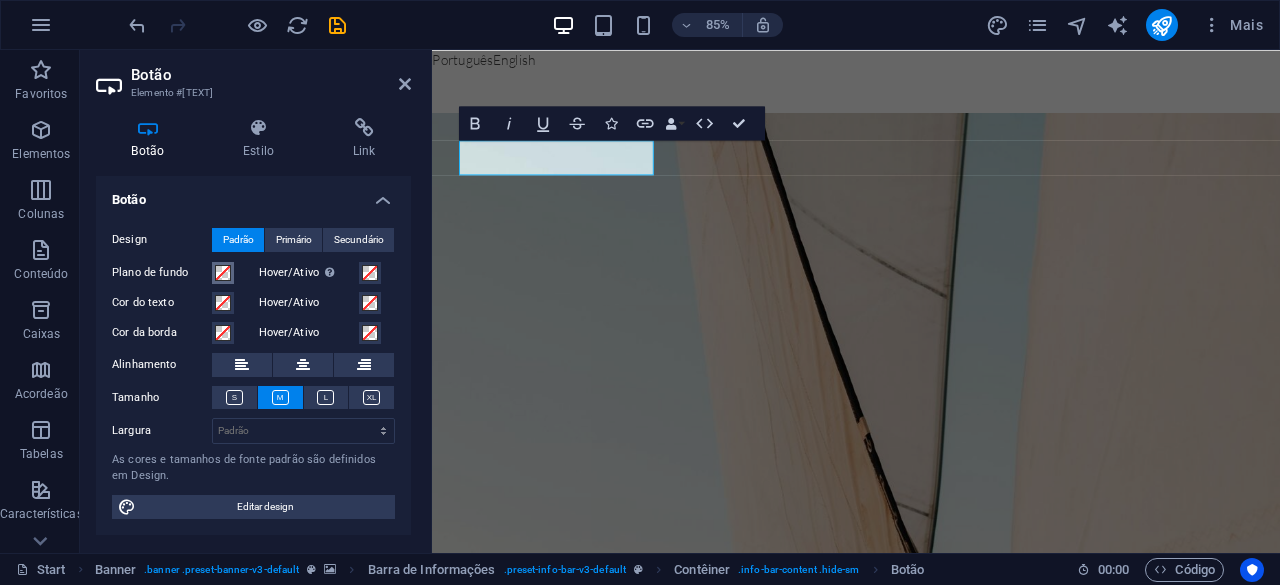 click at bounding box center [223, 273] 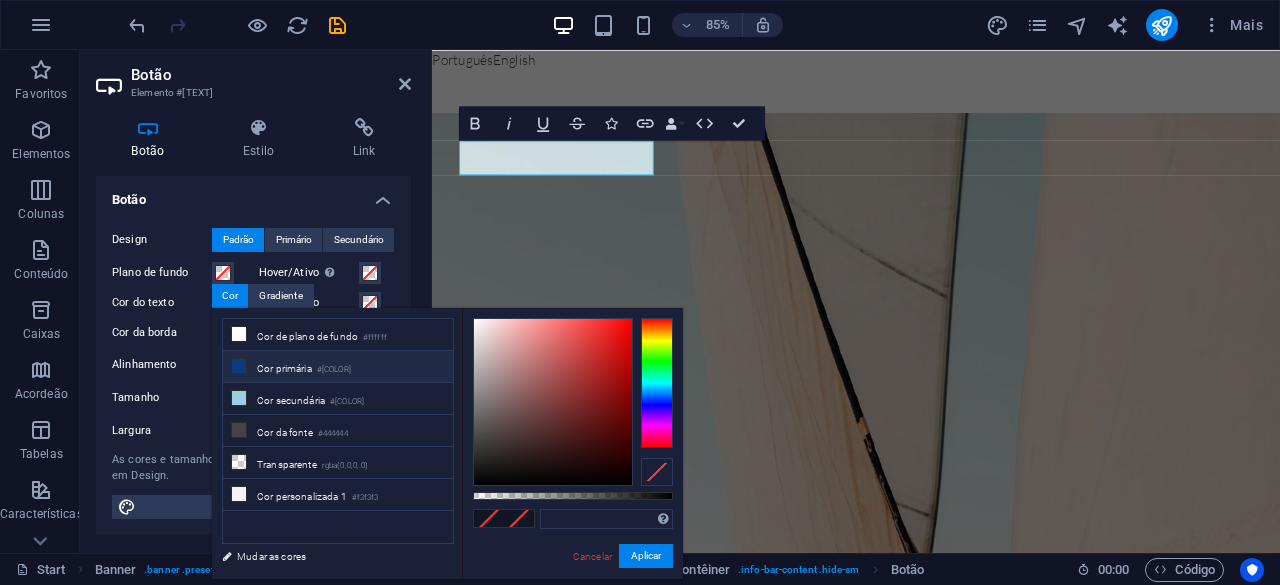 click on "Cor primária
#093b7e" at bounding box center (338, 367) 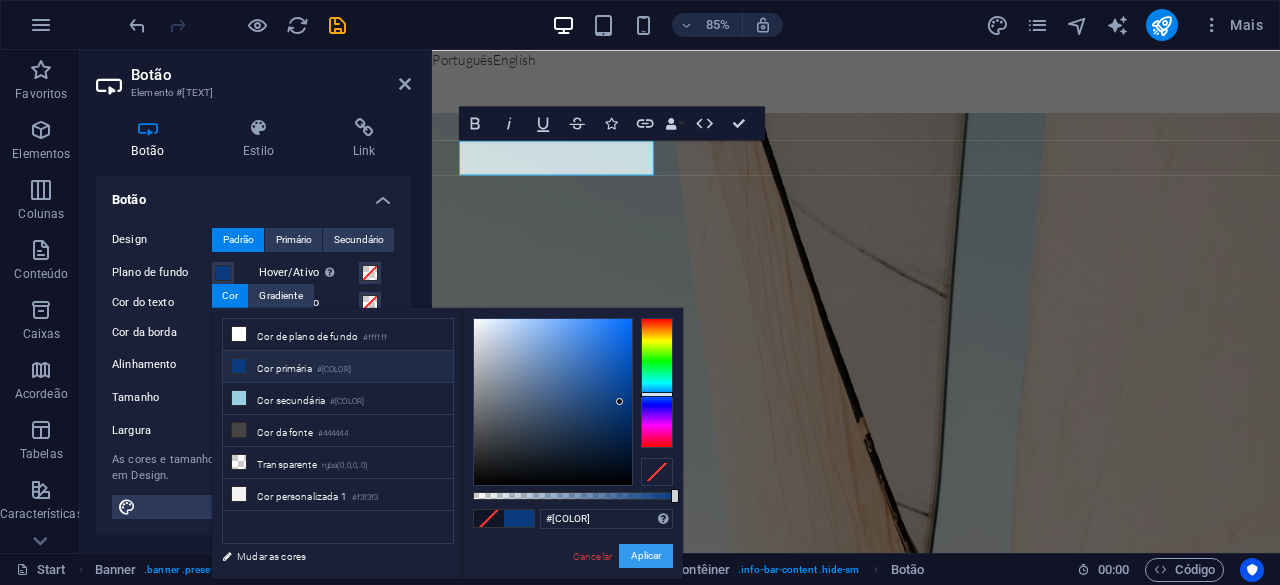 click on "Aplicar" at bounding box center [646, 556] 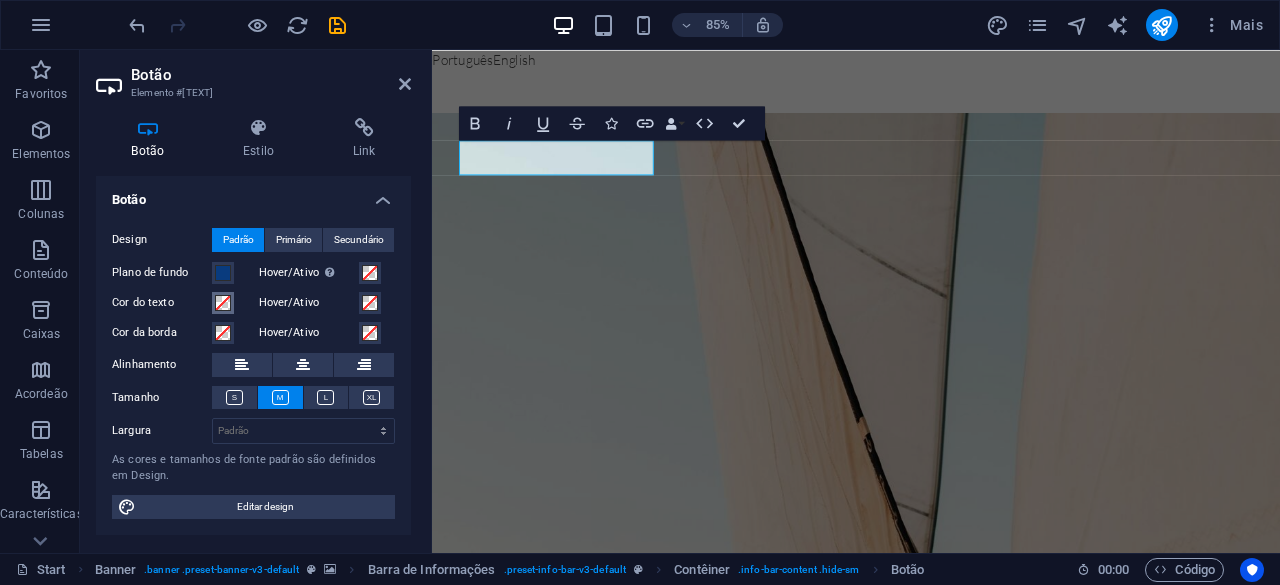click at bounding box center (223, 303) 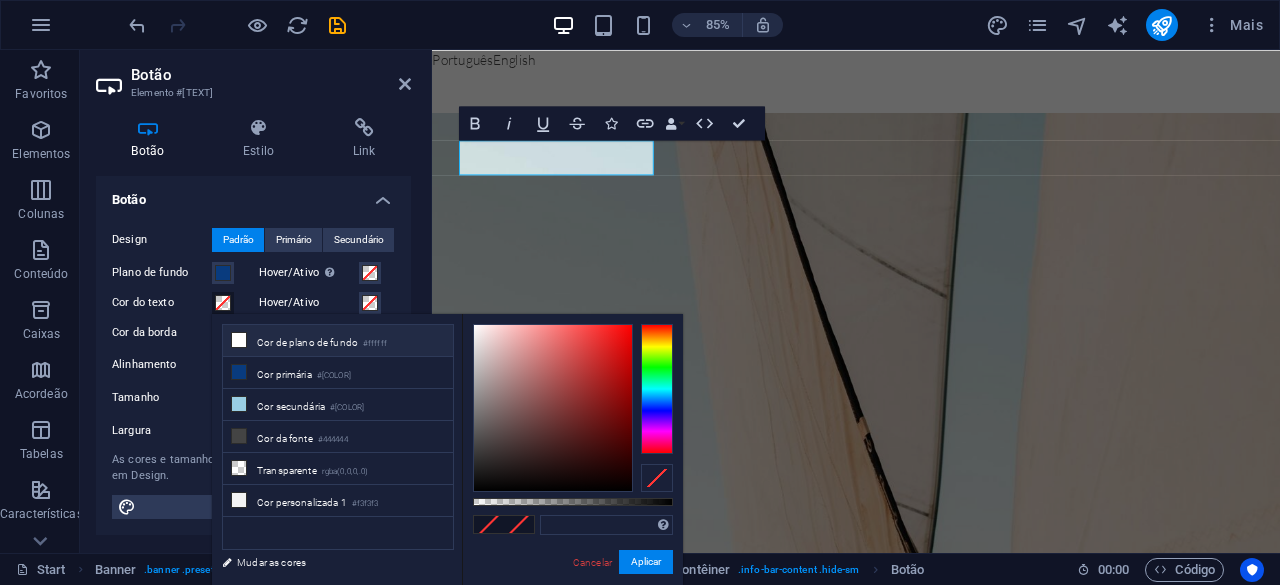 click at bounding box center (239, 340) 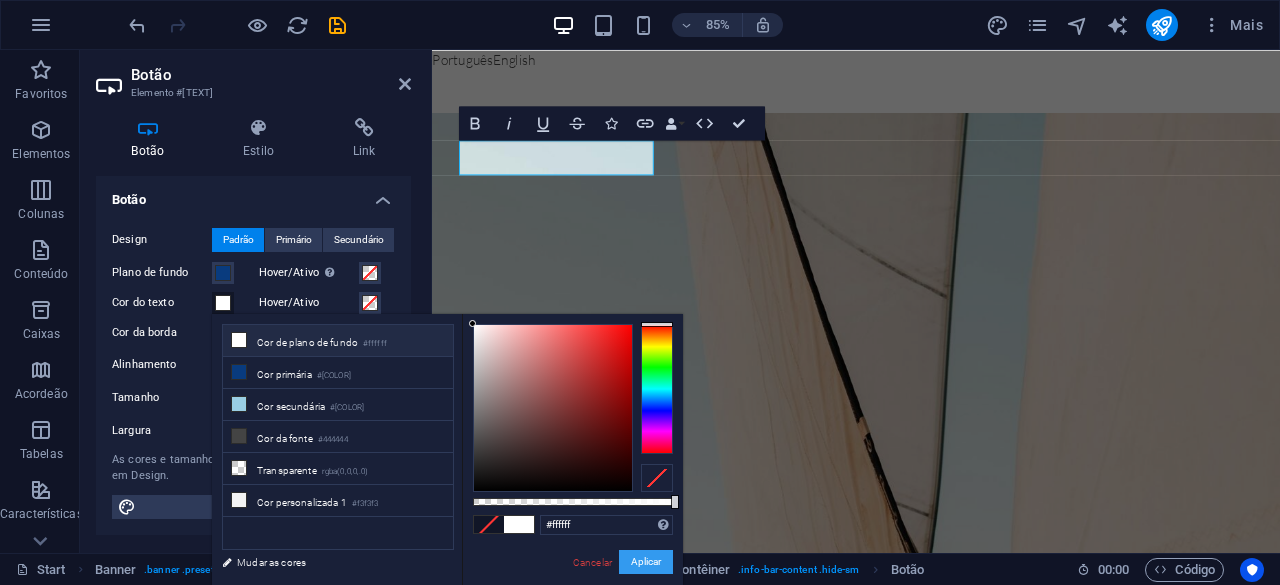 click on "Aplicar" at bounding box center [646, 562] 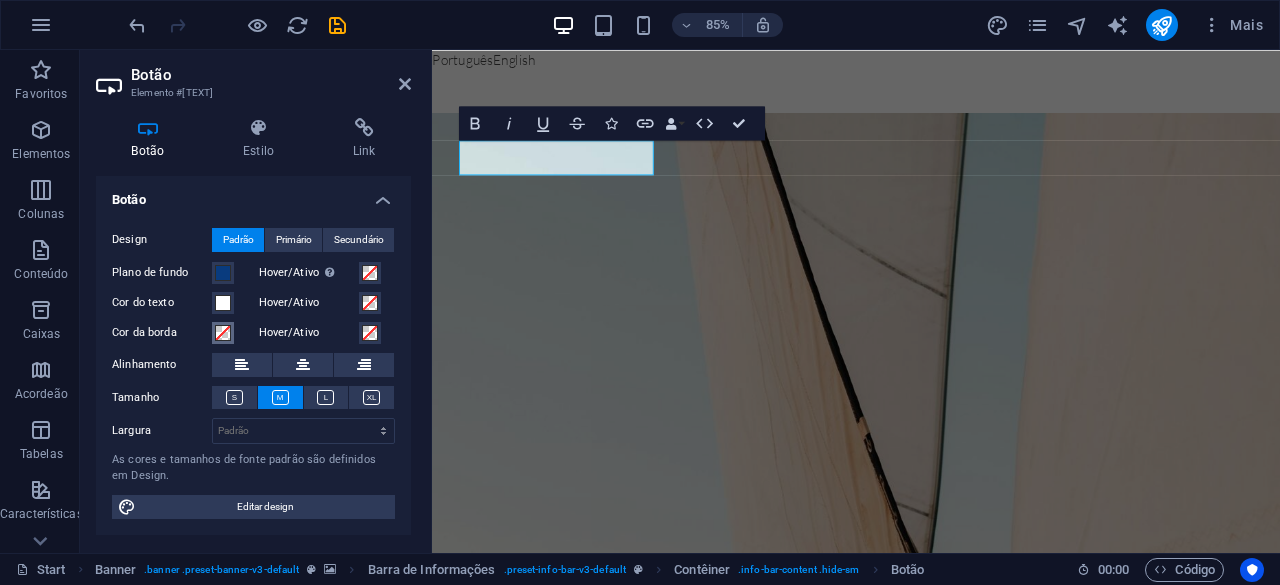 click at bounding box center (223, 333) 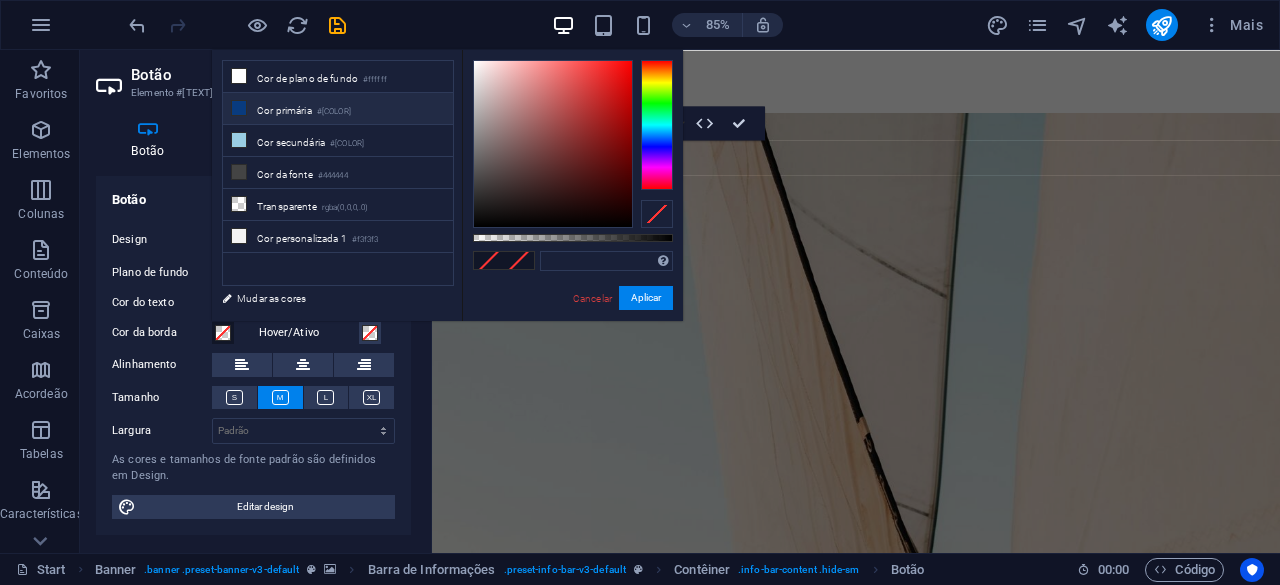 click on "Cor primária
#093b7e" at bounding box center (338, 109) 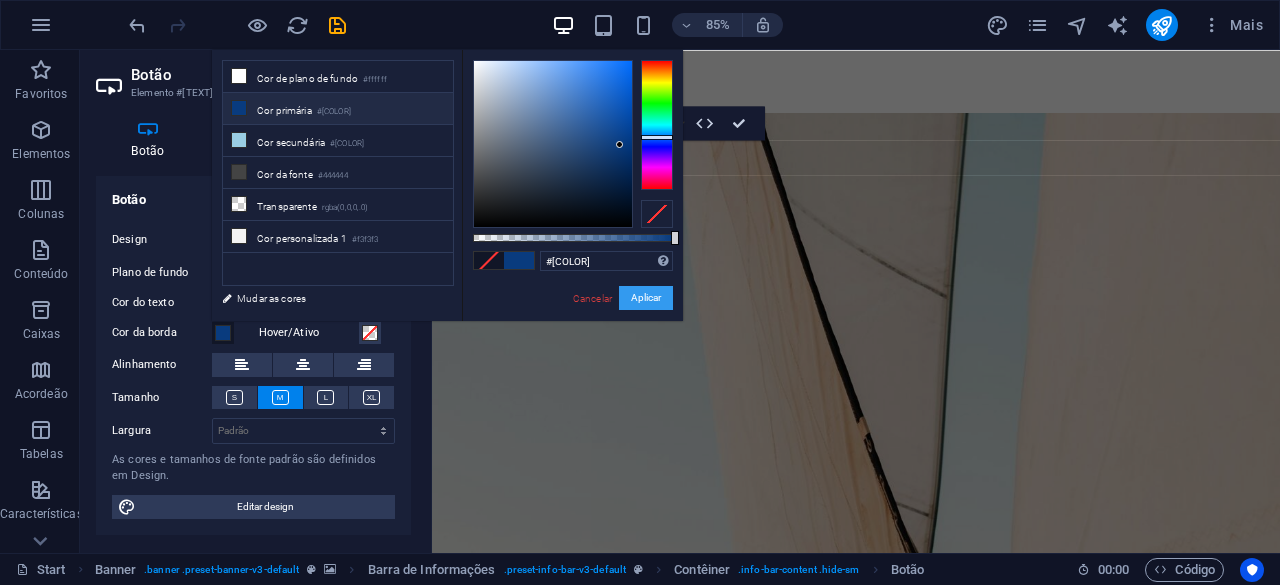 drag, startPoint x: 629, startPoint y: 299, endPoint x: 231, endPoint y: 293, distance: 398.04523 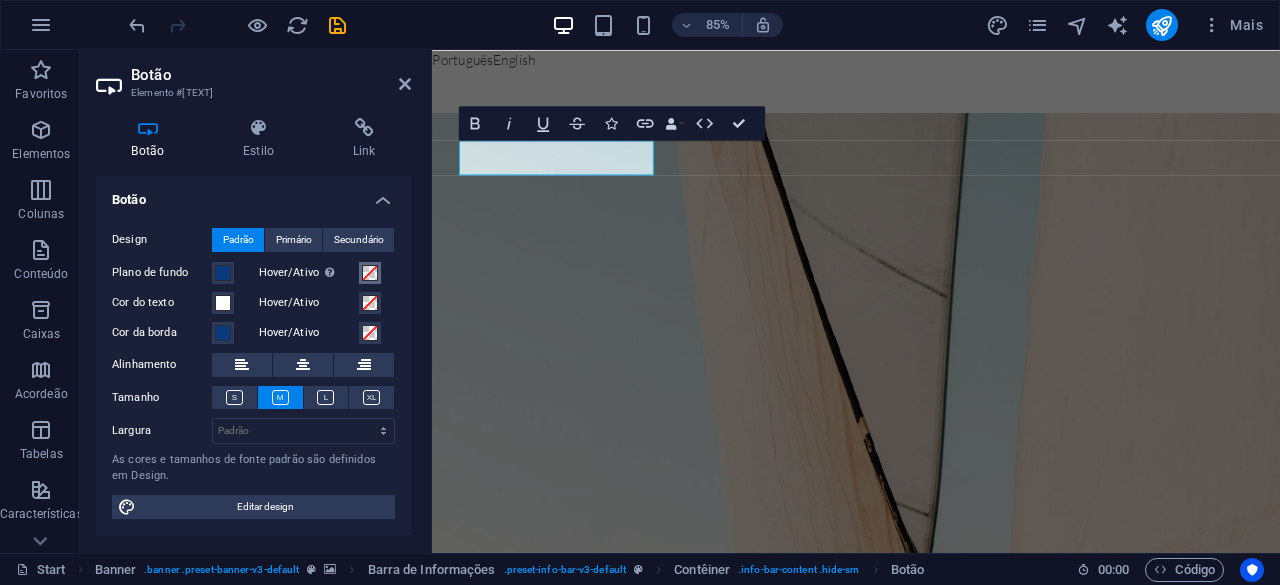 click at bounding box center [370, 273] 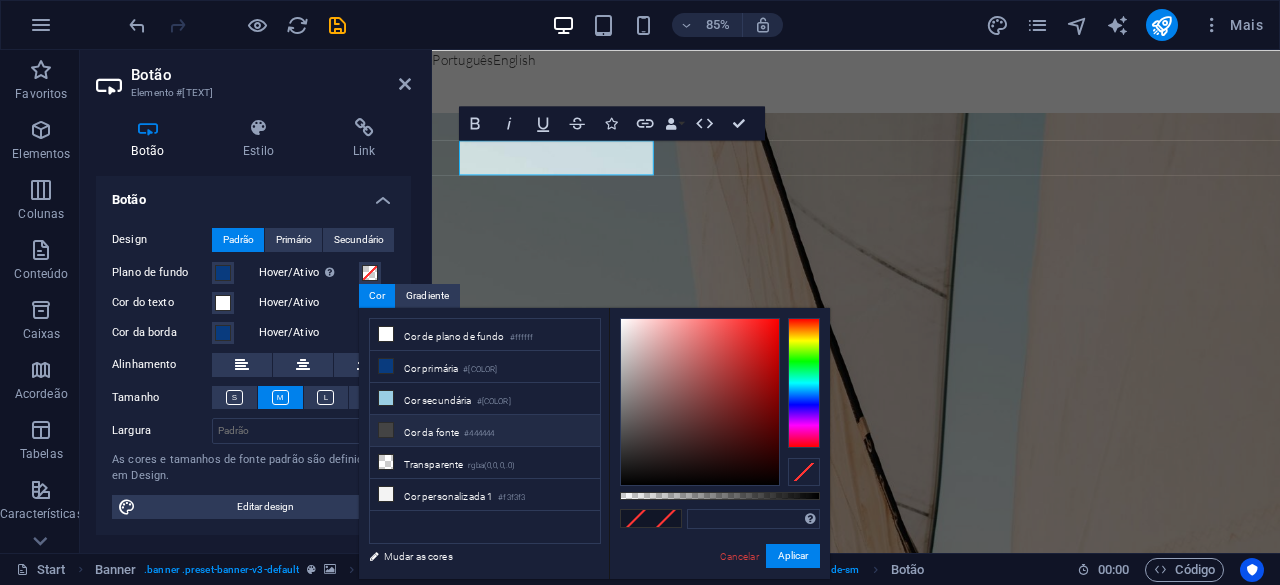 click on "Cor da fonte
#444444" at bounding box center (485, 431) 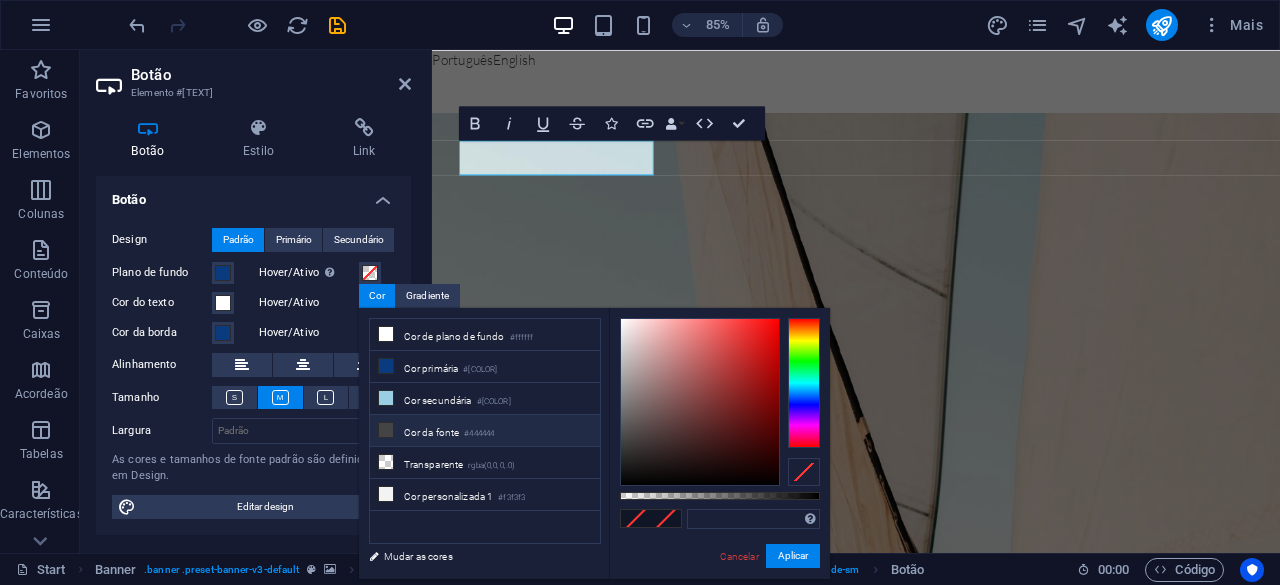 type on "#444444" 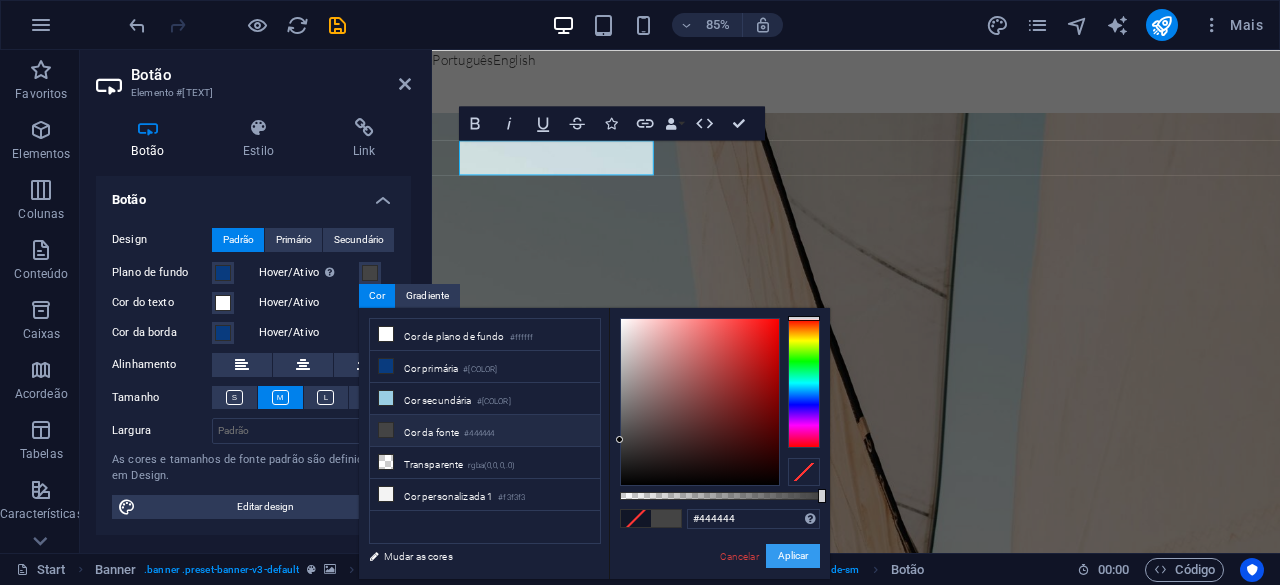click on "Aplicar" at bounding box center [793, 556] 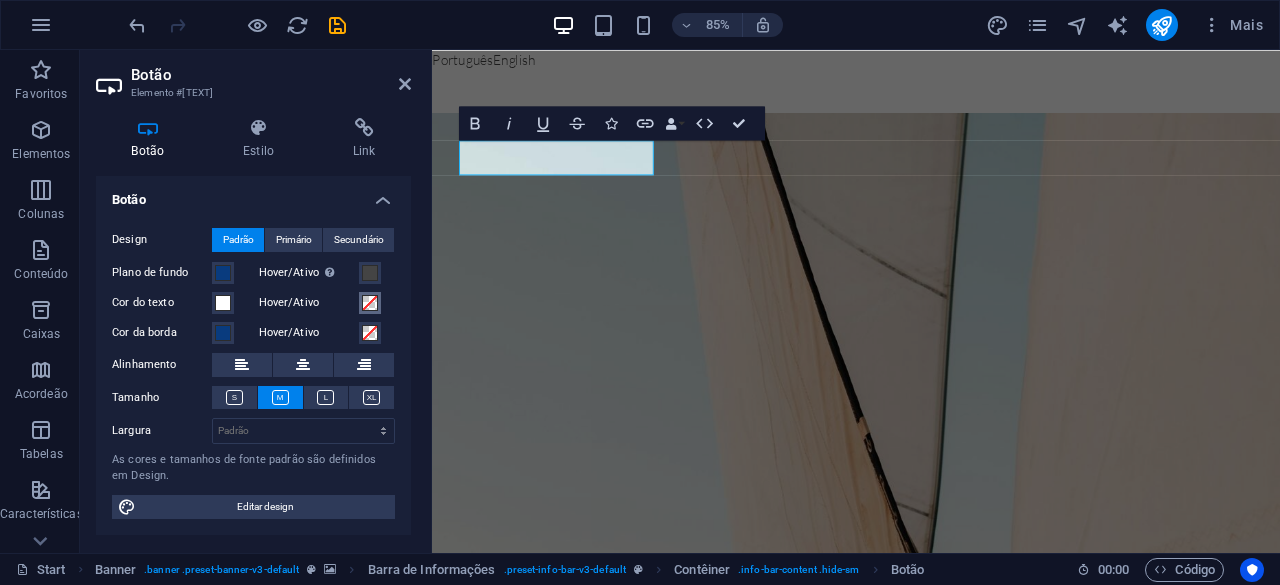click at bounding box center [370, 303] 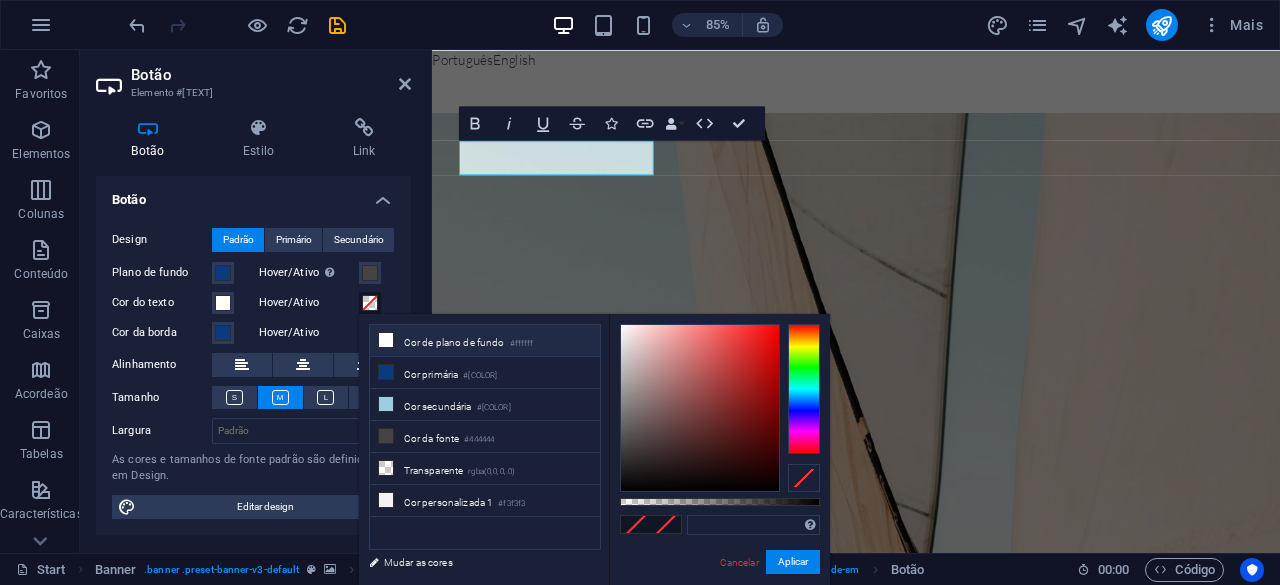 click on "Cor de plano de fundo
#ffffff" at bounding box center [485, 341] 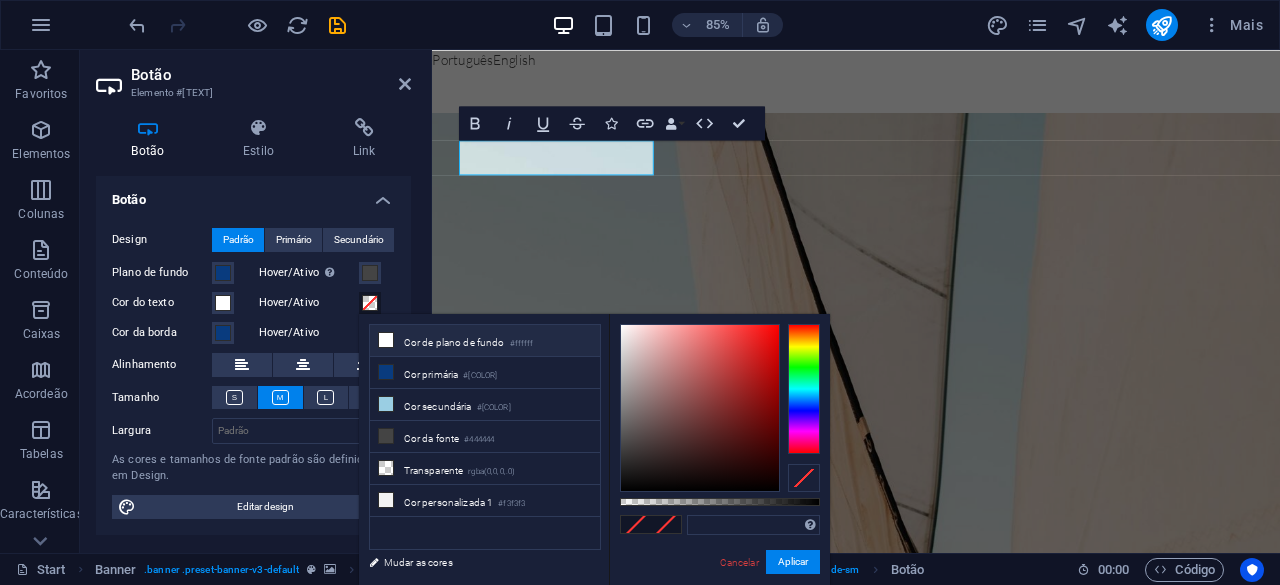 type on "#ffffff" 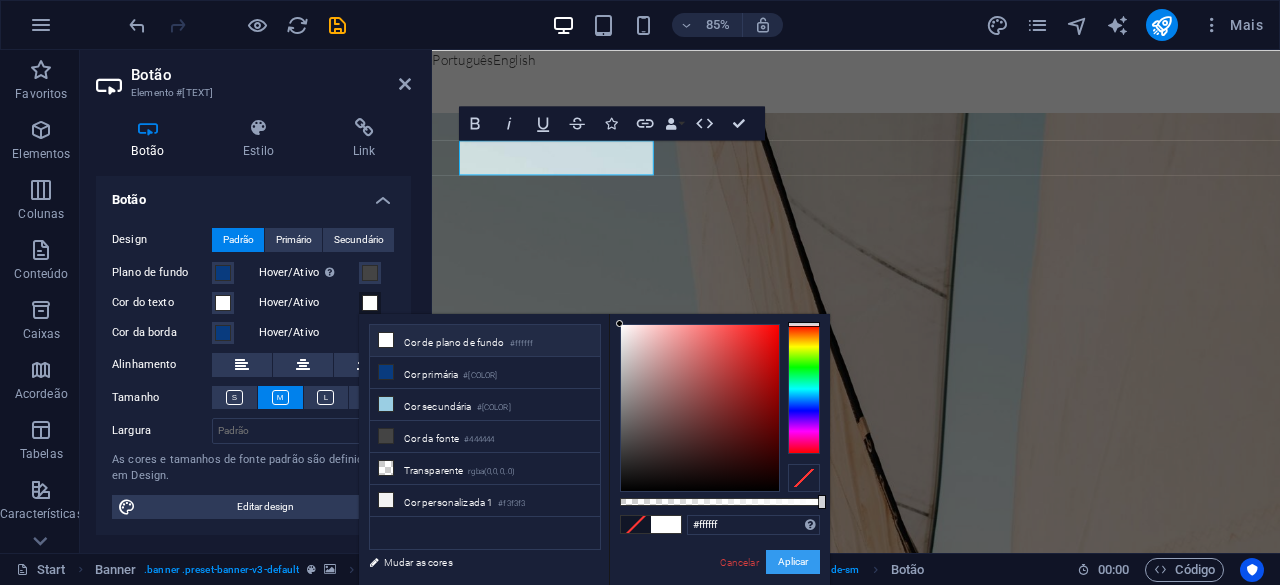 click on "Aplicar" at bounding box center (793, 562) 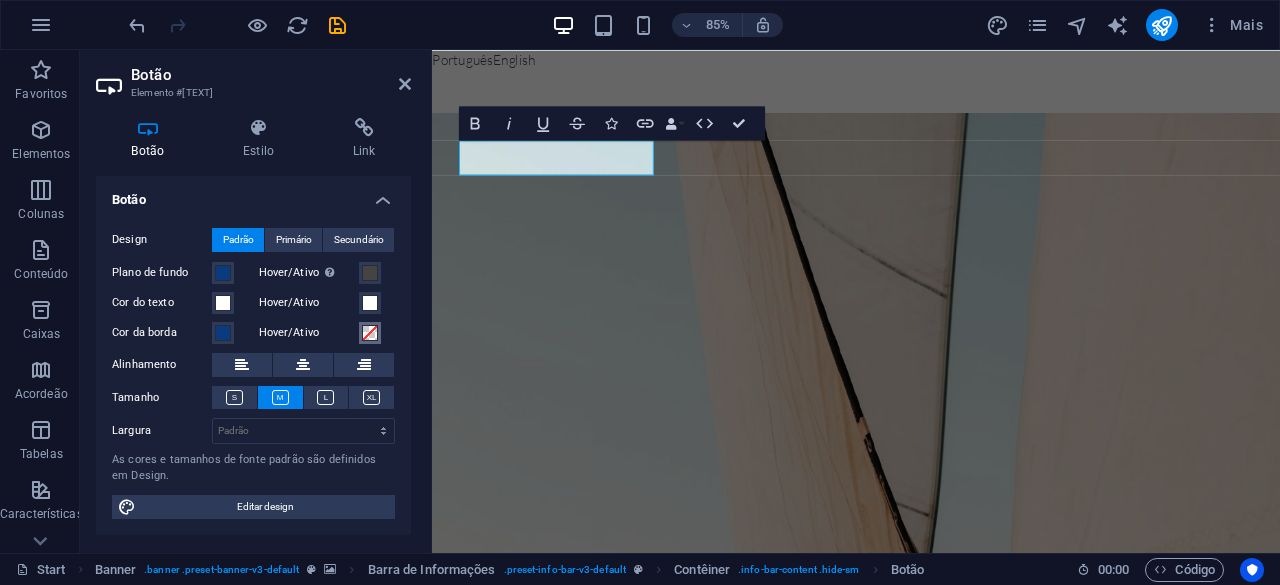 click at bounding box center [370, 333] 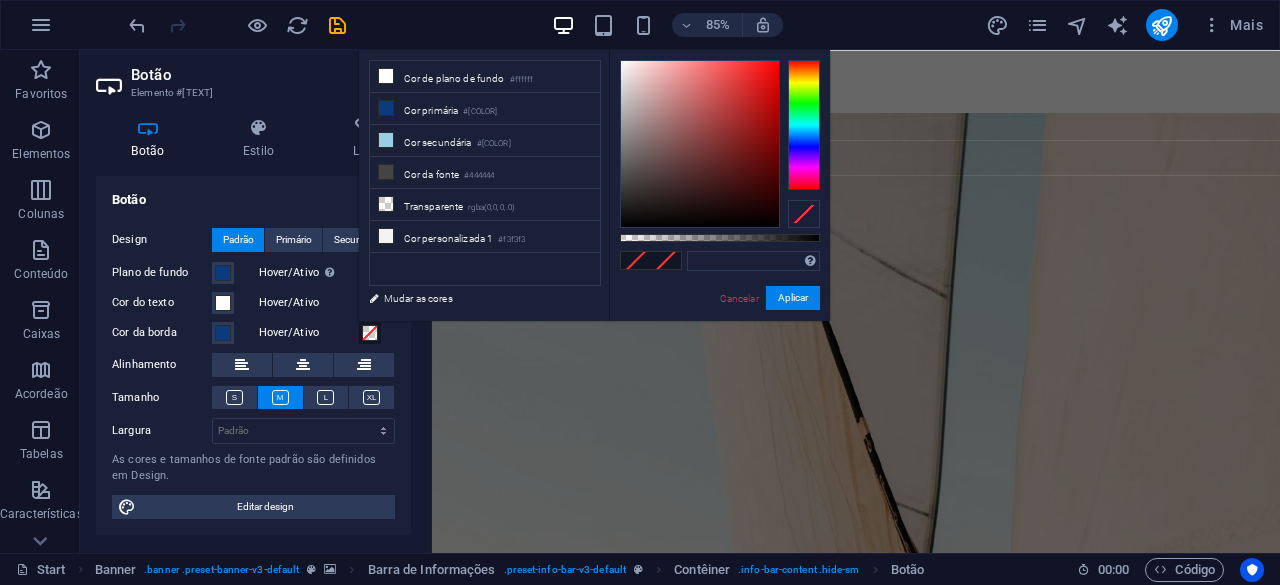 click at bounding box center (370, 333) 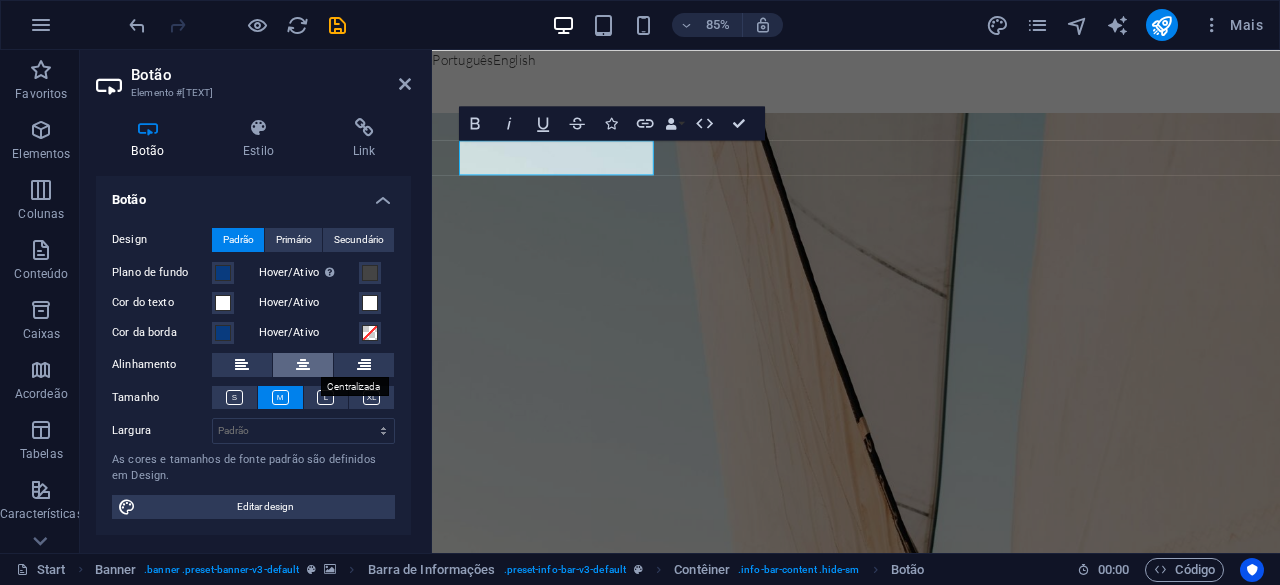 click at bounding box center (303, 365) 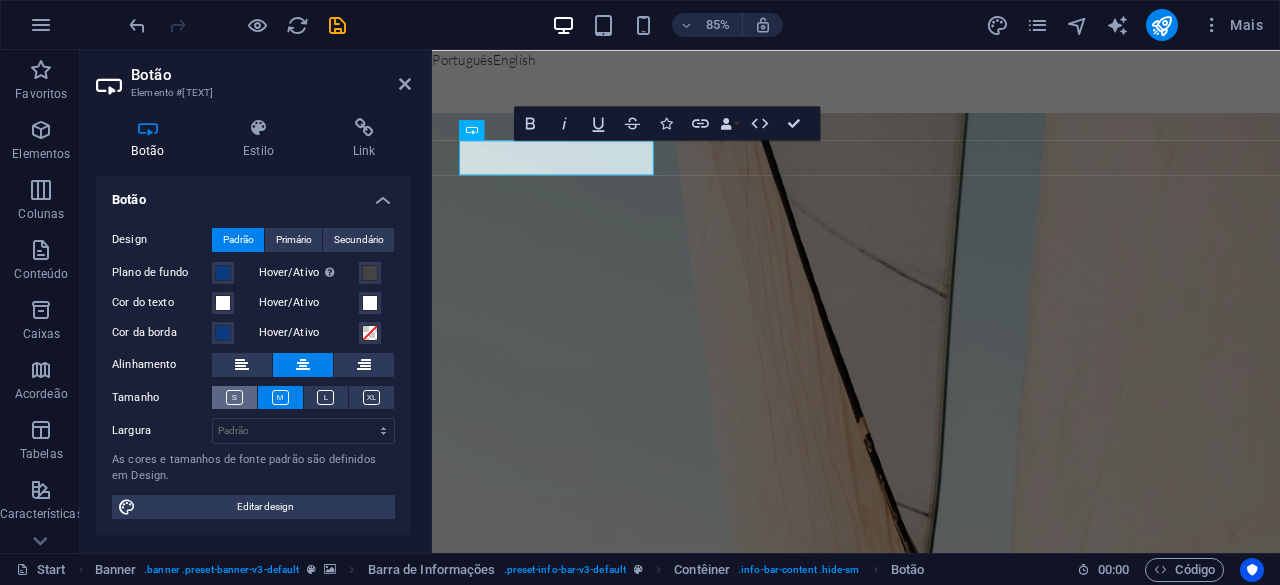 click at bounding box center (234, 397) 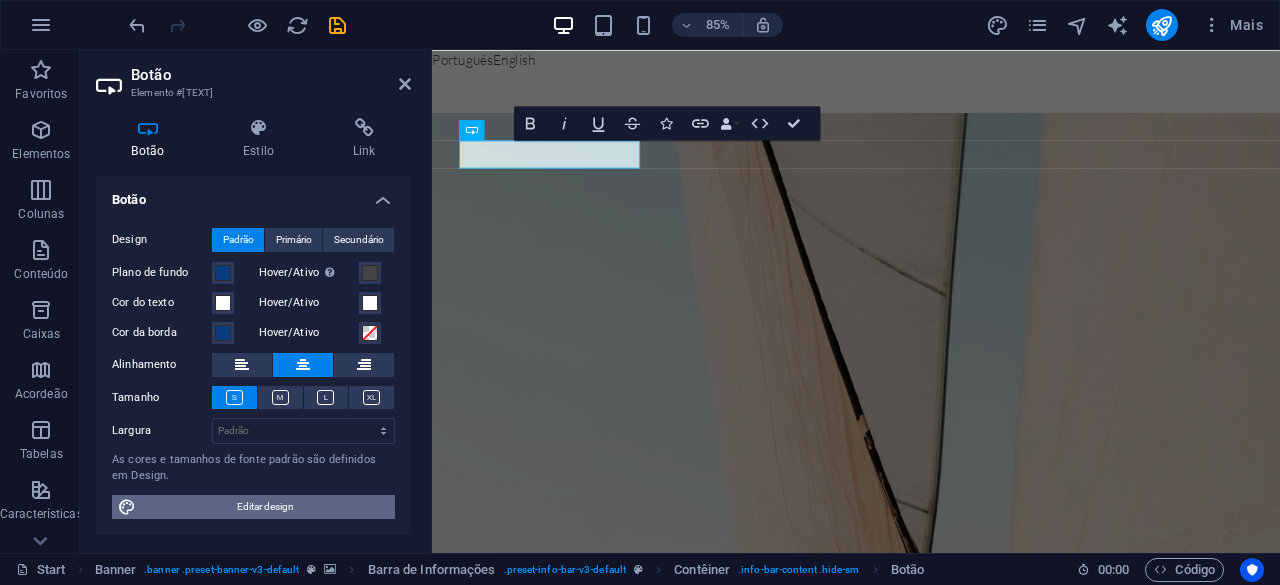 click on "Editar design" at bounding box center [265, 507] 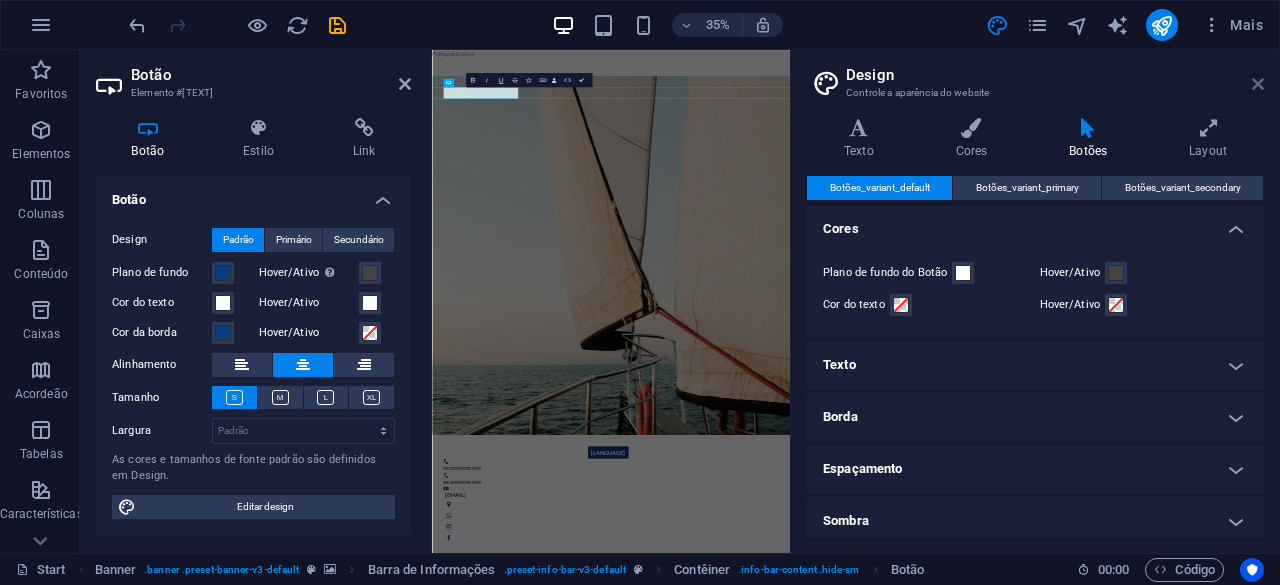 click at bounding box center [1258, 84] 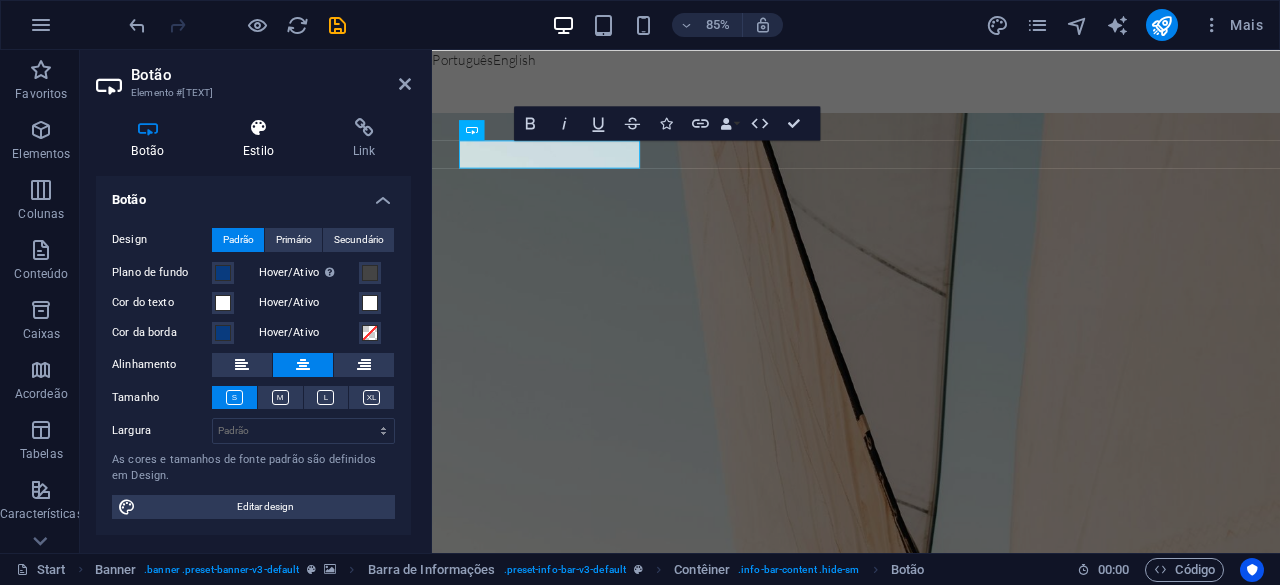 click on "Estilo" at bounding box center [263, 139] 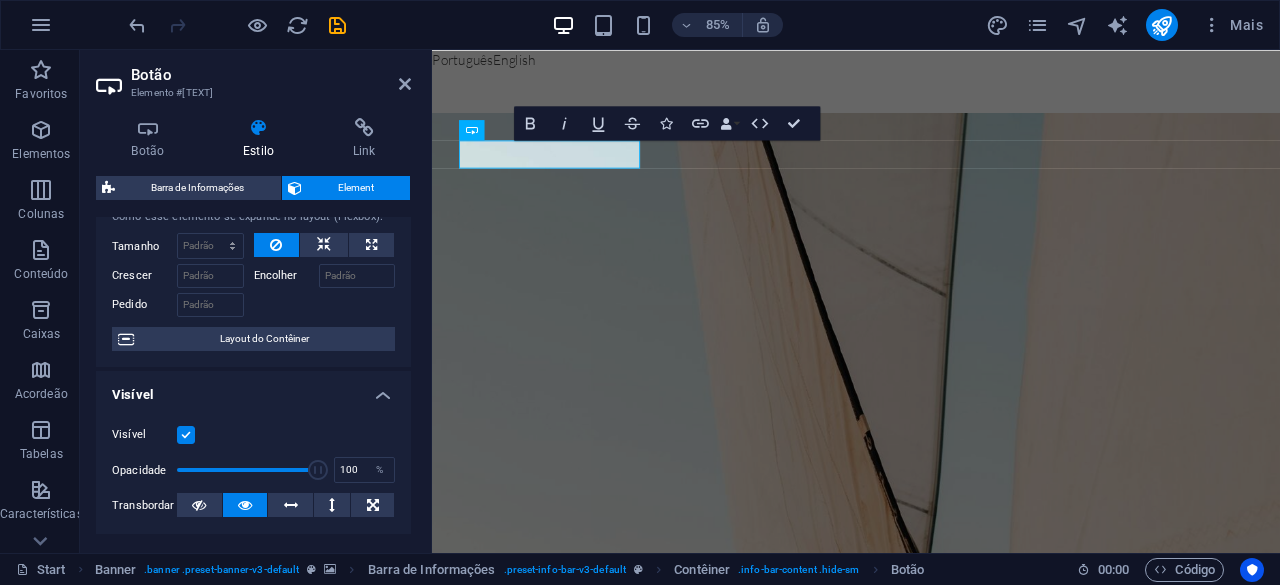 scroll, scrollTop: 0, scrollLeft: 0, axis: both 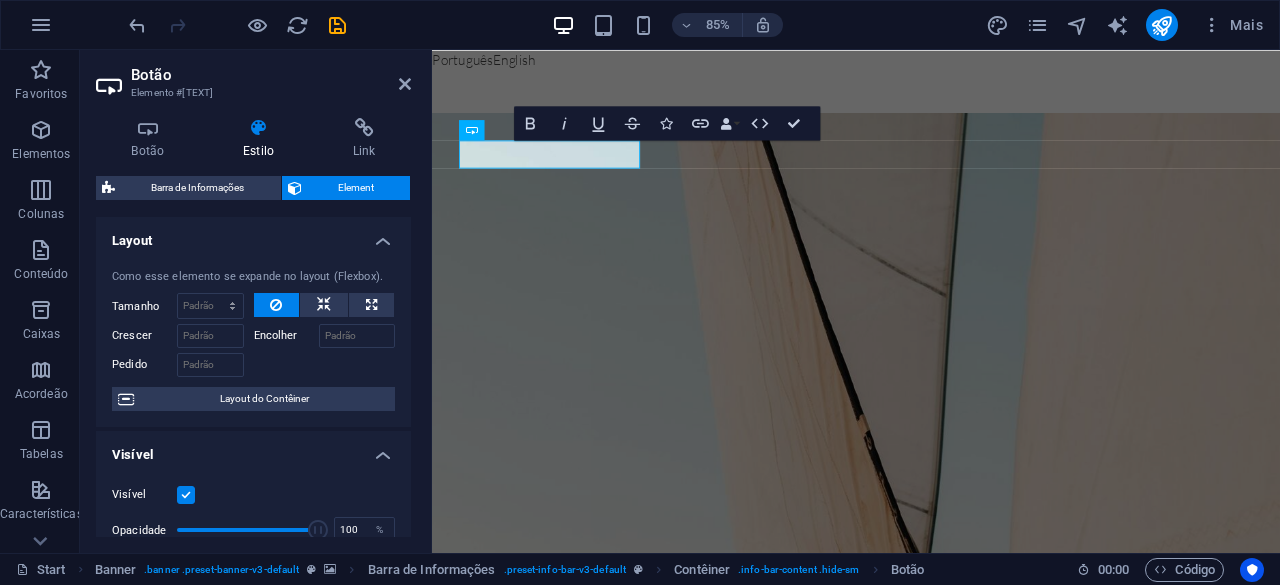 click on "Layout" at bounding box center (253, 235) 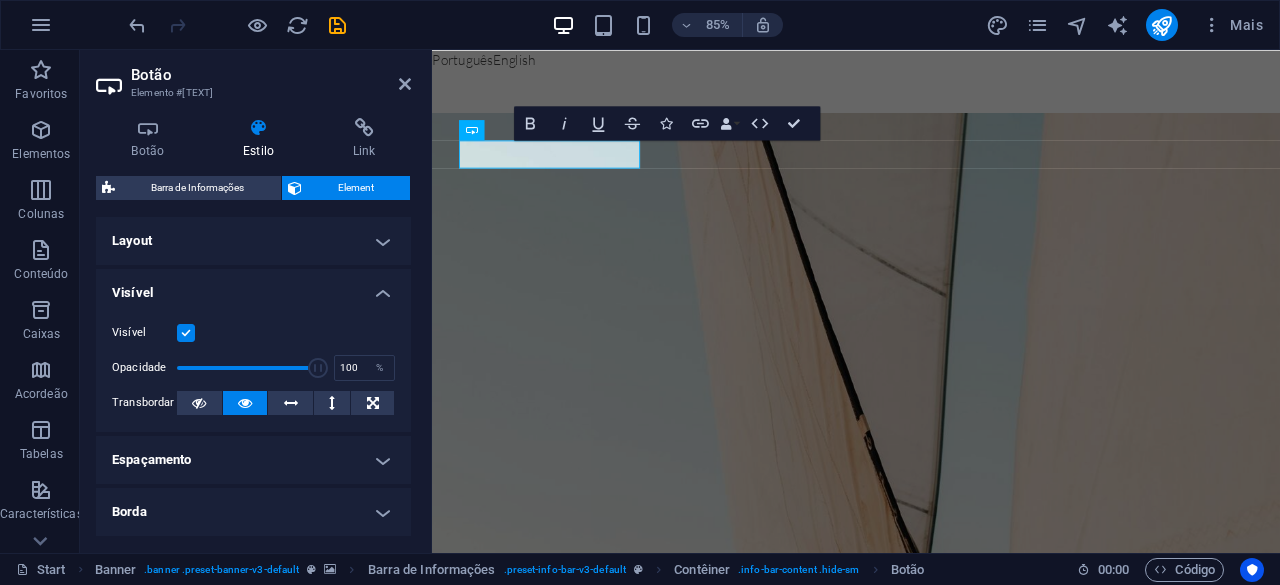 click on "Visível" at bounding box center [253, 287] 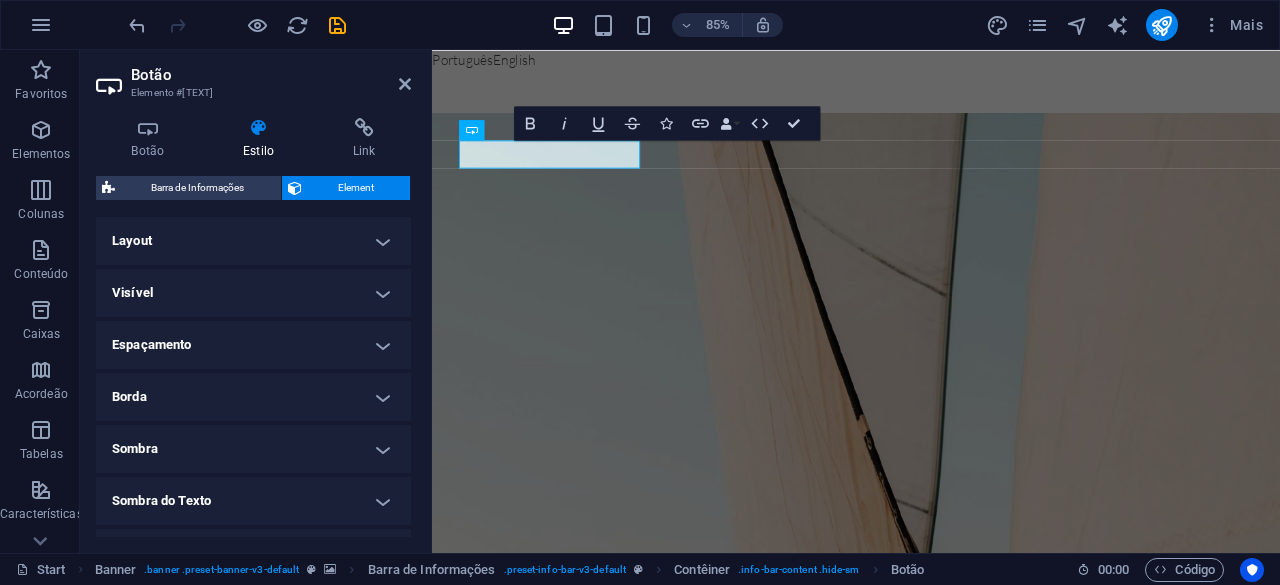 click on "Element" at bounding box center (356, 188) 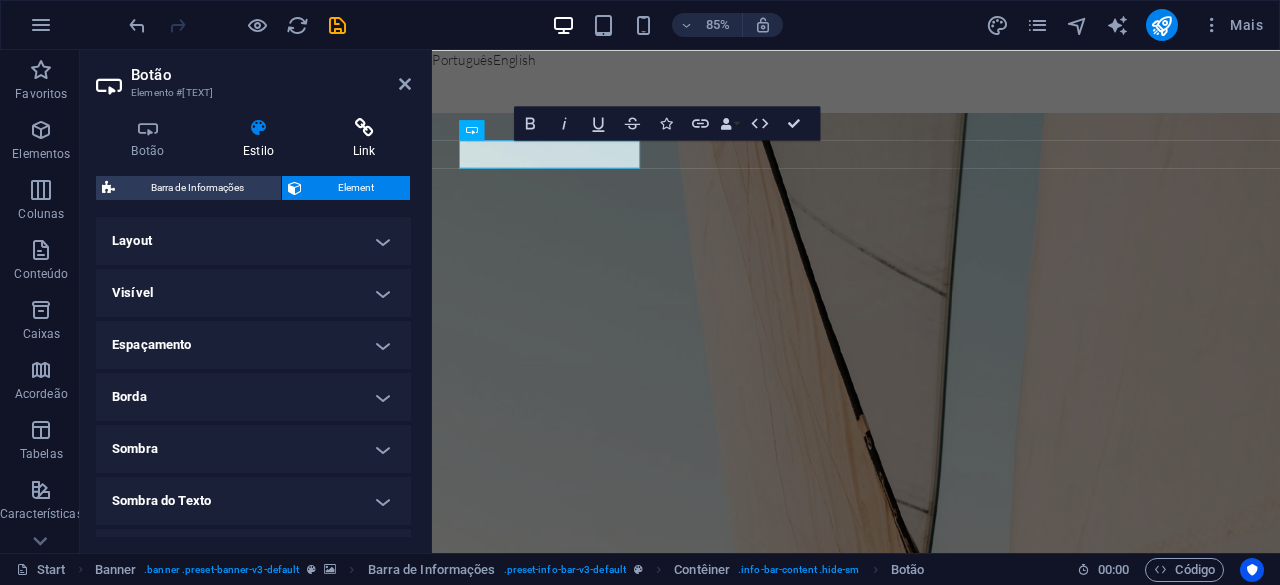 click on "Link" at bounding box center [364, 139] 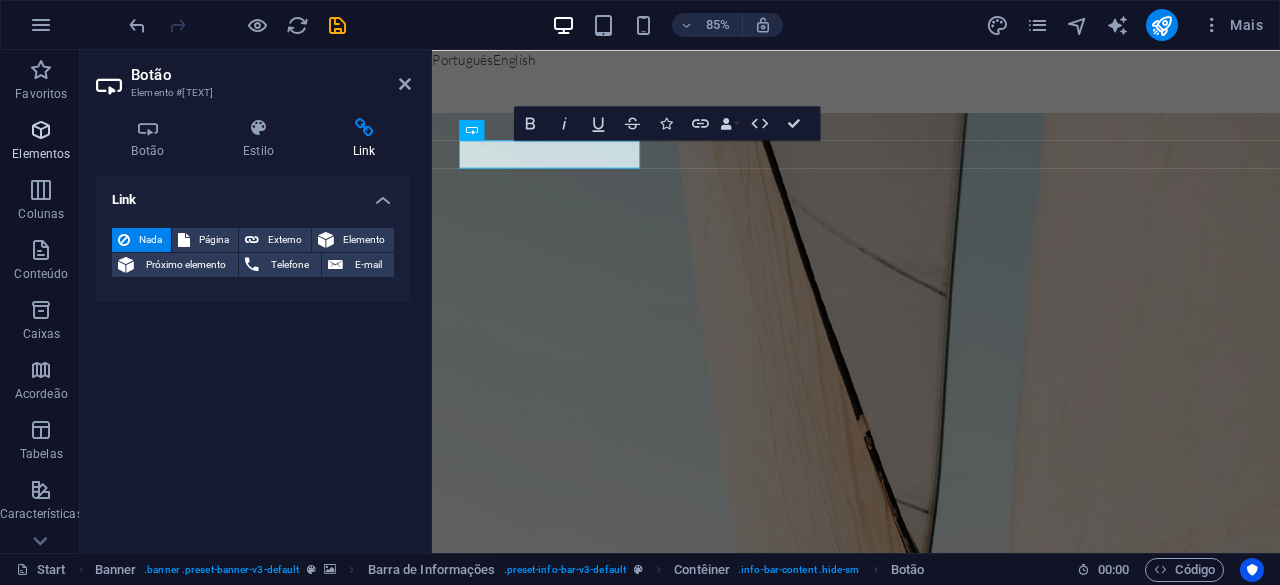 click on "Elementos" at bounding box center (41, 154) 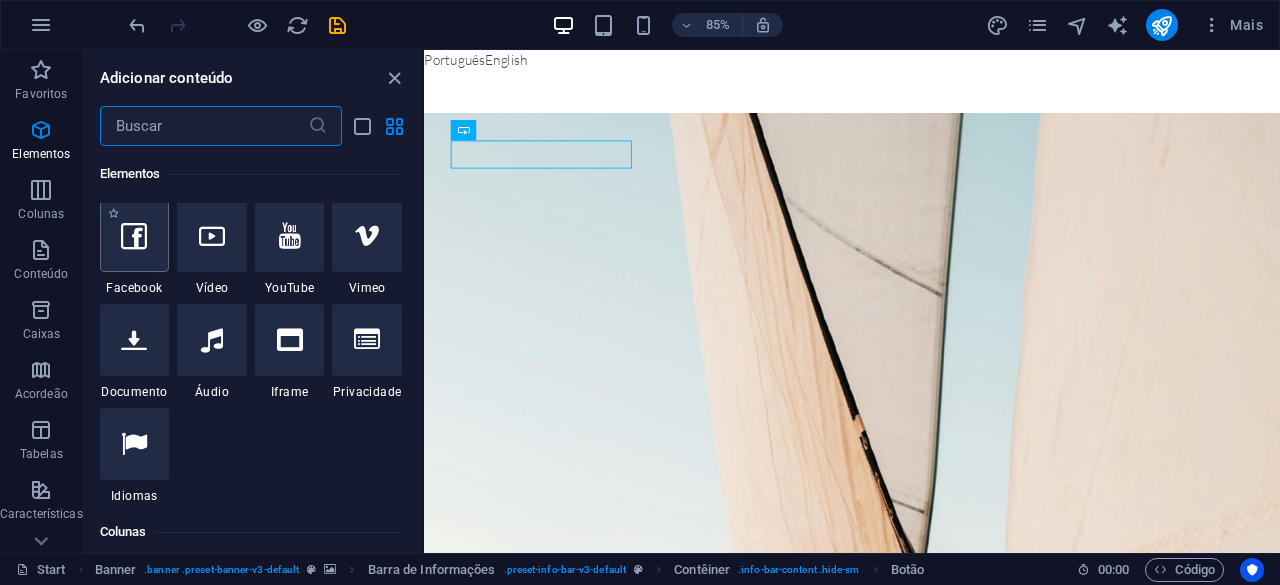 scroll, scrollTop: 713, scrollLeft: 0, axis: vertical 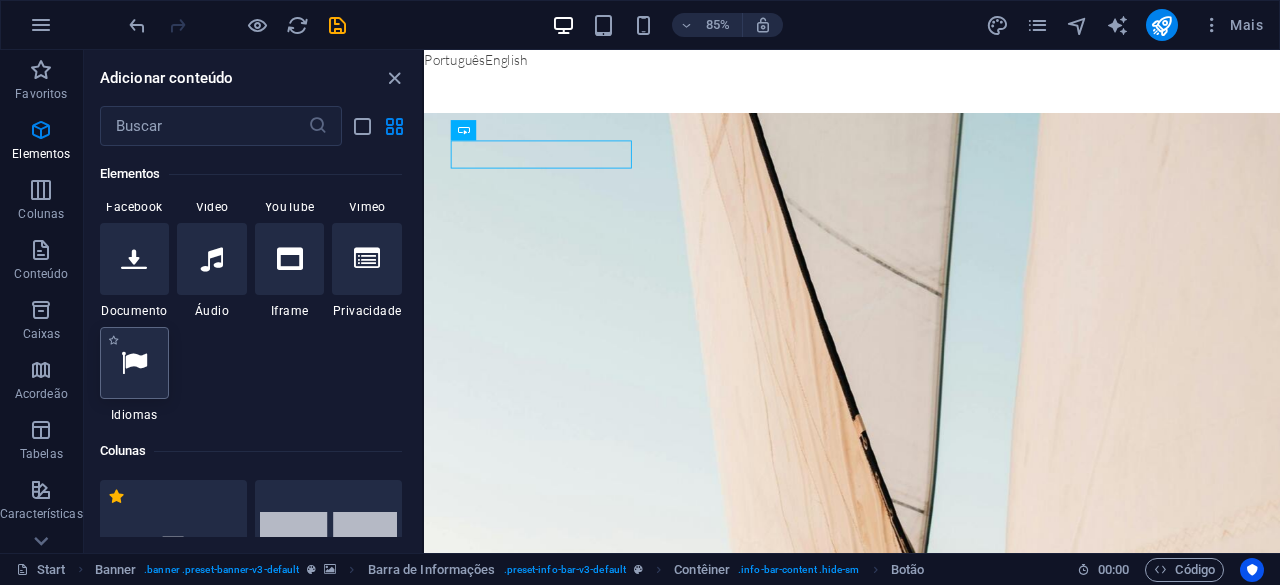 click at bounding box center (134, 363) 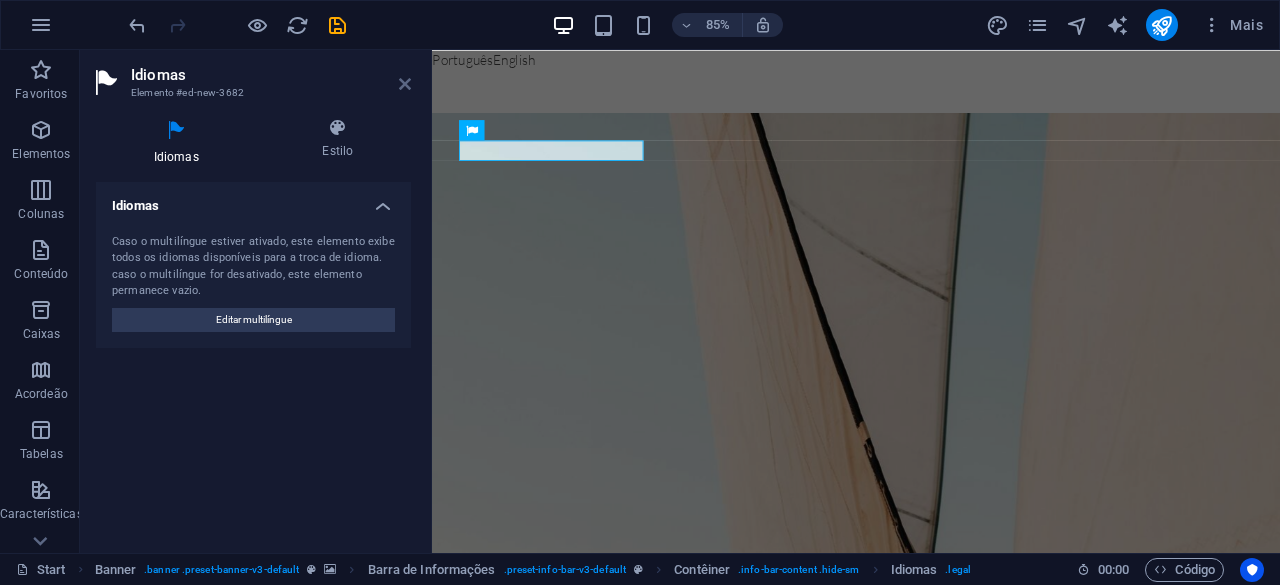 click at bounding box center [405, 84] 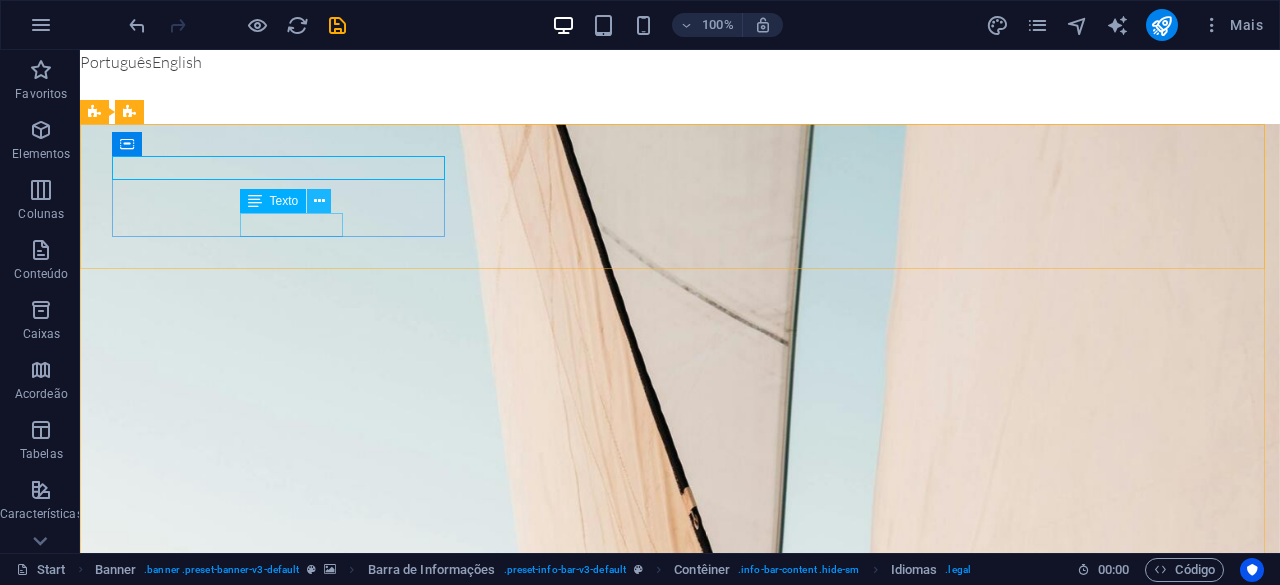 click at bounding box center (319, 201) 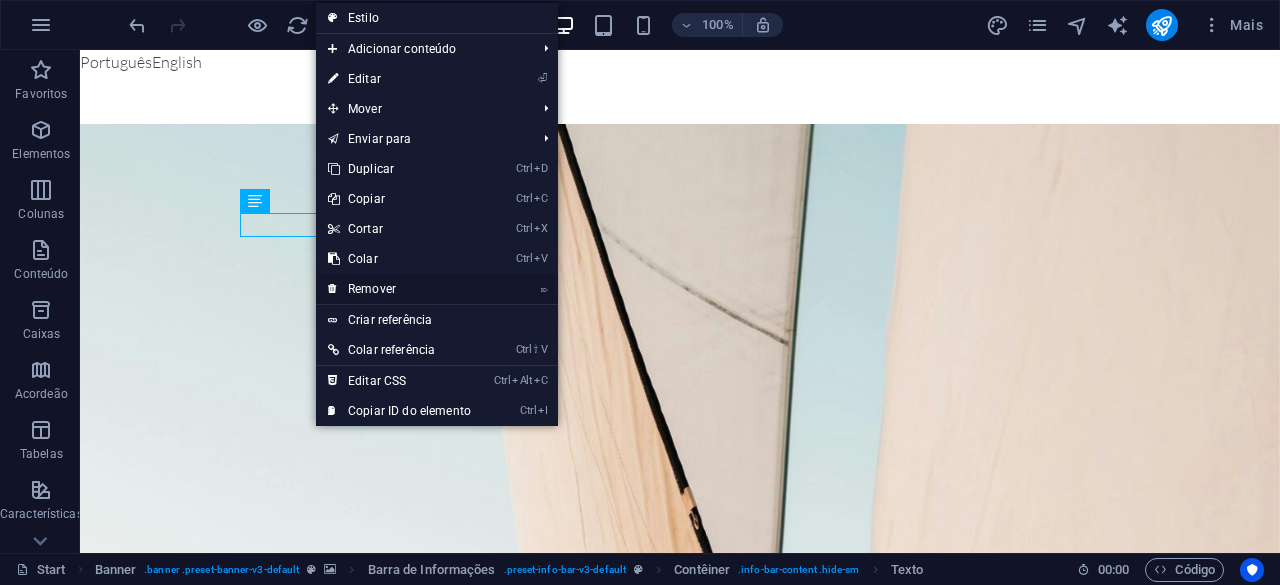 drag, startPoint x: 355, startPoint y: 284, endPoint x: 275, endPoint y: 235, distance: 93.813644 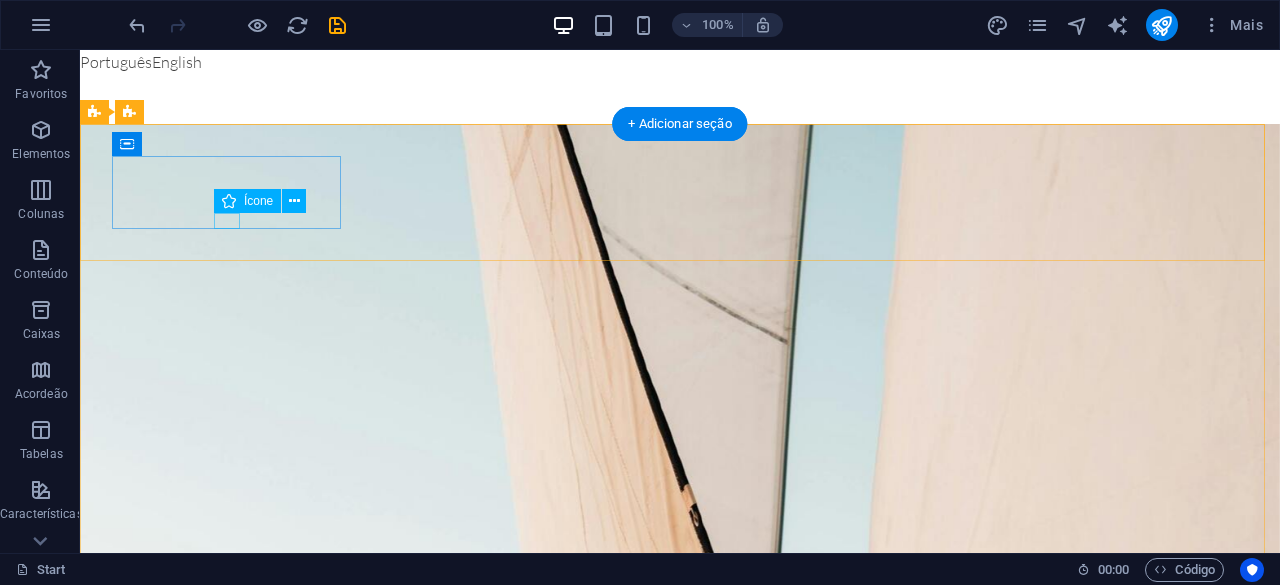click at bounding box center [672, 1265] 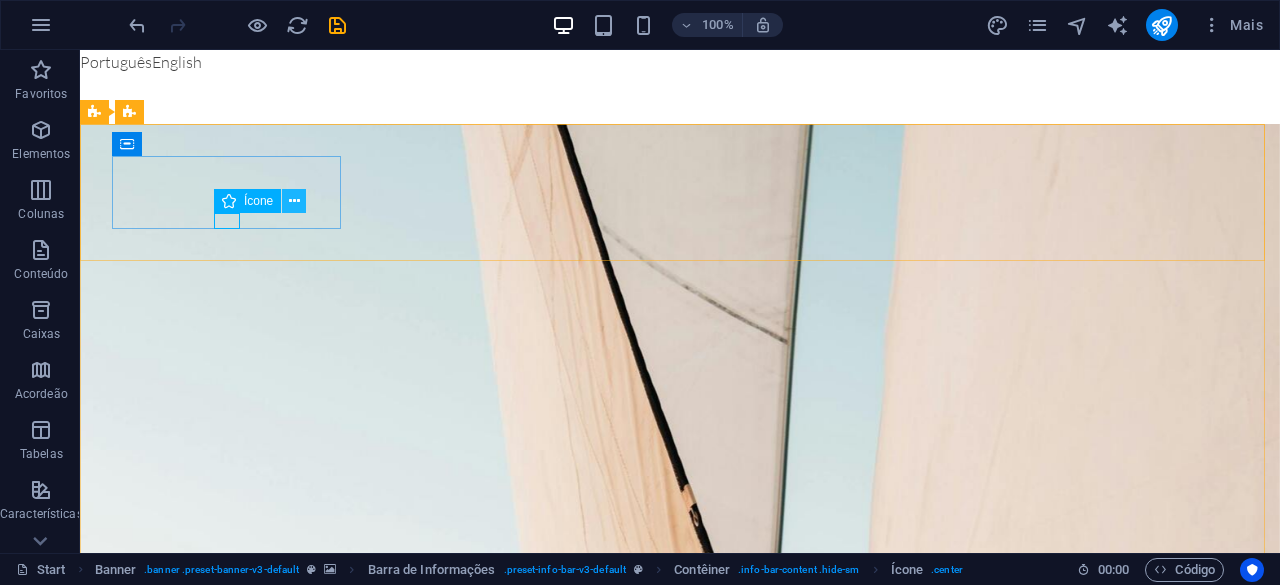 click at bounding box center (294, 201) 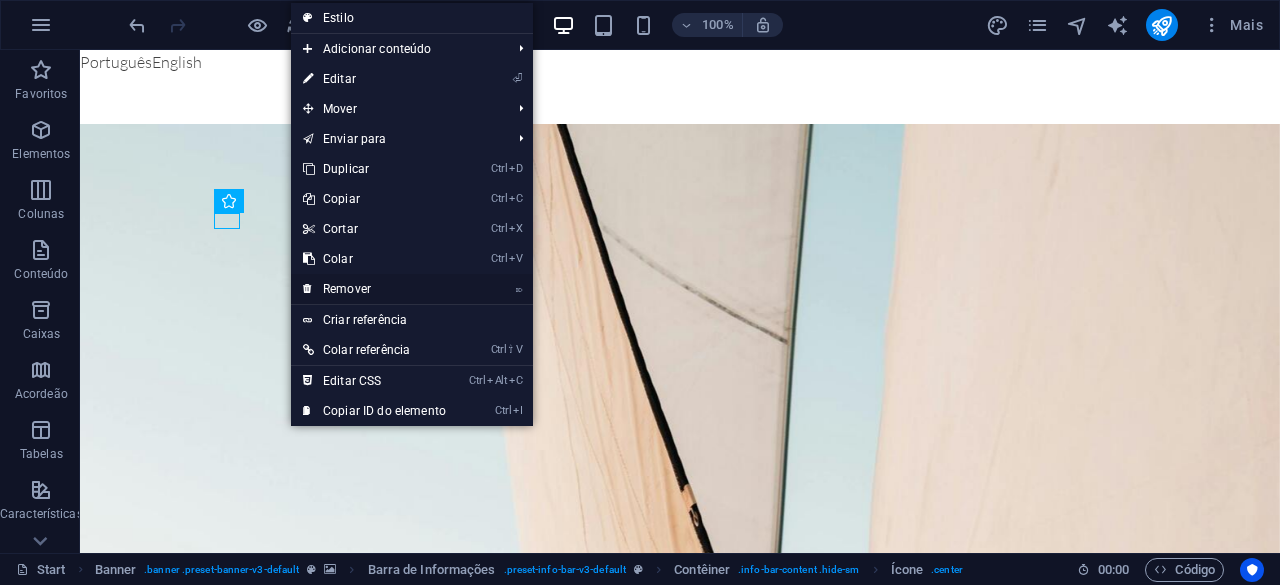 click on "⌦  Remover" at bounding box center (374, 289) 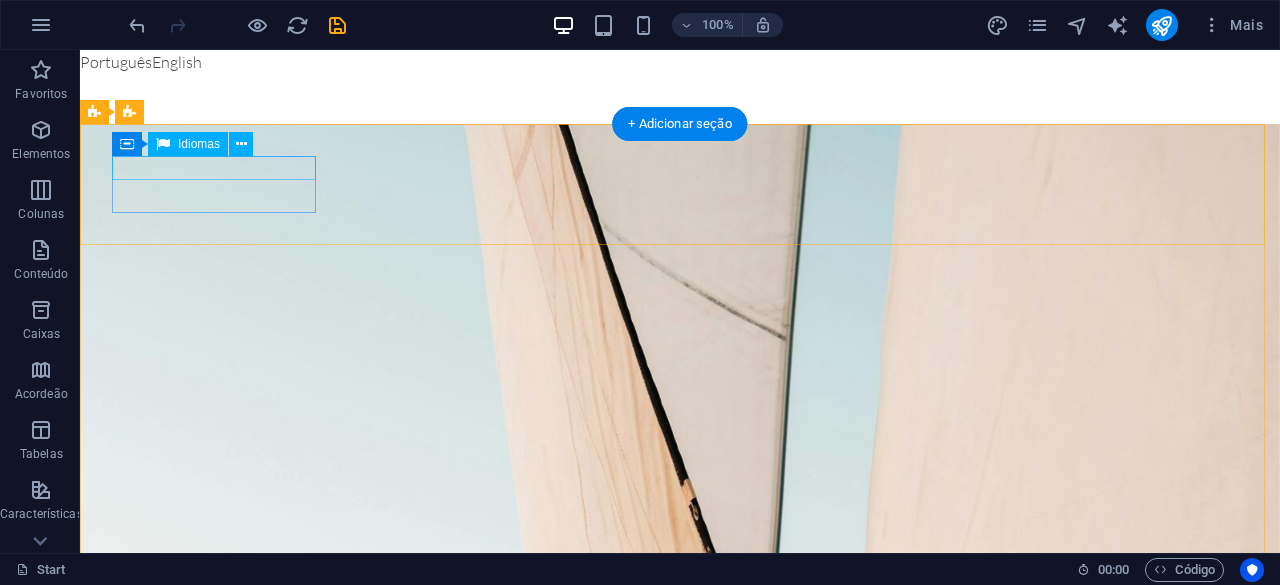 click on "Português English" at bounding box center (672, 1195) 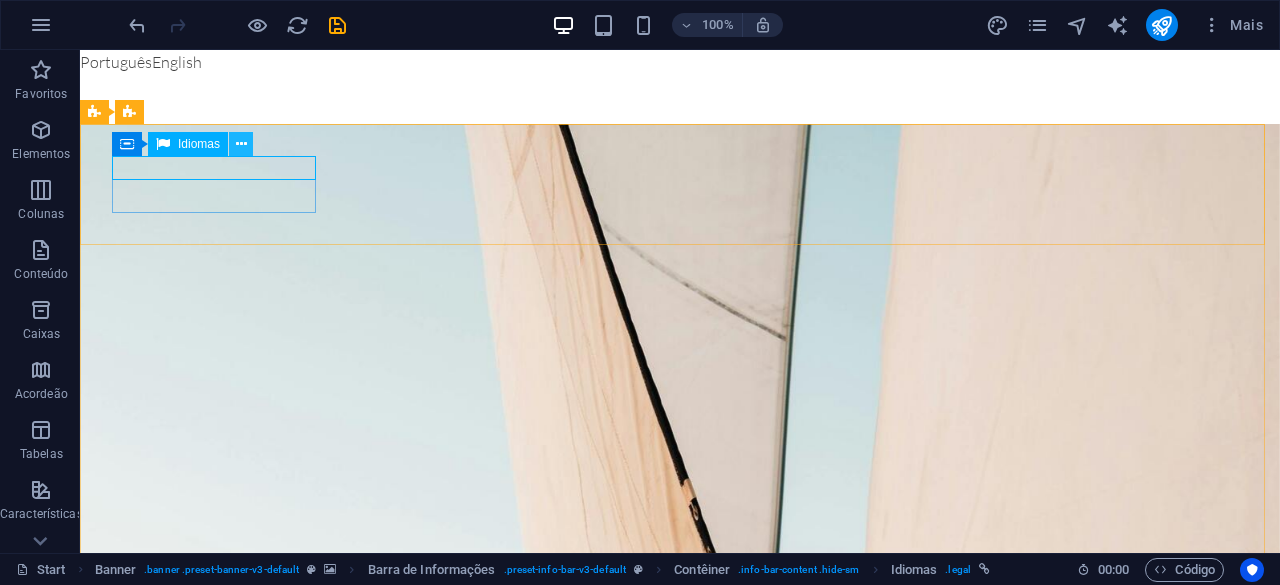 click at bounding box center [241, 144] 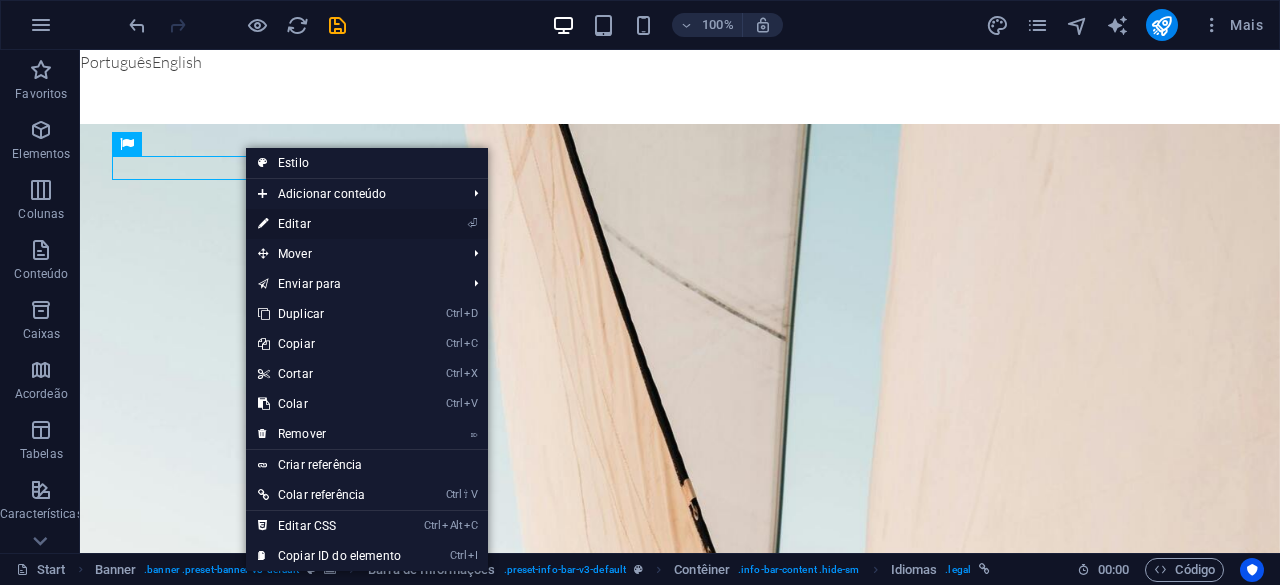 click on "⏎  Editar" at bounding box center (329, 224) 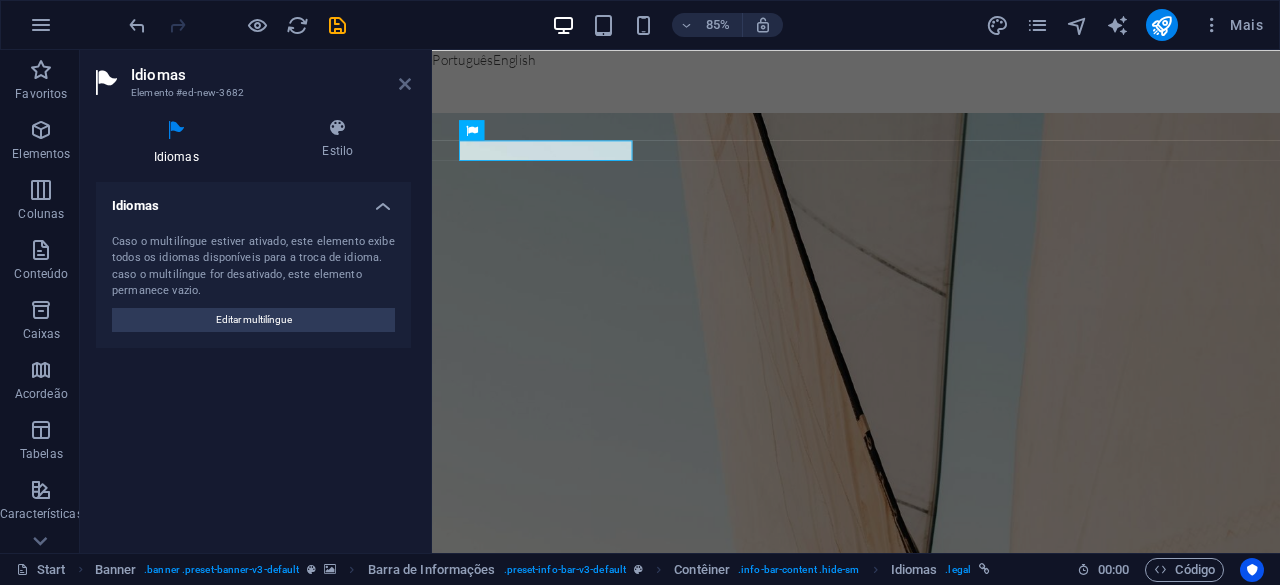 drag, startPoint x: 406, startPoint y: 87, endPoint x: 326, endPoint y: 36, distance: 94.873604 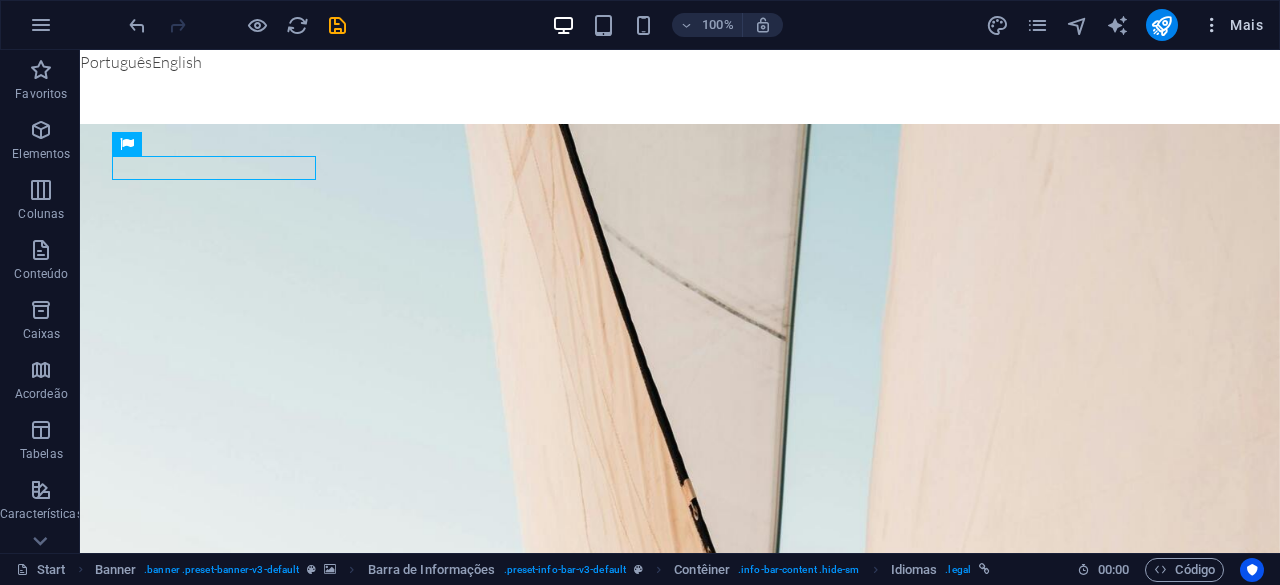 click on "Mais" at bounding box center [1232, 25] 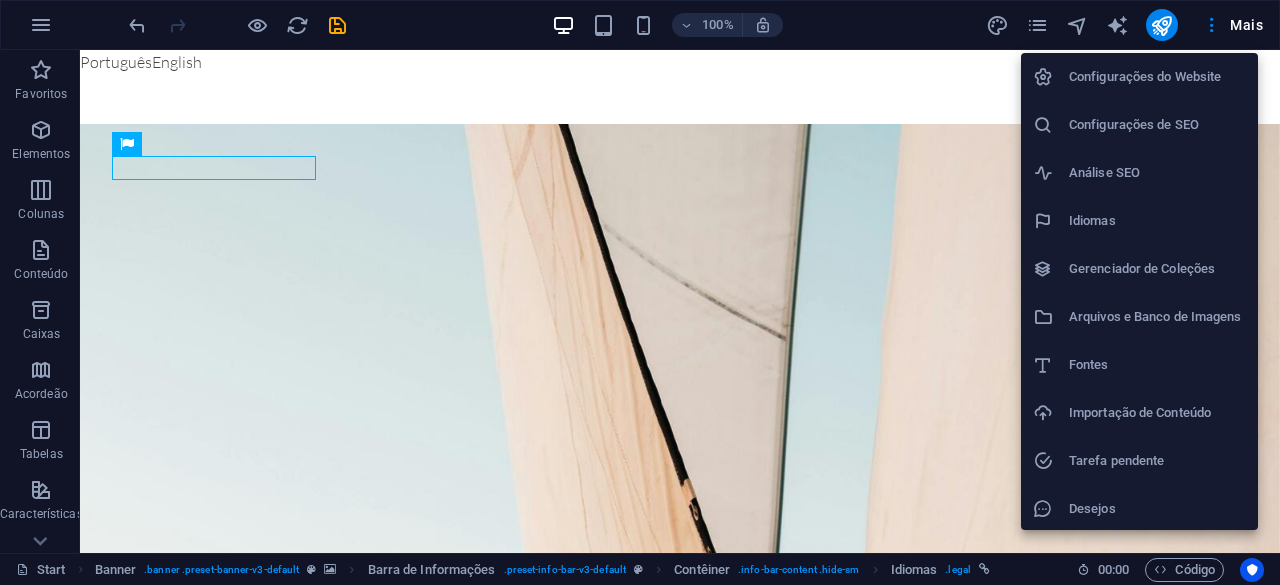 click on "Configurações do Website" at bounding box center (1157, 77) 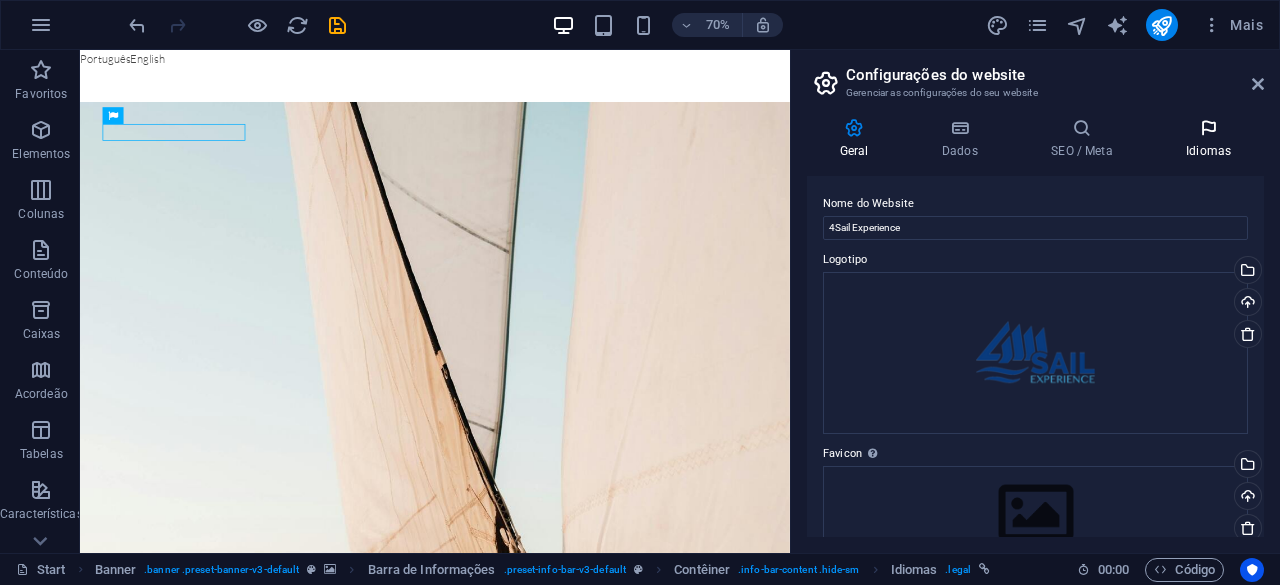 click on "Idiomas" at bounding box center [1208, 139] 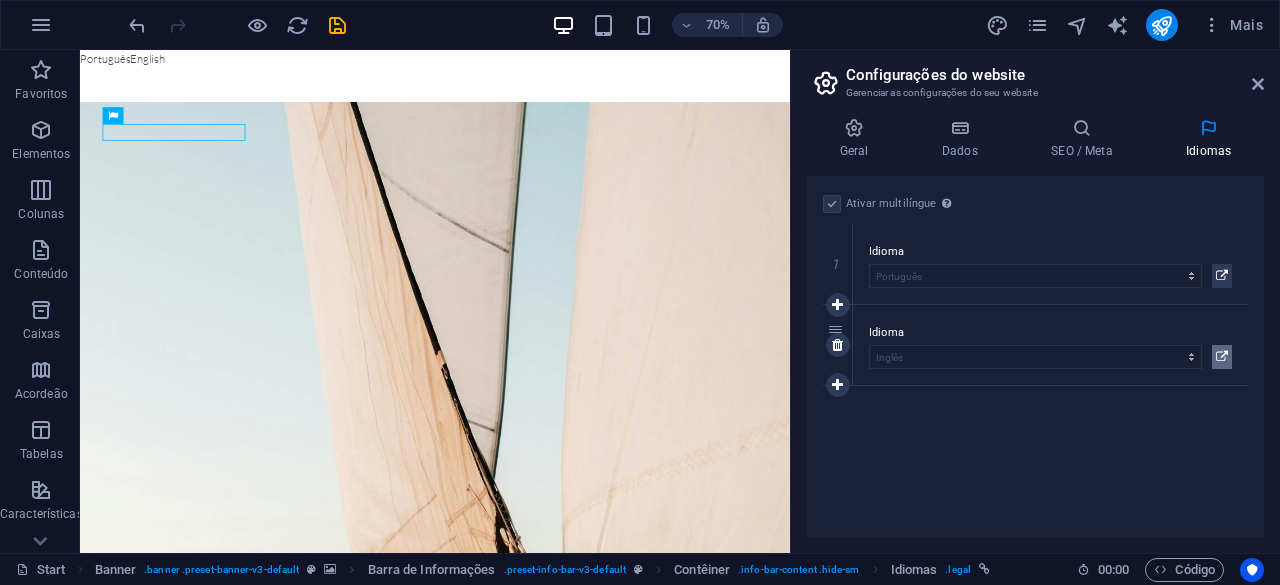 click at bounding box center (1222, 357) 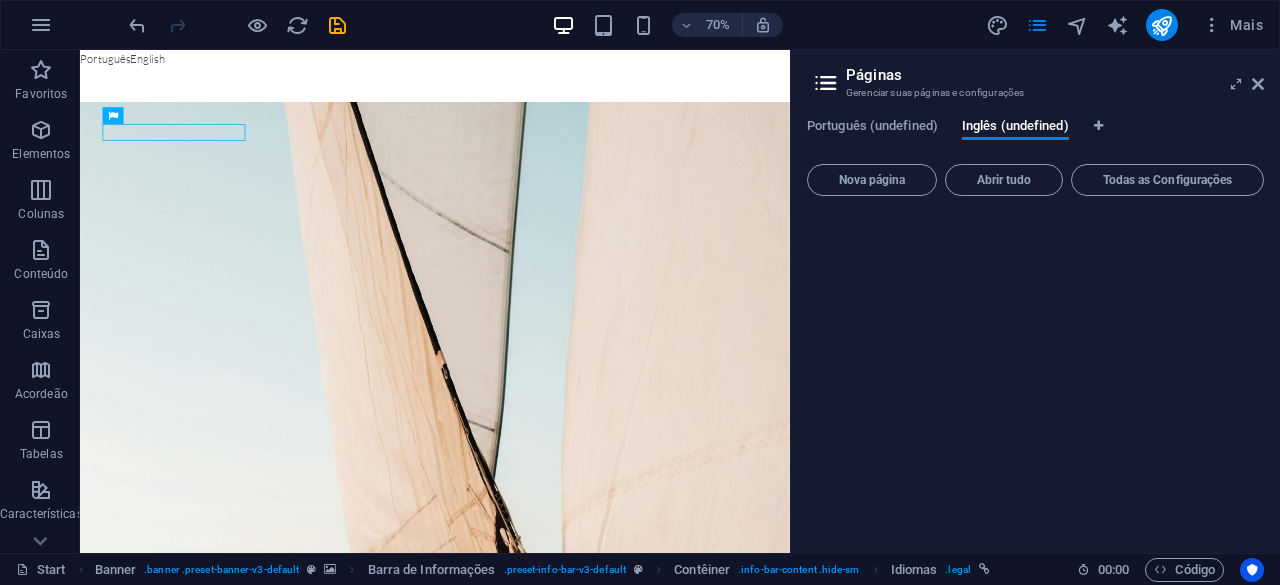 drag, startPoint x: 1010, startPoint y: 131, endPoint x: 1034, endPoint y: 308, distance: 178.6197 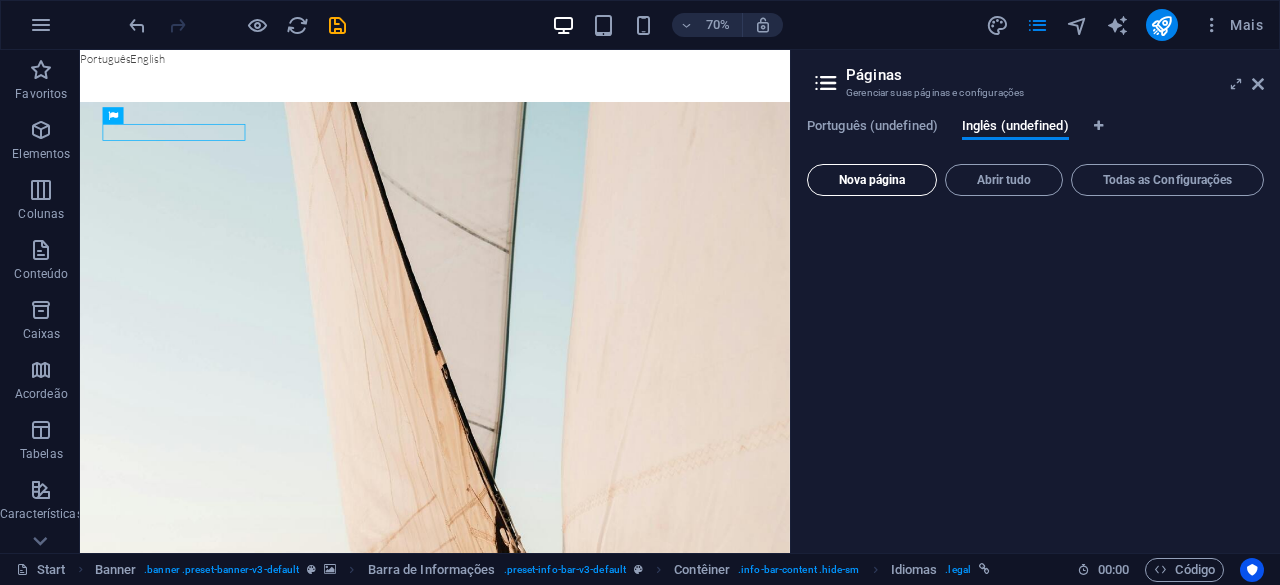 click on "Nova página" at bounding box center (872, 180) 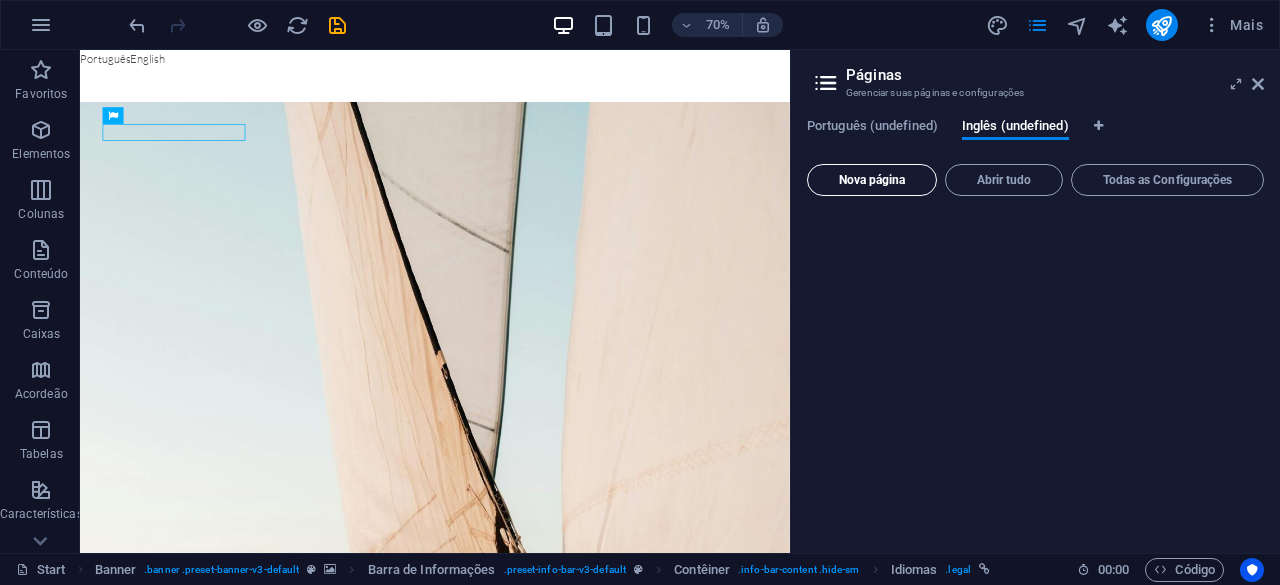 click on "Nova página" at bounding box center [872, 180] 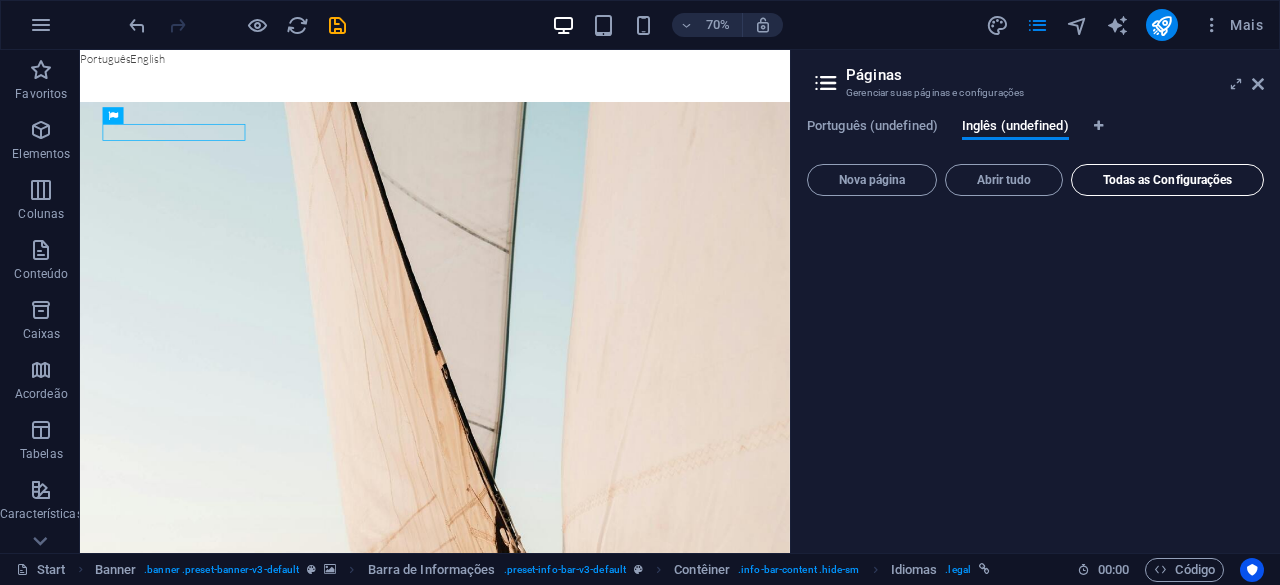 click on "Todas as Configurações" at bounding box center (1167, 180) 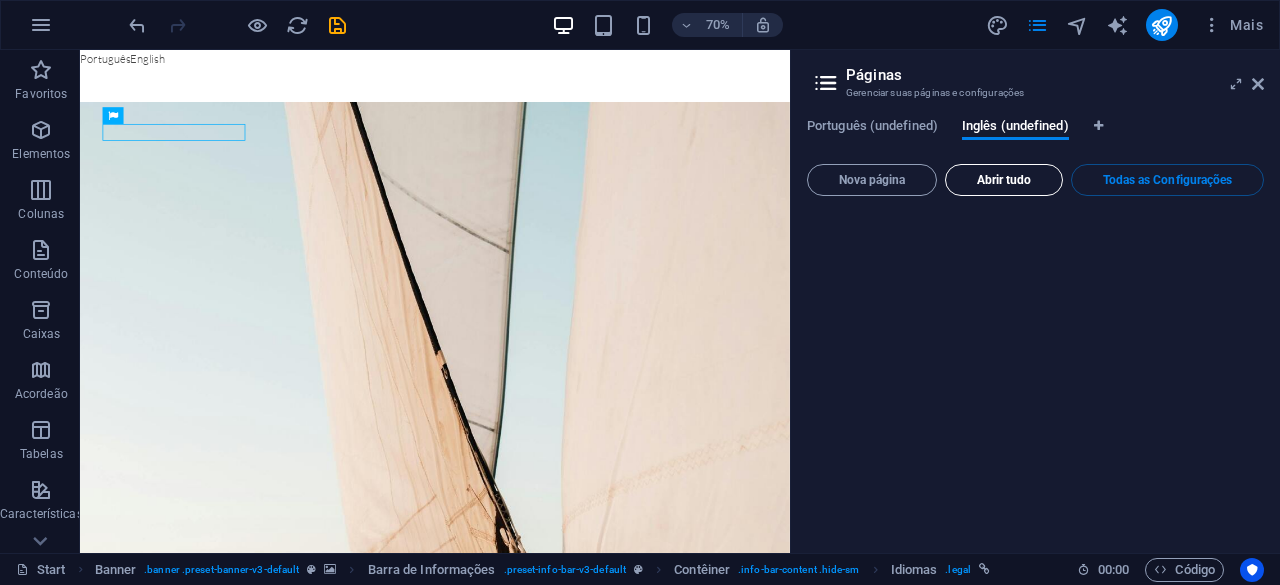 click on "Abrir tudo" at bounding box center [1004, 180] 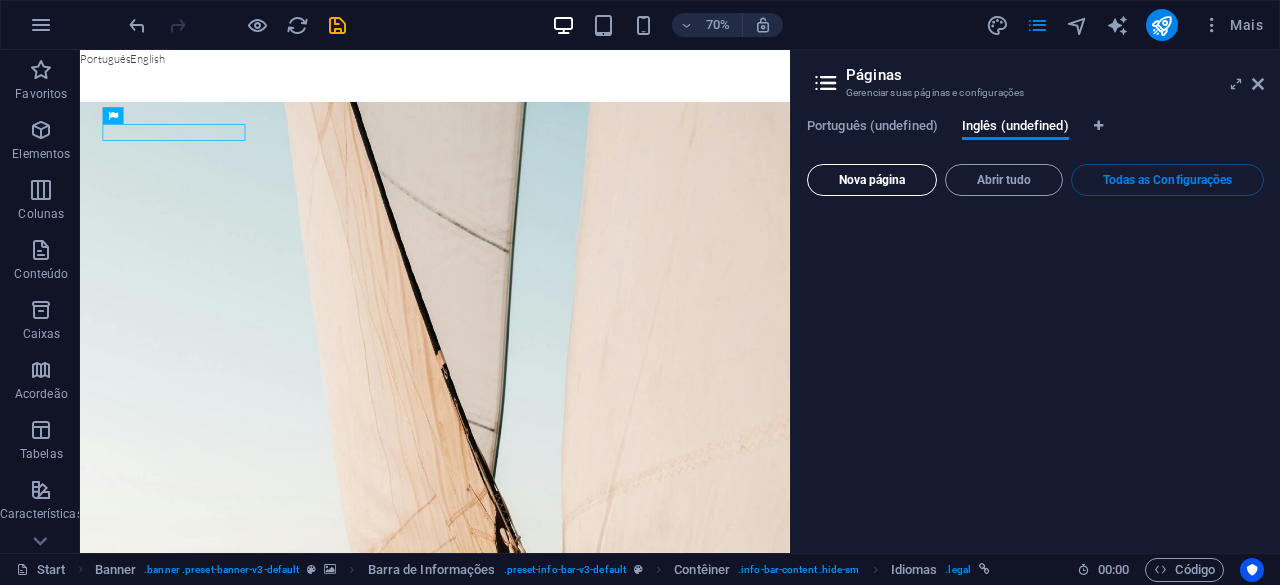 click on "Nova página" at bounding box center [872, 180] 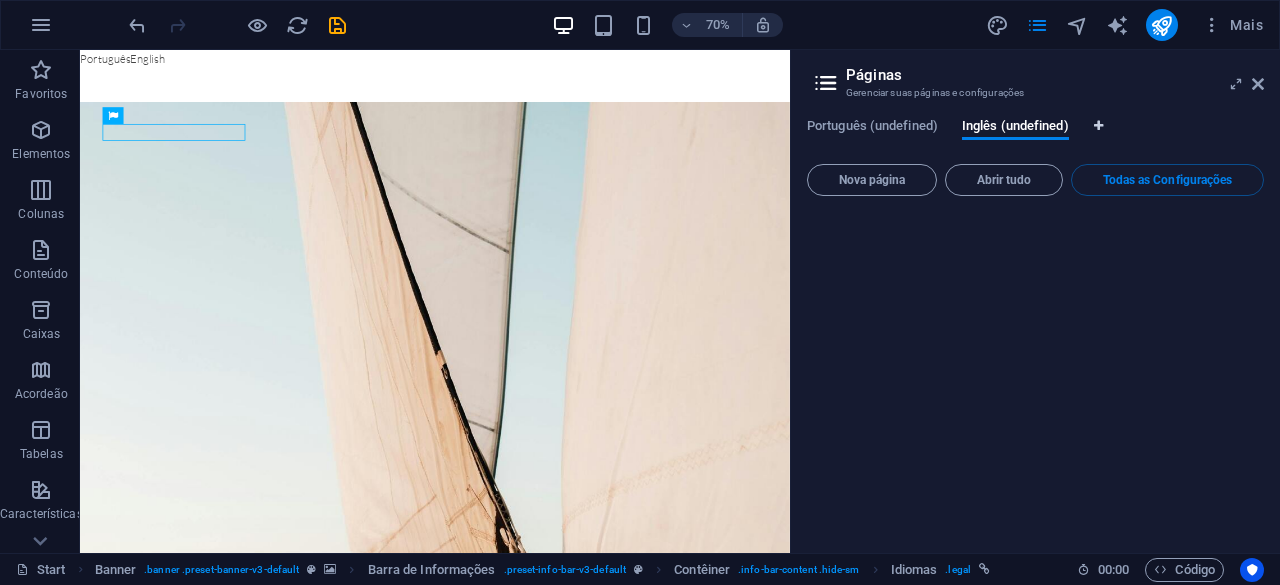 click at bounding box center [1098, 126] 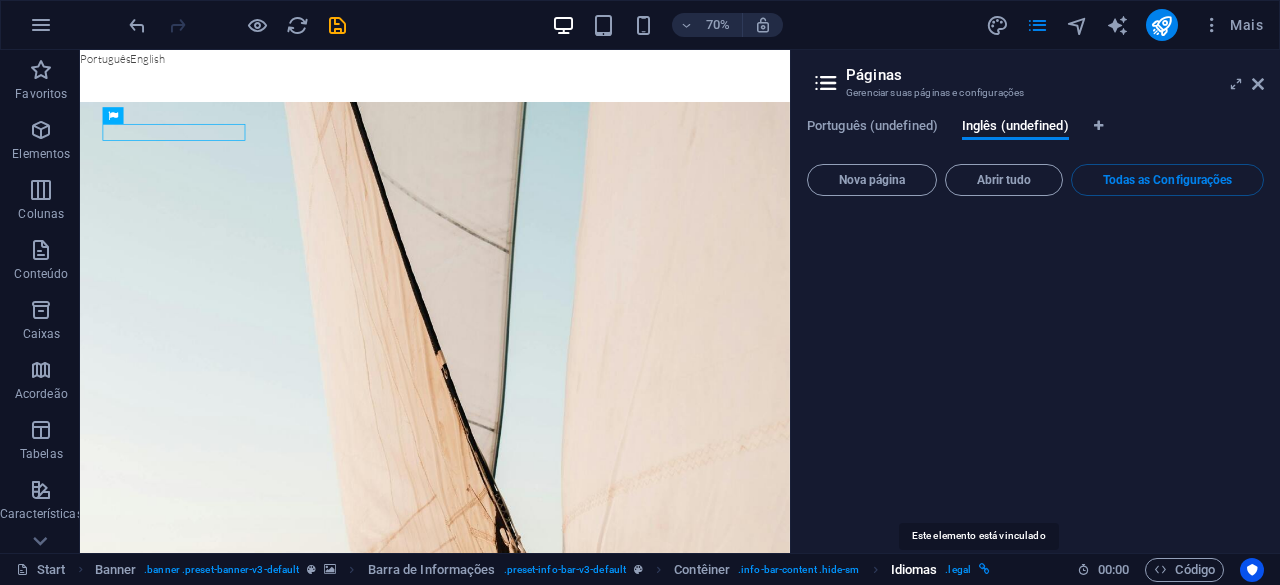 click at bounding box center (984, 569) 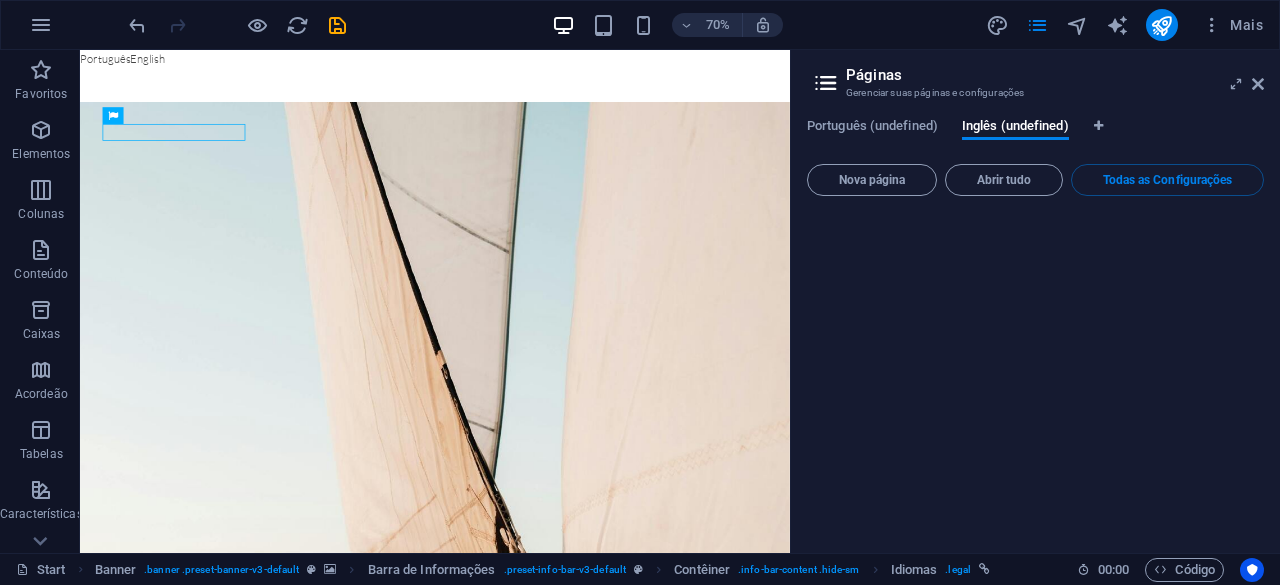 click on "Páginas Gerenciar suas páginas e configurações" at bounding box center [1037, 76] 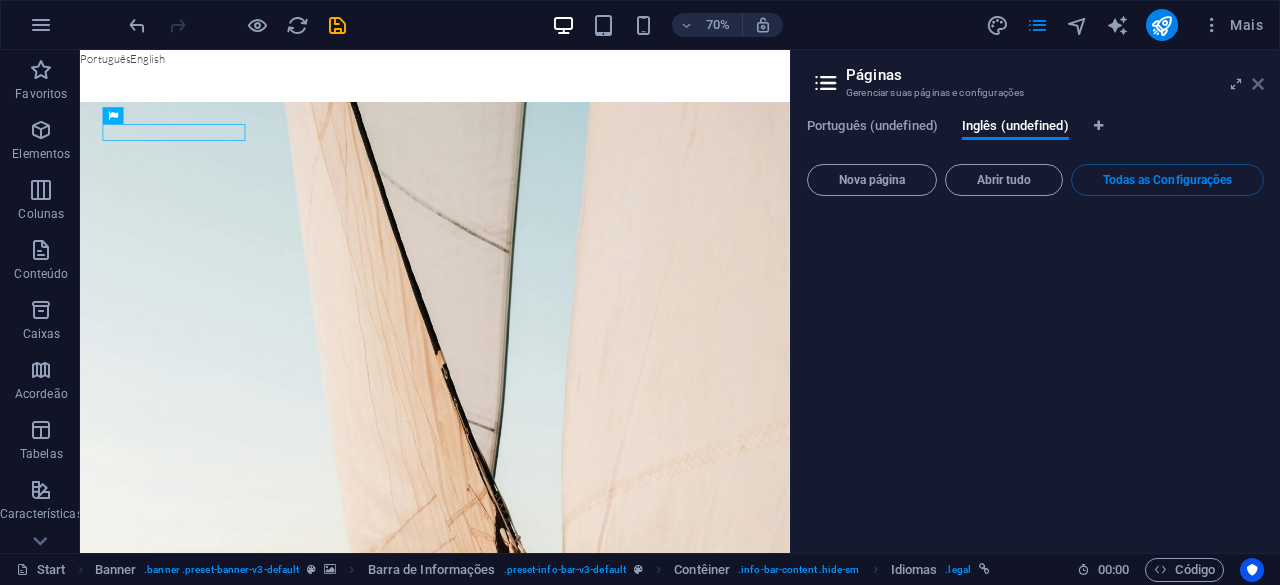 click at bounding box center [1258, 84] 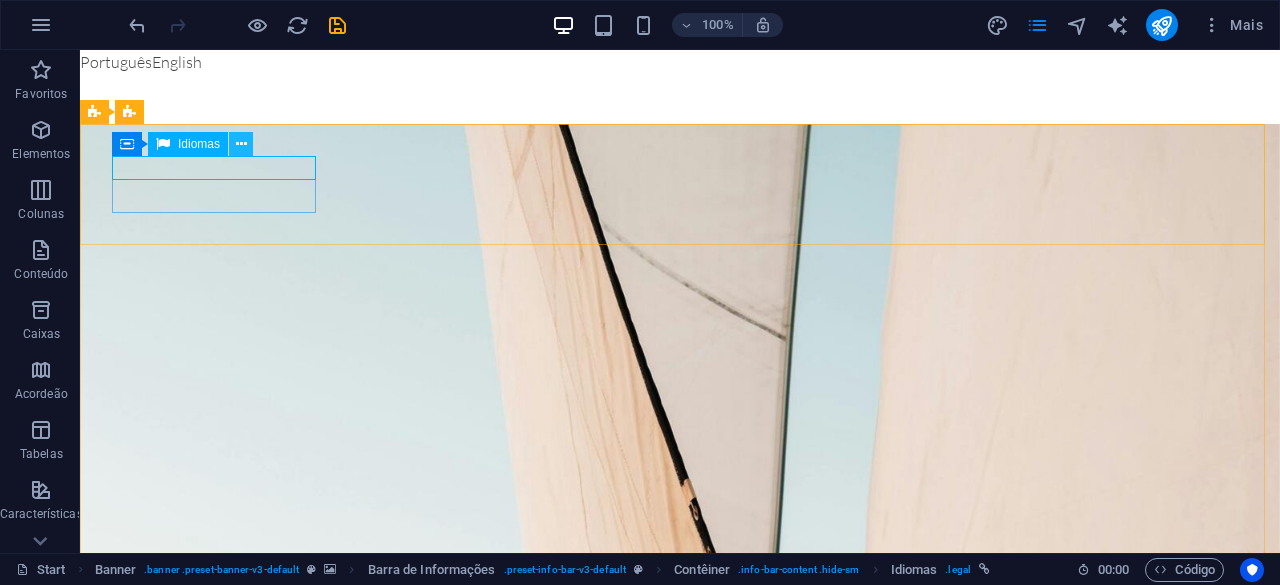 click at bounding box center [241, 144] 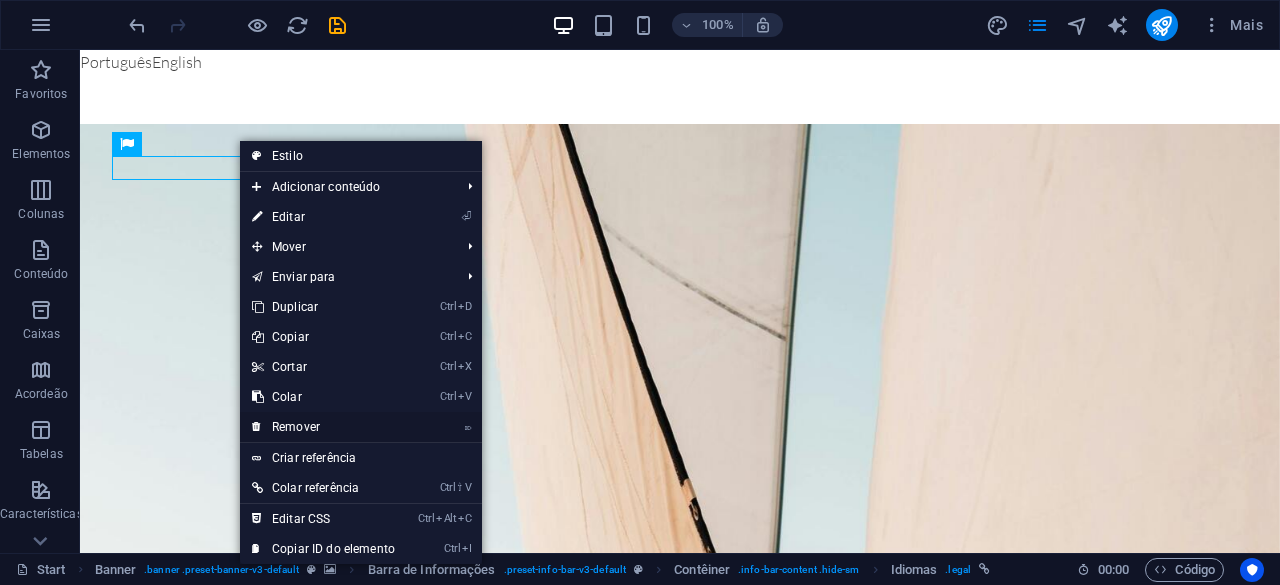click on "⌦  Remover" at bounding box center [323, 427] 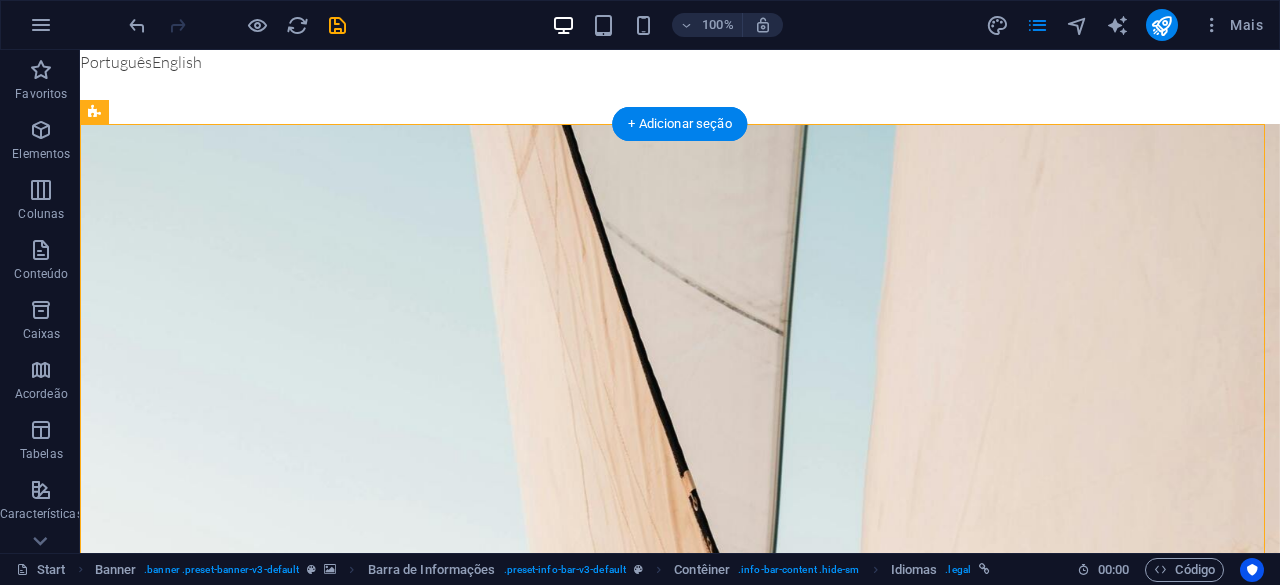 drag, startPoint x: 154, startPoint y: 166, endPoint x: 612, endPoint y: 174, distance: 458.06985 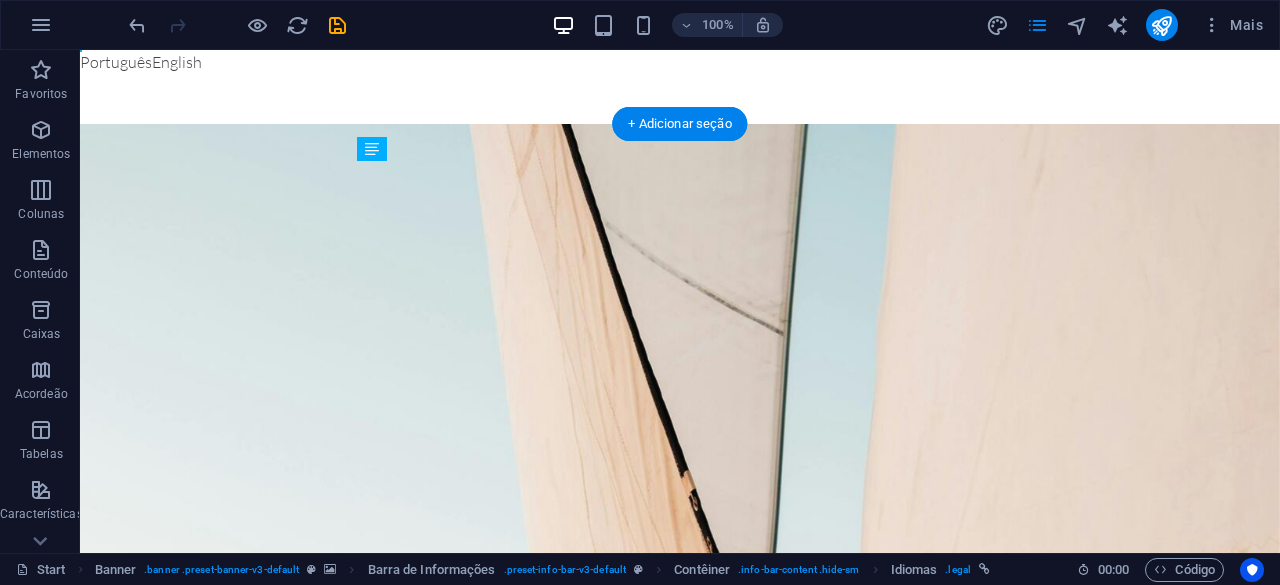 drag, startPoint x: 510, startPoint y: 169, endPoint x: 410, endPoint y: 173, distance: 100.07997 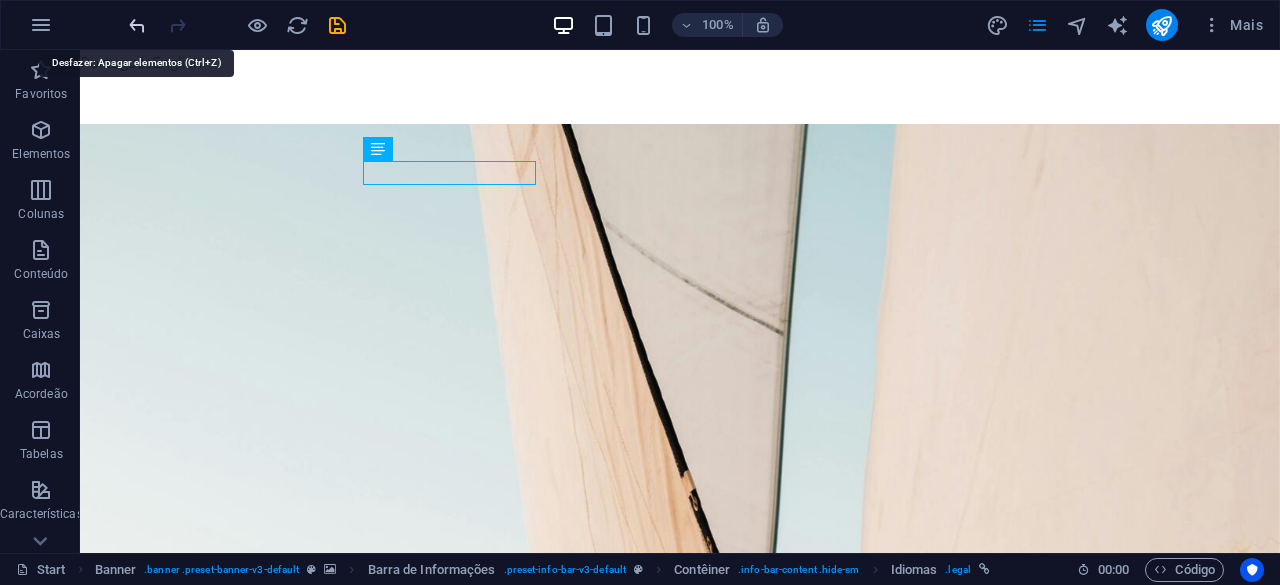 click at bounding box center [137, 25] 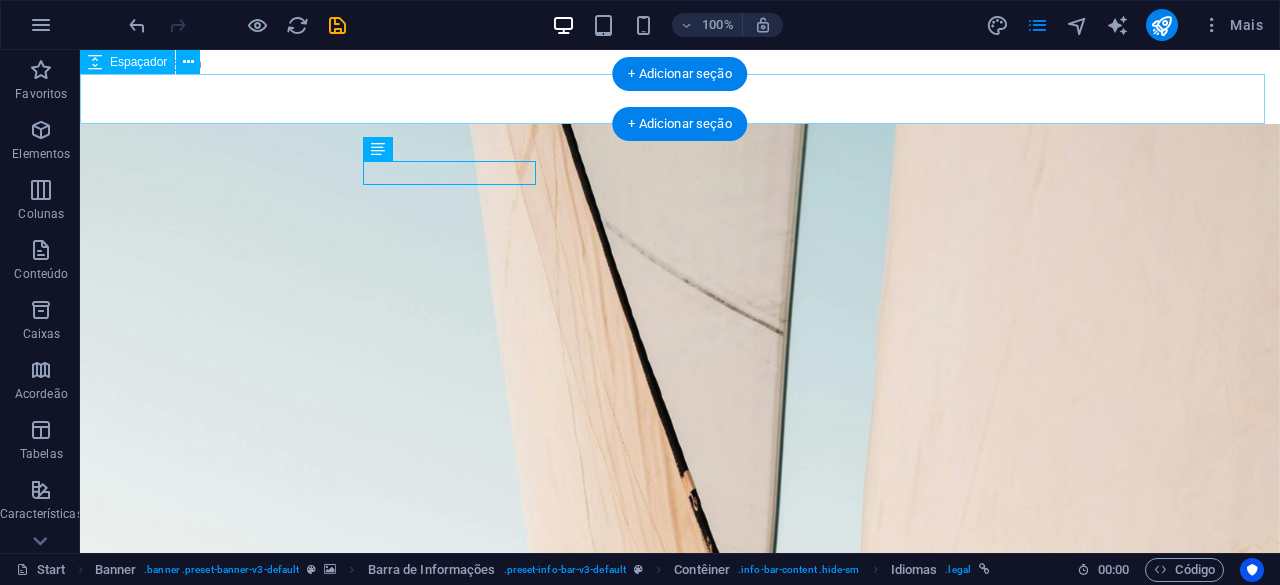 click at bounding box center [680, 99] 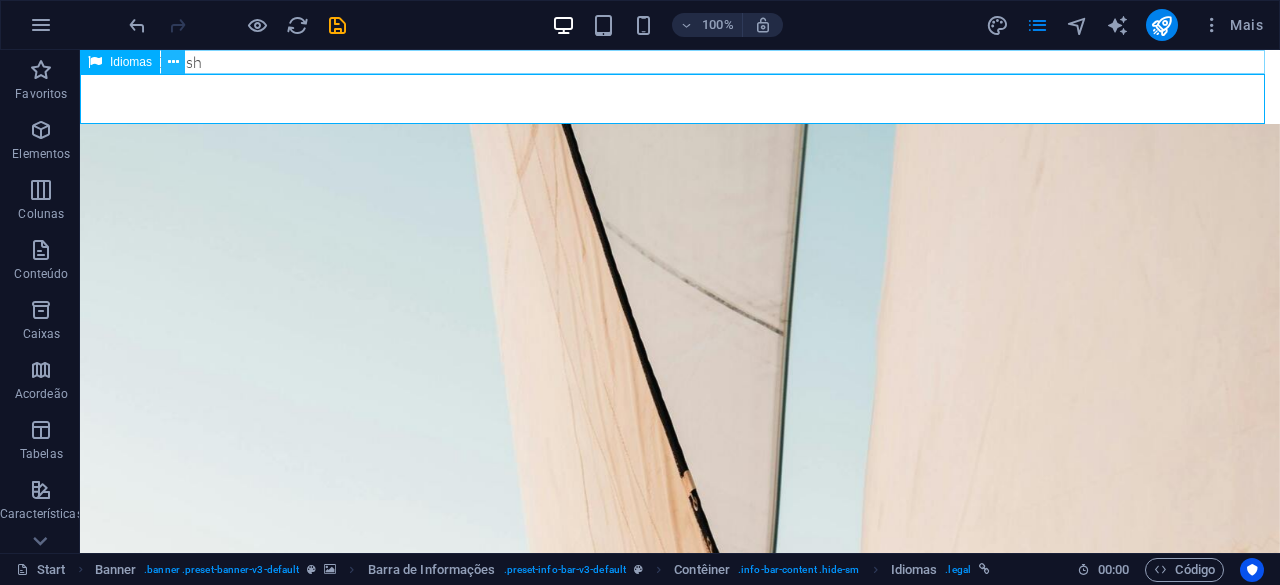 click at bounding box center (173, 62) 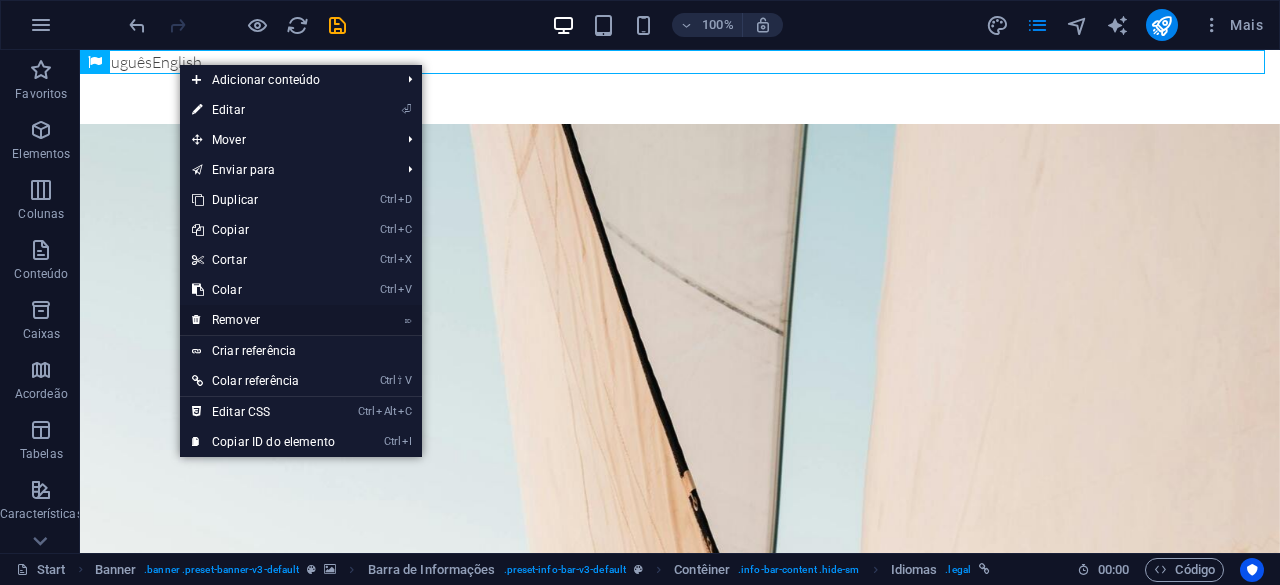 click on "⌦  Remover" at bounding box center [263, 320] 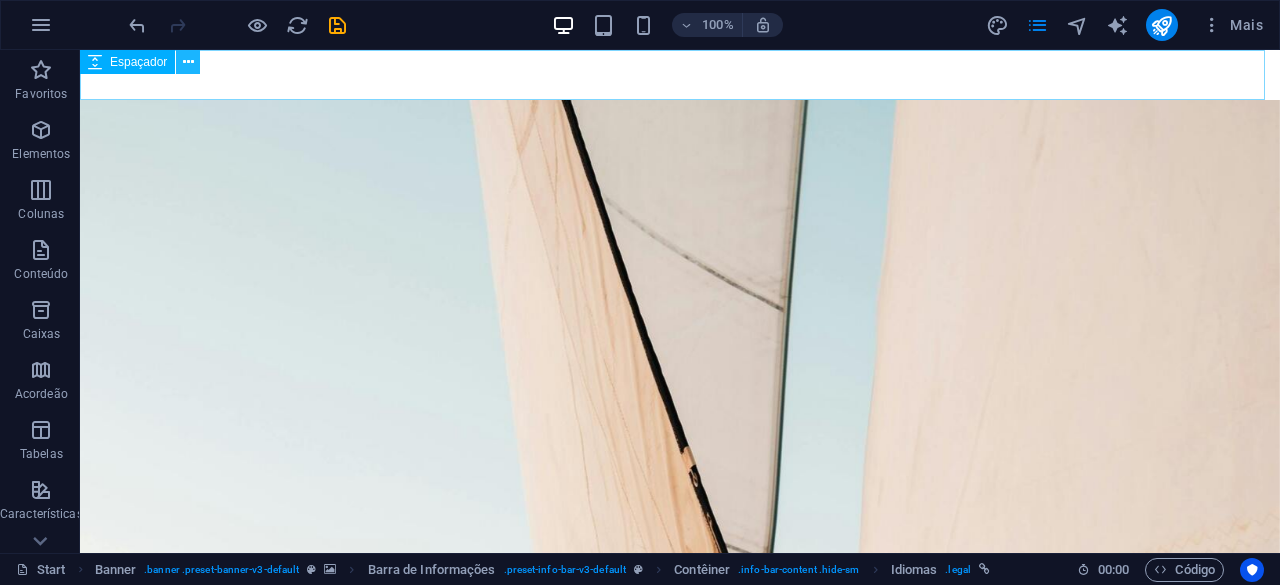 click at bounding box center [188, 62] 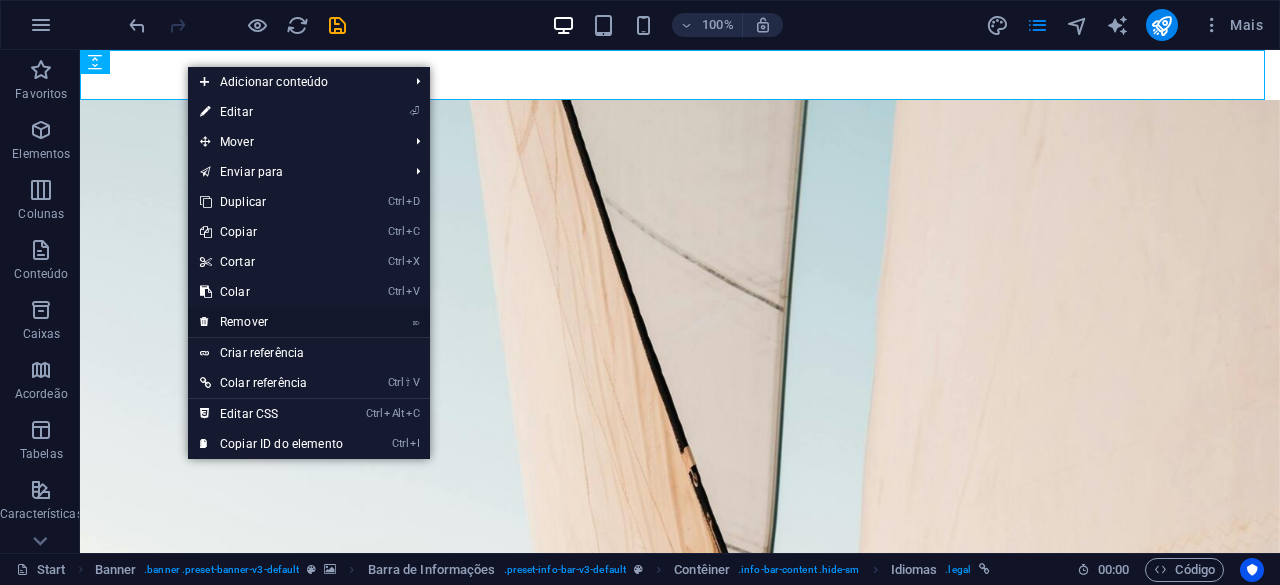 drag, startPoint x: 173, startPoint y: 266, endPoint x: 253, endPoint y: 316, distance: 94.33981 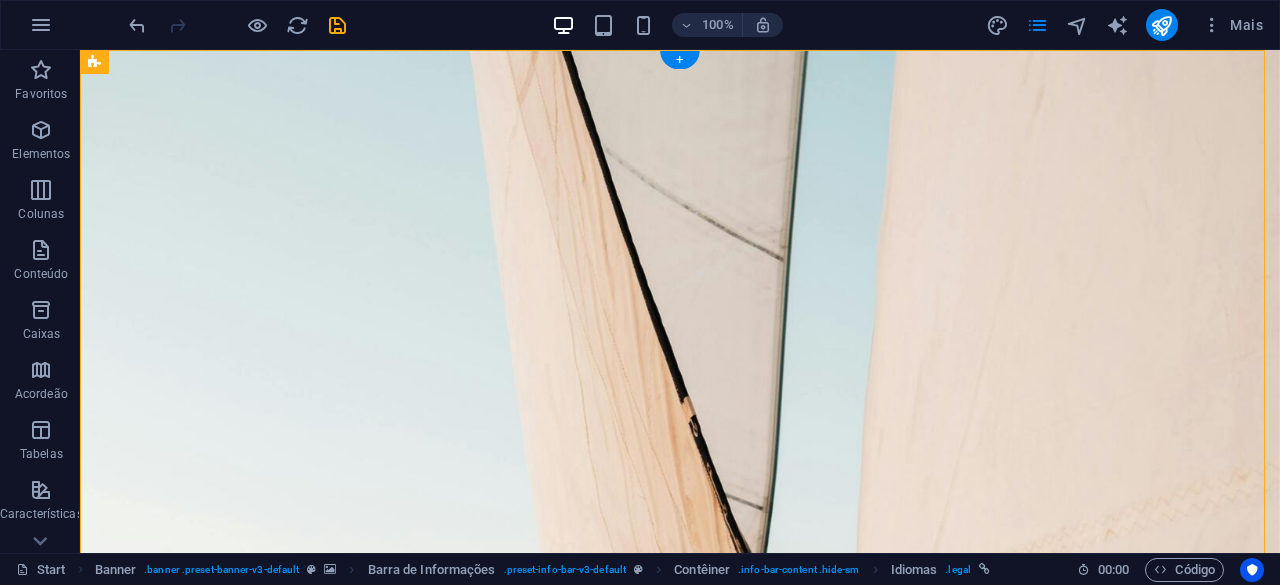 drag, startPoint x: 546, startPoint y: 98, endPoint x: 352, endPoint y: 99, distance: 194.00258 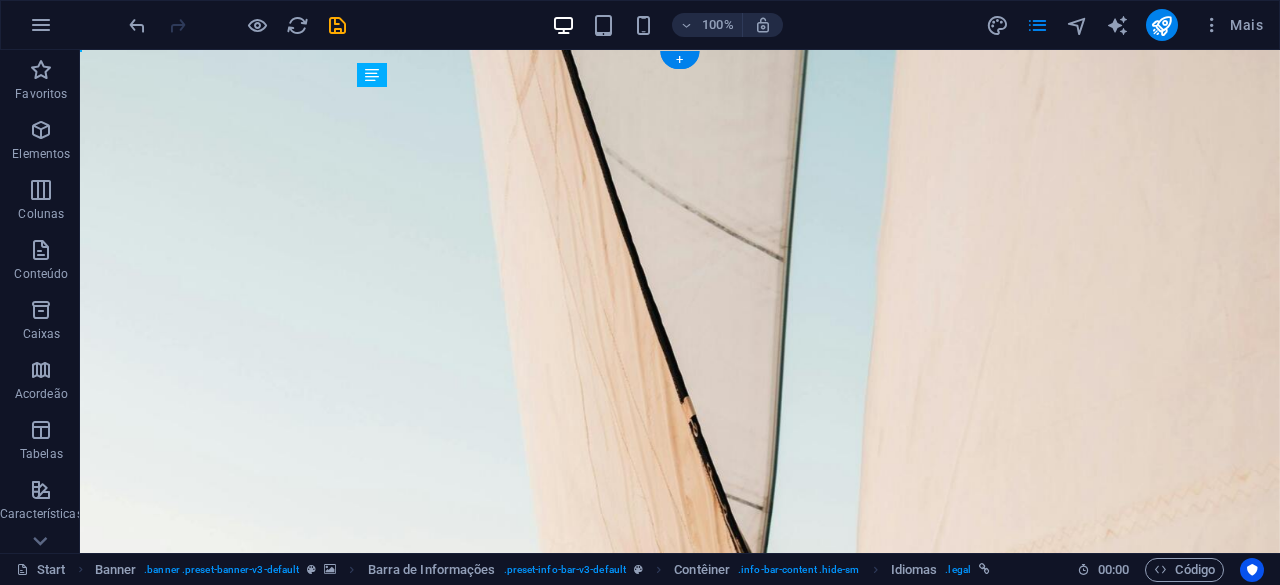 drag, startPoint x: 364, startPoint y: 97, endPoint x: 560, endPoint y: 102, distance: 196.06377 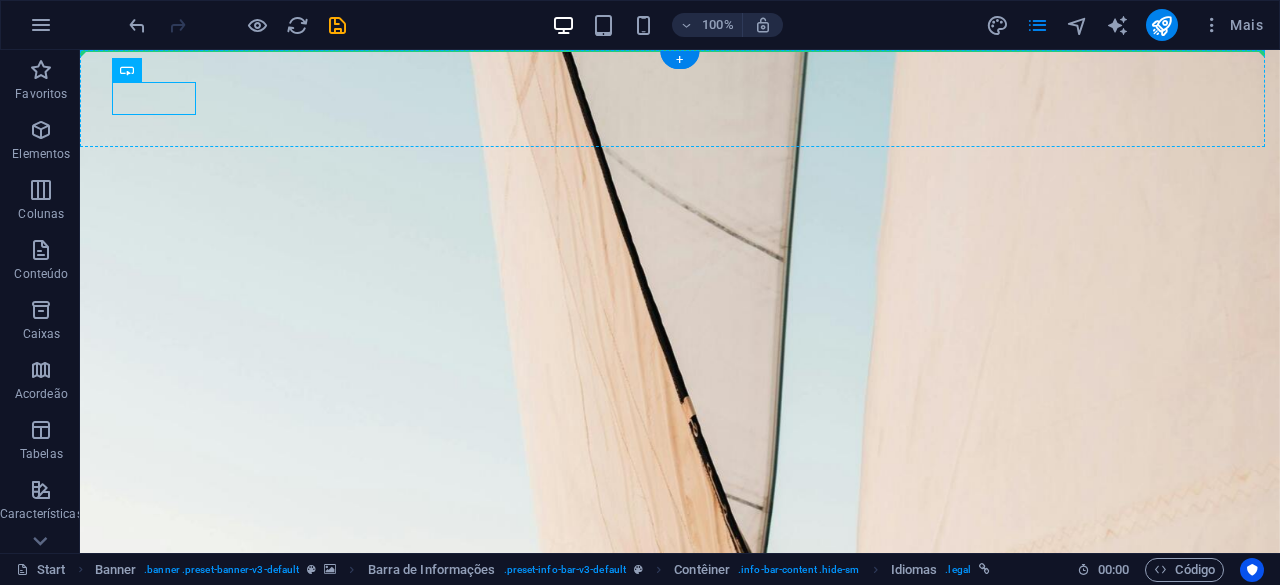 drag, startPoint x: 177, startPoint y: 103, endPoint x: 597, endPoint y: 110, distance: 420.05832 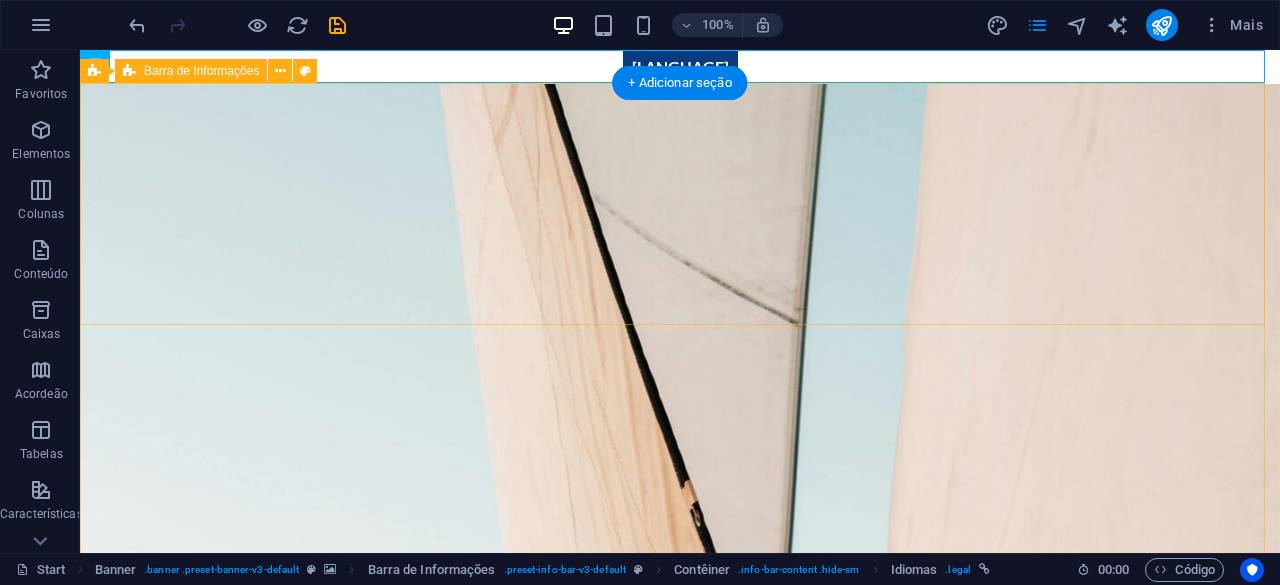 drag, startPoint x: 497, startPoint y: 145, endPoint x: 861, endPoint y: 180, distance: 365.67883 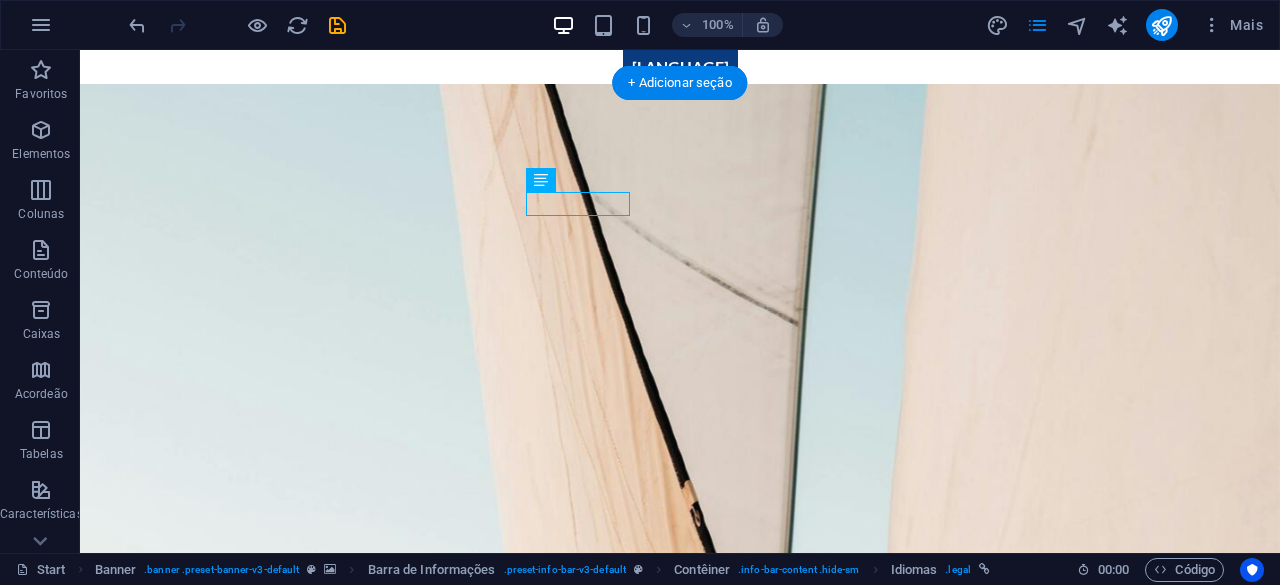 drag, startPoint x: 554, startPoint y: 205, endPoint x: 344, endPoint y: 209, distance: 210.03809 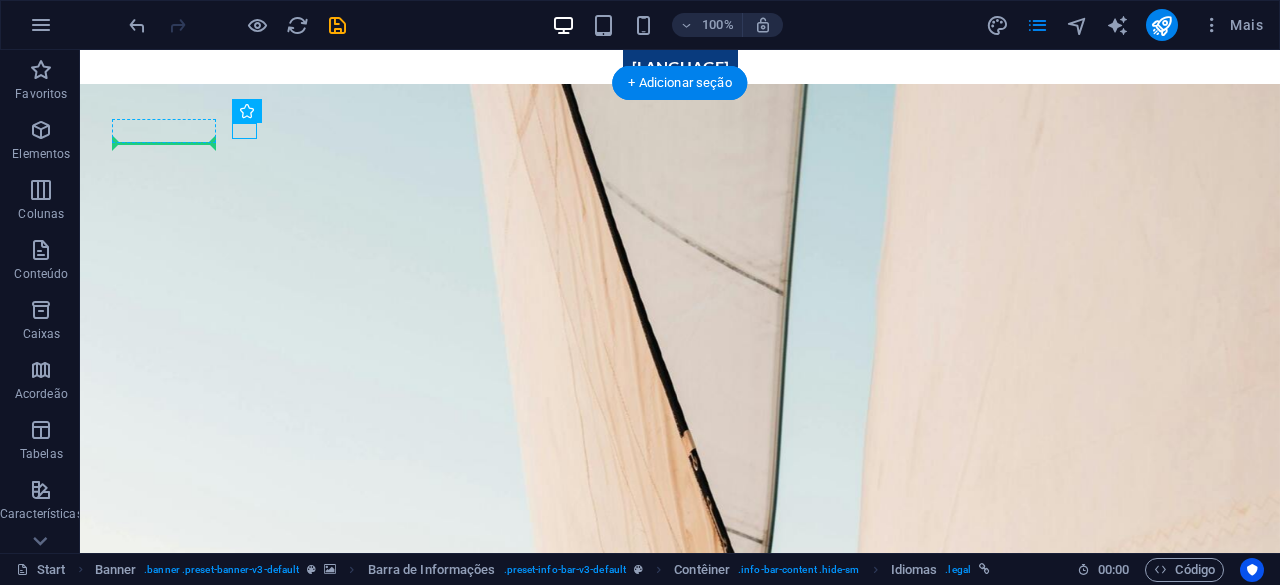 drag, startPoint x: 240, startPoint y: 137, endPoint x: 116, endPoint y: 134, distance: 124.036285 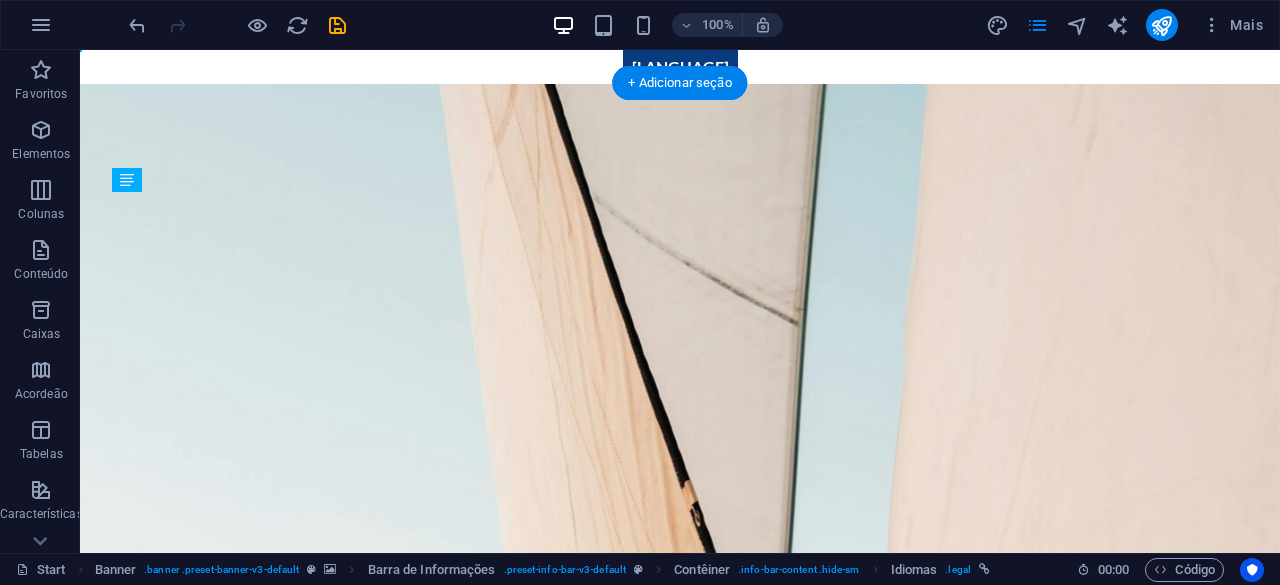 drag, startPoint x: 189, startPoint y: 204, endPoint x: 228, endPoint y: 203, distance: 39.012817 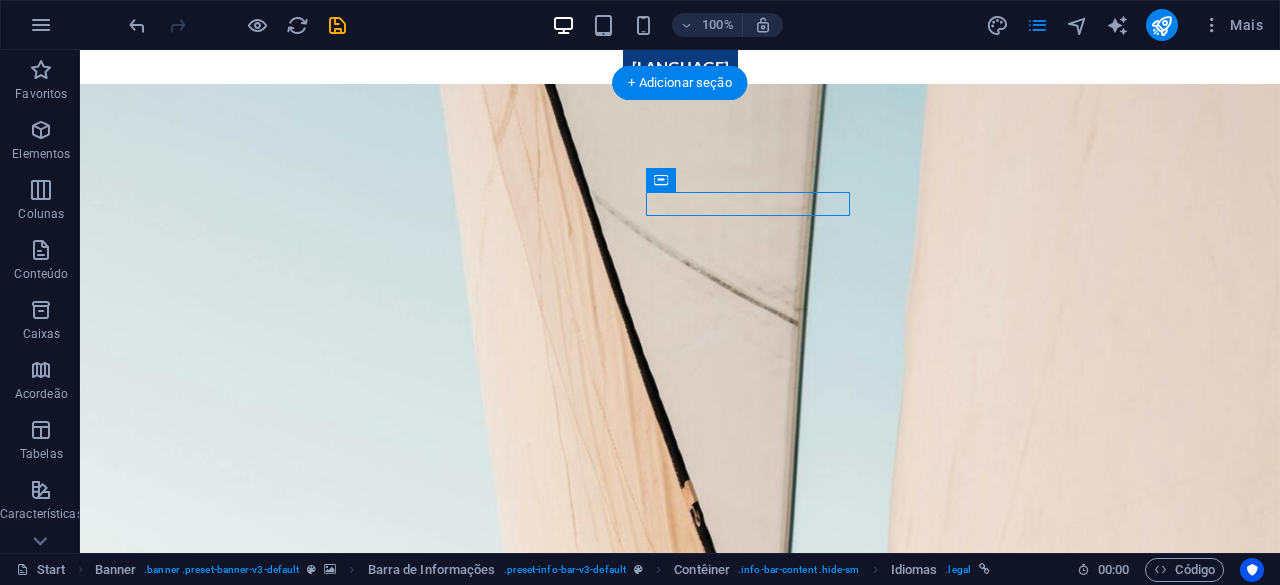 drag, startPoint x: 666, startPoint y: 212, endPoint x: 316, endPoint y: 213, distance: 350.00143 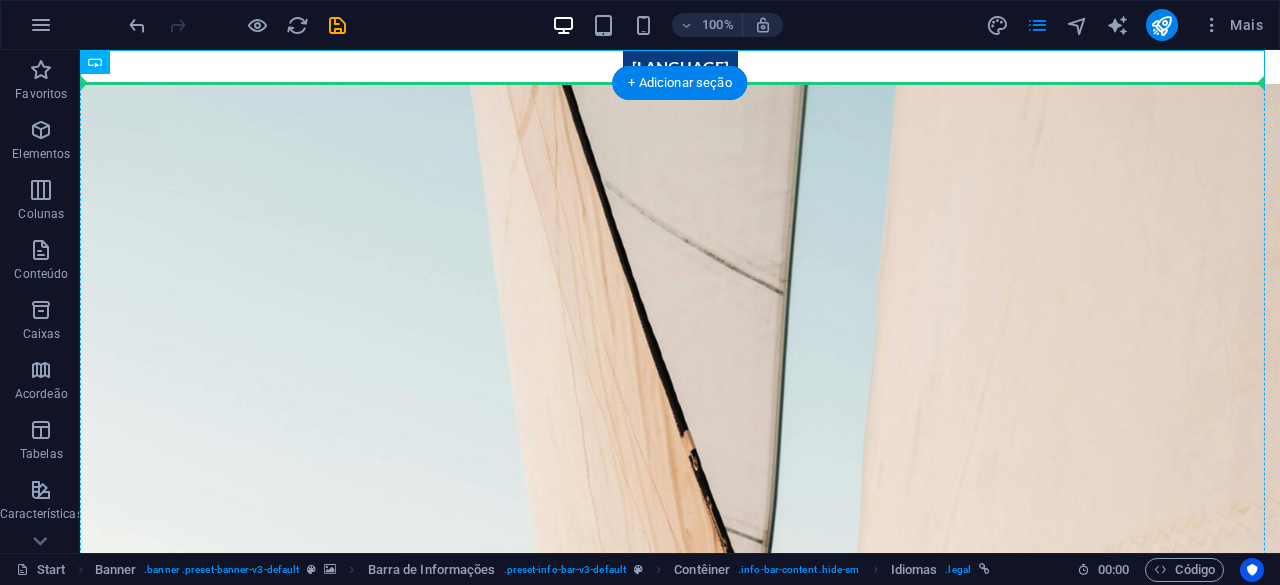 drag, startPoint x: 651, startPoint y: 63, endPoint x: 466, endPoint y: 141, distance: 200.77101 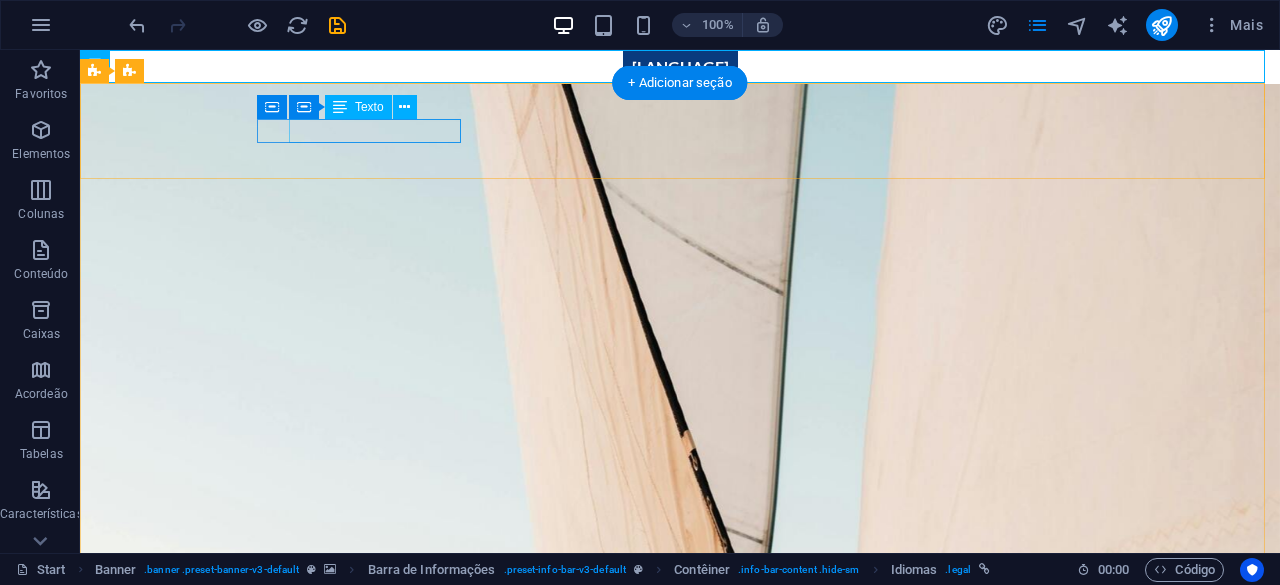 click on "[EMAIL]" at bounding box center [675, 1181] 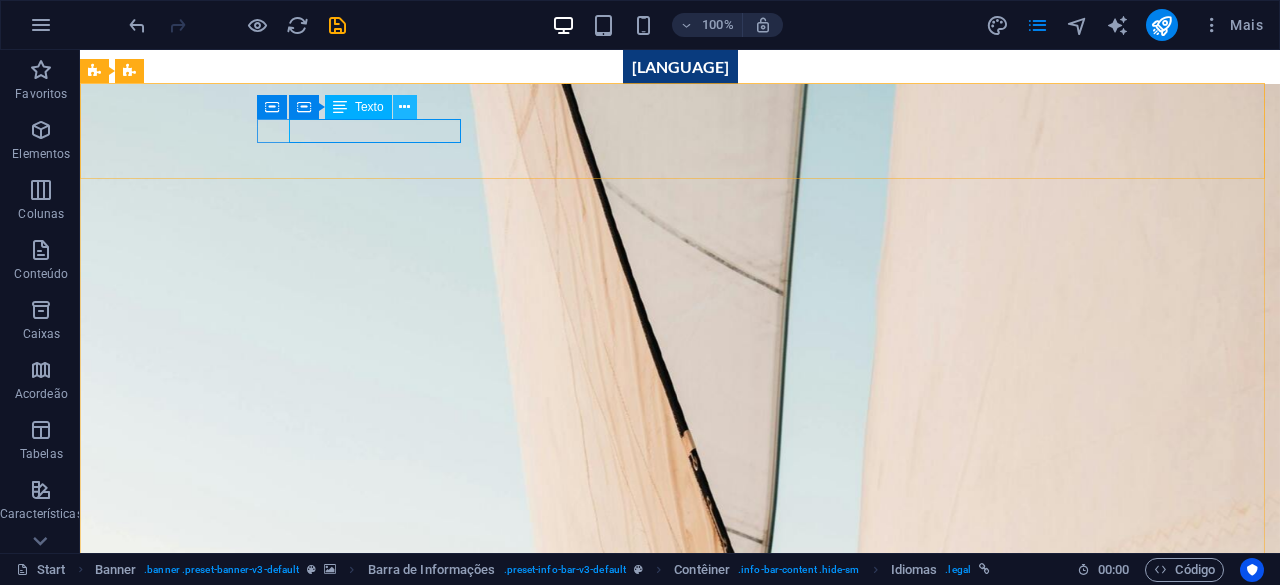 click at bounding box center [404, 107] 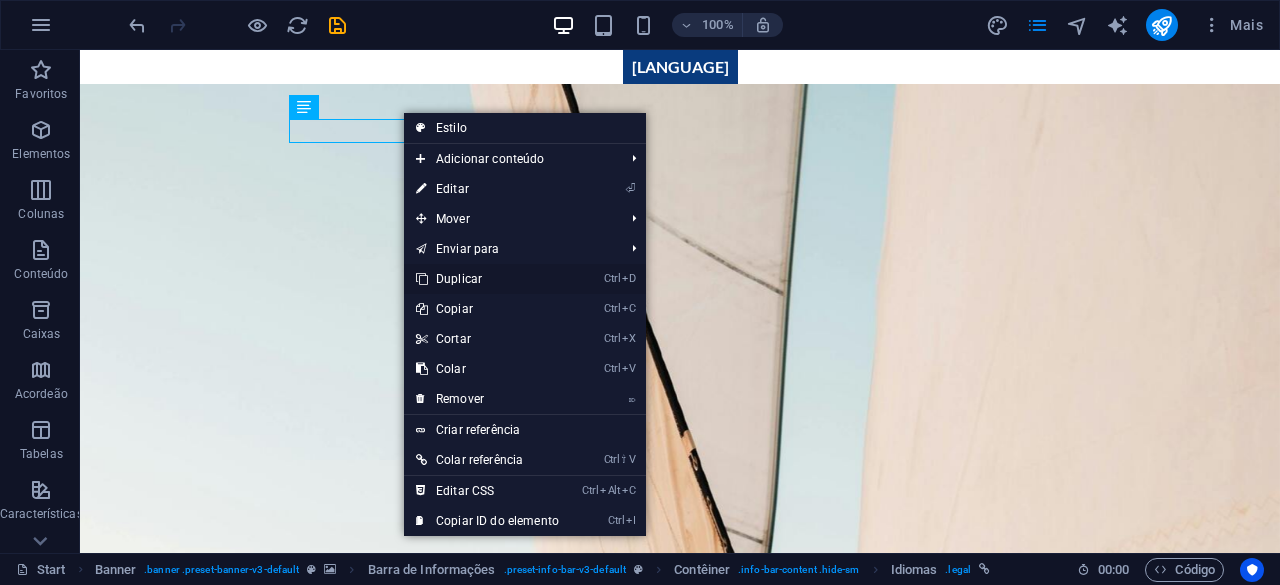 click on "Ctrl D  Duplicar" at bounding box center (487, 279) 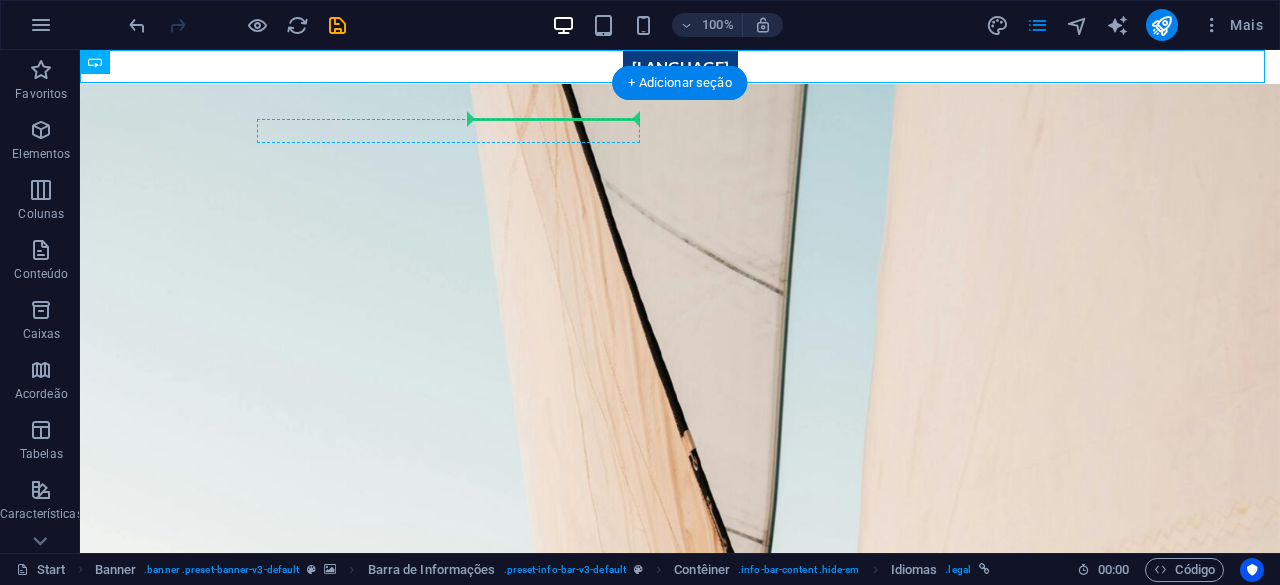 drag, startPoint x: 656, startPoint y: 57, endPoint x: 578, endPoint y: 131, distance: 107.51744 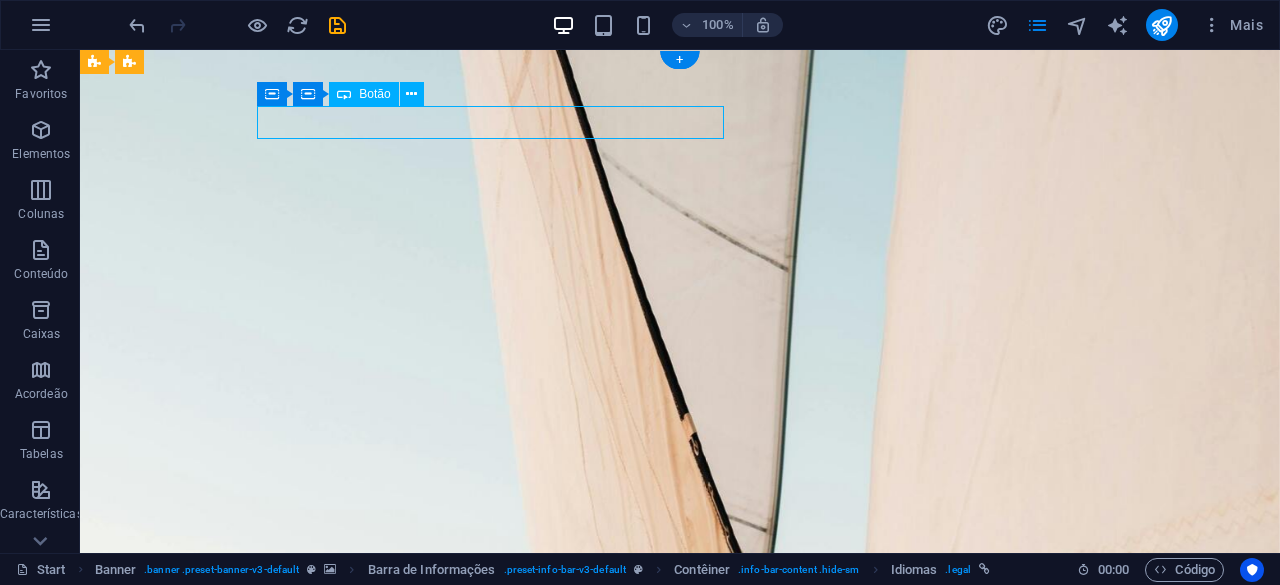 drag, startPoint x: 496, startPoint y: 119, endPoint x: 690, endPoint y: 125, distance: 194.09276 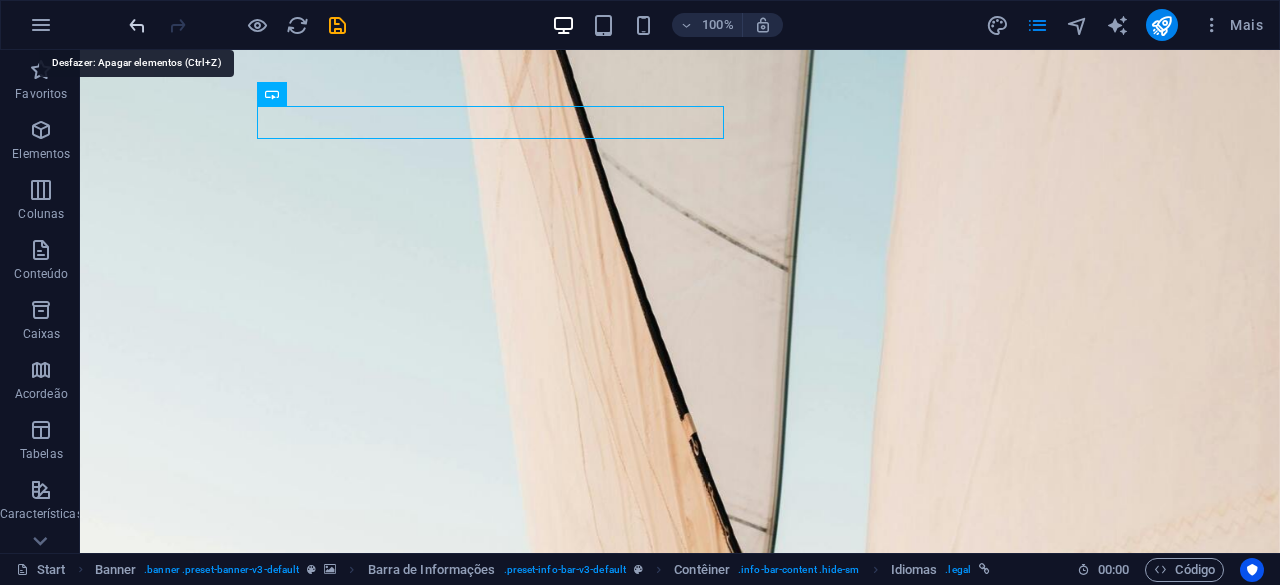 click at bounding box center [137, 25] 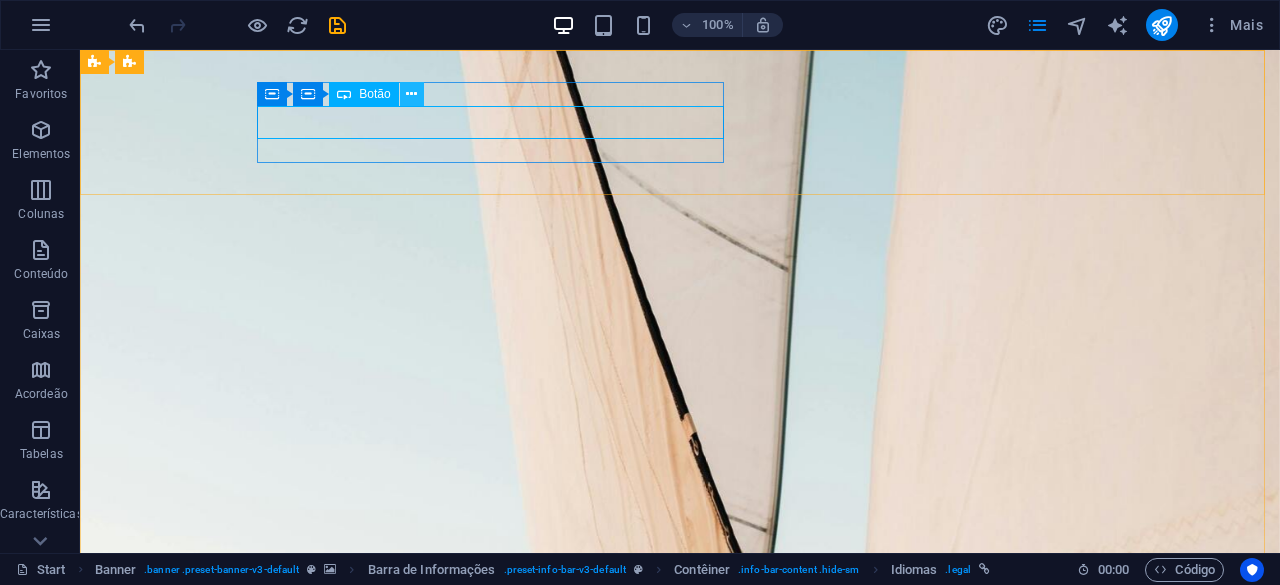 click at bounding box center (411, 94) 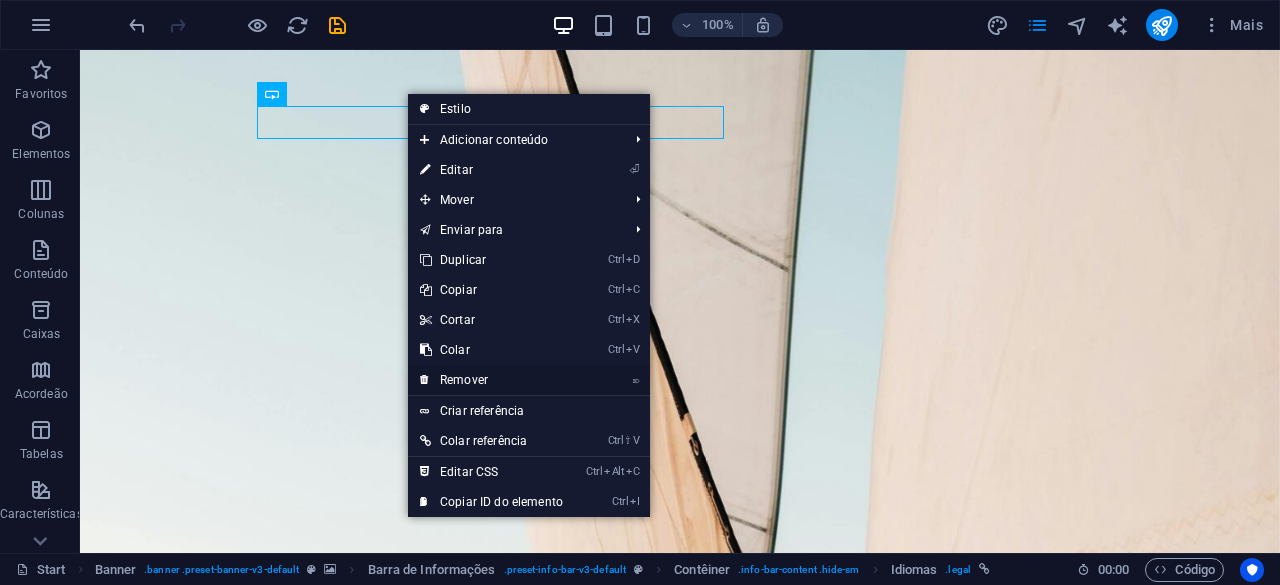 click on "⌦  Remover" at bounding box center (491, 380) 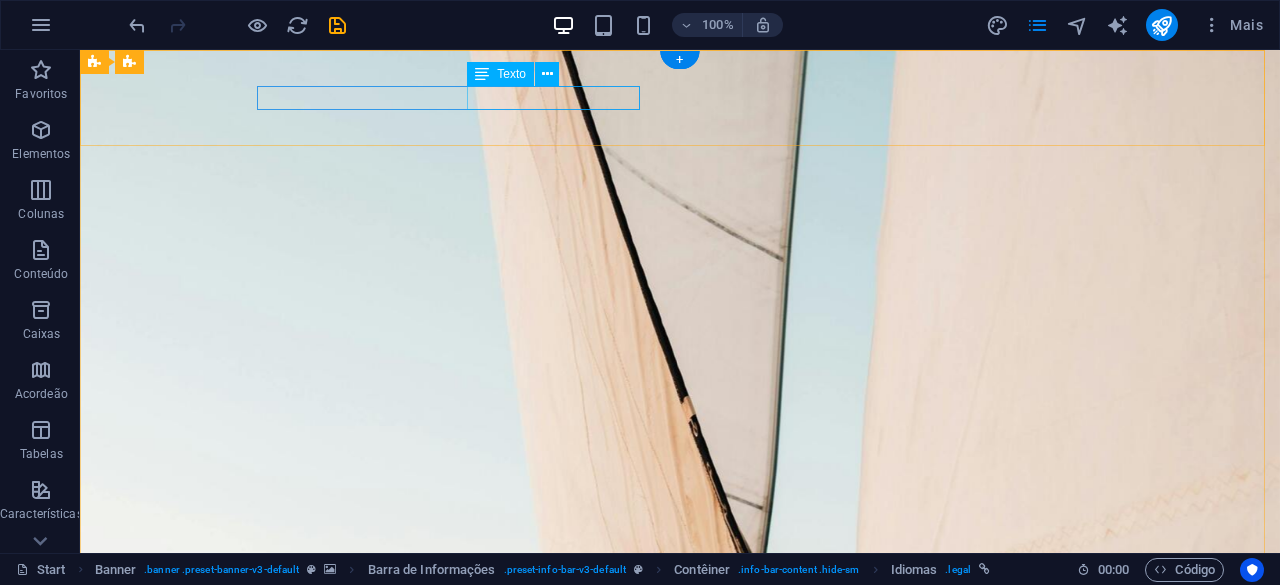 click on "[EMAIL]" at bounding box center [675, 1171] 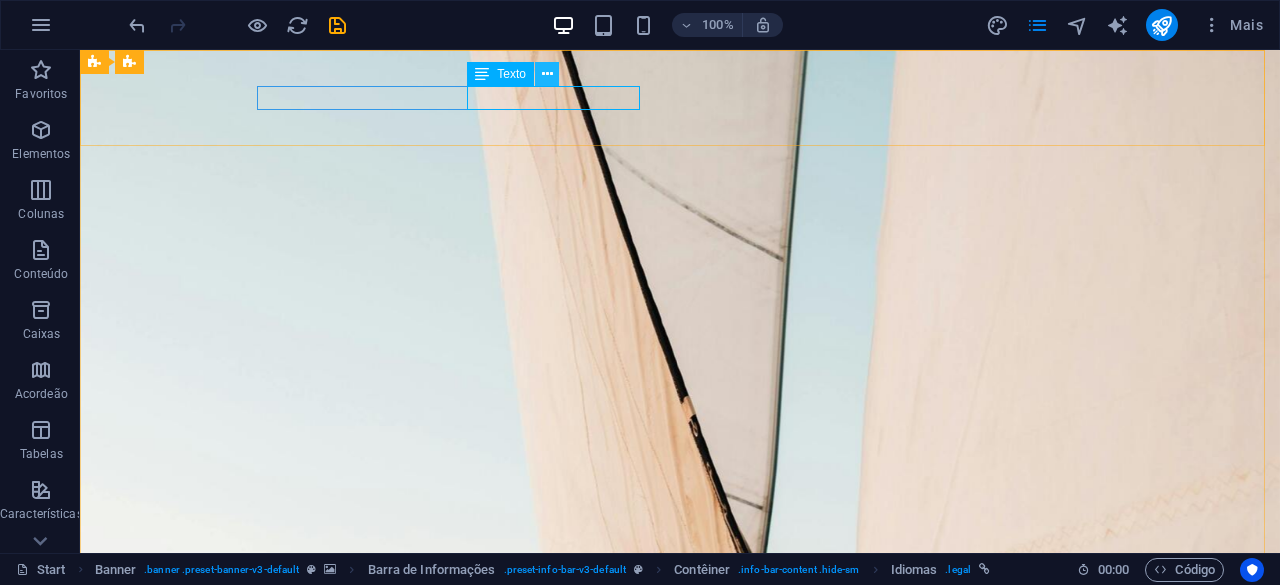 click at bounding box center (547, 74) 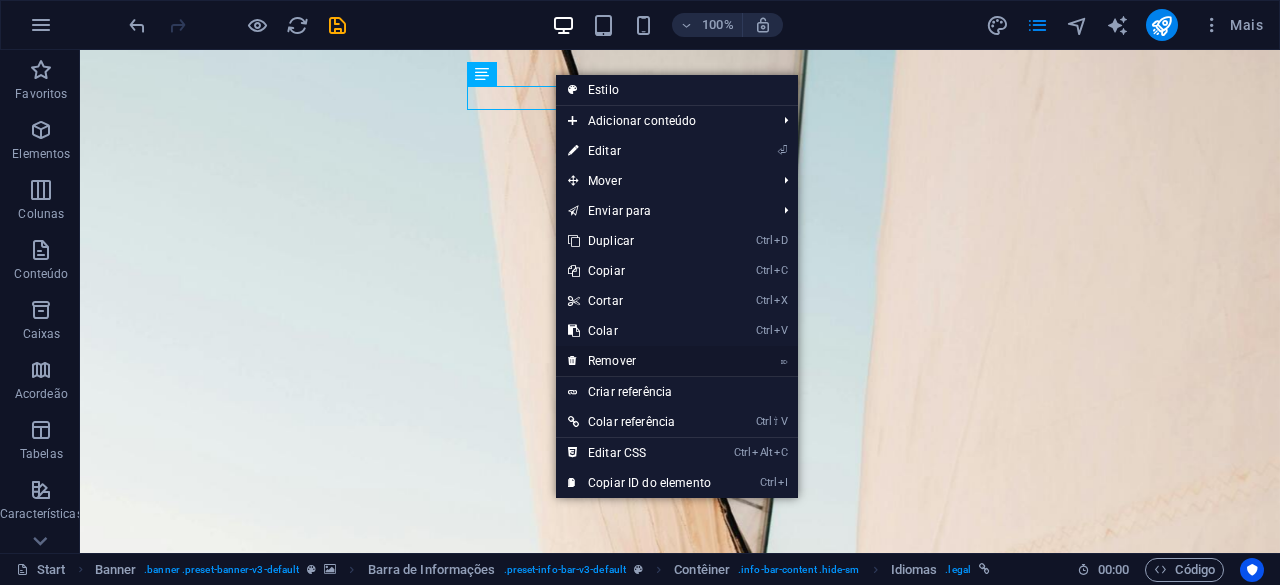 click on "⌦  Remover" at bounding box center (639, 361) 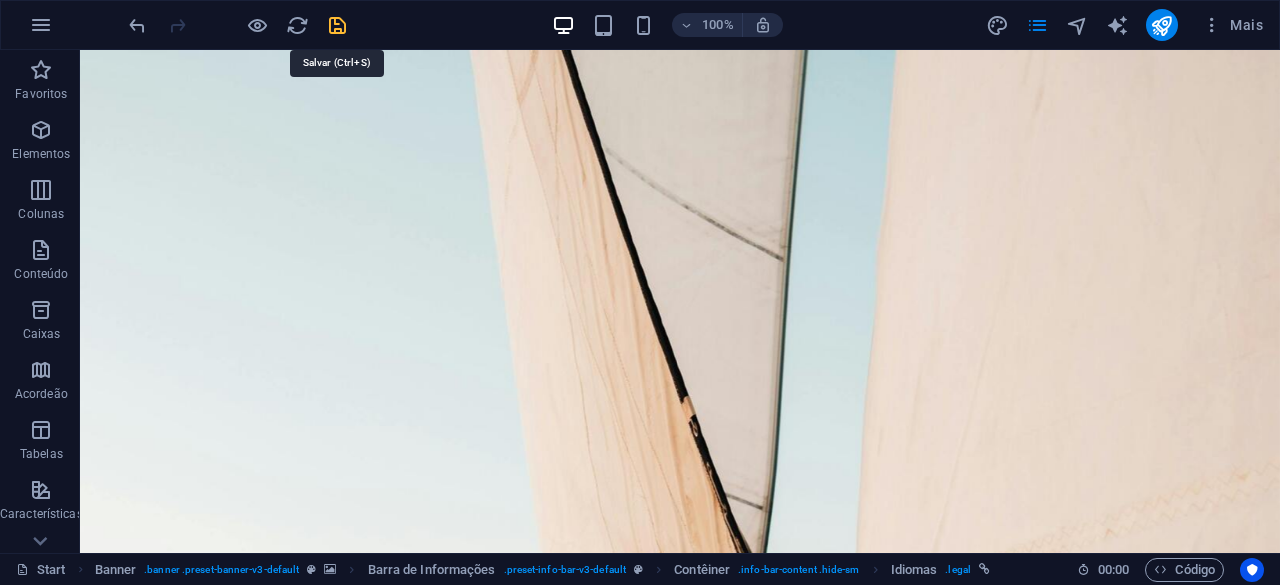 click at bounding box center [337, 25] 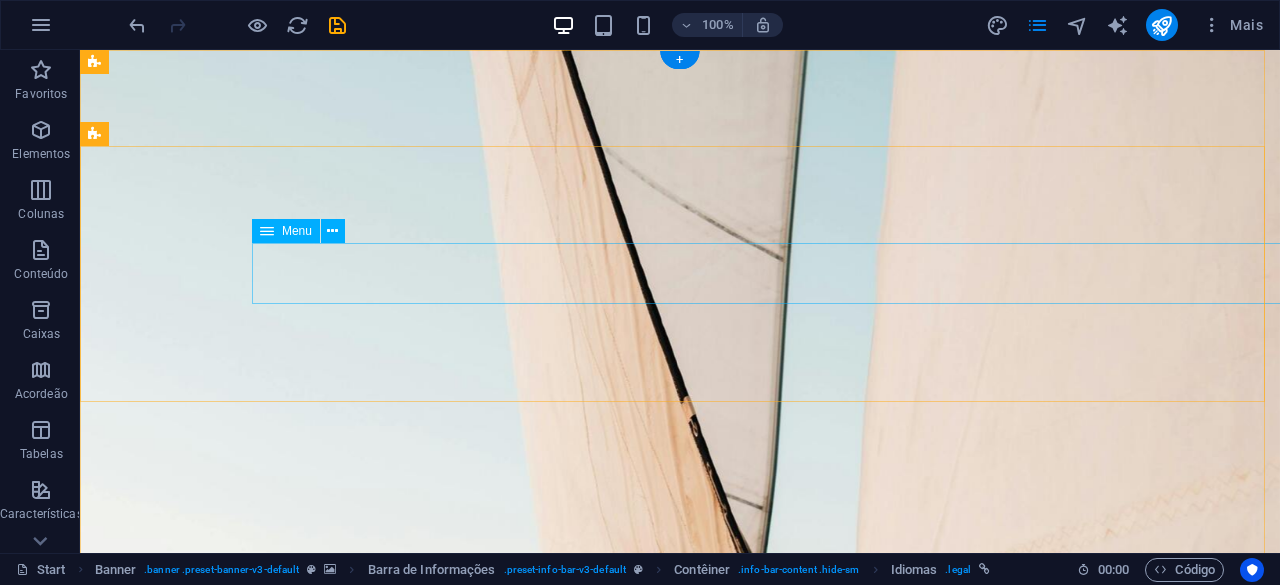 click on "Início Sobre Nós Serviços Contacos" at bounding box center (680, 1584) 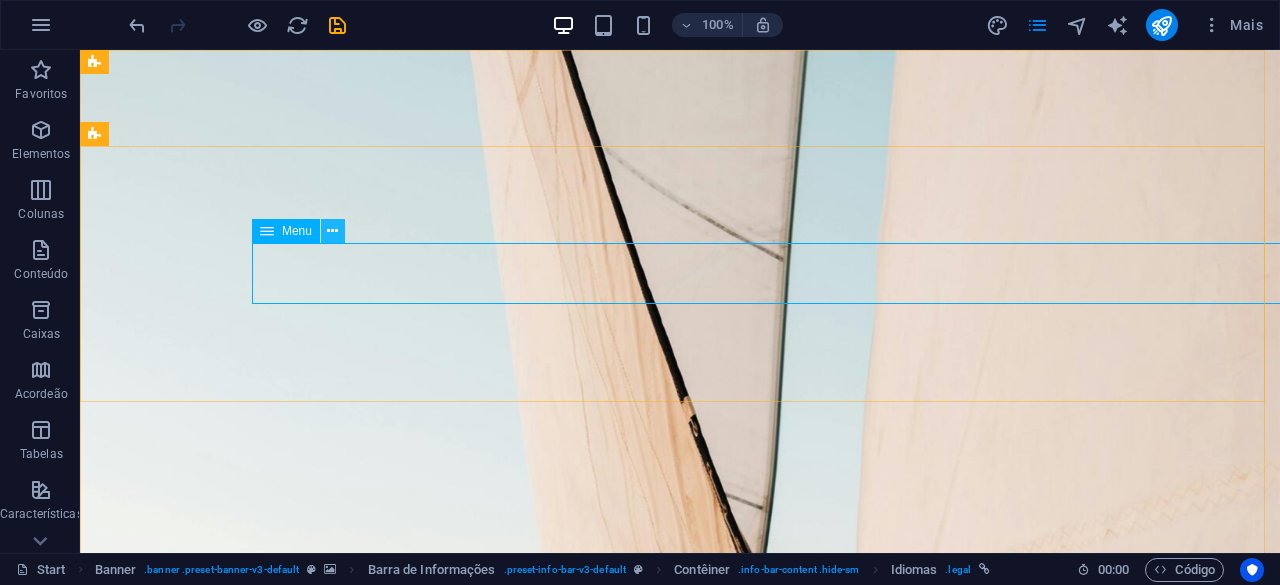 click at bounding box center [332, 231] 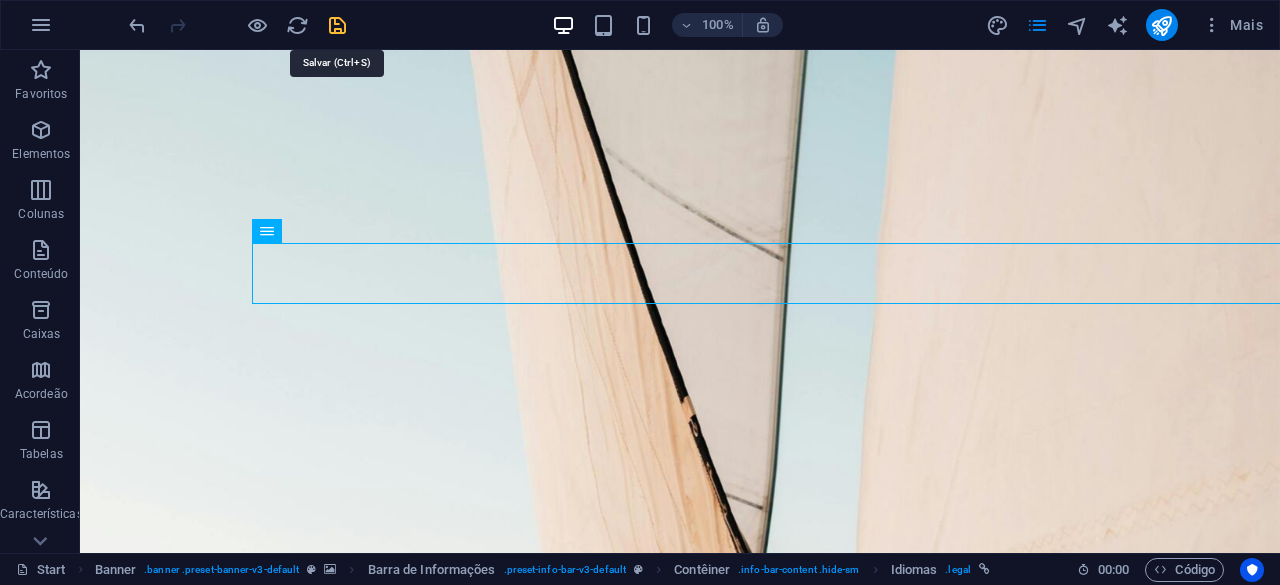 click at bounding box center [337, 25] 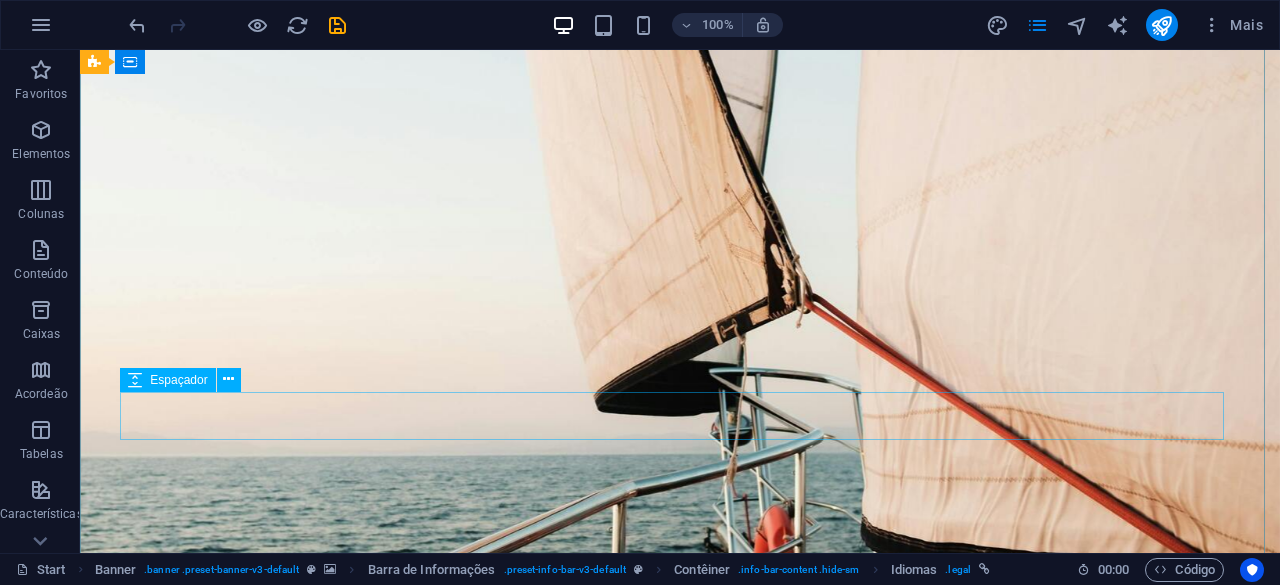 scroll, scrollTop: 0, scrollLeft: 0, axis: both 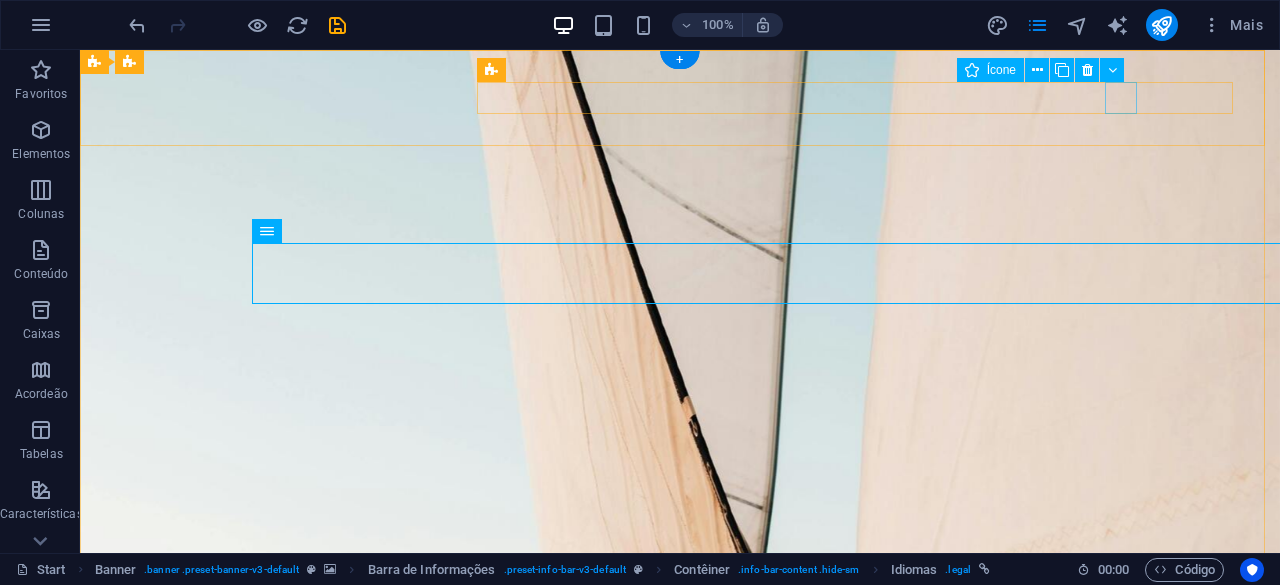 click at bounding box center (680, 1175) 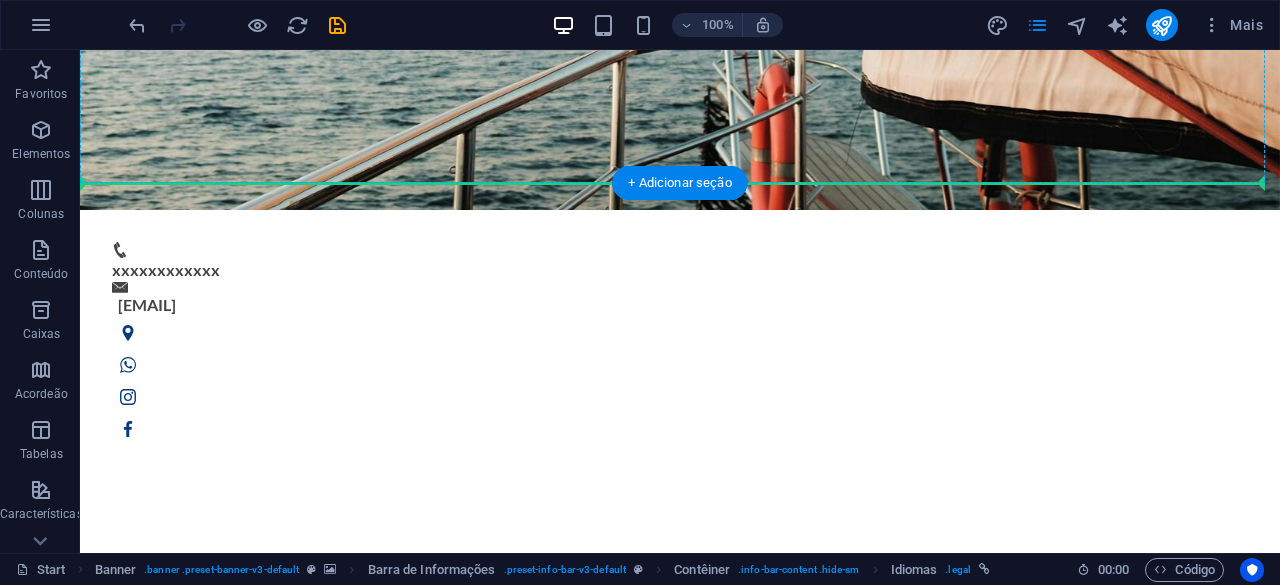 scroll, scrollTop: 832, scrollLeft: 0, axis: vertical 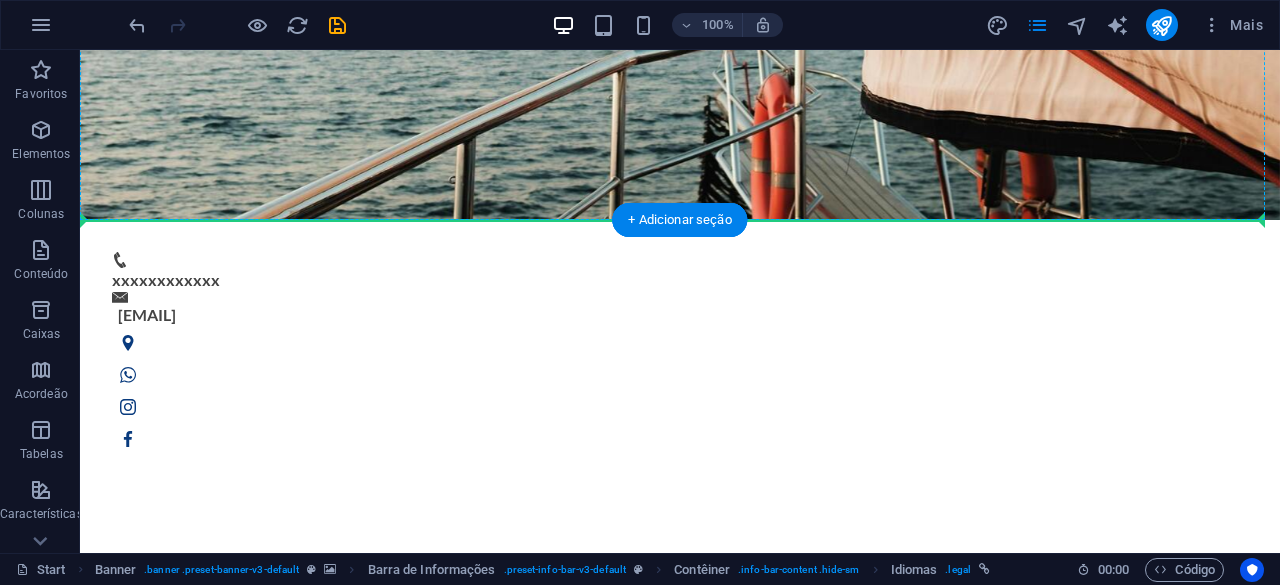drag, startPoint x: 226, startPoint y: 139, endPoint x: 430, endPoint y: 218, distance: 218.76242 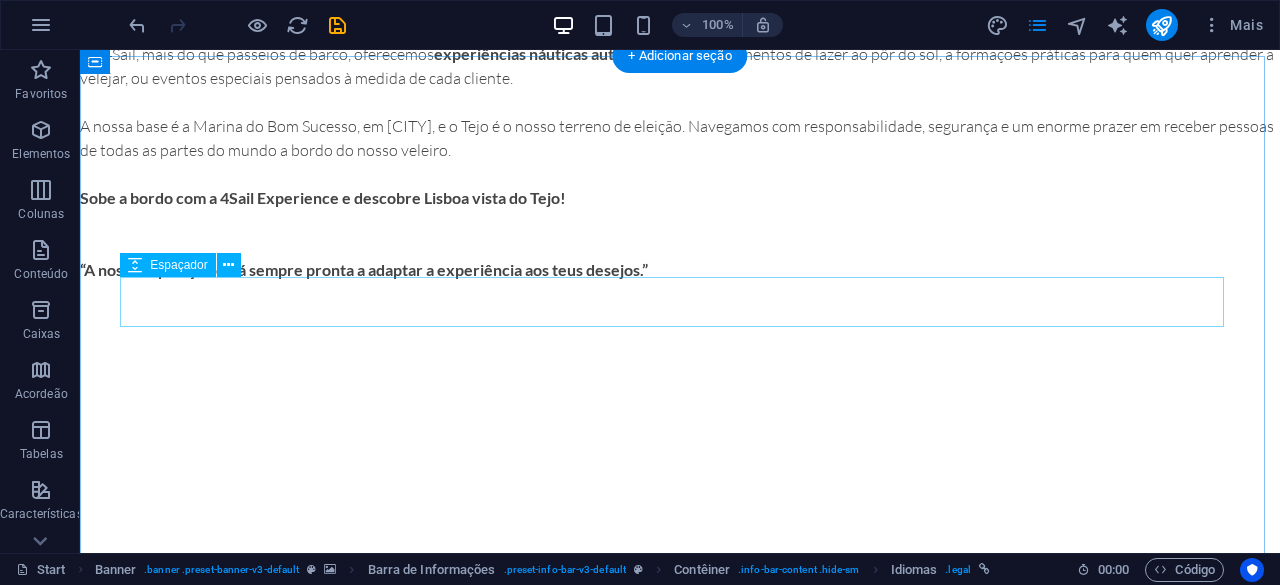 scroll, scrollTop: 2332, scrollLeft: 0, axis: vertical 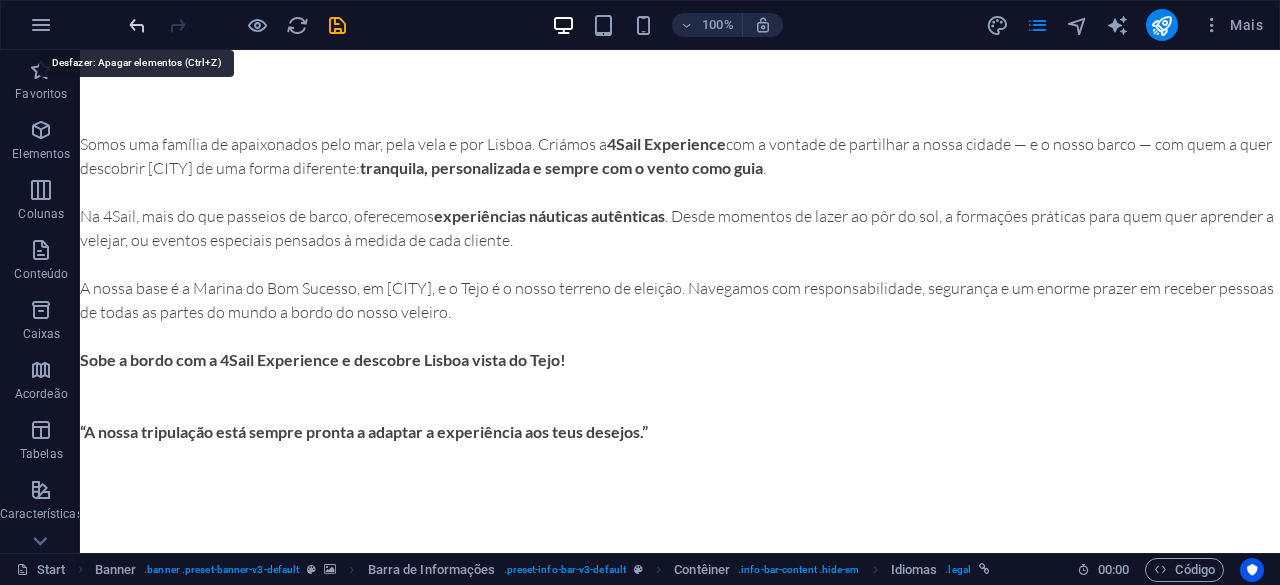 click at bounding box center (137, 25) 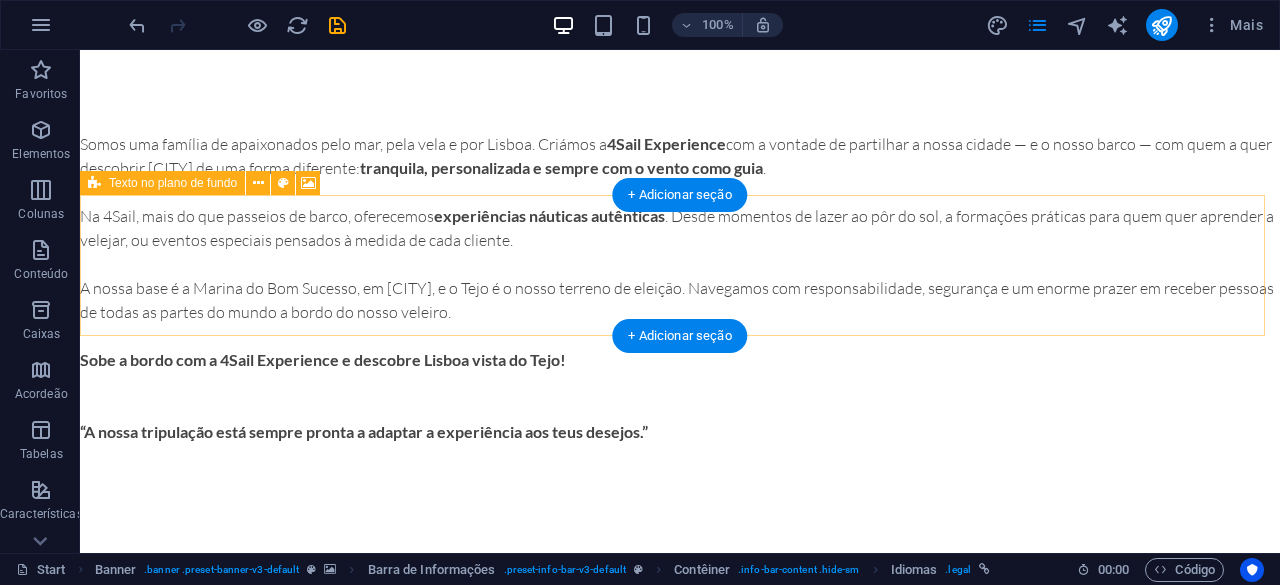 click on "Colar área de transferência" at bounding box center [753, 2731] 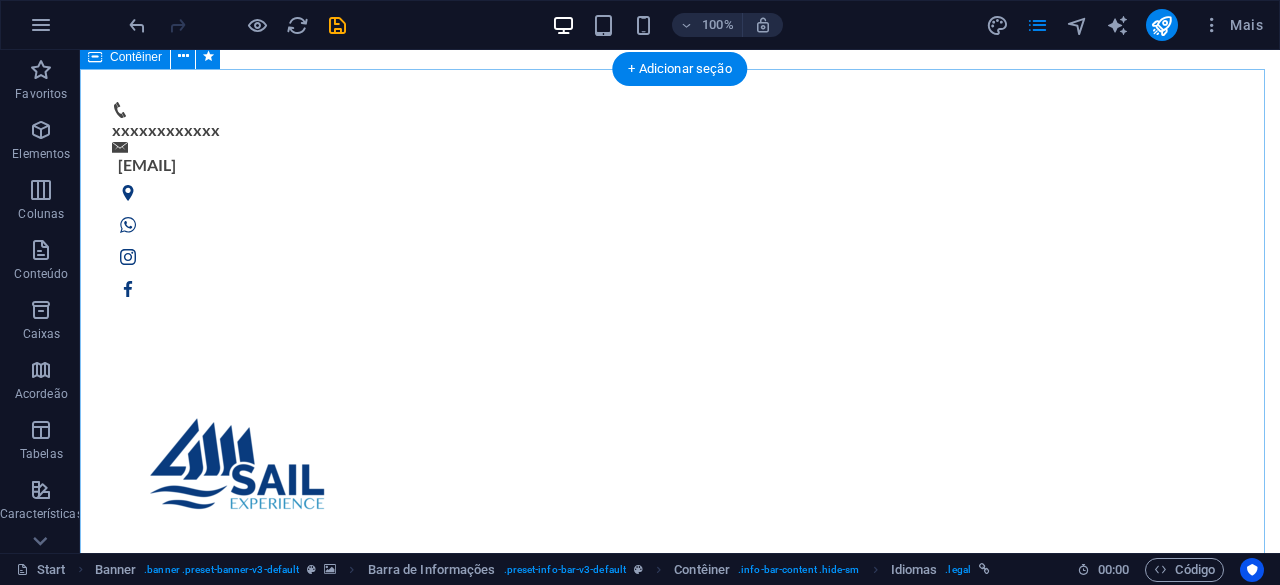 scroll, scrollTop: 832, scrollLeft: 0, axis: vertical 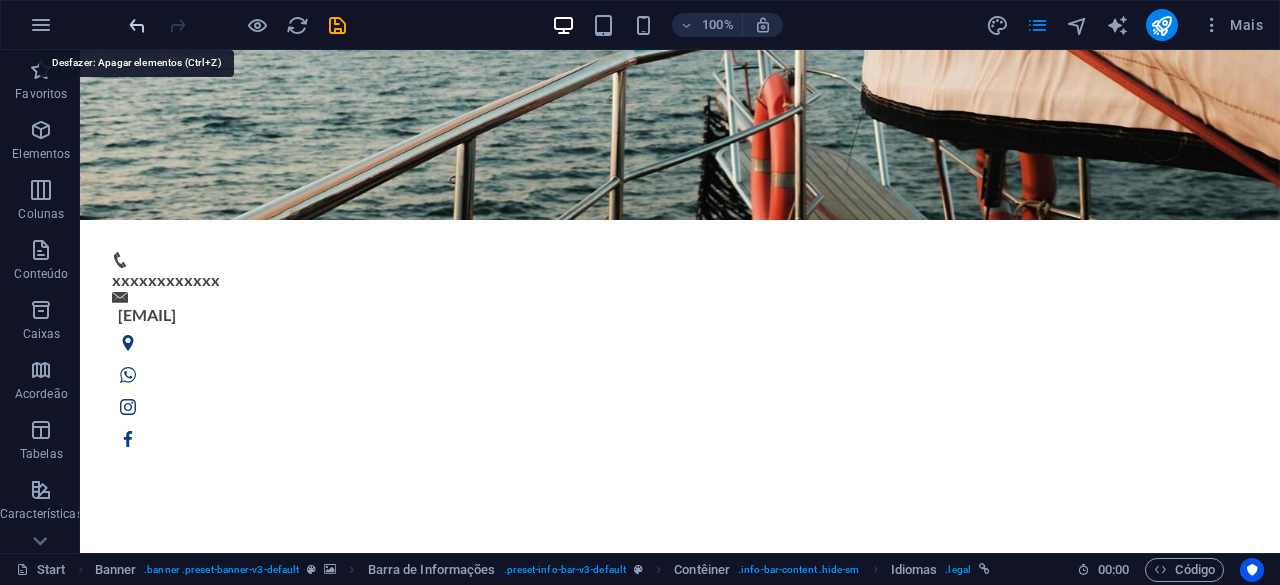 click at bounding box center [137, 25] 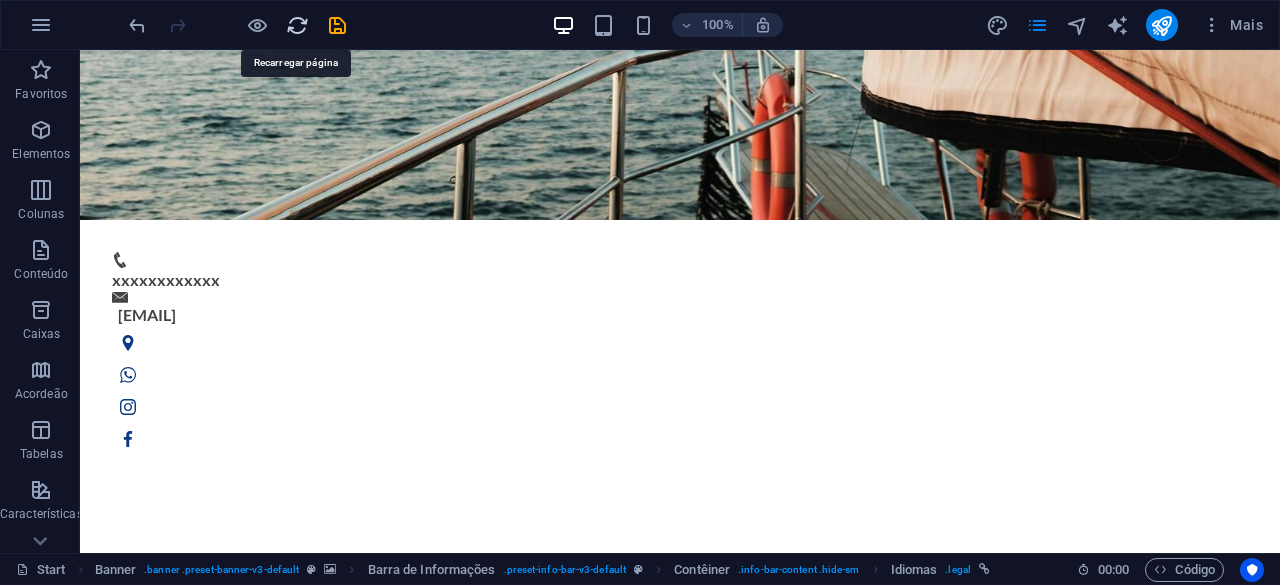 click at bounding box center [297, 25] 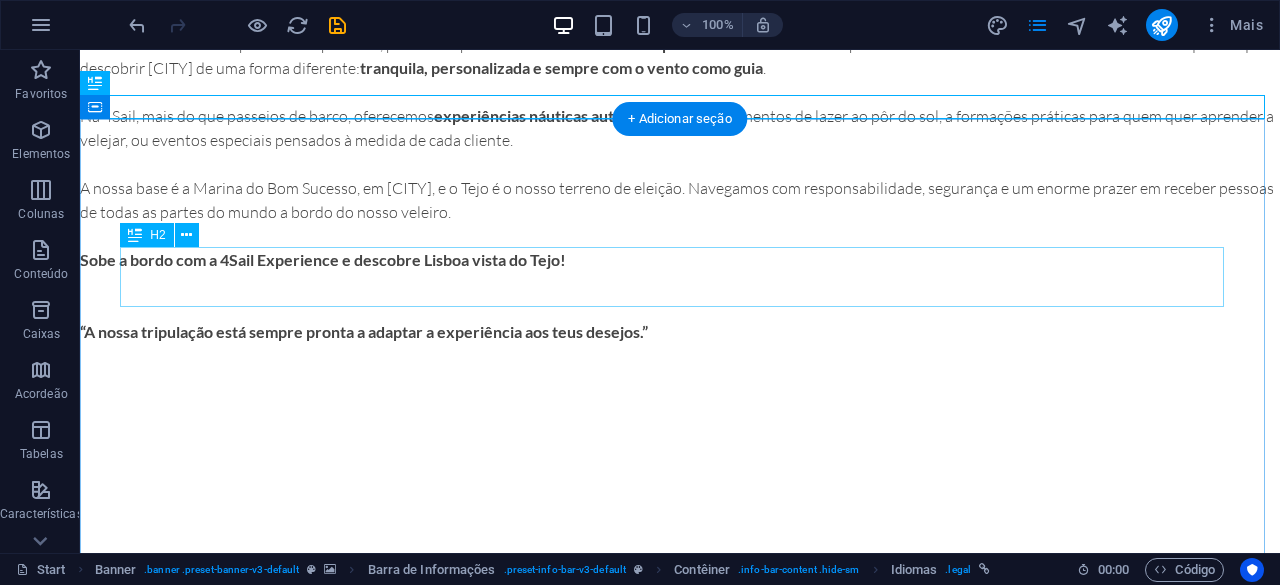 scroll, scrollTop: 2332, scrollLeft: 0, axis: vertical 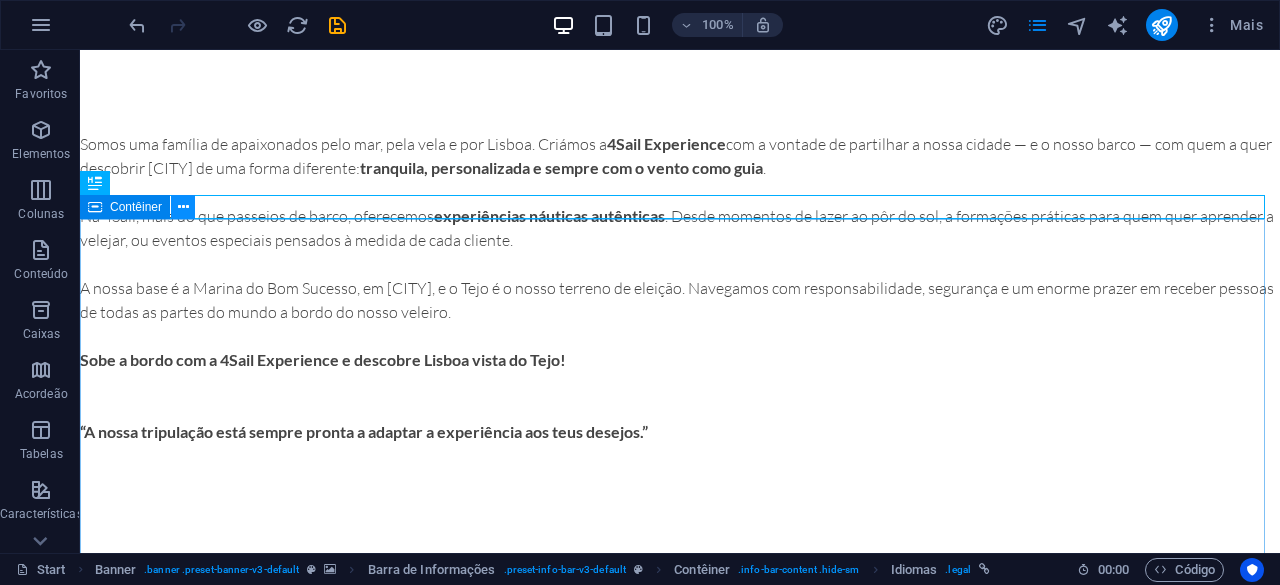 click at bounding box center (183, 207) 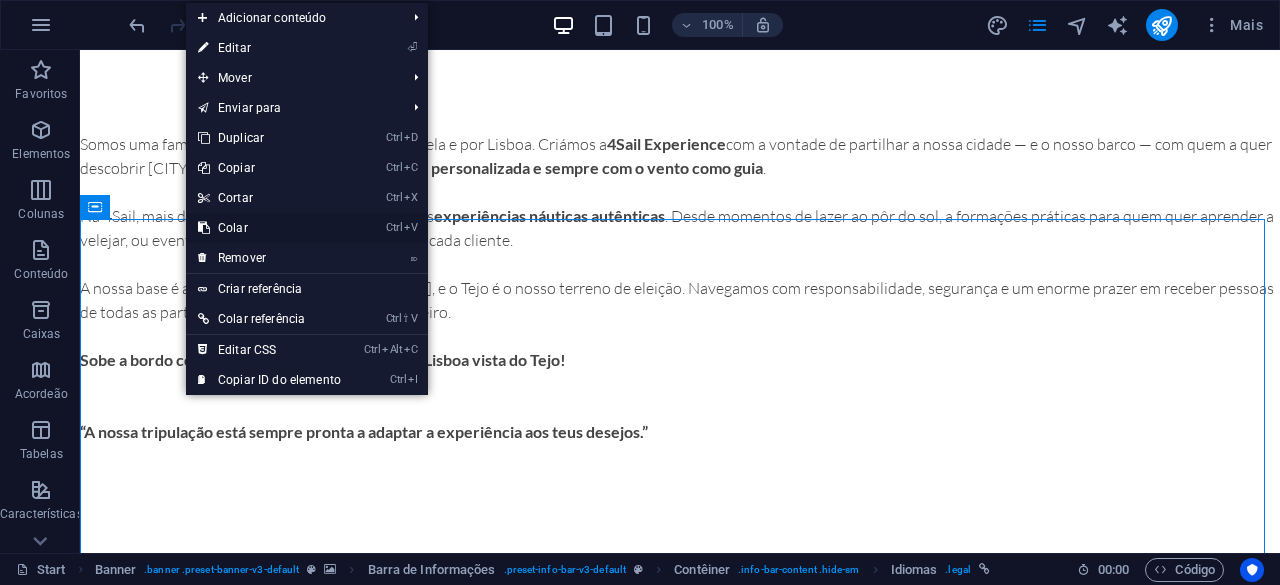 click on "Ctrl V  Colar" at bounding box center [269, 228] 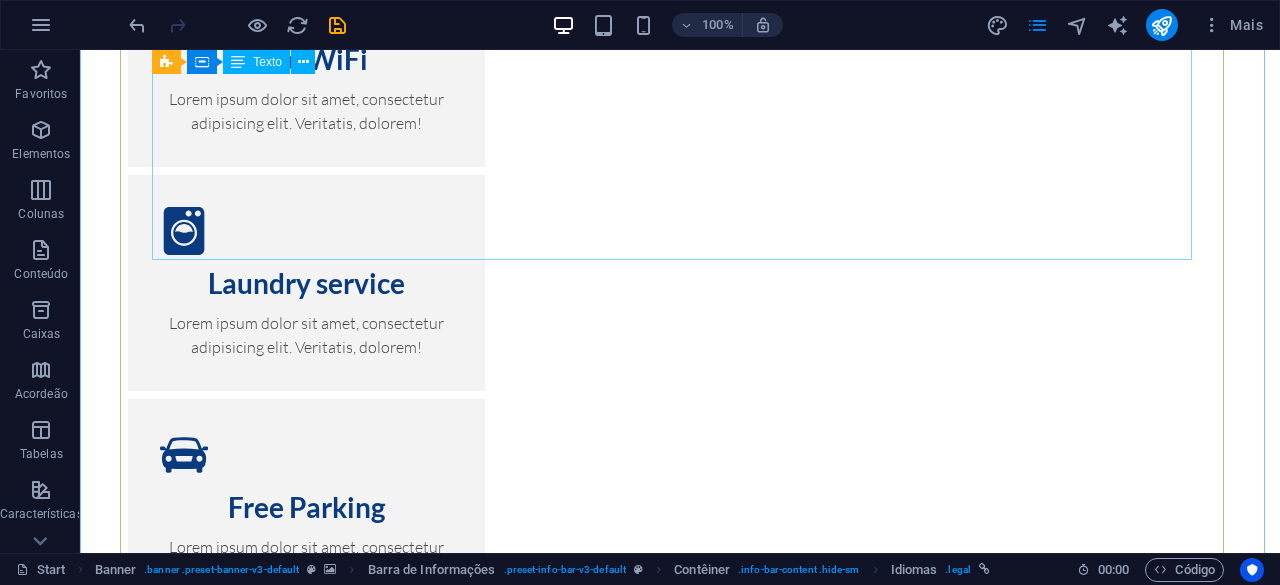 scroll, scrollTop: 3724, scrollLeft: 0, axis: vertical 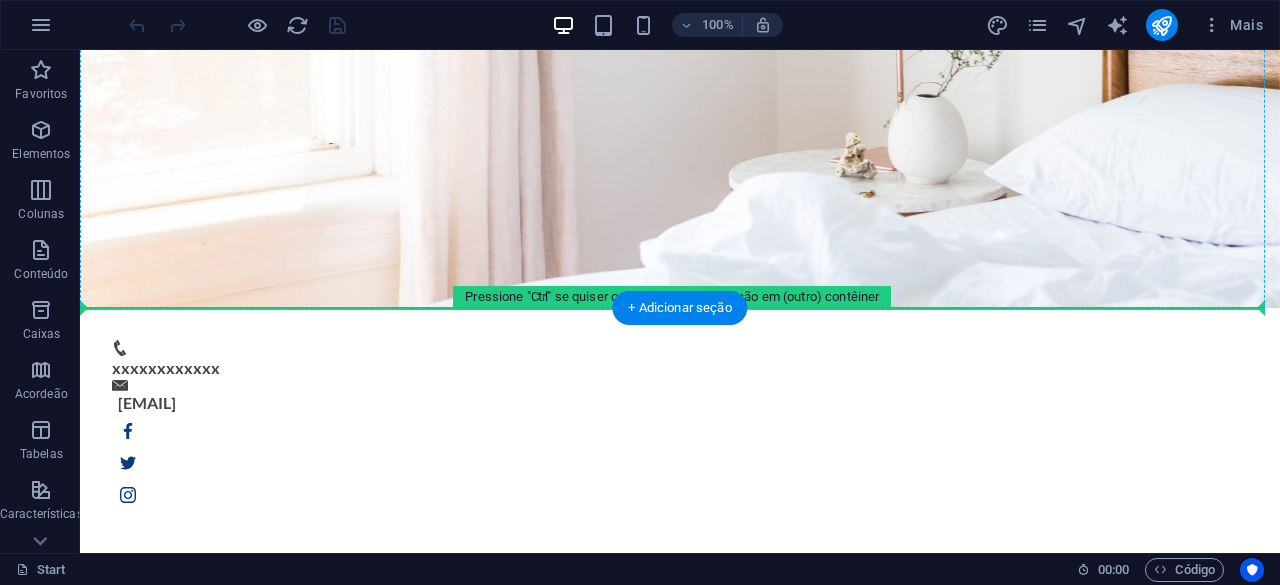 drag, startPoint x: 170, startPoint y: 295, endPoint x: 434, endPoint y: 301, distance: 264.06818 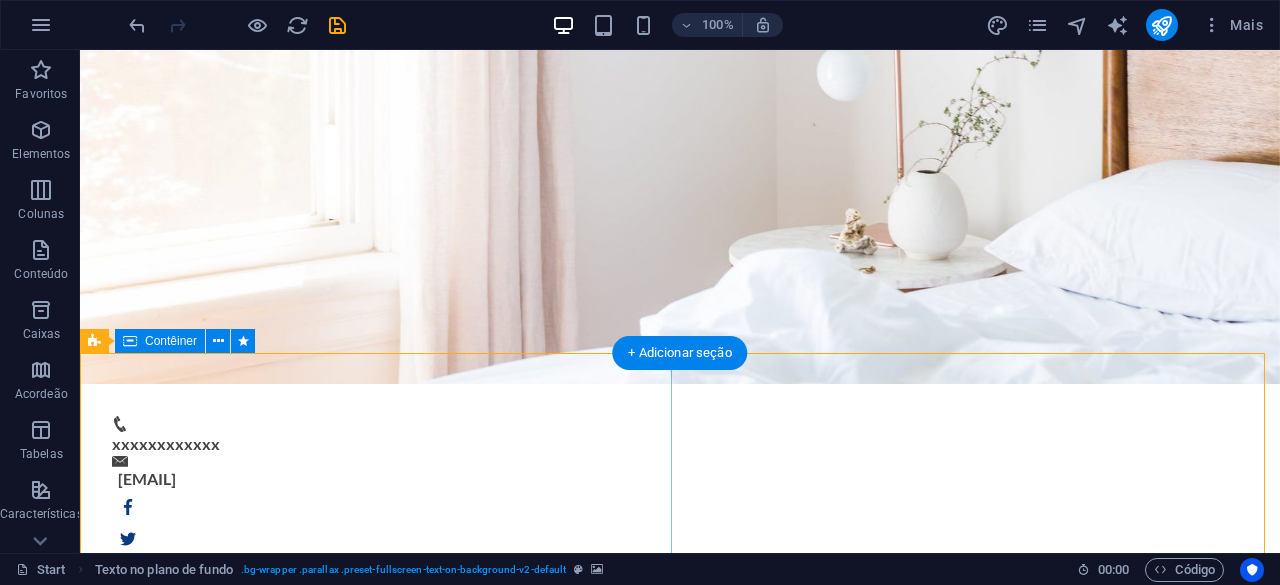 scroll, scrollTop: 500, scrollLeft: 0, axis: vertical 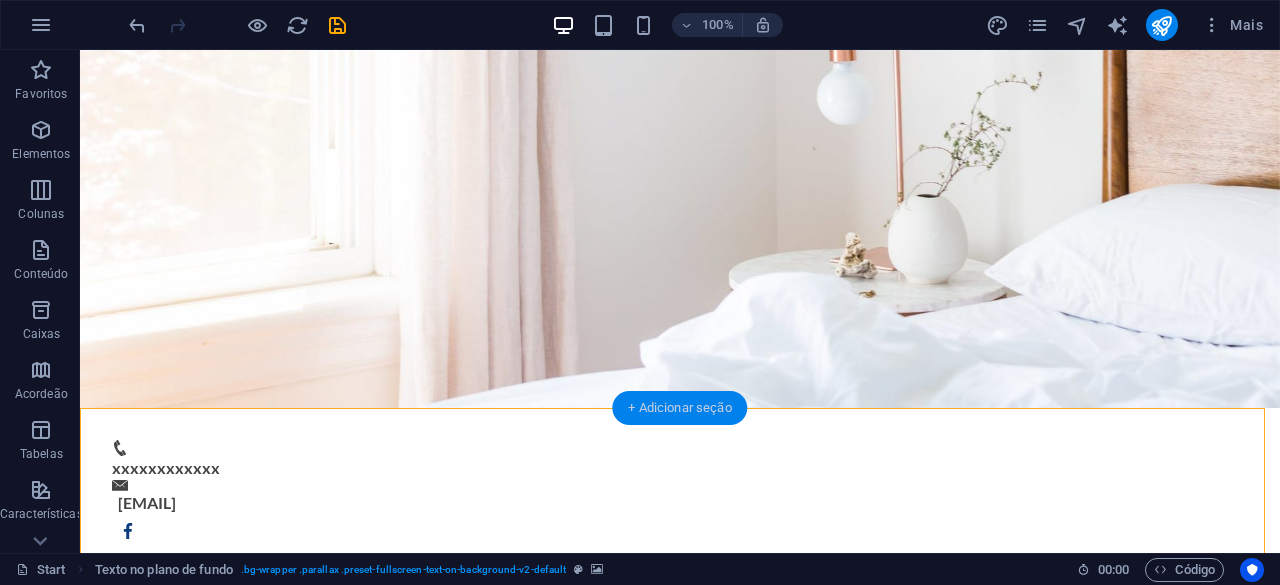 click on "+ Adicionar seção" at bounding box center (679, 408) 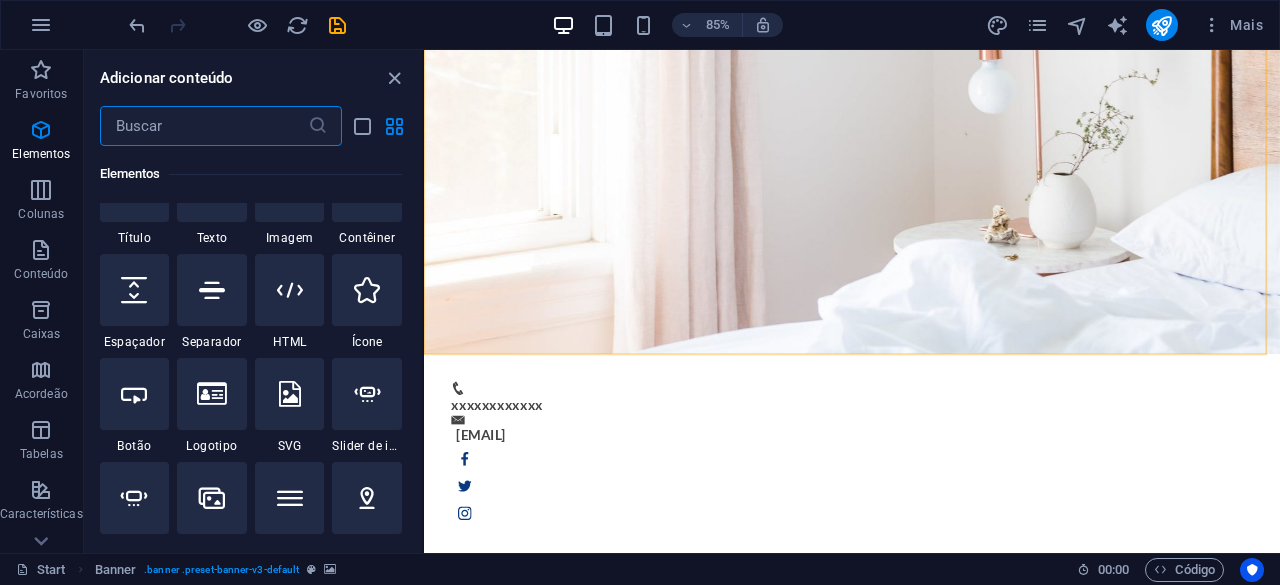 scroll, scrollTop: 199, scrollLeft: 0, axis: vertical 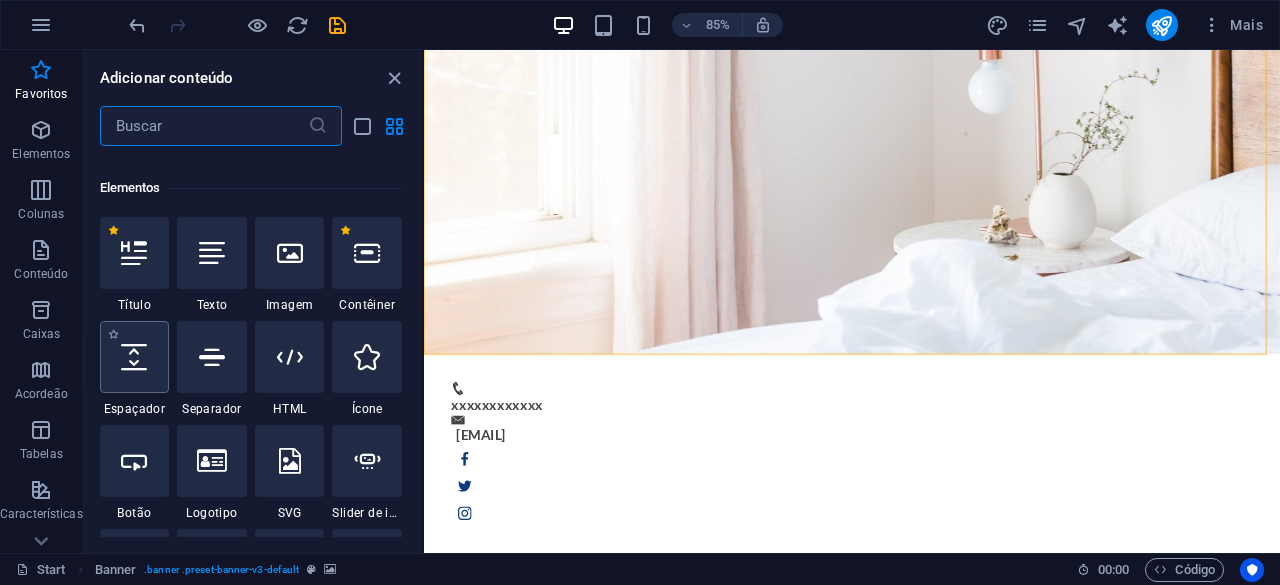 click at bounding box center [135, 357] 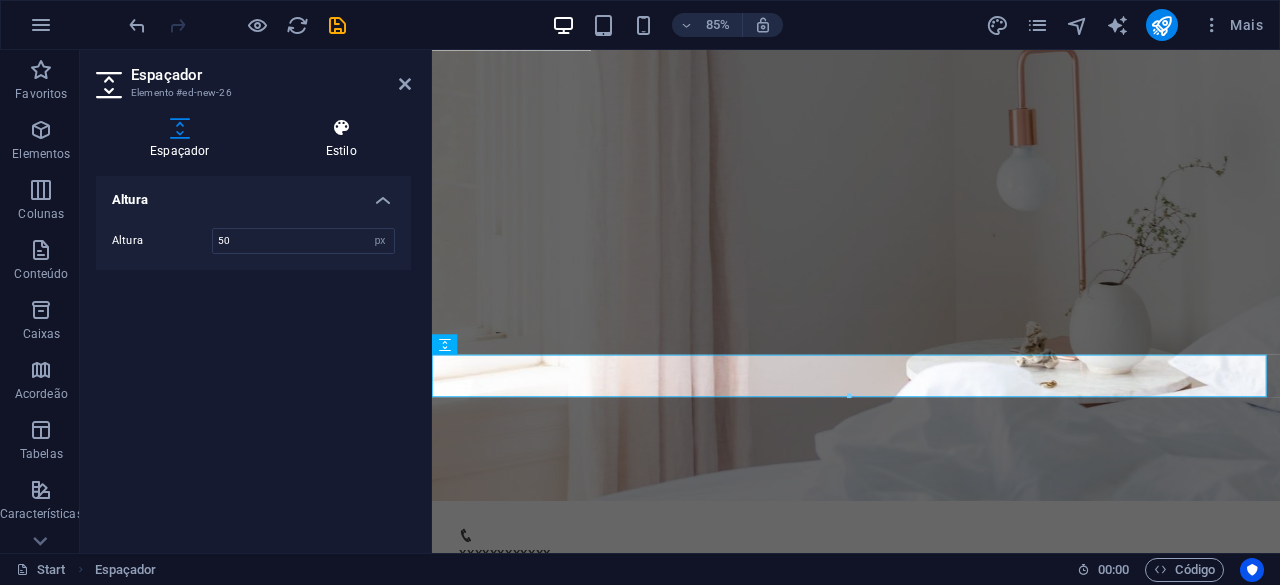 click at bounding box center (341, 128) 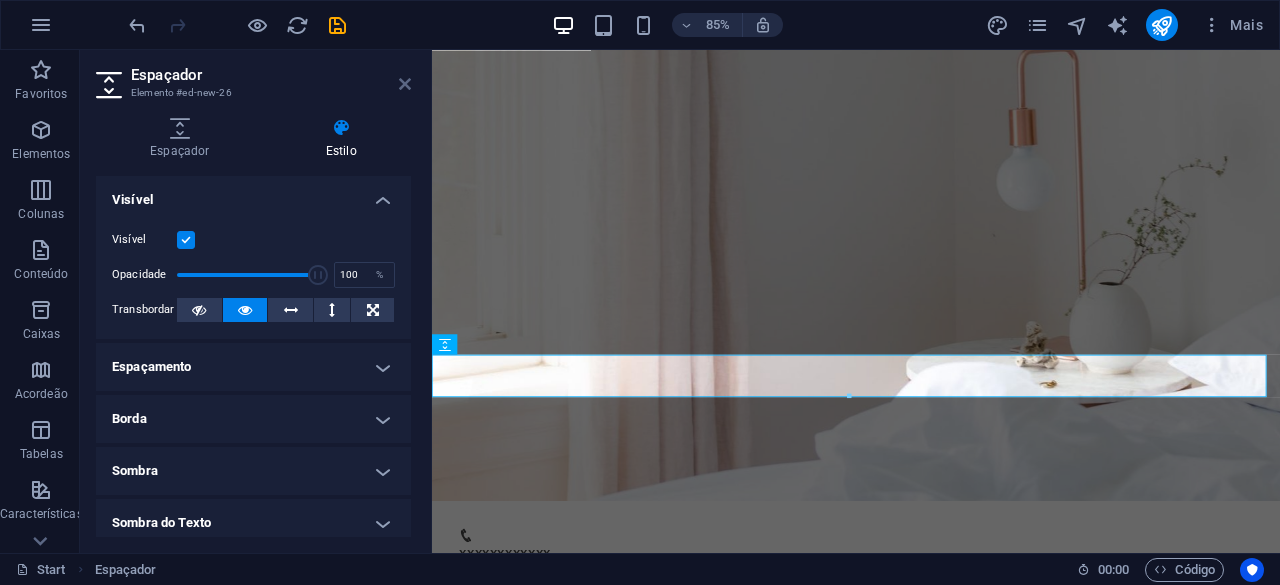 click at bounding box center (405, 84) 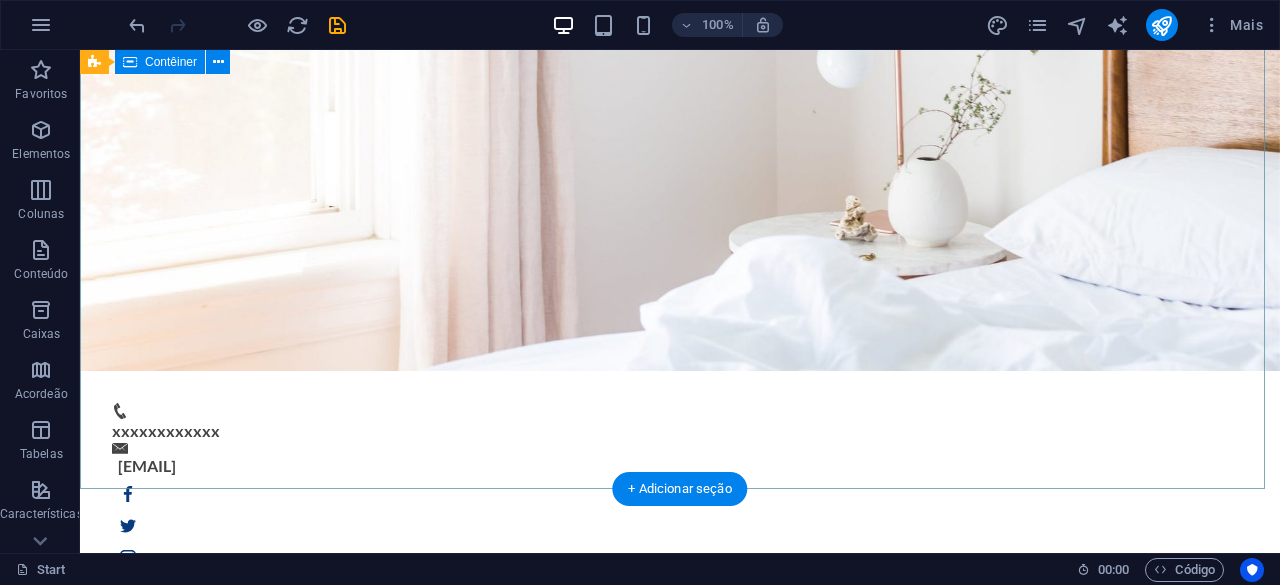 scroll, scrollTop: 600, scrollLeft: 0, axis: vertical 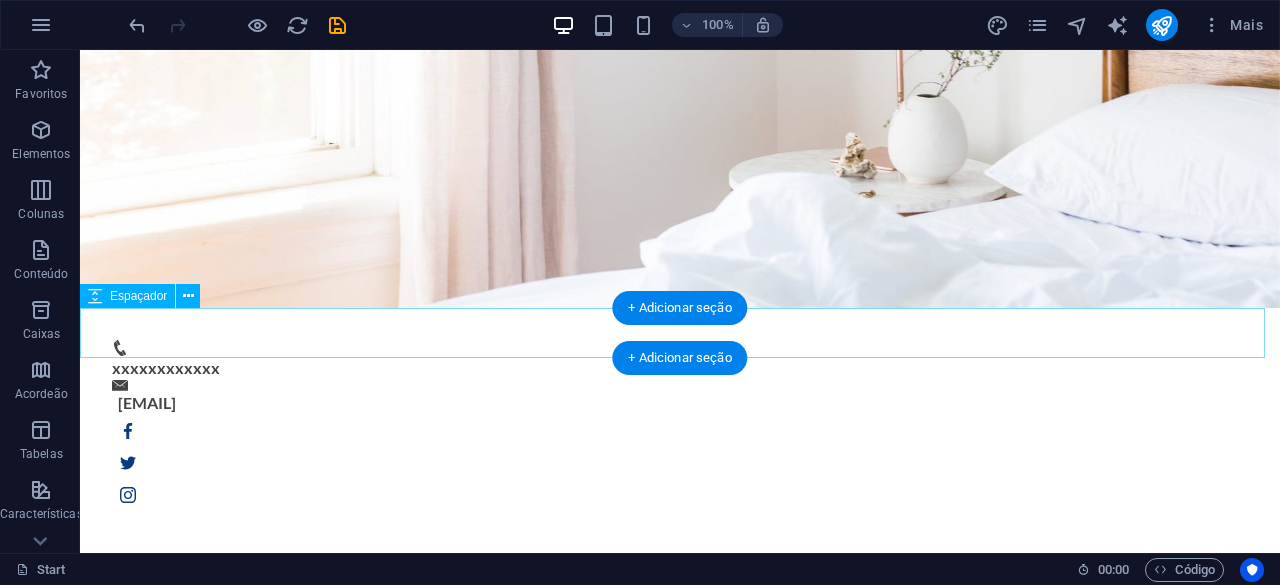 click at bounding box center (680, 1530) 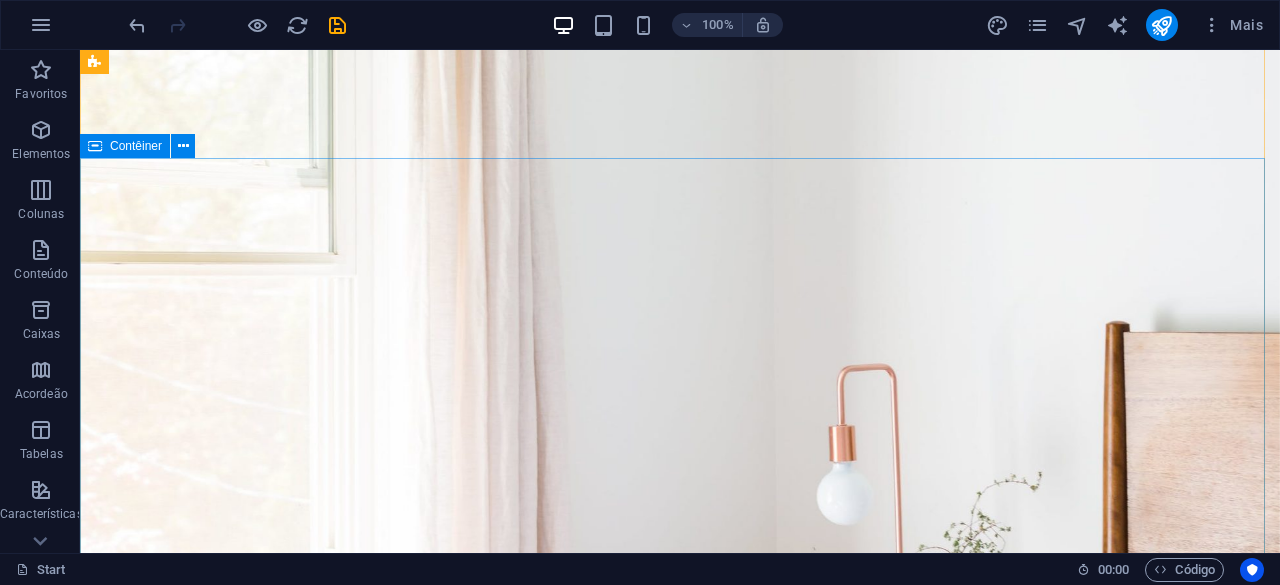 scroll, scrollTop: 0, scrollLeft: 0, axis: both 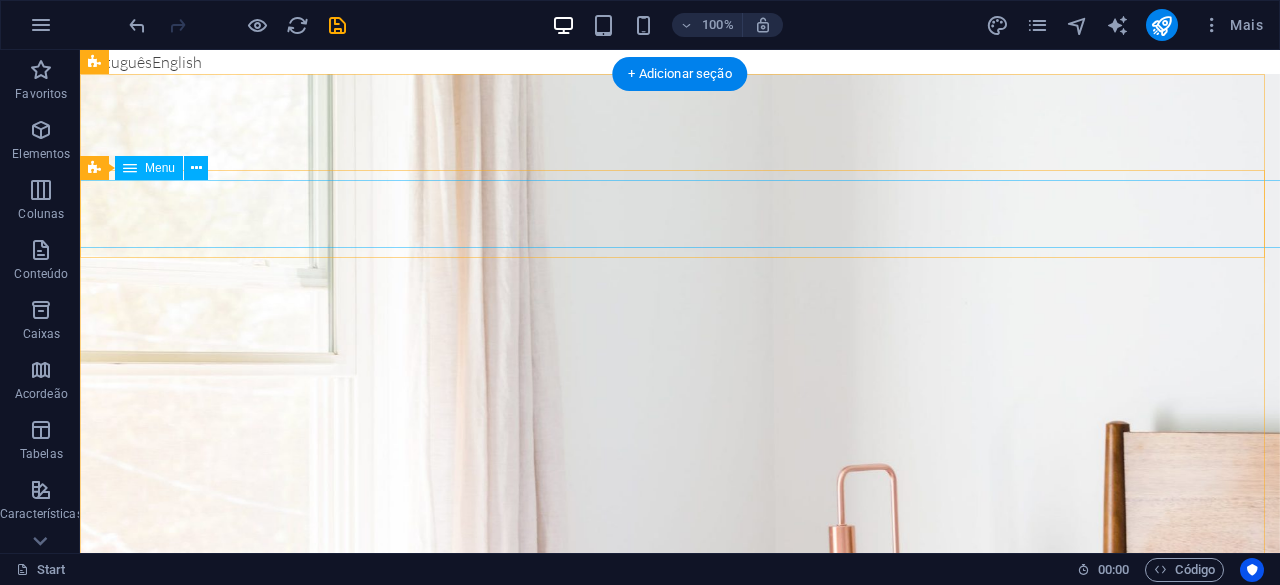 click on "Início Sobre Nós Serviços Contacos" at bounding box center (680, 1410) 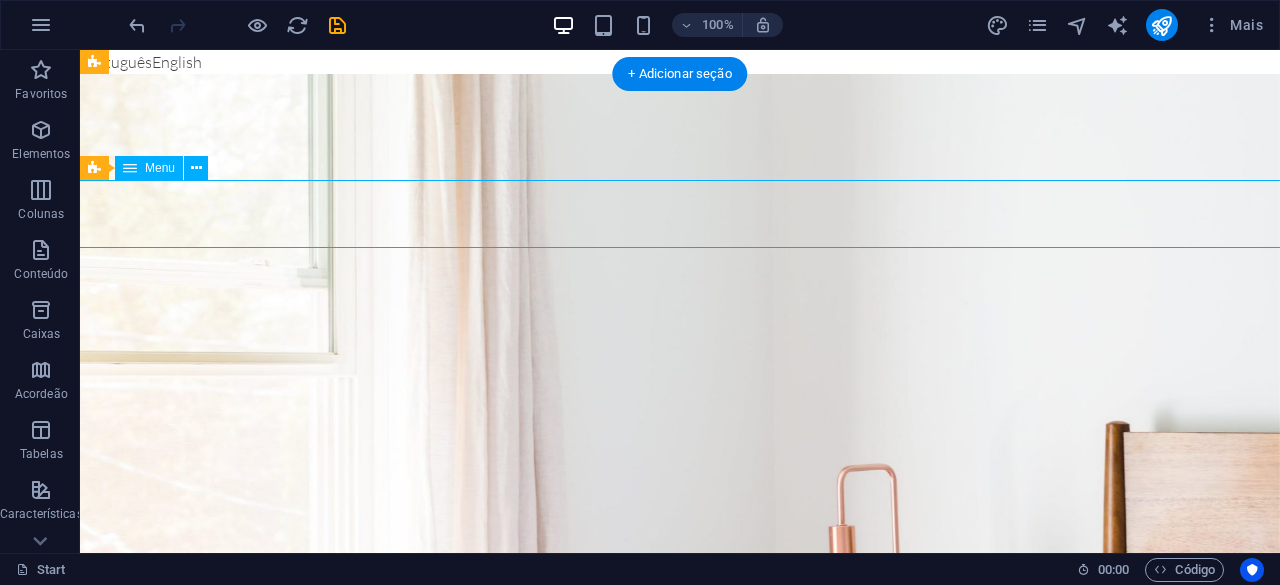 click on "Início Sobre Nós Serviços Contacos" at bounding box center (680, 1410) 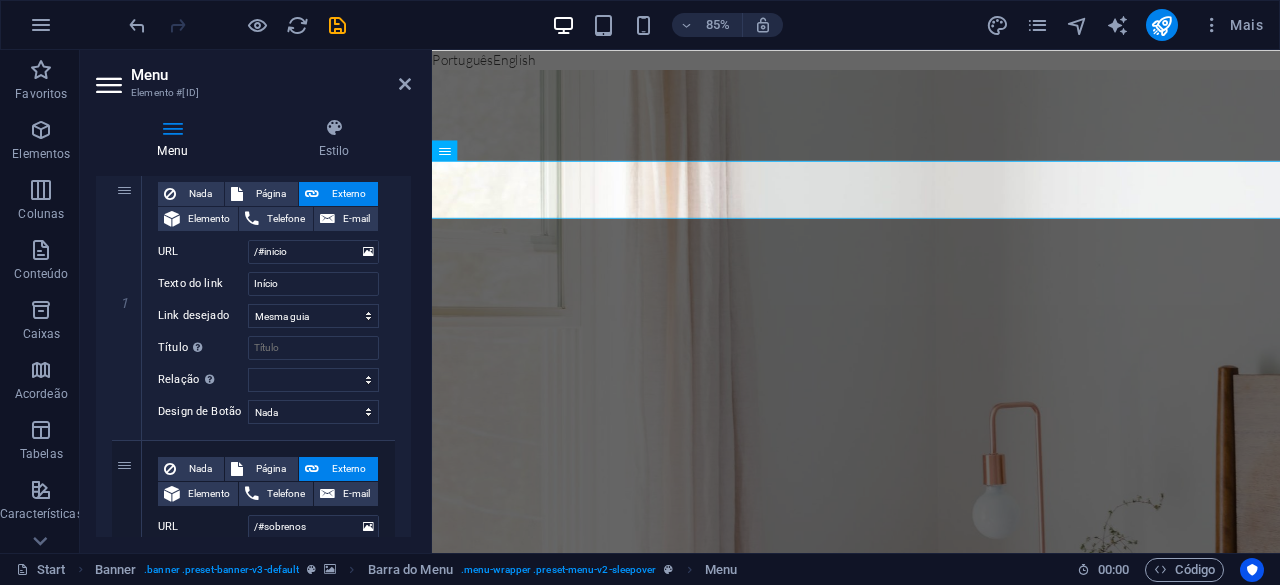 scroll, scrollTop: 0, scrollLeft: 0, axis: both 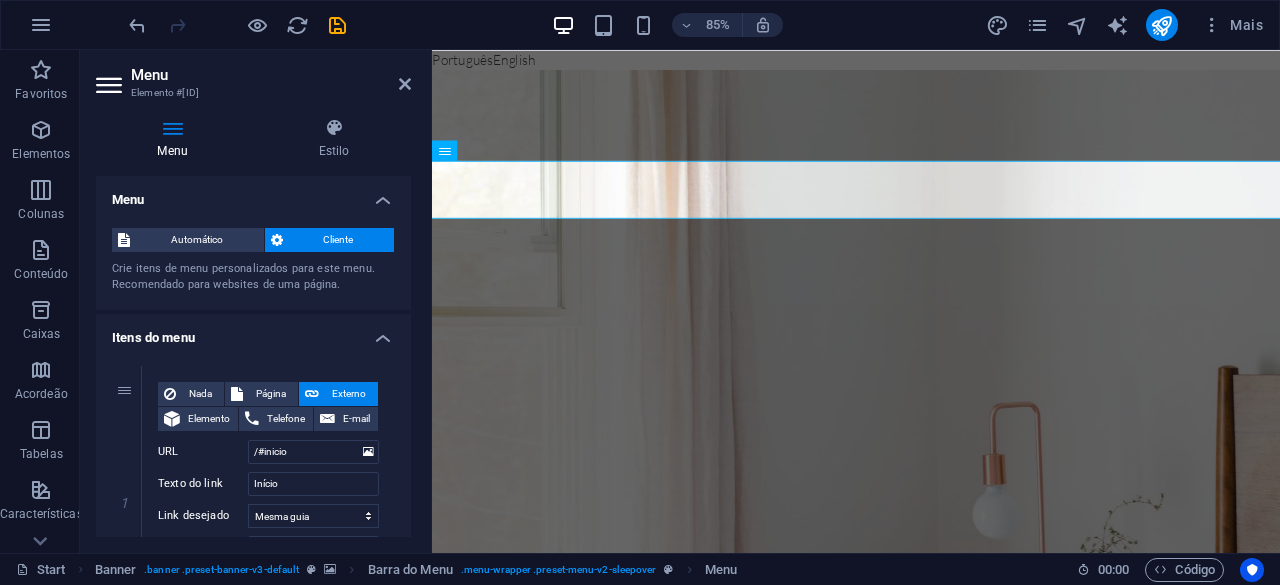 click on "Menu Elemento #[ID]" at bounding box center [253, 76] 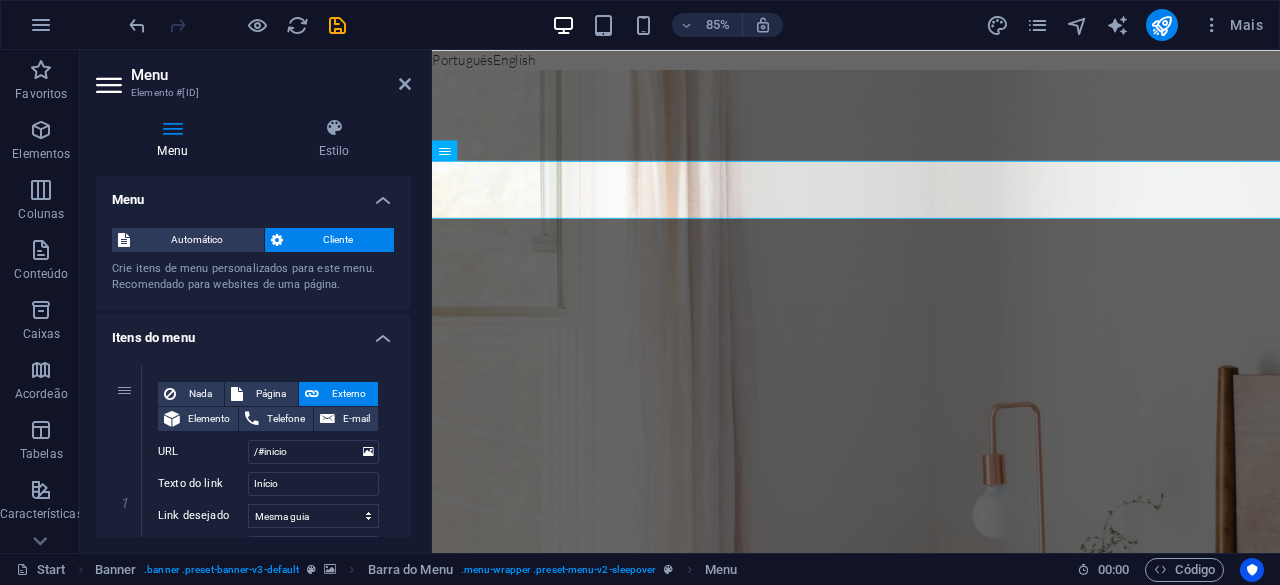 click on "Menu" at bounding box center (271, 75) 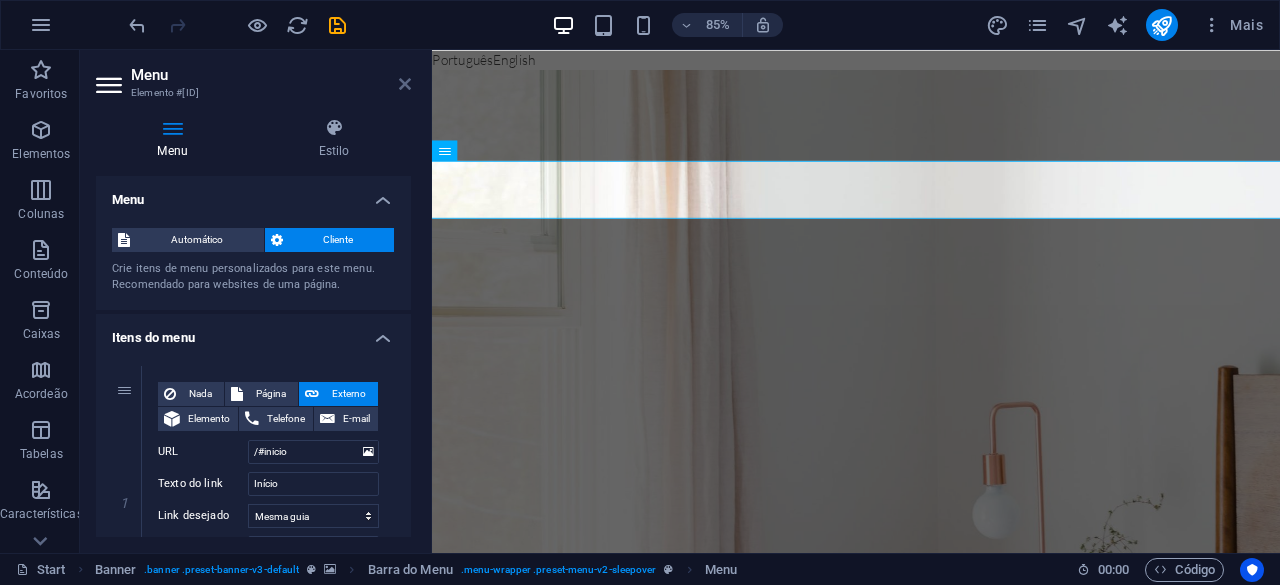 click at bounding box center [405, 84] 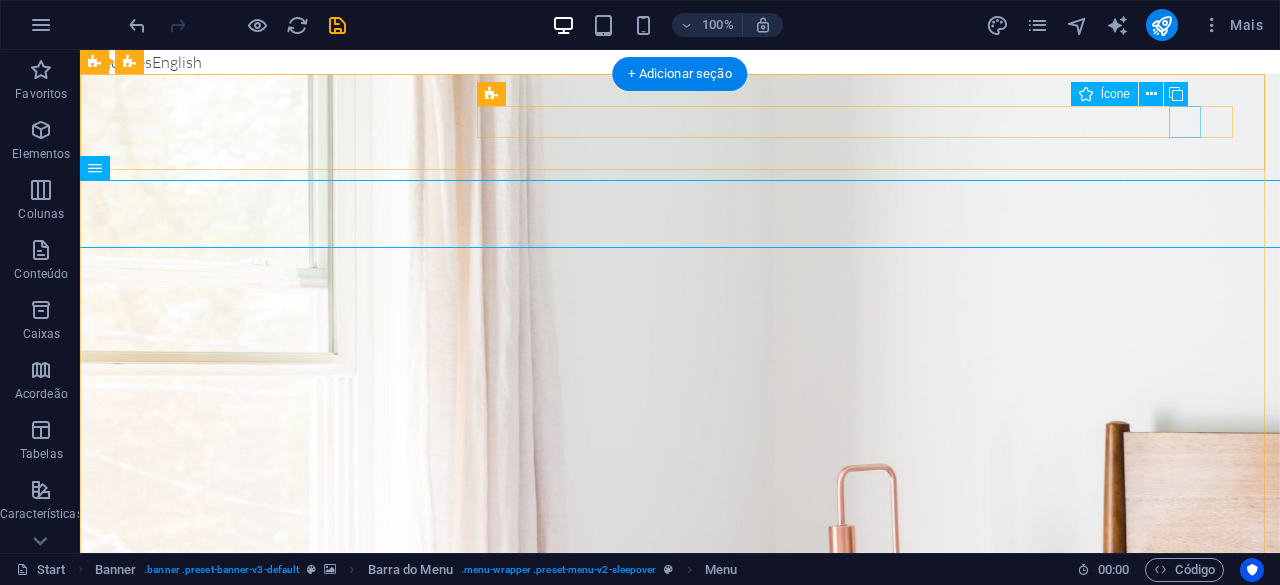 click at bounding box center (680, 1063) 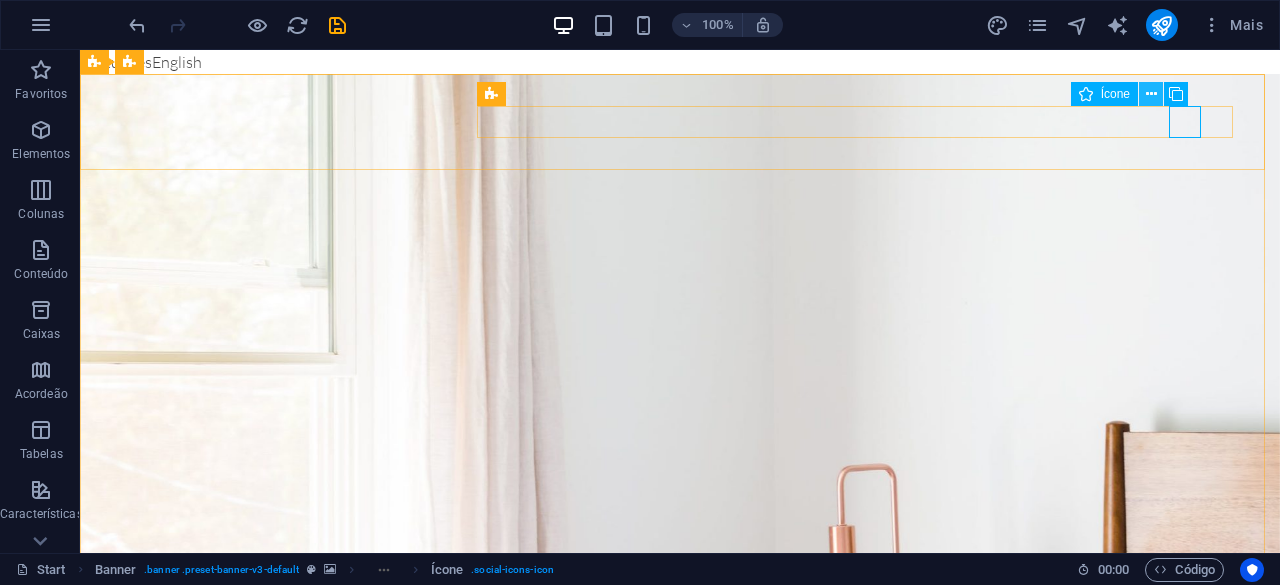 click at bounding box center [1151, 94] 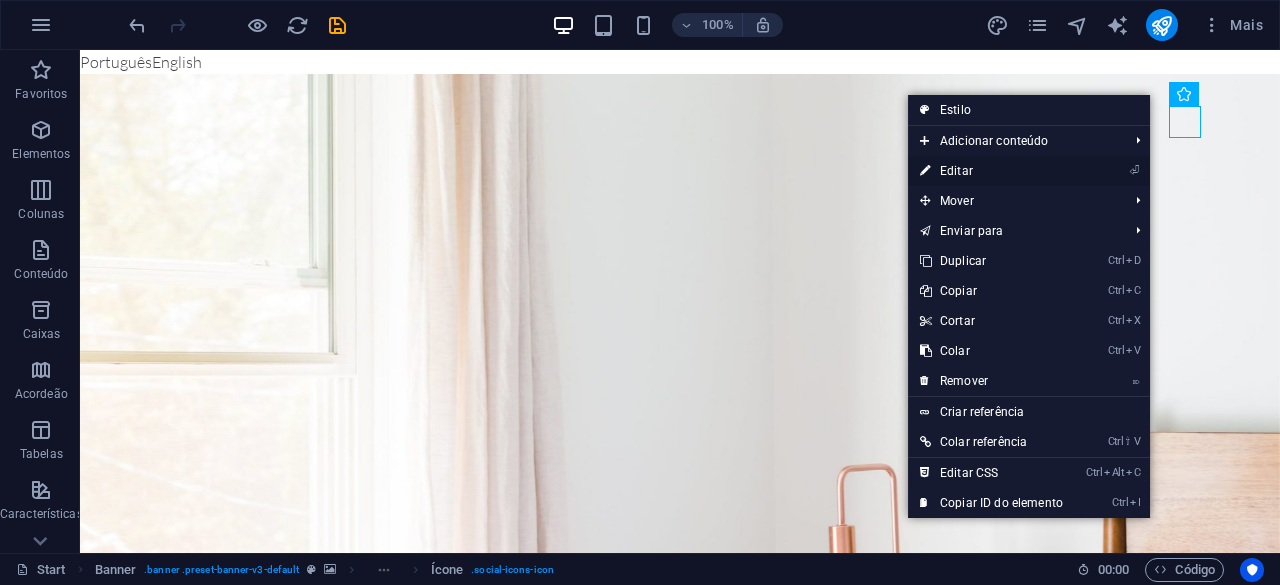 click on "⏎  Editar" at bounding box center [991, 171] 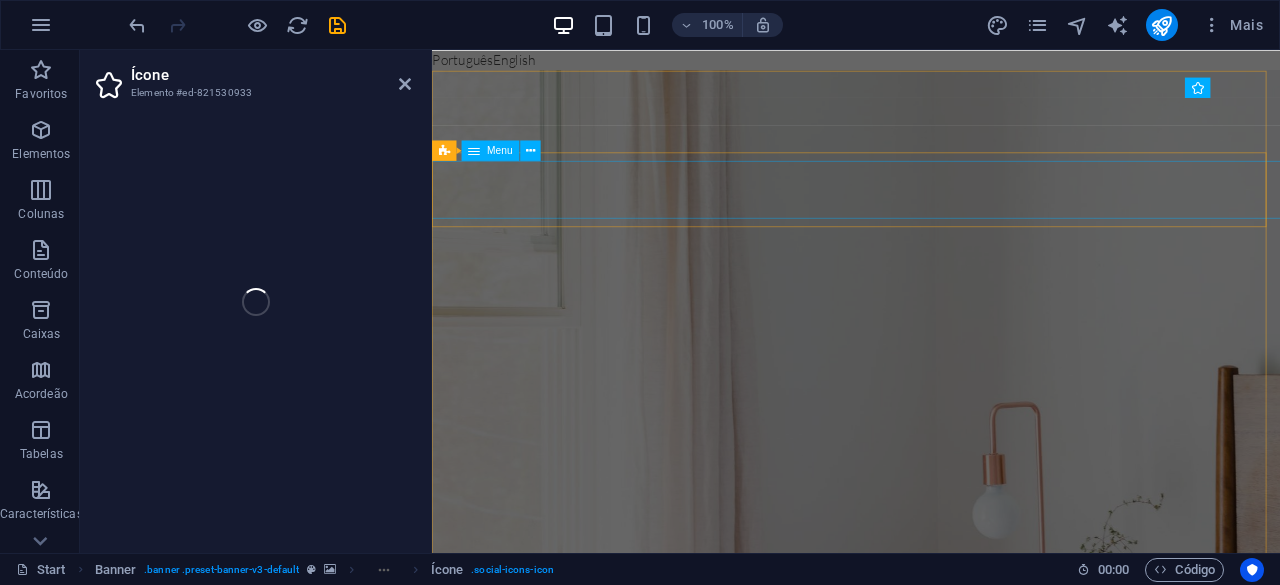 select on "xMidYMid" 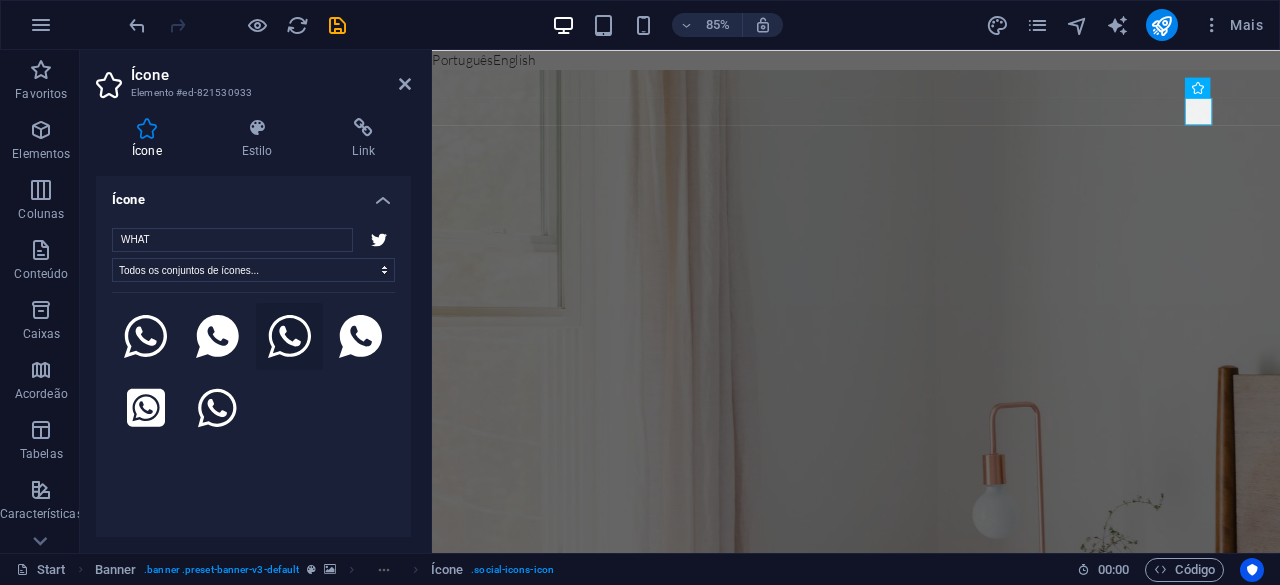 type on "WHAT" 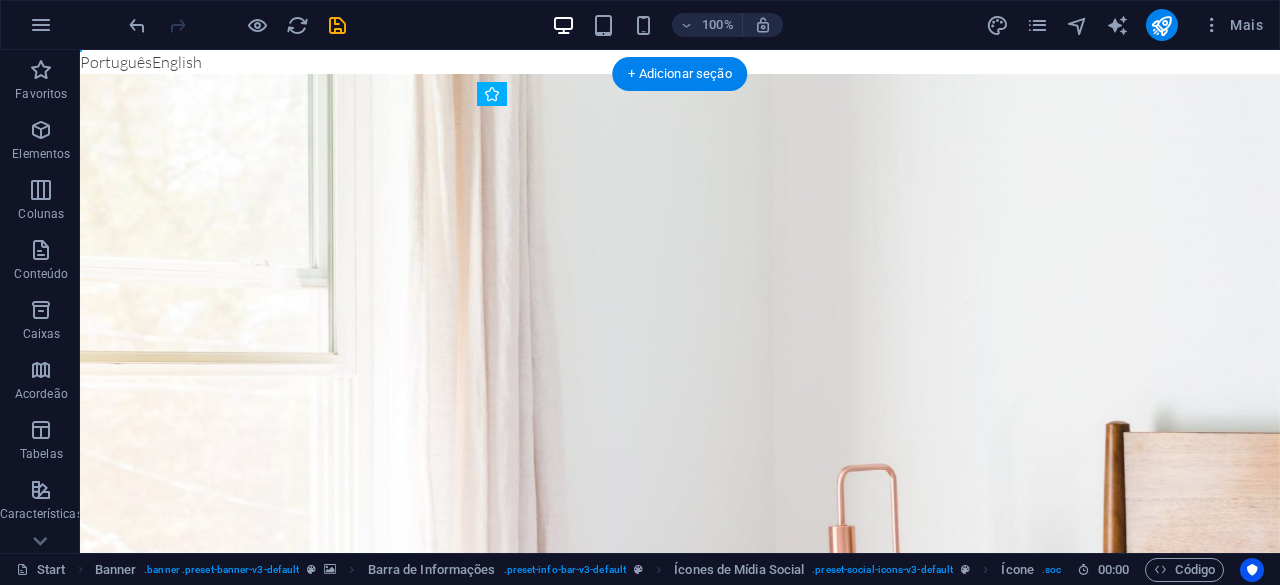 drag, startPoint x: 946, startPoint y: 120, endPoint x: 1230, endPoint y: 112, distance: 284.11264 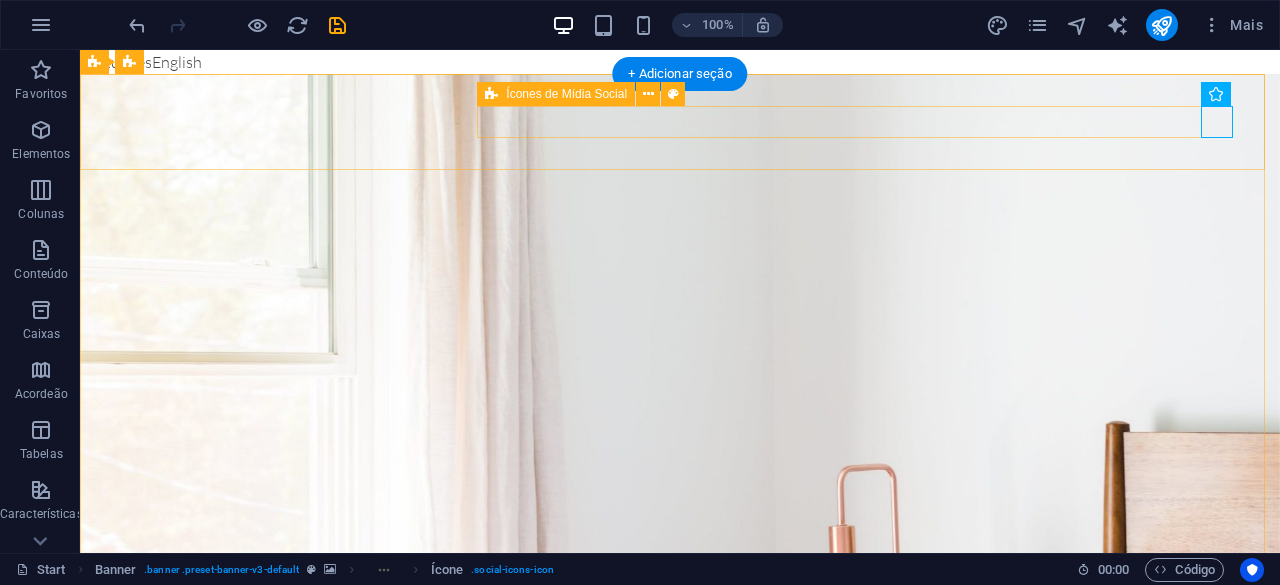 click at bounding box center (680, 1063) 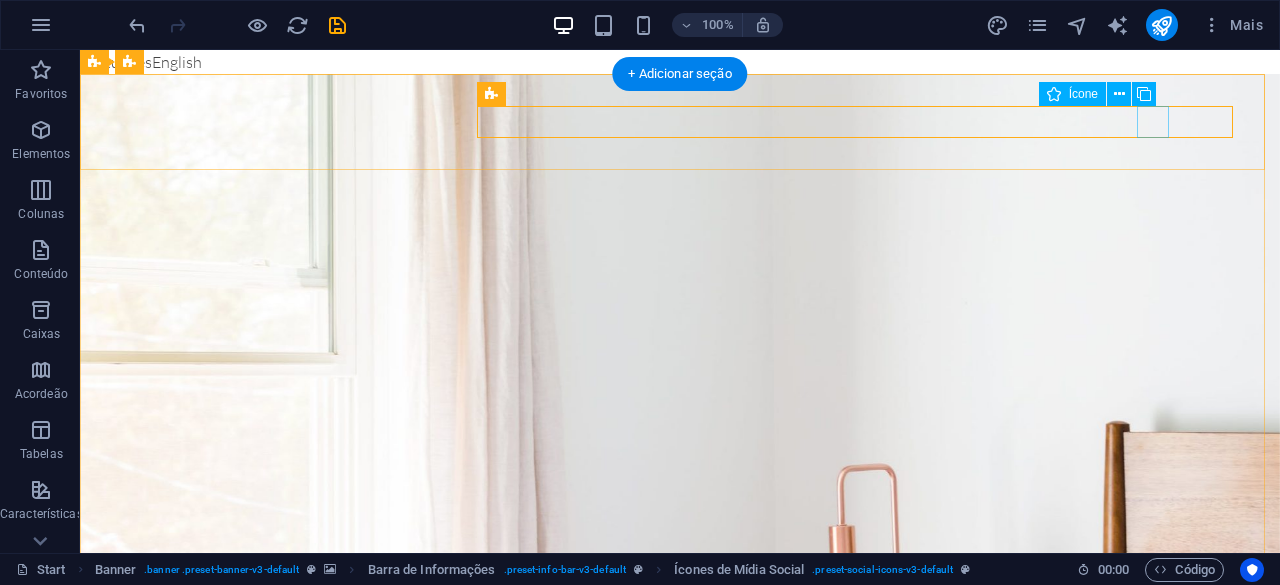 click at bounding box center [680, 1031] 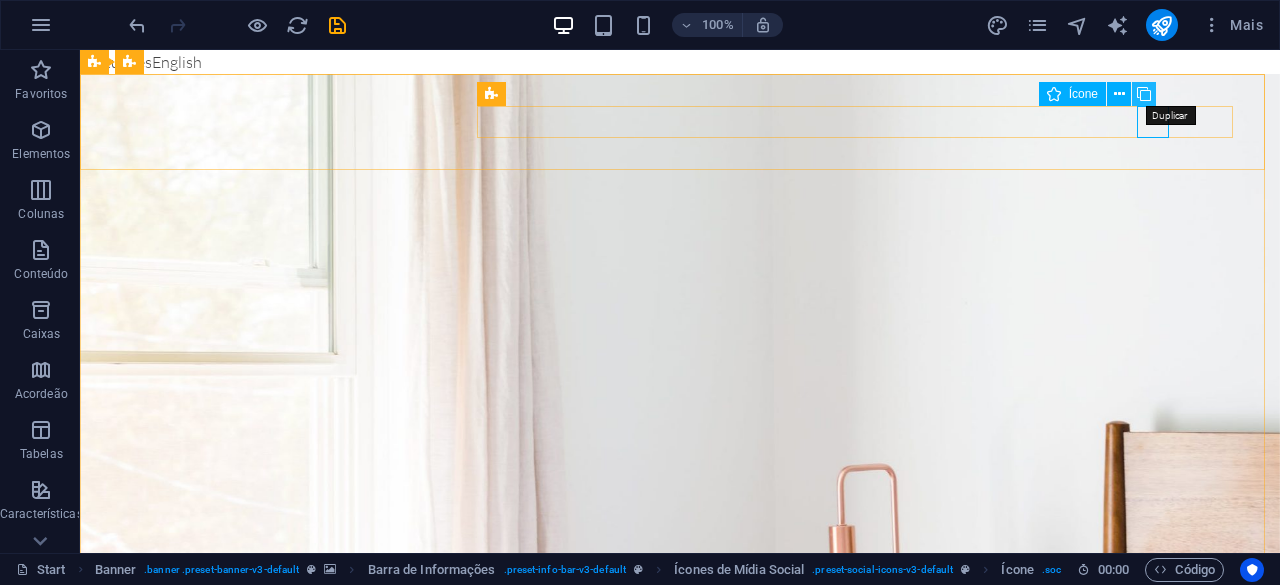 click at bounding box center [1144, 94] 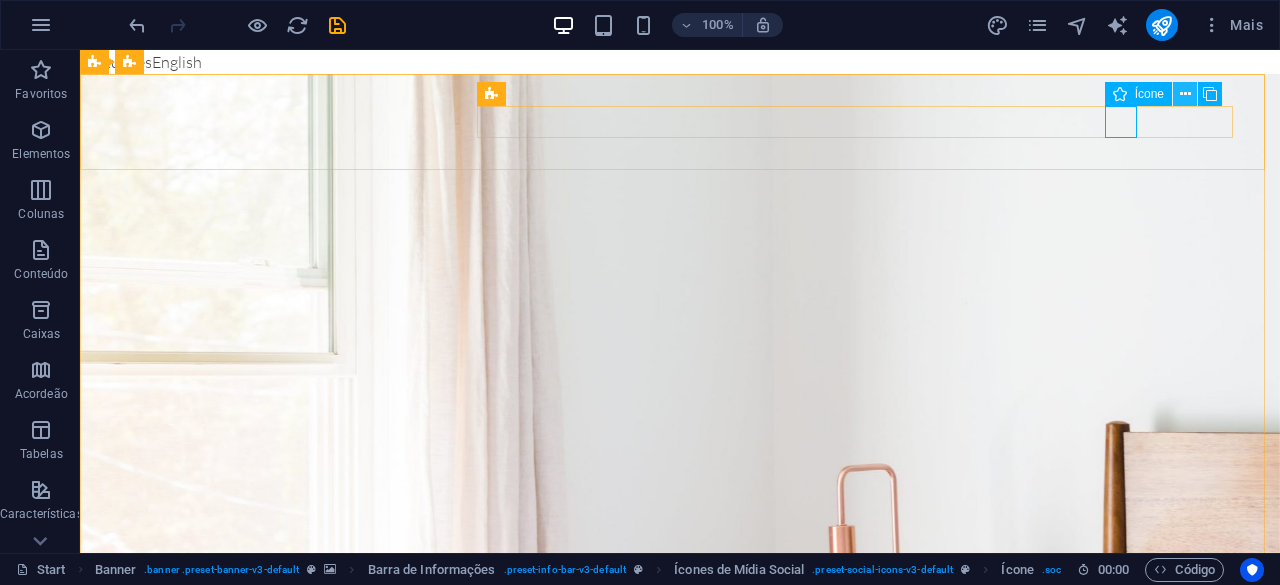 click at bounding box center [1185, 94] 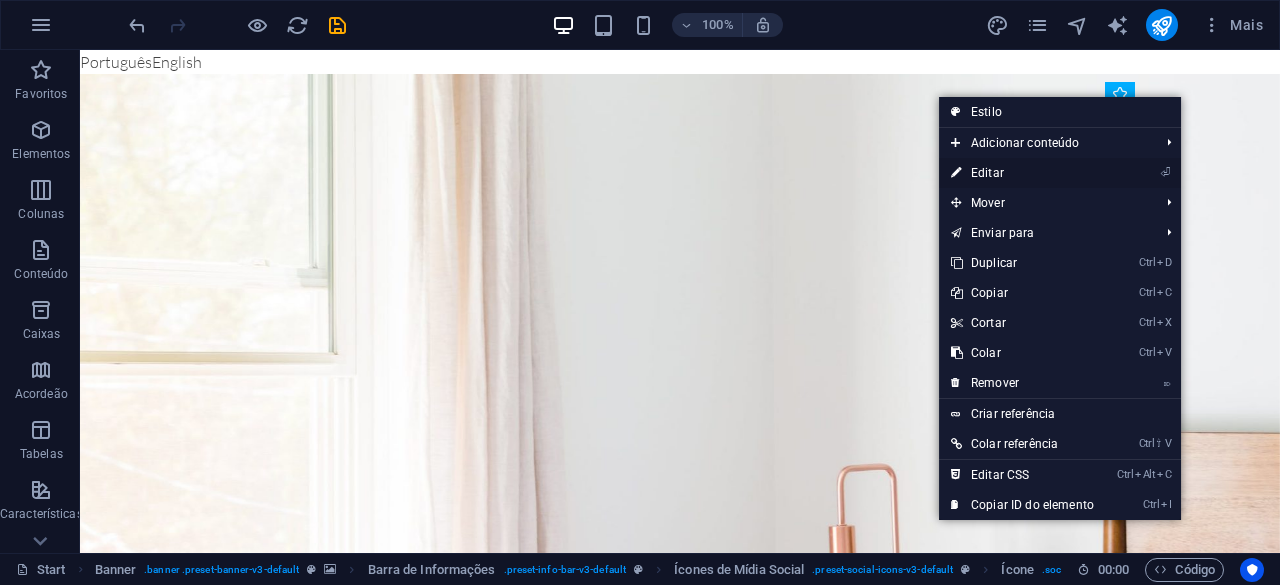 click on "⏎  Editar" at bounding box center (1022, 173) 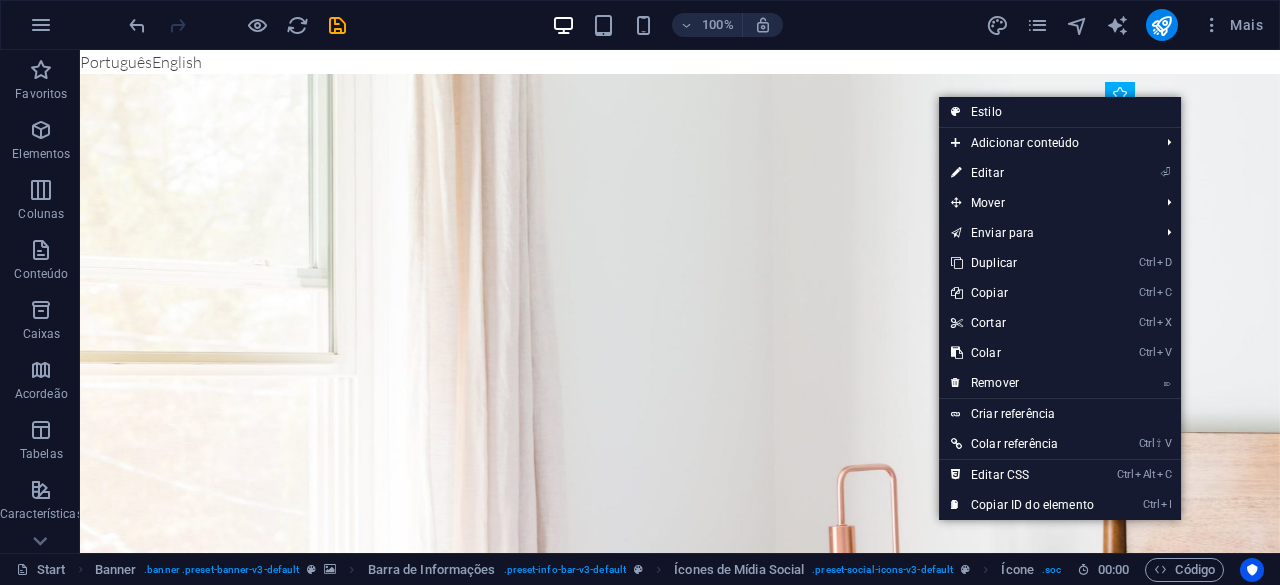 select on "xMidYMid" 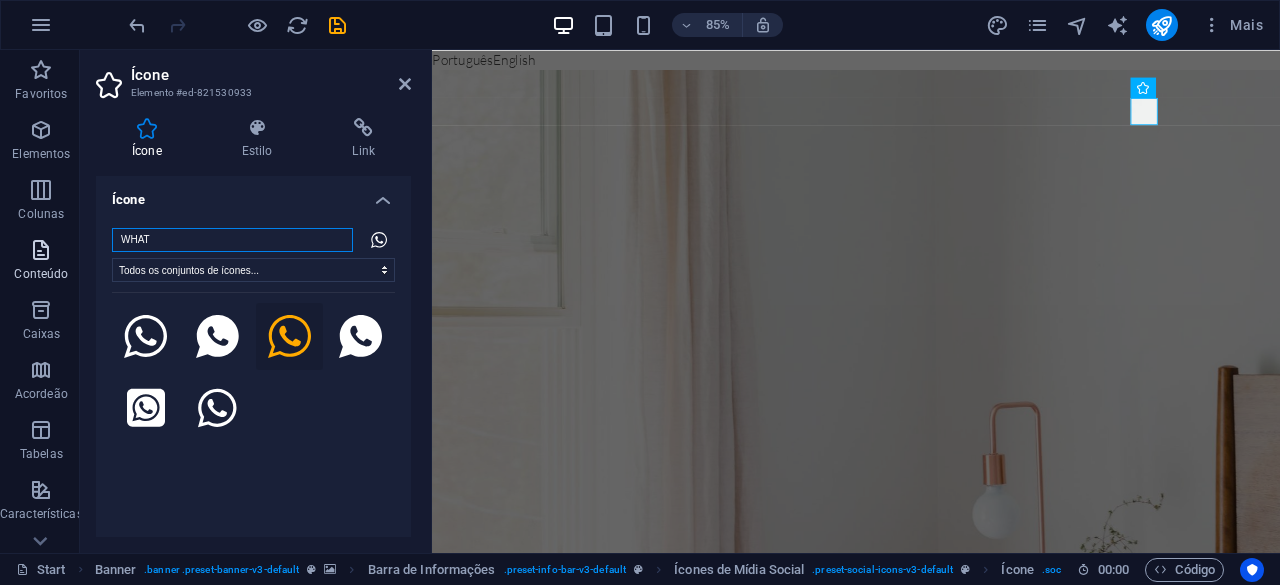 drag, startPoint x: 281, startPoint y: 237, endPoint x: 0, endPoint y: 237, distance: 281 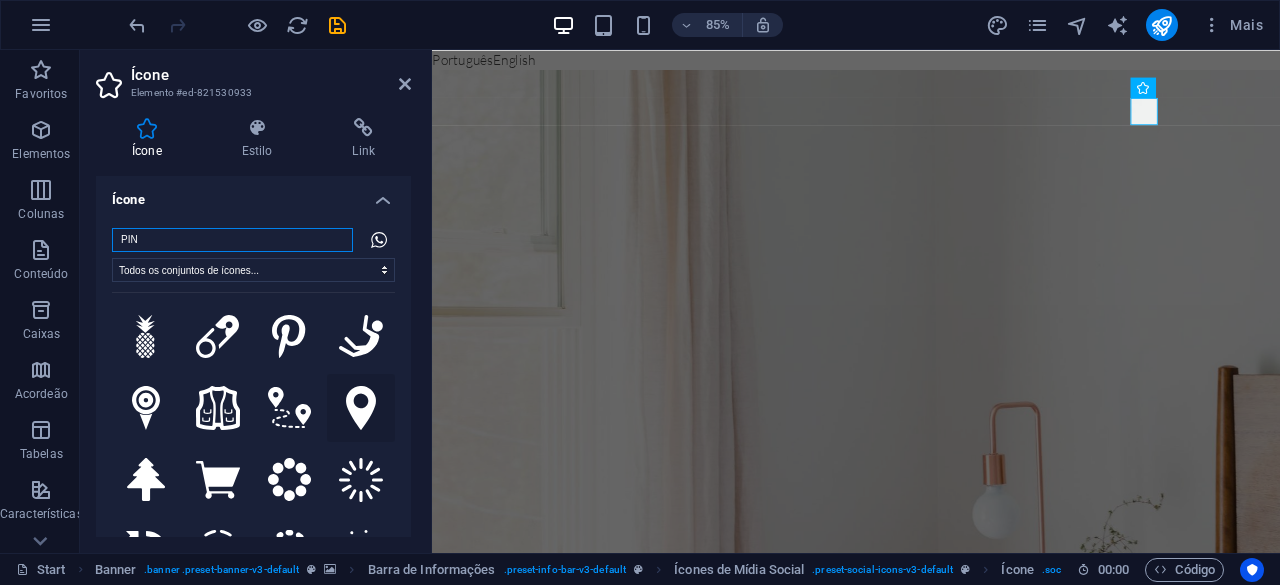 type on "PIN" 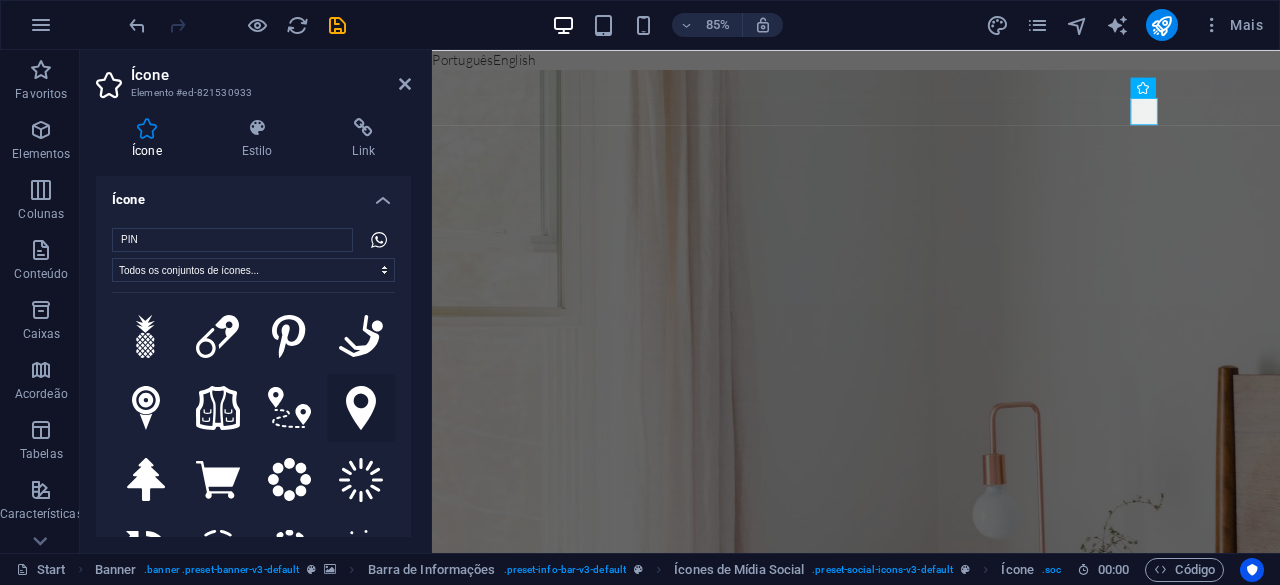 click 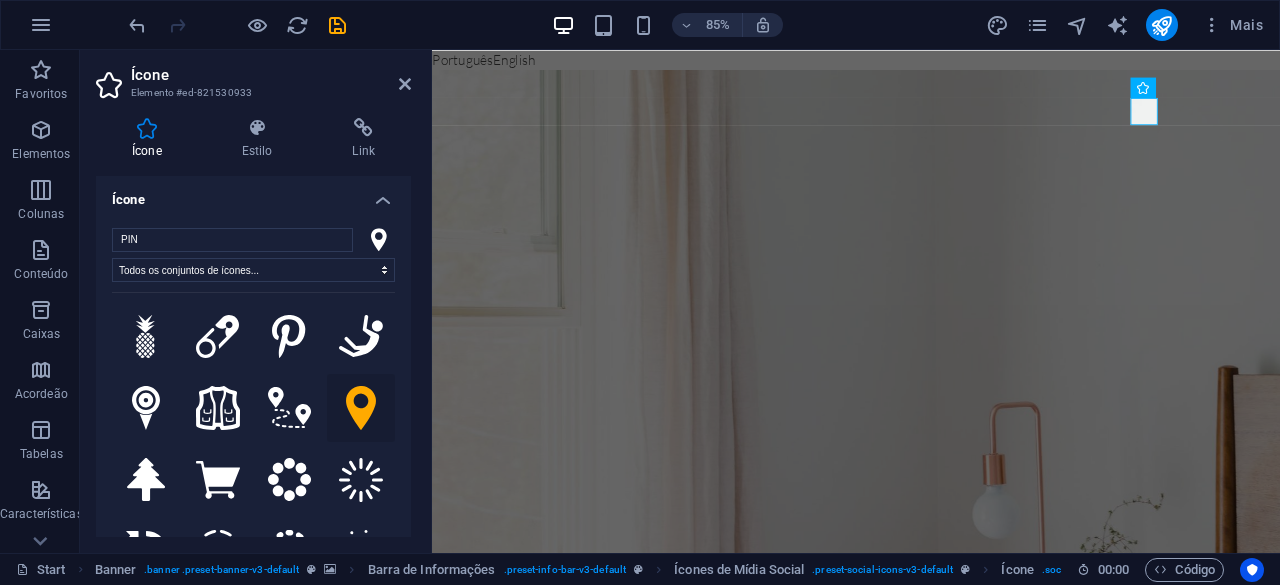 click on "Ícone Elemento #[ID]" at bounding box center (253, 76) 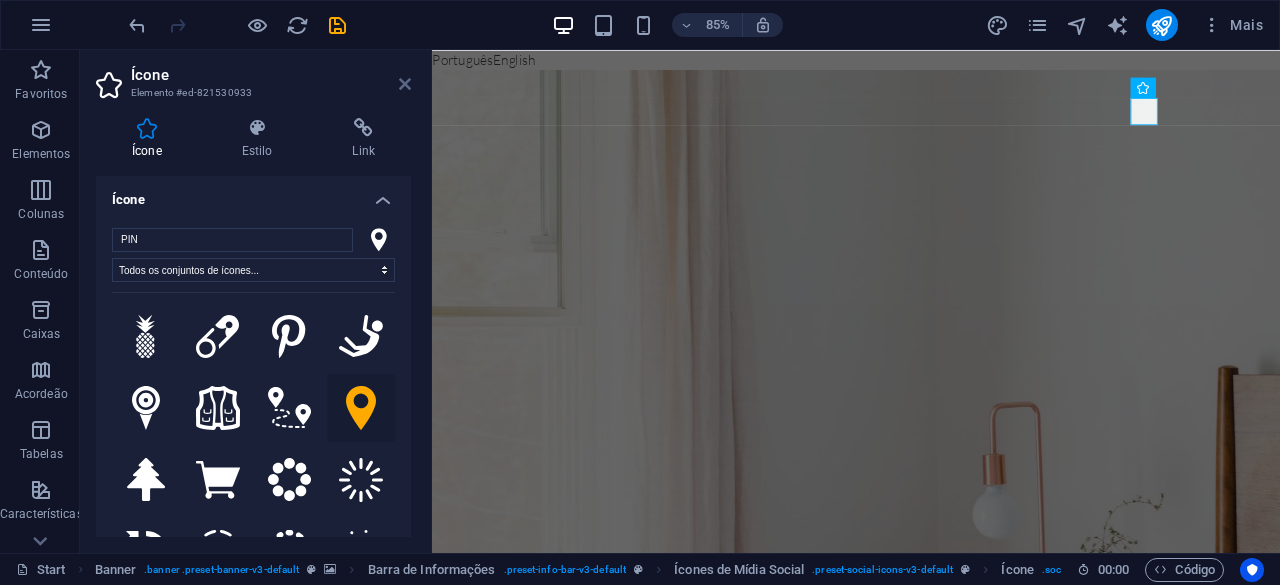 drag, startPoint x: 406, startPoint y: 87, endPoint x: 326, endPoint y: 38, distance: 93.813644 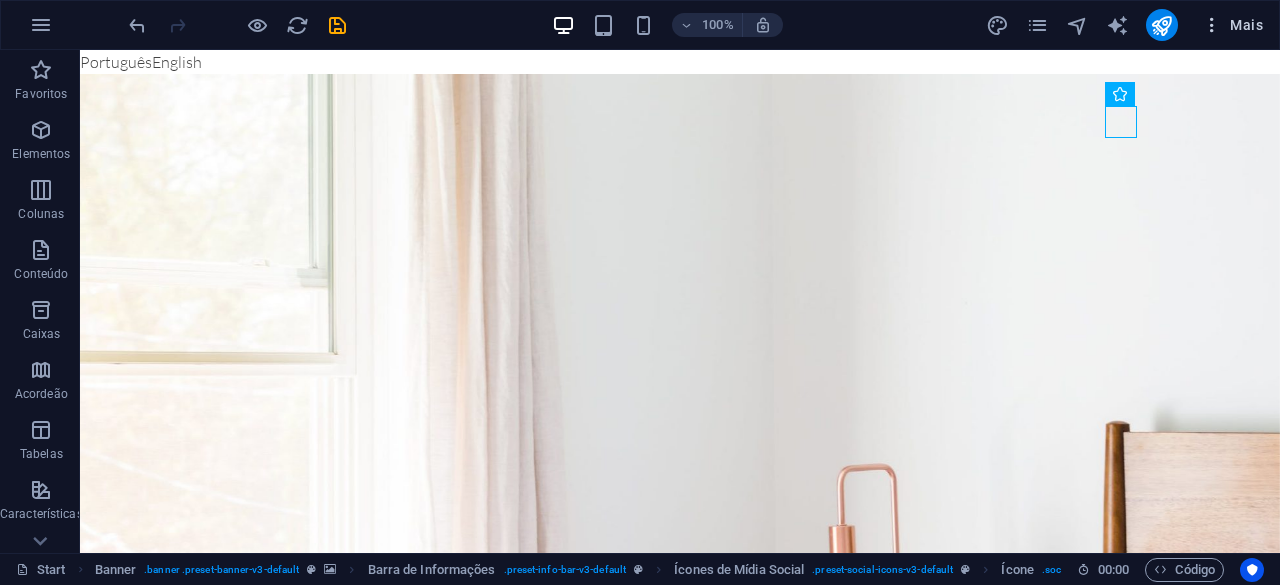 click on "Mais" at bounding box center [1232, 25] 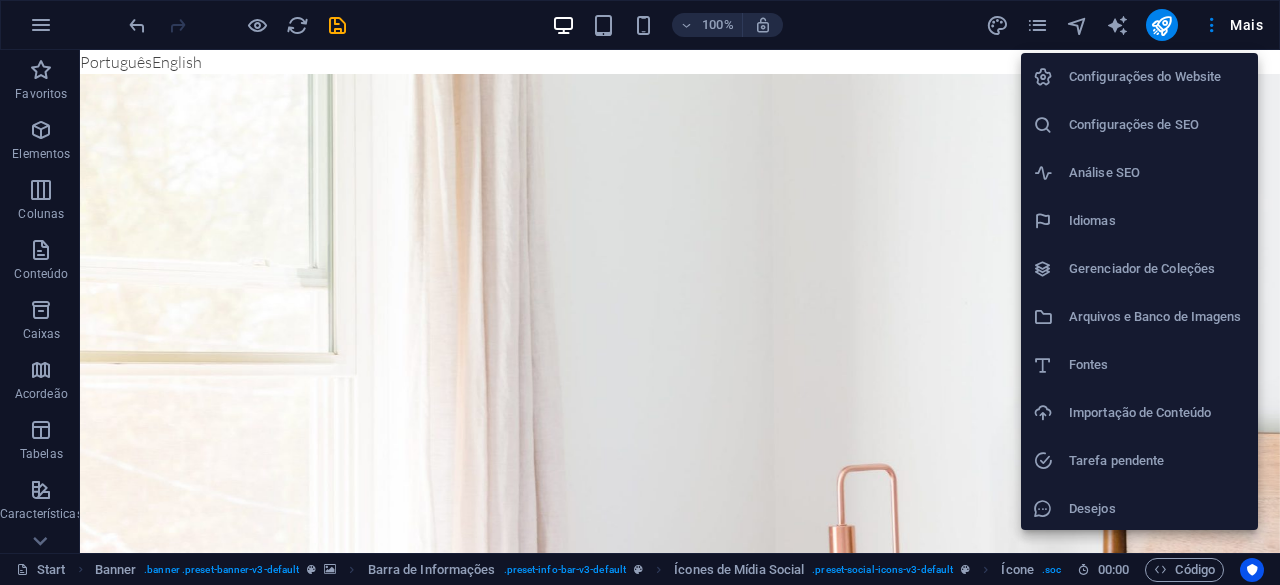 click on "Configurações do Website" at bounding box center [1157, 77] 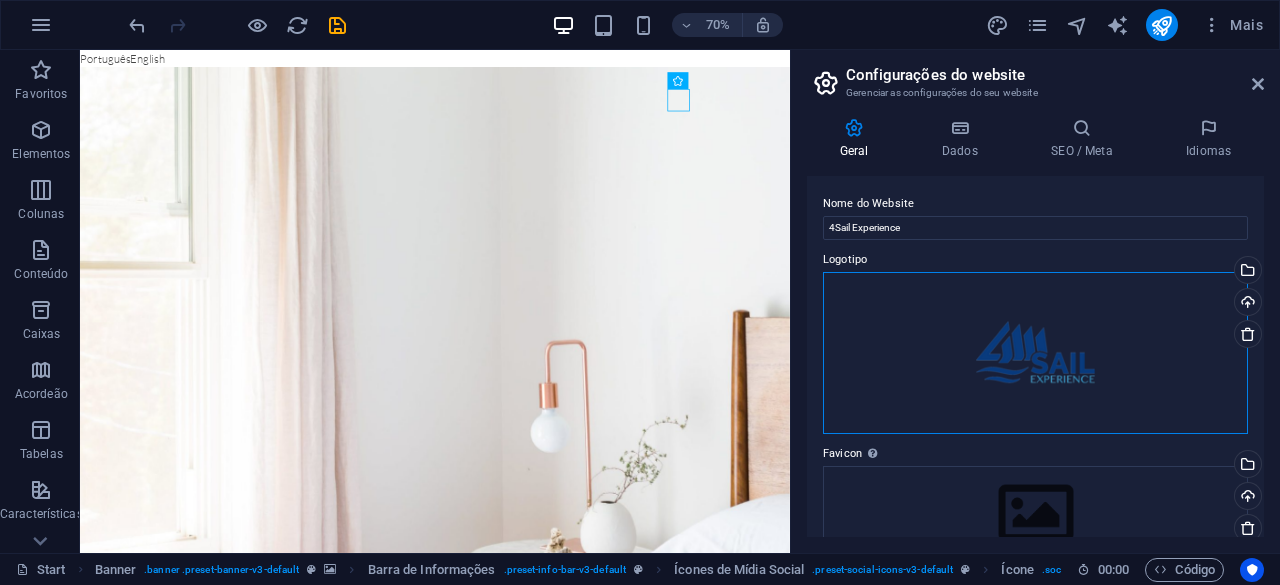 click on "Arraste os arquivos aqui, clique para escolher os arquivos ou selecione os arquivos em Arquivos ou em nossa galeria de fotos e vídeos gratuitos" at bounding box center [1035, 353] 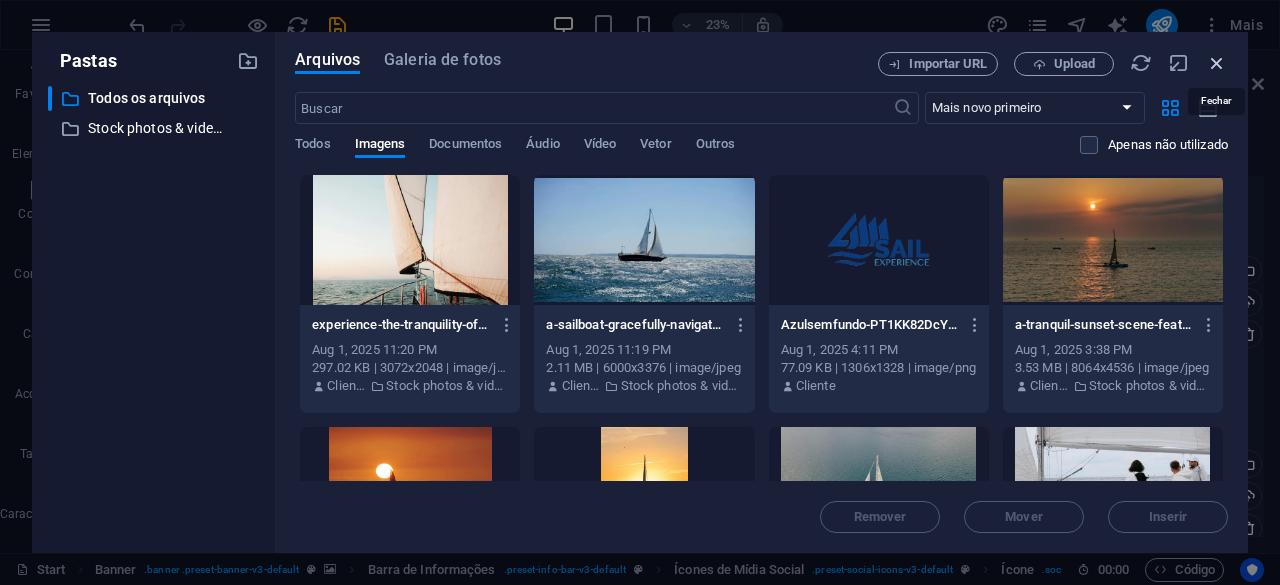 click at bounding box center [1217, 63] 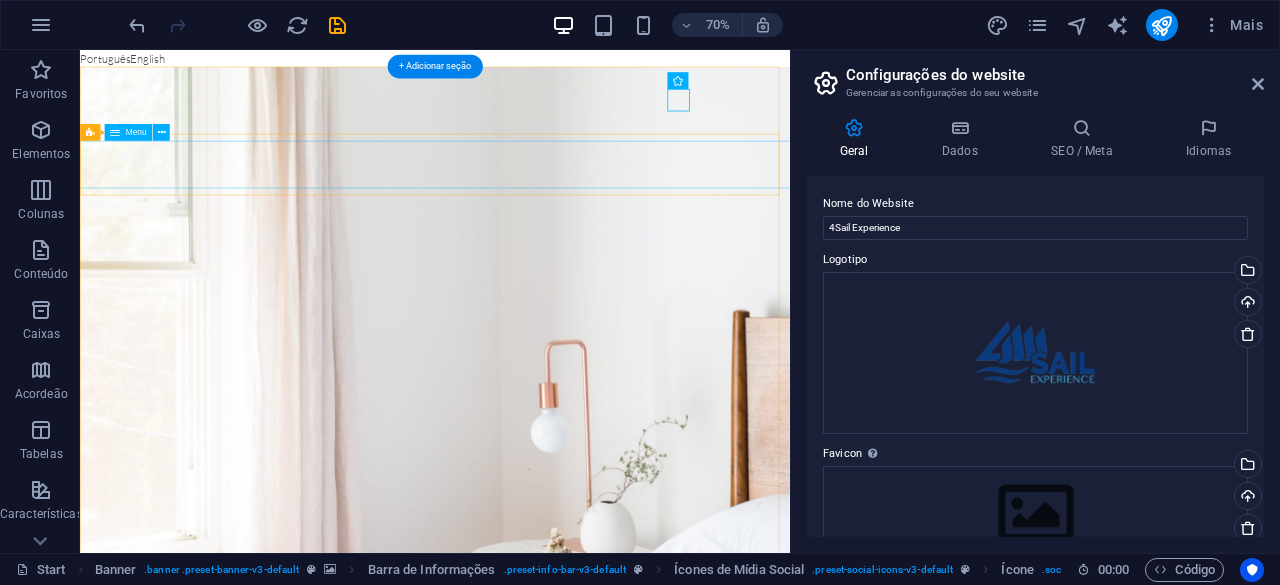 click on "Início Sobre Nós Serviços Contacos" at bounding box center [587, 1442] 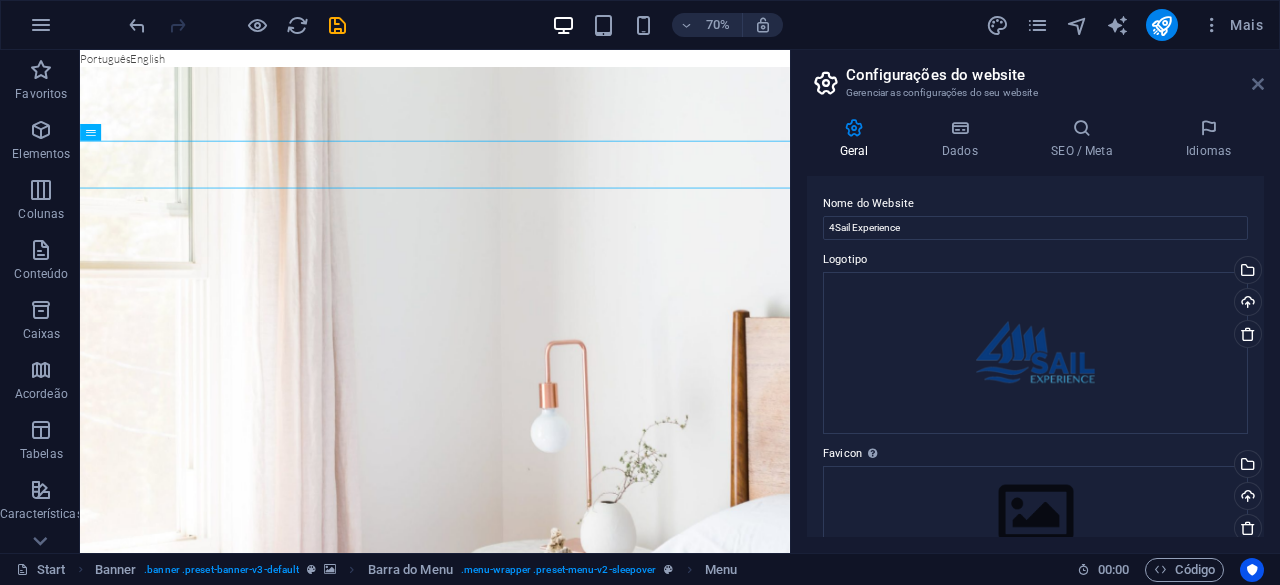 drag, startPoint x: 1252, startPoint y: 91, endPoint x: 1165, endPoint y: 41, distance: 100.344406 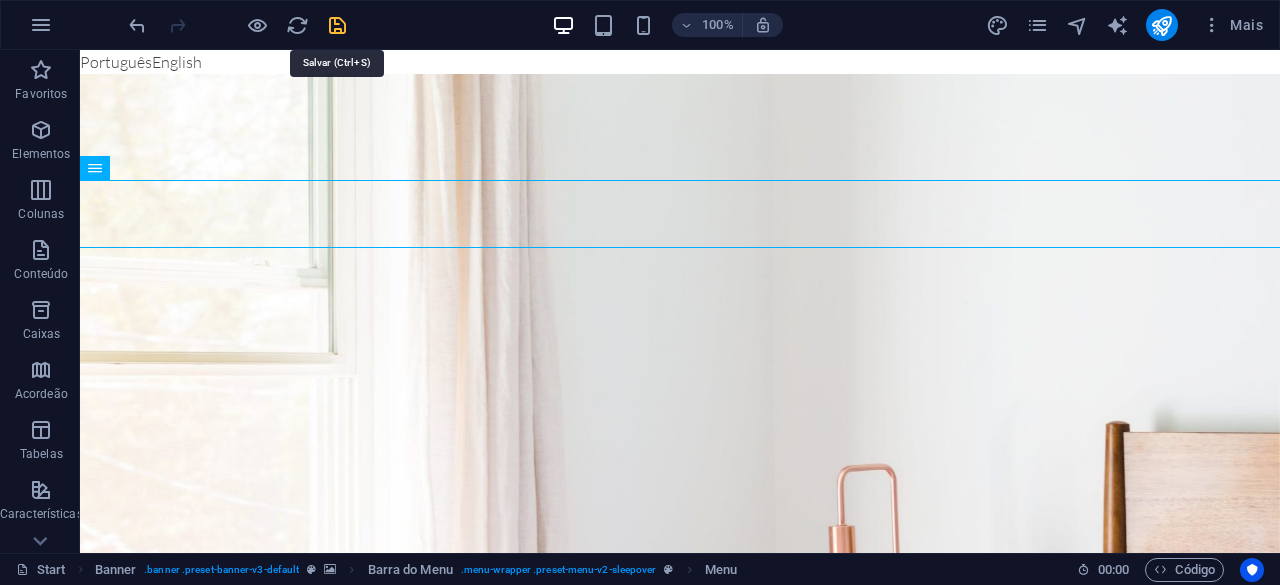 click at bounding box center (337, 25) 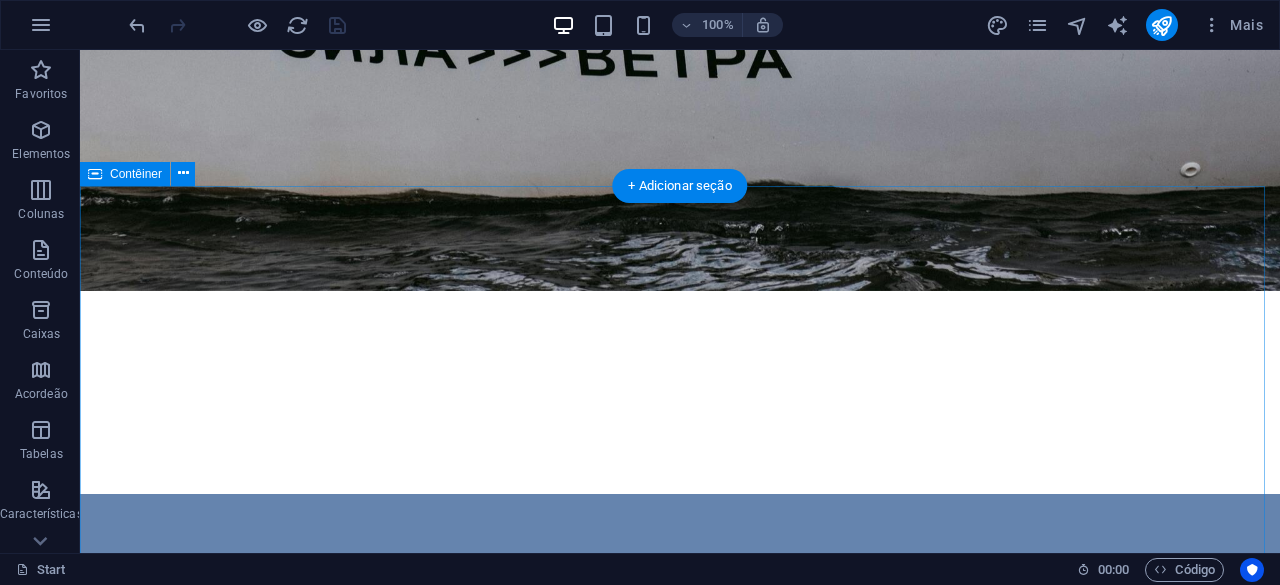 scroll, scrollTop: 2300, scrollLeft: 0, axis: vertical 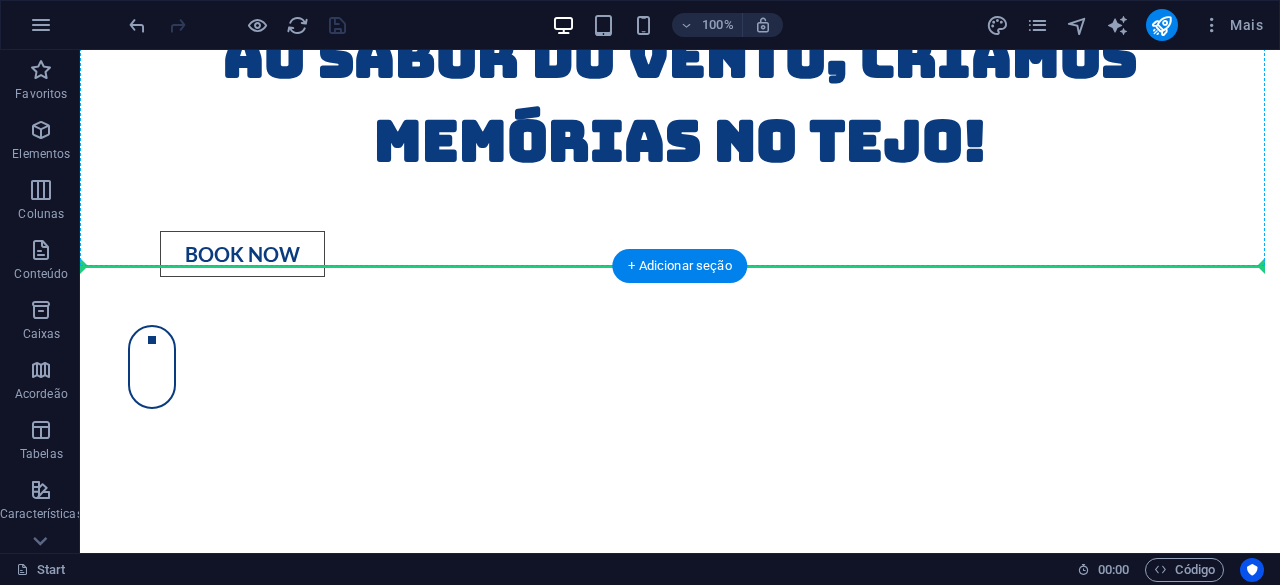 drag, startPoint x: 189, startPoint y: 454, endPoint x: 286, endPoint y: 264, distance: 213.32838 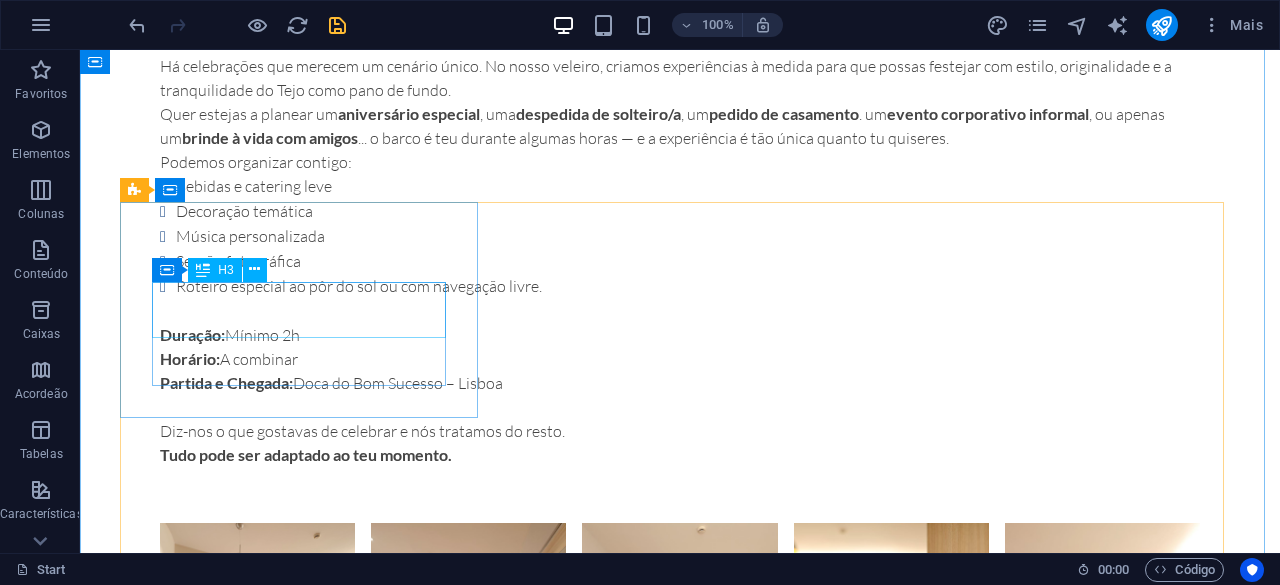 scroll, scrollTop: 8200, scrollLeft: 0, axis: vertical 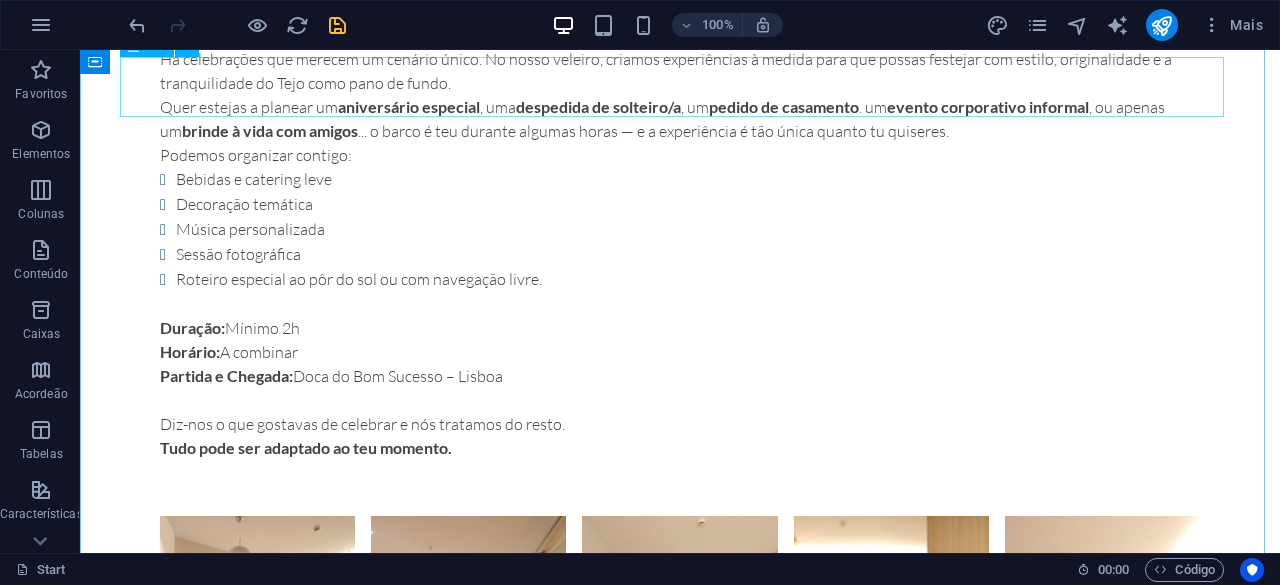 click on "Services" at bounding box center [680, 1841] 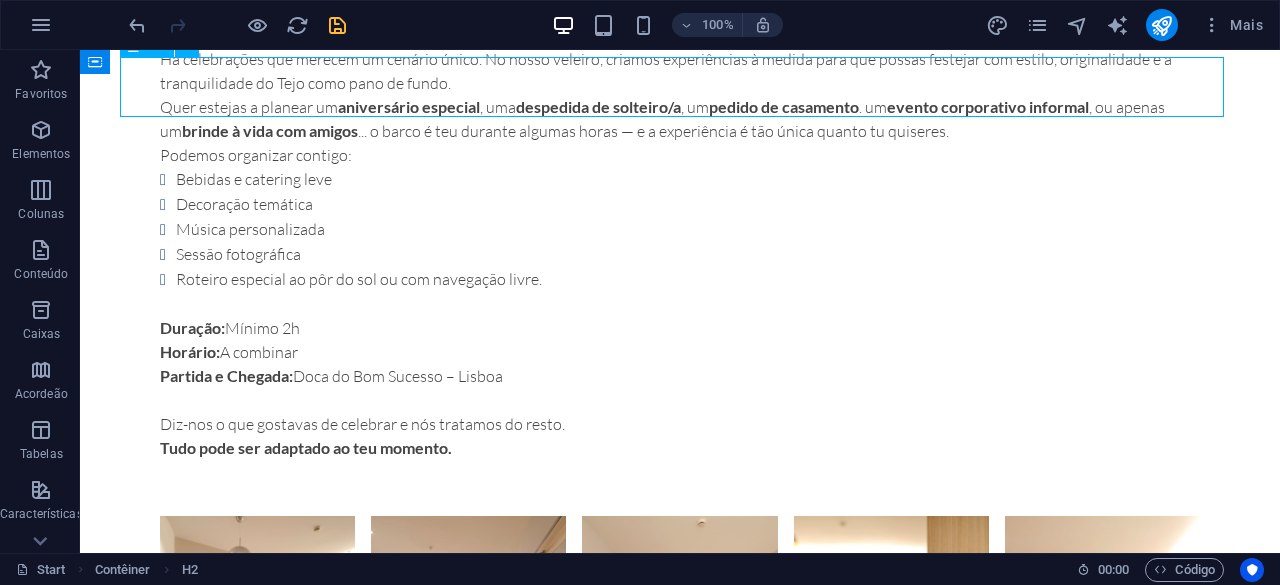 click on "Services" at bounding box center [680, 1841] 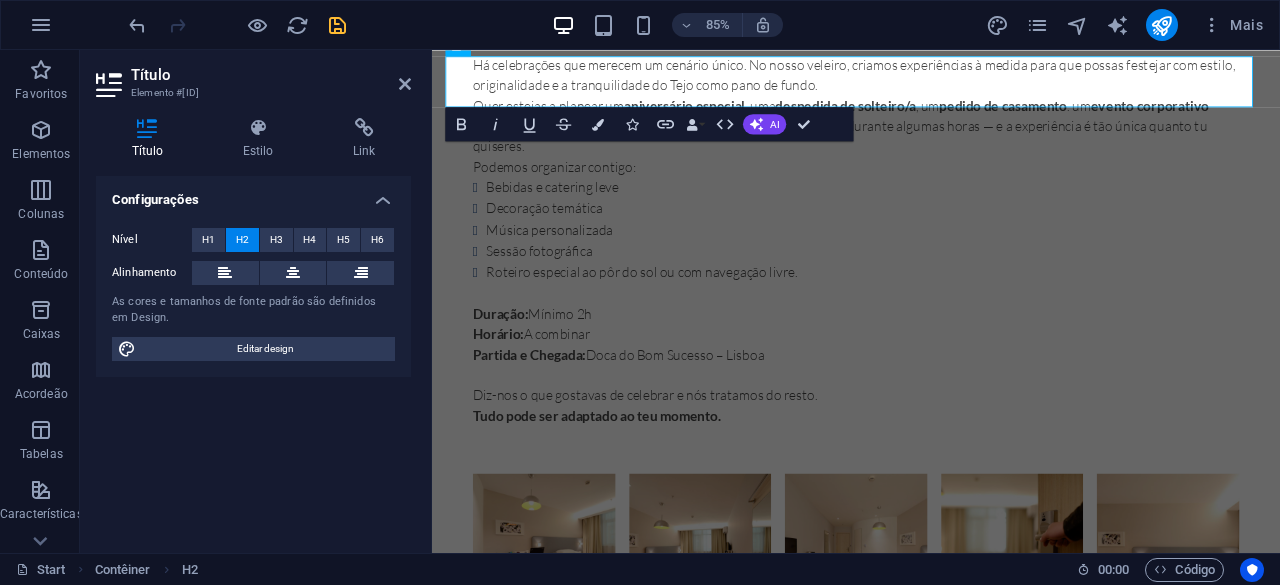 type 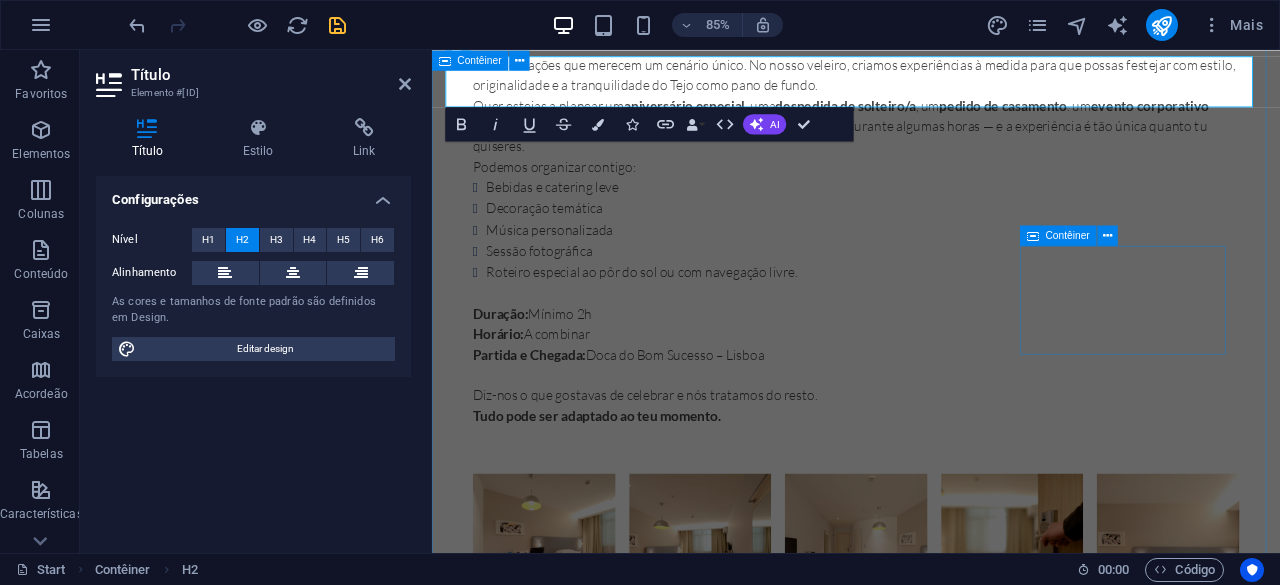 click on "​FAQ's Free WiFi Lorem ipsum dolor sit amet, consectetur adipisicing elit. Veritatis, dolorem! Laundry service Lorem ipsum dolor sit amet, consectetur adipisicing elit. Veritatis, dolorem! Free Parking Lorem ipsum dolor sit amet, consectetur adipisicing elit. Veritatis, dolorem! Breakfast buffet Lorem ipsum dolor sit amet, consectetur adipisicing elit. Veritatis, dolorem! Gym Access 24/7 Lorem ipsum dolor sit amet, consectetur adipisicing elit. Veritatis, dolorem! Pool area Lorem ipsum dolor sit amet, consectetur adipisicing elit. Veritatis, dolorem!" at bounding box center [931, 2675] 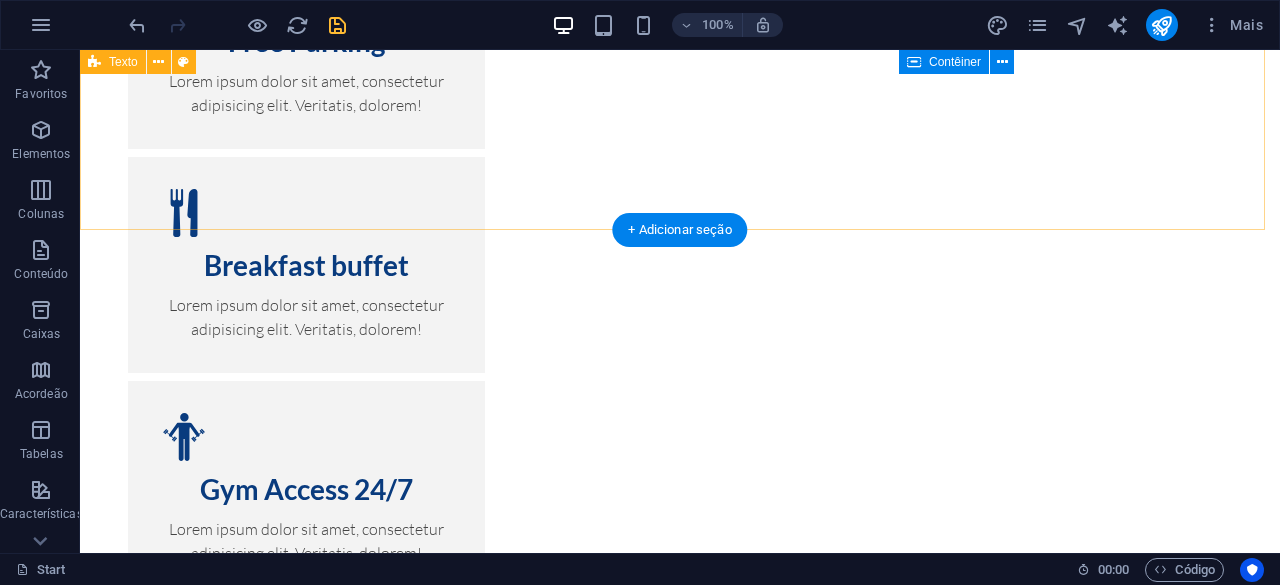 scroll, scrollTop: 10700, scrollLeft: 0, axis: vertical 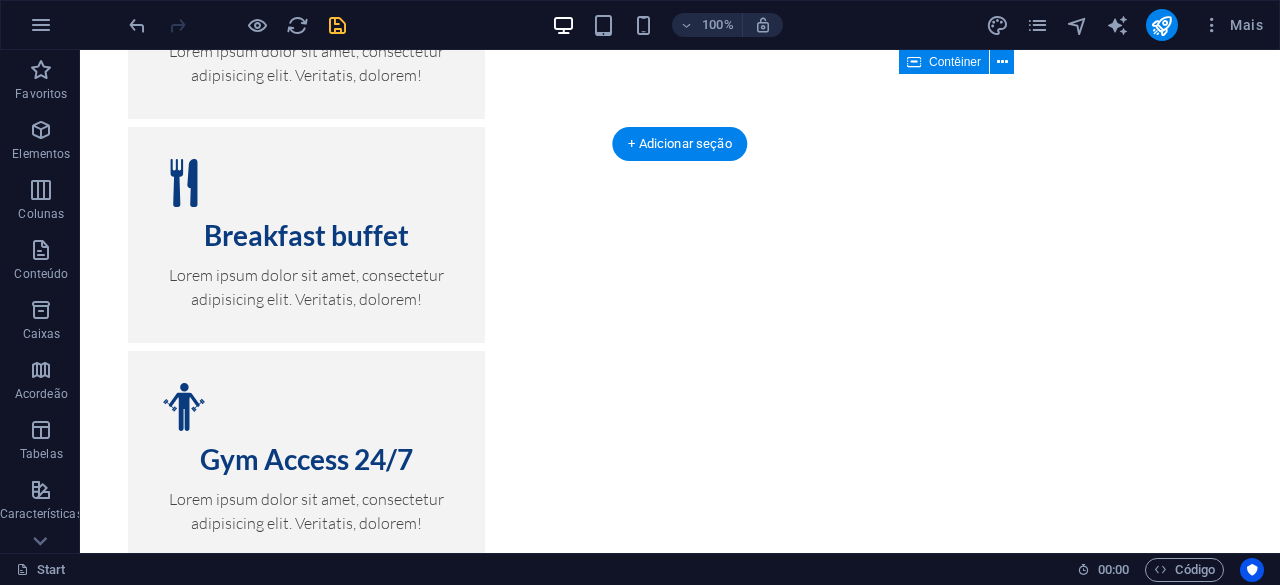 click at bounding box center [680, 3213] 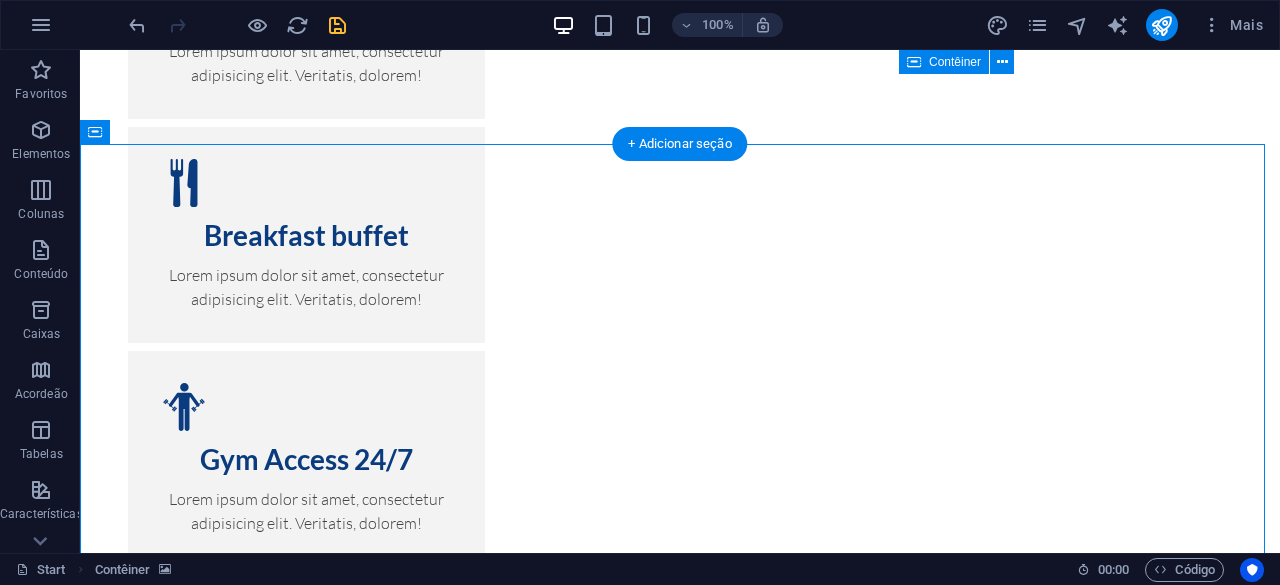 click at bounding box center [680, 3213] 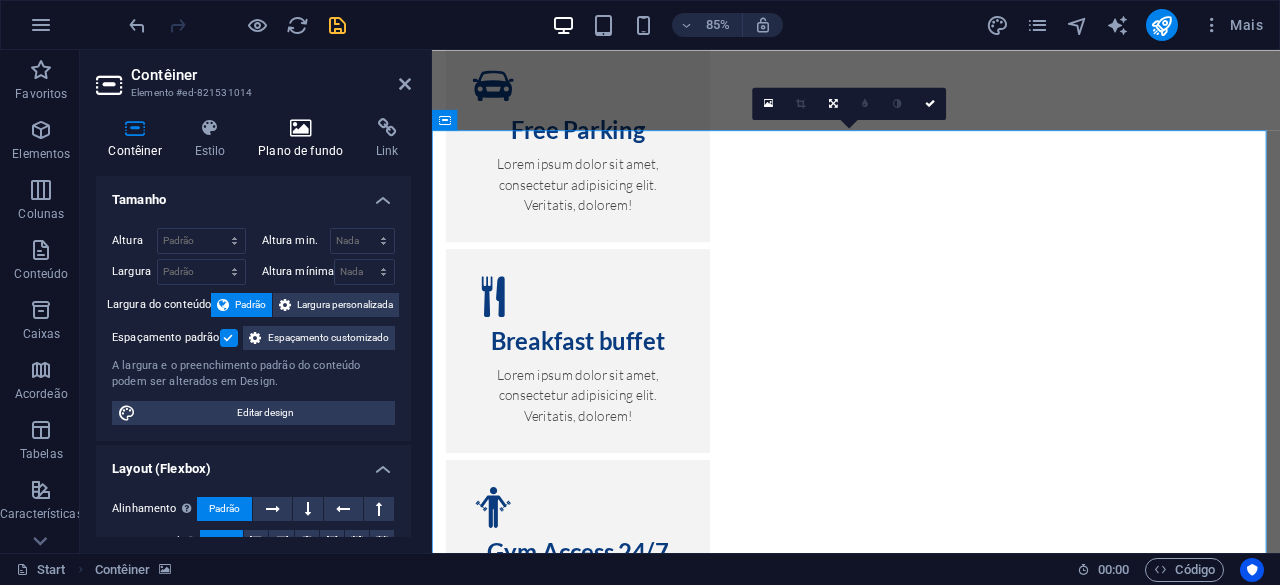 click at bounding box center (301, 128) 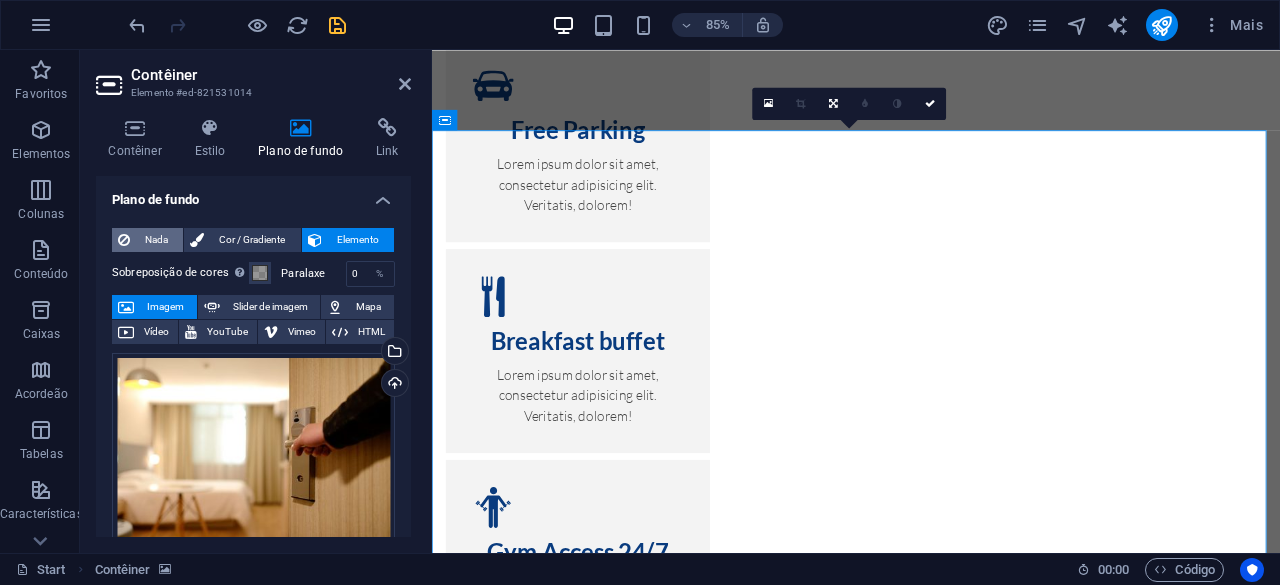 click on "Nada" at bounding box center [156, 240] 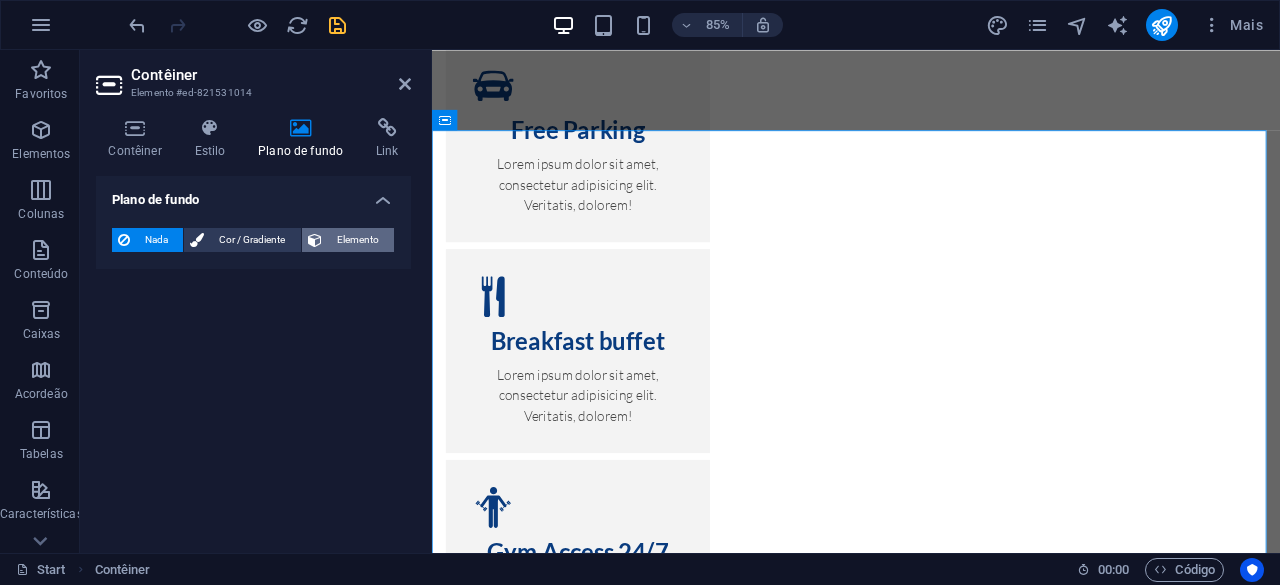 click on "Elemento" at bounding box center [358, 240] 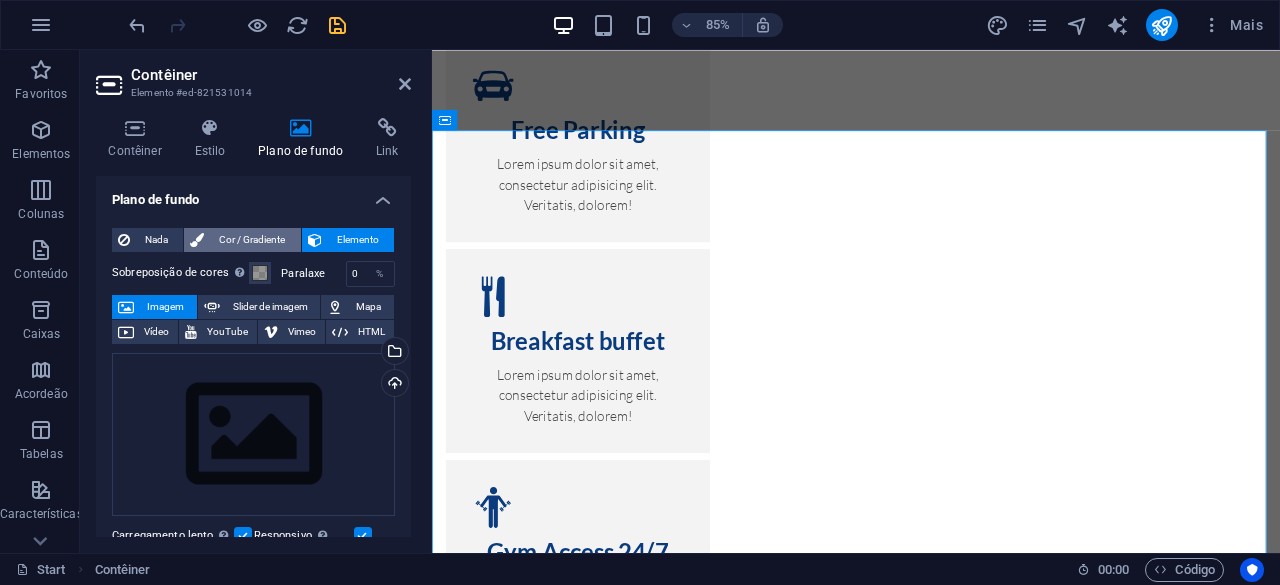 click on "Cor / Gradiente" at bounding box center (252, 240) 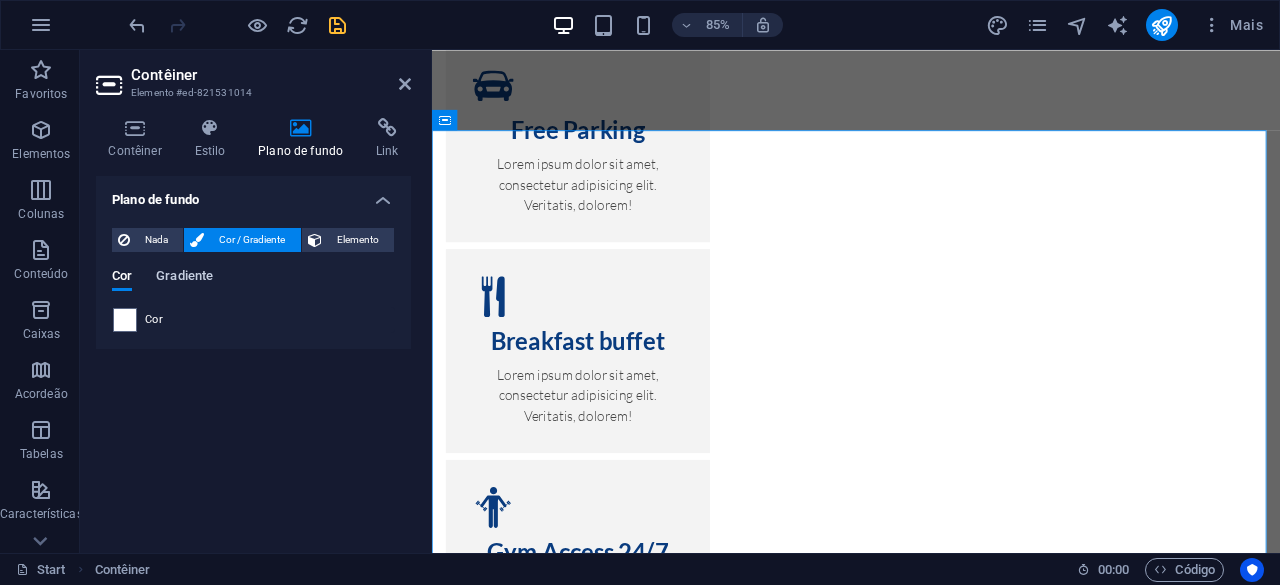 click on "Gradiente" at bounding box center [184, 278] 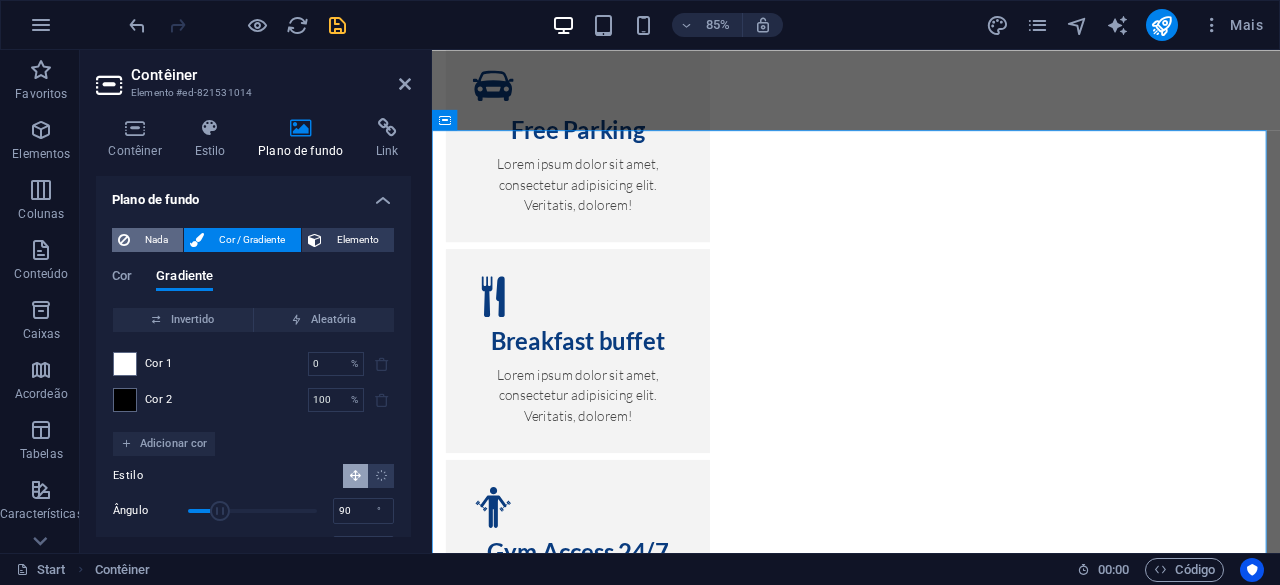 click on "Nada" at bounding box center (156, 240) 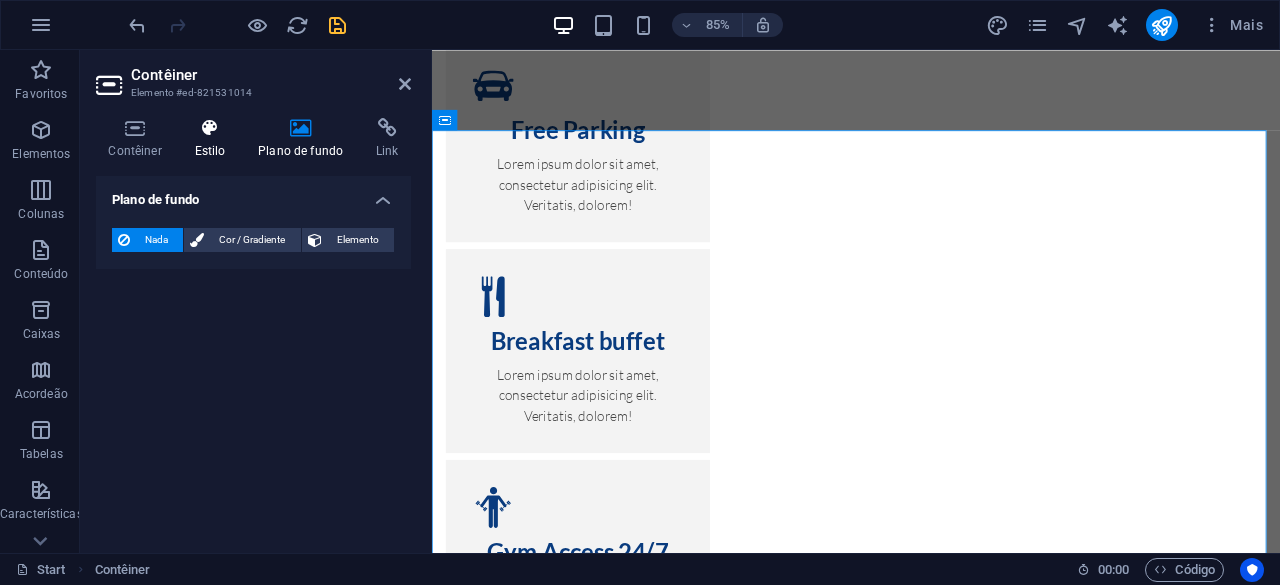 click on "Estilo" at bounding box center [214, 139] 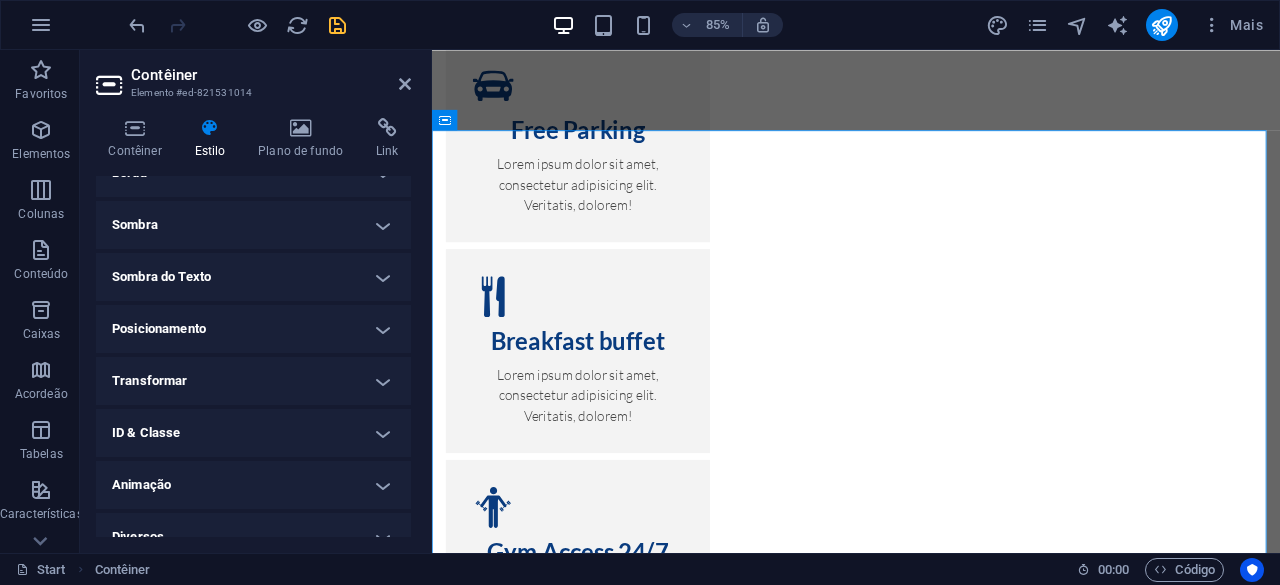 scroll, scrollTop: 269, scrollLeft: 0, axis: vertical 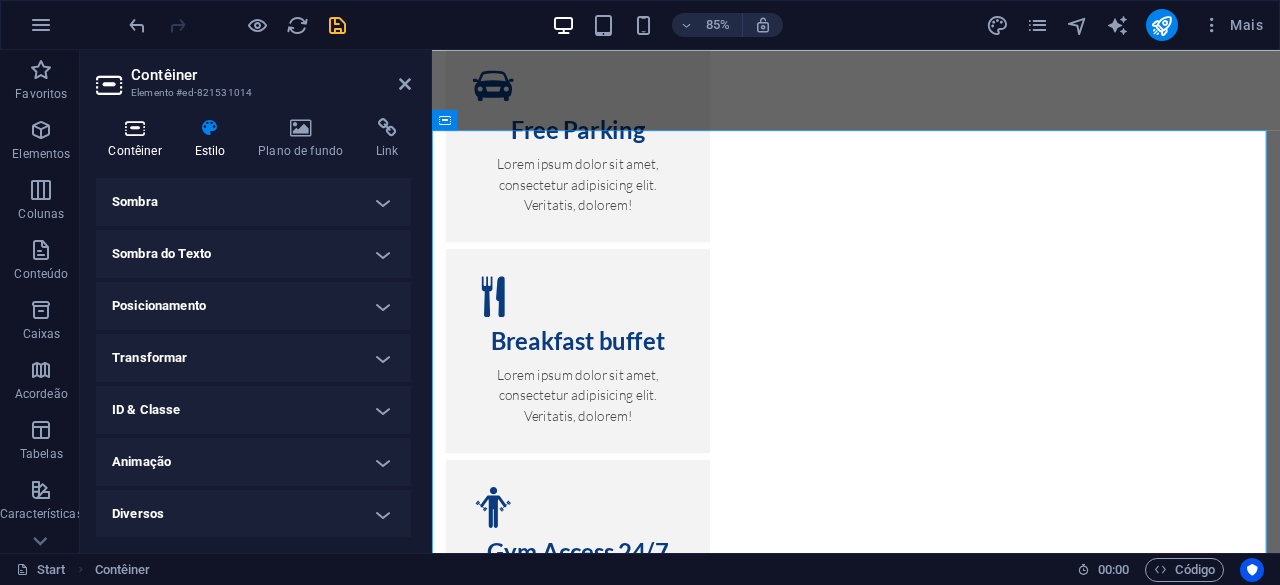 click on "Contêiner" at bounding box center [139, 139] 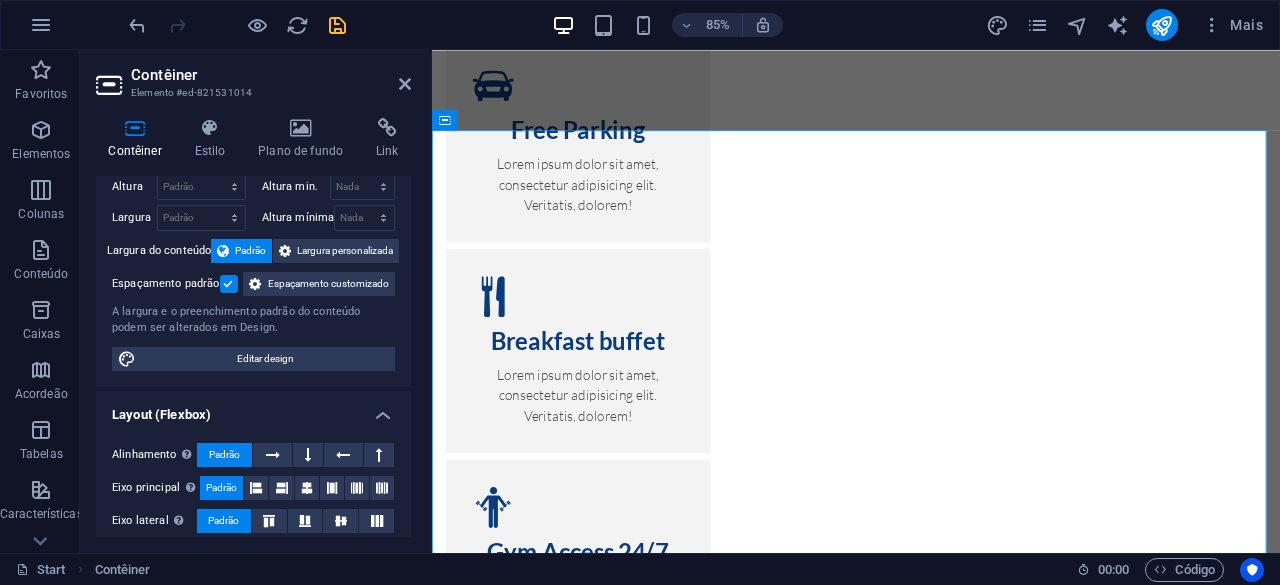 scroll, scrollTop: 0, scrollLeft: 0, axis: both 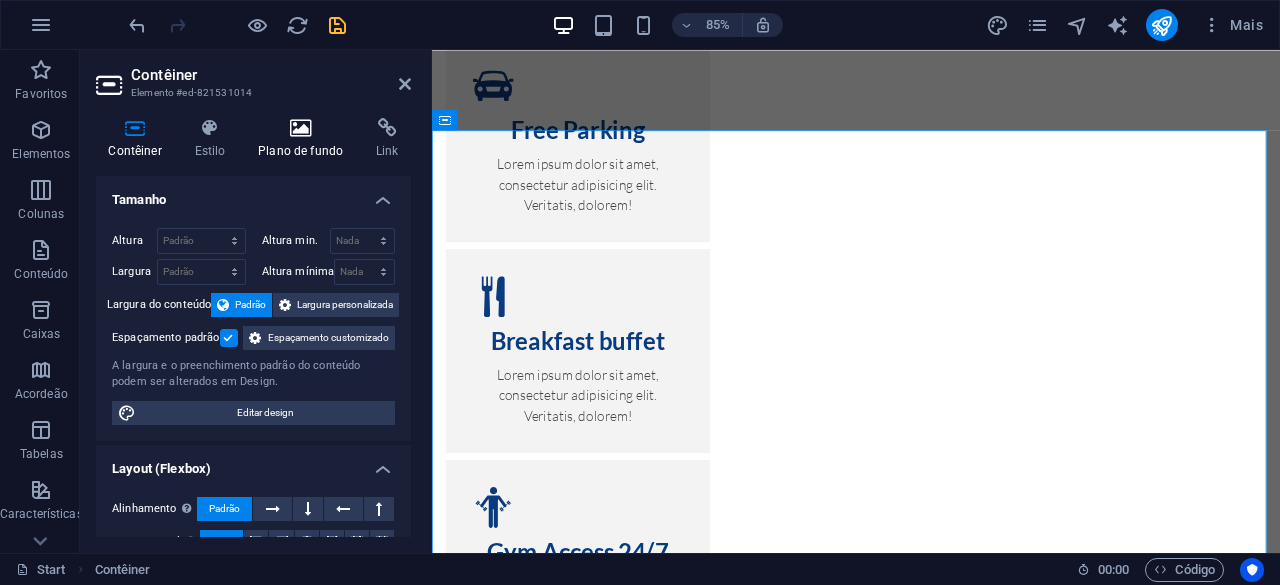 click at bounding box center [301, 128] 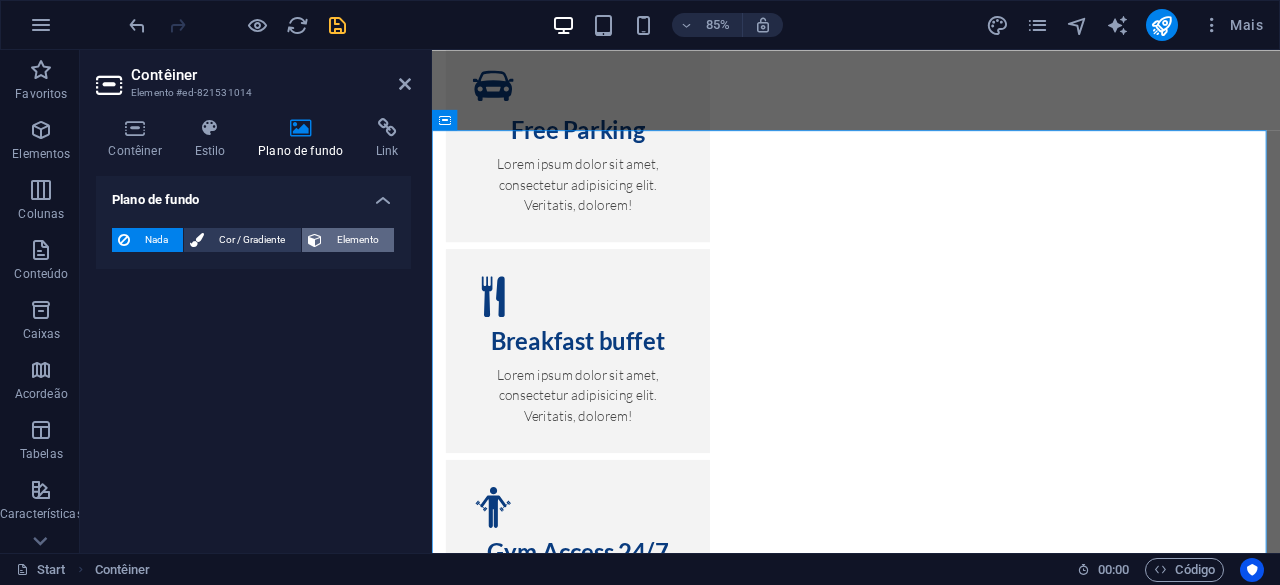click on "Elemento" at bounding box center (358, 240) 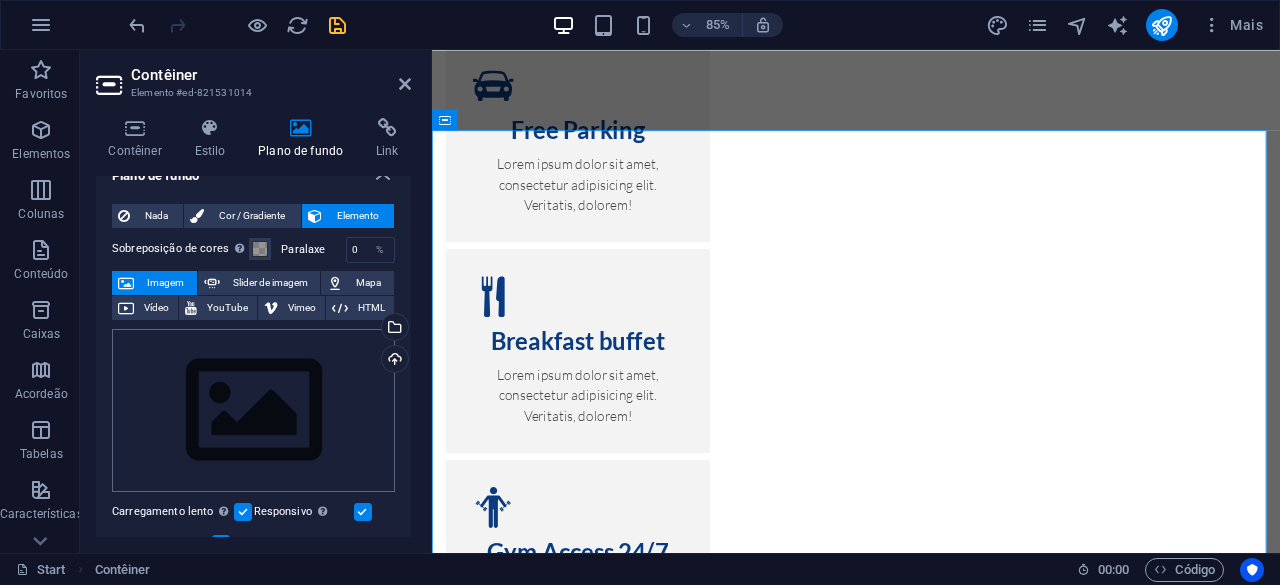 scroll, scrollTop: 0, scrollLeft: 0, axis: both 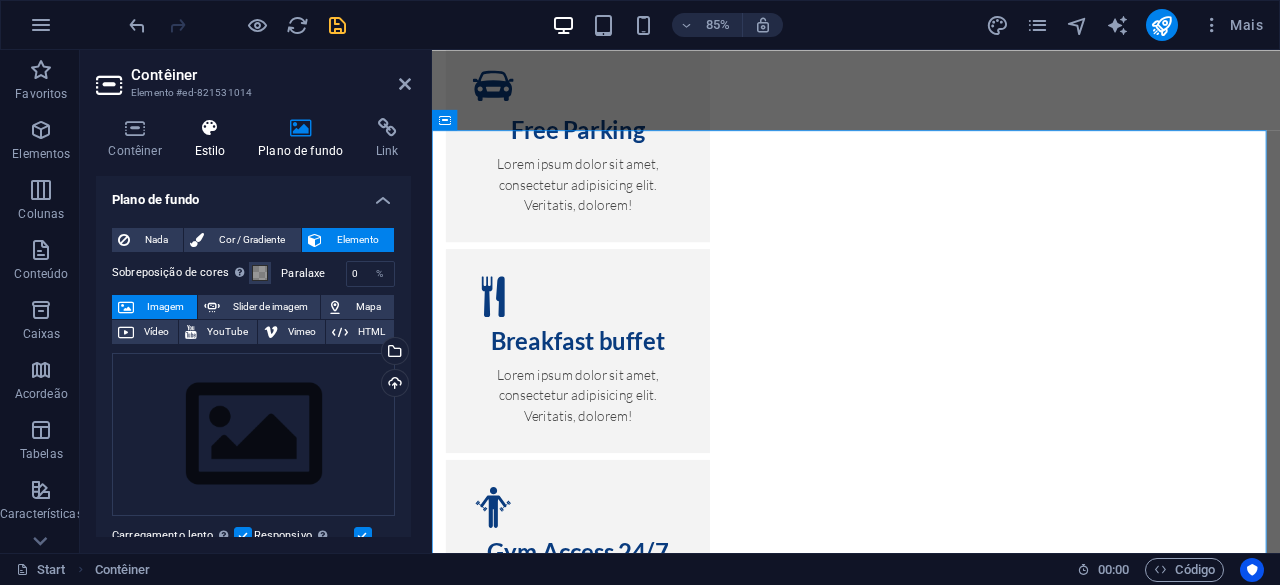 click on "Estilo" at bounding box center (214, 139) 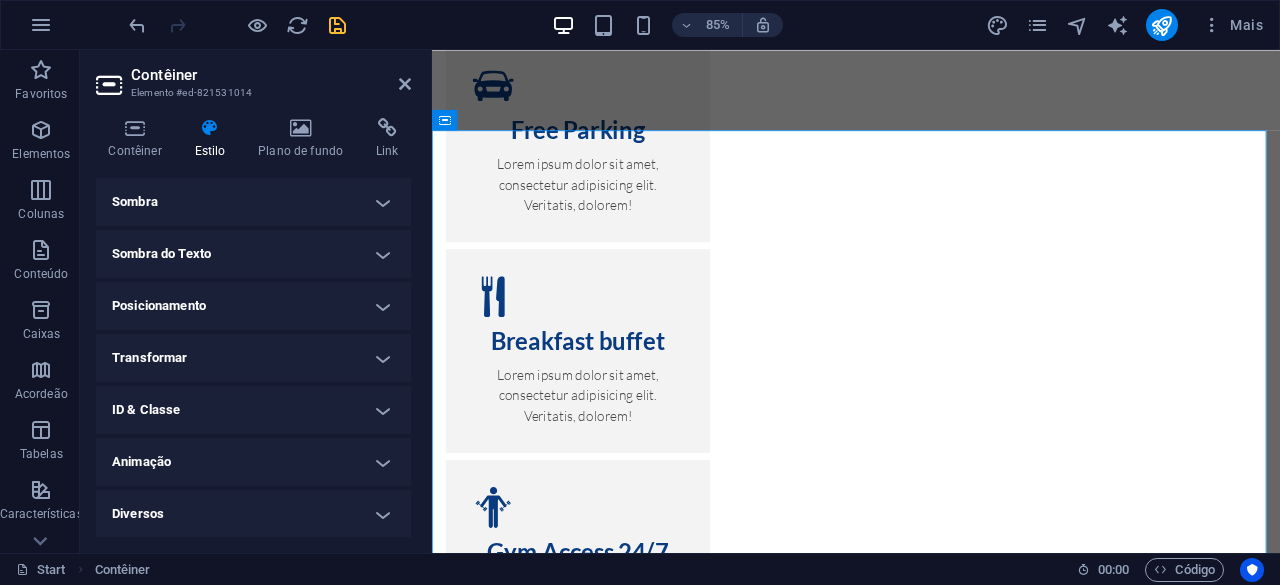 click on "Sombra do Texto" at bounding box center (253, 254) 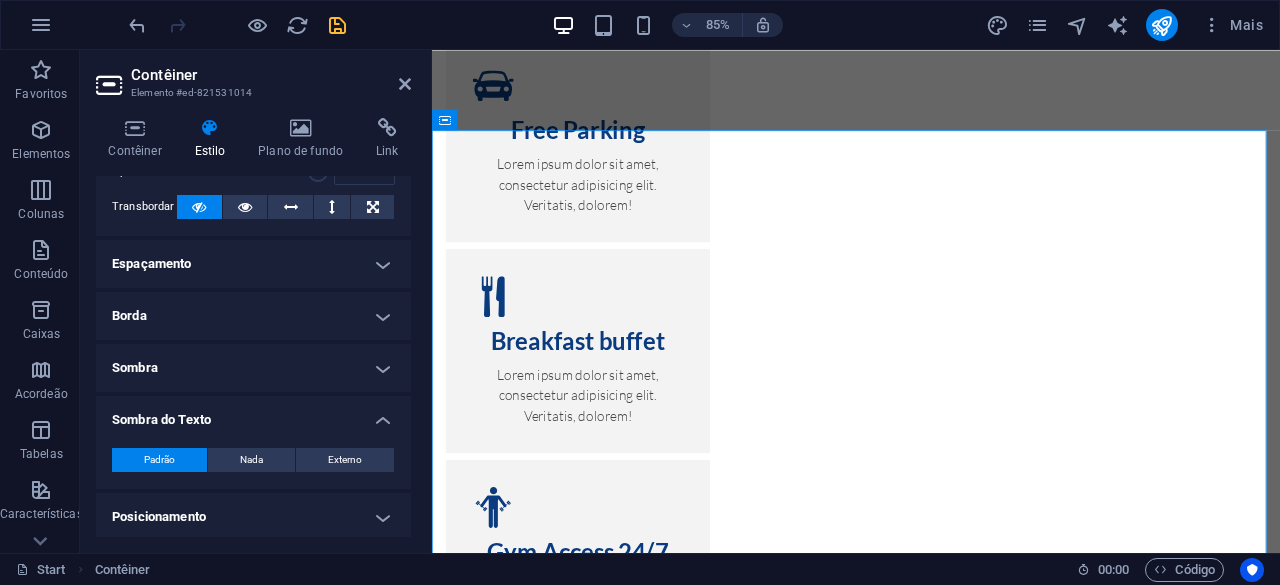 scroll, scrollTop: 0, scrollLeft: 0, axis: both 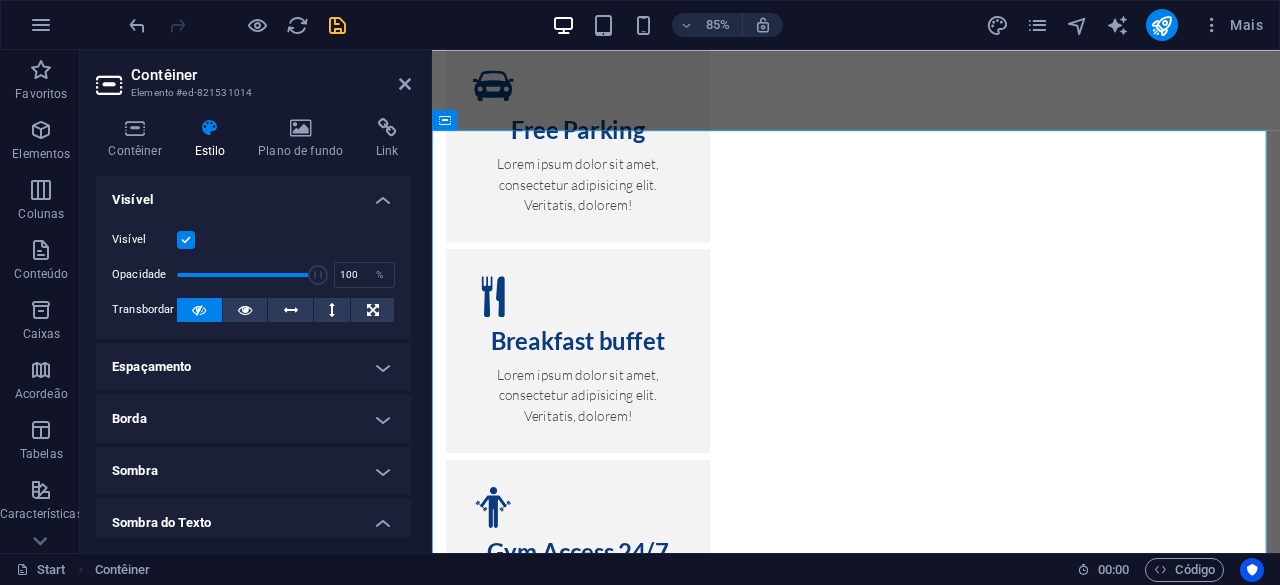 click on "Visível" at bounding box center [253, 194] 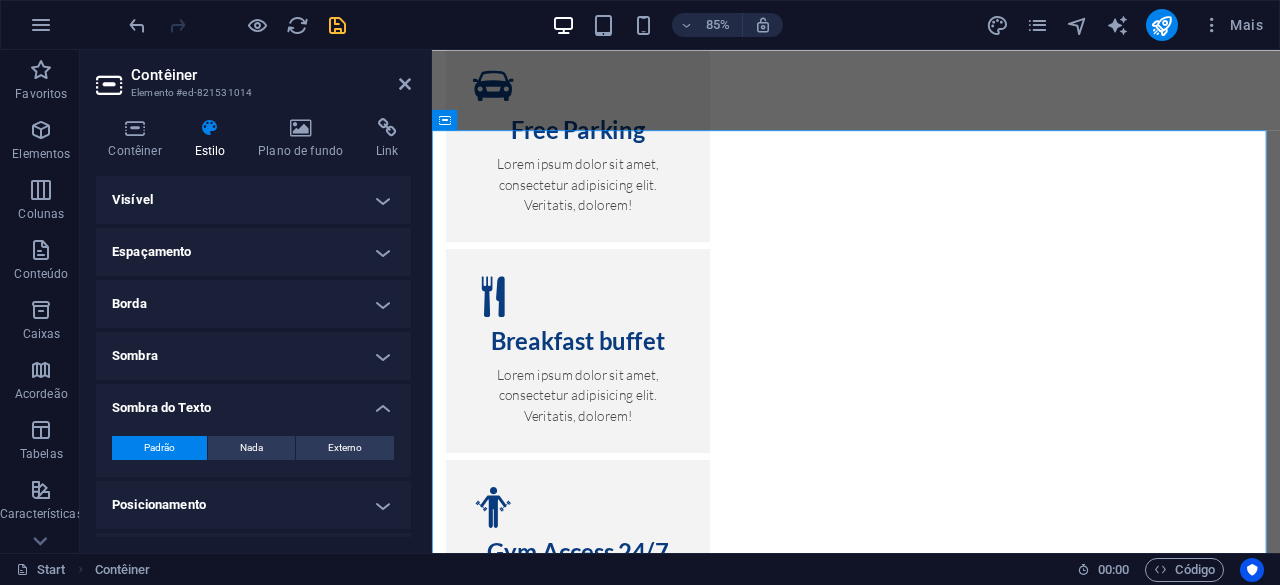 click on "Espaçamento" at bounding box center (253, 252) 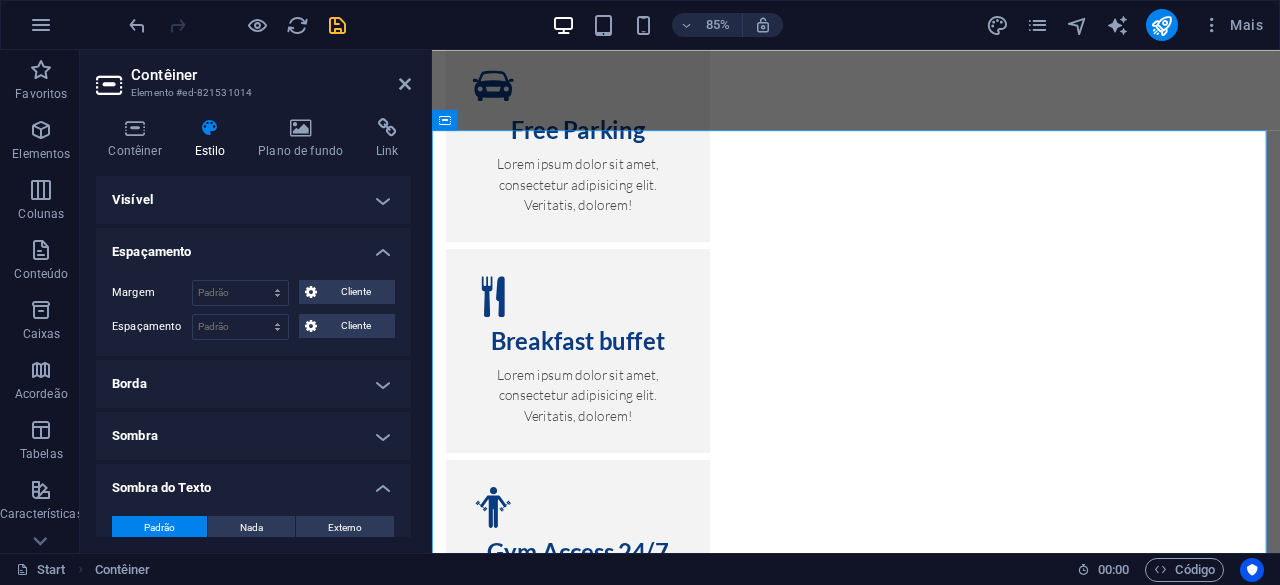 click on "Espaçamento" at bounding box center [253, 246] 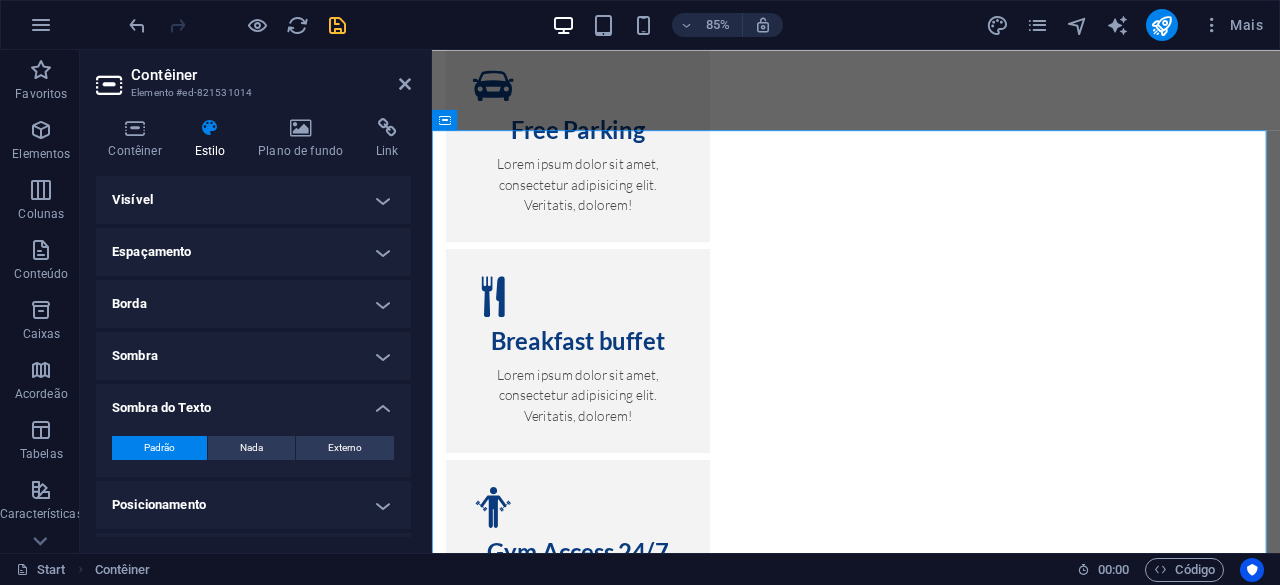 click on "Borda" at bounding box center (253, 304) 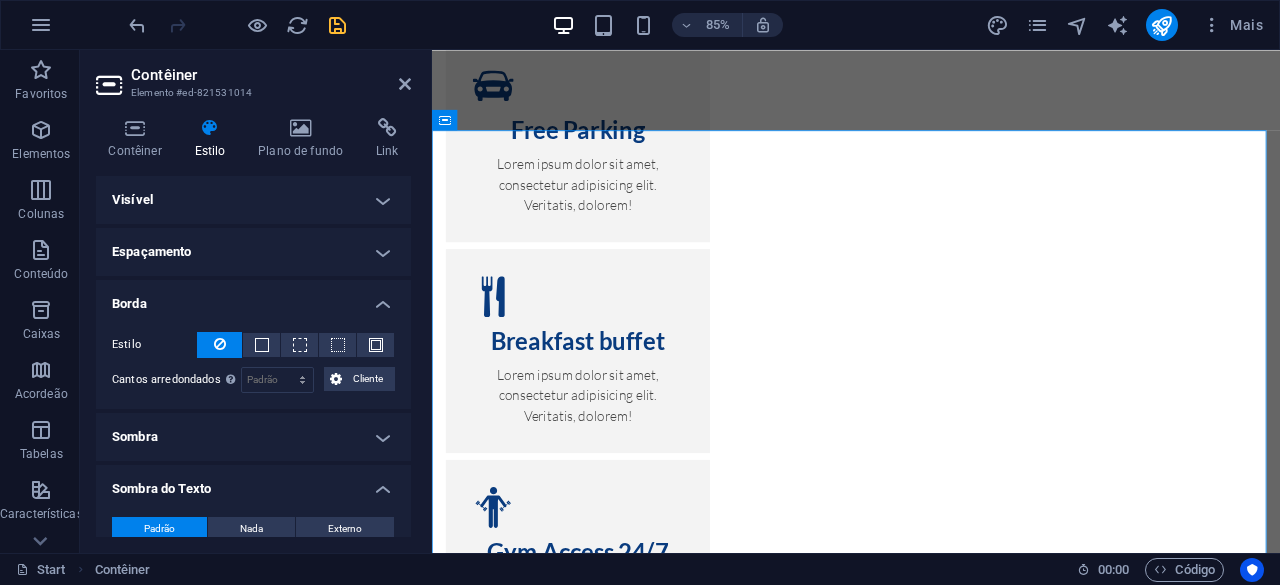 click on "Borda" at bounding box center [253, 298] 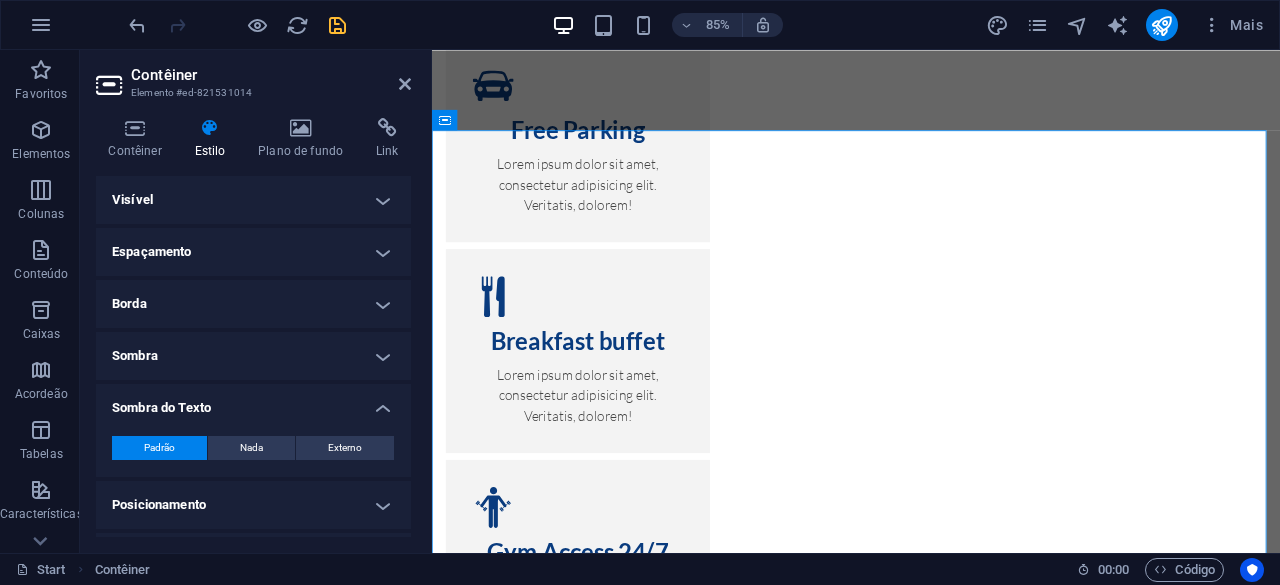 click on "Sombra" at bounding box center [253, 356] 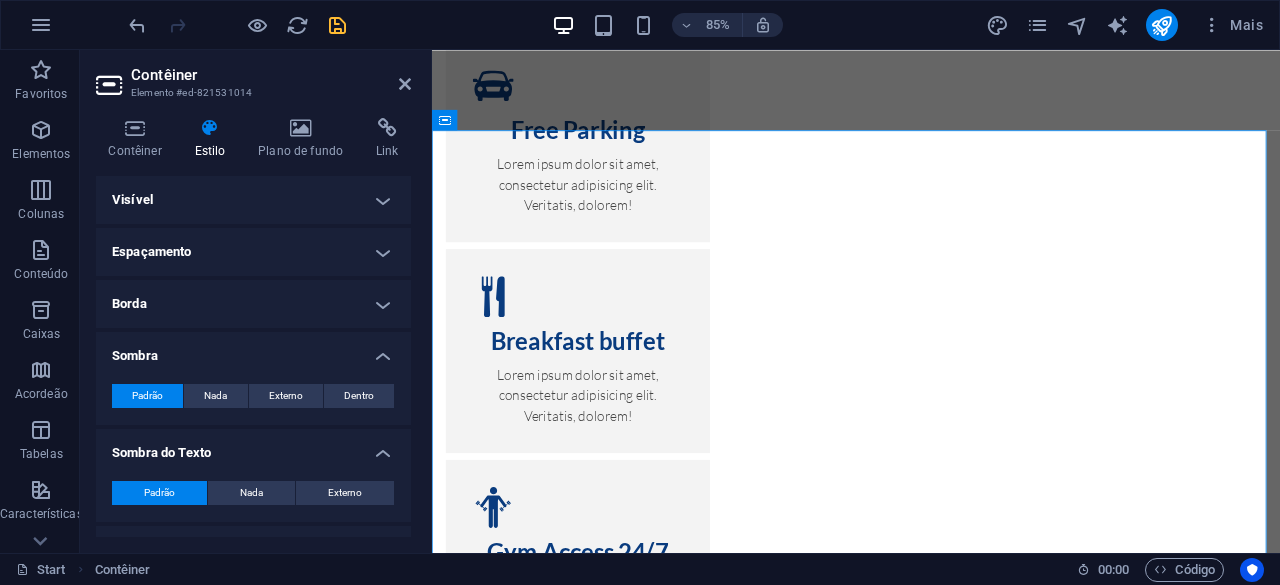 click on "Sombra" at bounding box center (253, 350) 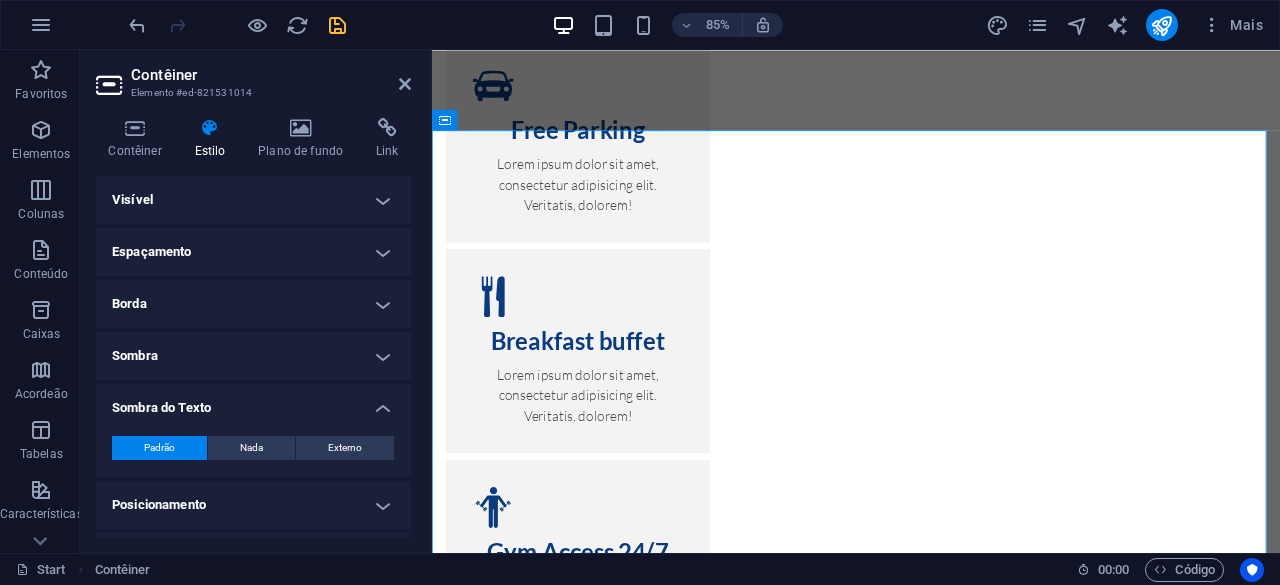 click on "Sombra do Texto" at bounding box center [253, 402] 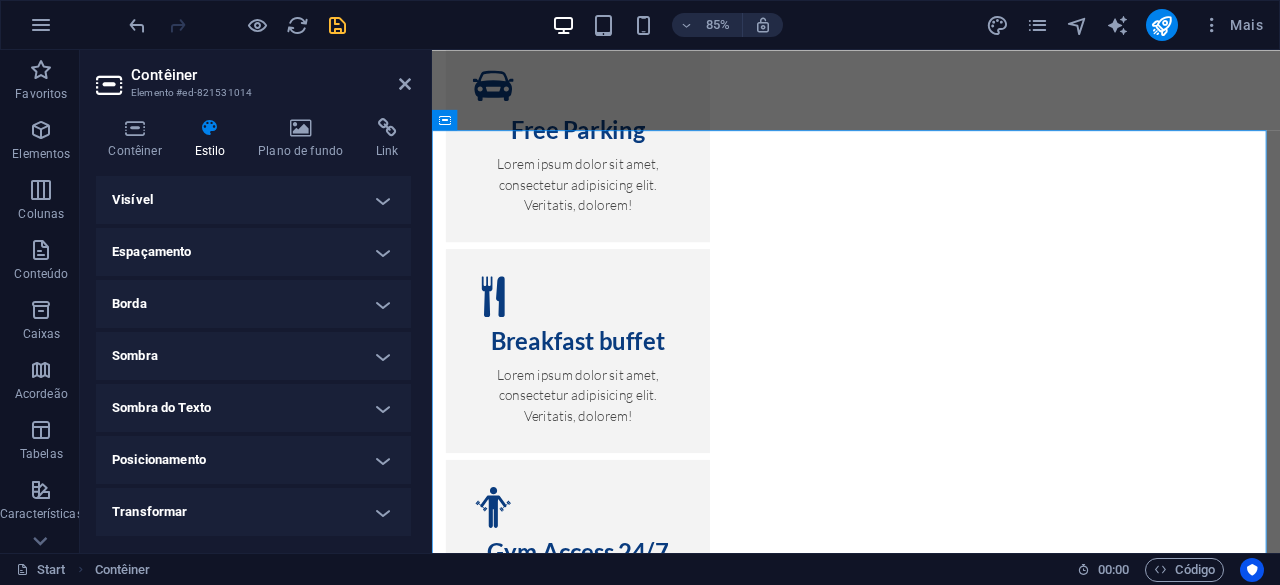 scroll, scrollTop: 154, scrollLeft: 0, axis: vertical 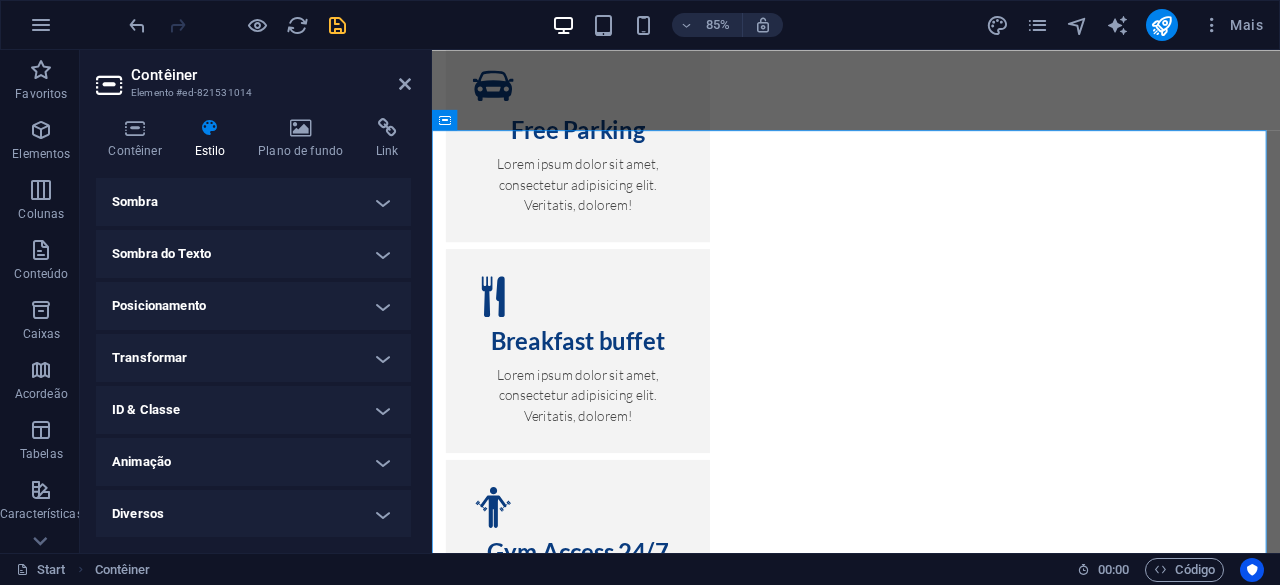 click on "ID & Classe" at bounding box center (253, 410) 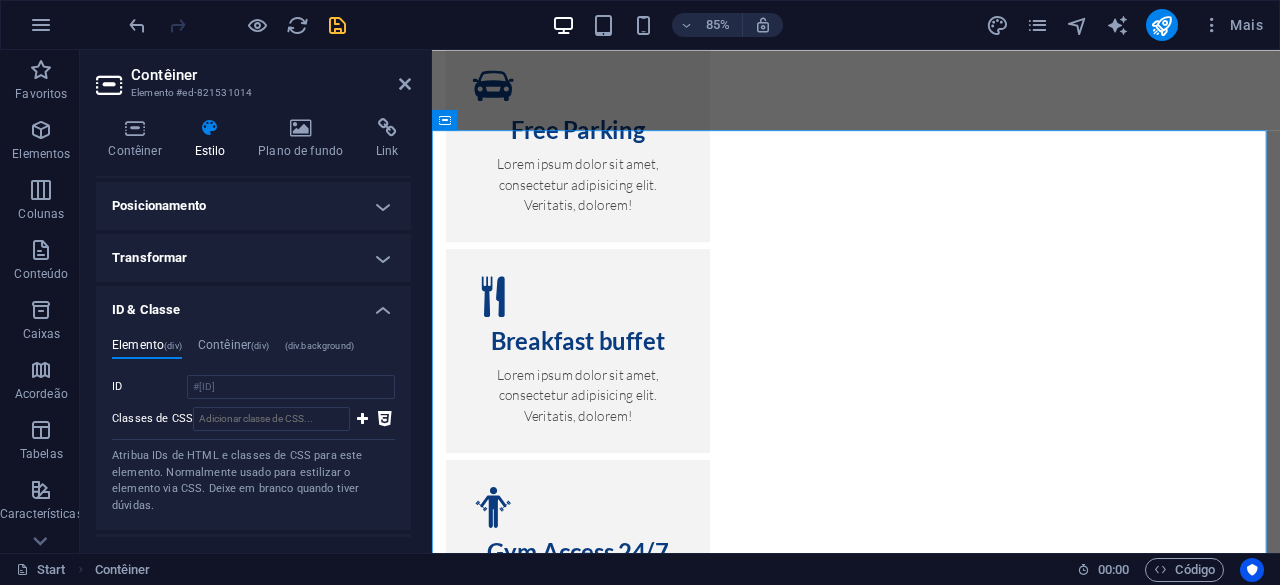 scroll, scrollTop: 350, scrollLeft: 0, axis: vertical 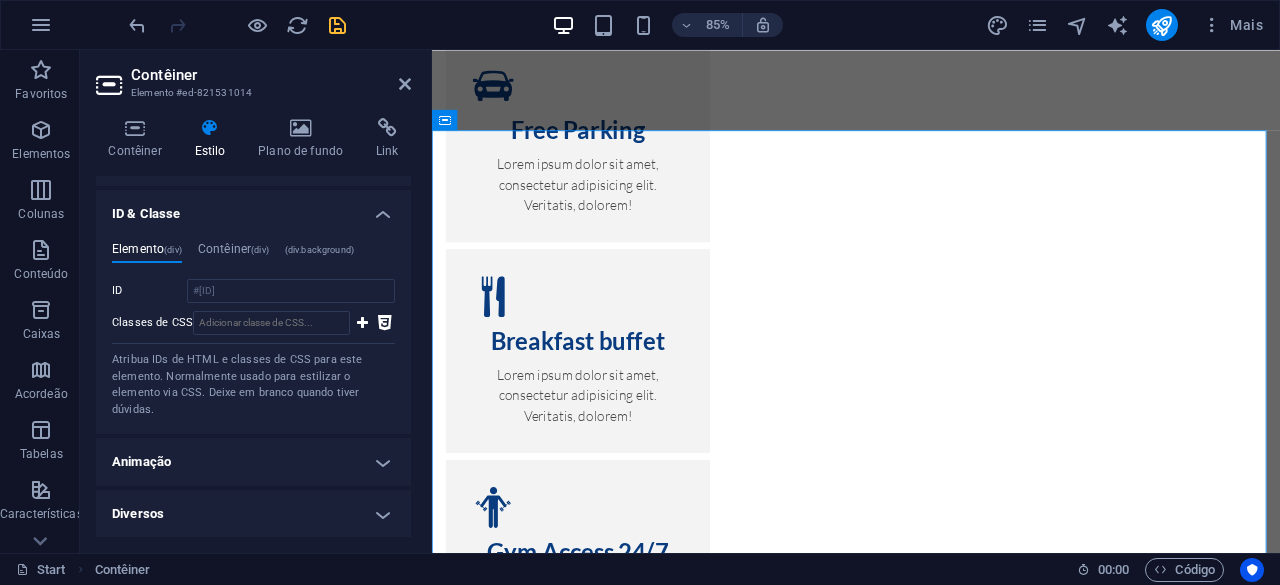 click on "Animação" at bounding box center (253, 462) 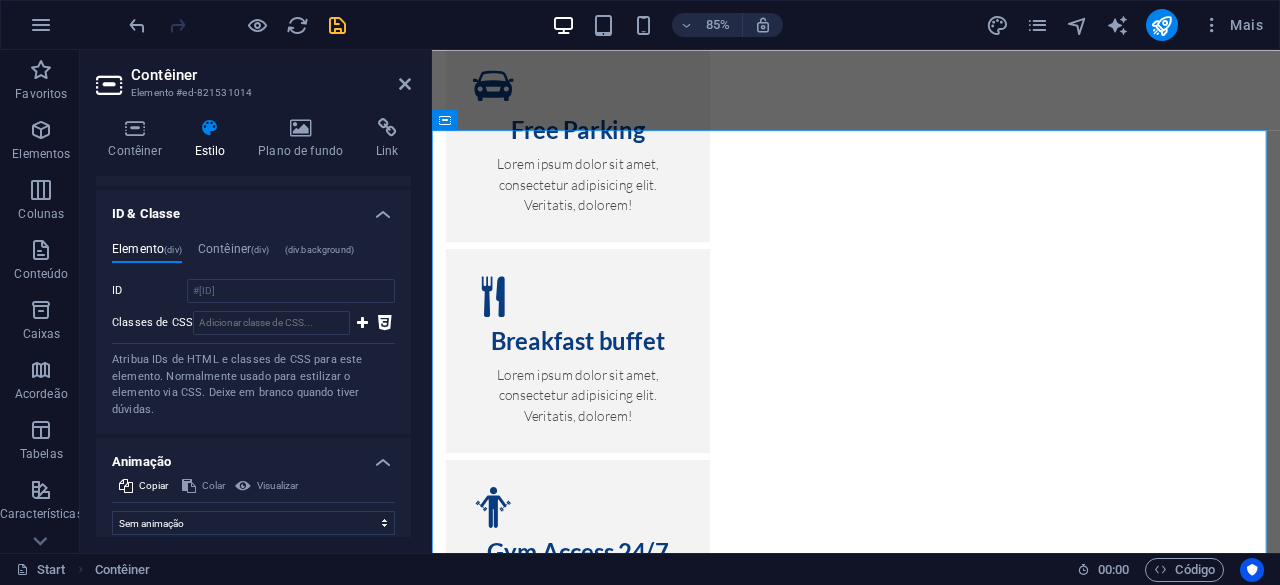 scroll, scrollTop: 414, scrollLeft: 0, axis: vertical 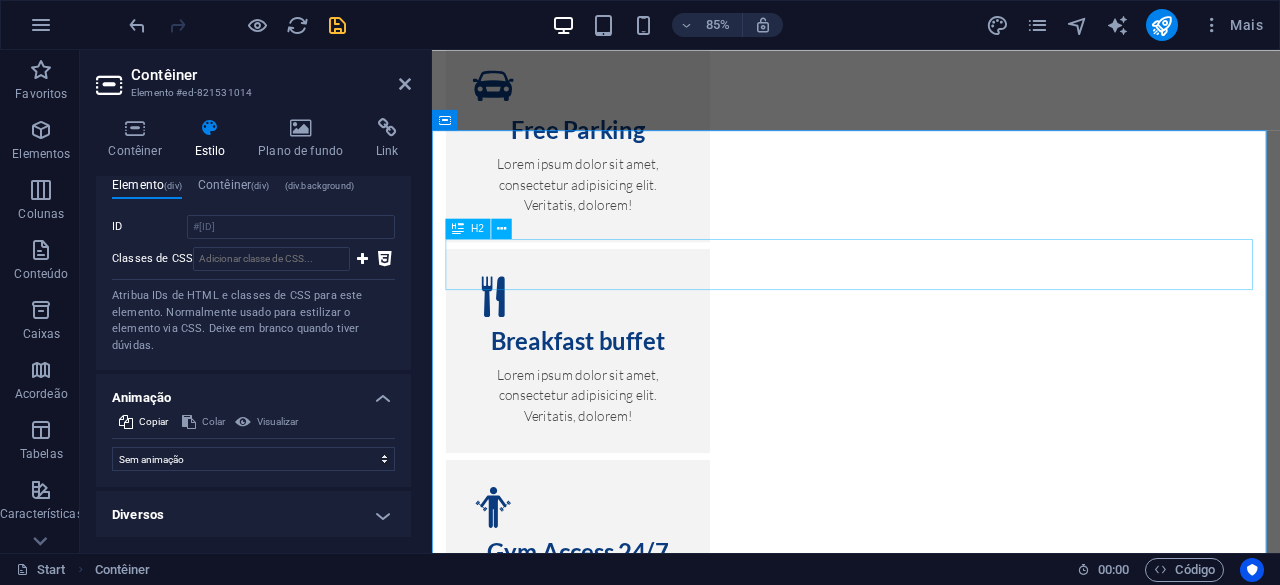click on "Book a room" at bounding box center [931, 3939] 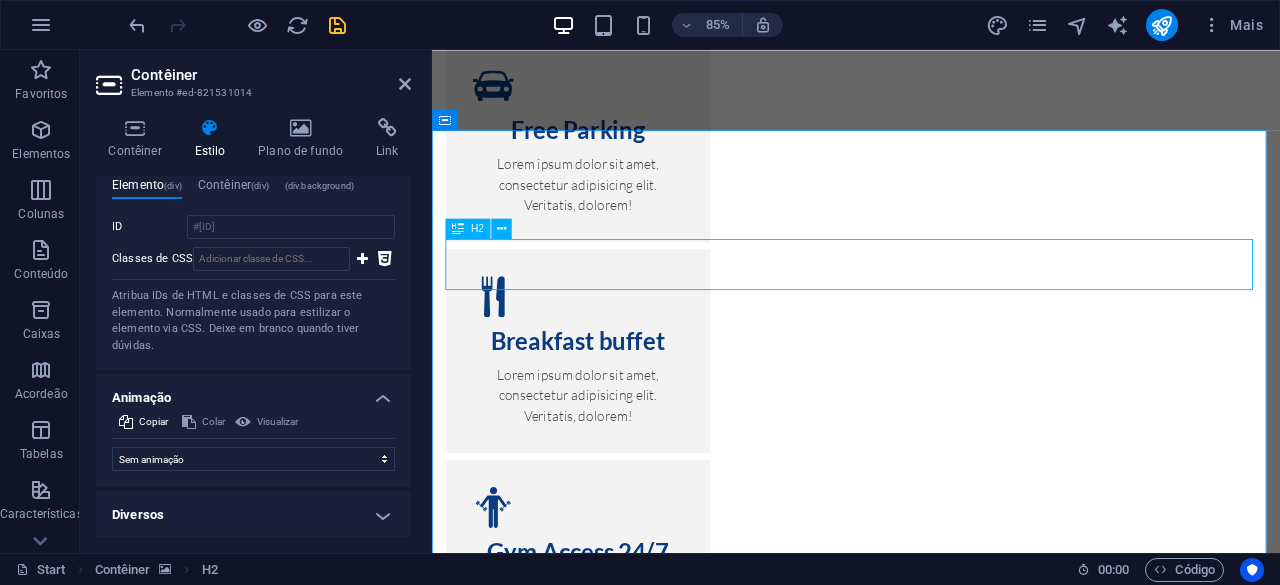 scroll, scrollTop: 10700, scrollLeft: 0, axis: vertical 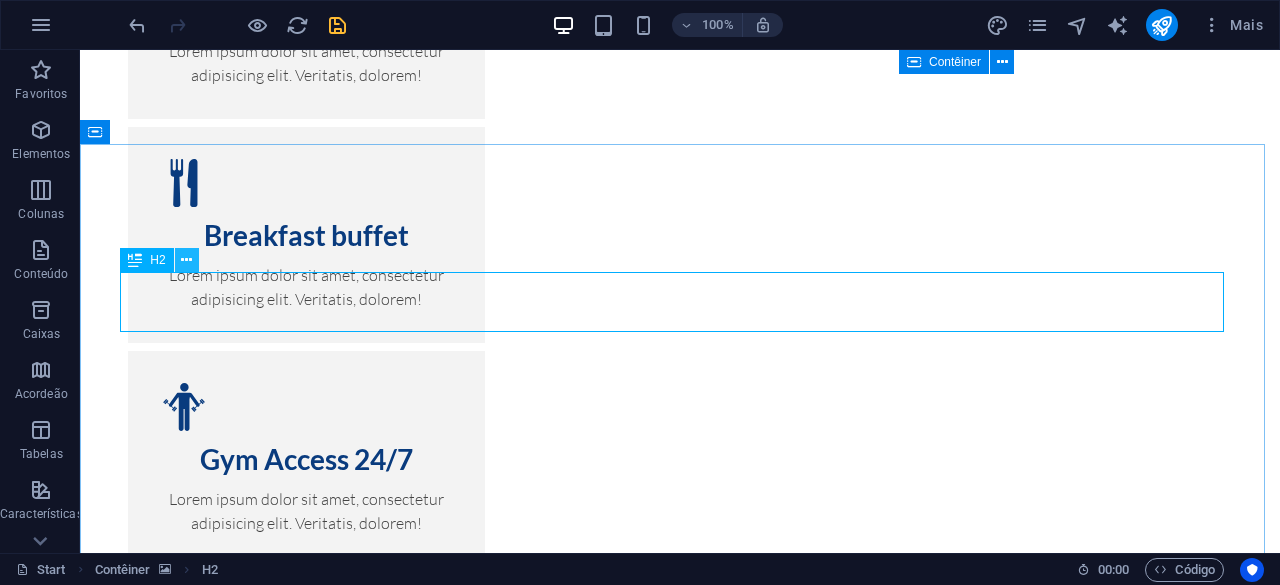 click at bounding box center (186, 260) 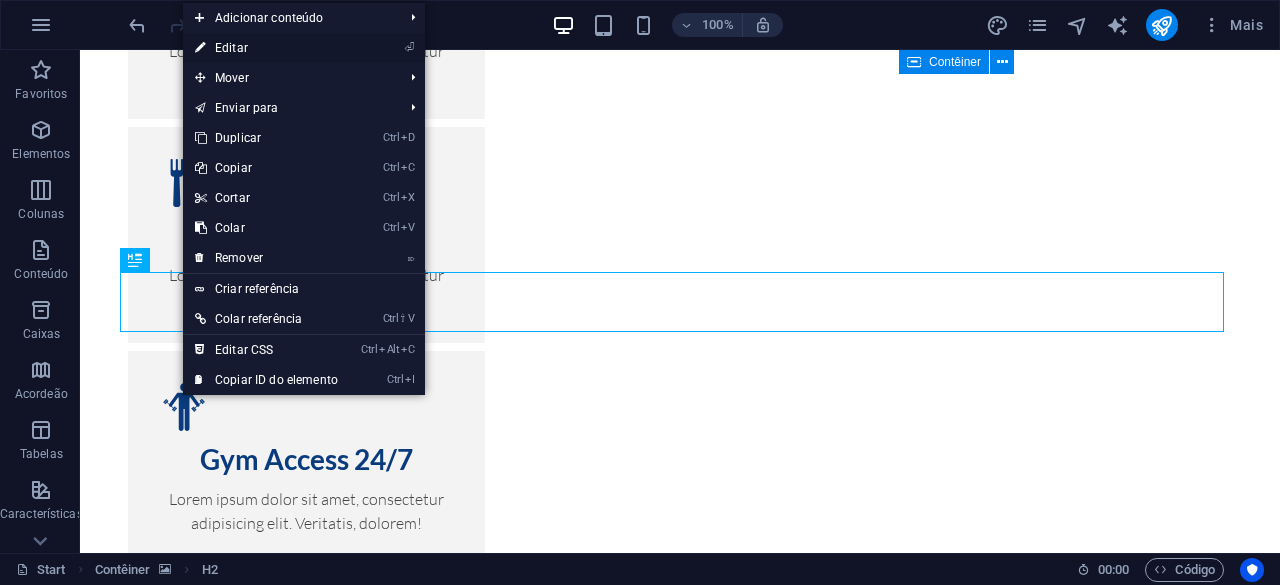 click on "⏎  Editar" at bounding box center [266, 48] 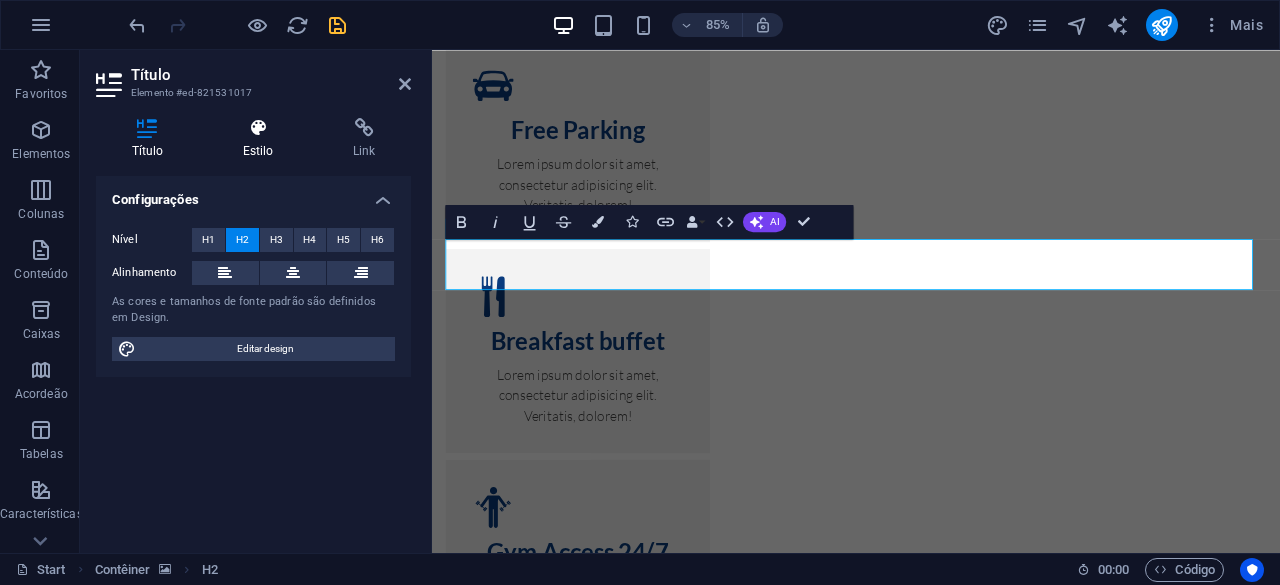 click on "Estilo" at bounding box center [262, 139] 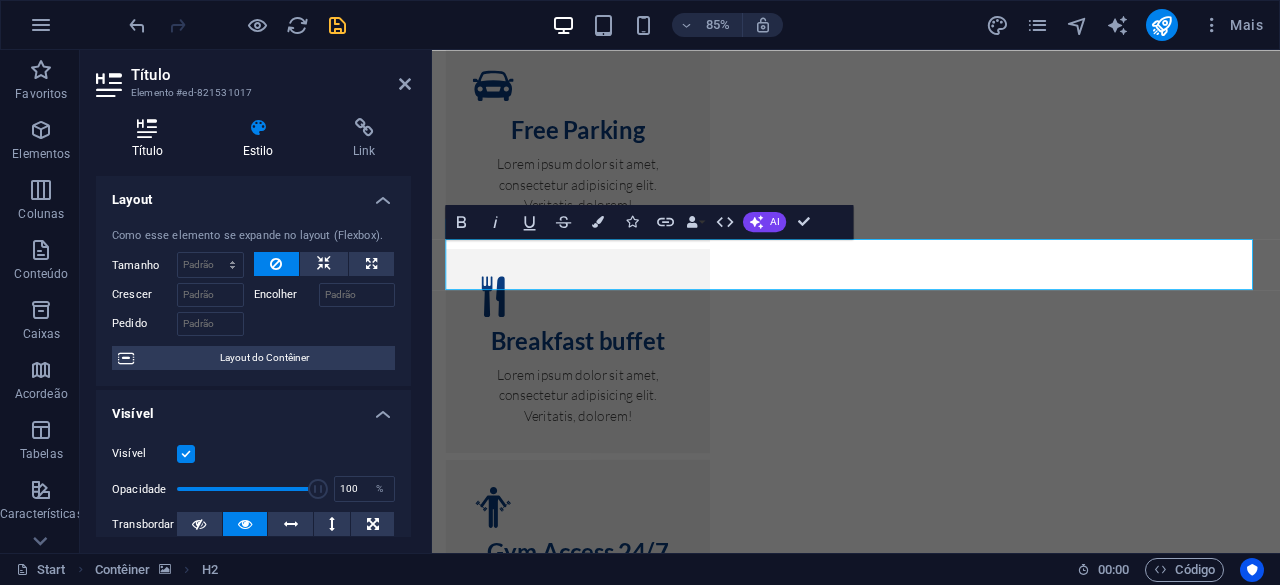 click at bounding box center [147, 128] 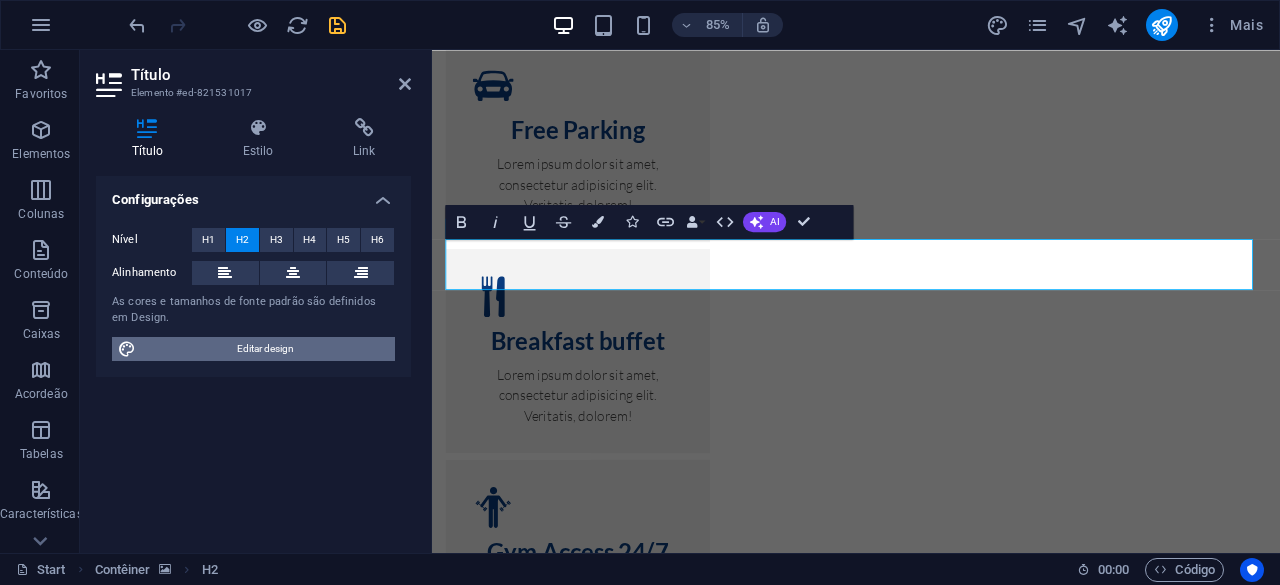 click on "Editar design" at bounding box center [265, 349] 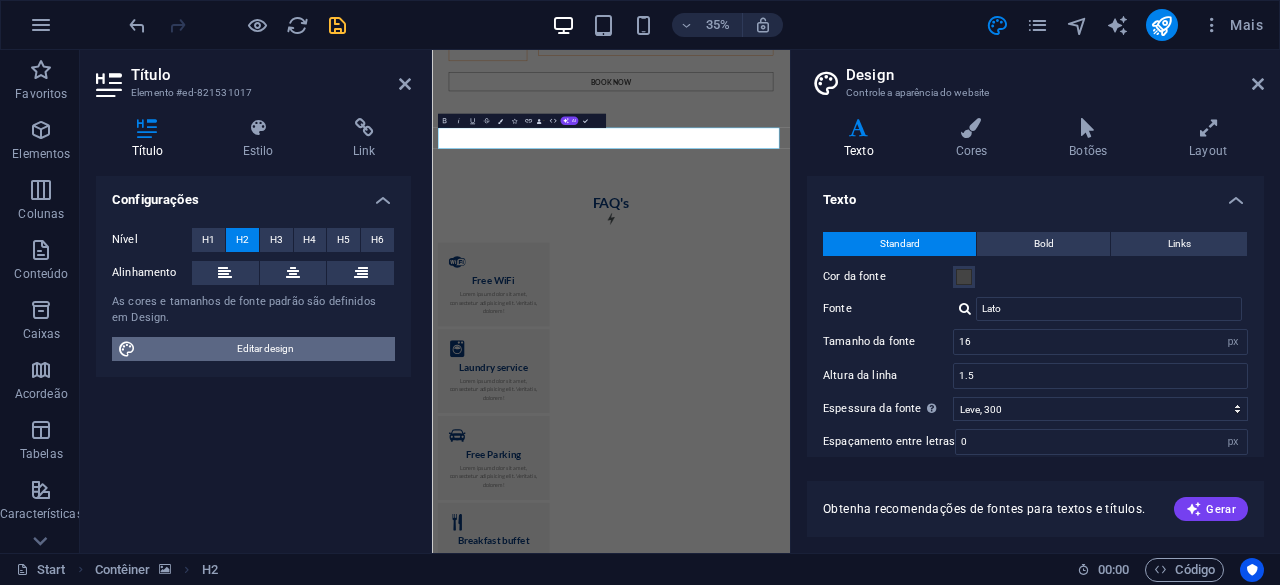 scroll, scrollTop: 11358, scrollLeft: 0, axis: vertical 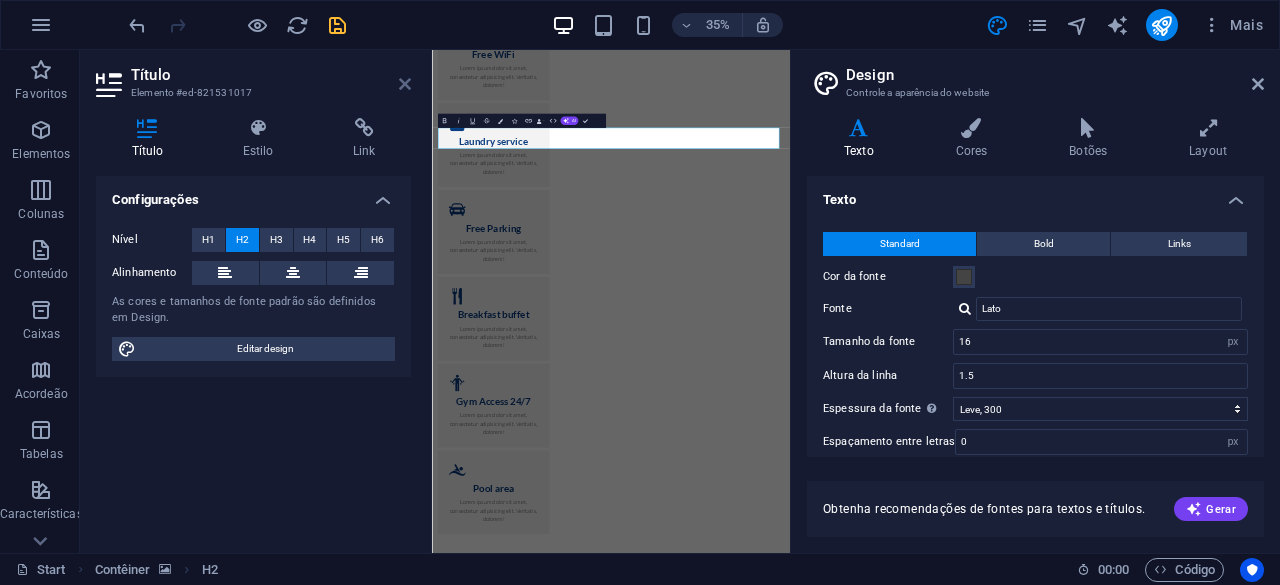 click at bounding box center [405, 84] 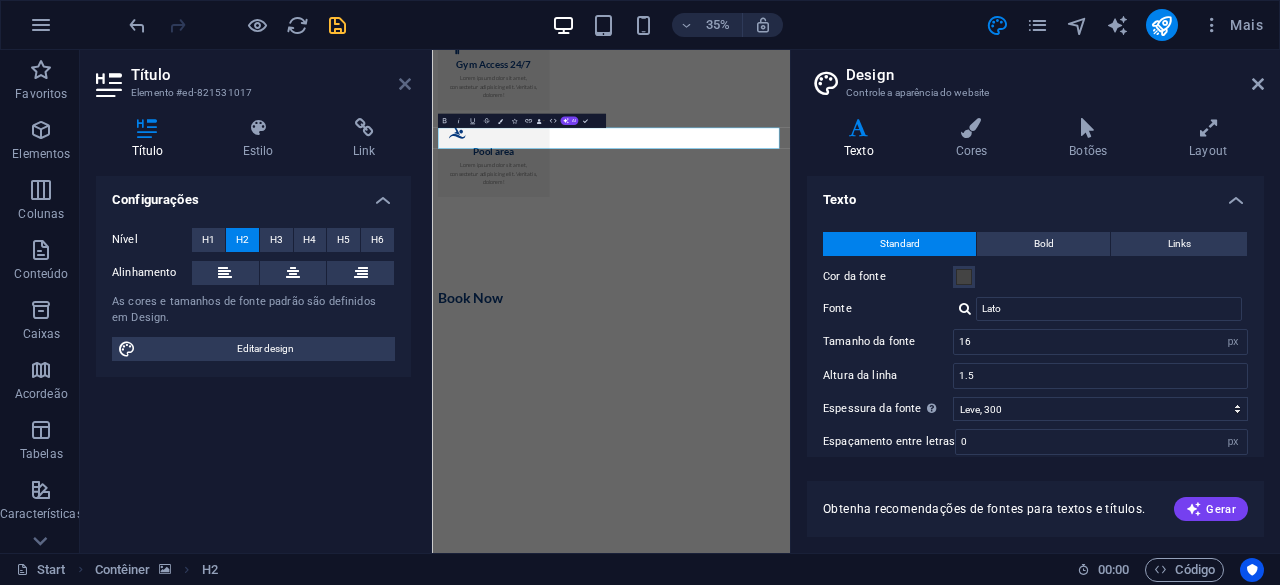 scroll, scrollTop: 10740, scrollLeft: 0, axis: vertical 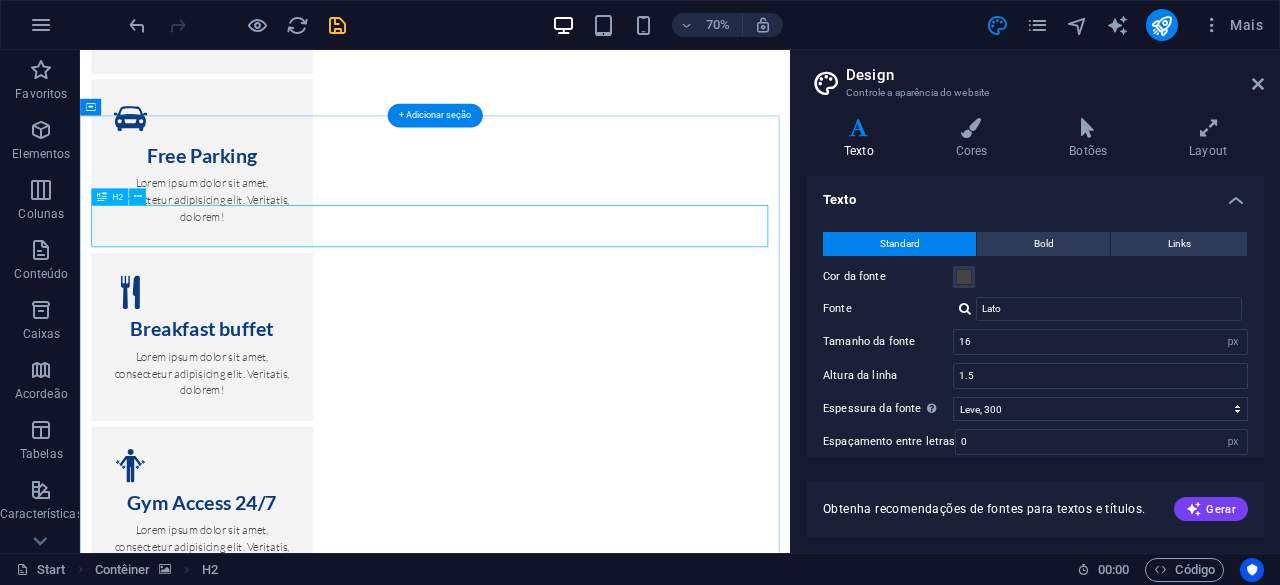 click on "Book a room" at bounding box center (587, 4002) 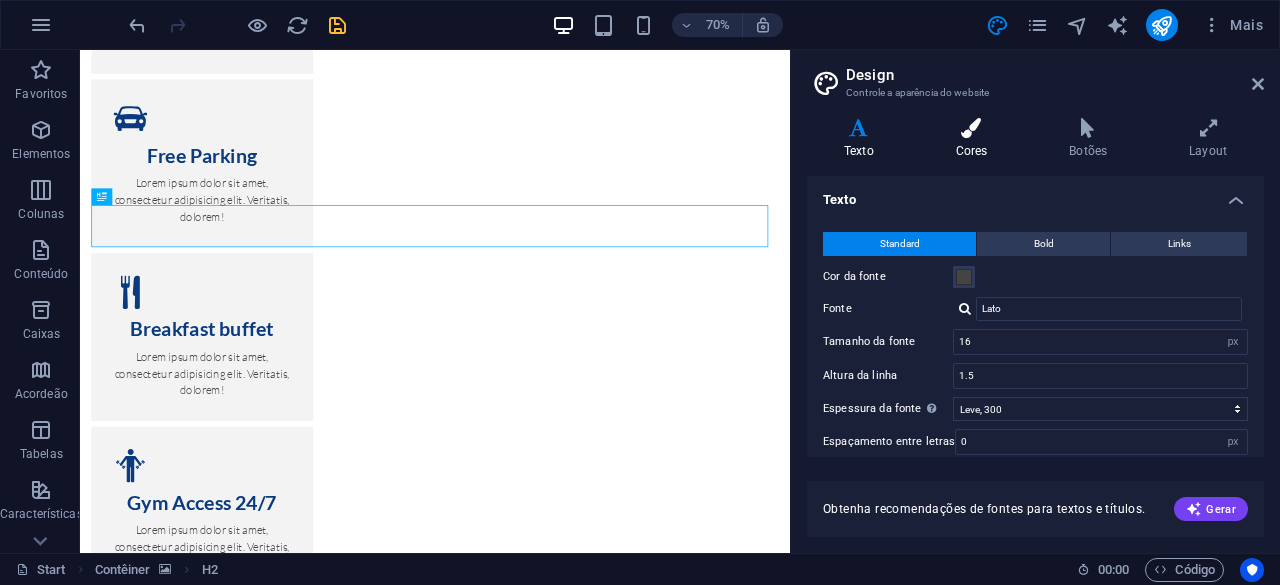 click at bounding box center (972, 128) 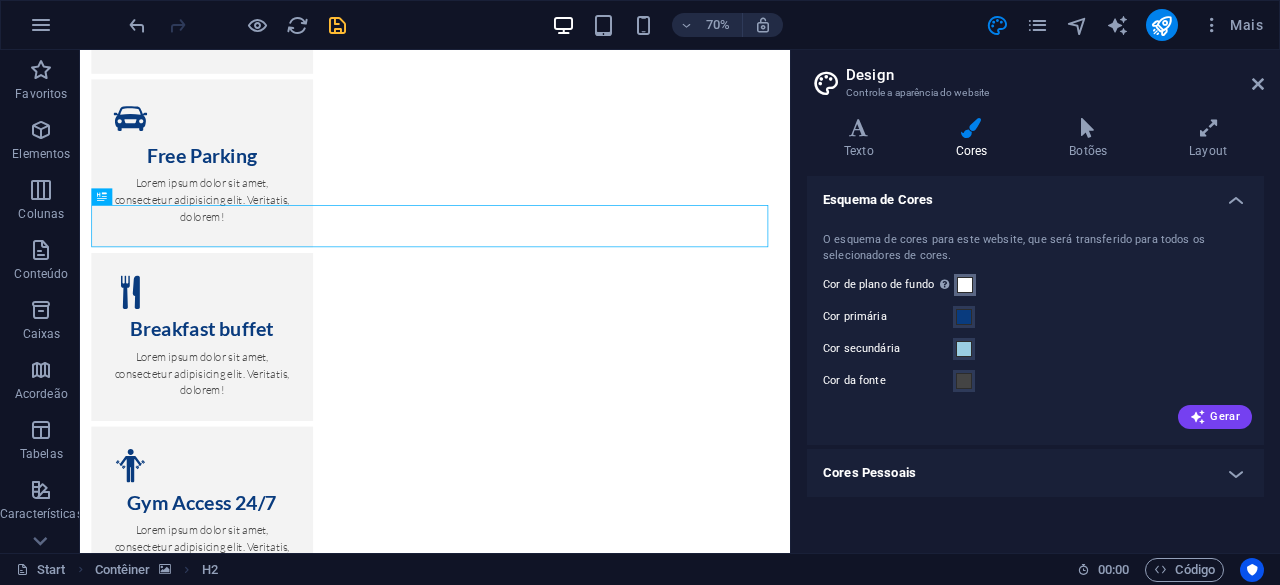 click at bounding box center (965, 285) 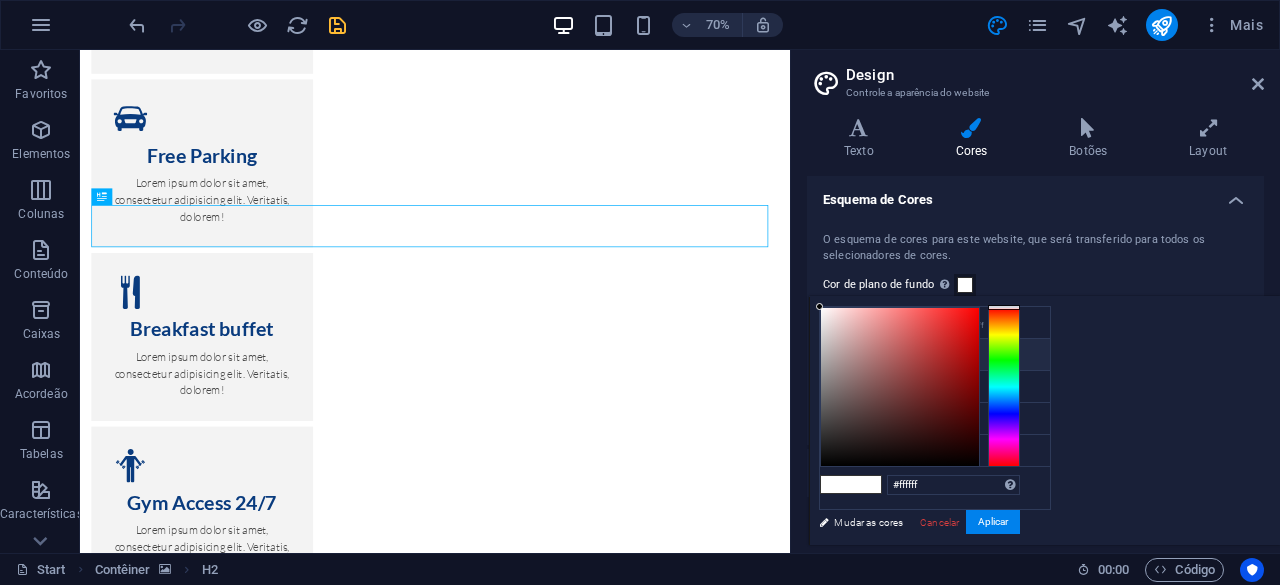 click on "Cor primária
#093b7e" at bounding box center [935, 355] 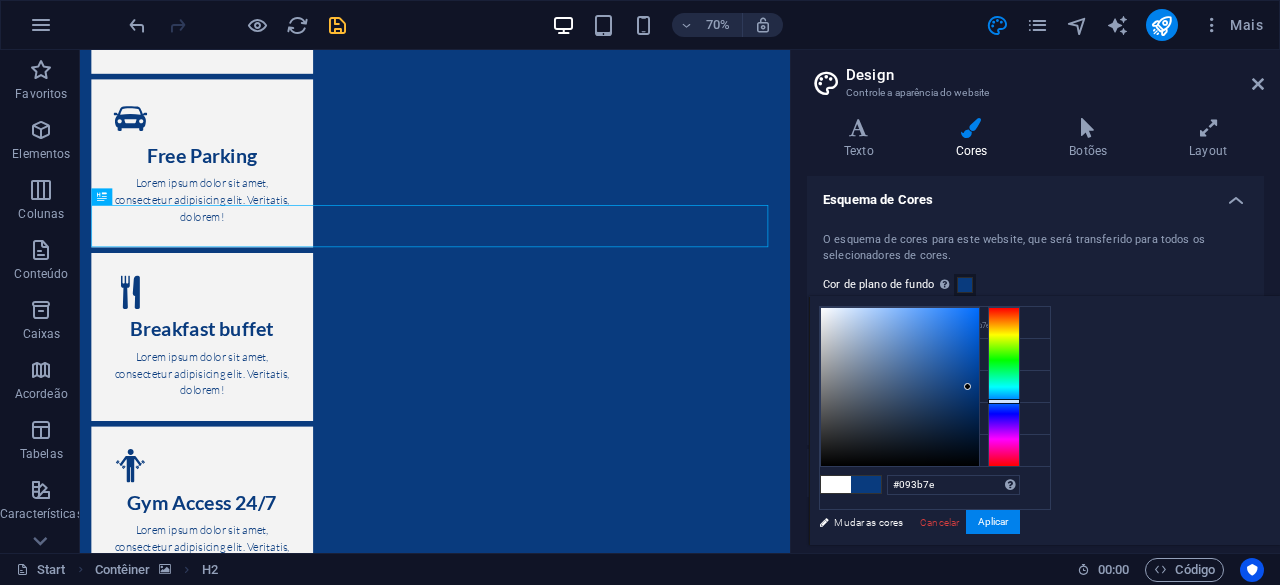 click at bounding box center (965, 285) 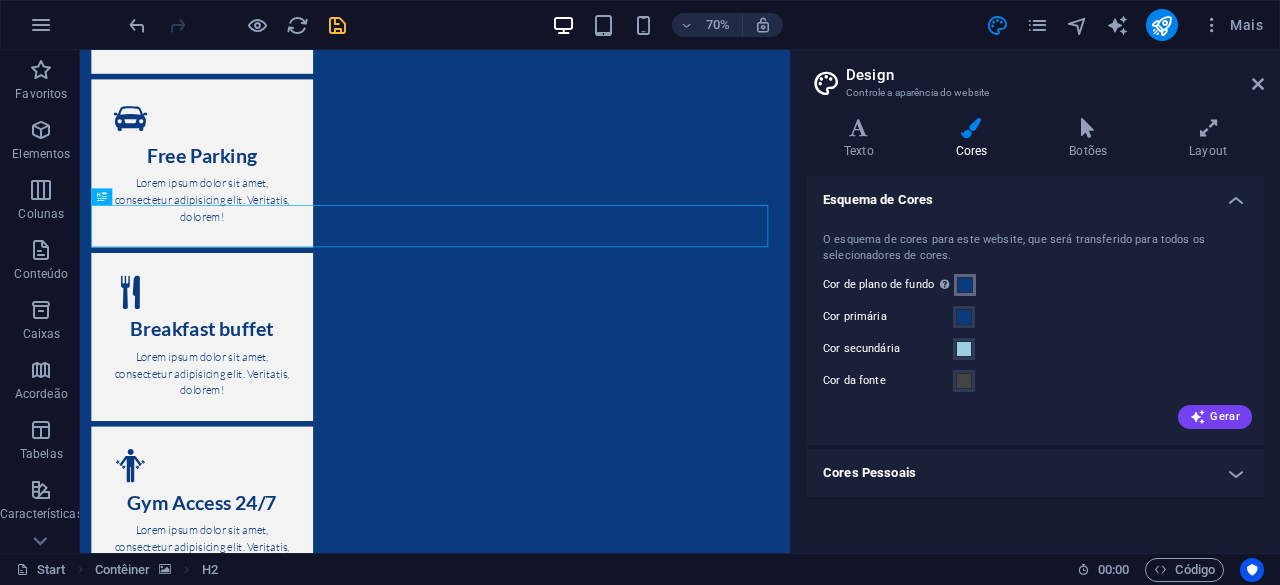 click at bounding box center [965, 285] 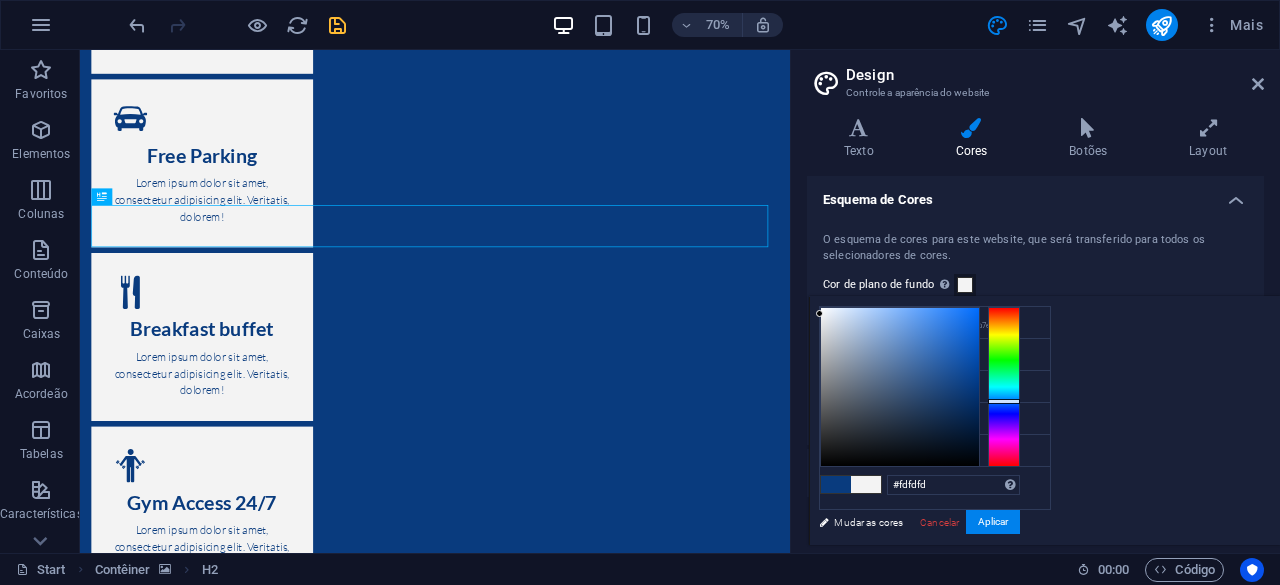 type on "#ffffff" 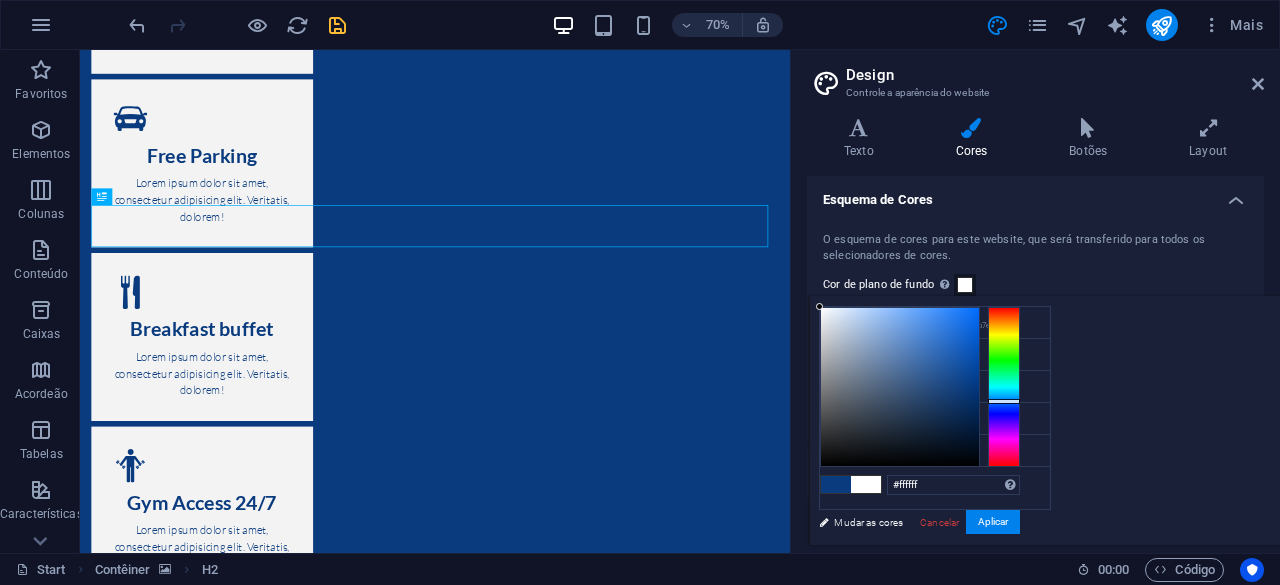 drag, startPoint x: 1216, startPoint y: 385, endPoint x: 1058, endPoint y: 295, distance: 181.83508 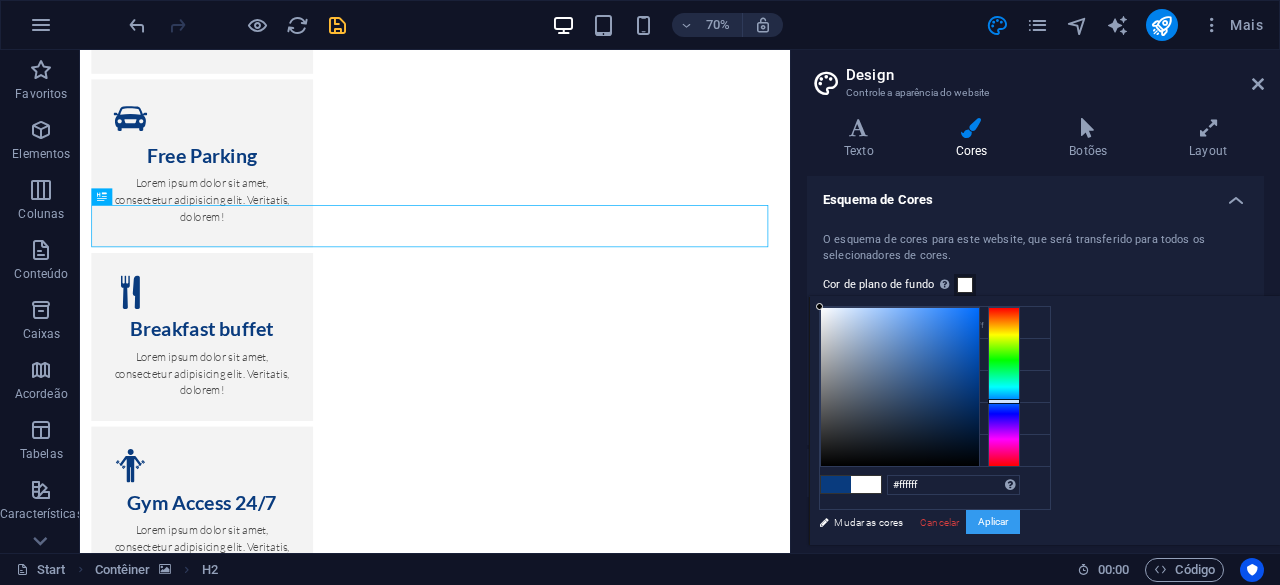 click on "Aplicar" at bounding box center (993, 522) 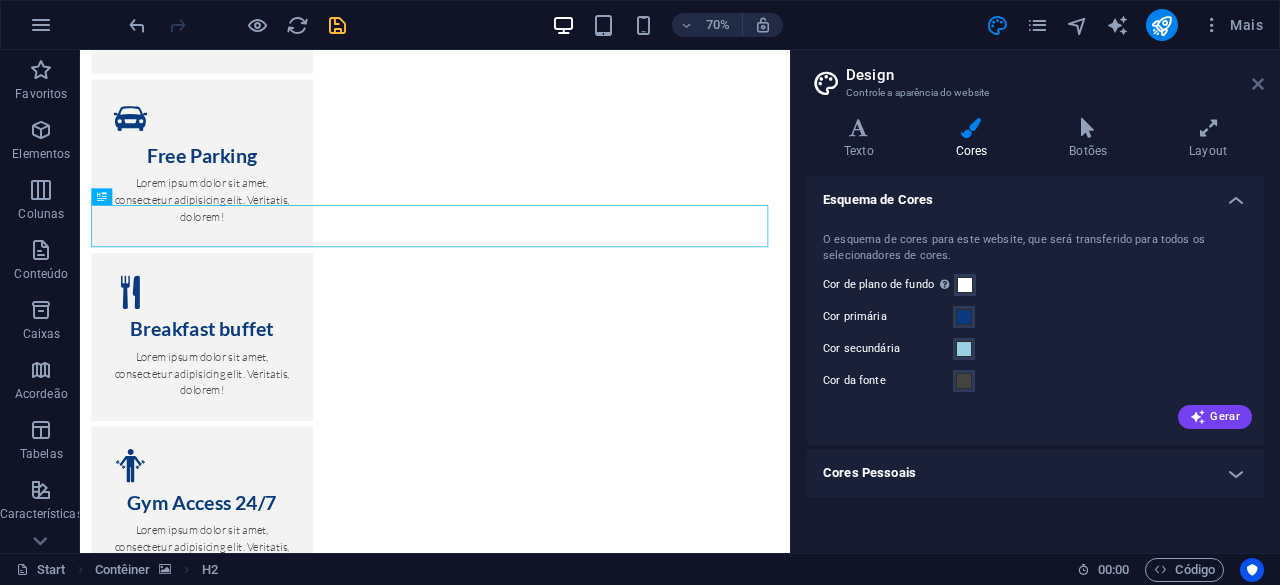 drag, startPoint x: 1253, startPoint y: 89, endPoint x: 1165, endPoint y: 43, distance: 99.29753 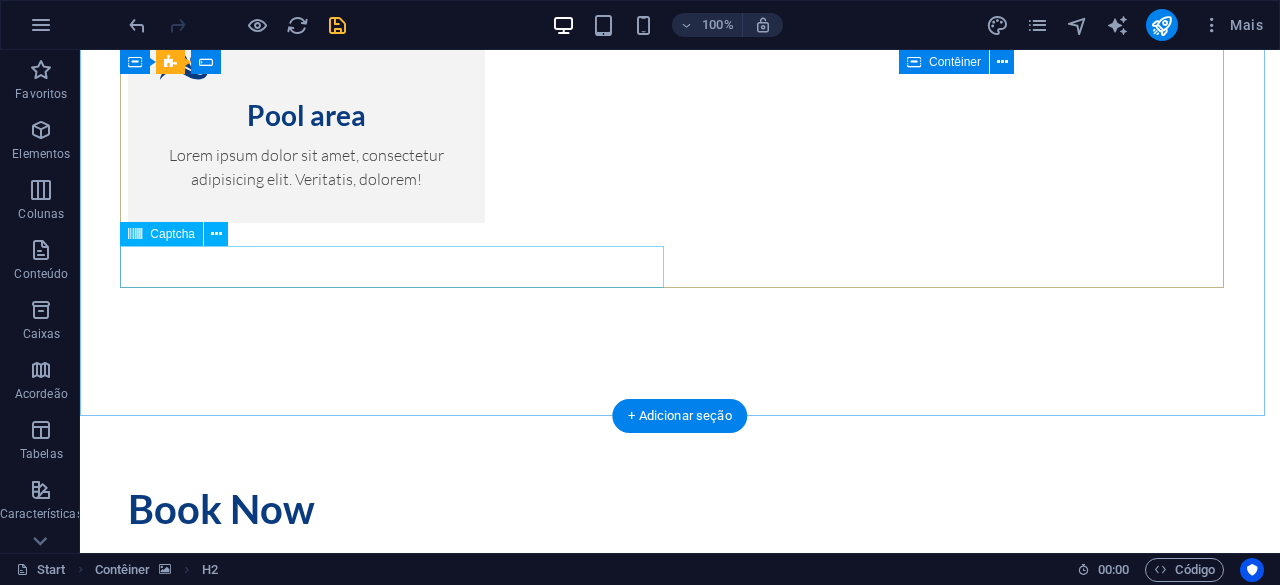 scroll, scrollTop: 11300, scrollLeft: 0, axis: vertical 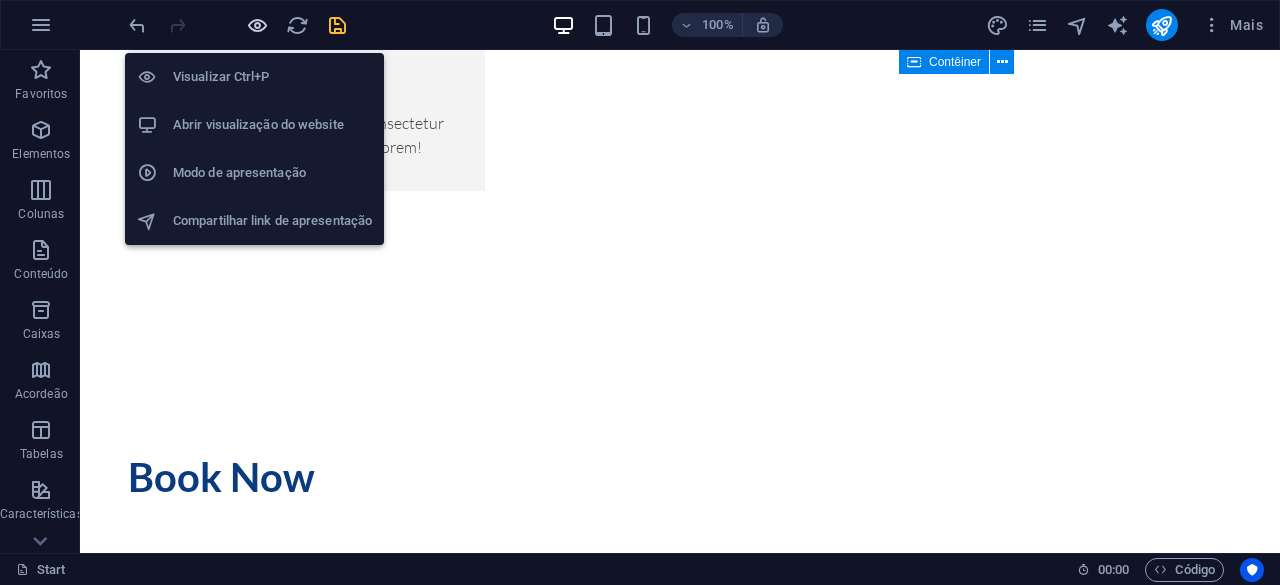 click at bounding box center [257, 25] 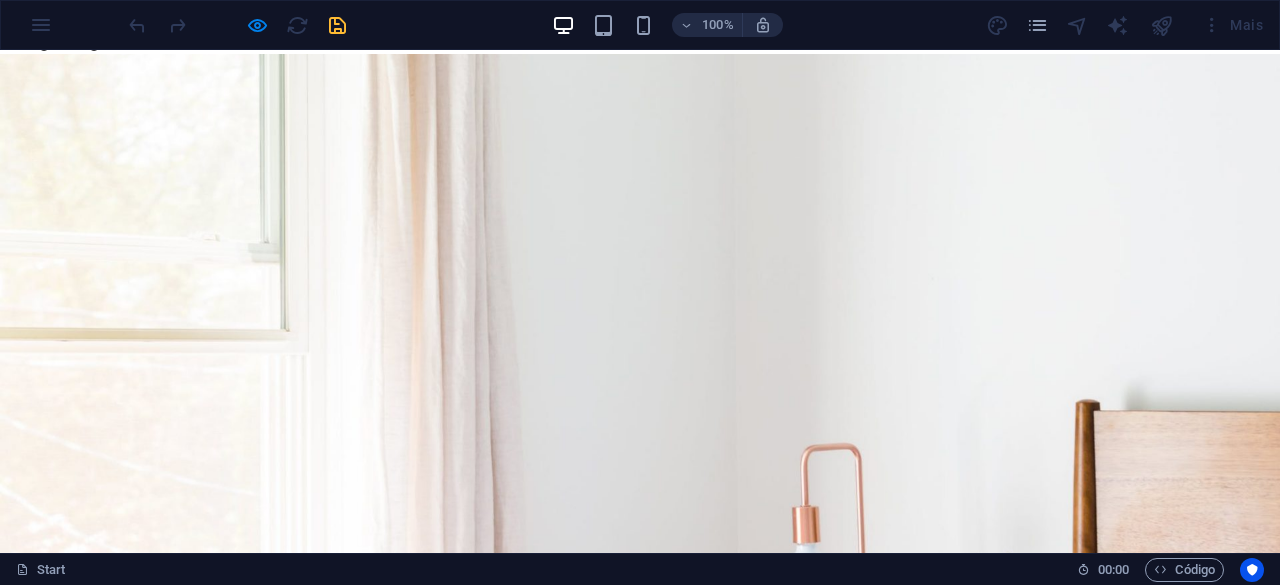 scroll, scrollTop: 0, scrollLeft: 0, axis: both 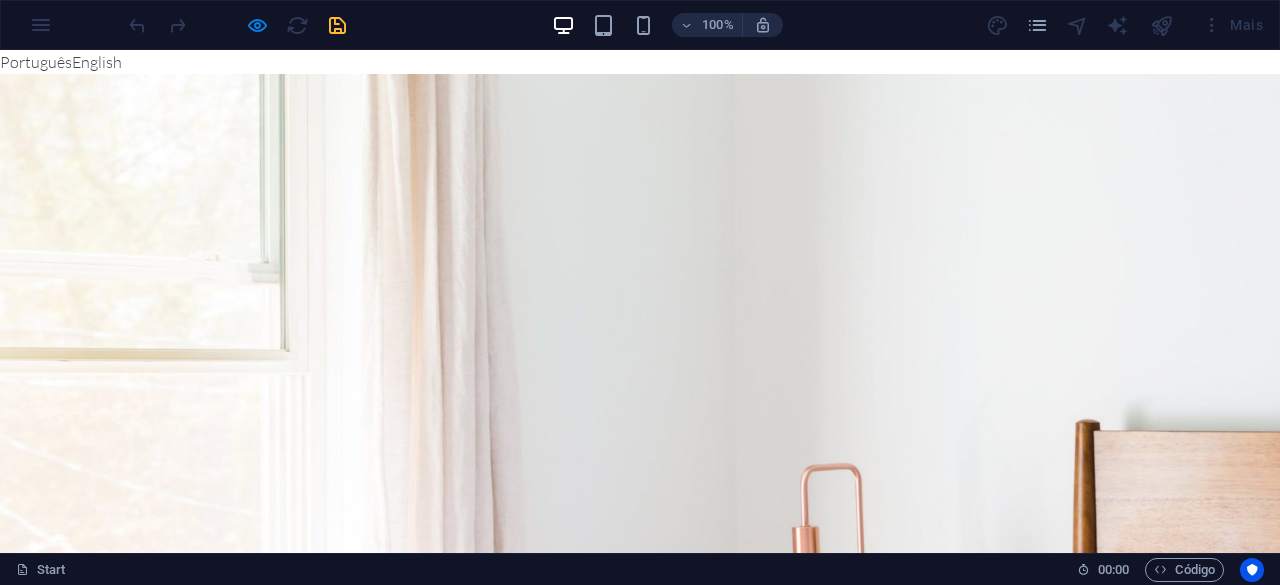 click on "Início Sobre Nós Serviços Contacos" at bounding box center (640, 1442) 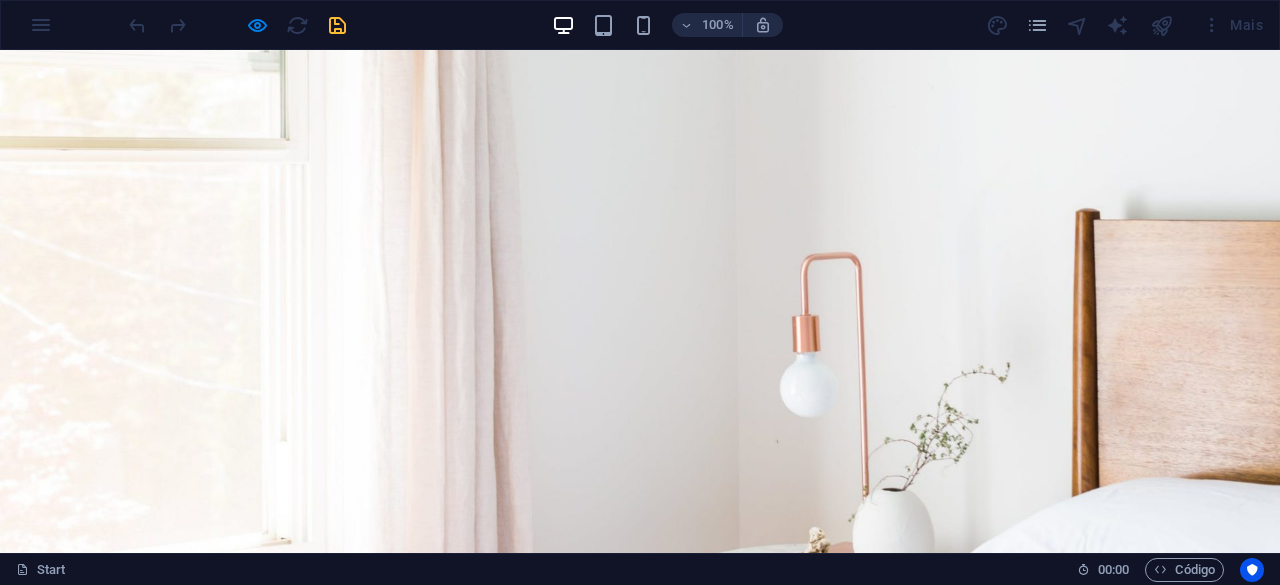 scroll, scrollTop: 267, scrollLeft: 0, axis: vertical 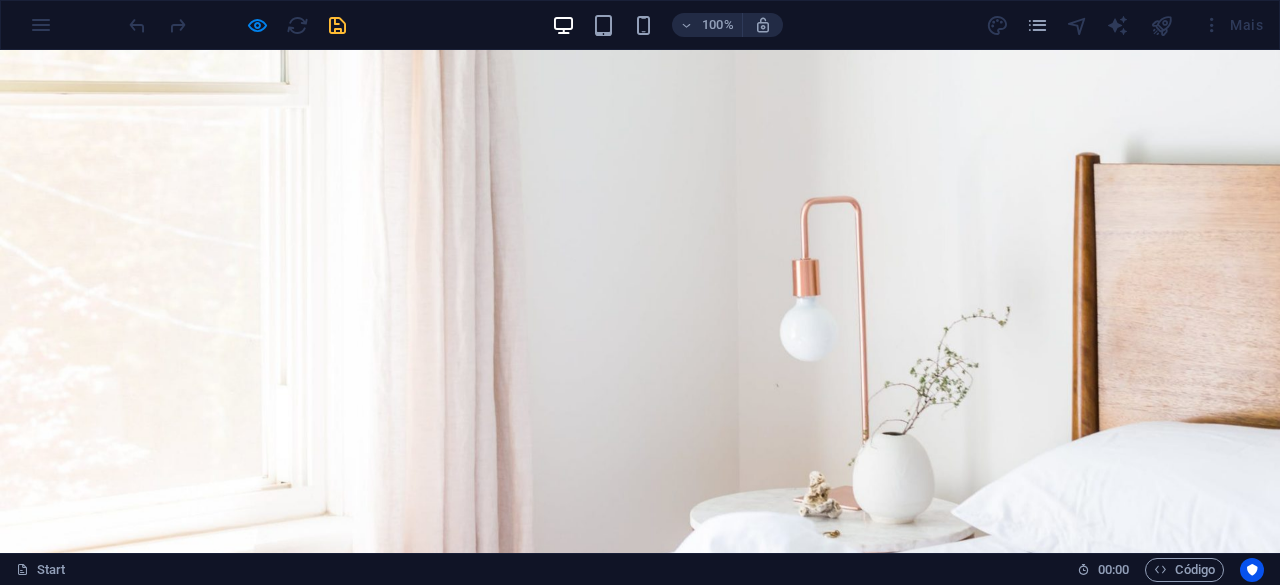 click at bounding box center (114, 1702) 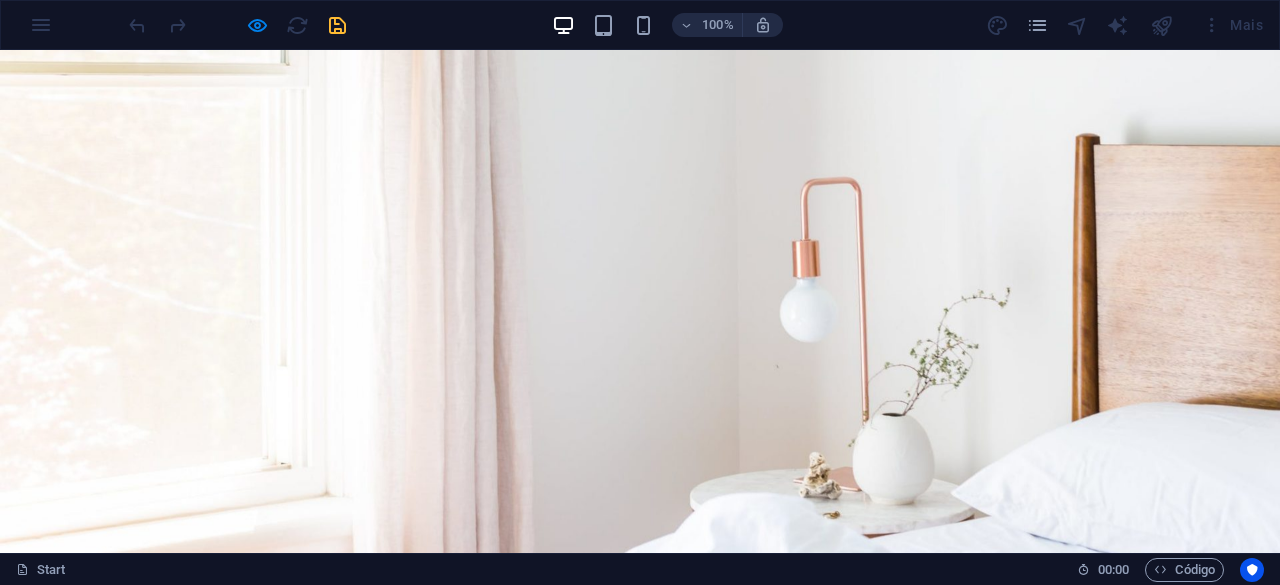 scroll, scrollTop: 300, scrollLeft: 0, axis: vertical 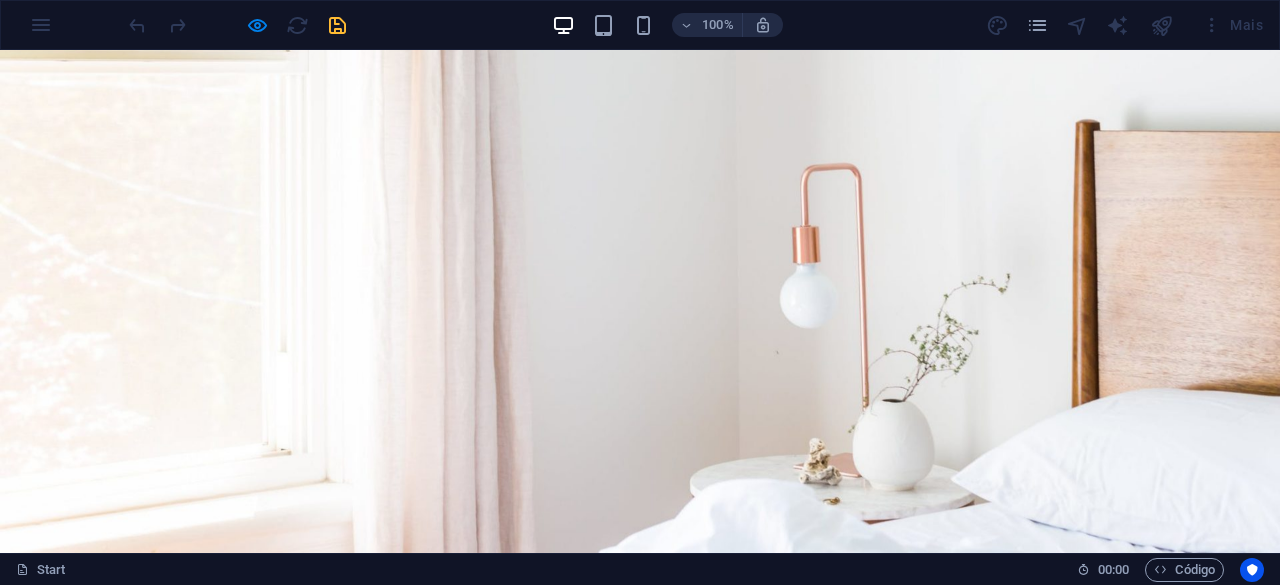 click at bounding box center [114, 1669] 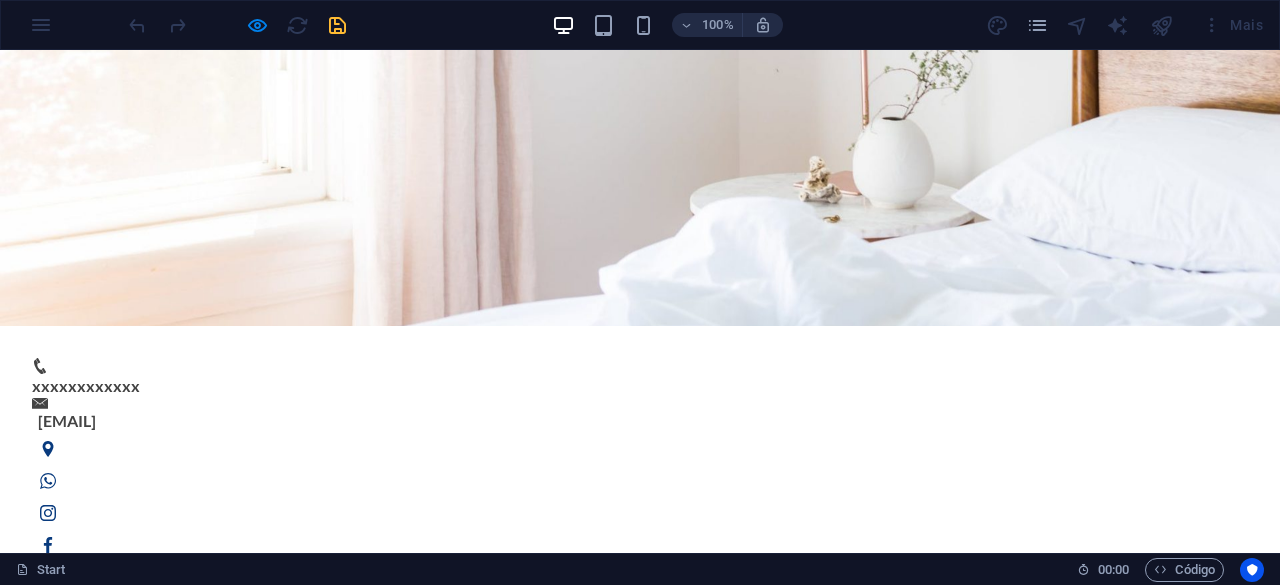 scroll, scrollTop: 458, scrollLeft: 0, axis: vertical 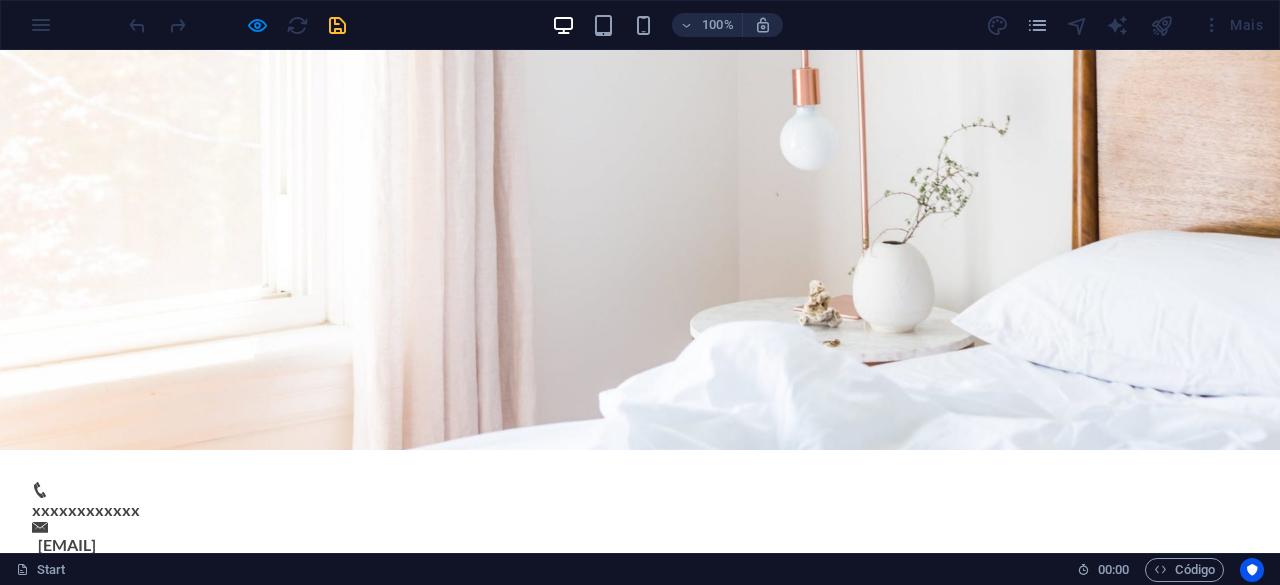 click at bounding box center [112, 1509] 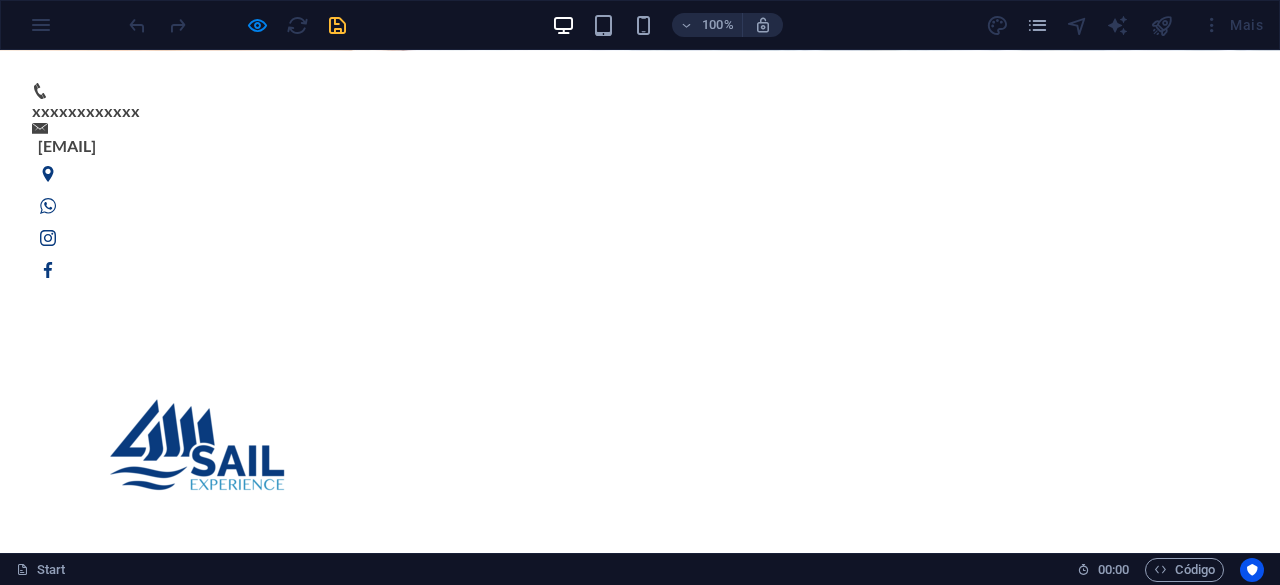 scroll, scrollTop: 858, scrollLeft: 0, axis: vertical 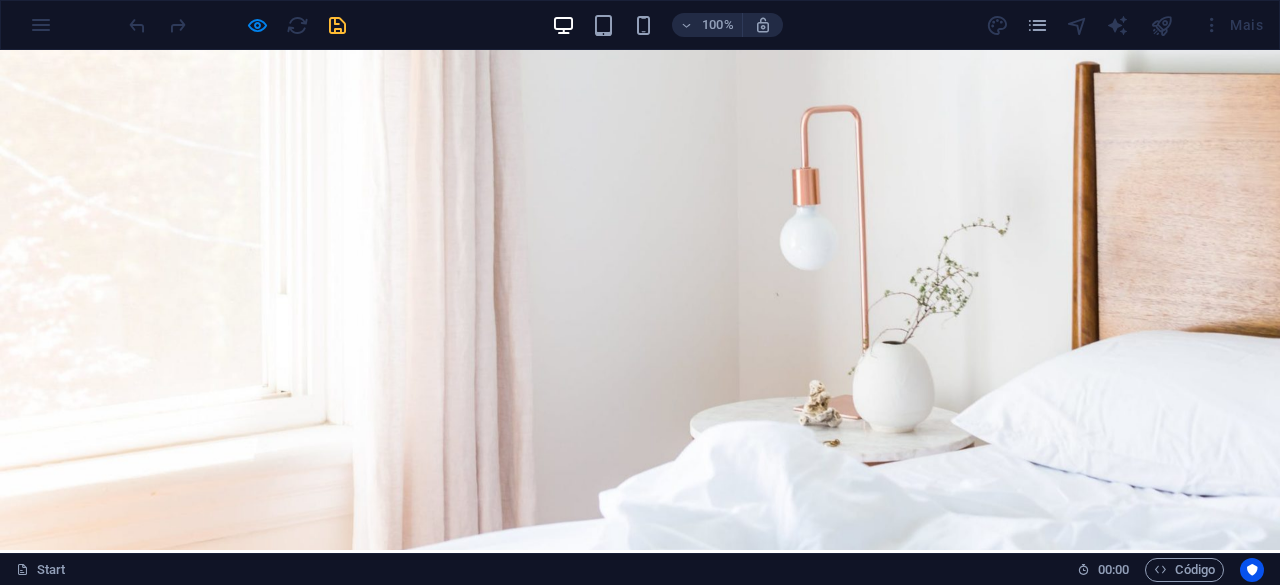 click on "BOOK NOW" at bounding box center (202, 1496) 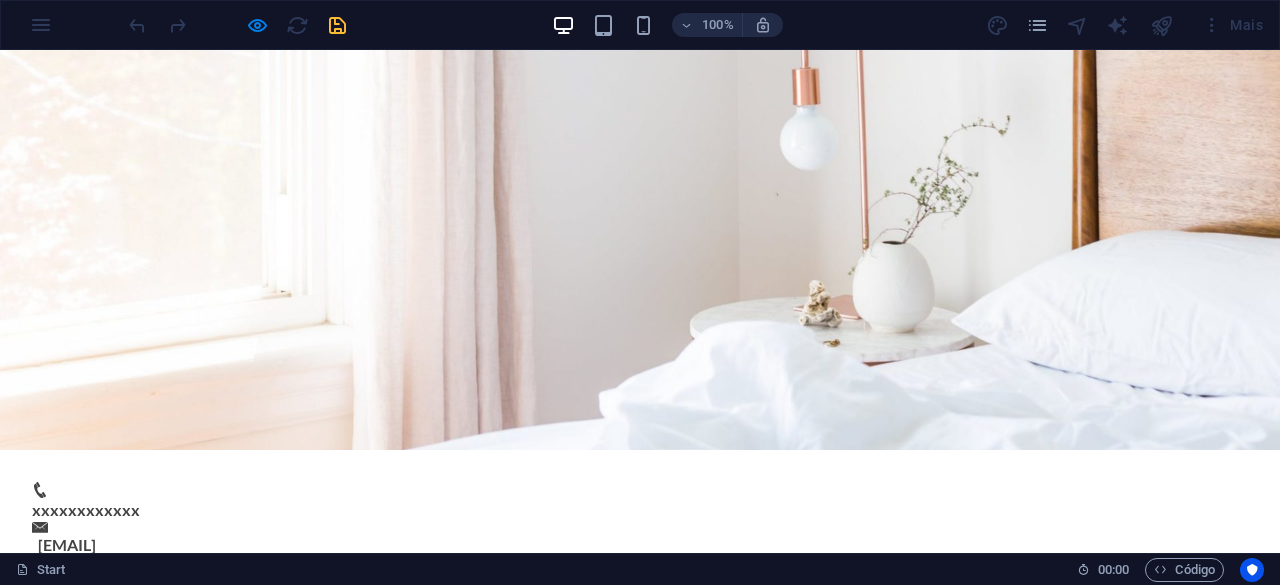scroll, scrollTop: 353, scrollLeft: 0, axis: vertical 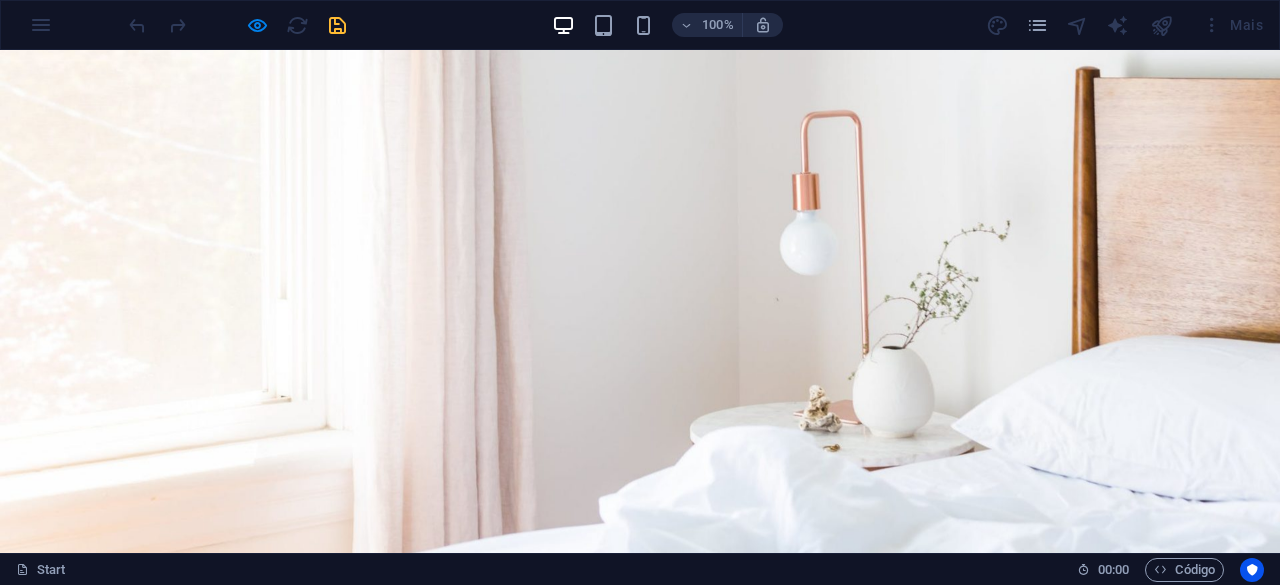 click at bounding box center [114, 1616] 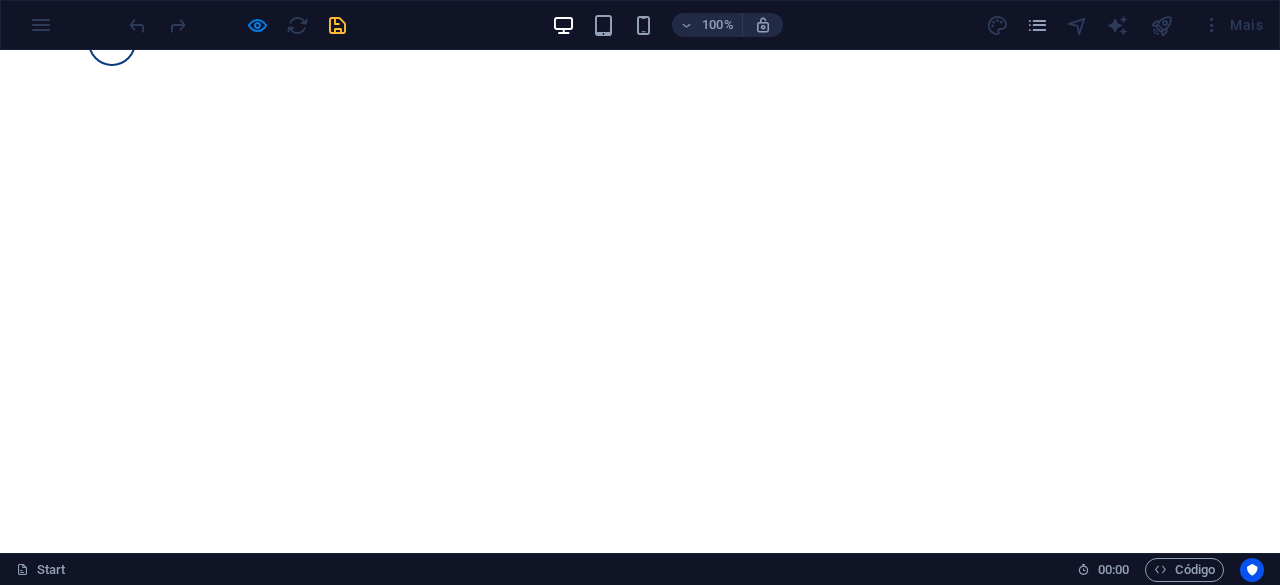 scroll, scrollTop: 2000, scrollLeft: 0, axis: vertical 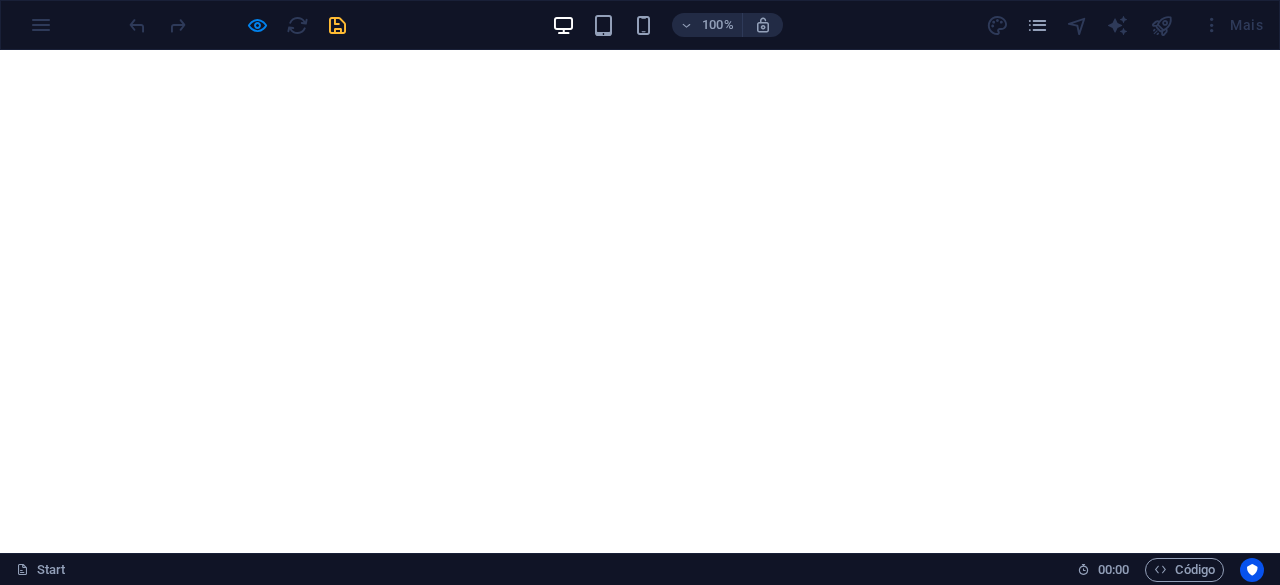 click on "Day Tour" at bounding box center [266, 1951] 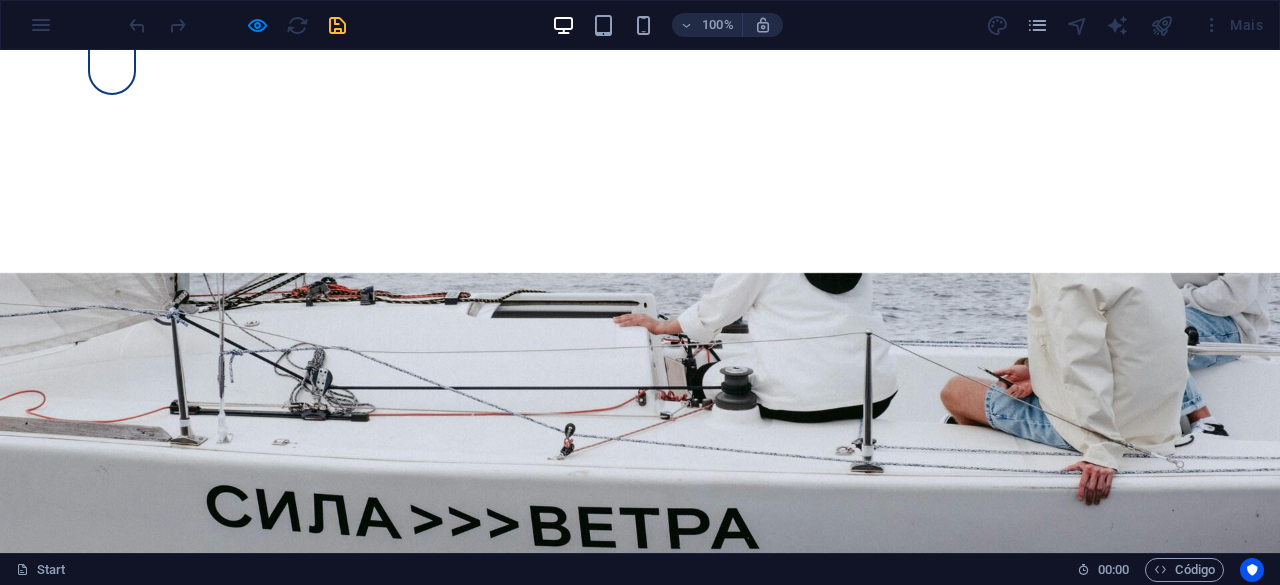 scroll, scrollTop: 1800, scrollLeft: 0, axis: vertical 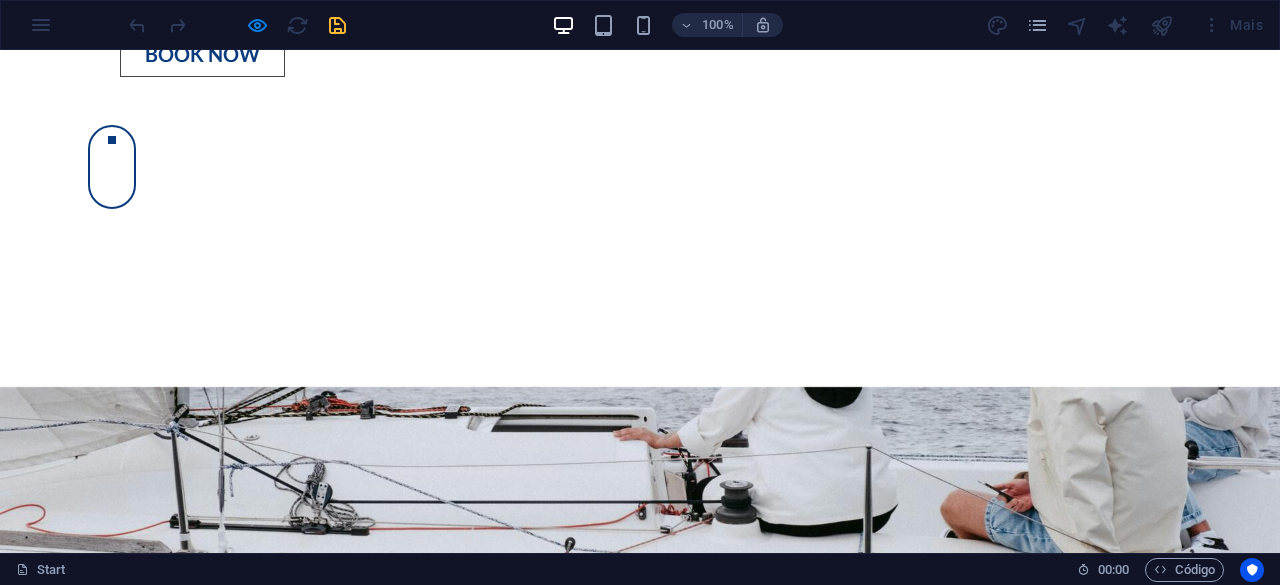 click on "Day Tour" at bounding box center (266, 2151) 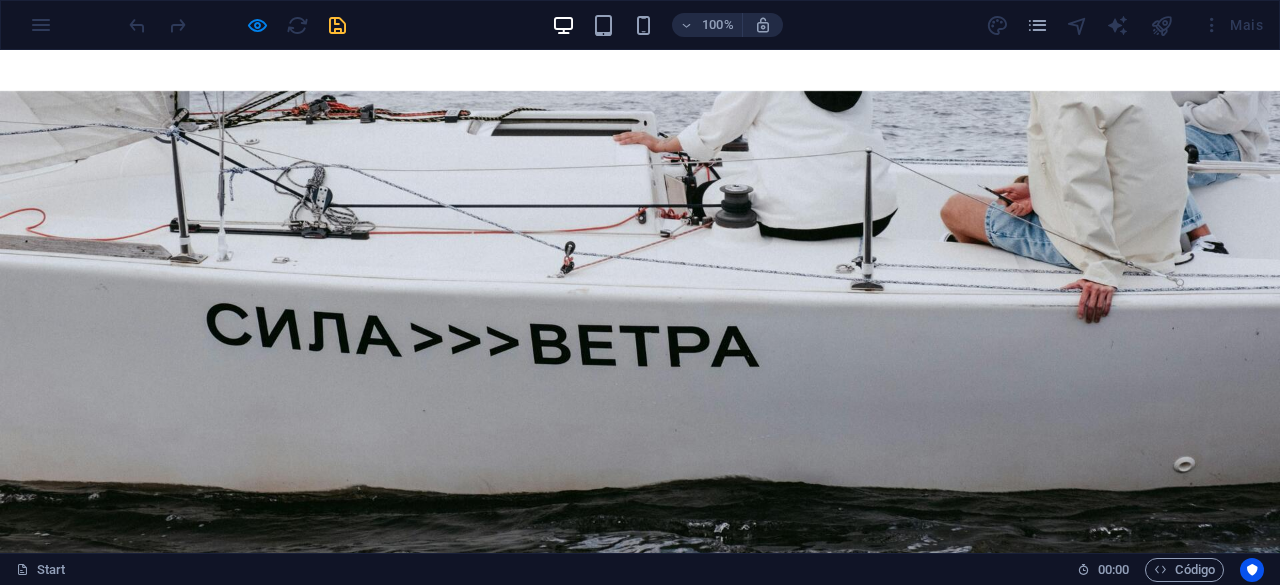 scroll, scrollTop: 2000, scrollLeft: 0, axis: vertical 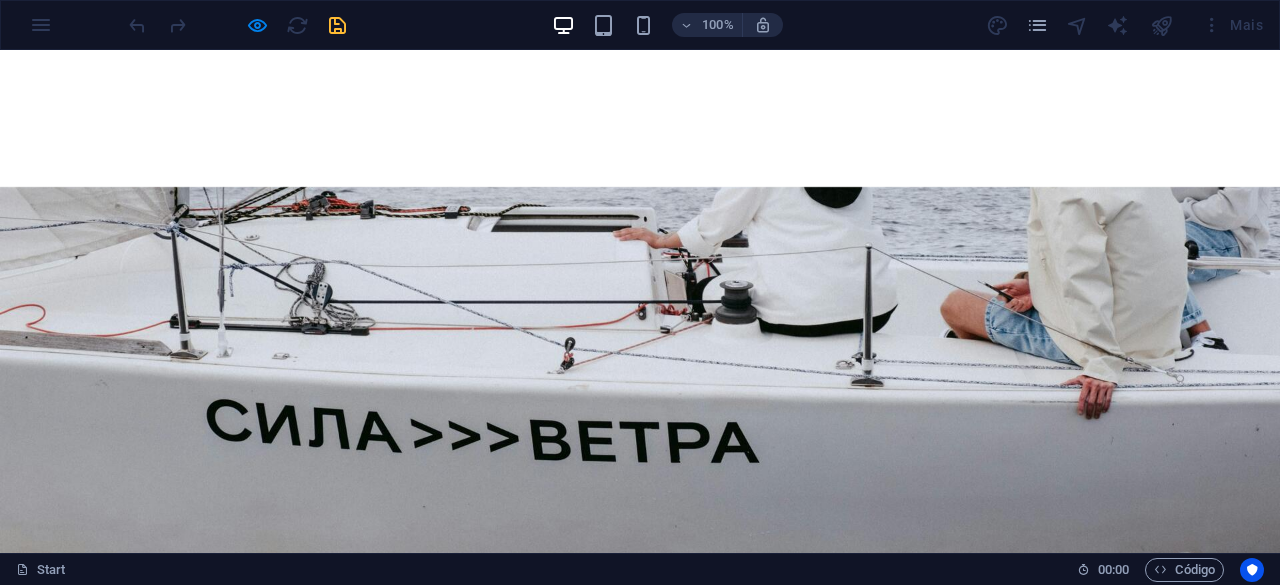 click on "Day Tour" at bounding box center (266, 1951) 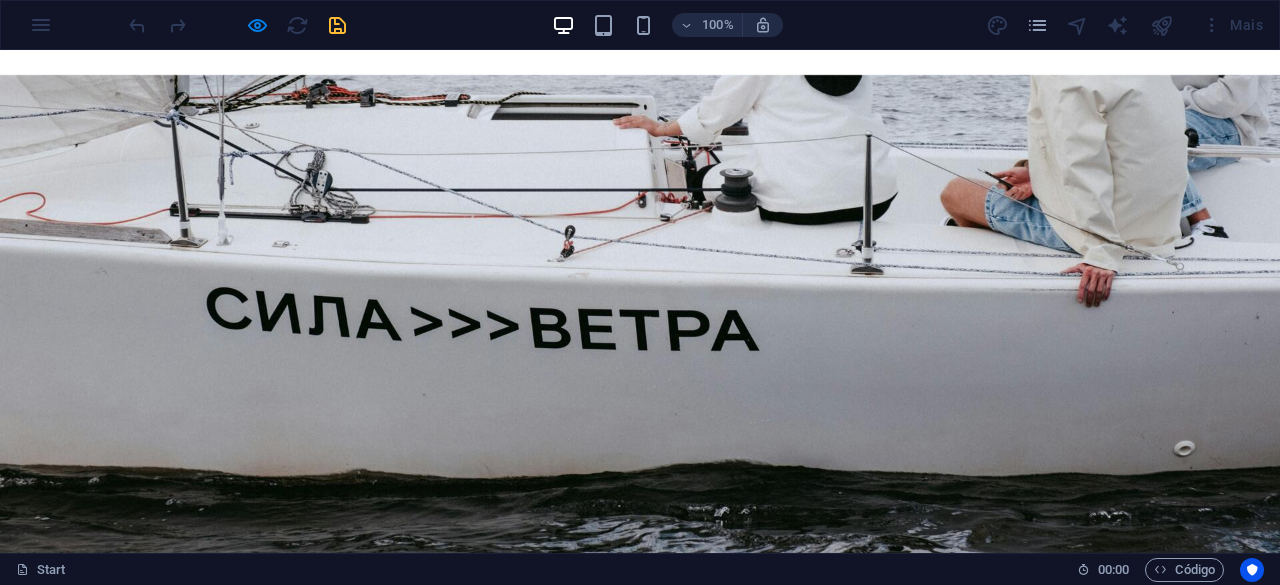 scroll, scrollTop: 2000, scrollLeft: 0, axis: vertical 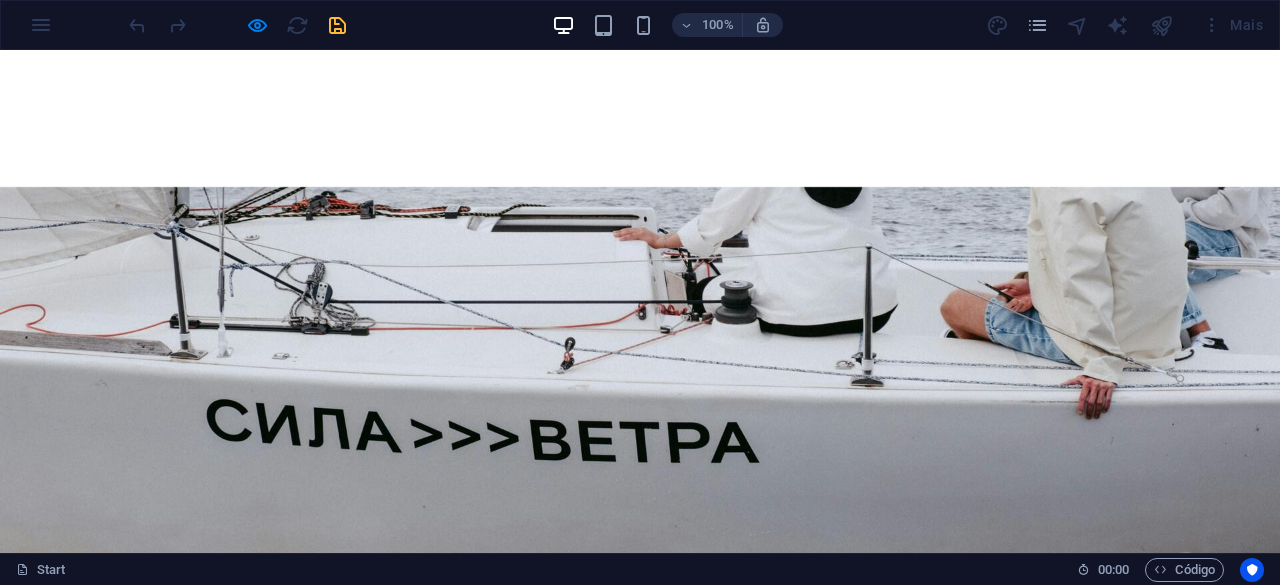 click on "Sunset" at bounding box center (639, 1951) 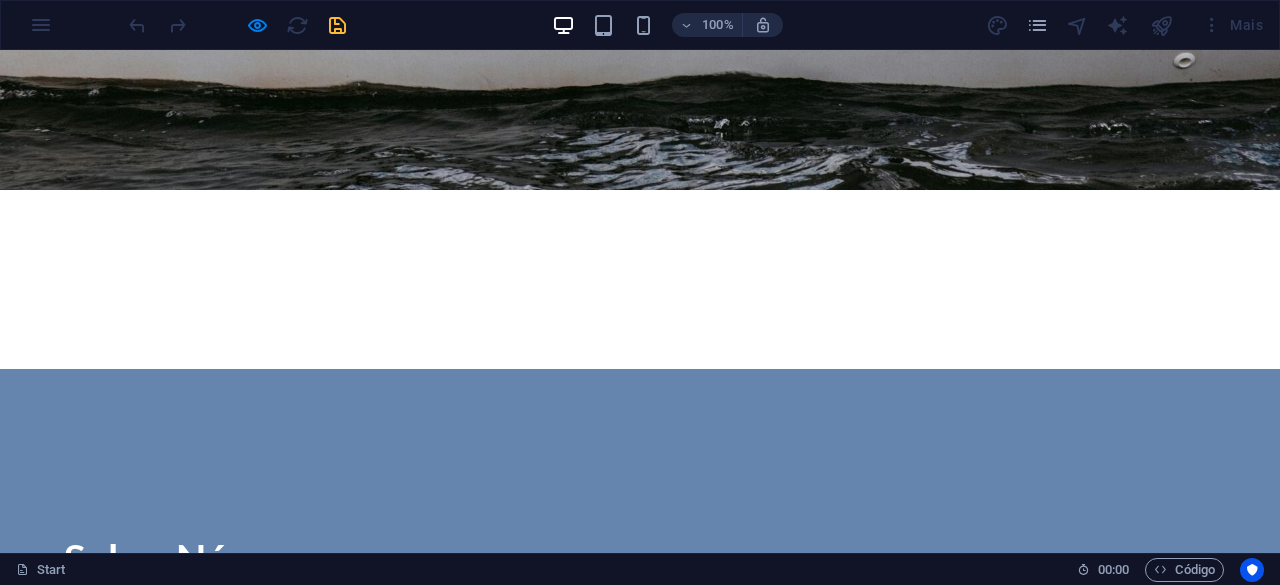 scroll, scrollTop: 2000, scrollLeft: 0, axis: vertical 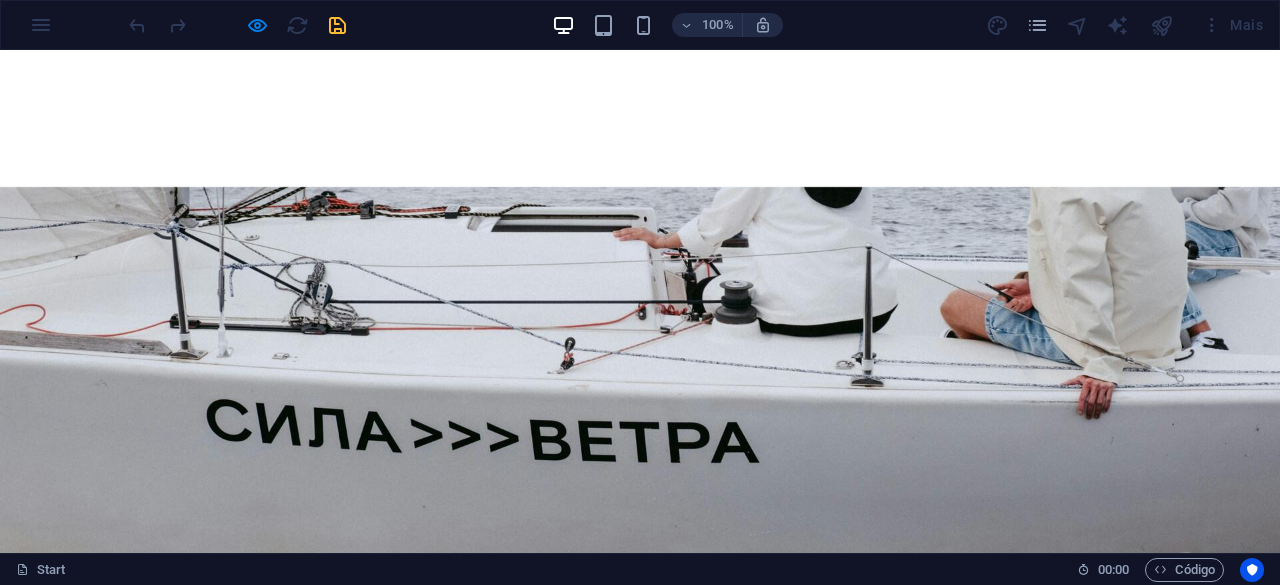 click on "Eventos Especiais" at bounding box center [1013, 1951] 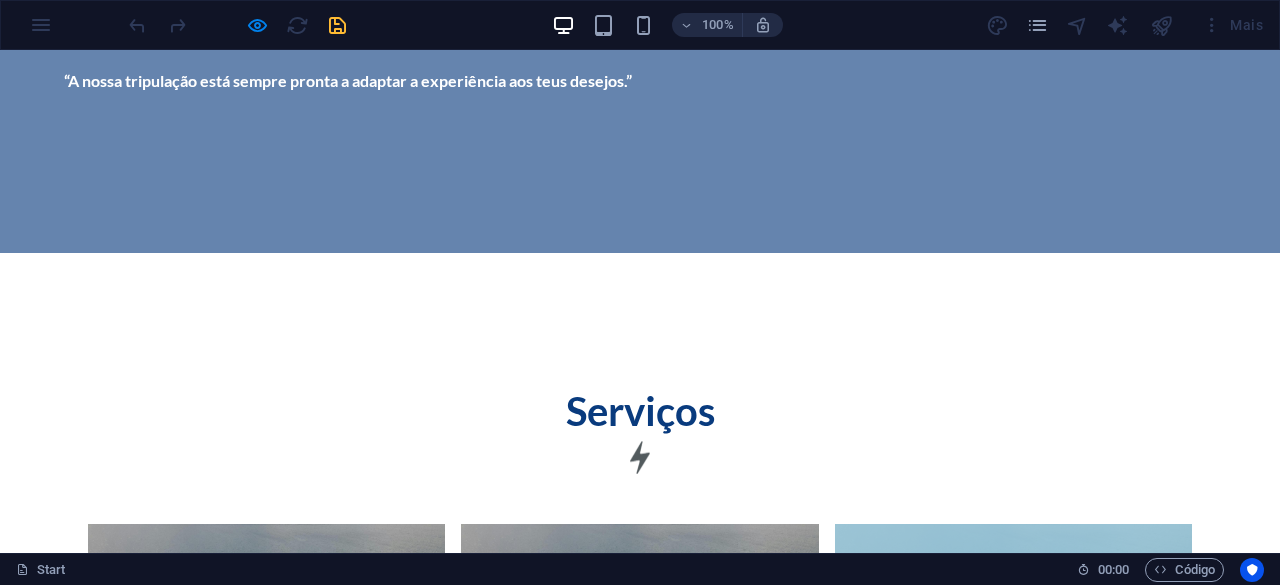 scroll, scrollTop: 3200, scrollLeft: 0, axis: vertical 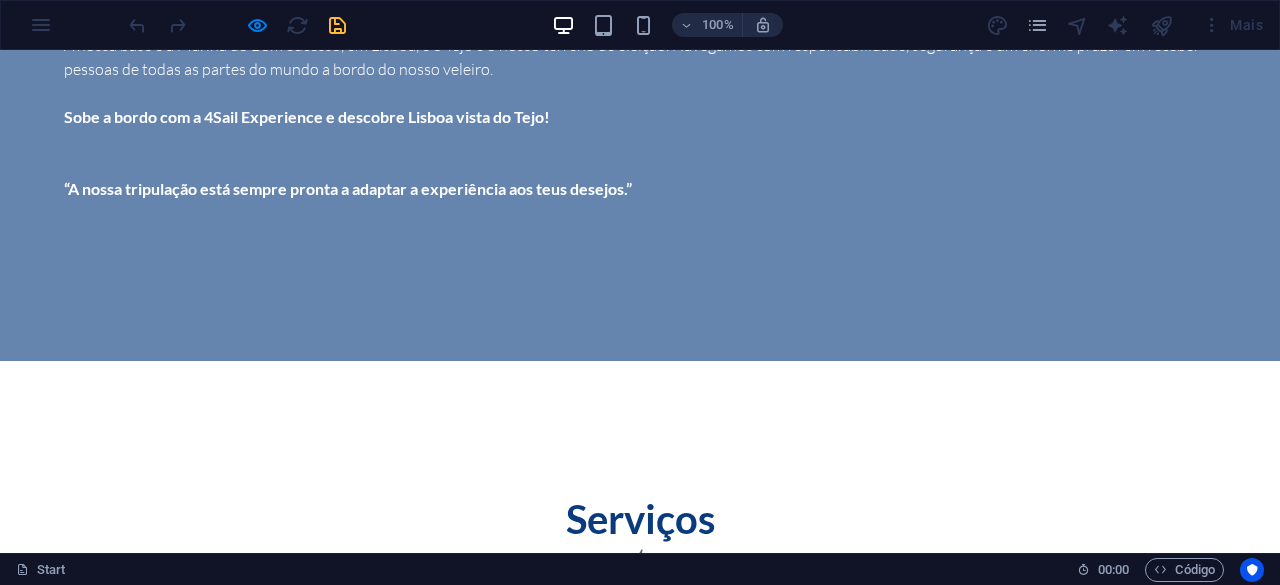click on "Book now" at bounding box center [640, 2046] 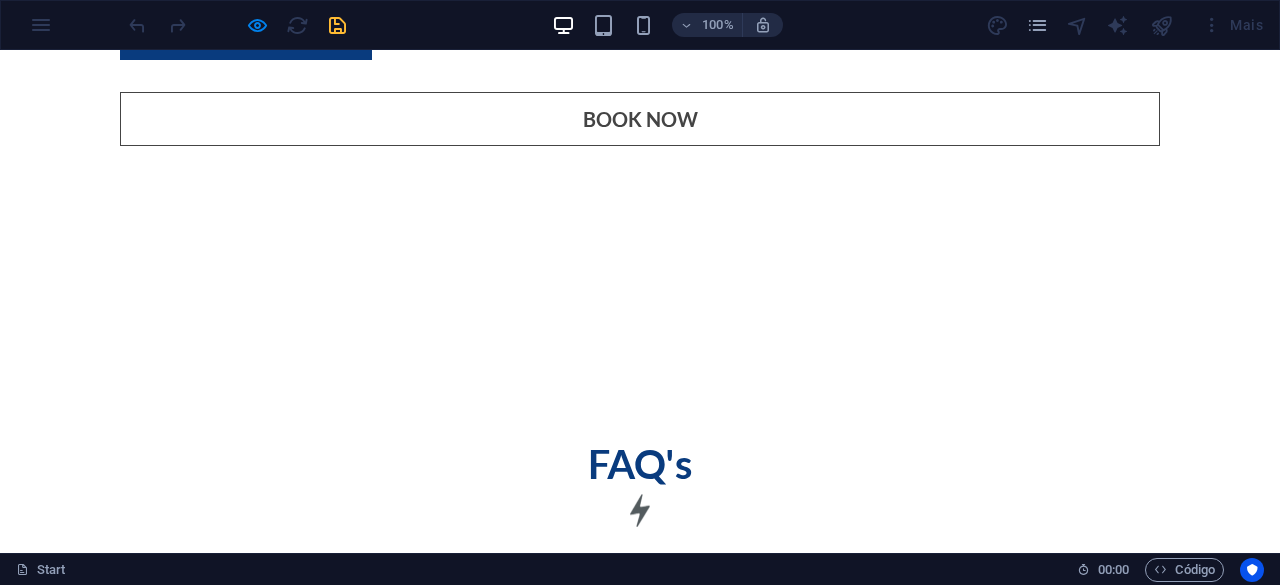 scroll, scrollTop: 4982, scrollLeft: 0, axis: vertical 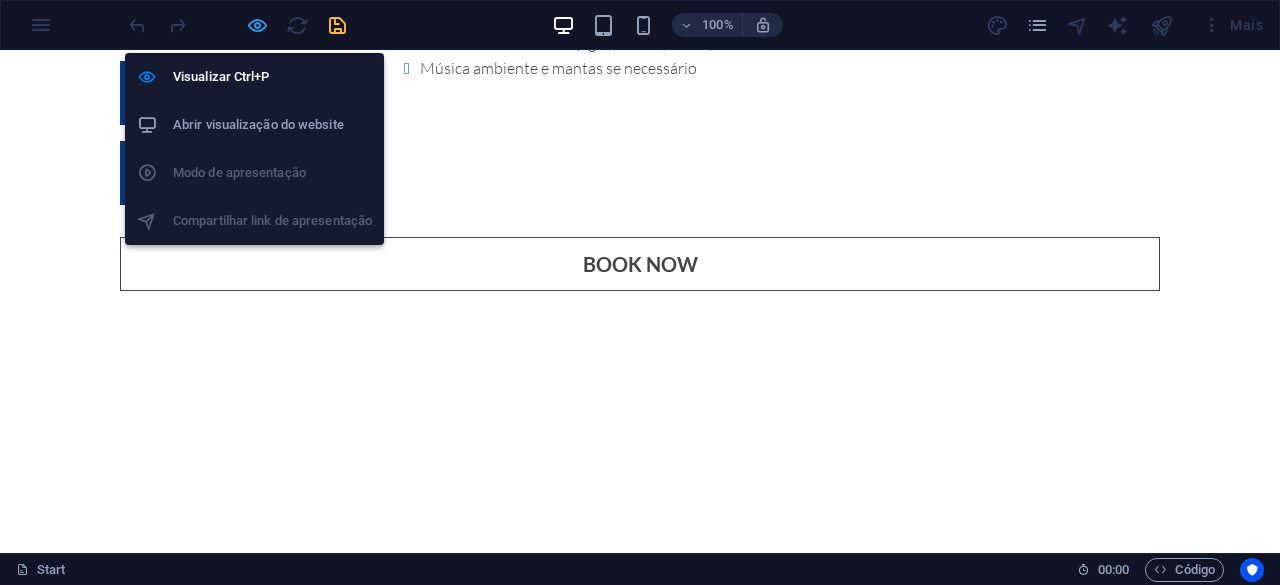 click at bounding box center (257, 25) 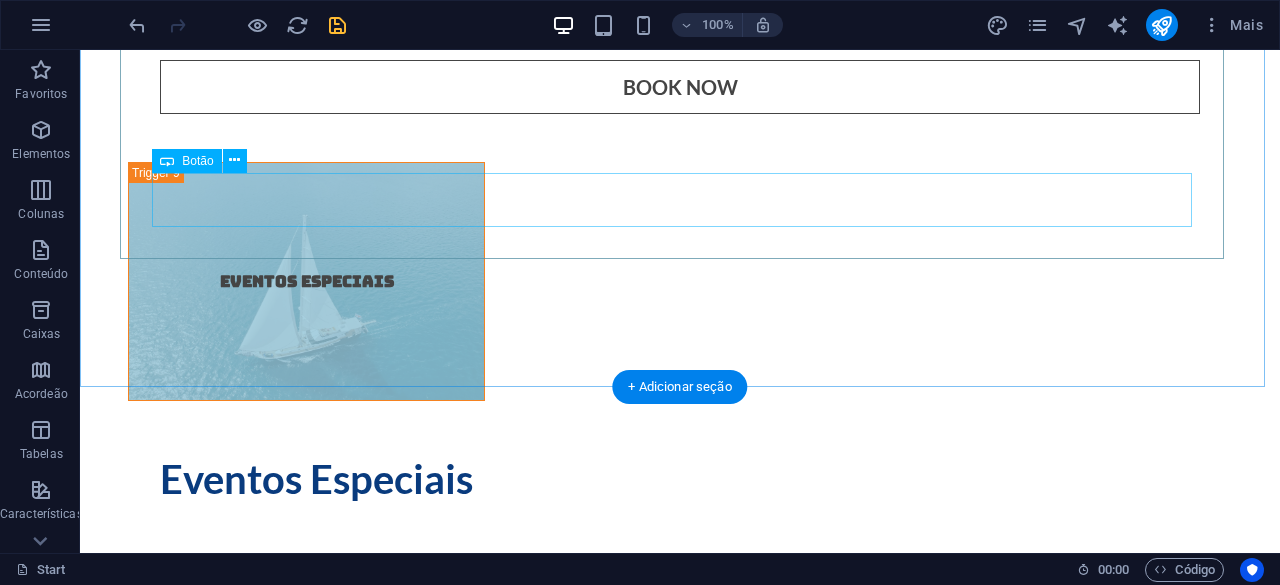 scroll, scrollTop: 8026, scrollLeft: 0, axis: vertical 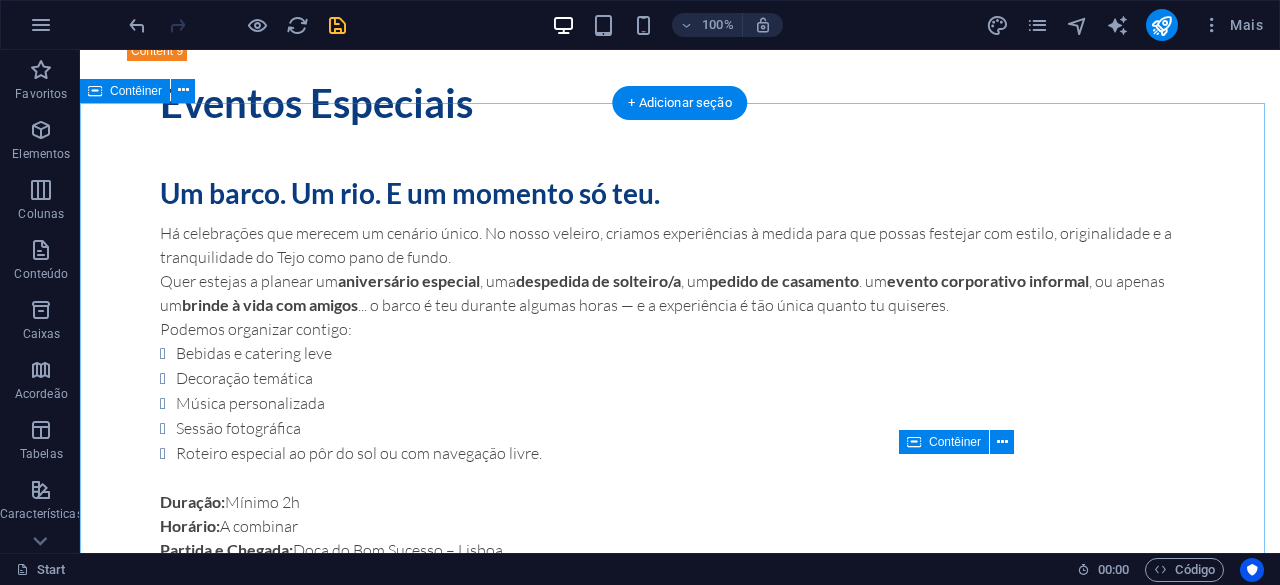 click on "FAQ's Free WiFi Lorem ipsum dolor sit amet, consectetur adipisicing elit. Veritatis, dolorem! Laundry service Lorem ipsum dolor sit amet, consectetur adipisicing elit. Veritatis, dolorem! Free Parking Lorem ipsum dolor sit amet, consectetur adipisicing elit. Veritatis, dolorem! Breakfast buffet Lorem ipsum dolor sit amet, consectetur adipisicing elit. Veritatis, dolorem! Gym Access 24/7 Lorem ipsum dolor sit amet, consectetur adipisicing elit. Veritatis, dolorem! Pool area Lorem ipsum dolor sit amet, consectetur adipisicing elit. Veritatis, dolorem!" at bounding box center (680, 2725) 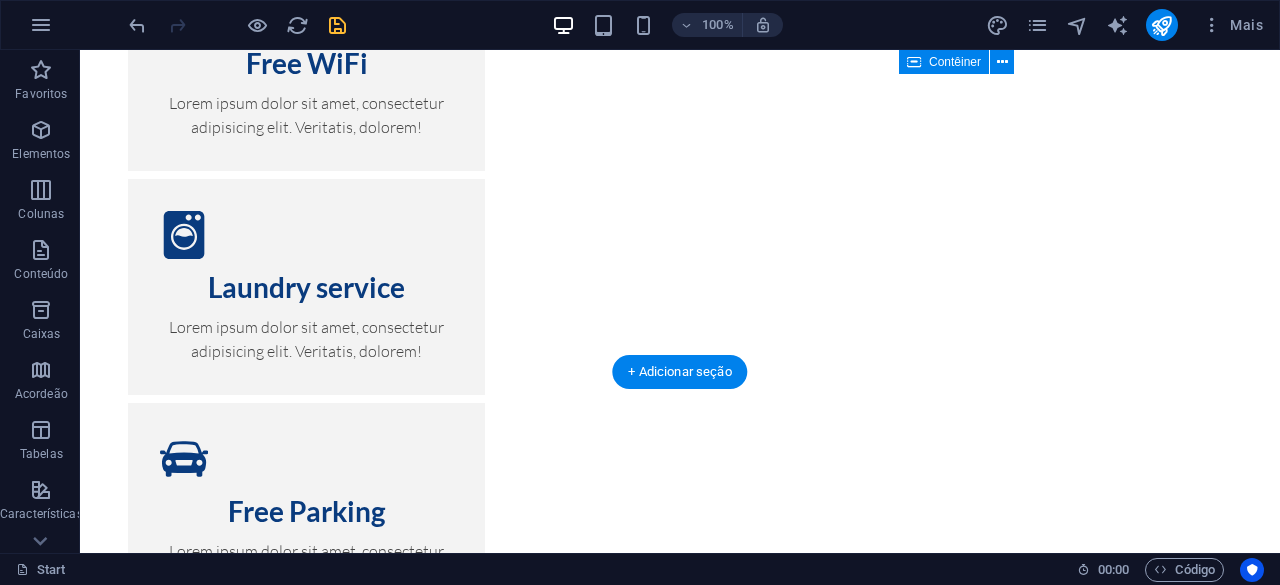 scroll, scrollTop: 10300, scrollLeft: 0, axis: vertical 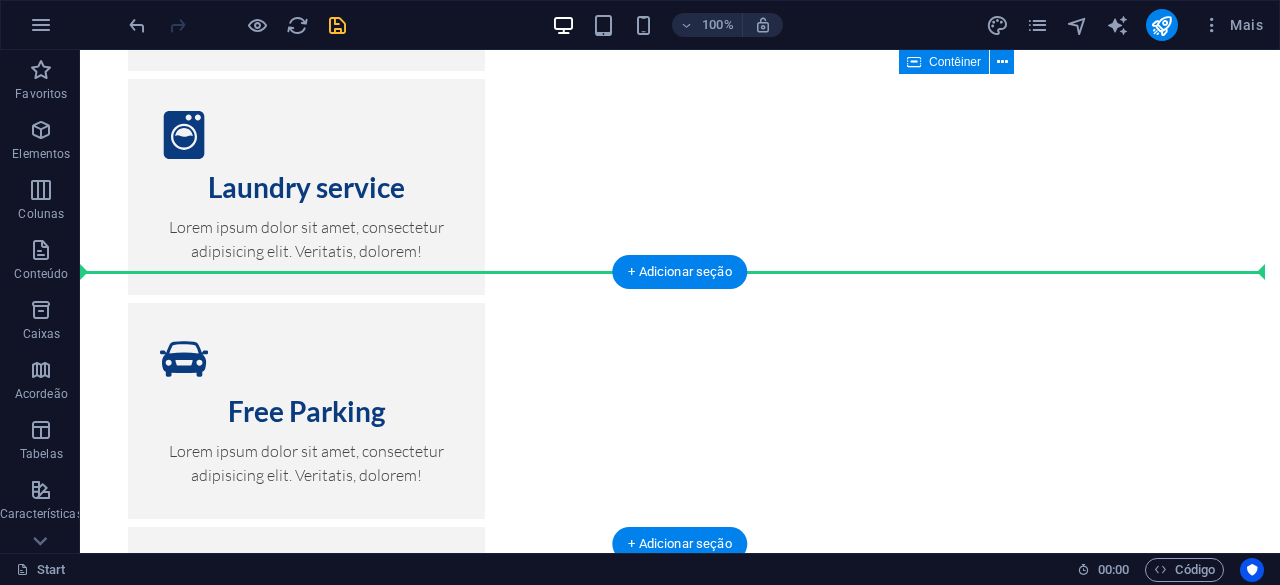 drag, startPoint x: 210, startPoint y: 151, endPoint x: 211, endPoint y: 313, distance: 162.00308 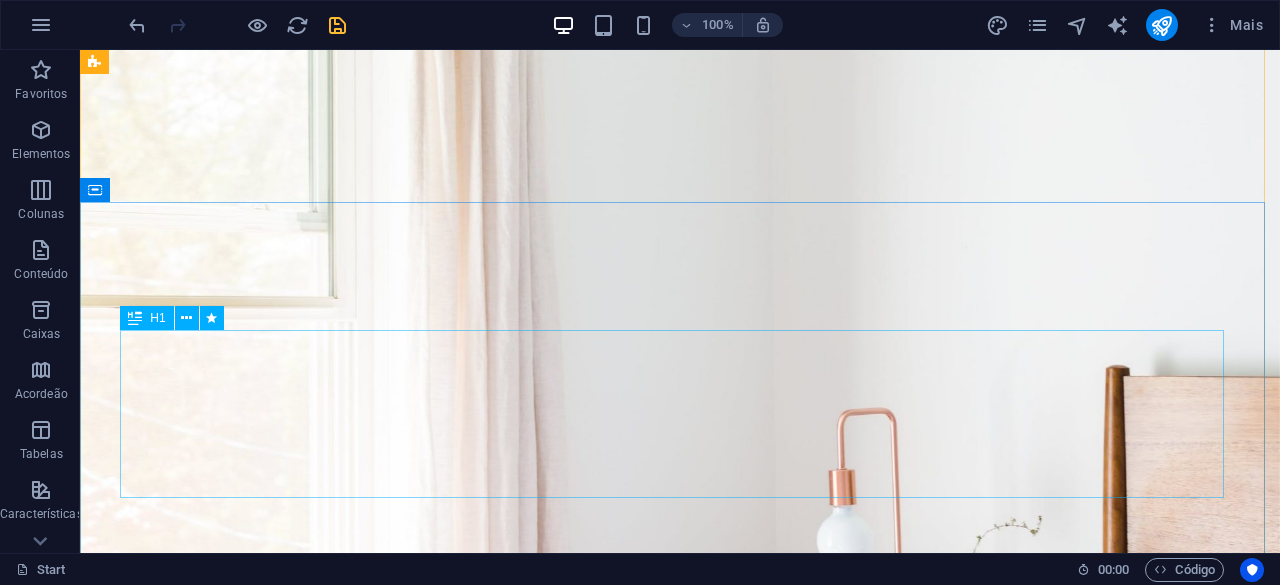 scroll, scrollTop: 0, scrollLeft: 0, axis: both 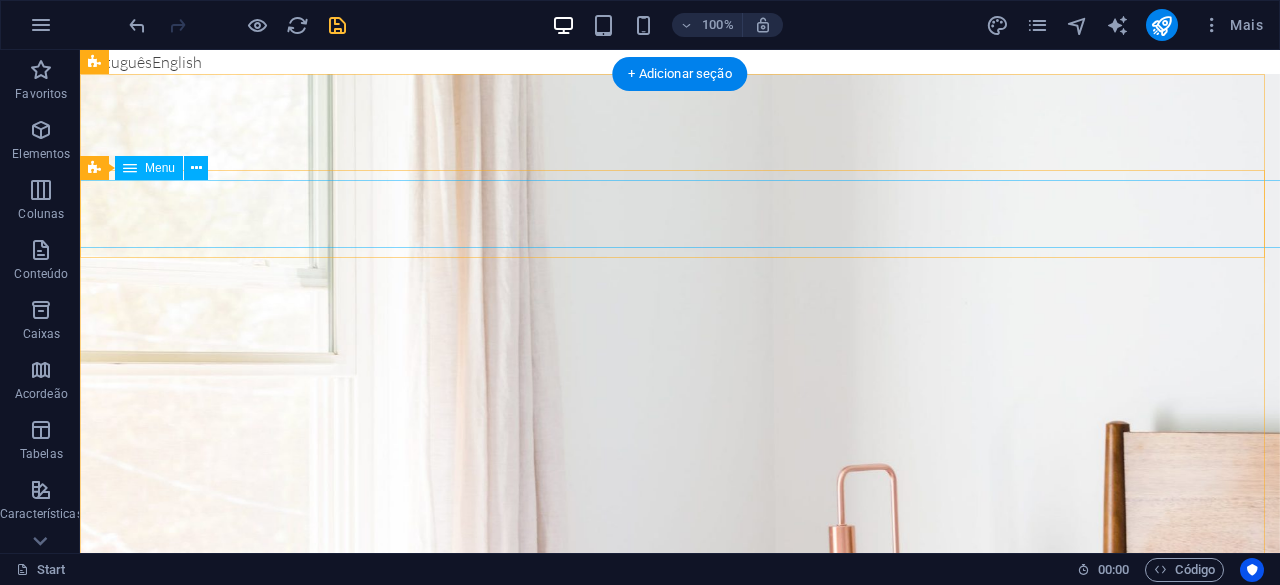 click on "Início Sobre Nós Serviços Contacos" at bounding box center (680, 1442) 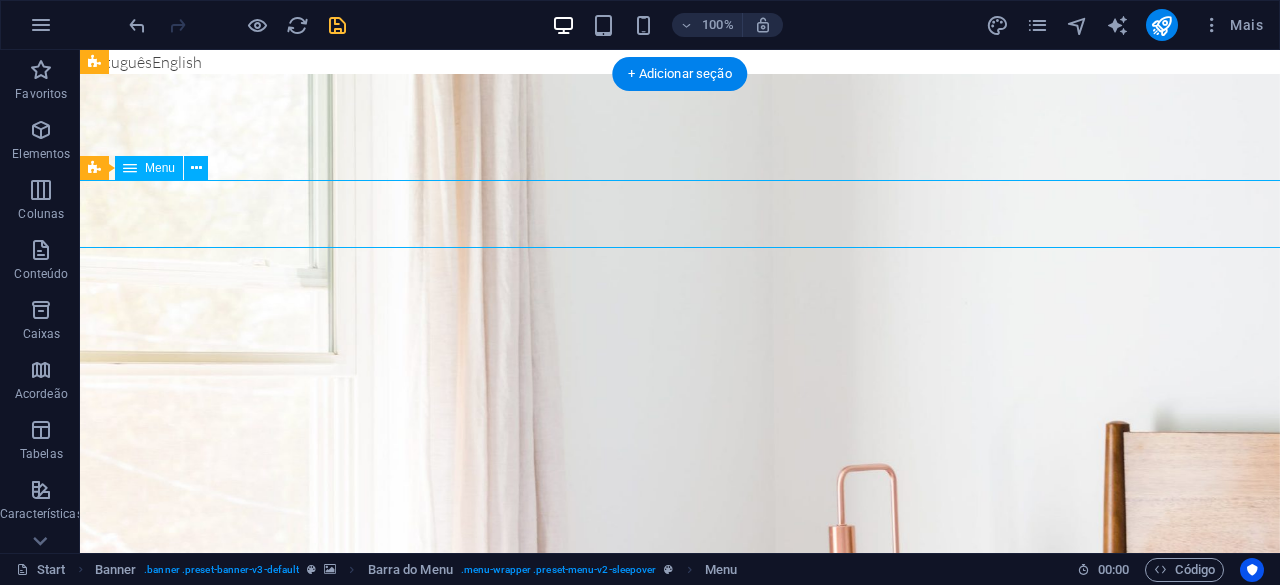 click on "Início Sobre Nós Serviços Contacos" at bounding box center (680, 1442) 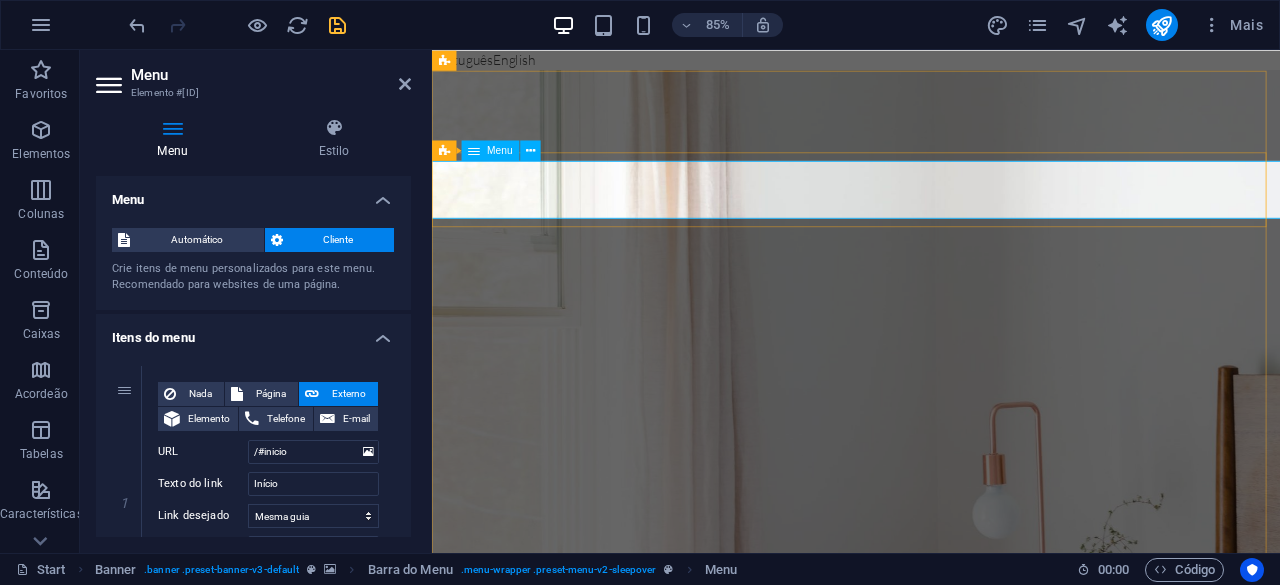 click on "Início Sobre Nós Serviços Contacos" at bounding box center [930, 1442] 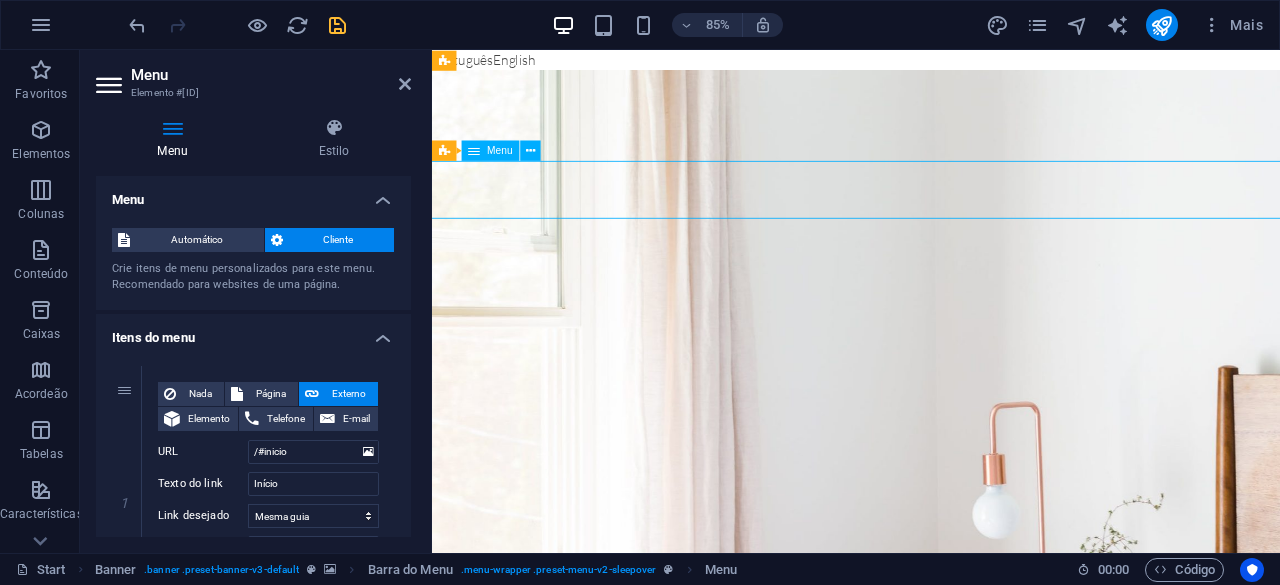 click on "Início Sobre Nós Serviços Contacos" at bounding box center [930, 1442] 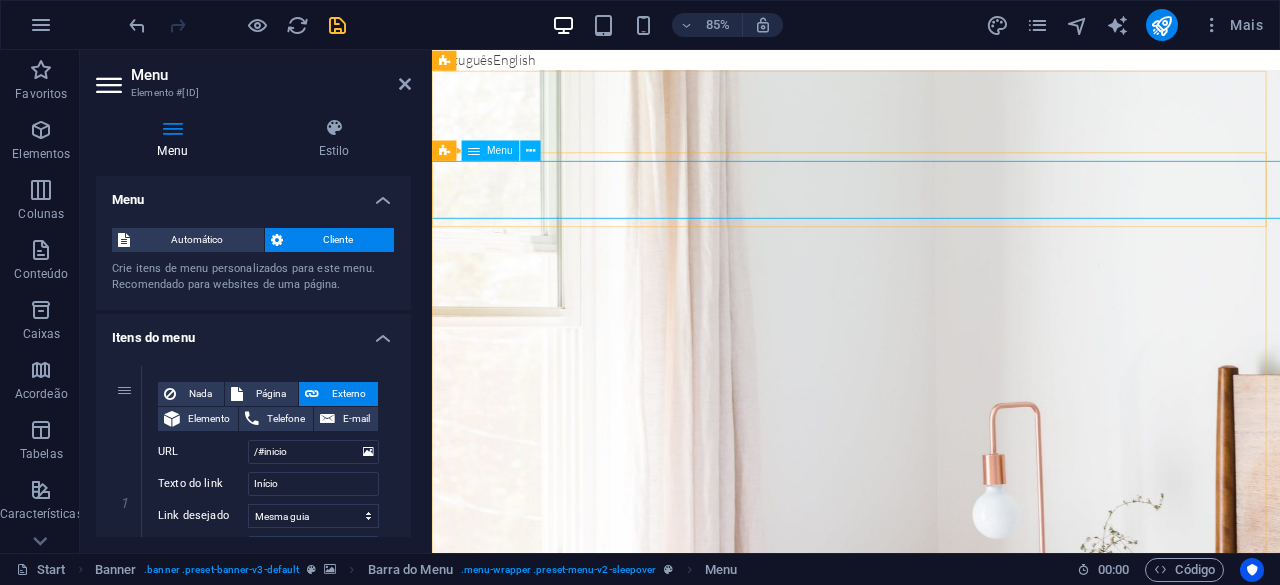 click on "Início Sobre Nós Serviços Contacos" at bounding box center (930, 1442) 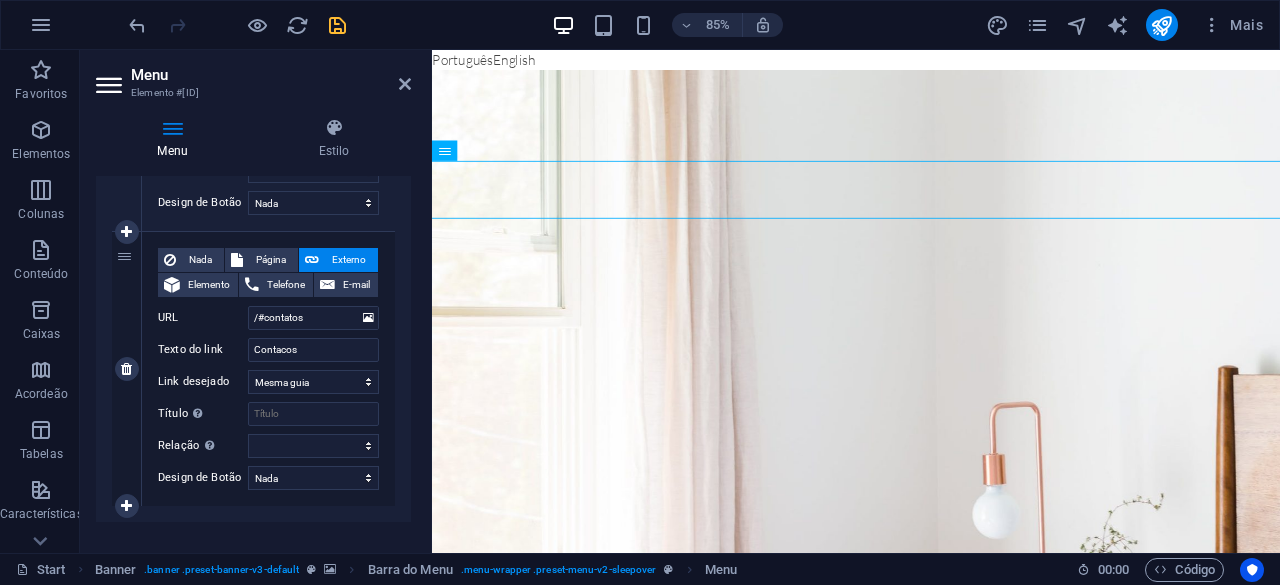 scroll, scrollTop: 997, scrollLeft: 0, axis: vertical 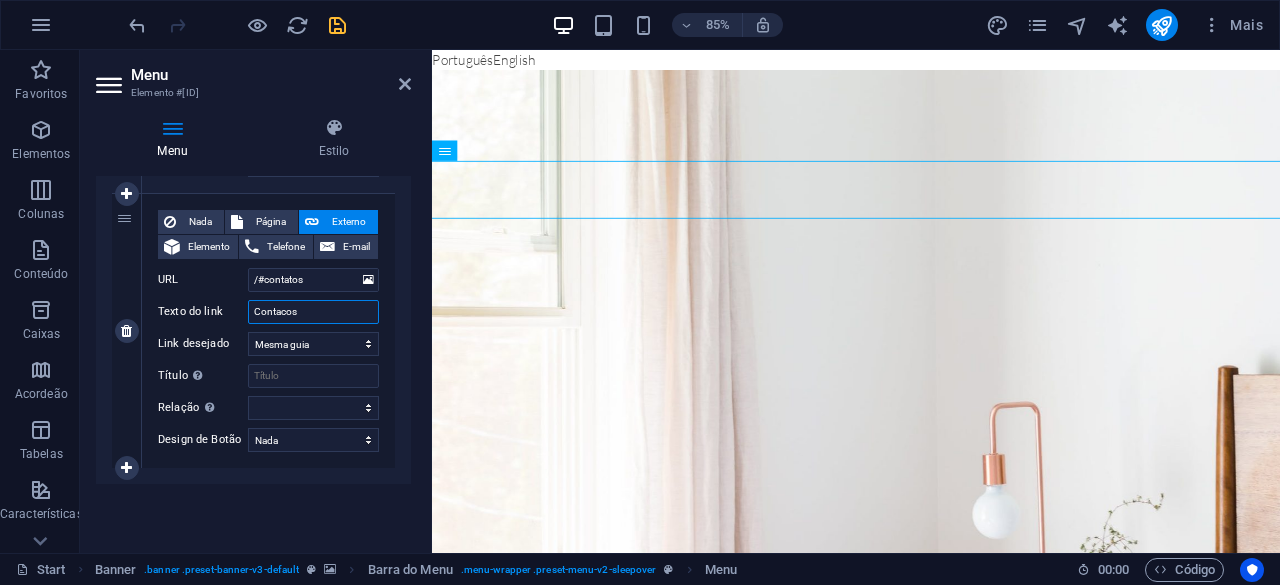 click on "Contacos" at bounding box center (313, 312) 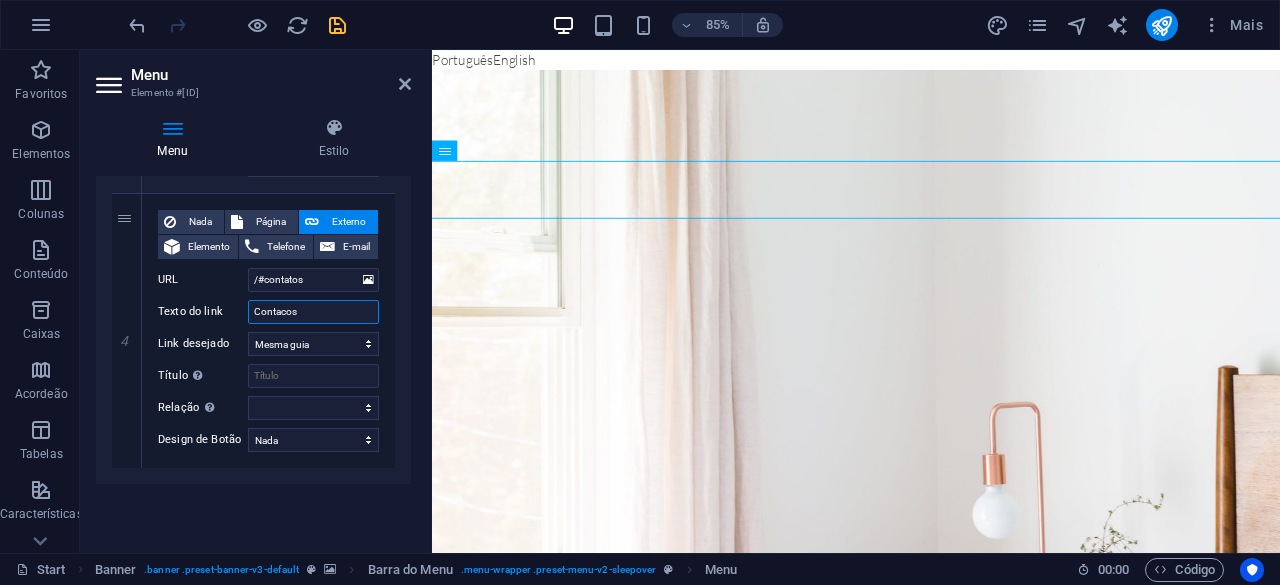 type on "Contactos" 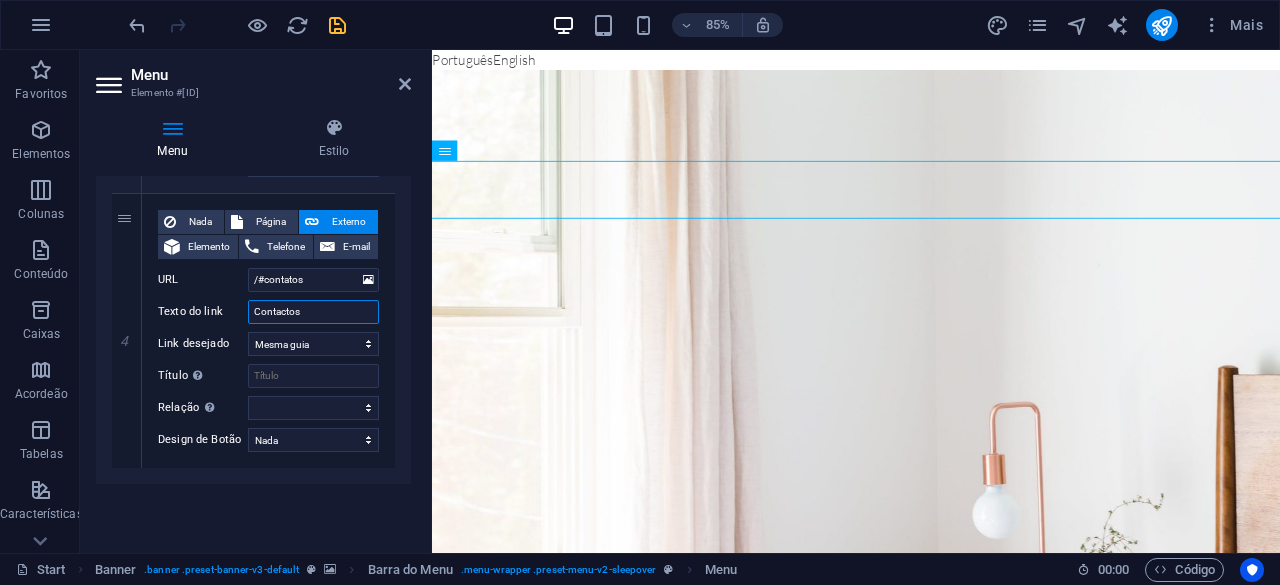 select 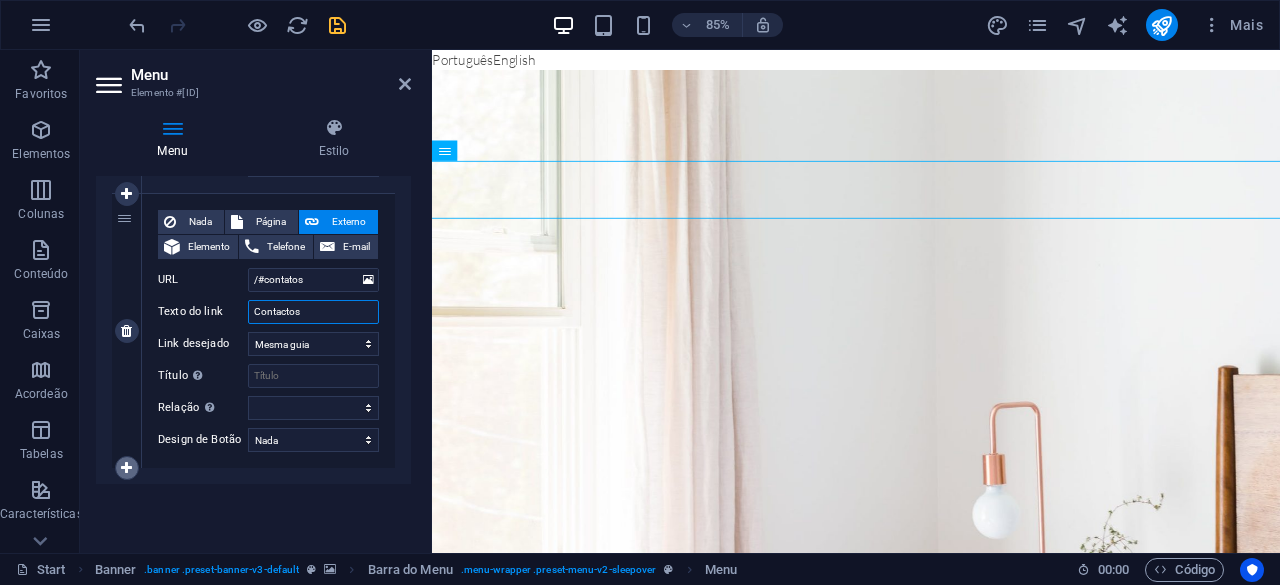 type on "Contactos" 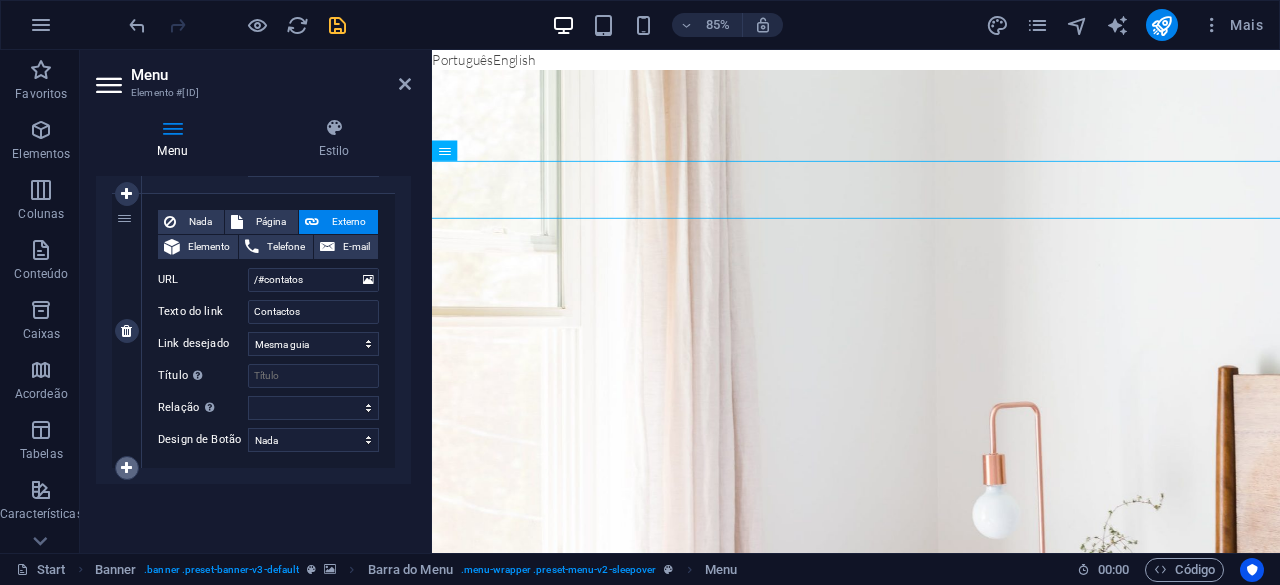 click at bounding box center (127, 468) 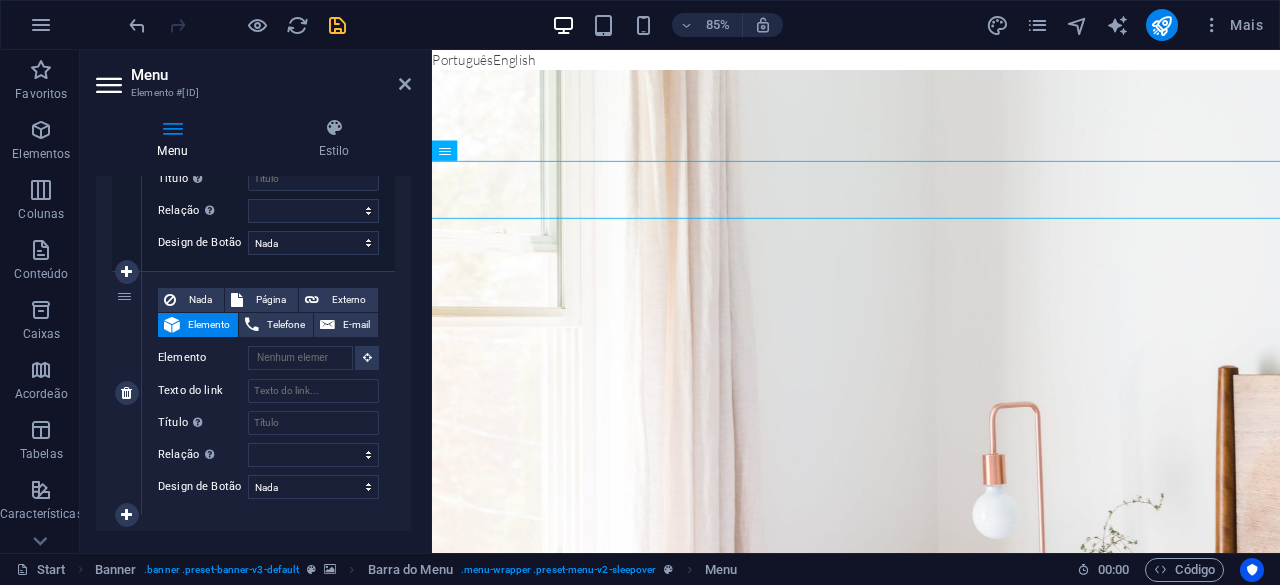 scroll, scrollTop: 1197, scrollLeft: 0, axis: vertical 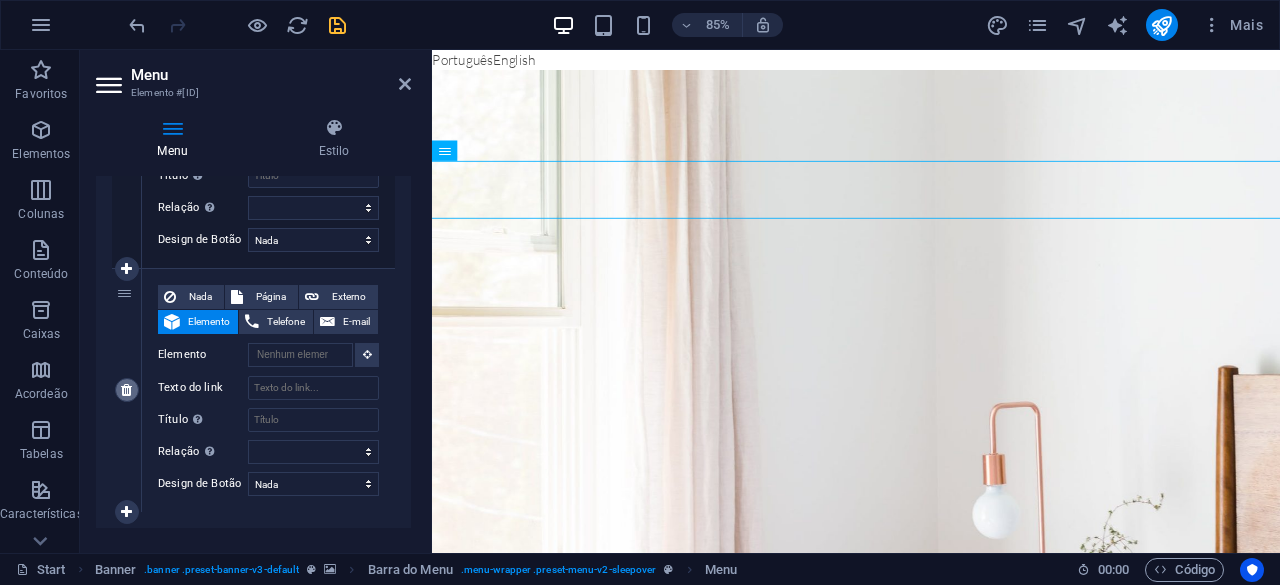 click at bounding box center (126, 390) 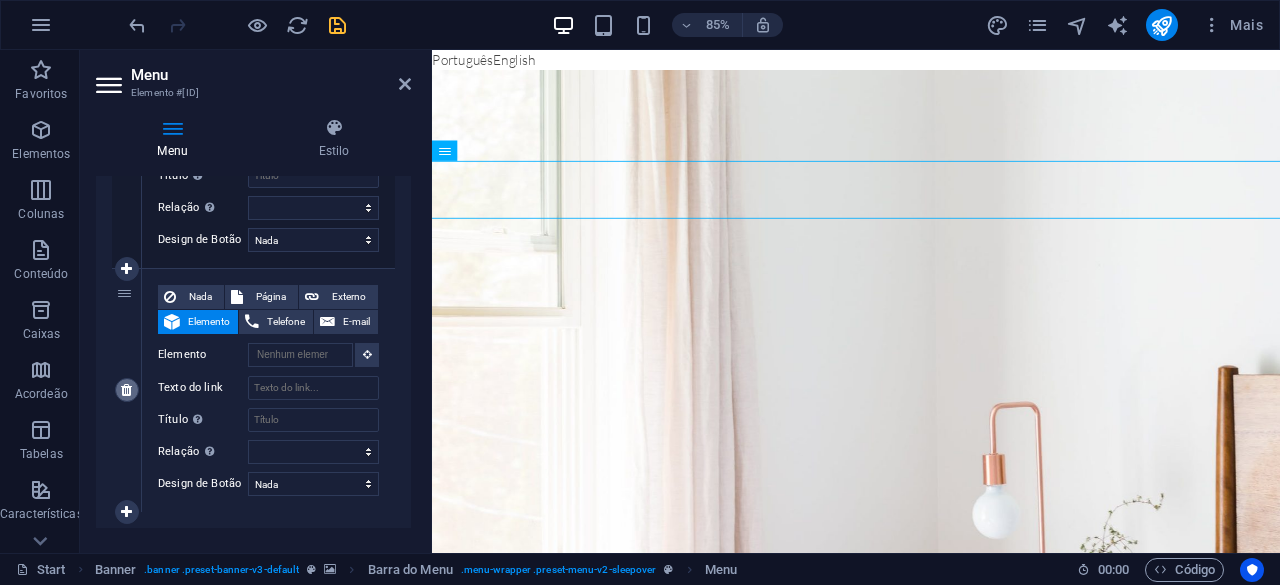 scroll, scrollTop: 997, scrollLeft: 0, axis: vertical 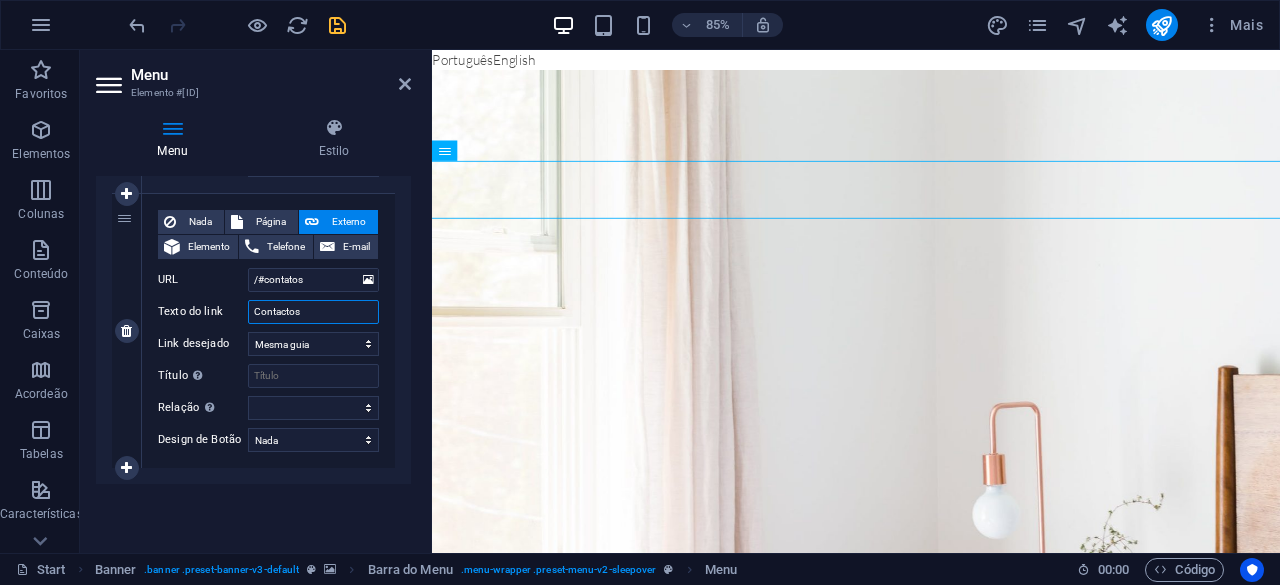 click on "Contactos" at bounding box center [313, 312] 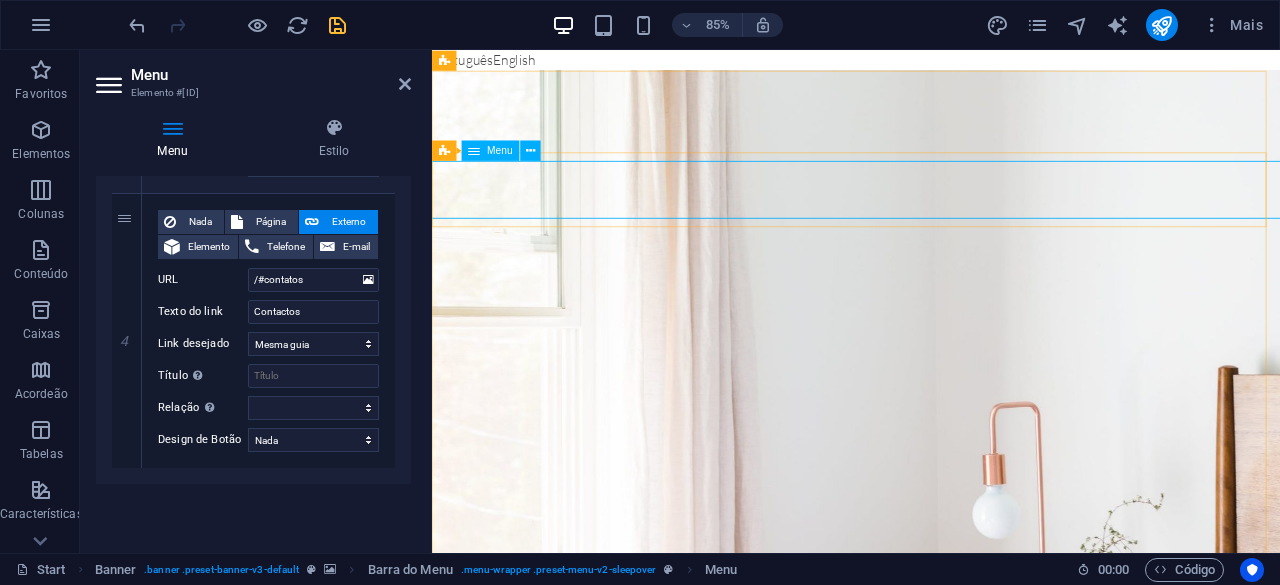 click on "Início Sobre Nós Serviços Contactos" at bounding box center [930, 1442] 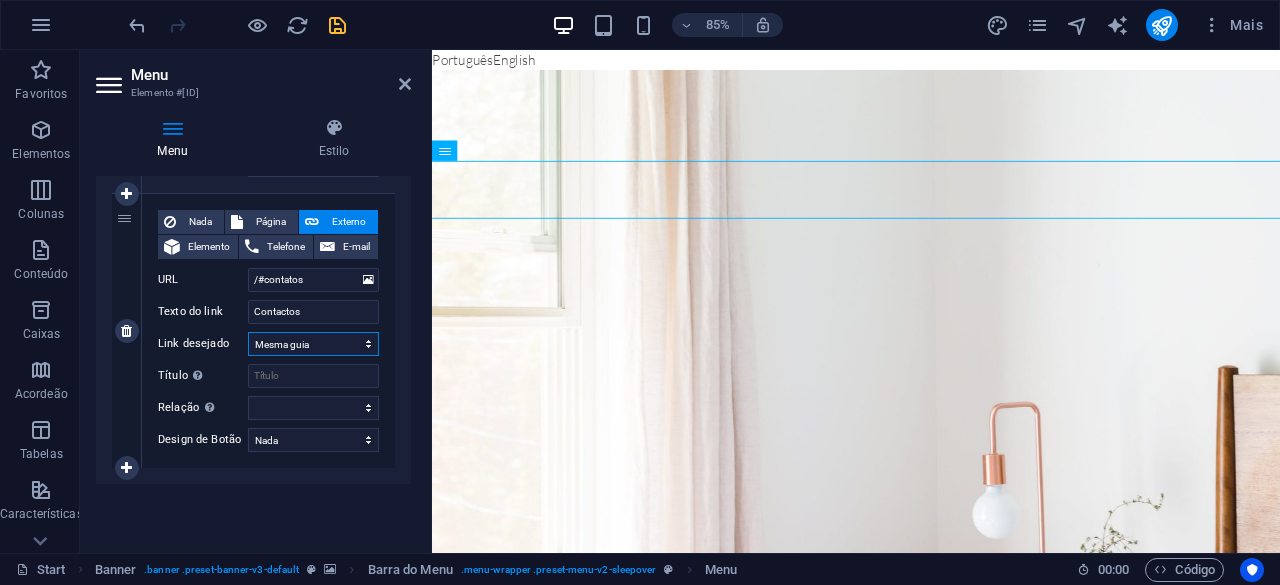 click on "Nova guia Mesma guia Sobreposição" at bounding box center (313, 344) 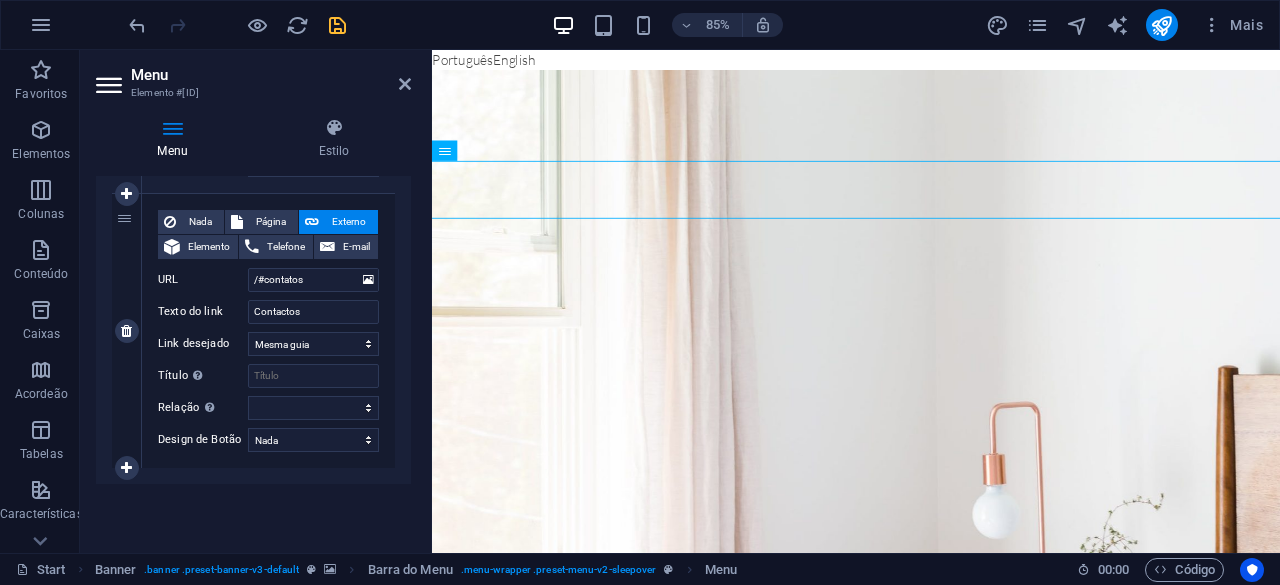 click on "Título A descrição adicional do link não deve ser igual ao texto do link. O título é geralmente mostrado como um texto de dica de ferramenta quando o mouse se move sobre o elemento. Deixe em branco se tiver dúvidas." at bounding box center (203, 376) 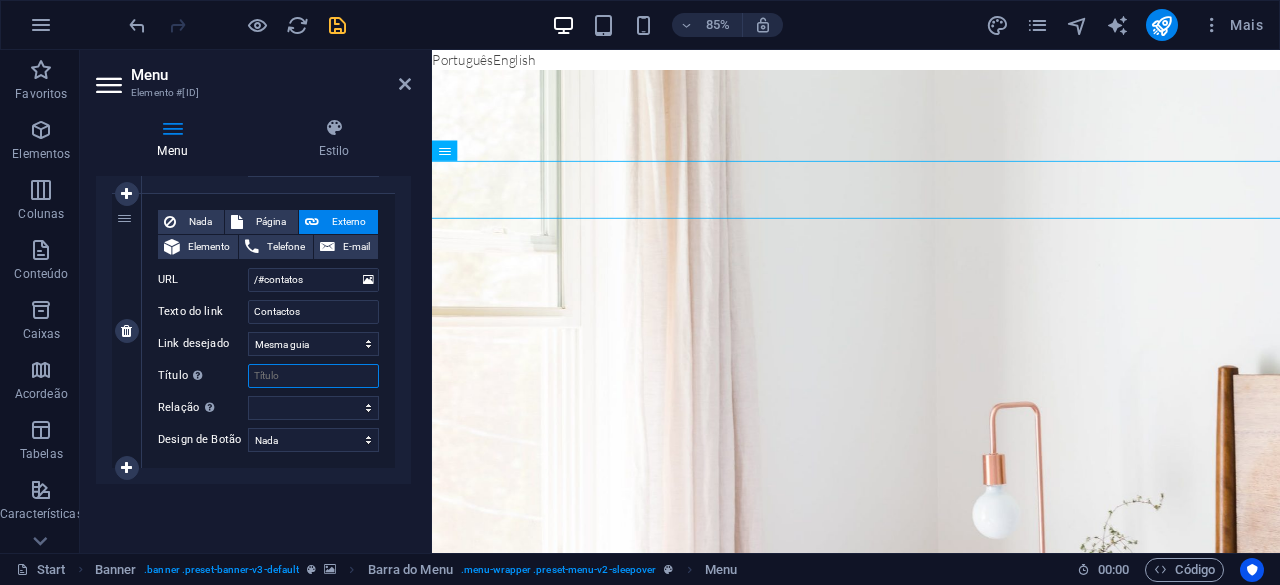 click on "Título A descrição adicional do link não deve ser igual ao texto do link. O título é geralmente mostrado como um texto de dica de ferramenta quando o mouse se move sobre o elemento. Deixe em branco se tiver dúvidas." at bounding box center [313, 376] 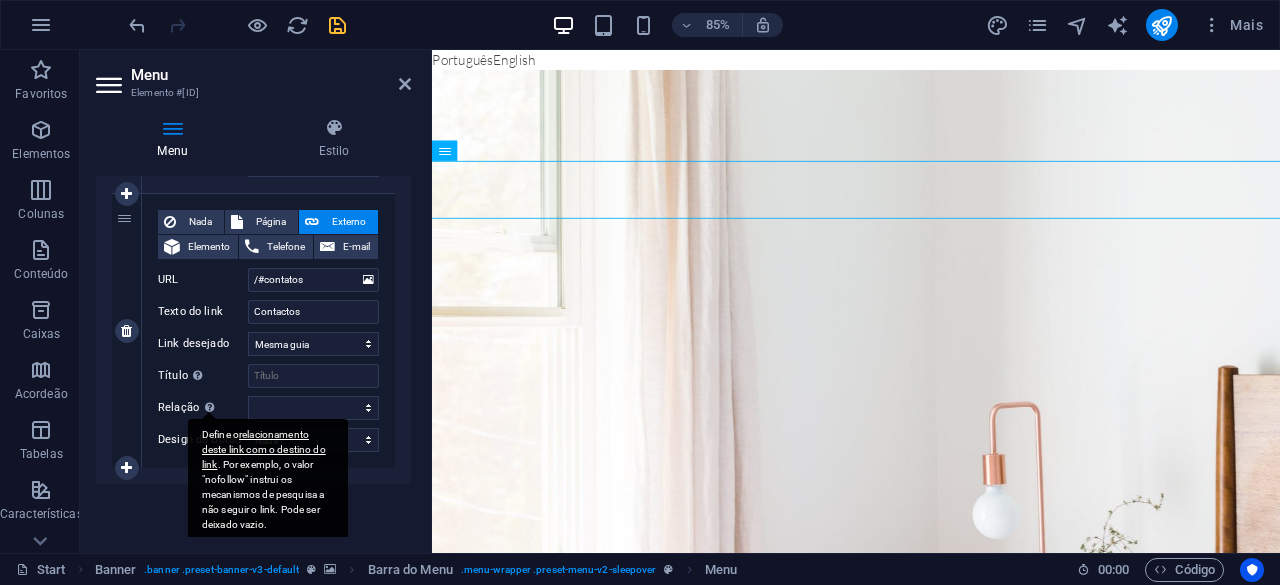 click on "Define o  relacionamento deste link com o destino do link . Por exemplo, o valor "nofollow" instrui os mecanismos de pesquisa a não seguir o link. Pode ser deixado vazio." at bounding box center [268, 479] 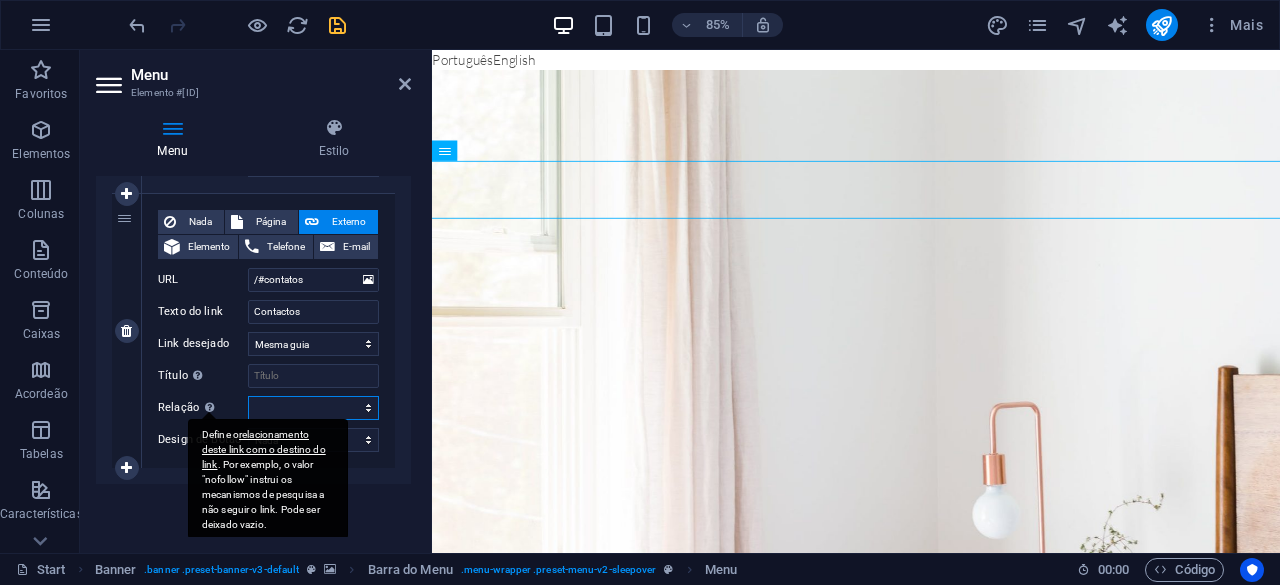 click on "alternado autor guia de favoritos externo ajuda licença avançar nofollow noreferrer noopener prev busca marcar" at bounding box center [313, 408] 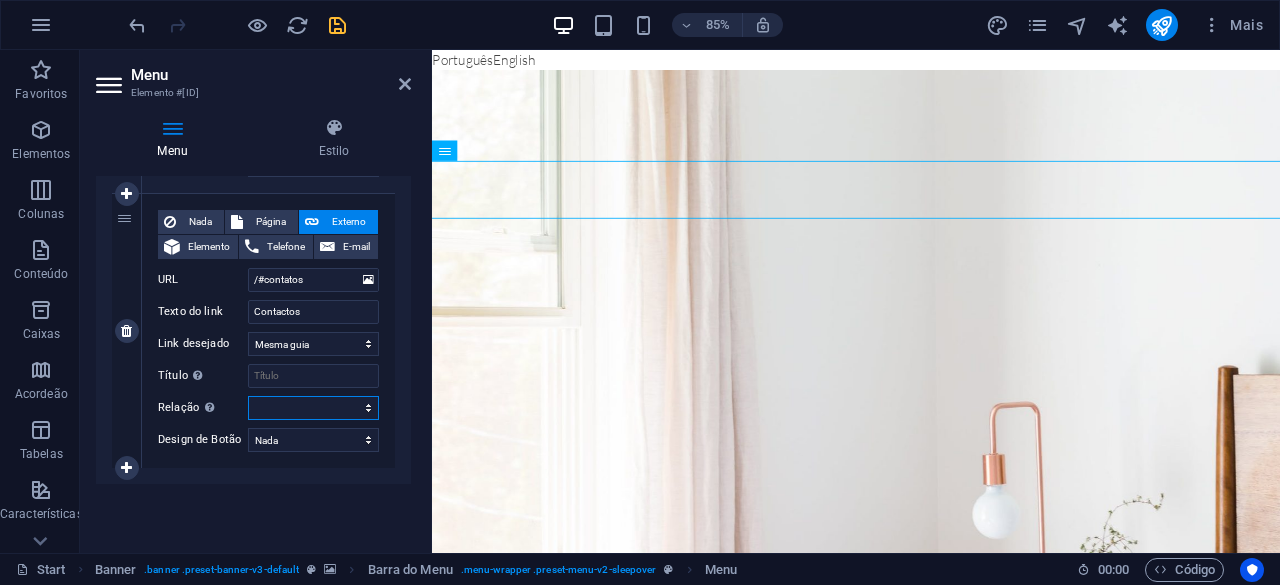 click on "alternado autor guia de favoritos externo ajuda licença avançar nofollow noreferrer noopener prev busca marcar" at bounding box center [313, 408] 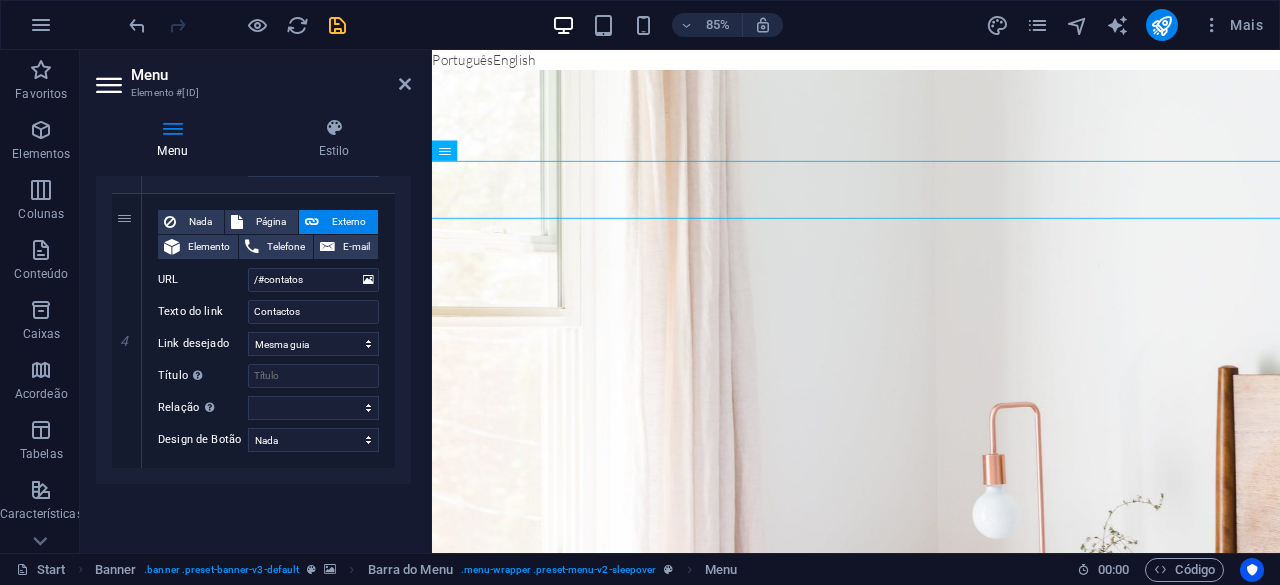 click on "Menu Automático Cliente Crie itens de menu personalizados para este menu. Recomendado para websites de uma página. Gerenciar páginas Itens do menu 1 Nada Página Externo Elemento Telefone E-mail Página Start Start Subpage Legal Notice Privacy Elemento
URL /#inicio Telefone E-mail Texto do link Início Link desejado Nova guia Mesma guia Sobreposição Título A descrição adicional do link não deve ser igual ao texto do link. O título é geralmente mostrado como um texto de dica de ferramenta quando o mouse se move sobre o elemento. Deixe em branco se tiver dúvidas. Relação Define o  relacionamento deste link com o destino do link . Por exemplo, o valor "nofollow" instrui os mecanismos de pesquisa a não seguir o link. Pode ser deixado vazio. alternado autor guia de favoritos externo ajuda licença avançar nofollow noreferrer noopener prev busca marcar Design de Botão Nada Padrão Primário Secundário 2 Nada Página Externo Elemento Telefone E-mail Página Start Start URL 3" at bounding box center [253, 356] 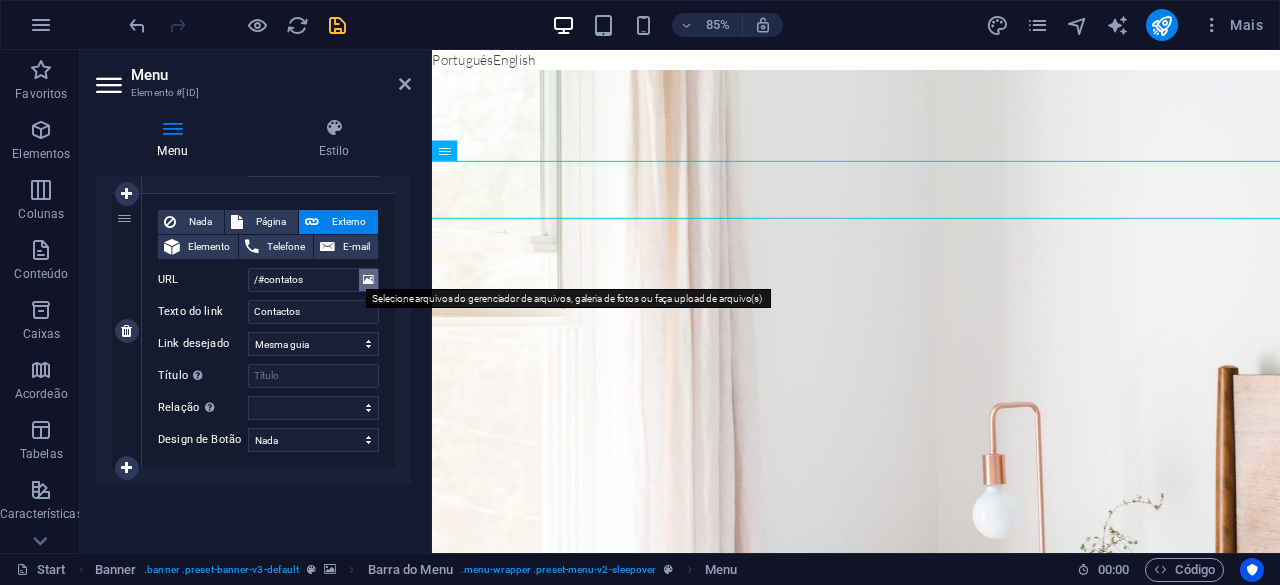 click at bounding box center (368, 280) 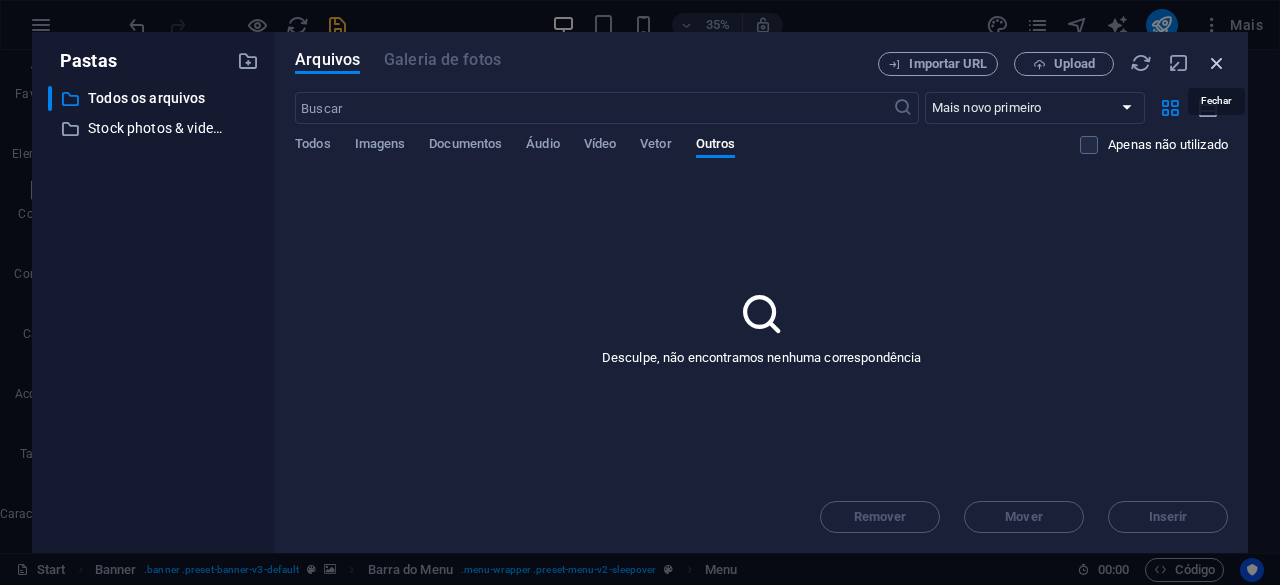 click at bounding box center (1217, 63) 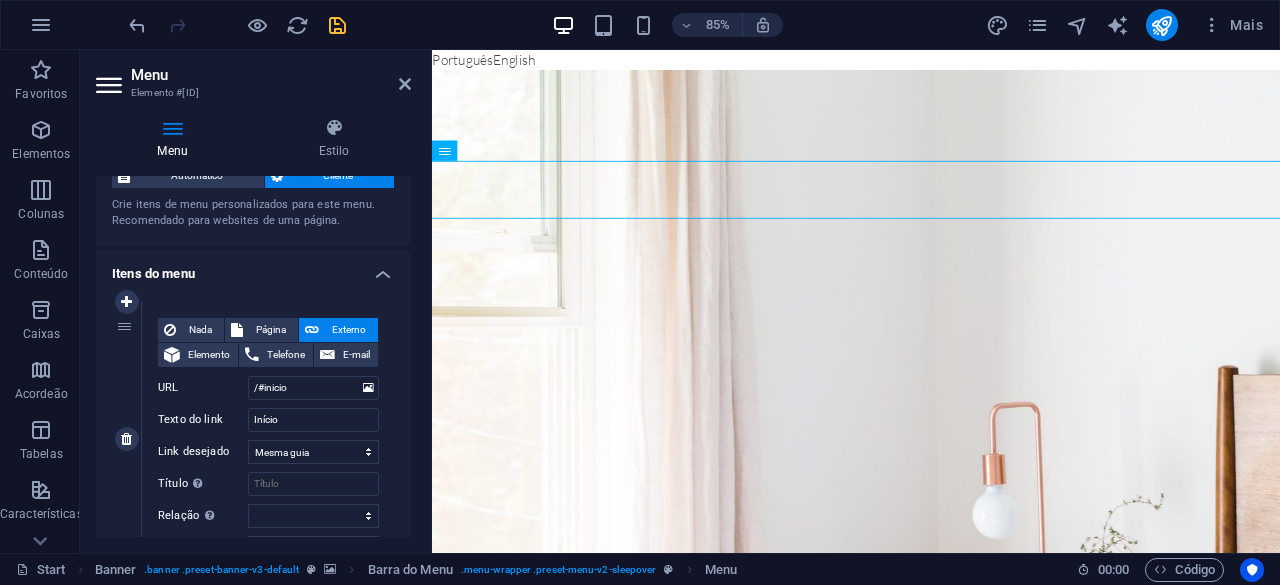 scroll, scrollTop: 0, scrollLeft: 0, axis: both 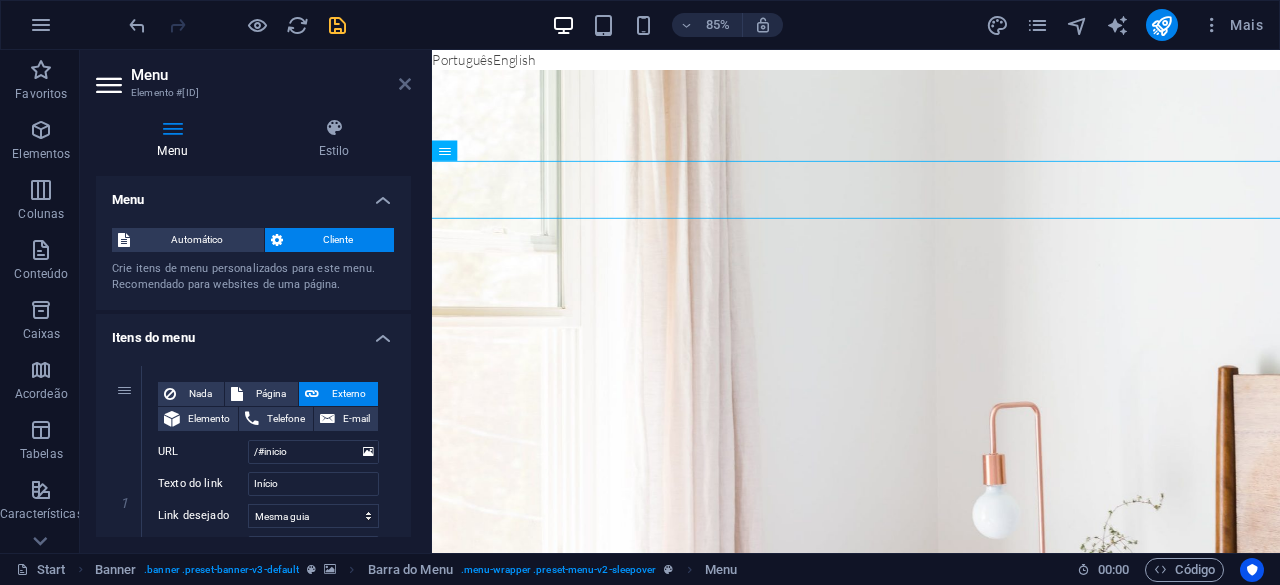click at bounding box center (405, 84) 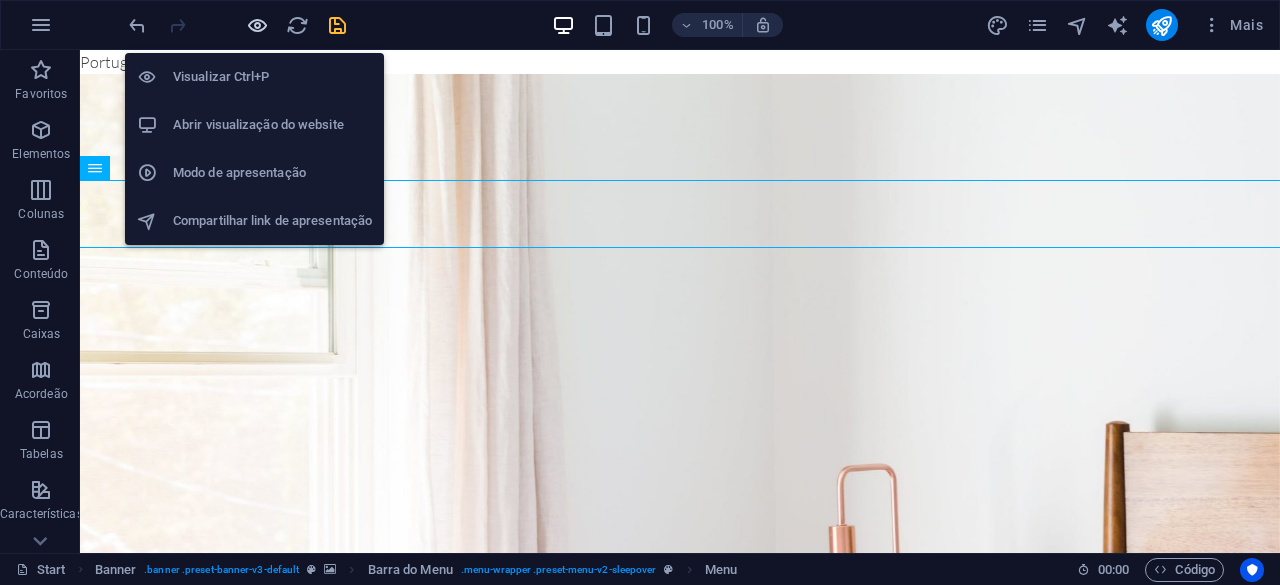 click at bounding box center [257, 25] 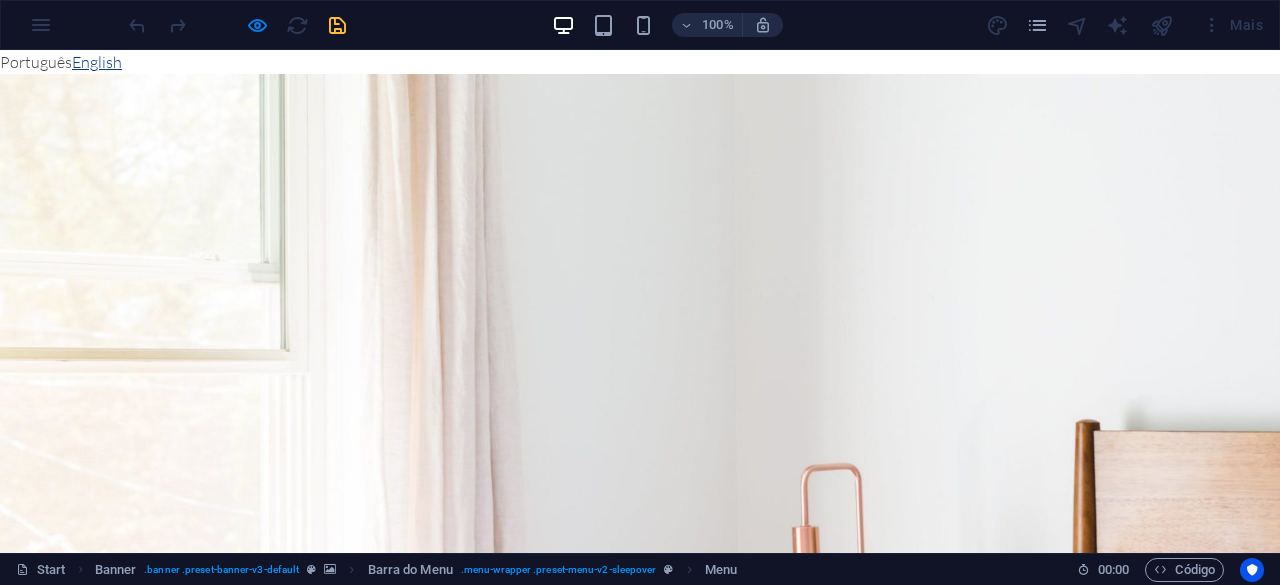 click on "English" at bounding box center (97, 62) 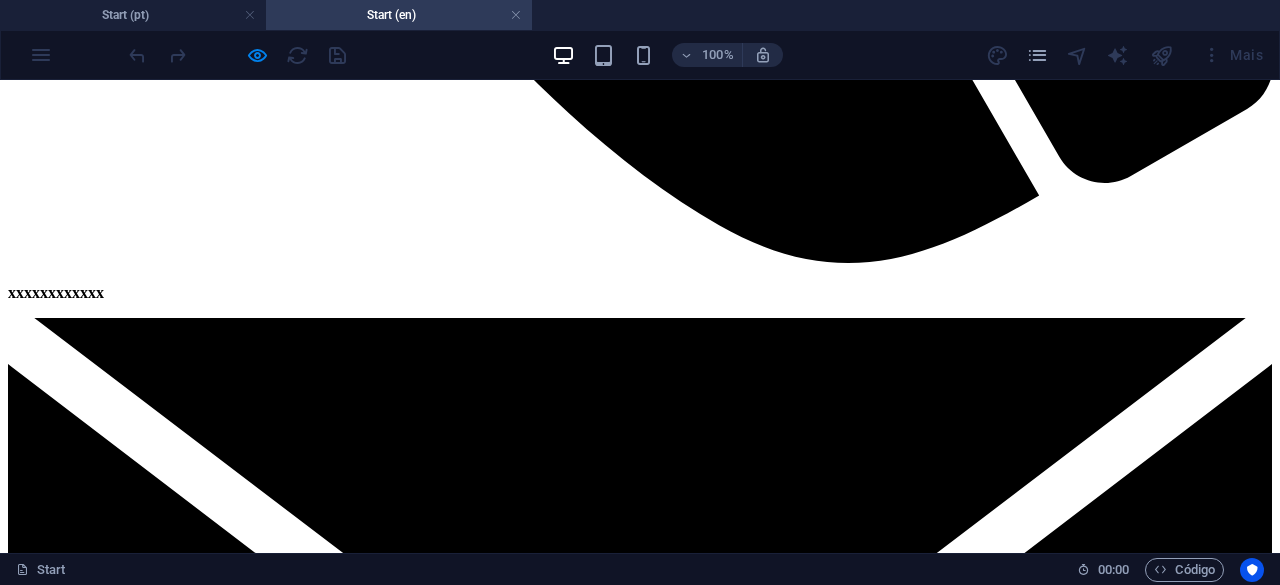 scroll, scrollTop: 2469, scrollLeft: 0, axis: vertical 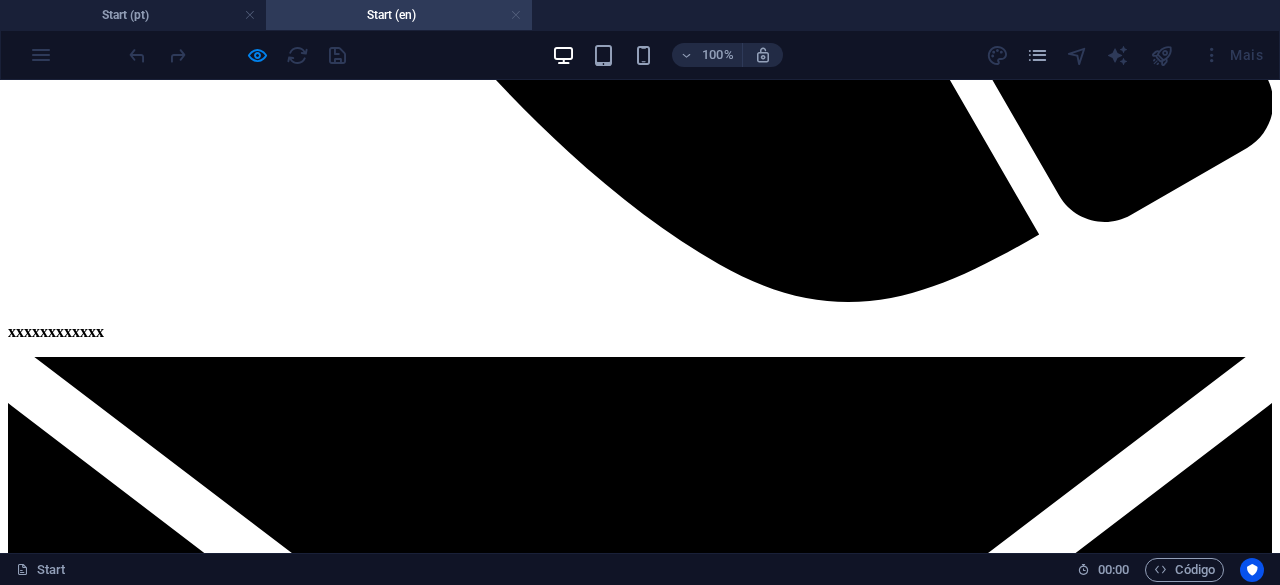 click at bounding box center [516, 15] 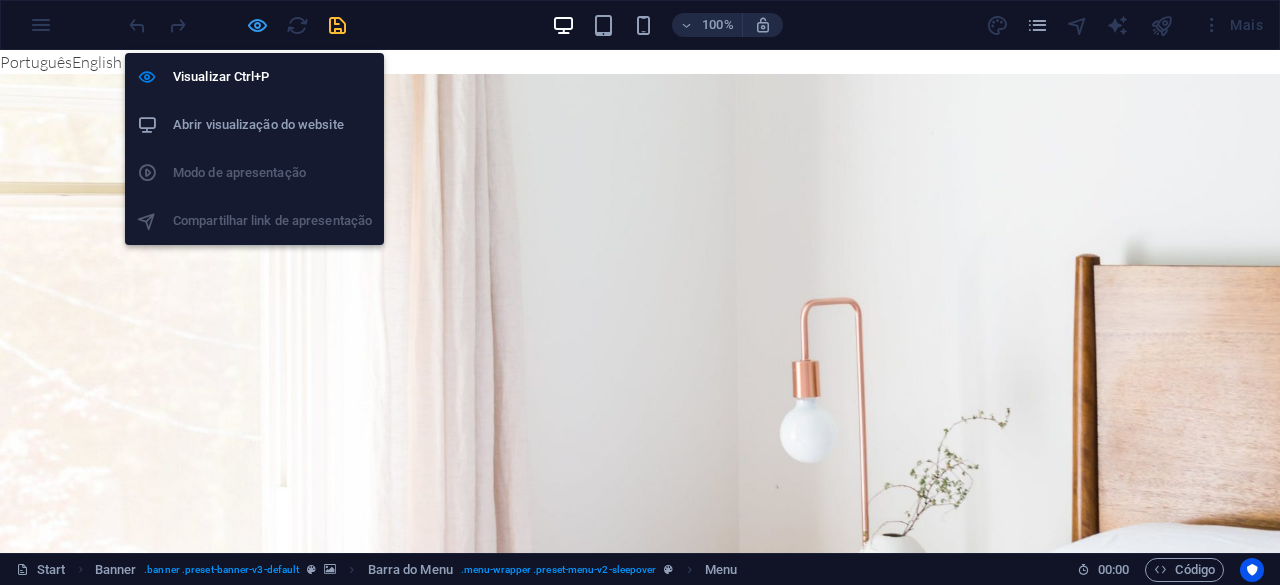 click at bounding box center (257, 25) 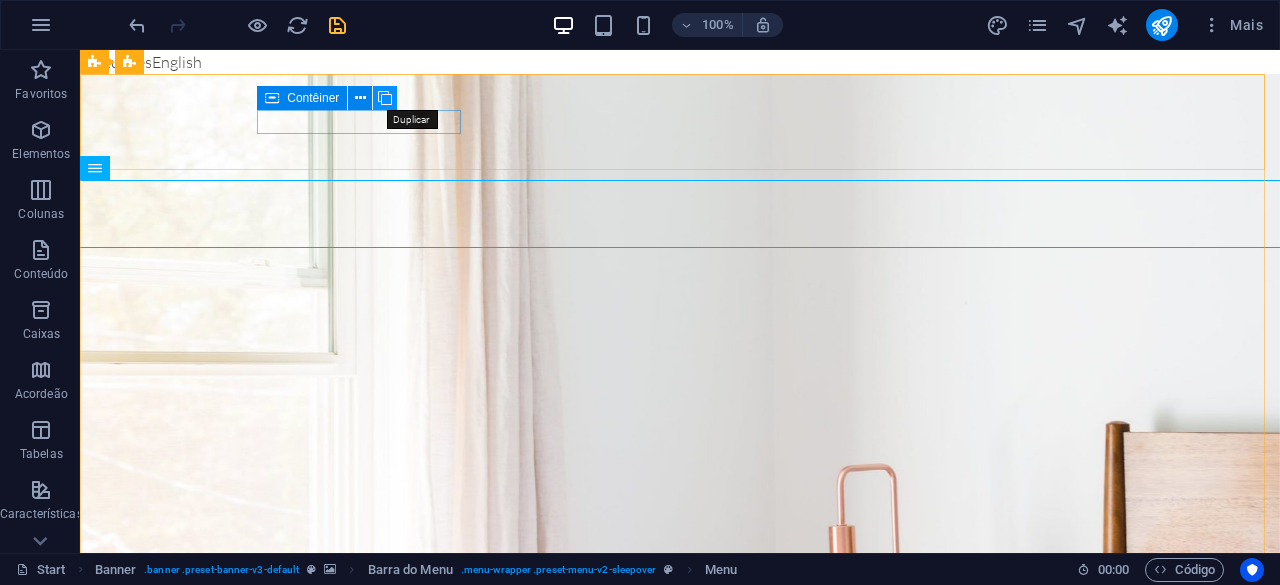 click at bounding box center [385, 98] 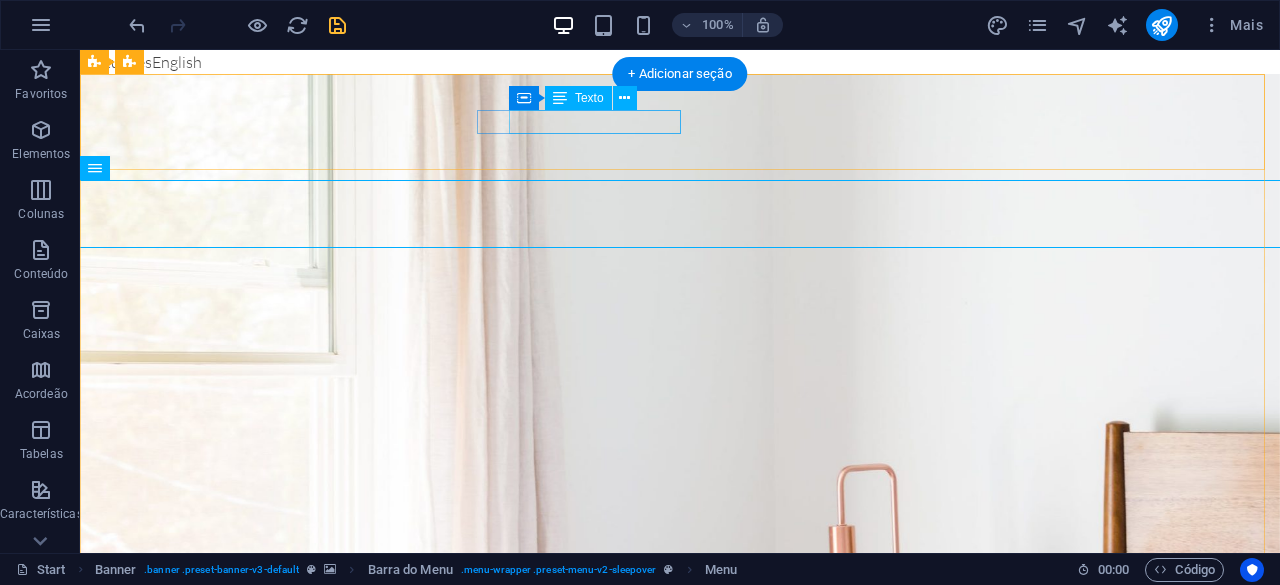 click on "[EMAIL]" at bounding box center (675, 1037) 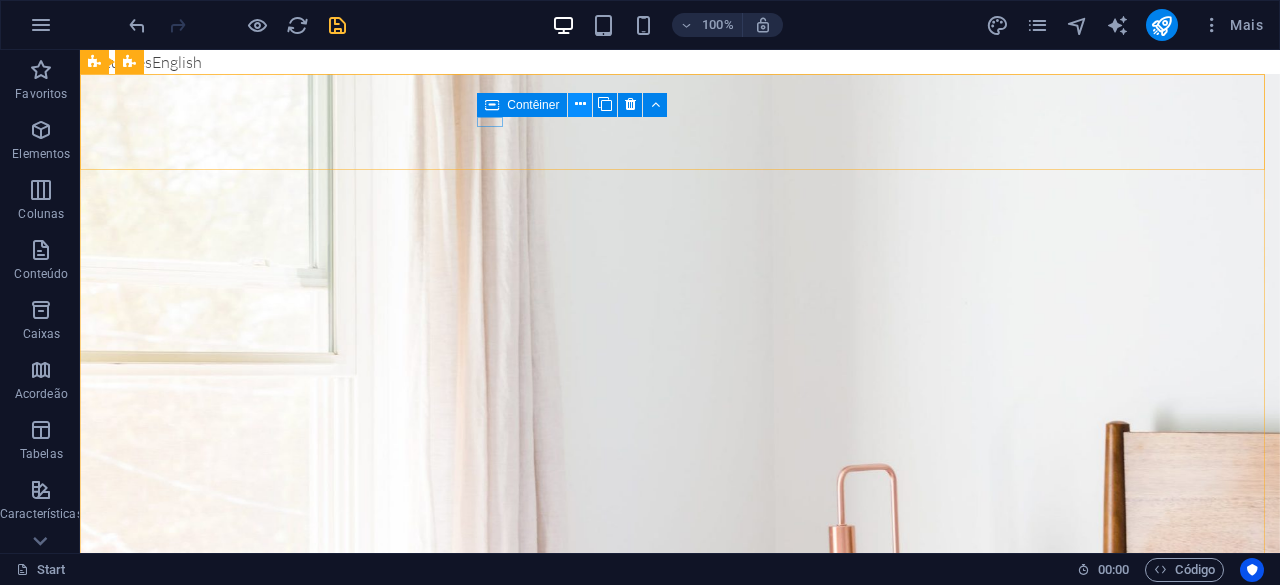 click at bounding box center (580, 104) 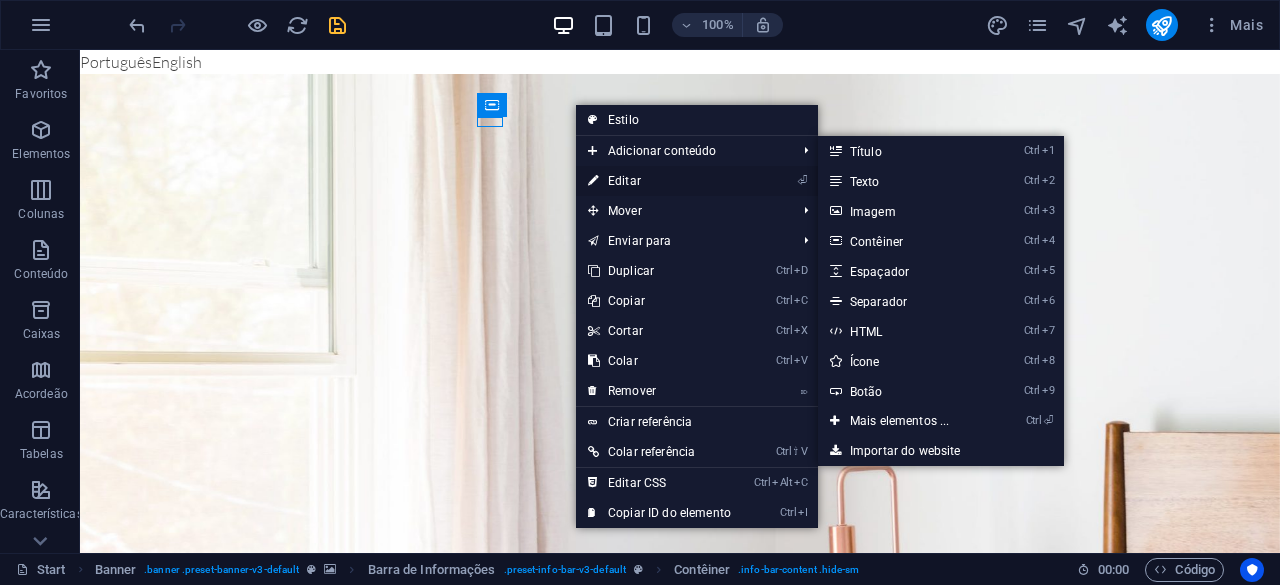 click on "⏎  Editar" at bounding box center [659, 181] 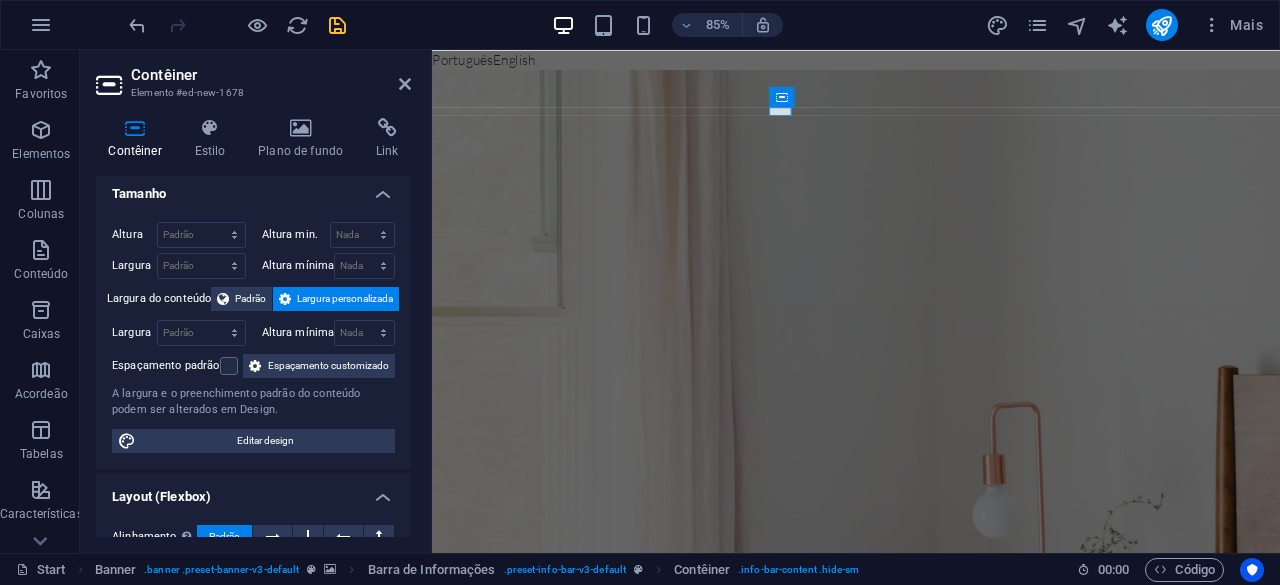 scroll, scrollTop: 0, scrollLeft: 0, axis: both 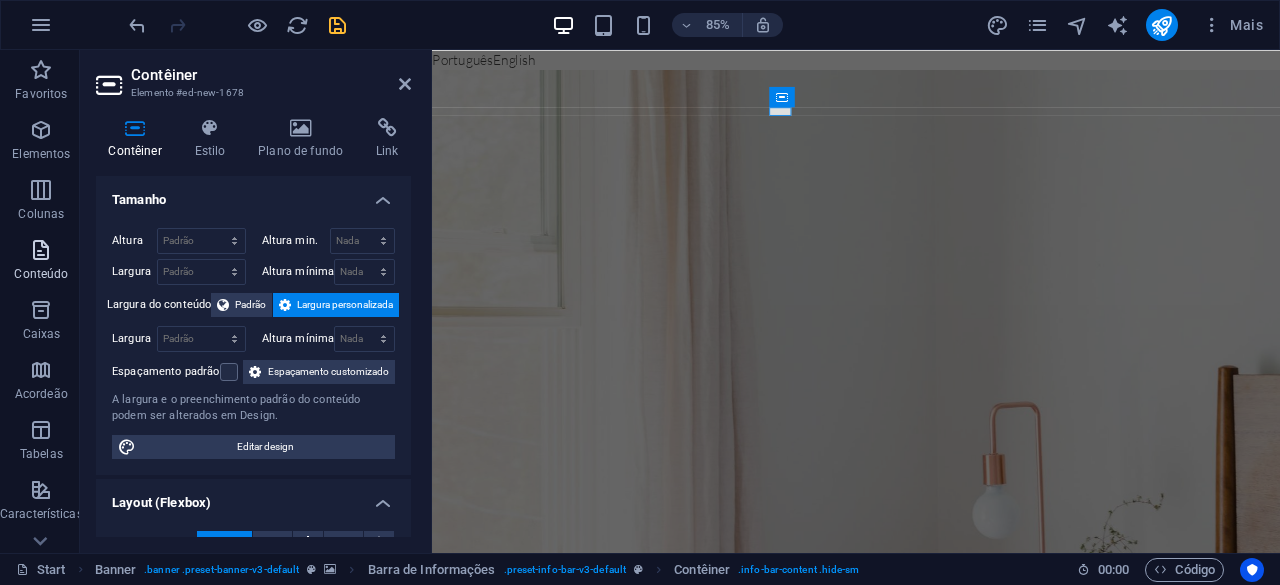 click at bounding box center [41, 250] 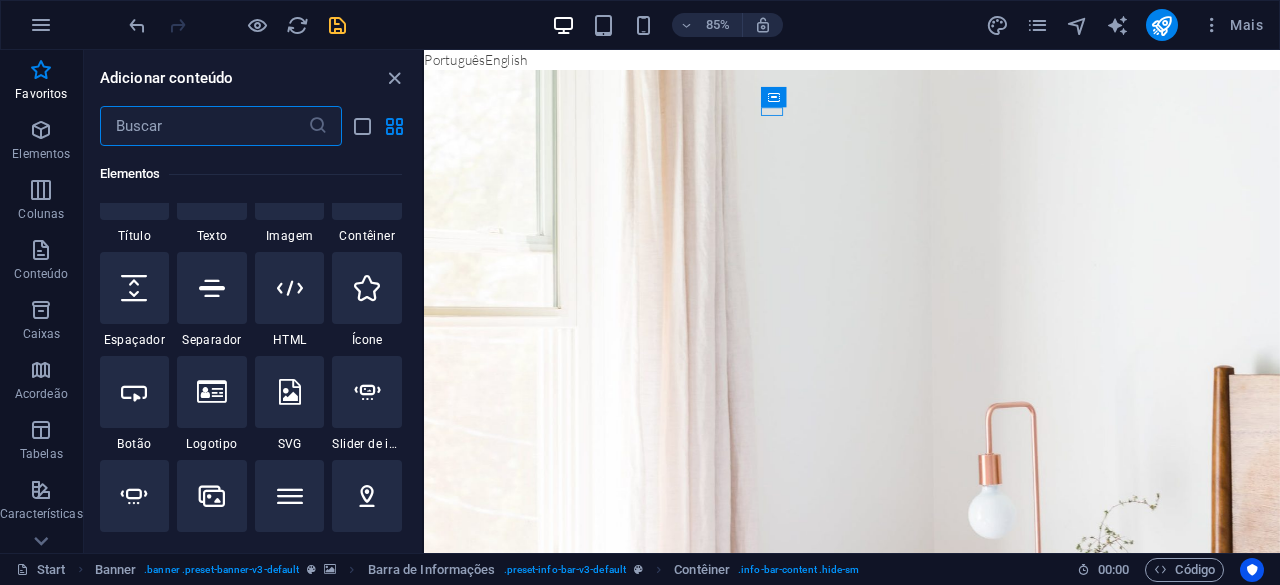 scroll, scrollTop: 299, scrollLeft: 0, axis: vertical 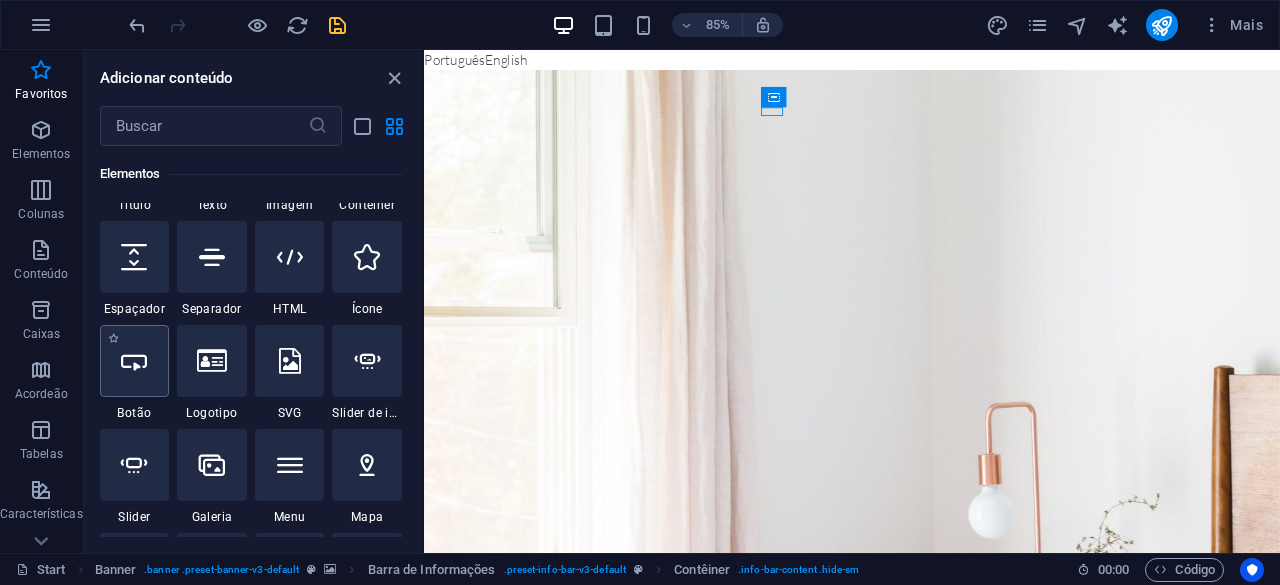 click at bounding box center (135, 361) 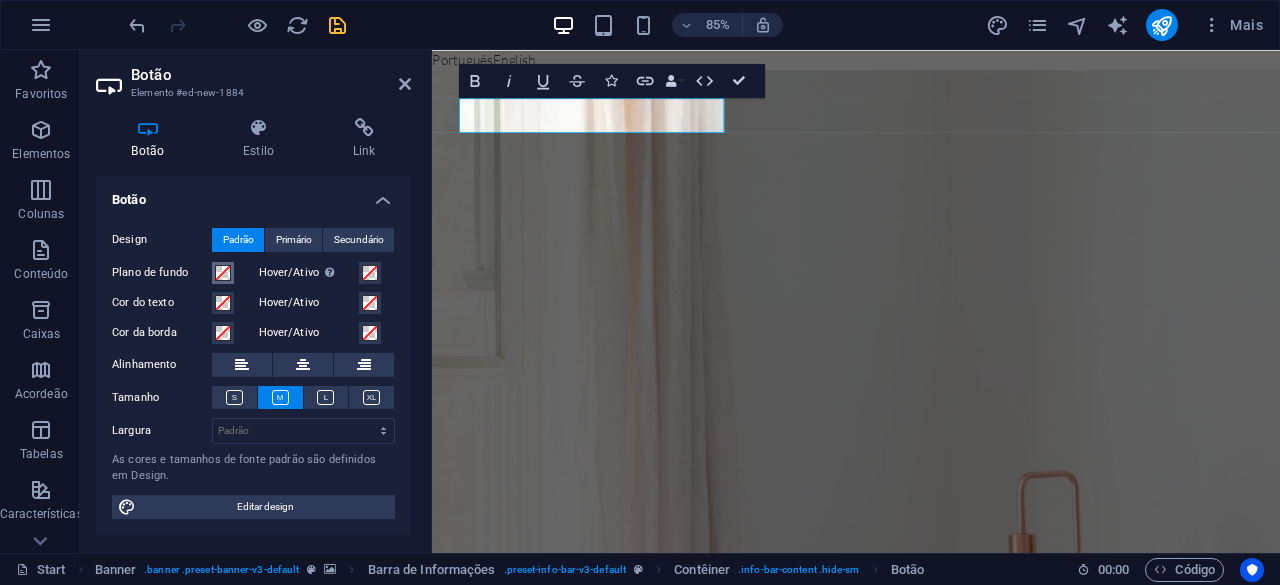 click at bounding box center (223, 273) 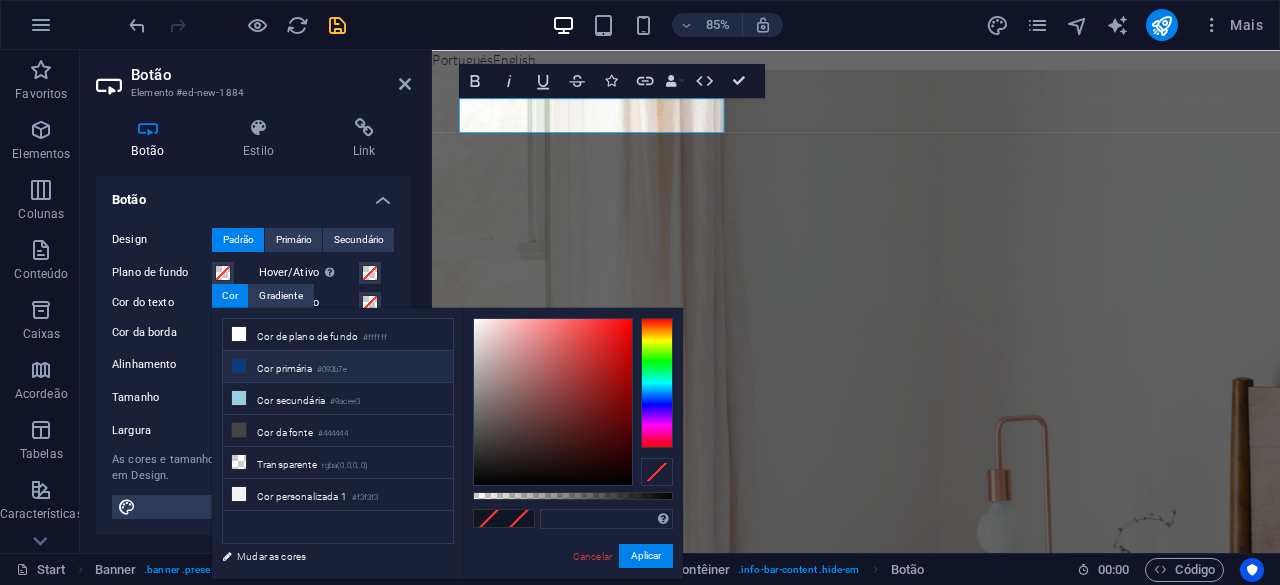 click on "Cor primária
#093b7e" at bounding box center [338, 367] 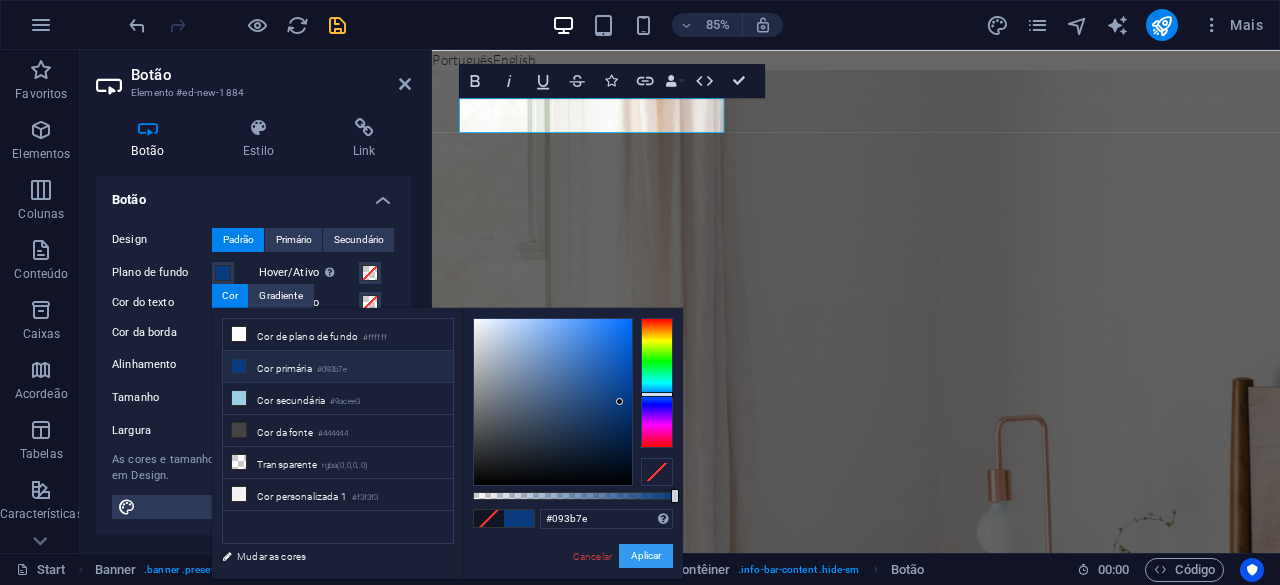 click on "Aplicar" at bounding box center (646, 556) 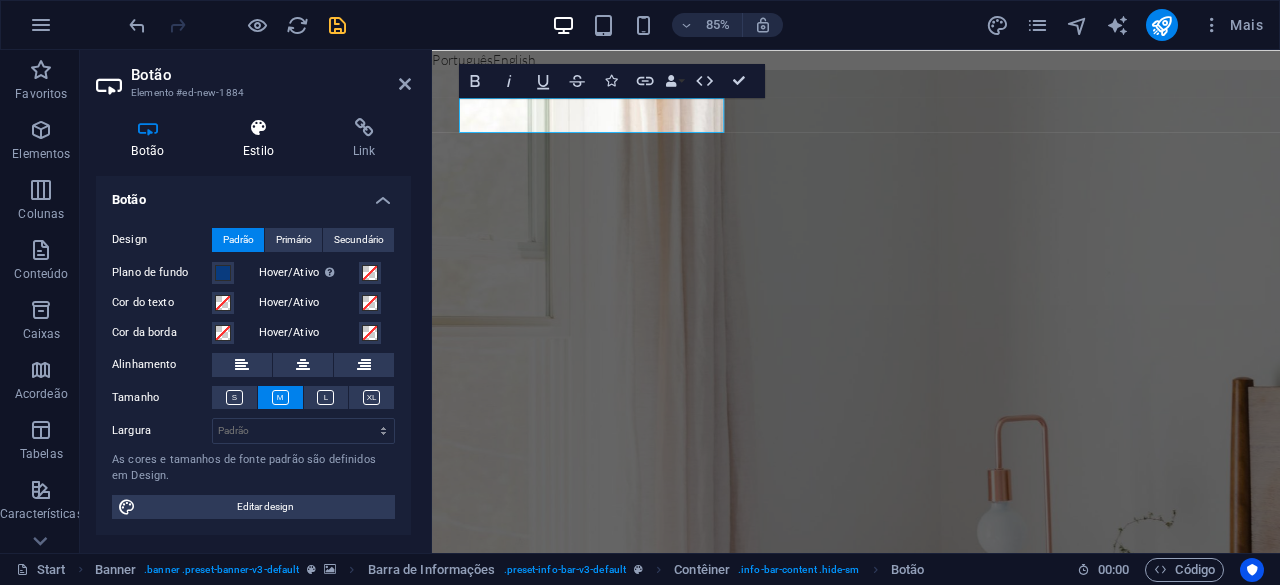 click at bounding box center [259, 128] 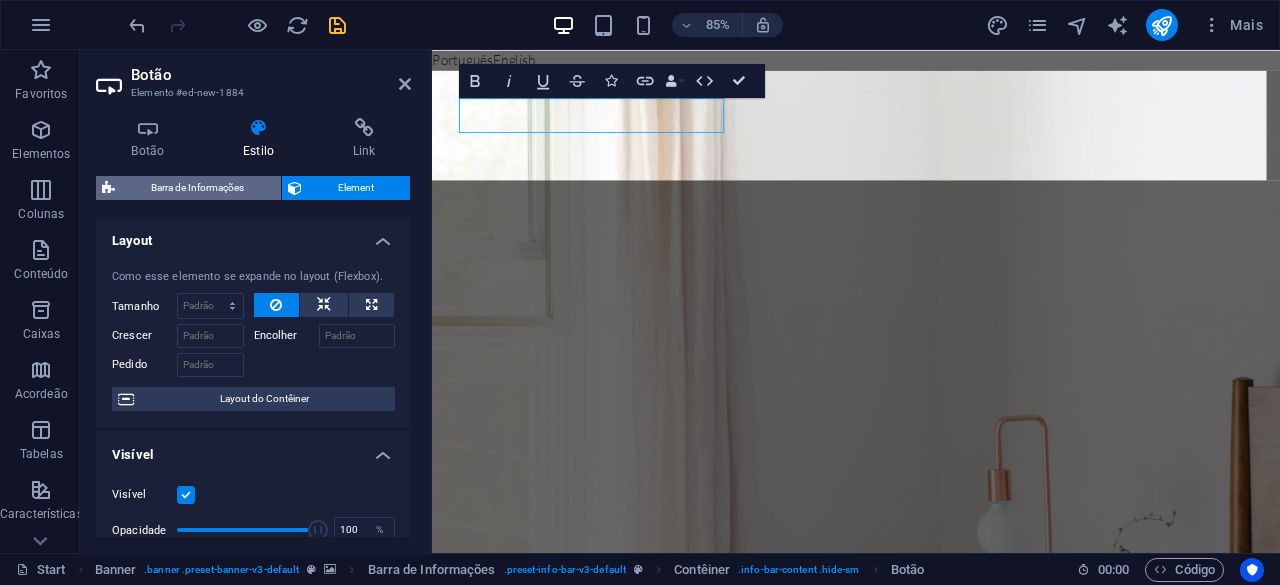 click on "Barra de Informações" at bounding box center (198, 188) 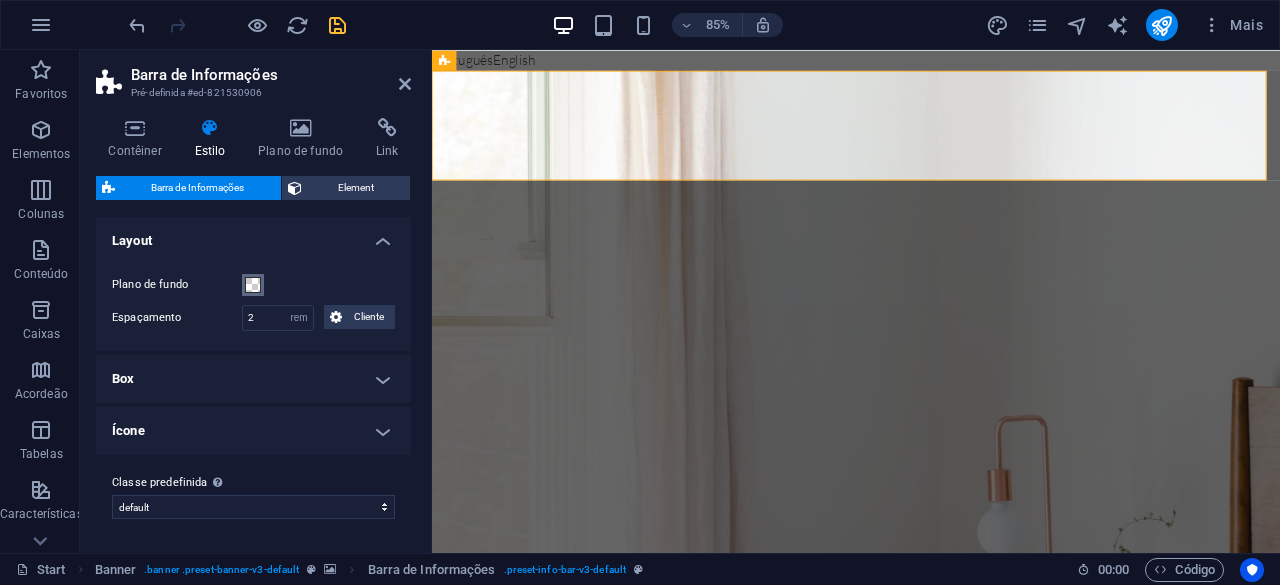 click at bounding box center (253, 285) 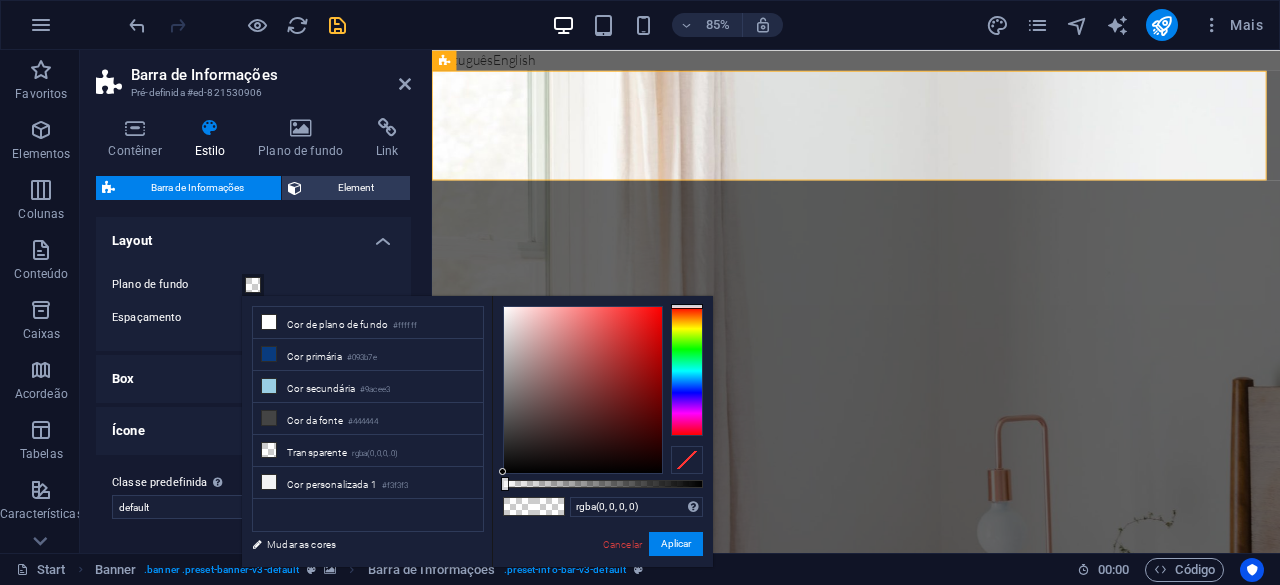 click at bounding box center (253, 285) 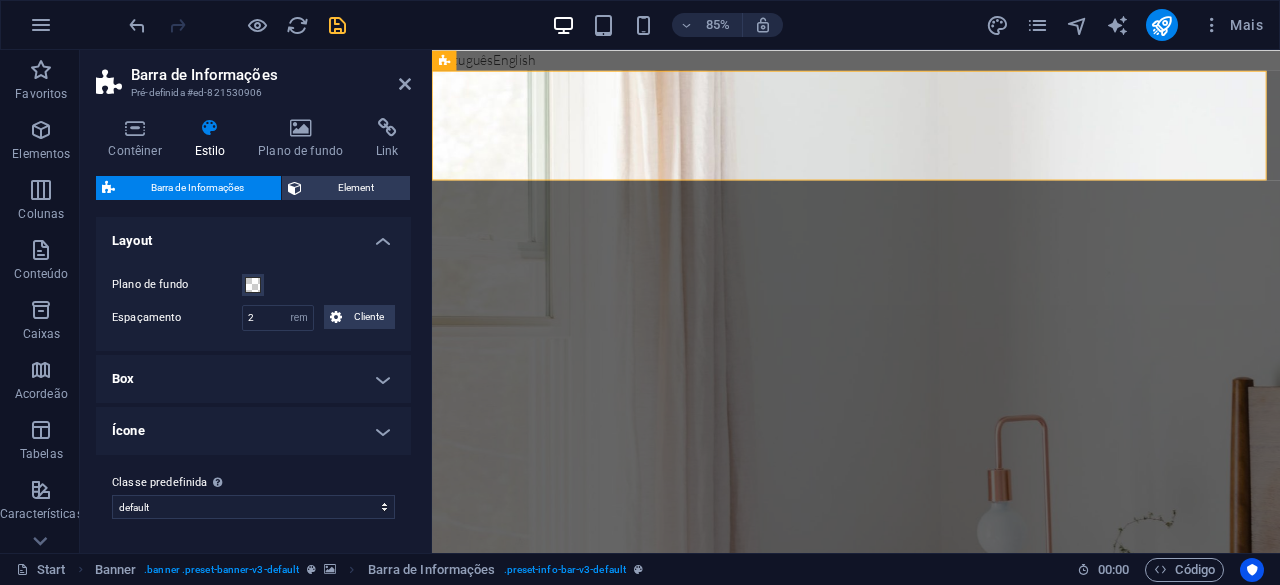 click on "Box" at bounding box center (253, 379) 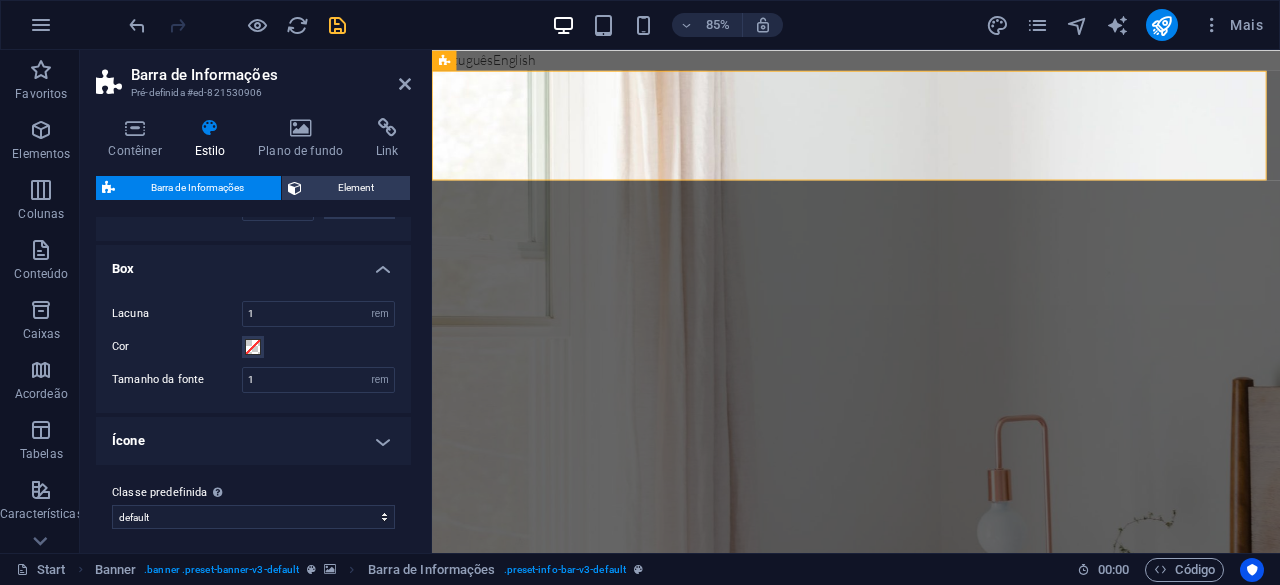 scroll, scrollTop: 115, scrollLeft: 0, axis: vertical 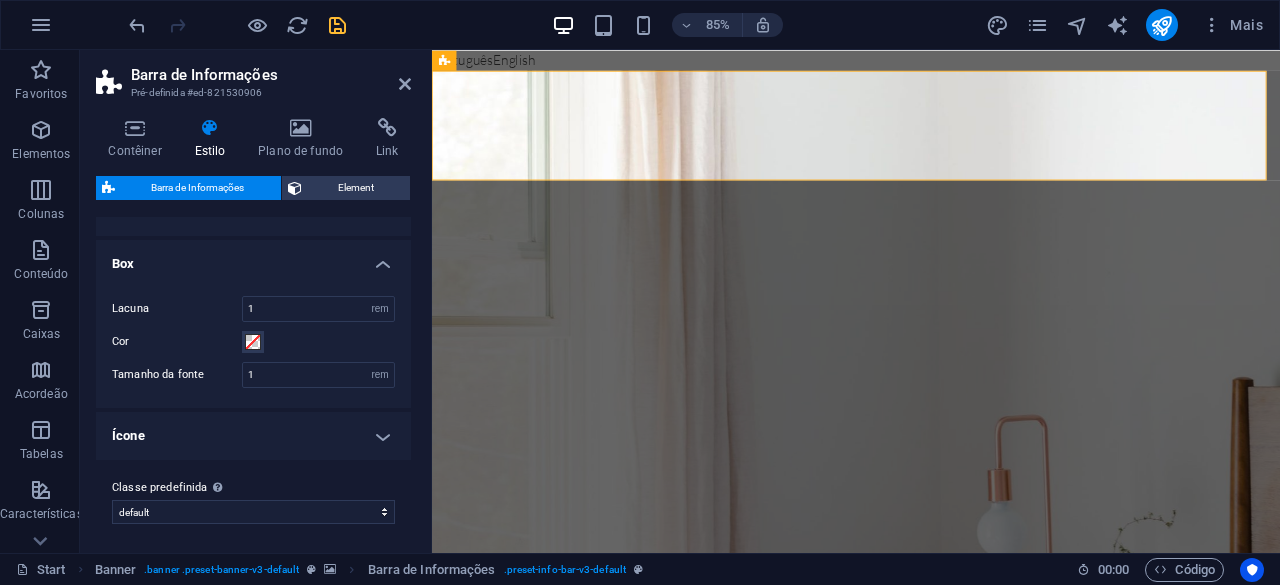 click on "Ícone" at bounding box center (253, 436) 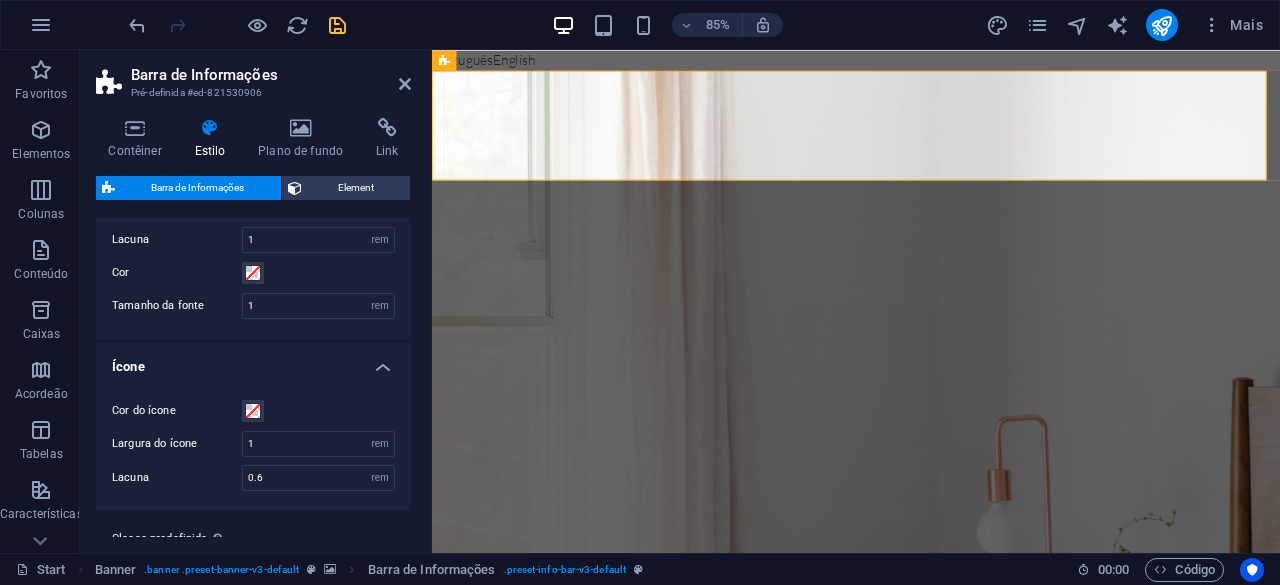 scroll, scrollTop: 234, scrollLeft: 0, axis: vertical 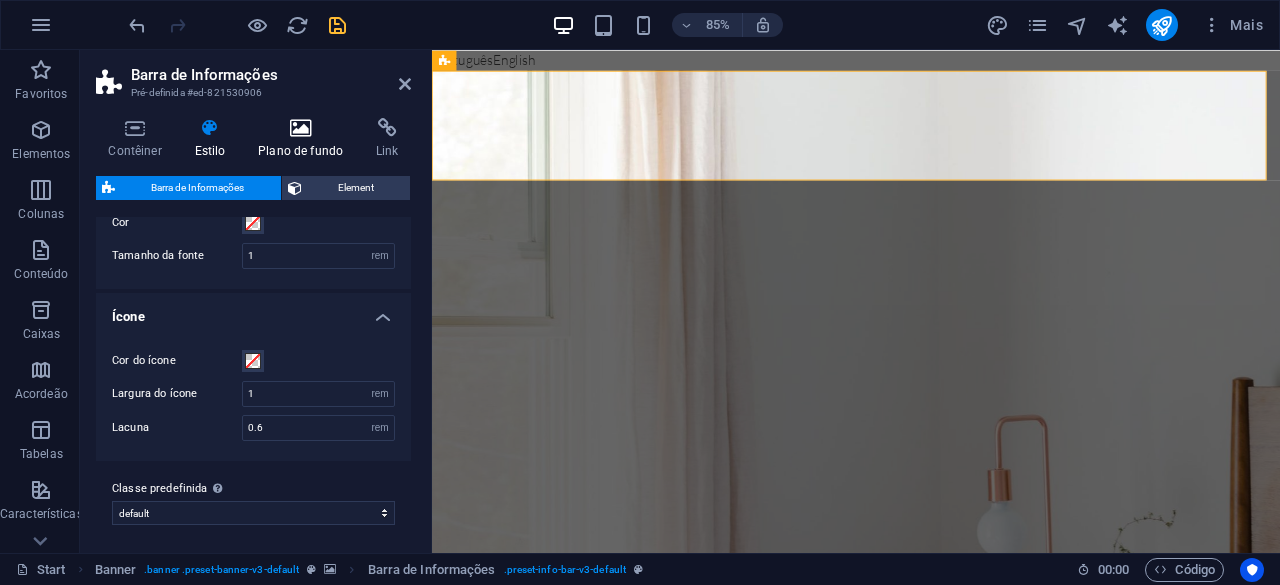 click at bounding box center [301, 128] 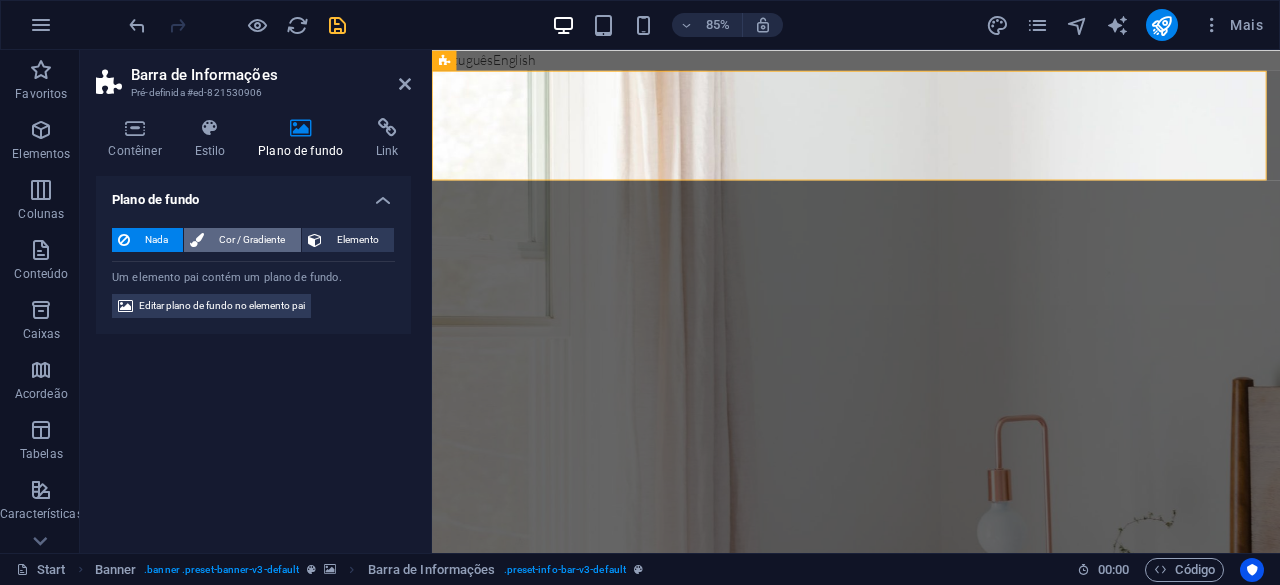 click on "Cor / Gradiente" at bounding box center [242, 240] 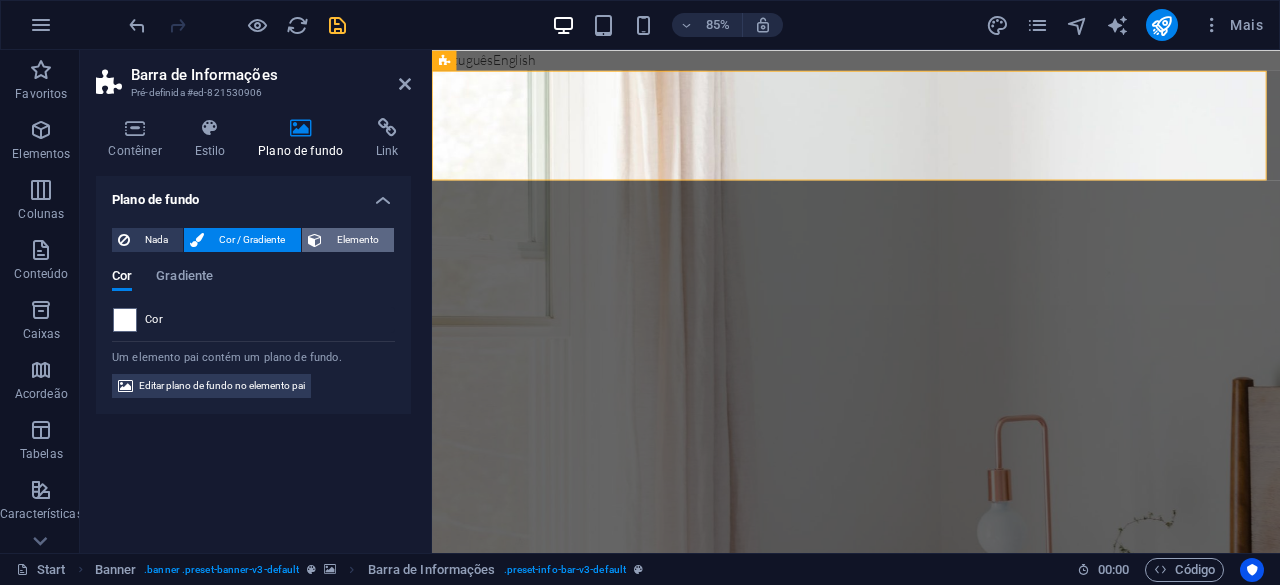 click on "Elemento" at bounding box center (358, 240) 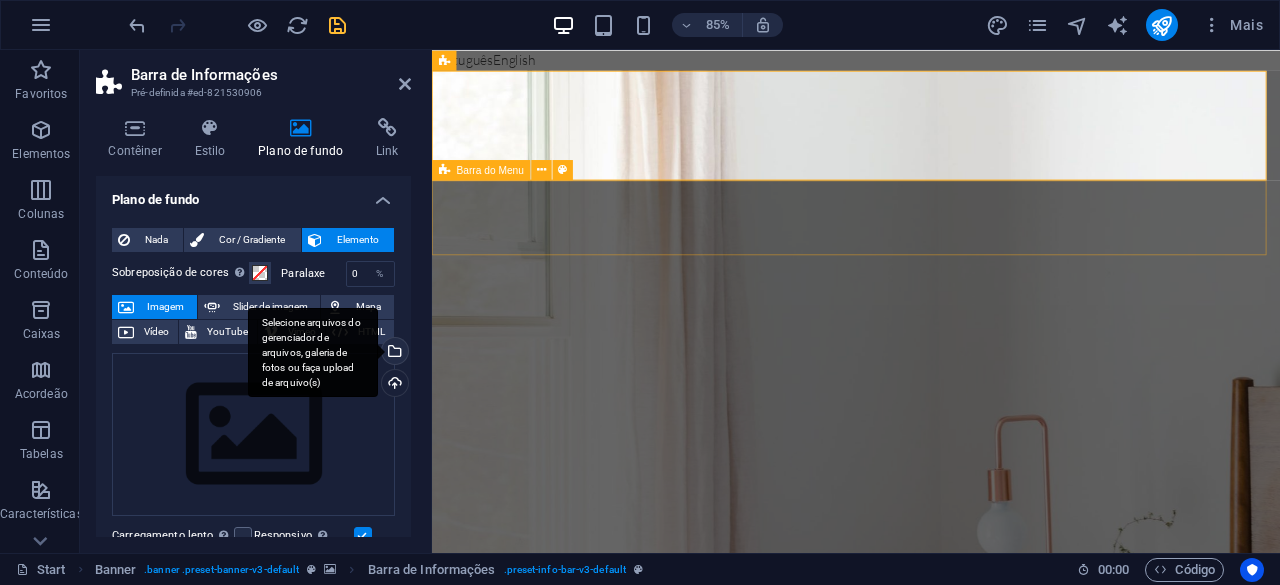 click on "Selecione arquivos do gerenciador de arquivos, galeria de fotos ou faça upload de arquivo(s)" at bounding box center [393, 353] 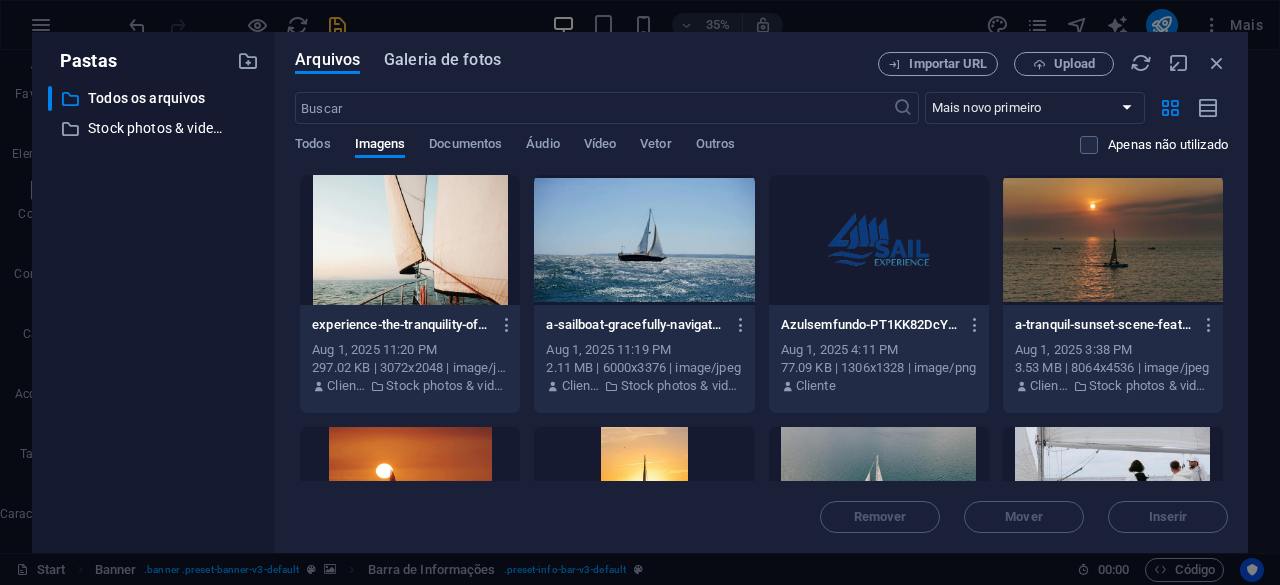 click on "Galeria de fotos" at bounding box center [442, 60] 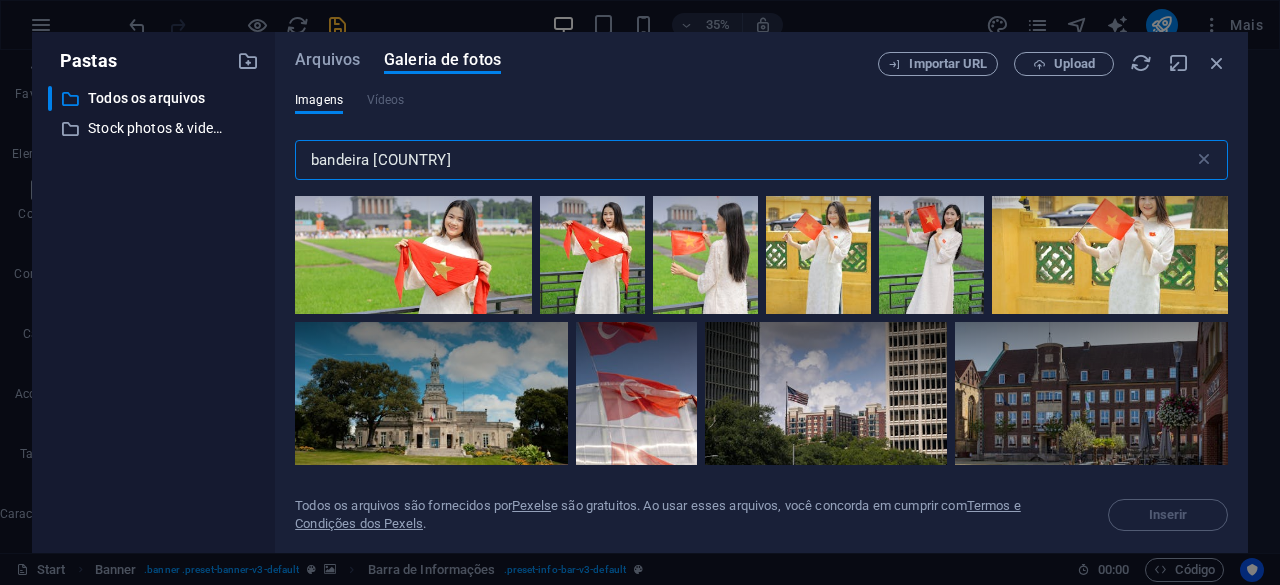 scroll, scrollTop: 3300, scrollLeft: 0, axis: vertical 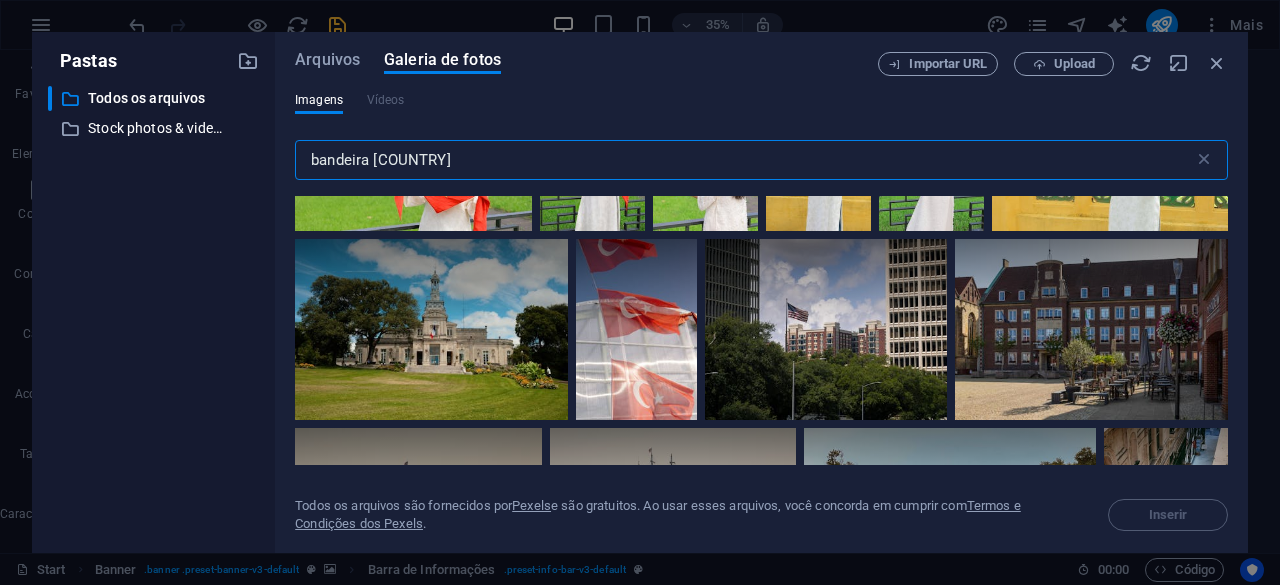 drag, startPoint x: 438, startPoint y: 166, endPoint x: 372, endPoint y: 160, distance: 66.27216 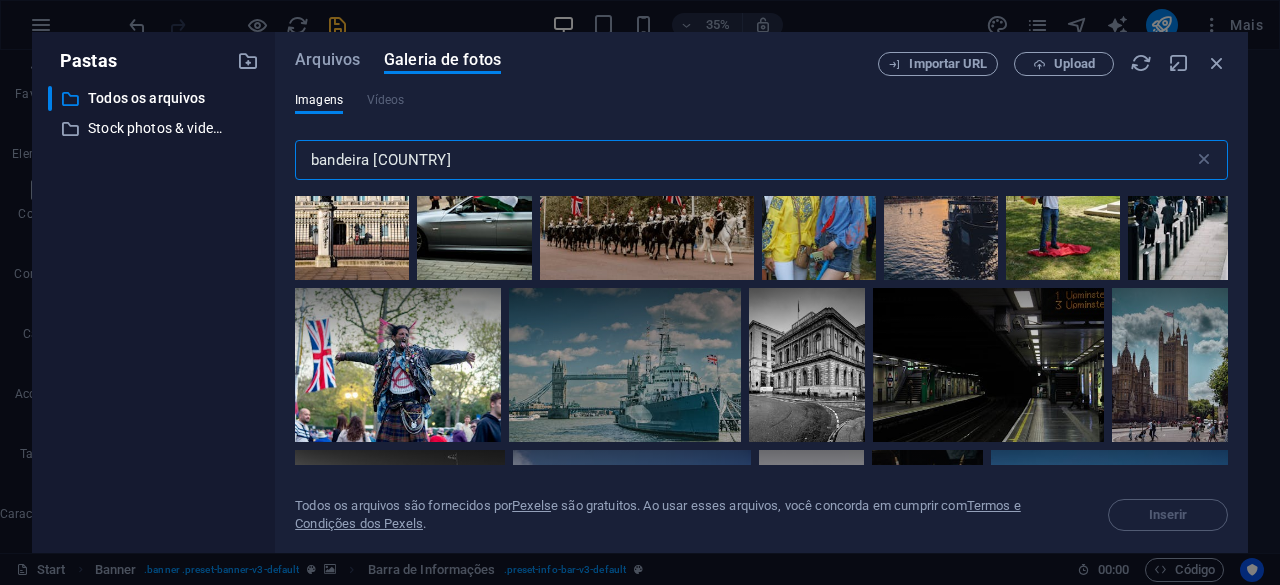 scroll, scrollTop: 4800, scrollLeft: 0, axis: vertical 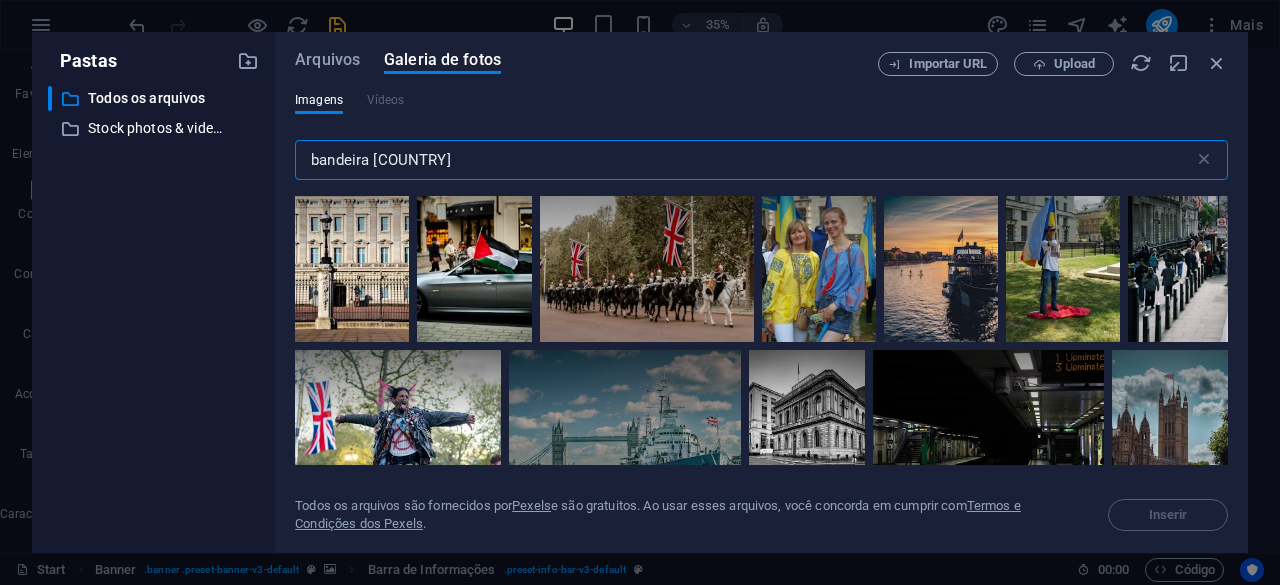 drag, startPoint x: 455, startPoint y: 159, endPoint x: 378, endPoint y: 149, distance: 77.64664 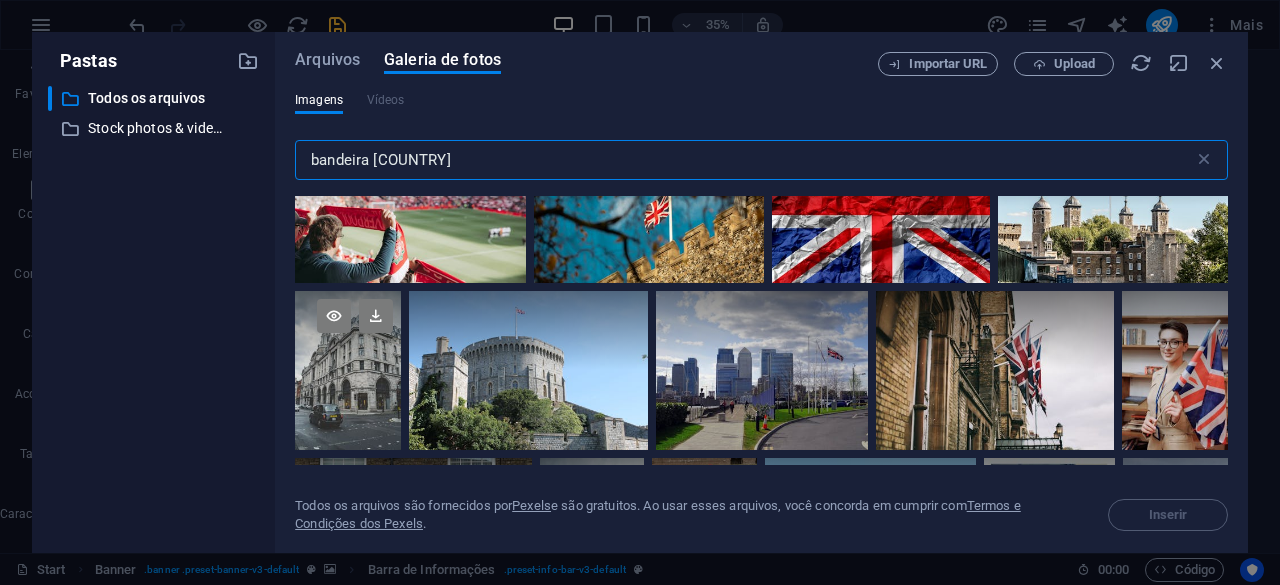 scroll, scrollTop: 0, scrollLeft: 0, axis: both 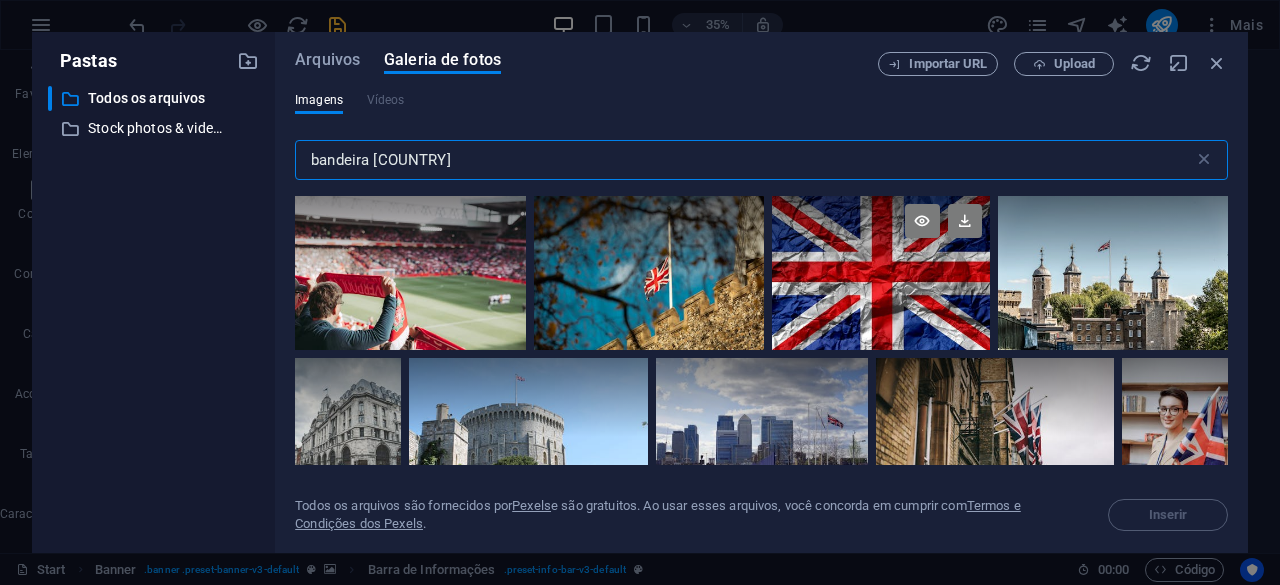 type on "bandeira inglaterra" 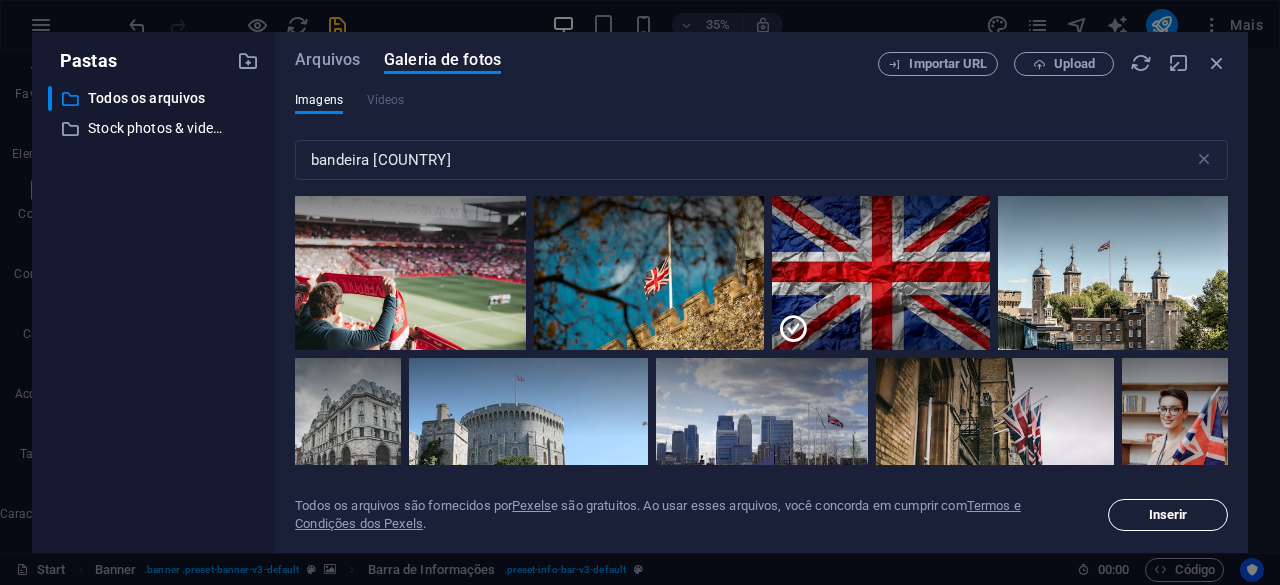 click on "Inserir" at bounding box center [1168, 515] 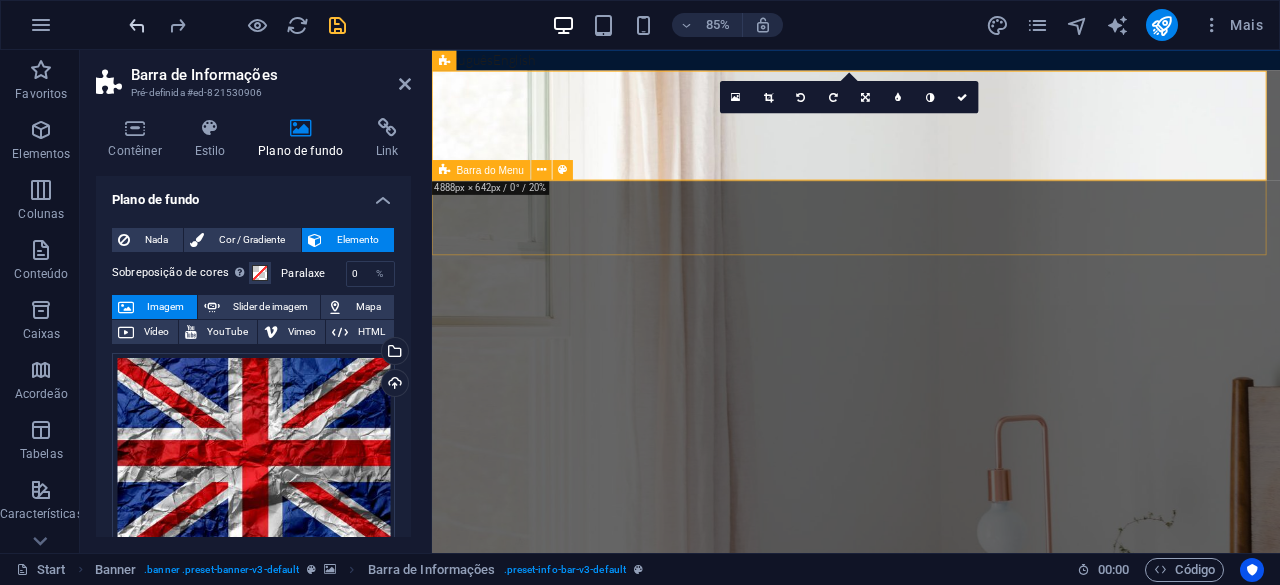 click at bounding box center (137, 25) 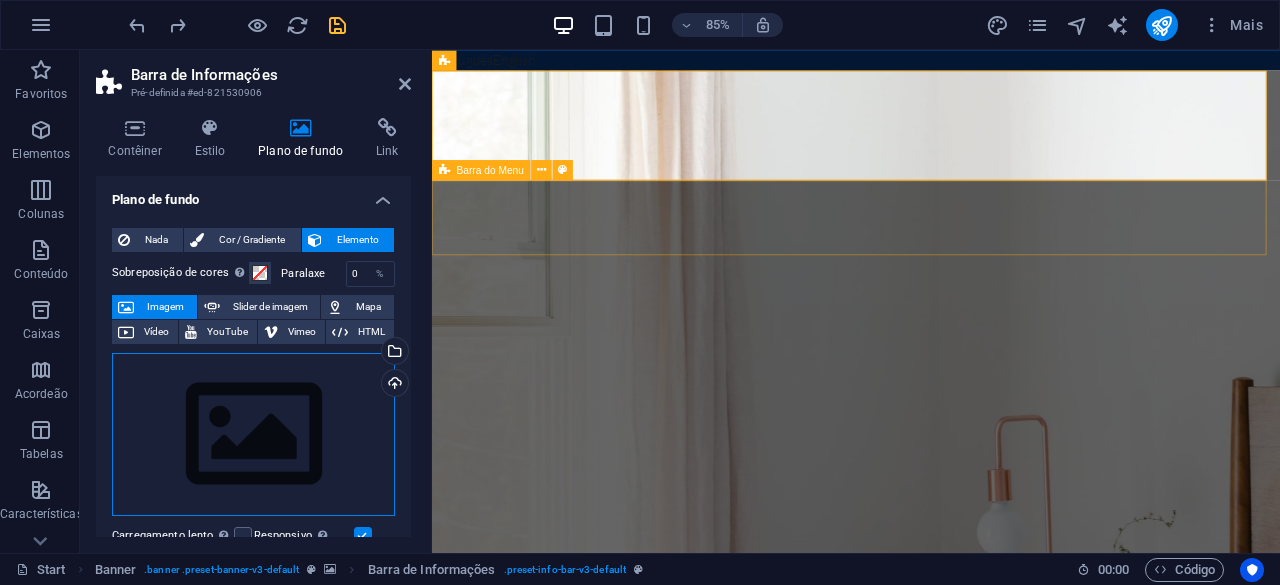 click on "Arraste os arquivos aqui, clique para escolher os arquivos ou selecione os arquivos em Arquivos ou em nossa galeria de fotos e vídeos gratuitos" at bounding box center (253, 435) 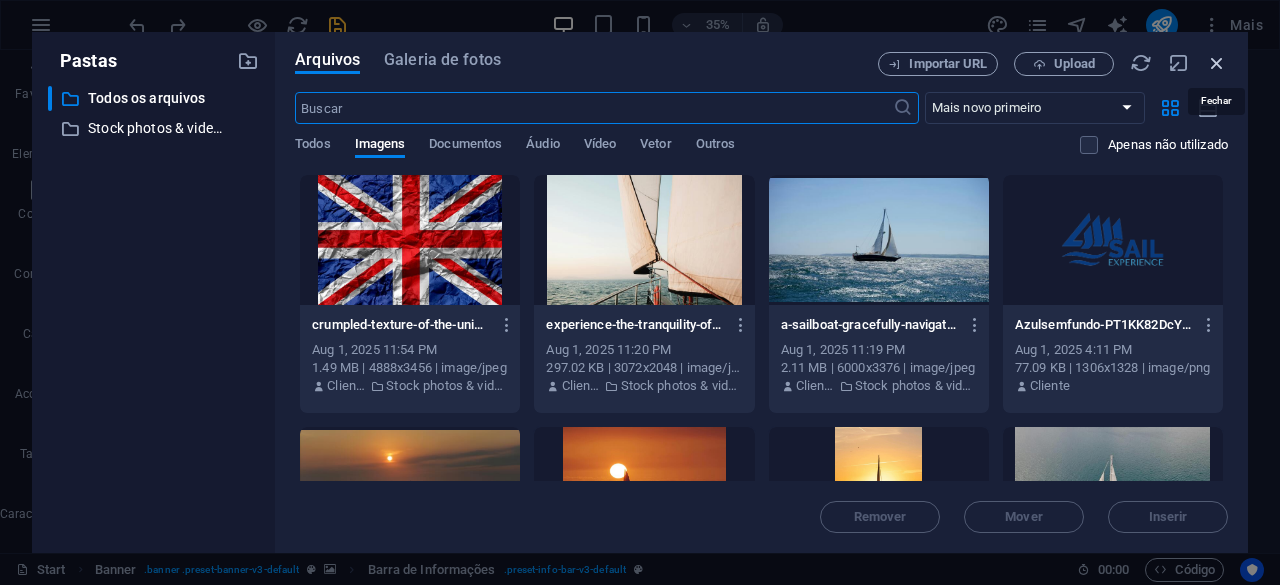 click at bounding box center (1217, 63) 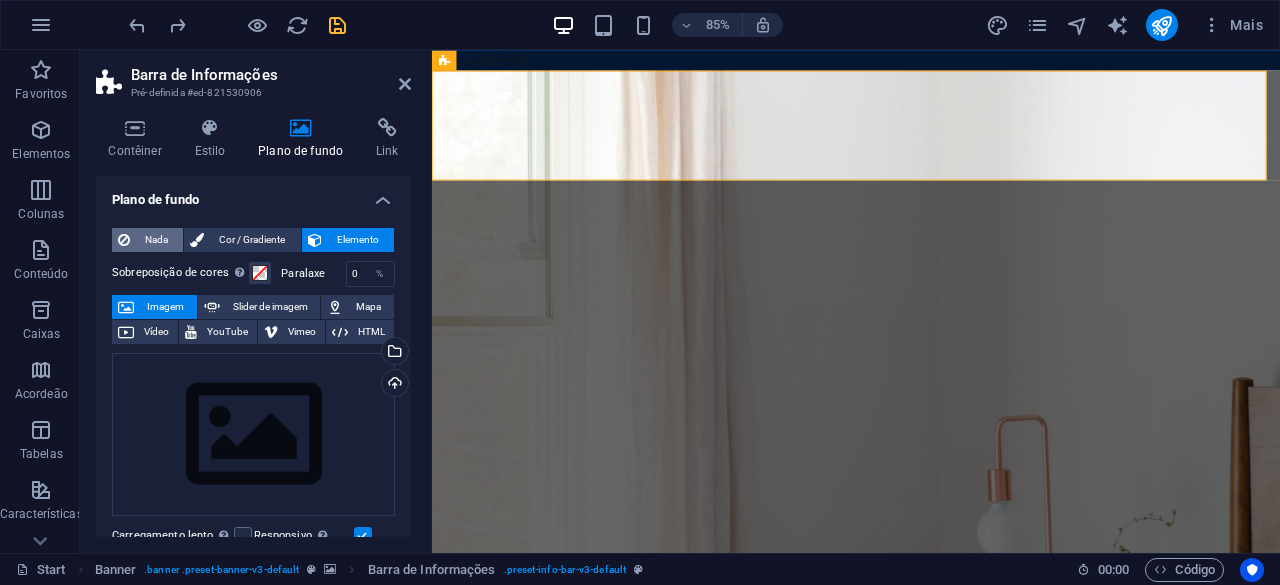 click on "Nada" at bounding box center (156, 240) 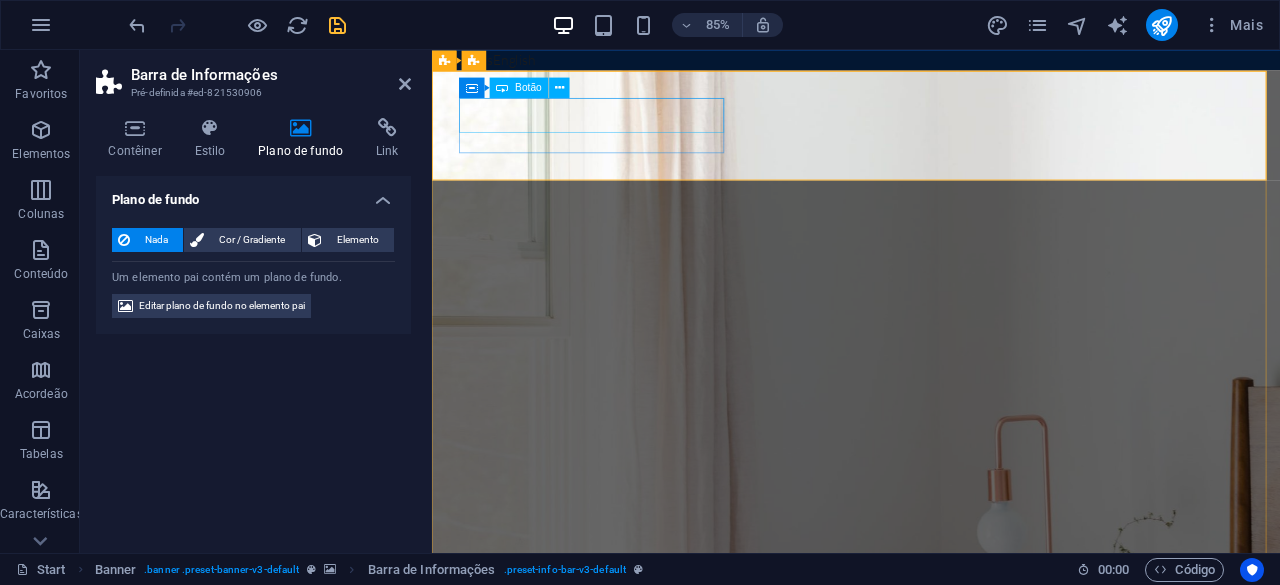 click on "Rótulo do botão" at bounding box center (923, 994) 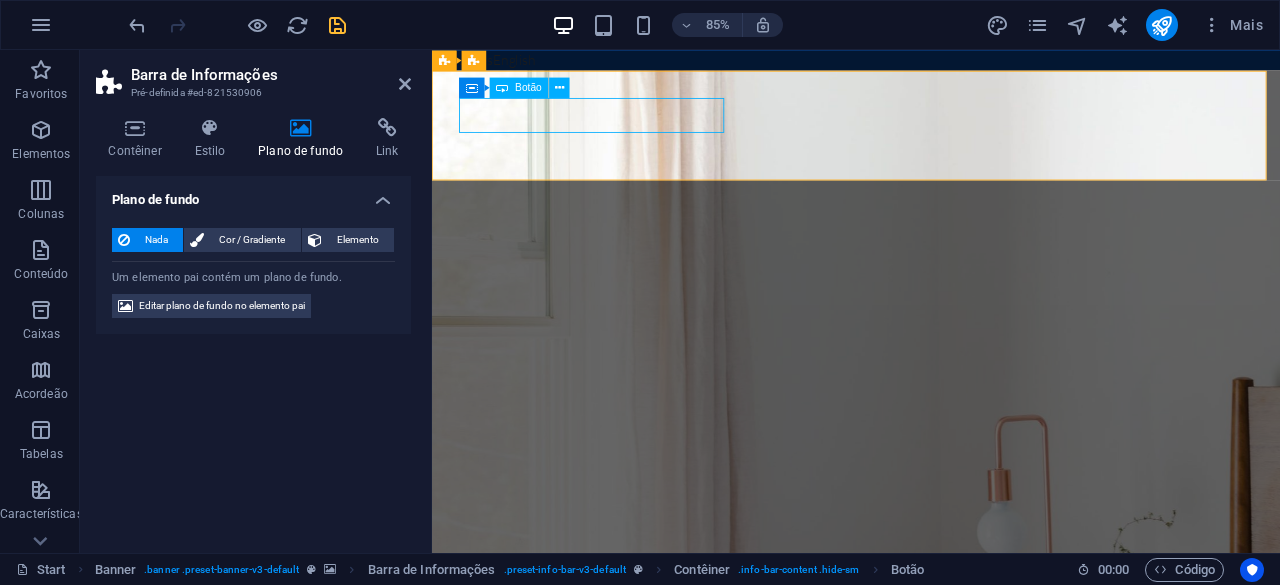 click on "Rótulo do botão" at bounding box center (923, 994) 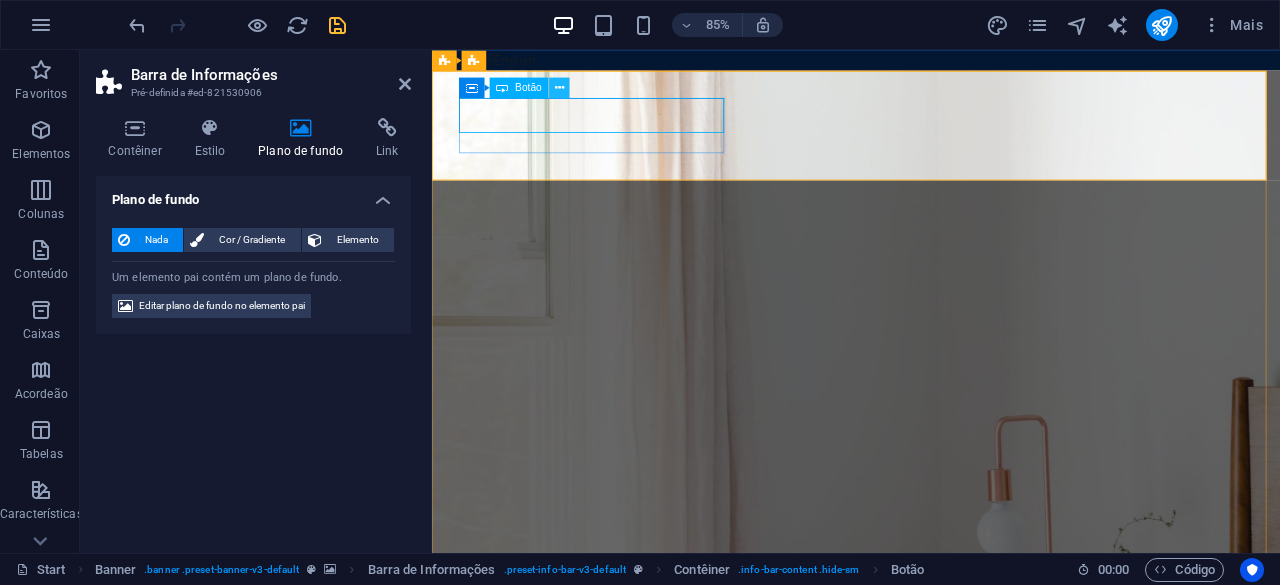 click at bounding box center (559, 87) 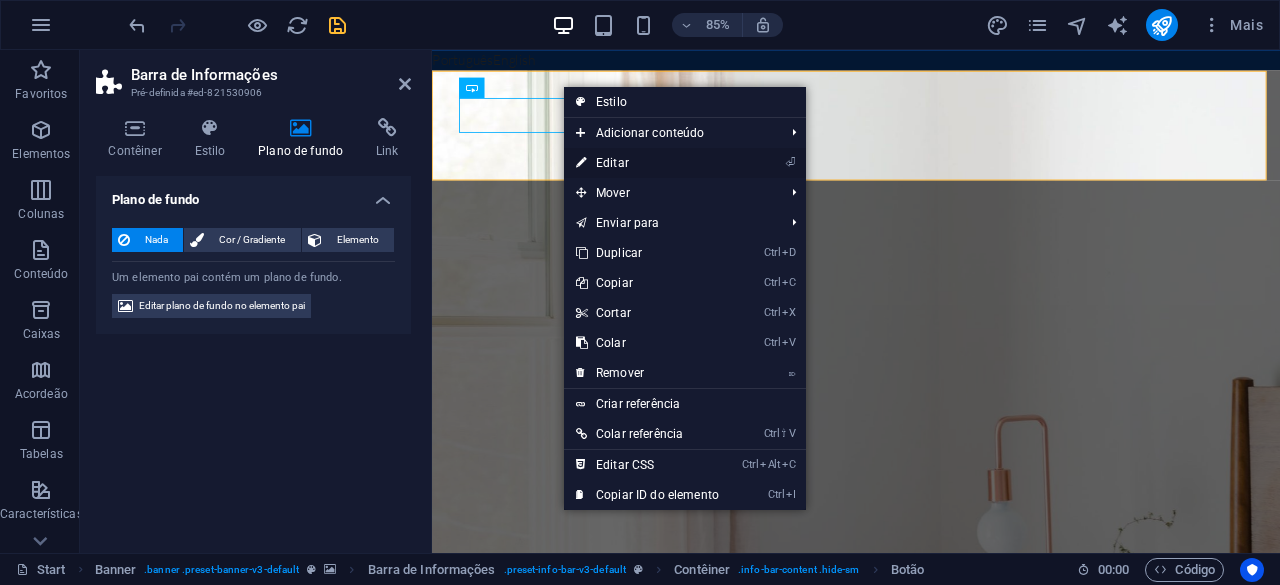 click on "⏎  Editar" at bounding box center (647, 163) 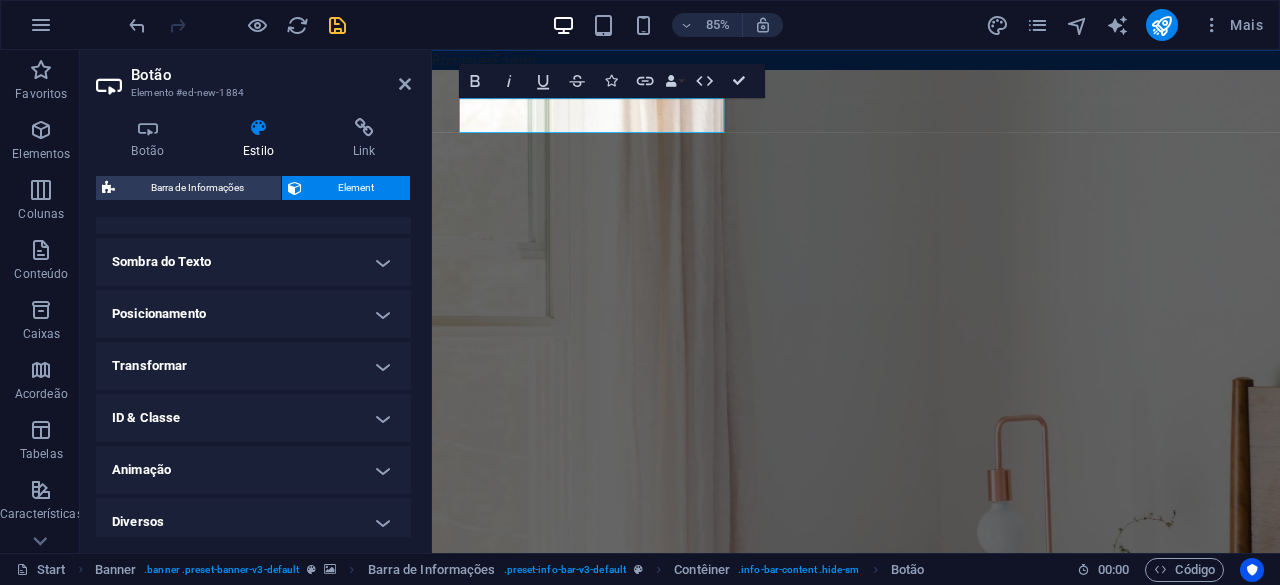 scroll, scrollTop: 524, scrollLeft: 0, axis: vertical 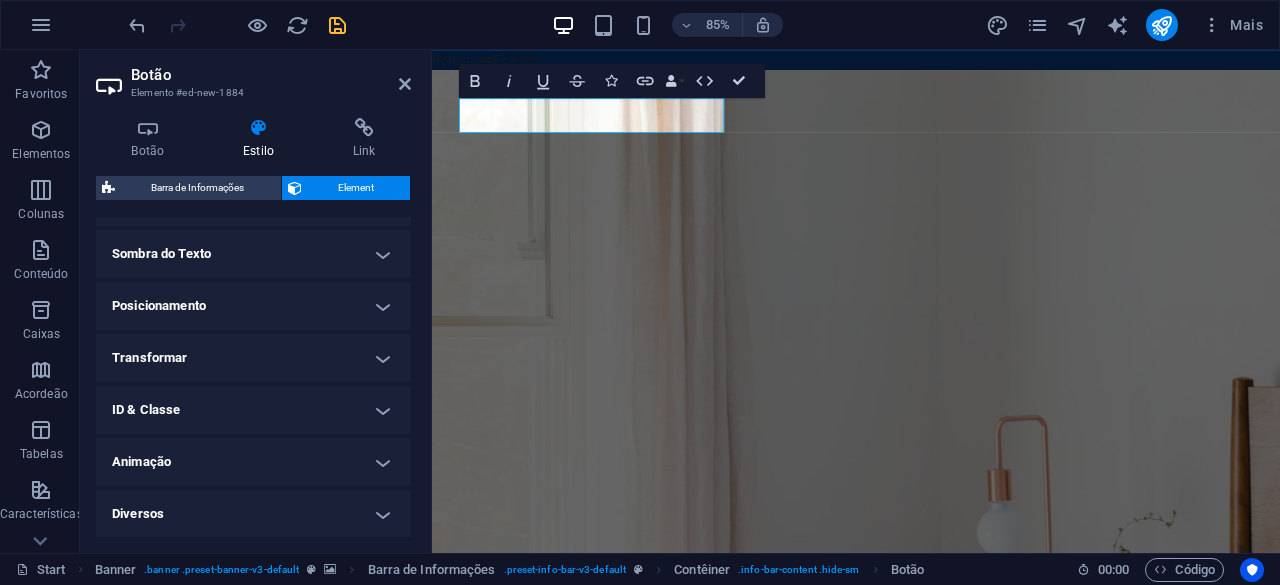 click on "Animação" at bounding box center [253, 462] 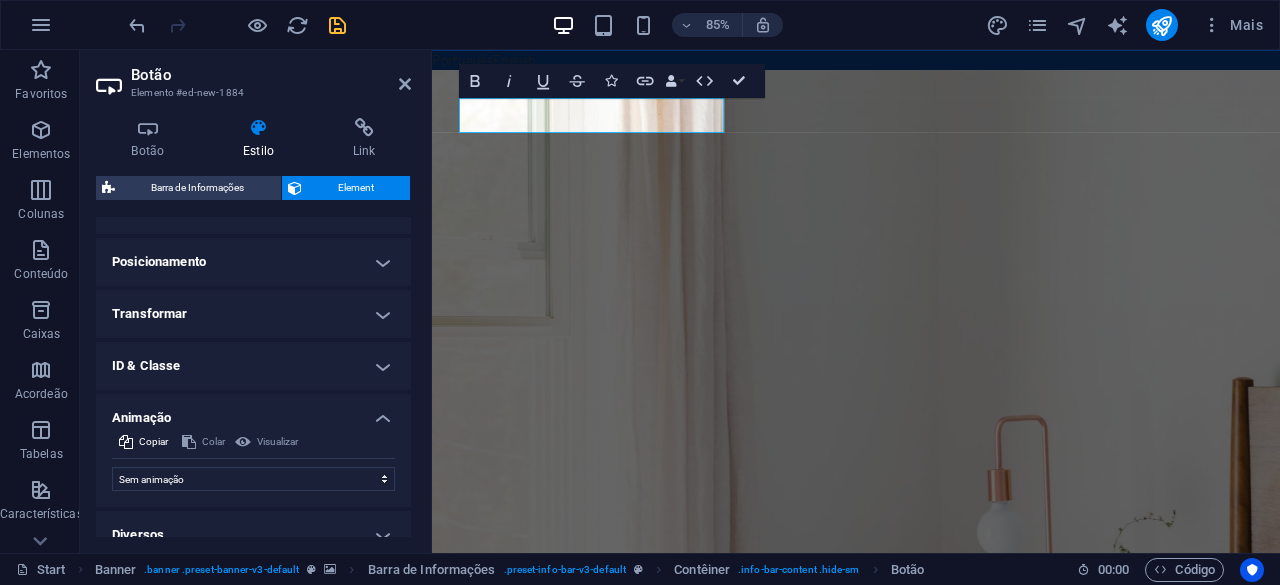 scroll, scrollTop: 588, scrollLeft: 0, axis: vertical 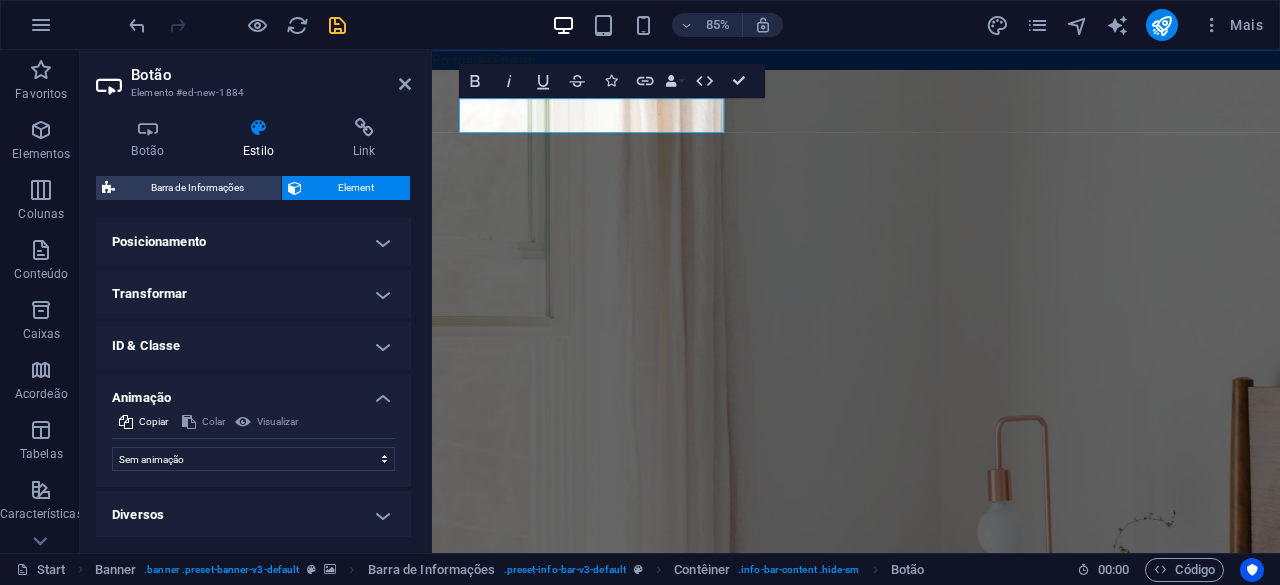 click on "Diversos" at bounding box center [253, 515] 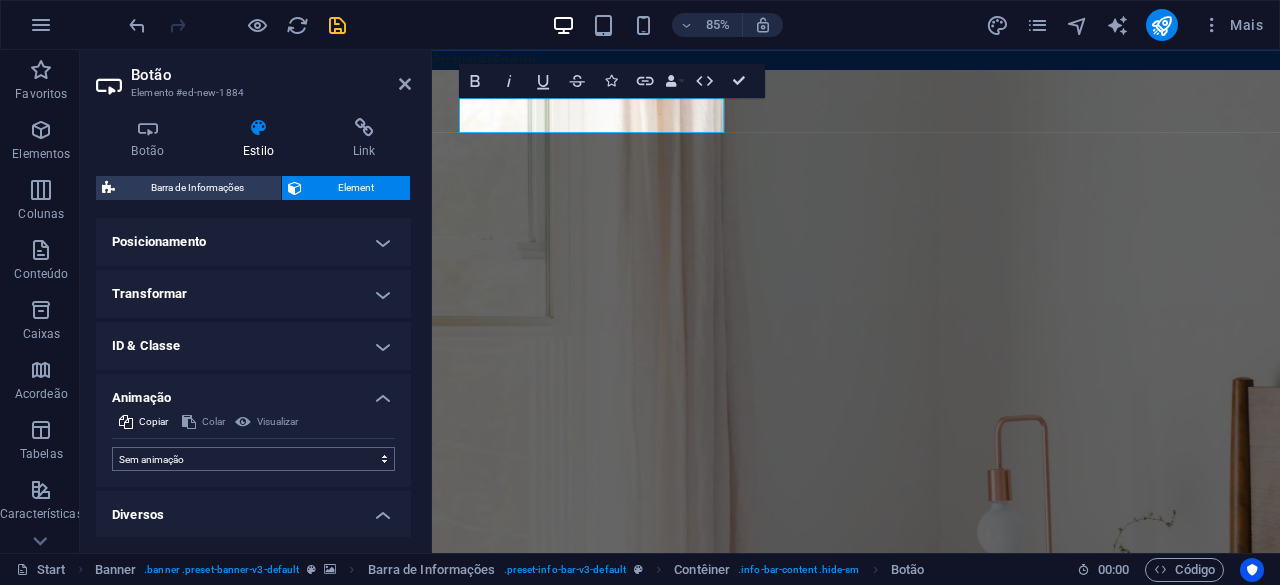 scroll, scrollTop: 711, scrollLeft: 0, axis: vertical 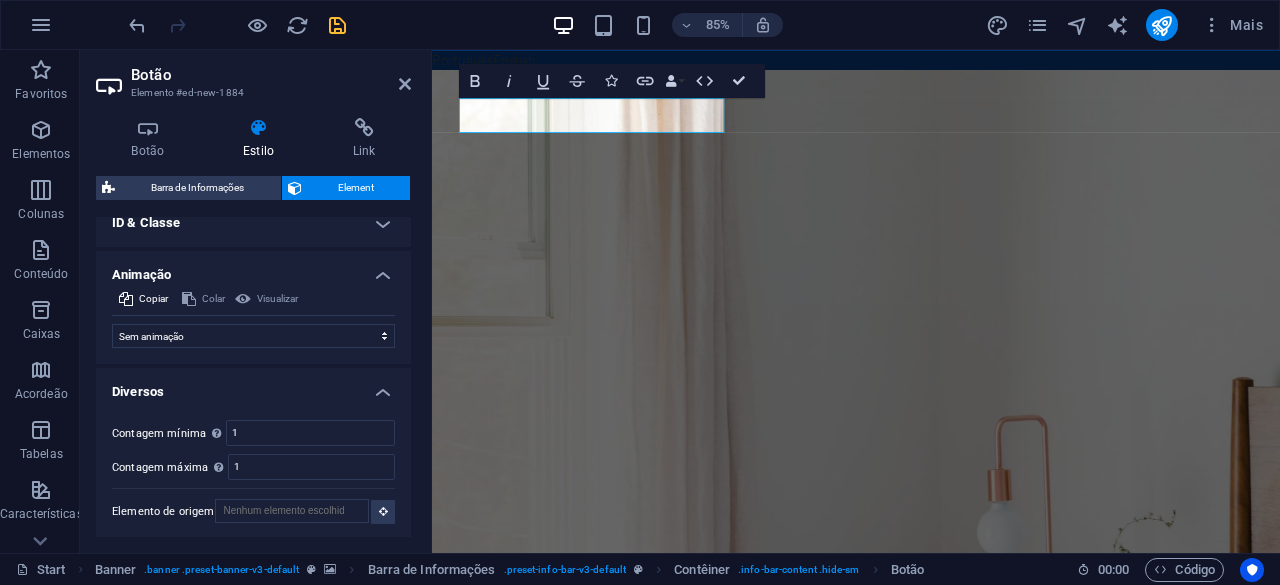 drag, startPoint x: 384, startPoint y: 387, endPoint x: 384, endPoint y: 351, distance: 36 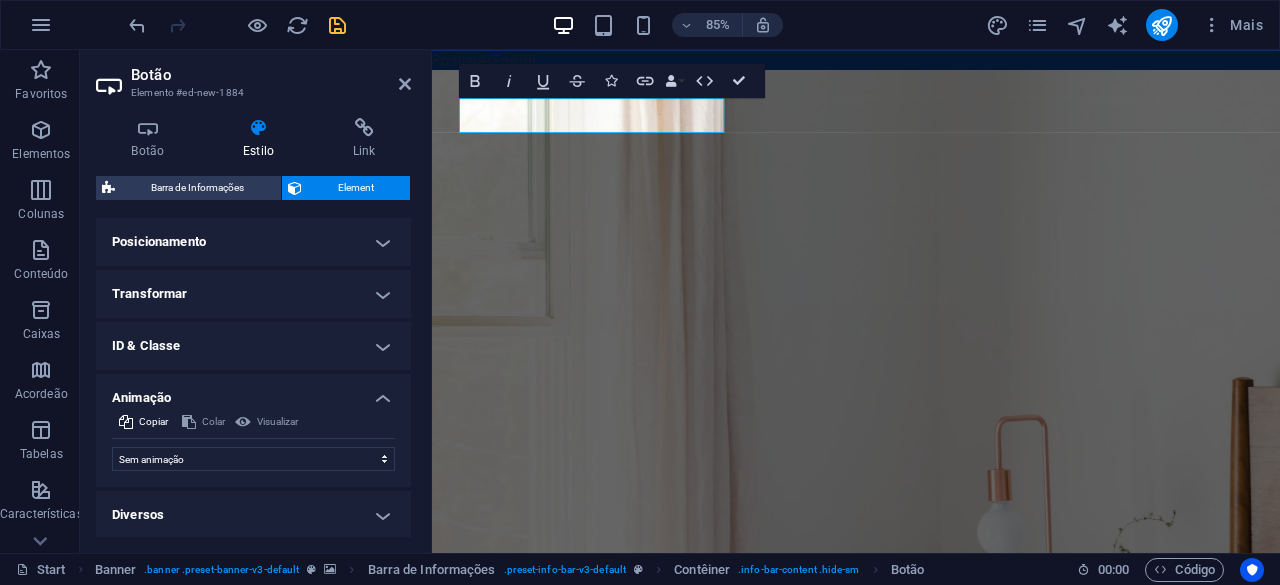 click on "Animação" at bounding box center [253, 392] 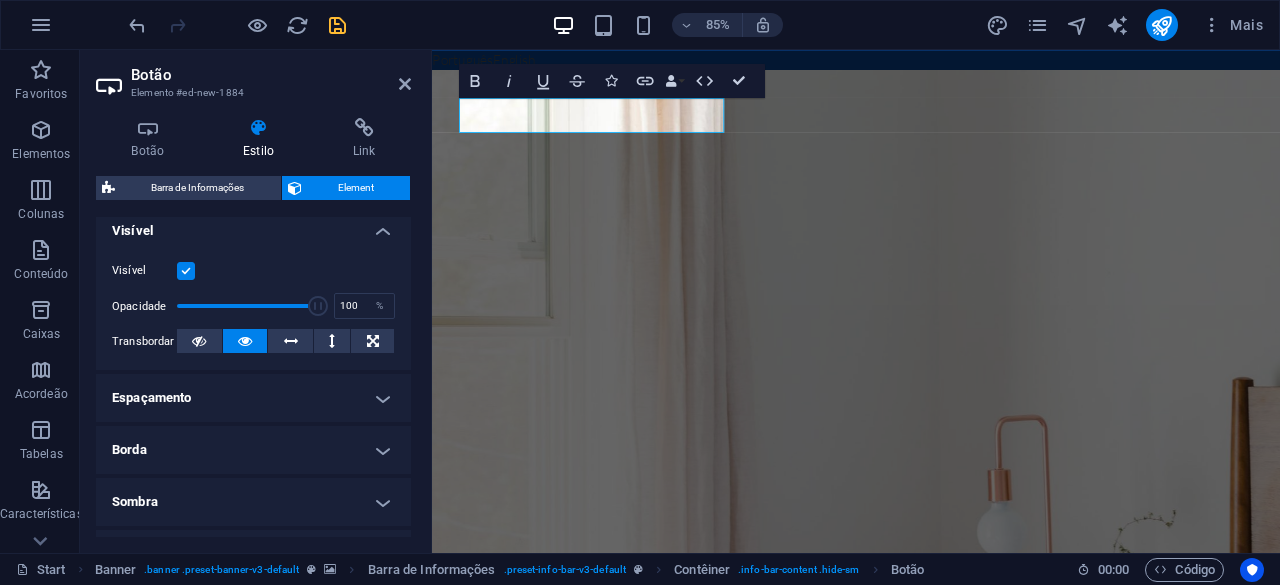 scroll, scrollTop: 0, scrollLeft: 0, axis: both 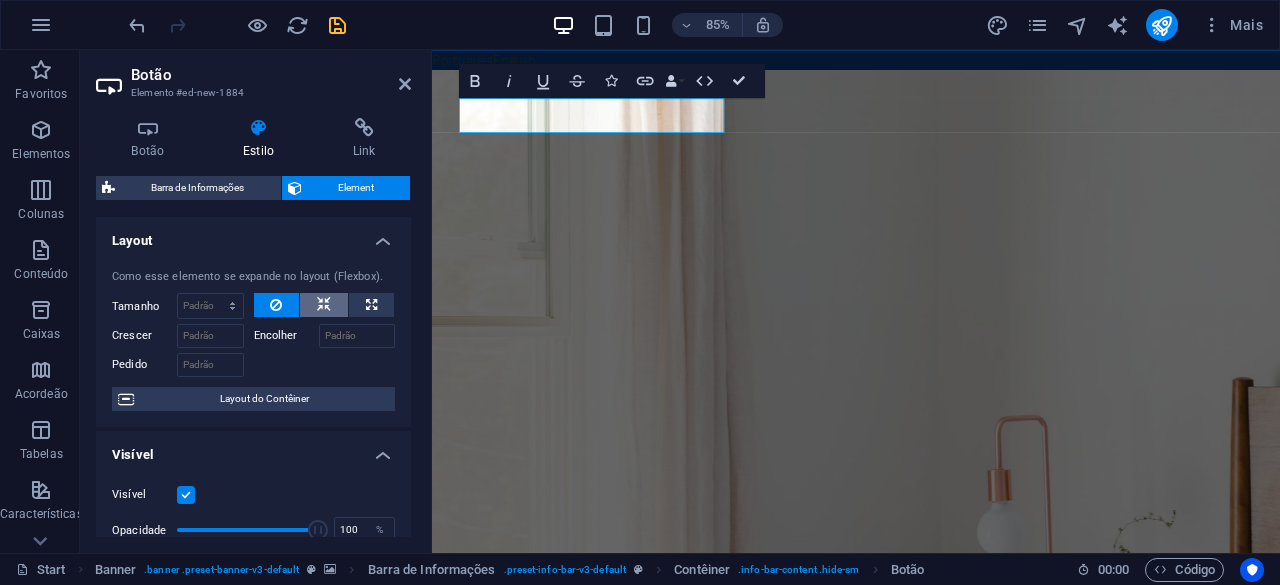 click at bounding box center [324, 305] 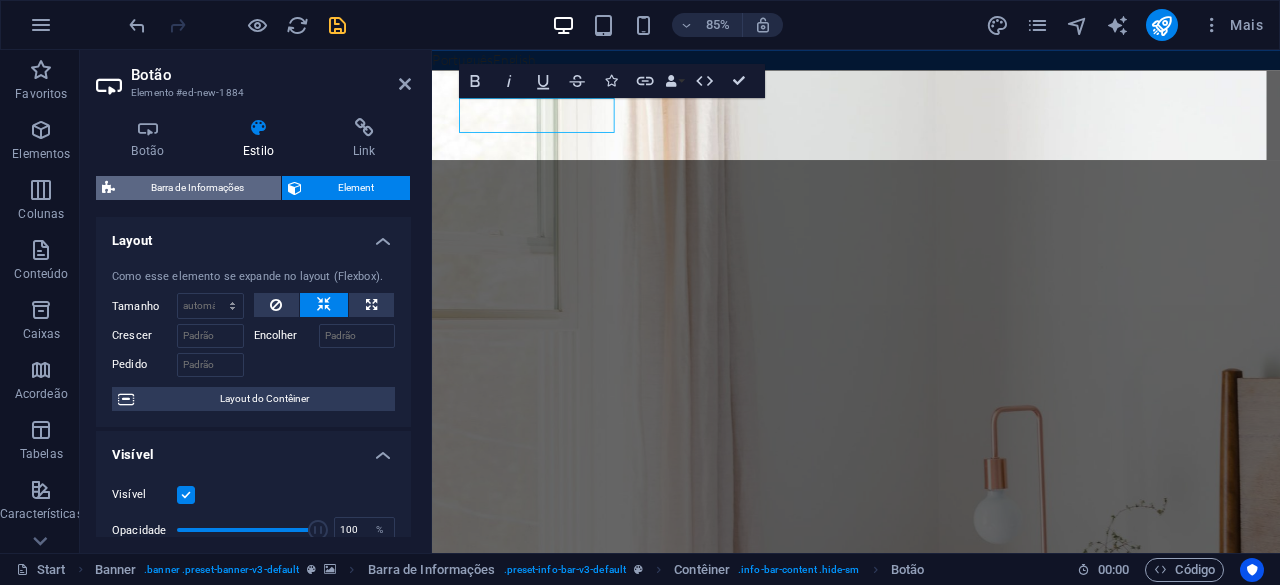 click on "Barra de Informações" at bounding box center (198, 188) 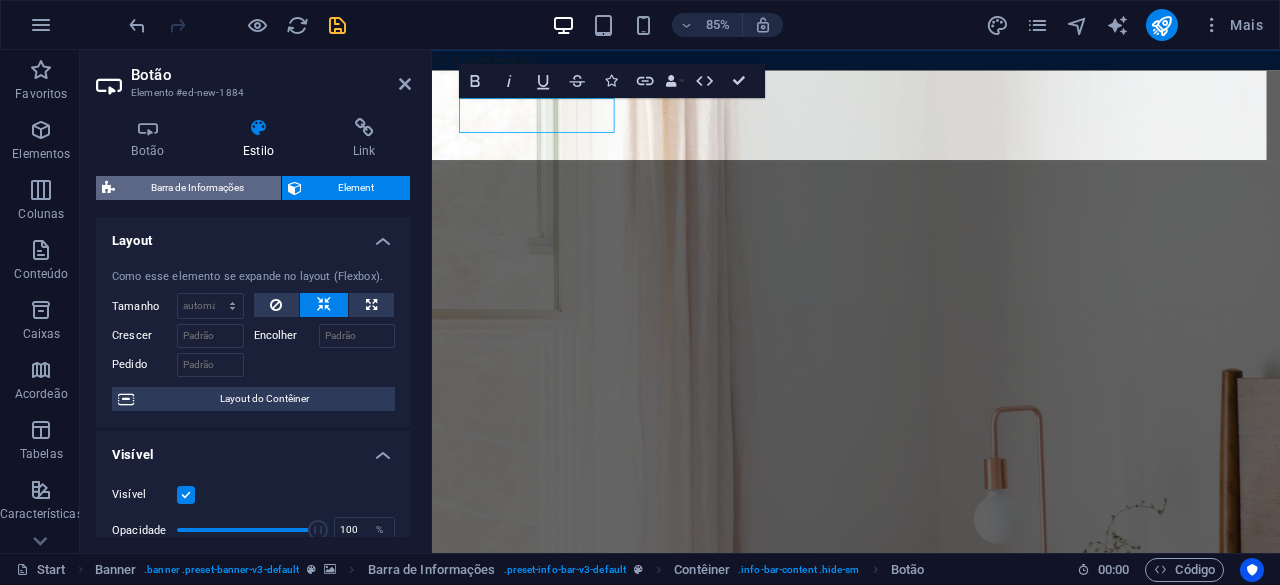 select on "rem" 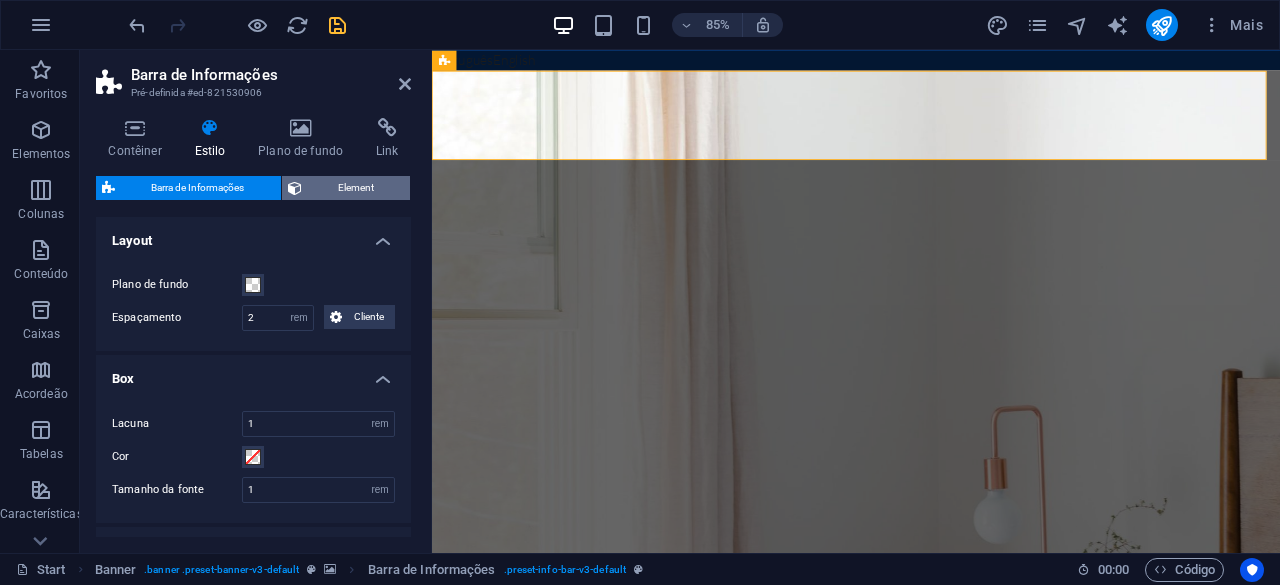 click on "Element" at bounding box center [356, 188] 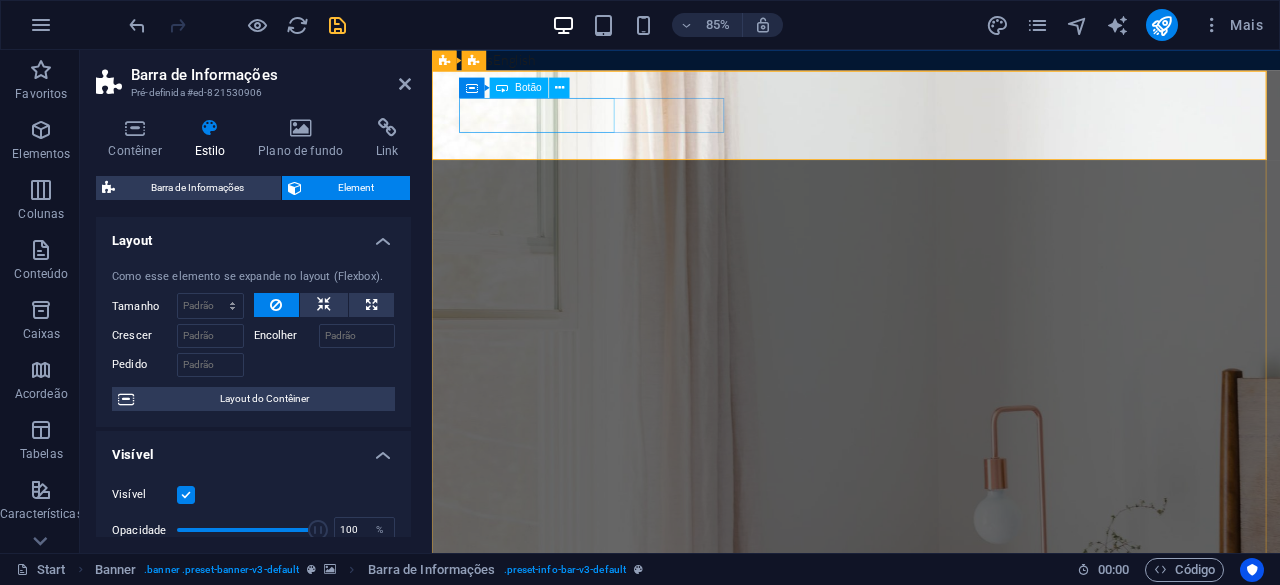 click on "Rótulo do botão" at bounding box center (923, 970) 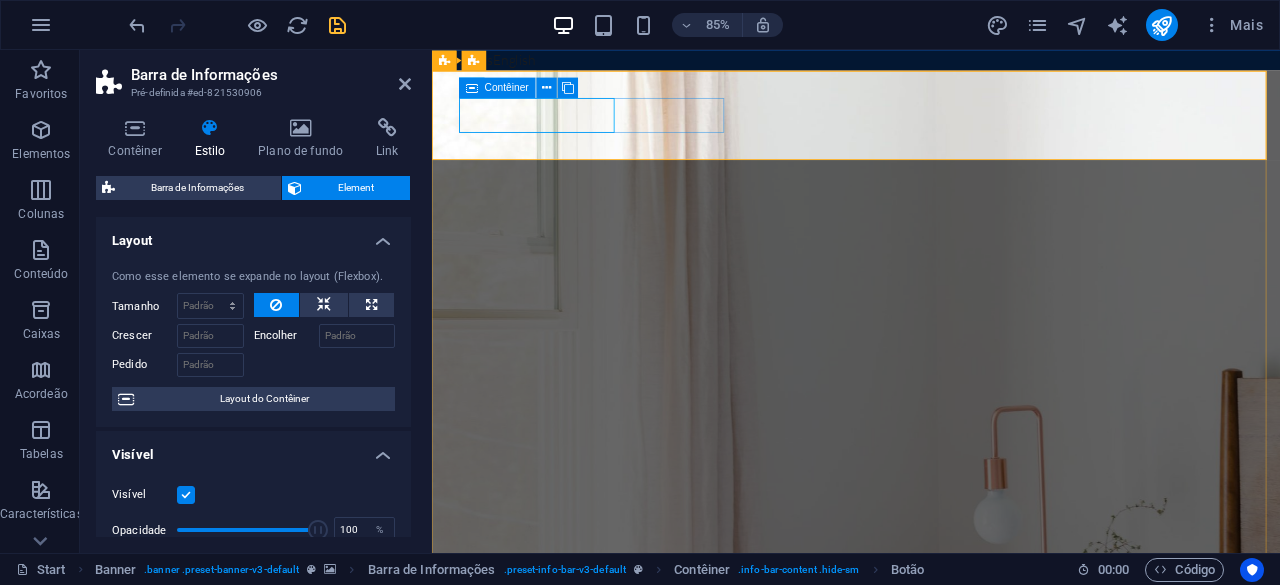 click at bounding box center [472, 87] 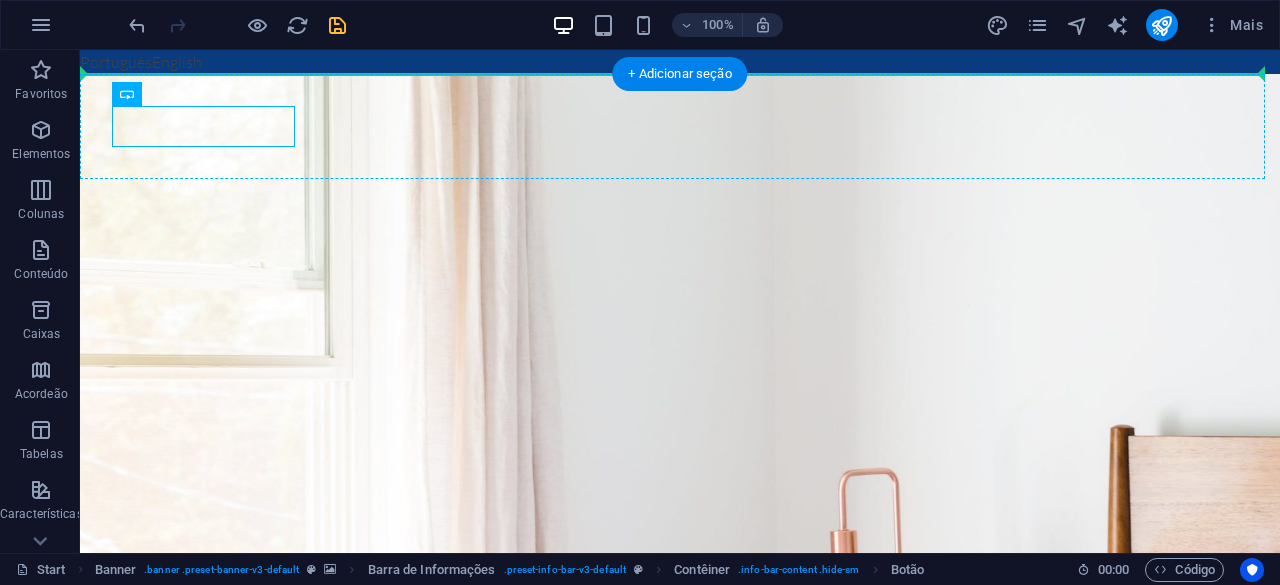 drag, startPoint x: 221, startPoint y: 135, endPoint x: 726, endPoint y: 137, distance: 505.00397 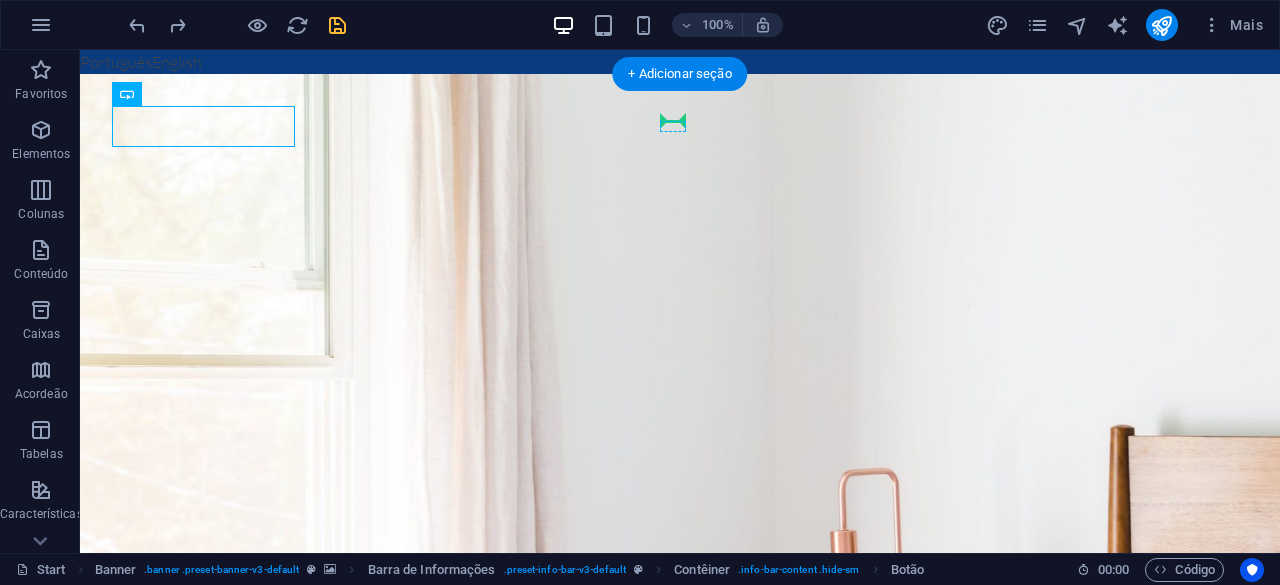drag, startPoint x: 238, startPoint y: 131, endPoint x: 662, endPoint y: 123, distance: 424.07547 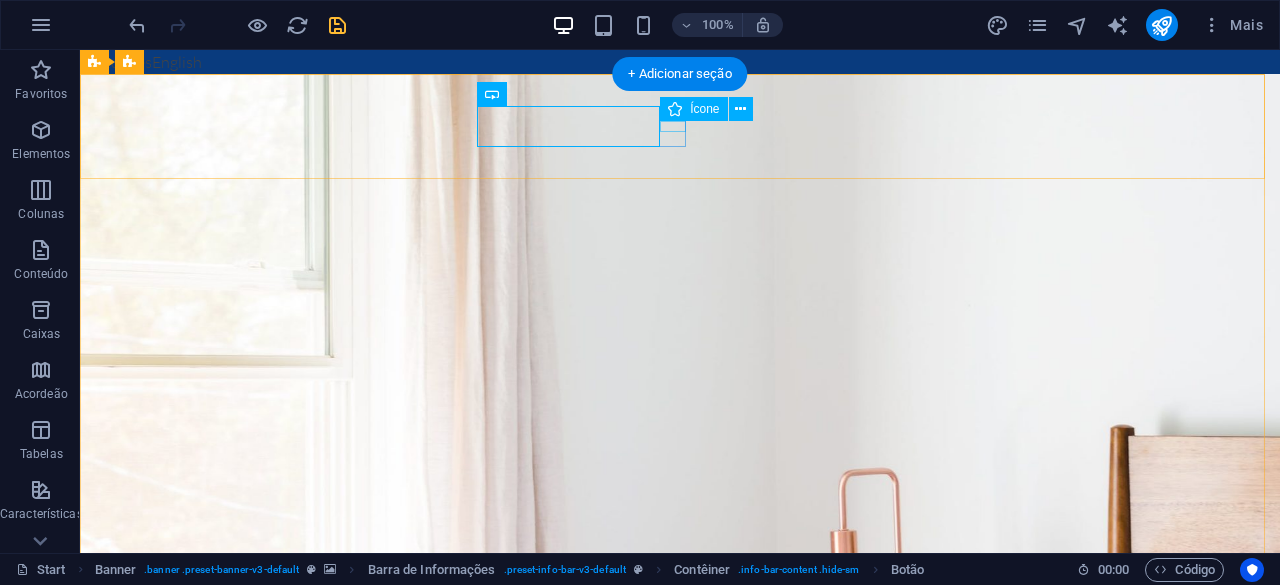 click at bounding box center (672, 1071) 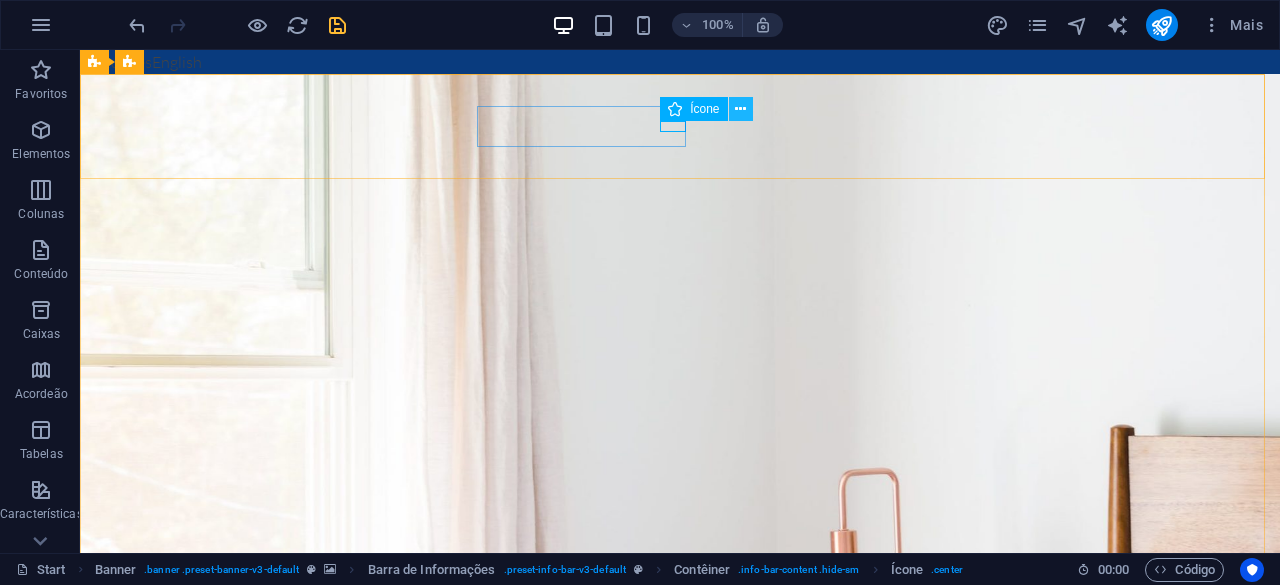 click at bounding box center (740, 109) 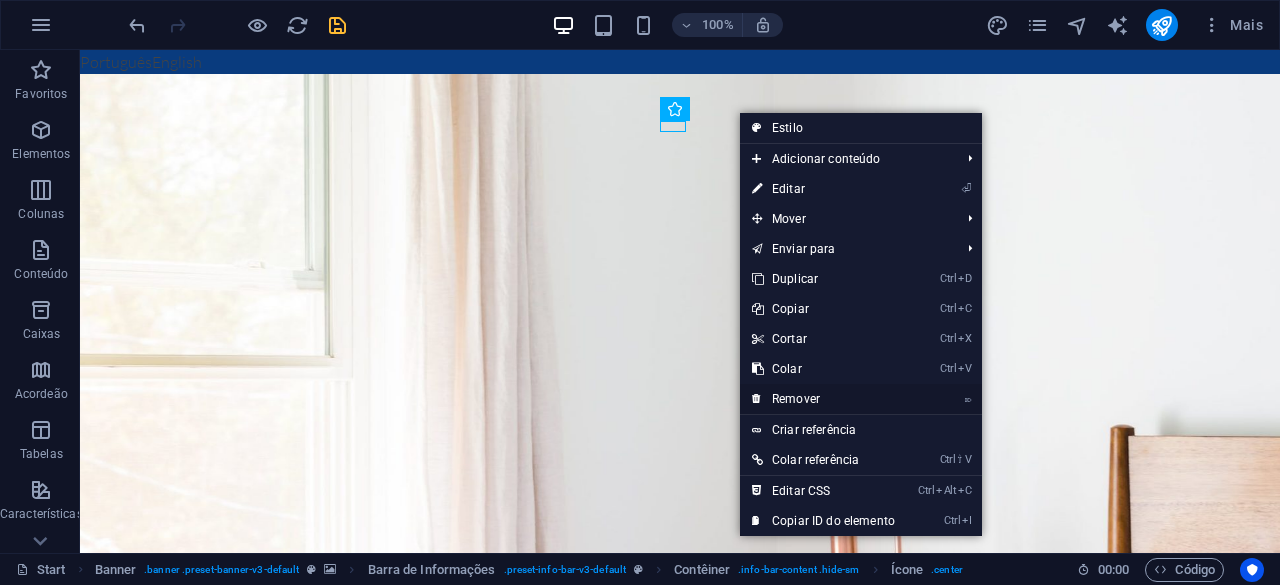 click on "⌦  Remover" at bounding box center (823, 399) 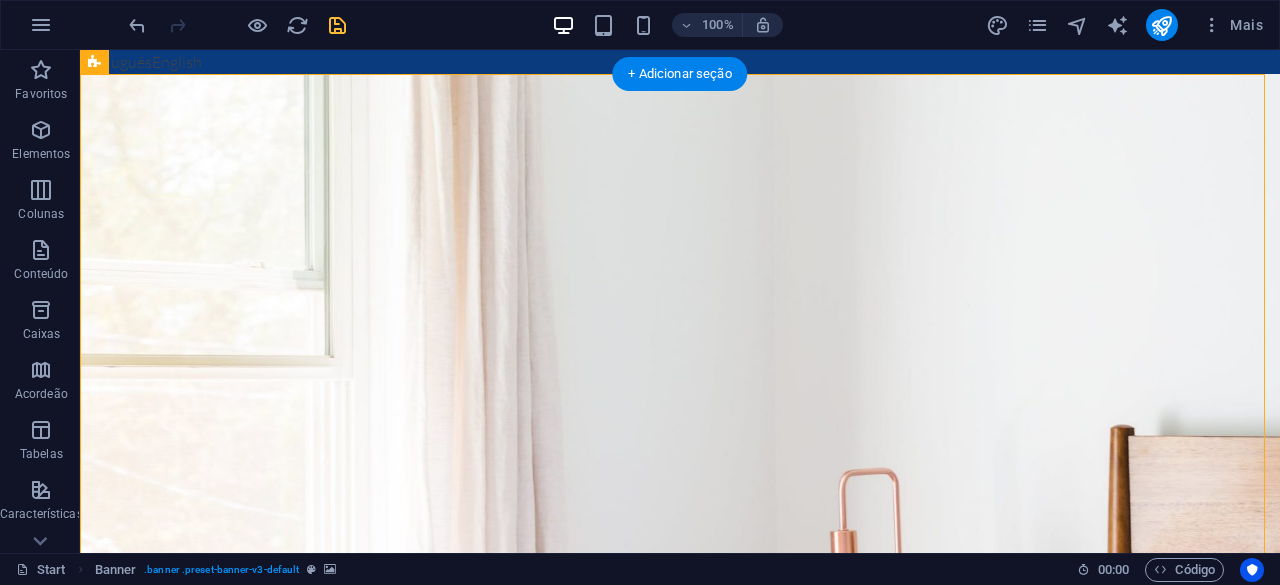 drag, startPoint x: 605, startPoint y: 133, endPoint x: 716, endPoint y: 127, distance: 111.16204 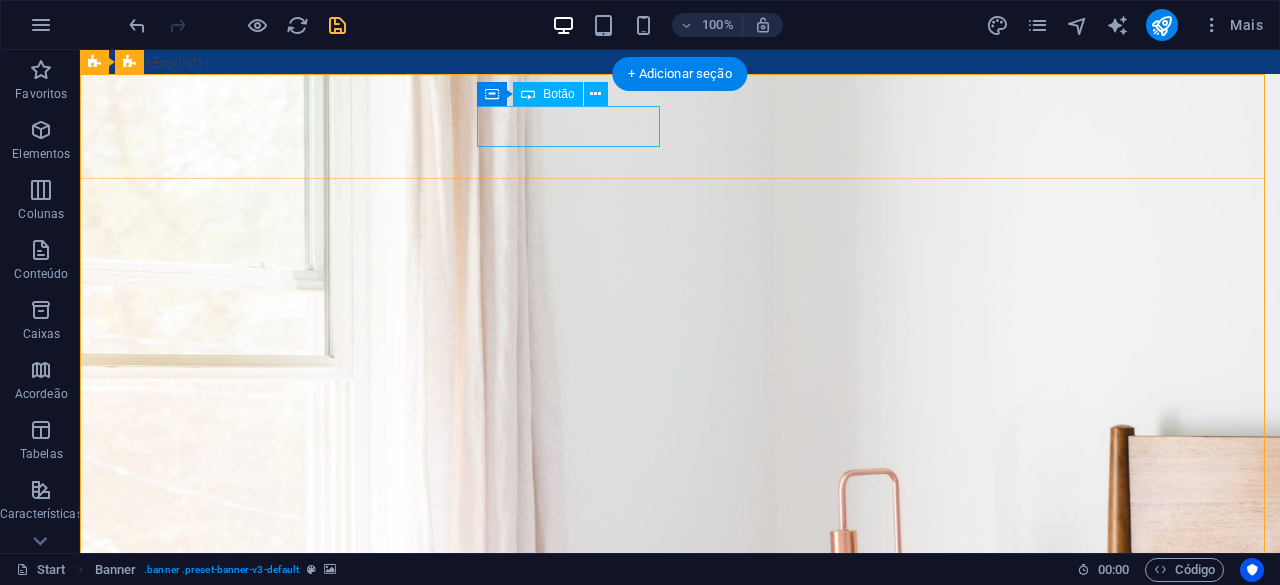 click on "Rótulo do botão" at bounding box center [672, 1045] 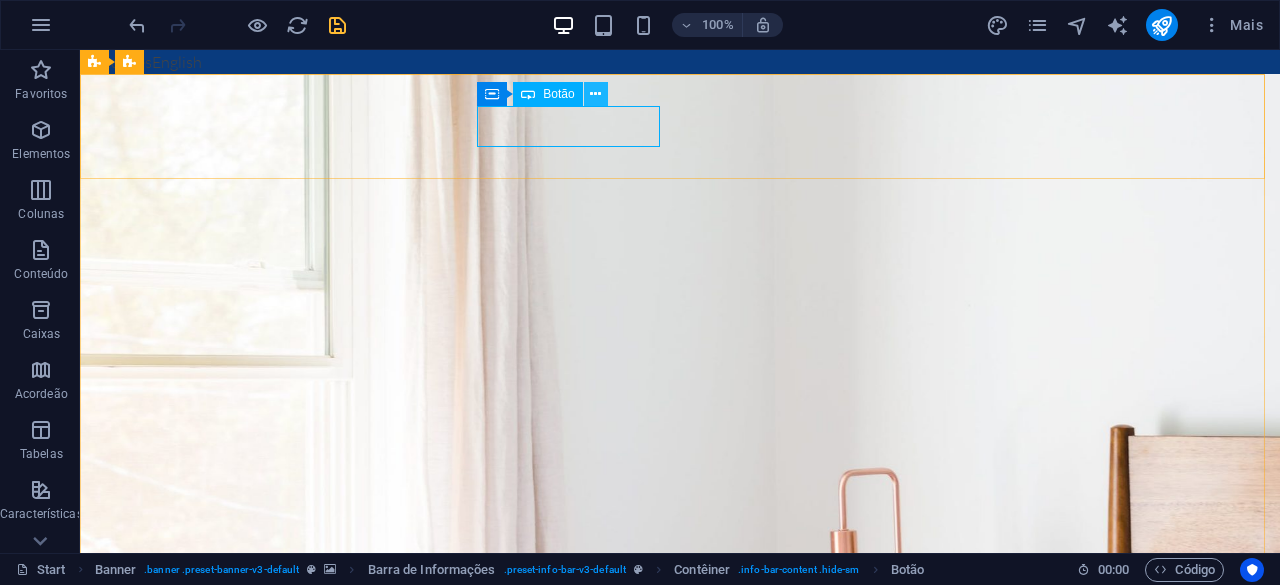click at bounding box center [595, 94] 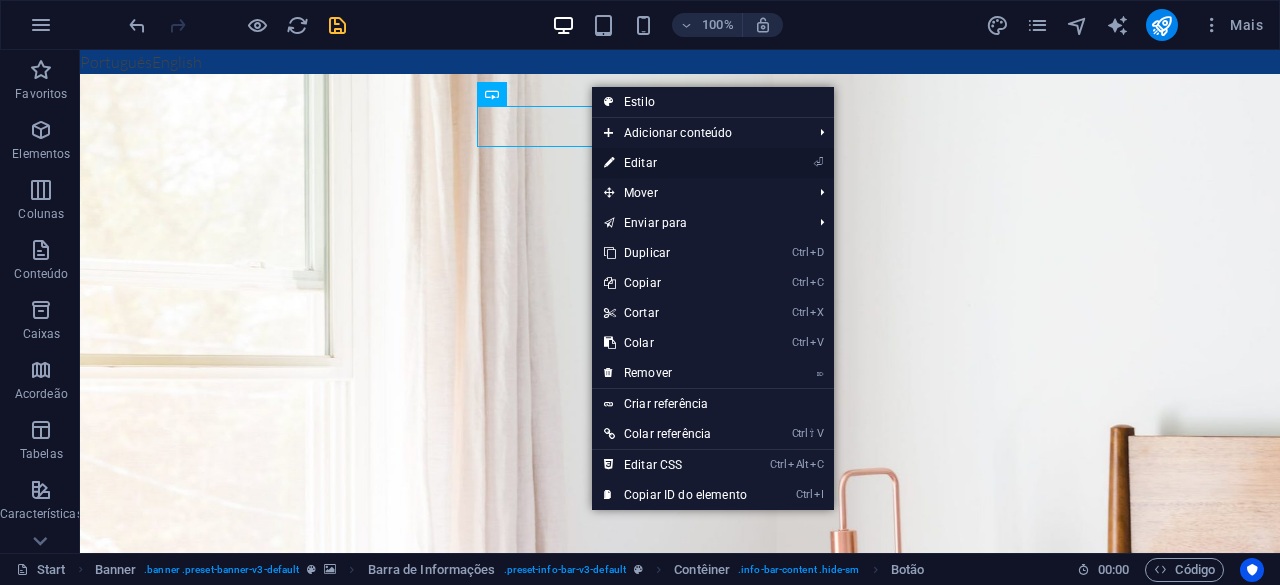 click on "⏎  Editar" at bounding box center [675, 163] 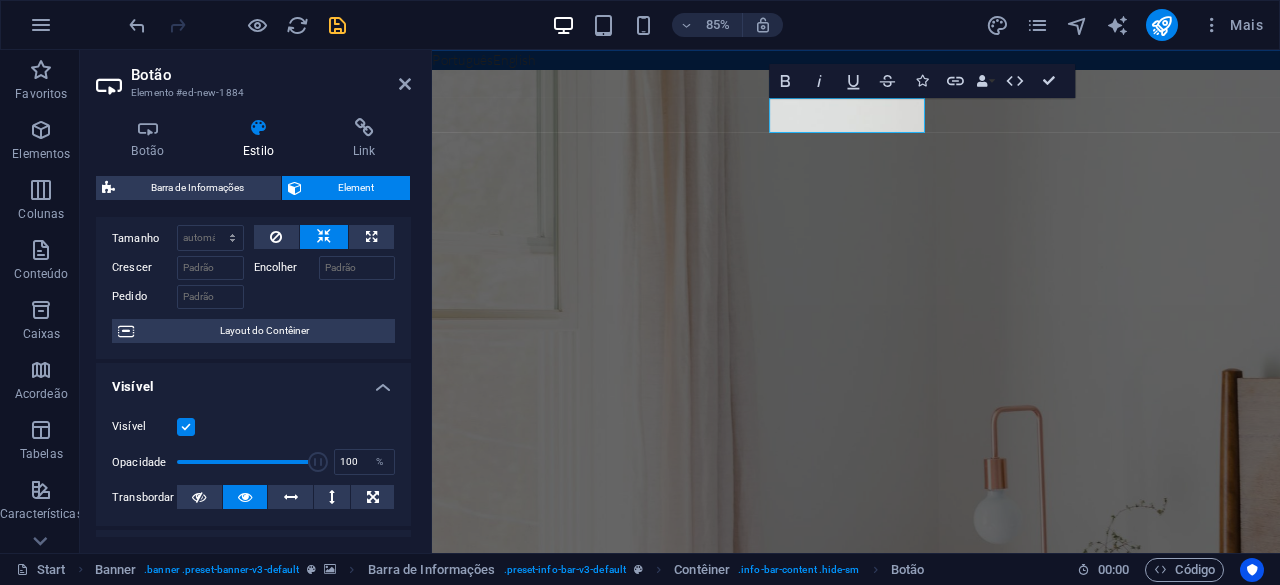 scroll, scrollTop: 0, scrollLeft: 0, axis: both 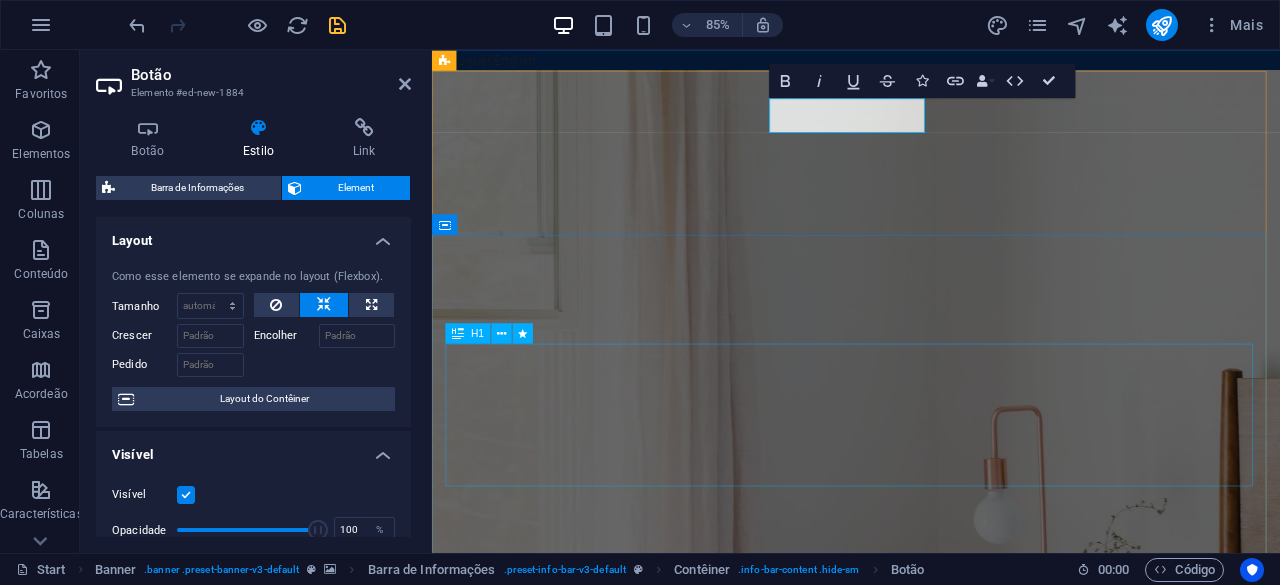 type 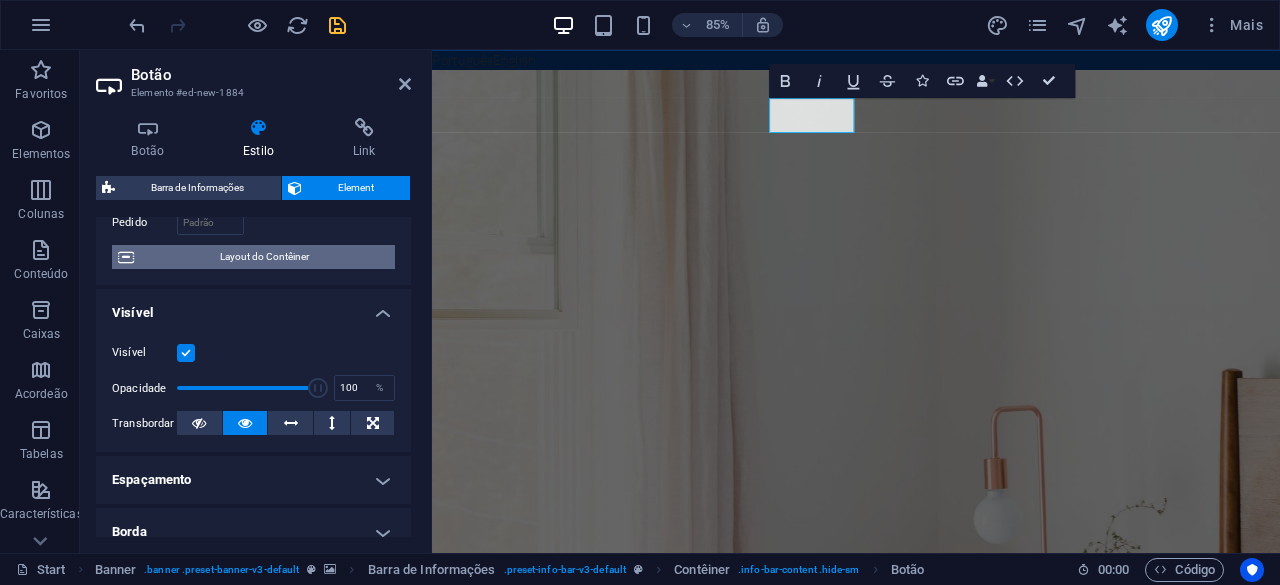 scroll, scrollTop: 100, scrollLeft: 0, axis: vertical 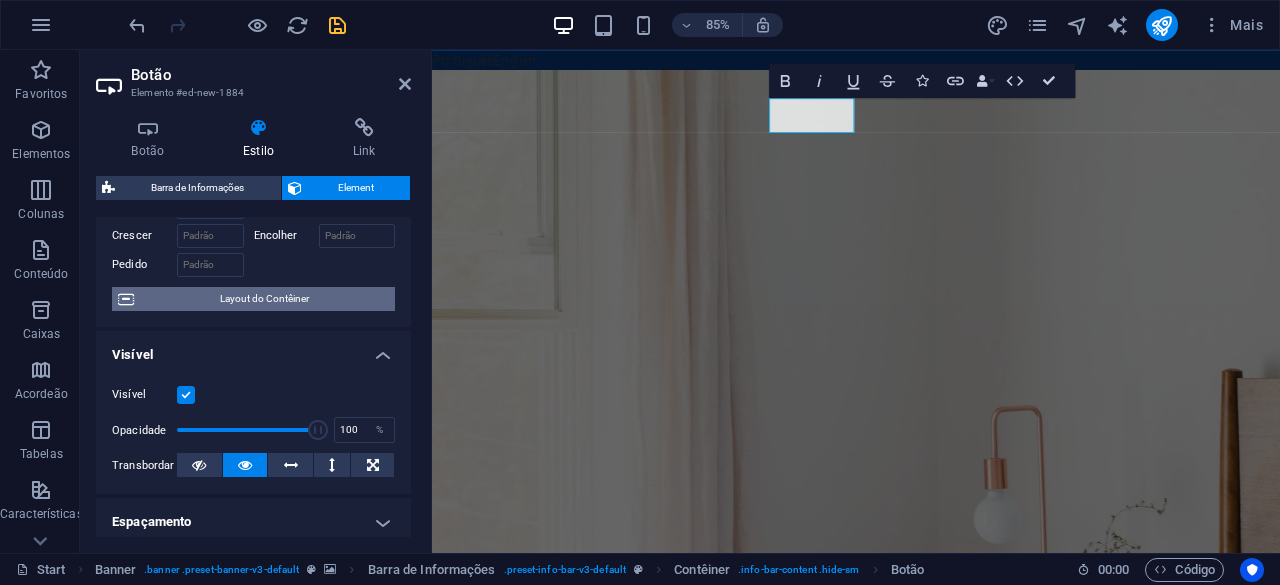 click on "Layout do Contêiner" at bounding box center (264, 299) 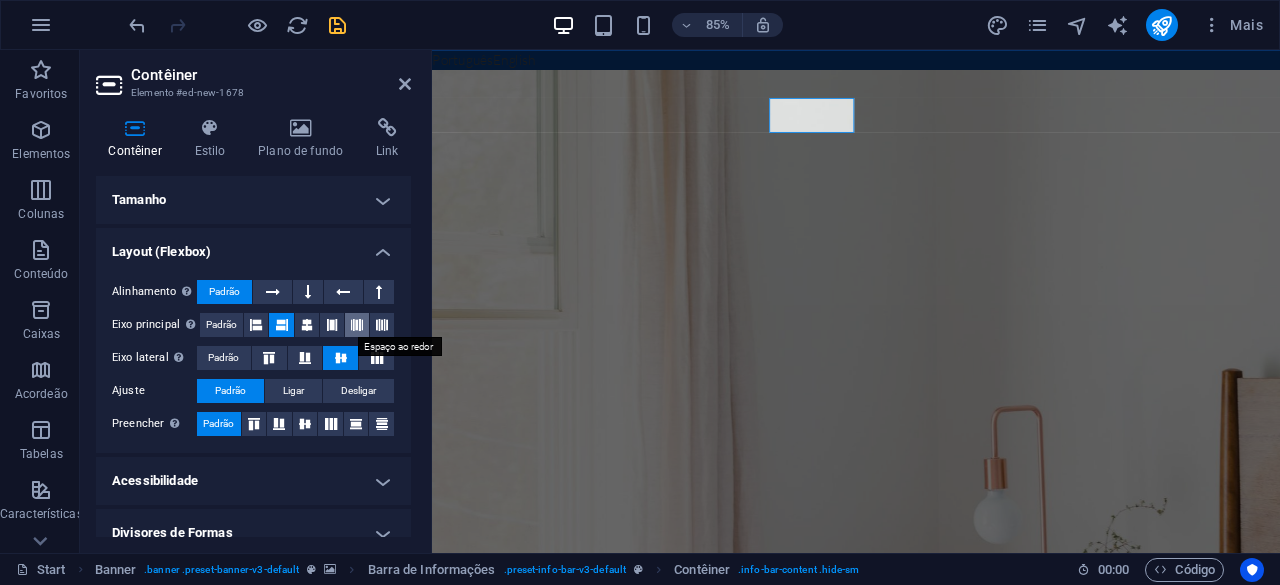 click at bounding box center (357, 325) 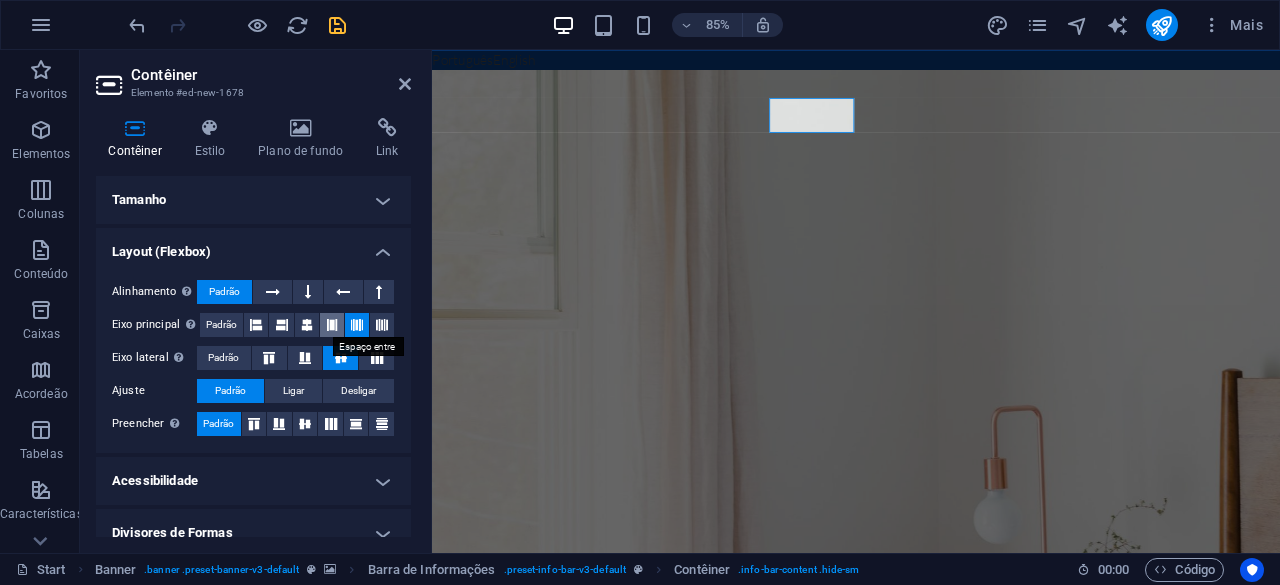 click at bounding box center [332, 325] 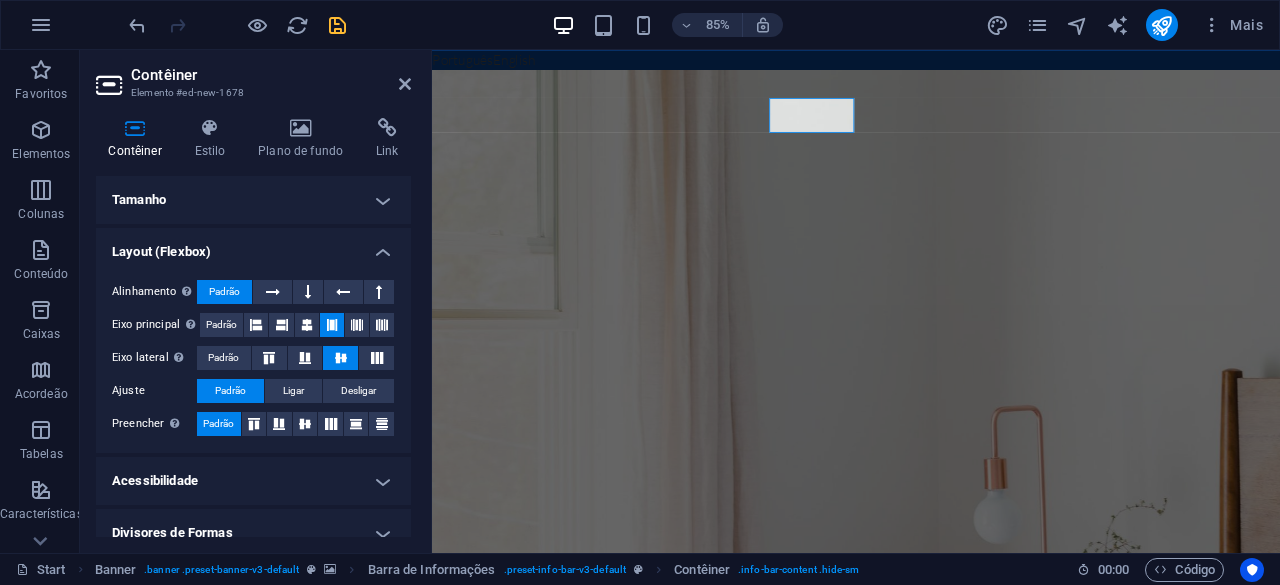 click on "Acessibilidade" at bounding box center [253, 481] 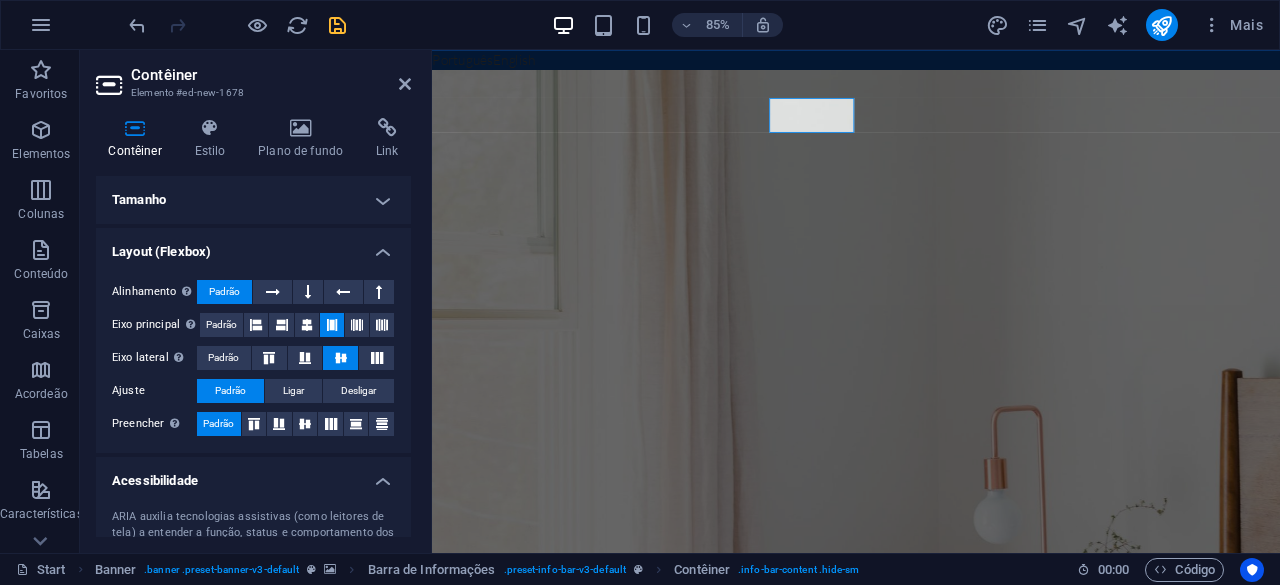 scroll, scrollTop: 0, scrollLeft: 0, axis: both 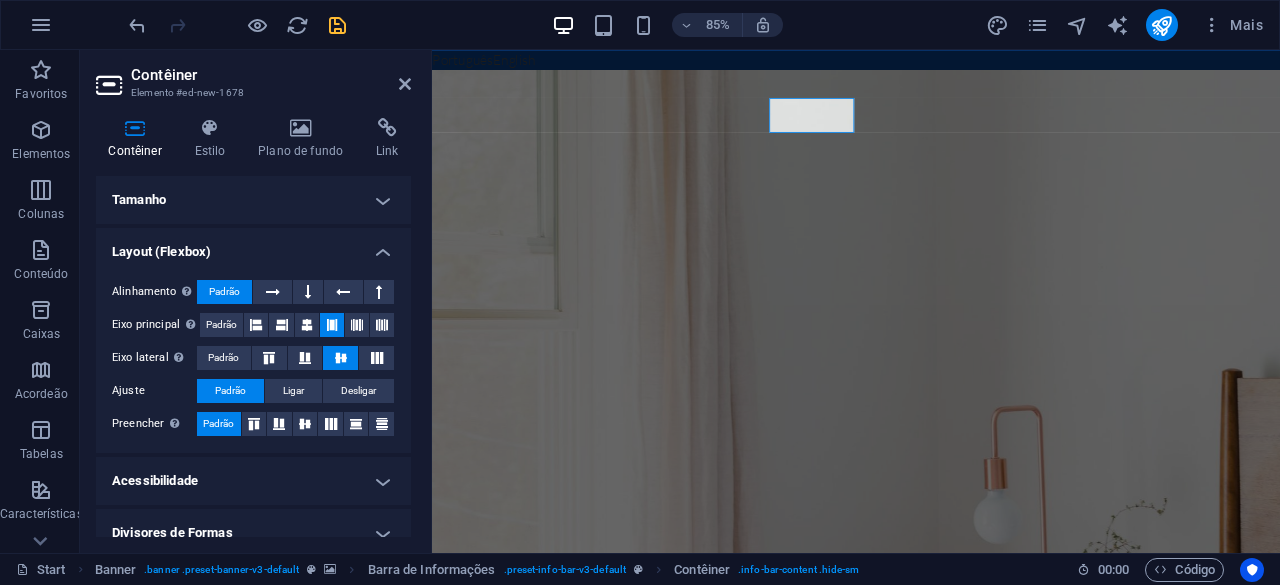 click on "Layout (Flexbox)" at bounding box center (253, 246) 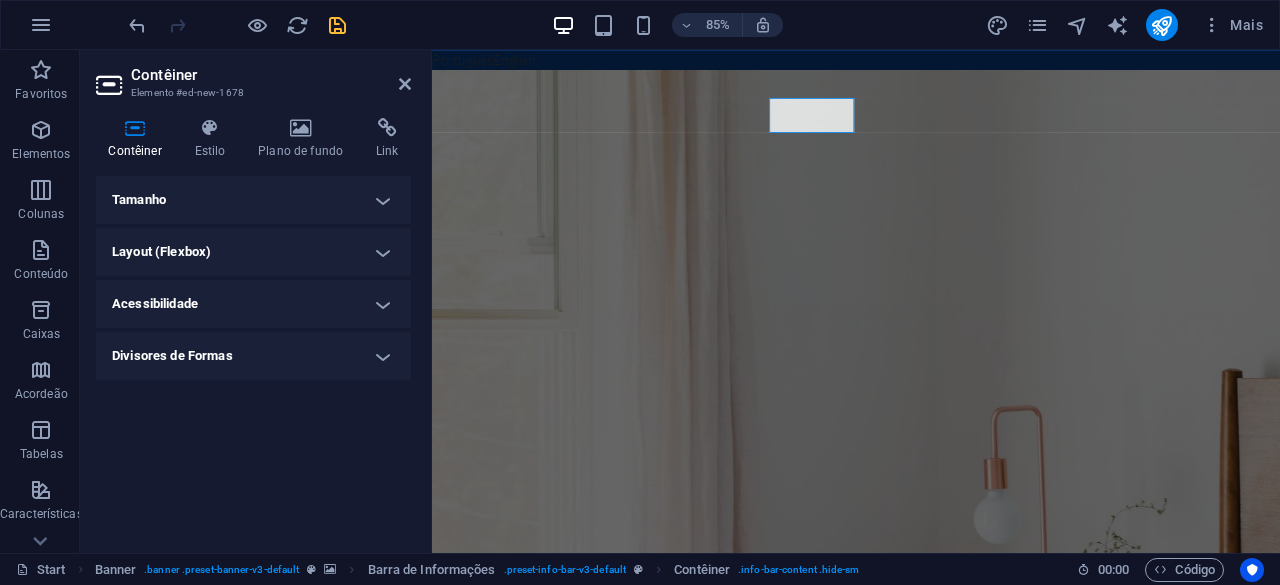 click on "Acessibilidade" at bounding box center (253, 304) 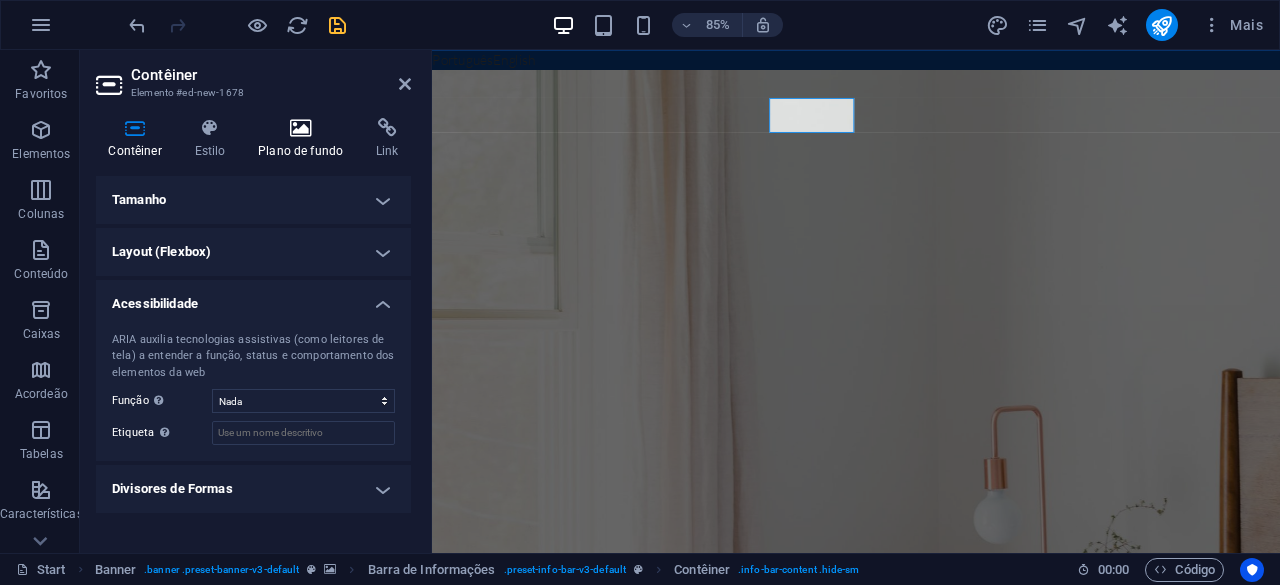 click on "Plano de fundo" at bounding box center [305, 139] 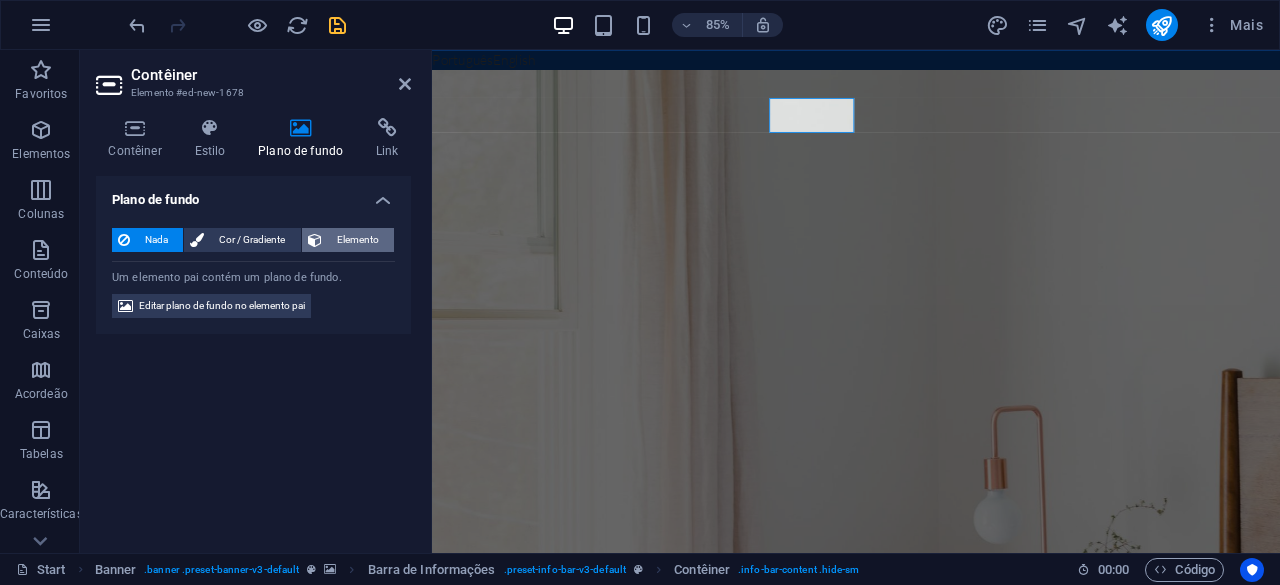 click on "Elemento" at bounding box center [358, 240] 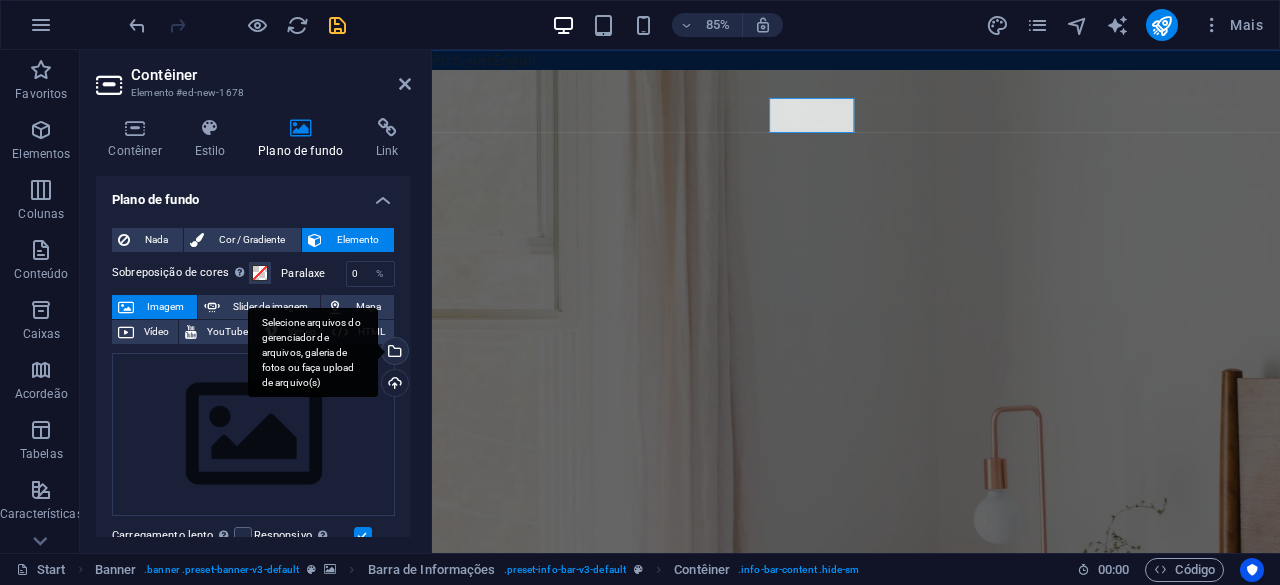 click on "Selecione arquivos do gerenciador de arquivos, galeria de fotos ou faça upload de arquivo(s)" at bounding box center [313, 353] 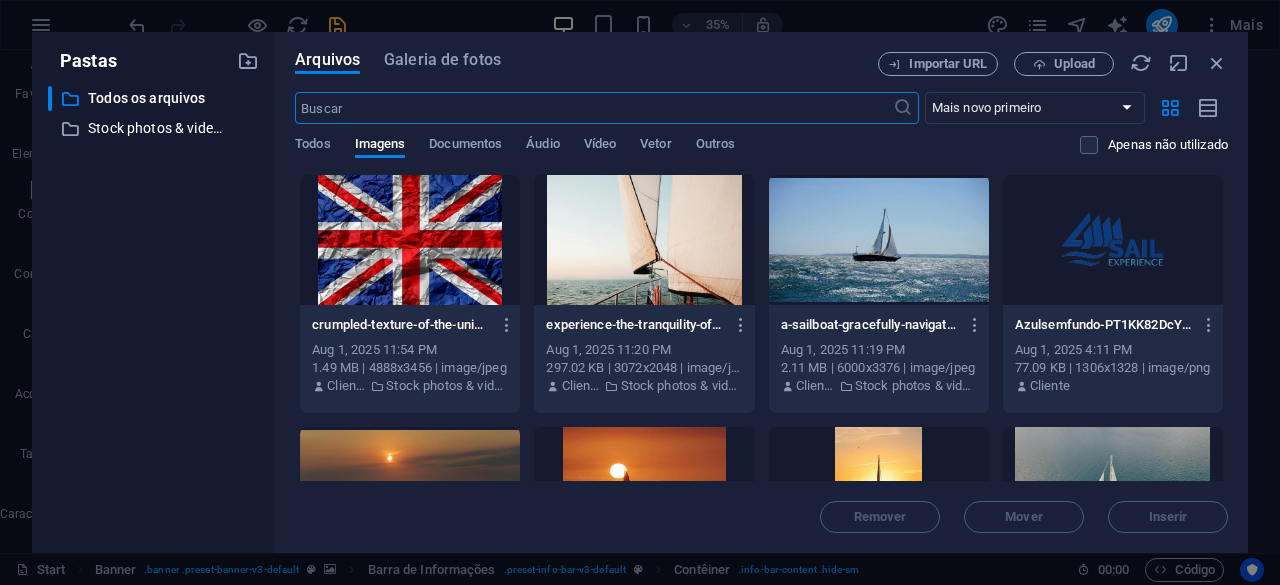 click at bounding box center [410, 240] 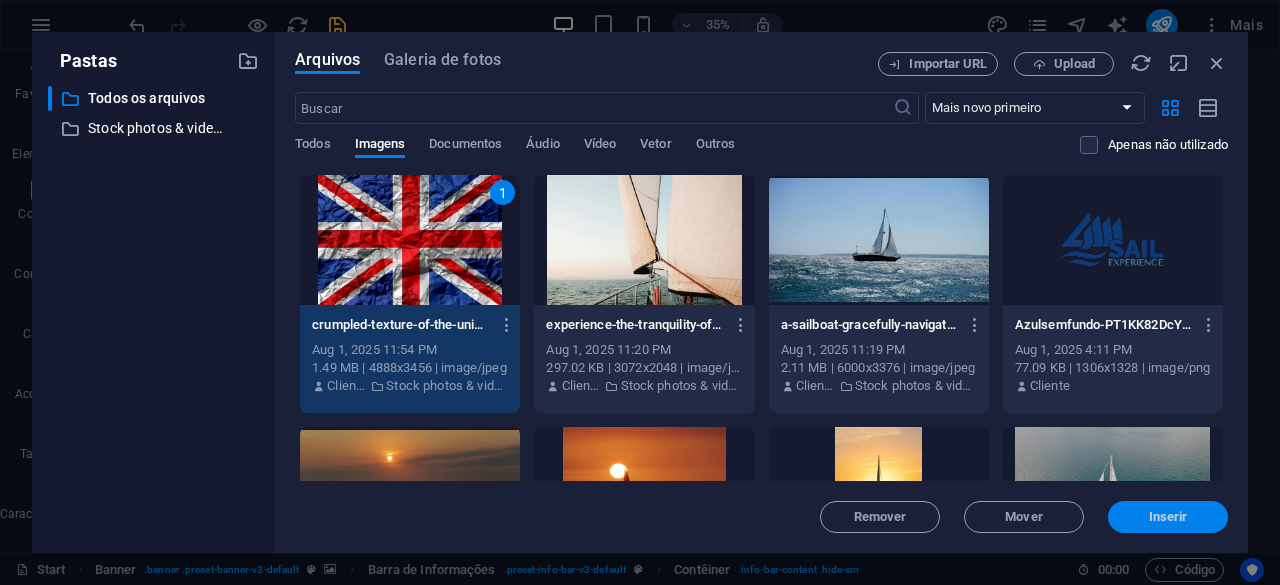 click on "Inserir" at bounding box center [1168, 517] 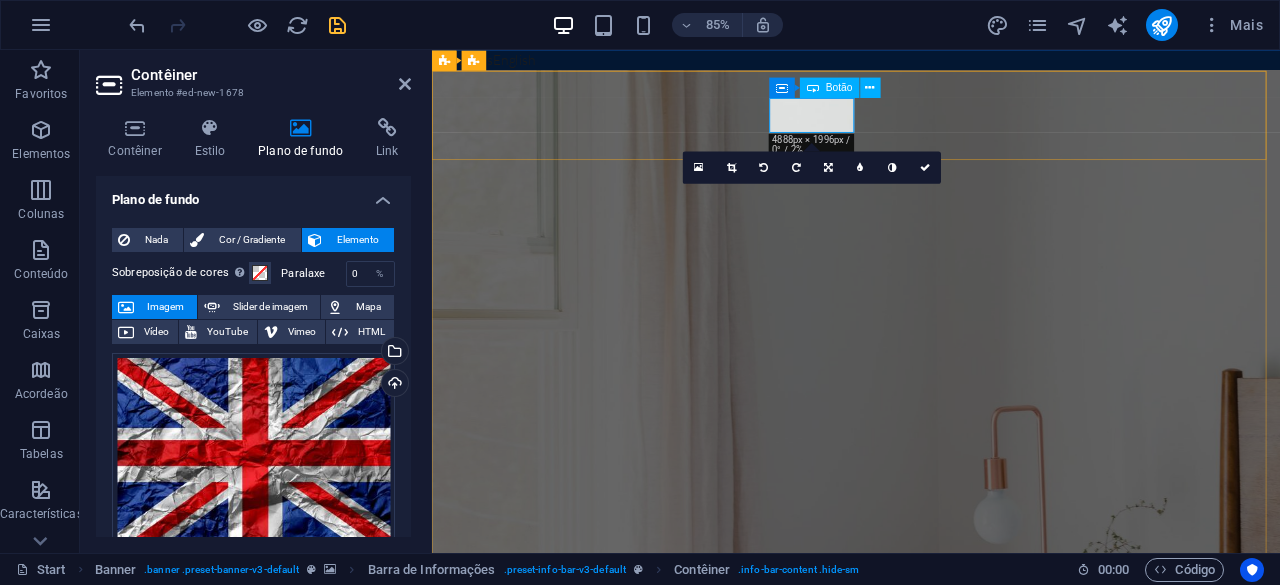 click on "English" at bounding box center [923, 1086] 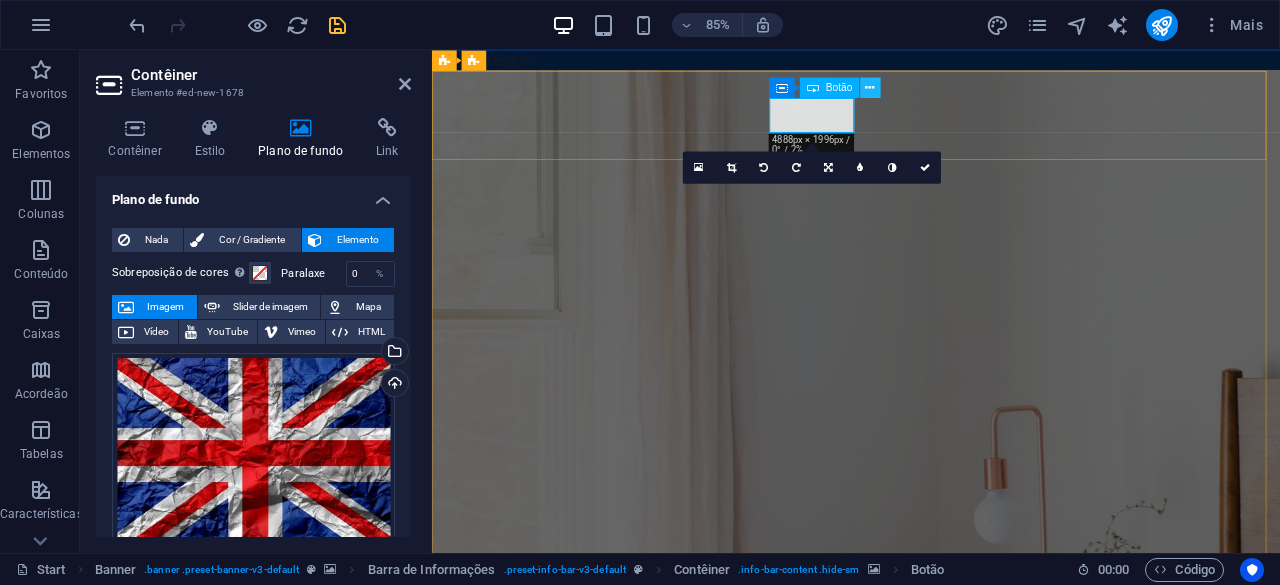click at bounding box center (870, 87) 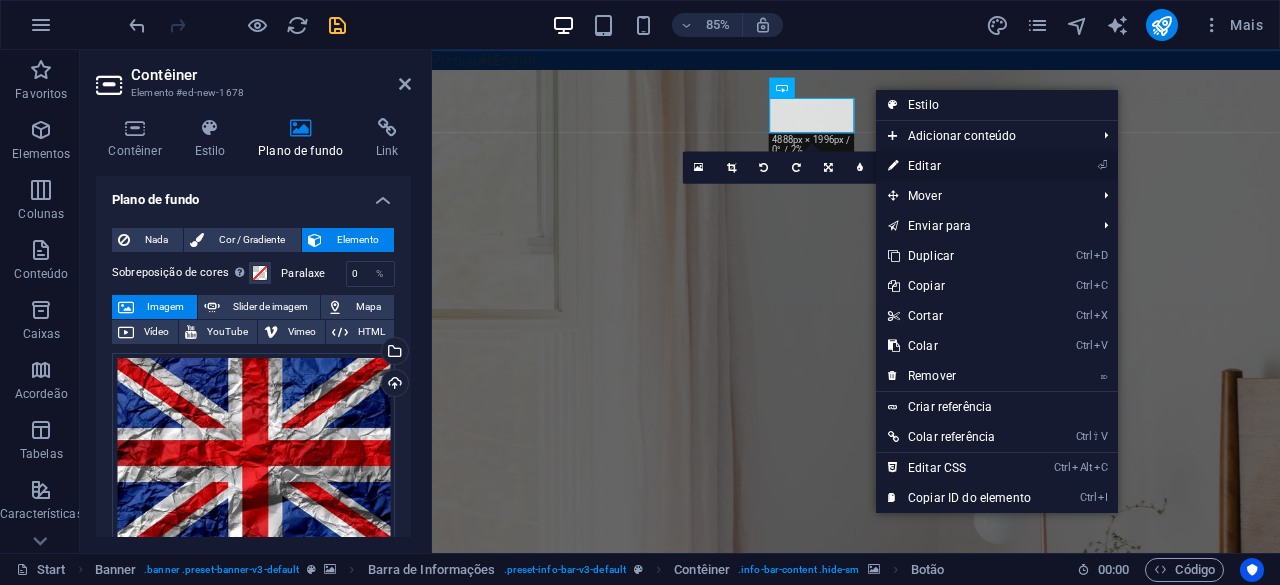 click on "⏎  Editar" at bounding box center (959, 166) 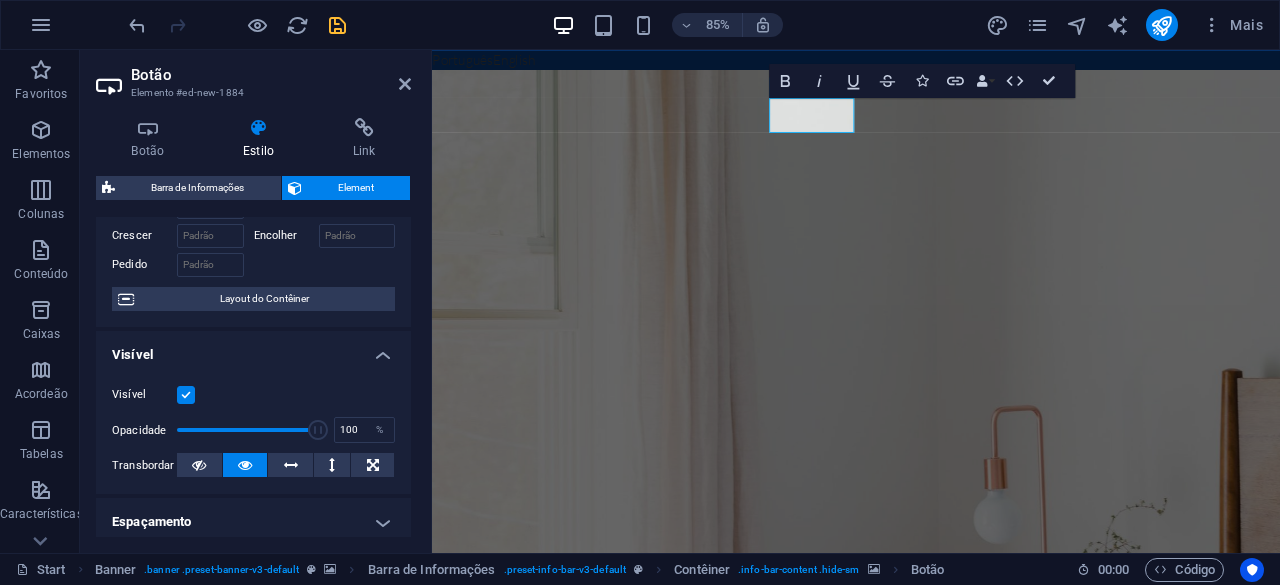 scroll, scrollTop: 0, scrollLeft: 0, axis: both 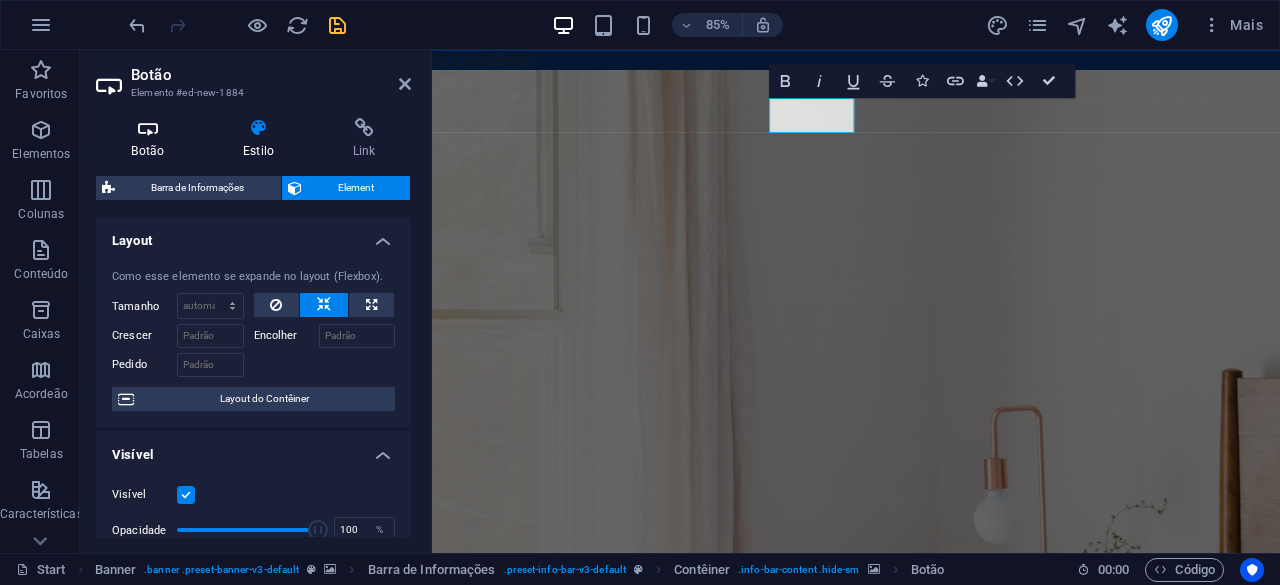 click on "Botão" at bounding box center [152, 139] 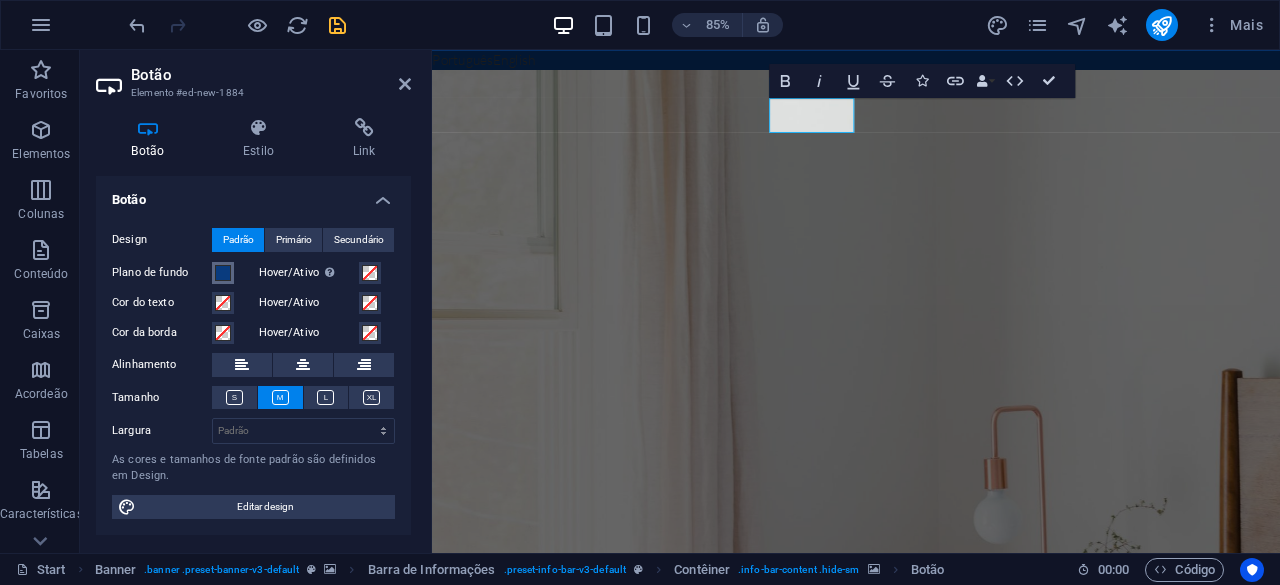 click at bounding box center (223, 273) 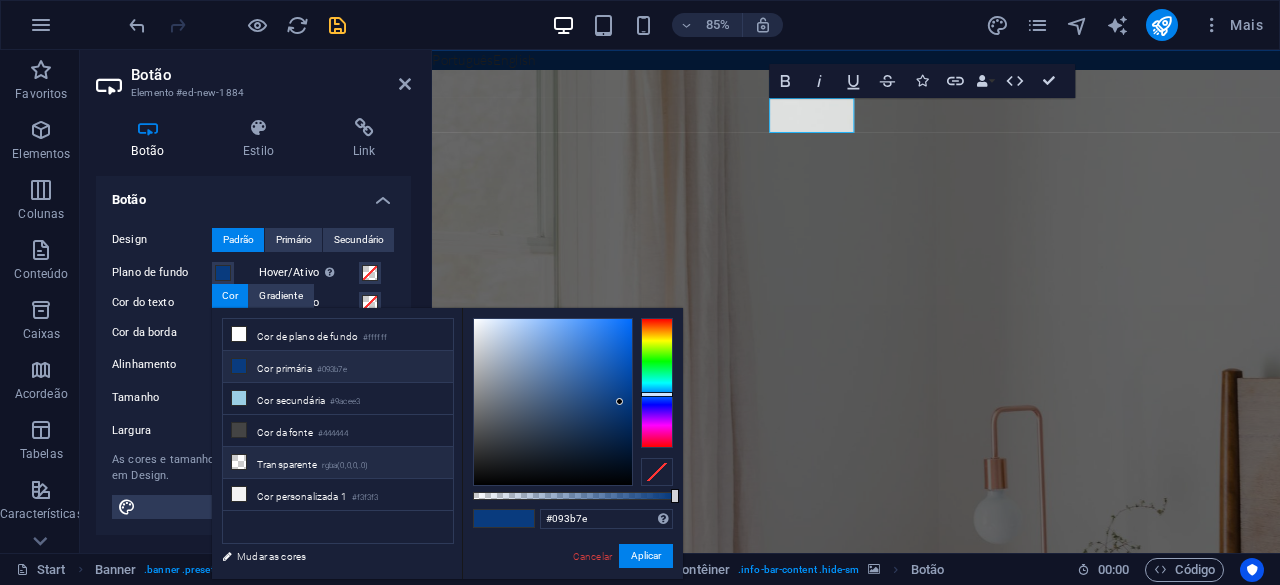 click on "Transparente
rgba(0,0,0,.0)" at bounding box center [338, 463] 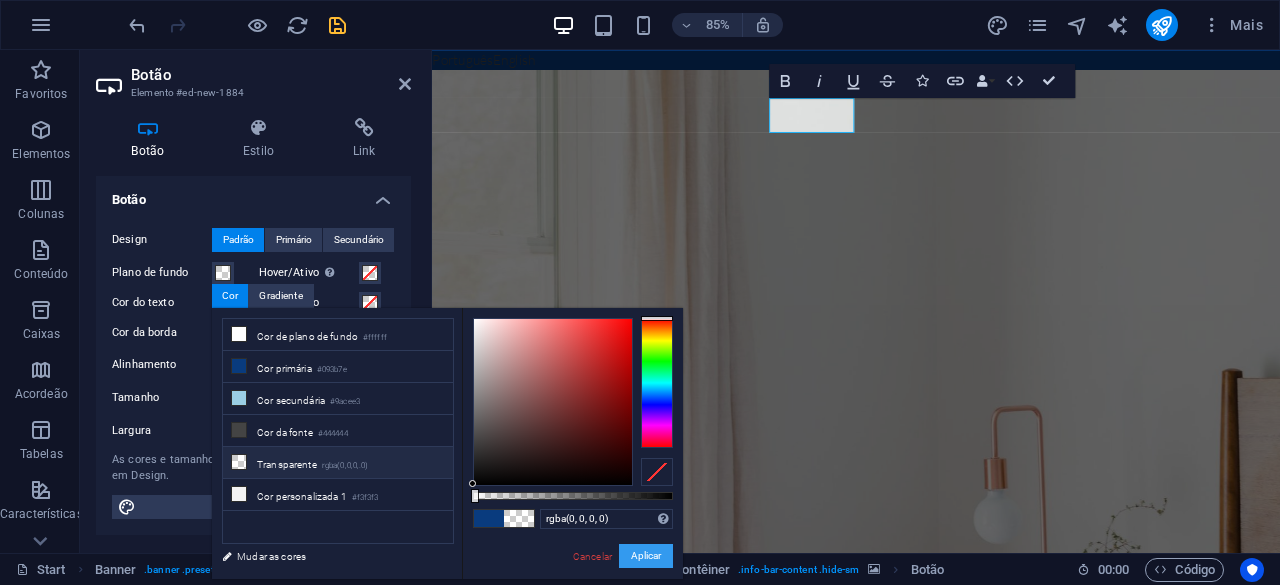 click on "Aplicar" at bounding box center (646, 556) 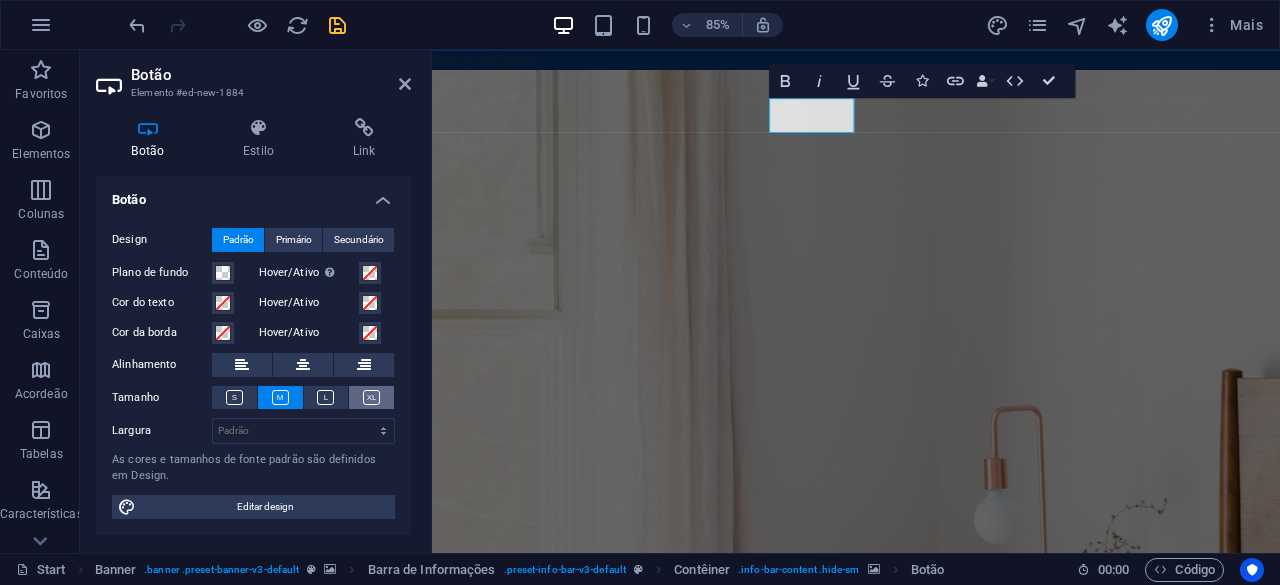 click at bounding box center (371, 397) 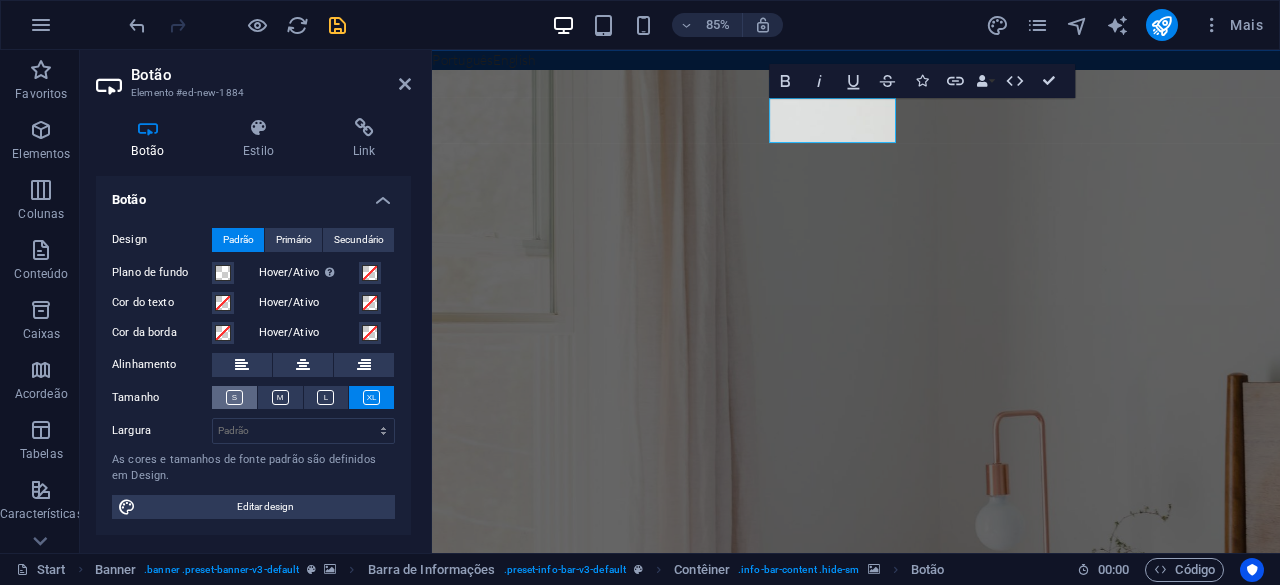 click at bounding box center [234, 397] 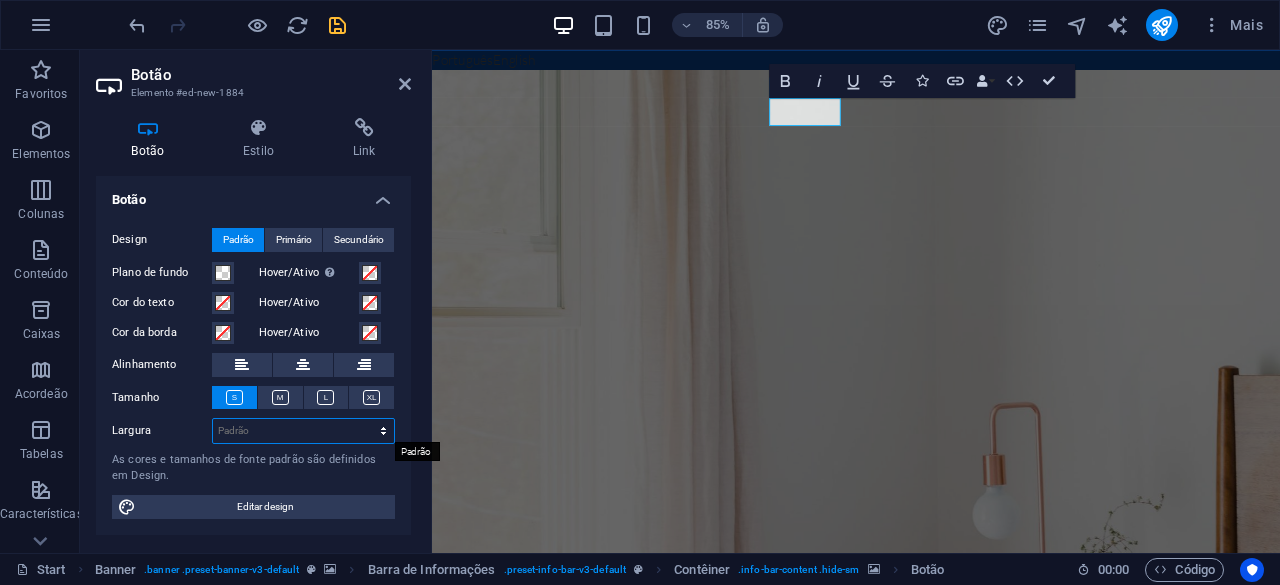 click on "Padrão px rem % em vh vw" at bounding box center (303, 431) 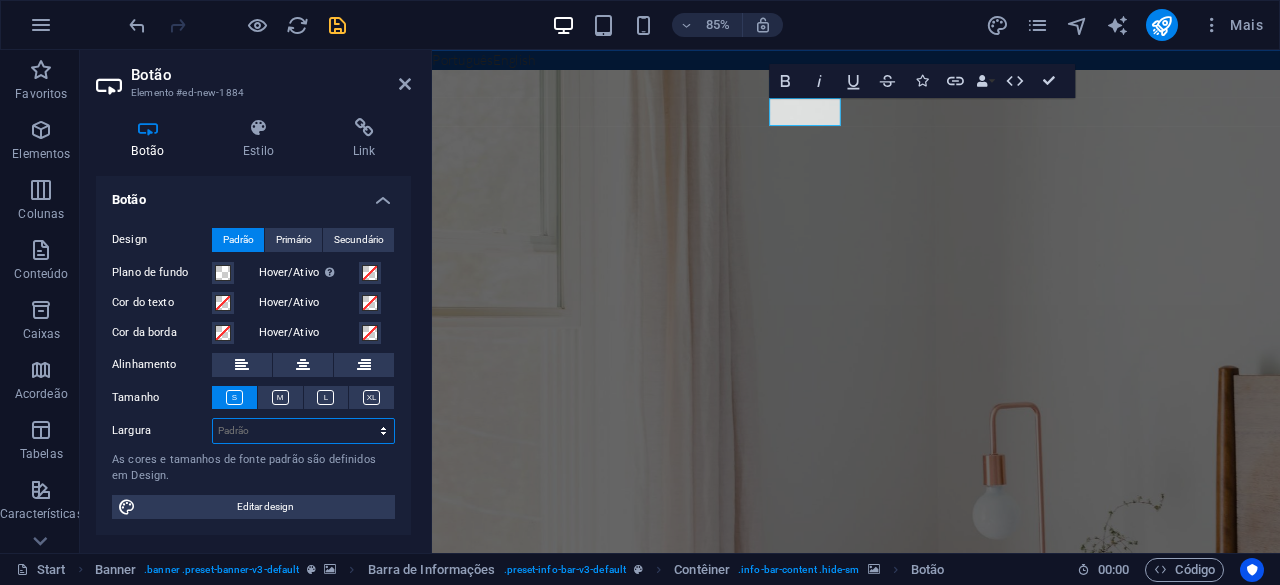 select on "%" 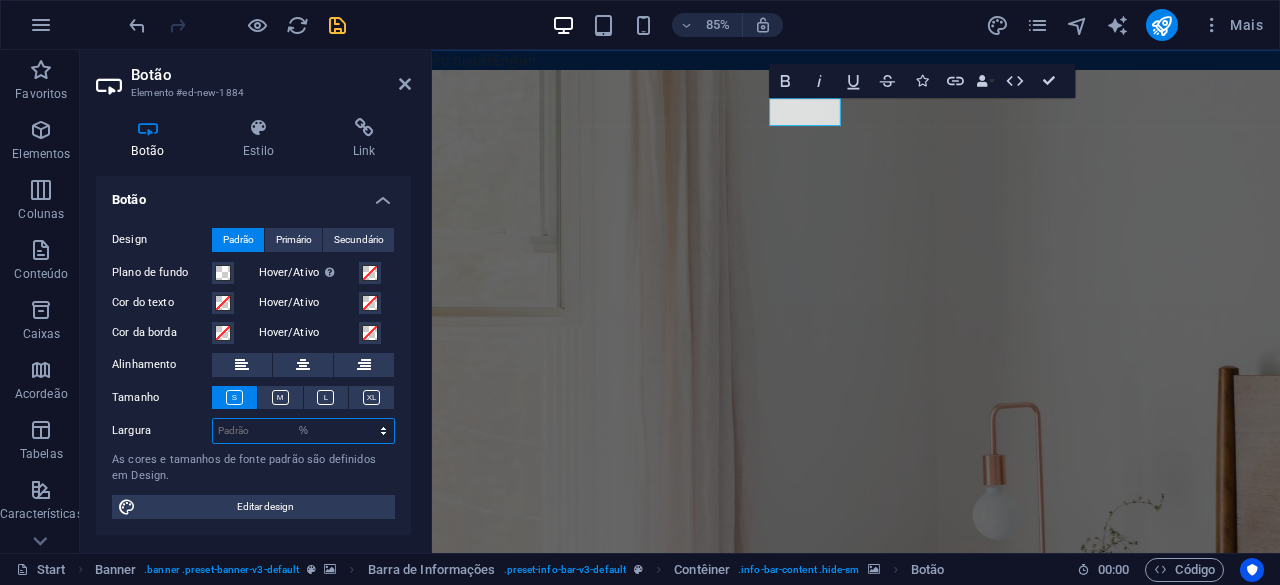 click on "Padrão px rem % em vh vw" at bounding box center (303, 431) 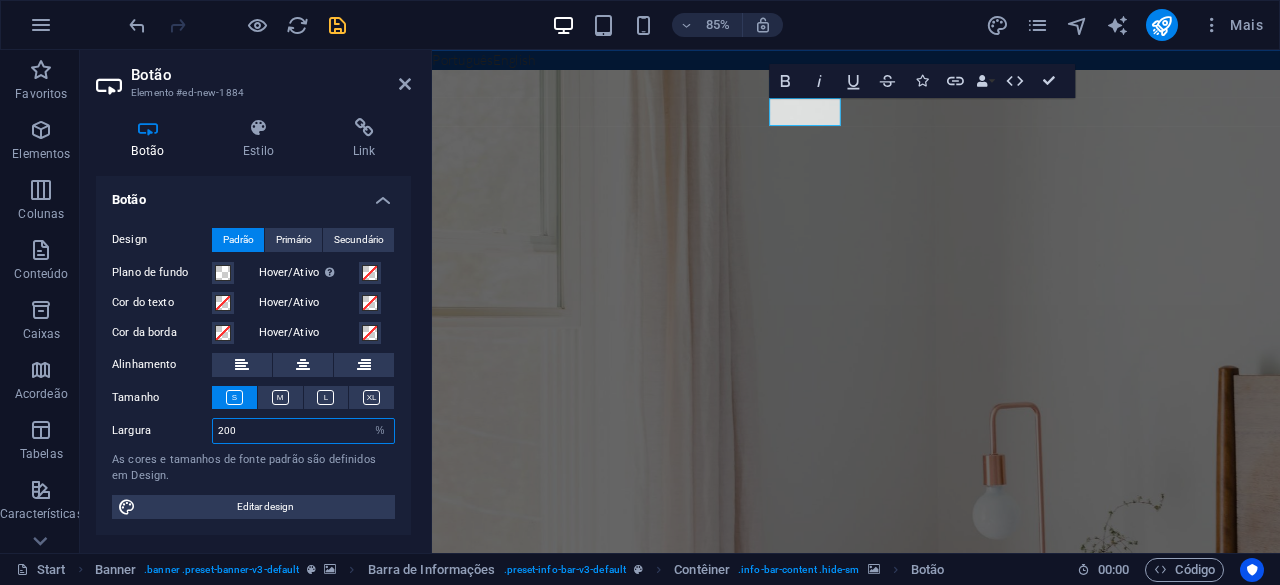 type on "200" 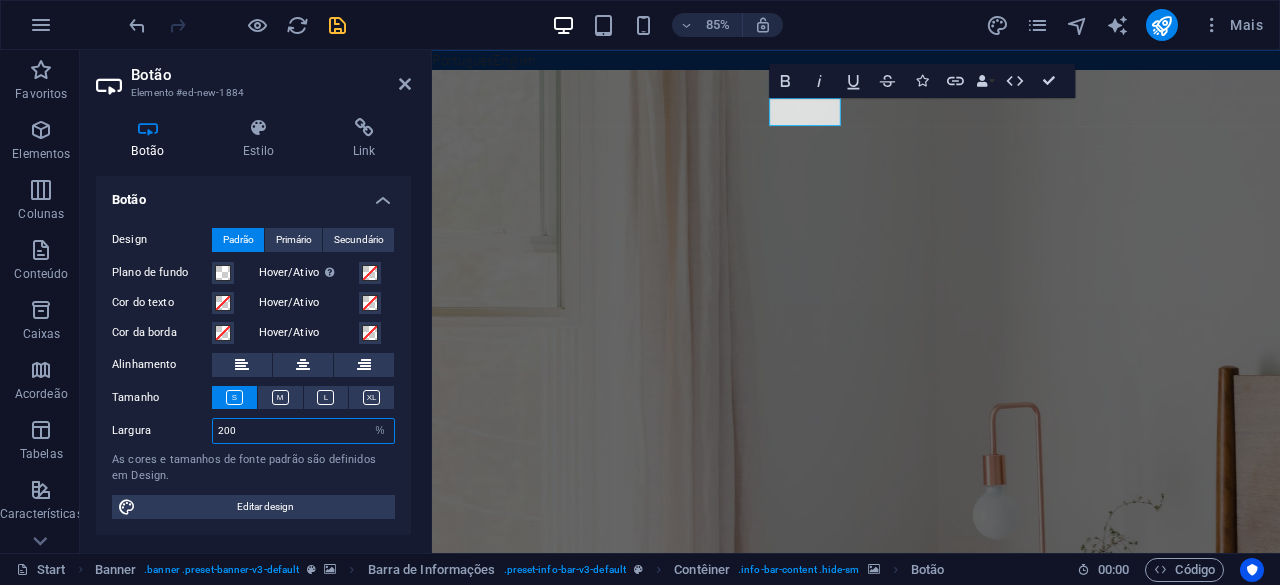 click on "200" at bounding box center [303, 431] 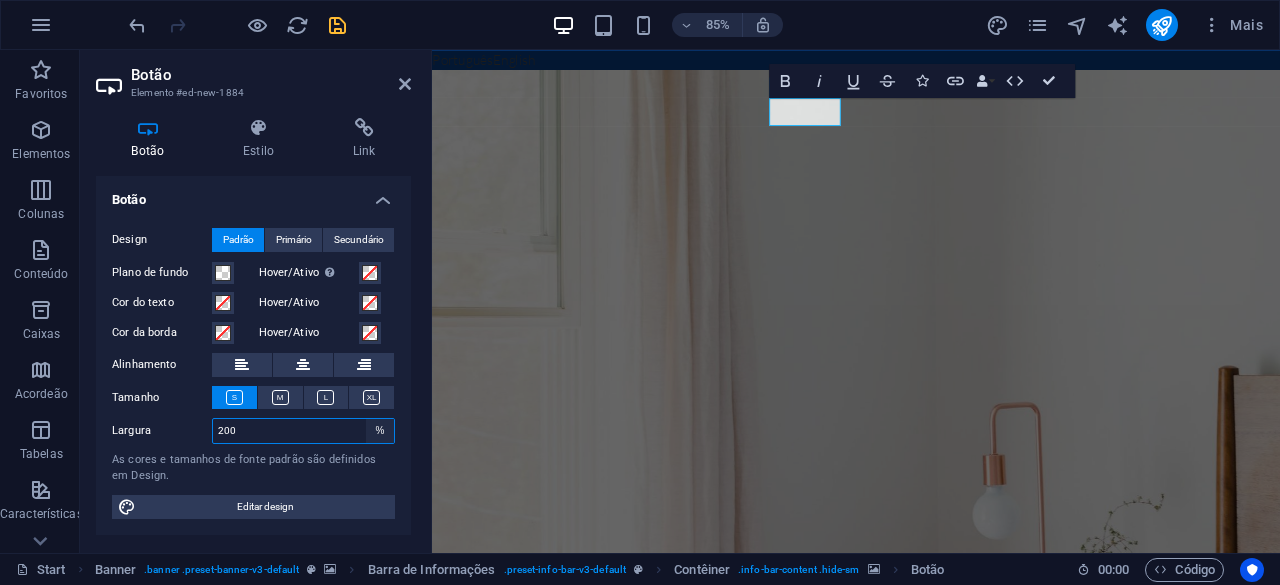 click on "Padrão px rem % em vh vw" at bounding box center (380, 431) 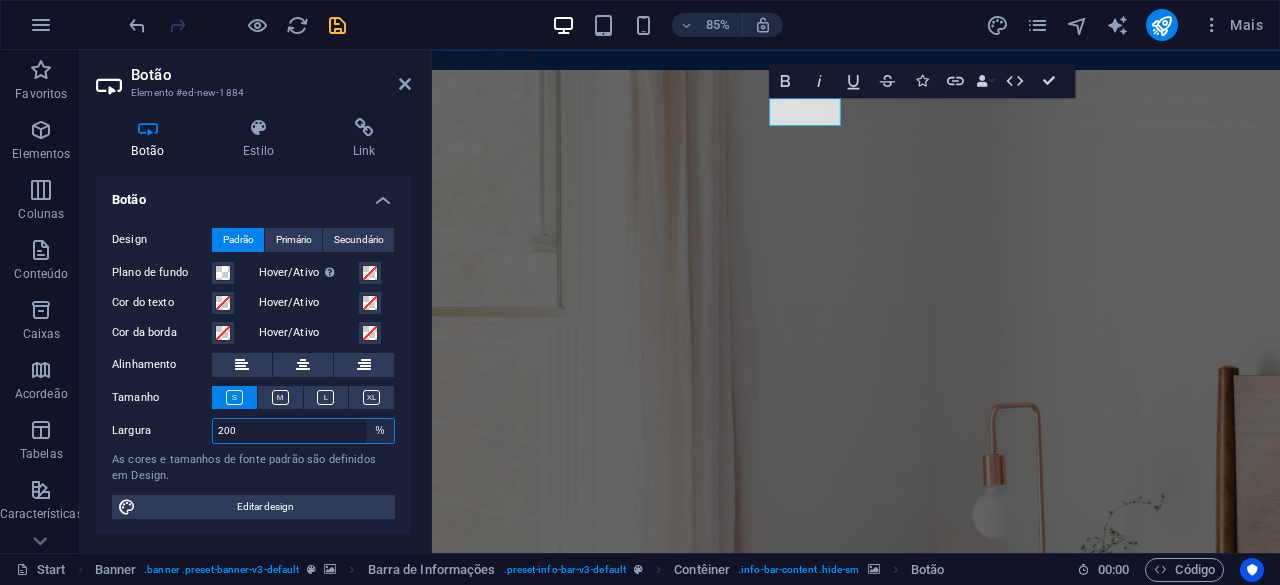select on "default" 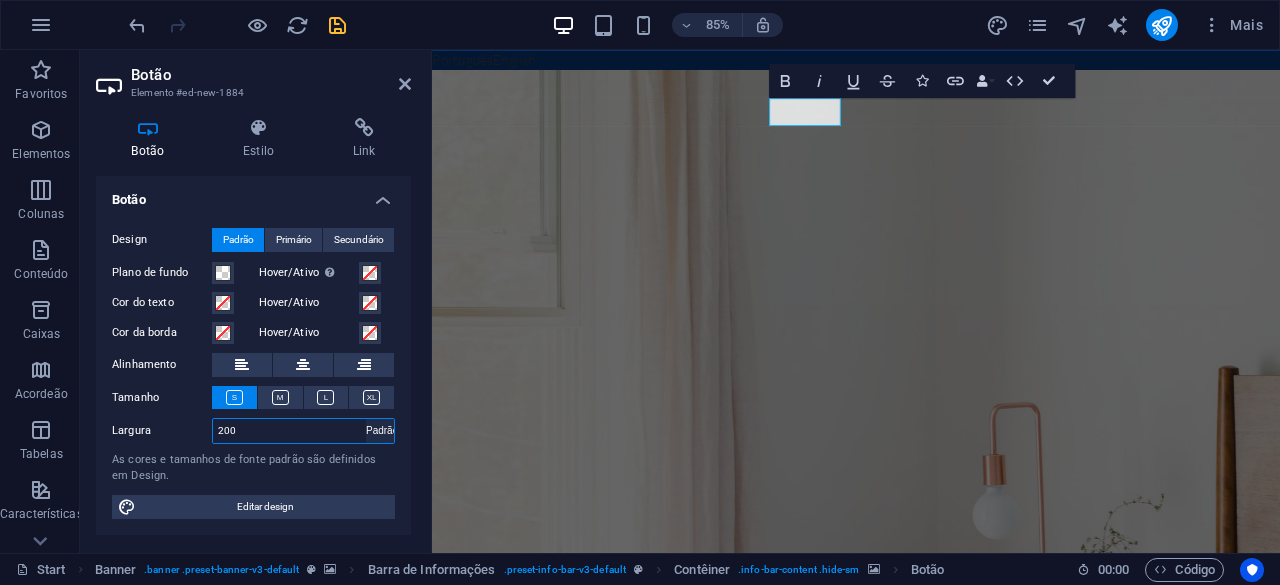click on "Padrão px rem % em vh vw" at bounding box center (380, 431) 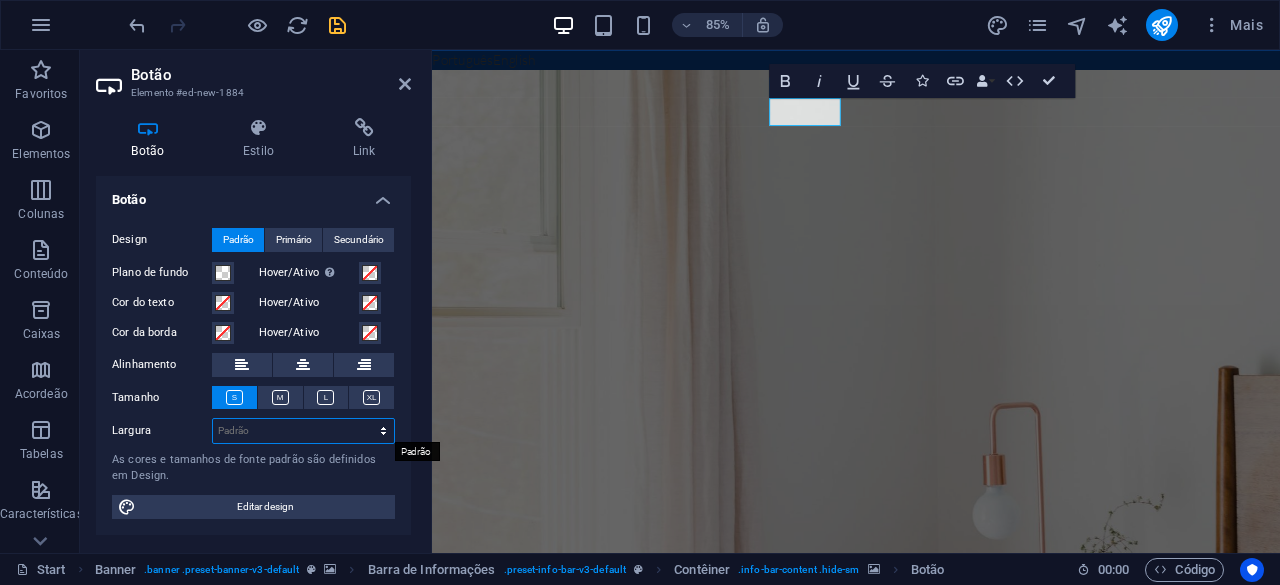 click on "Padrão px rem % em vh vw" at bounding box center [303, 431] 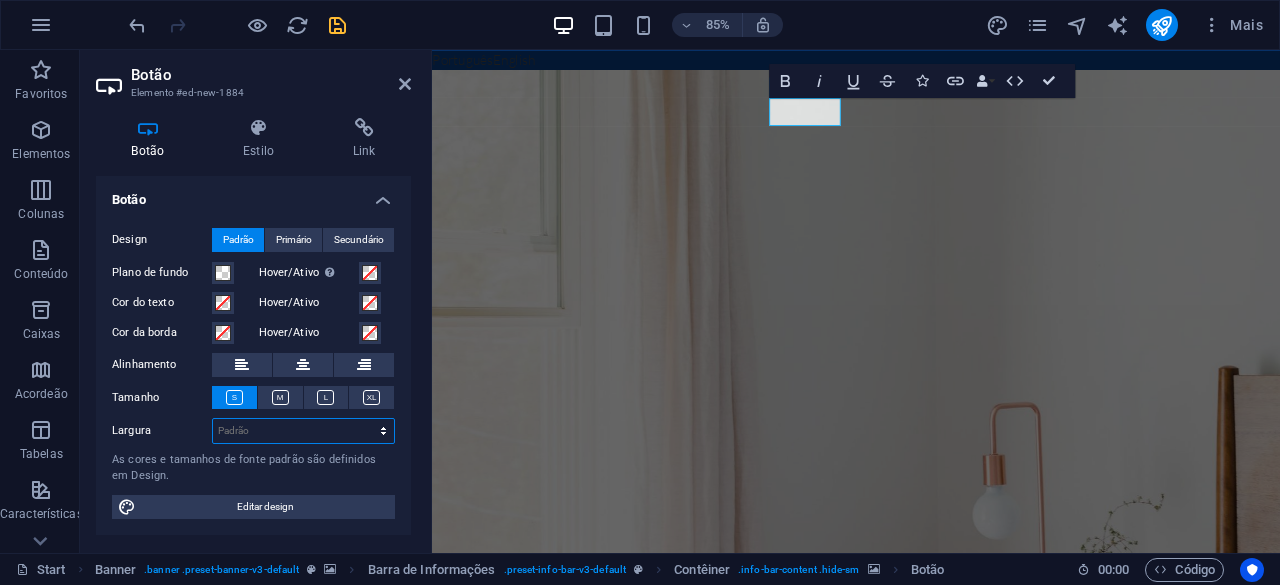 select on "px" 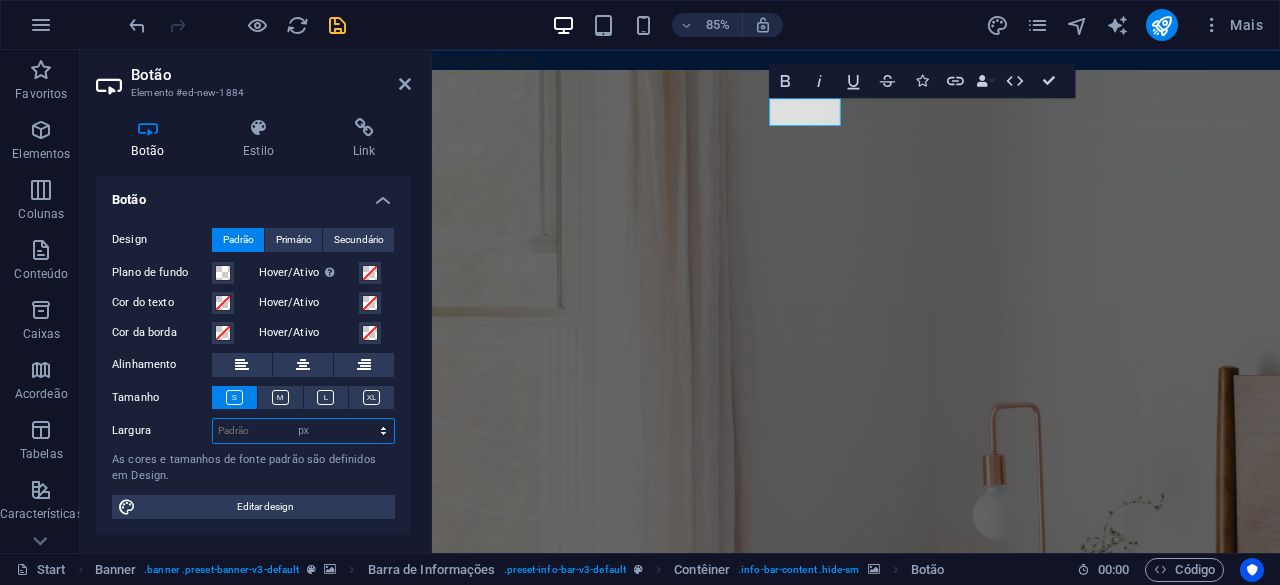 click on "Padrão px rem % em vh vw" at bounding box center (303, 431) 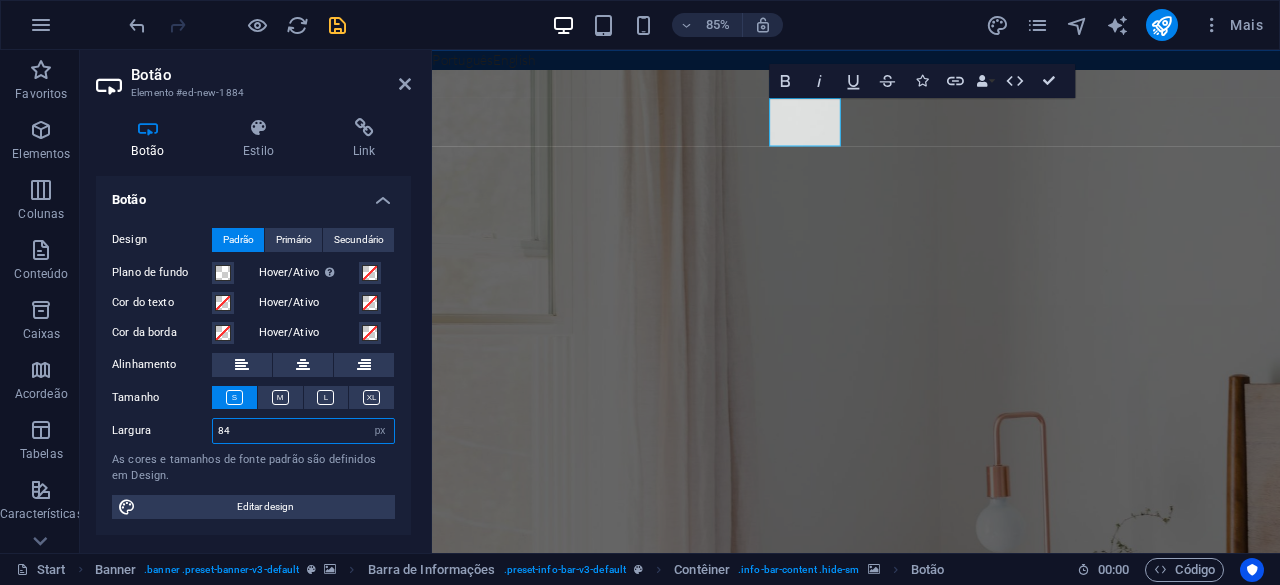 click on "84" at bounding box center [303, 431] 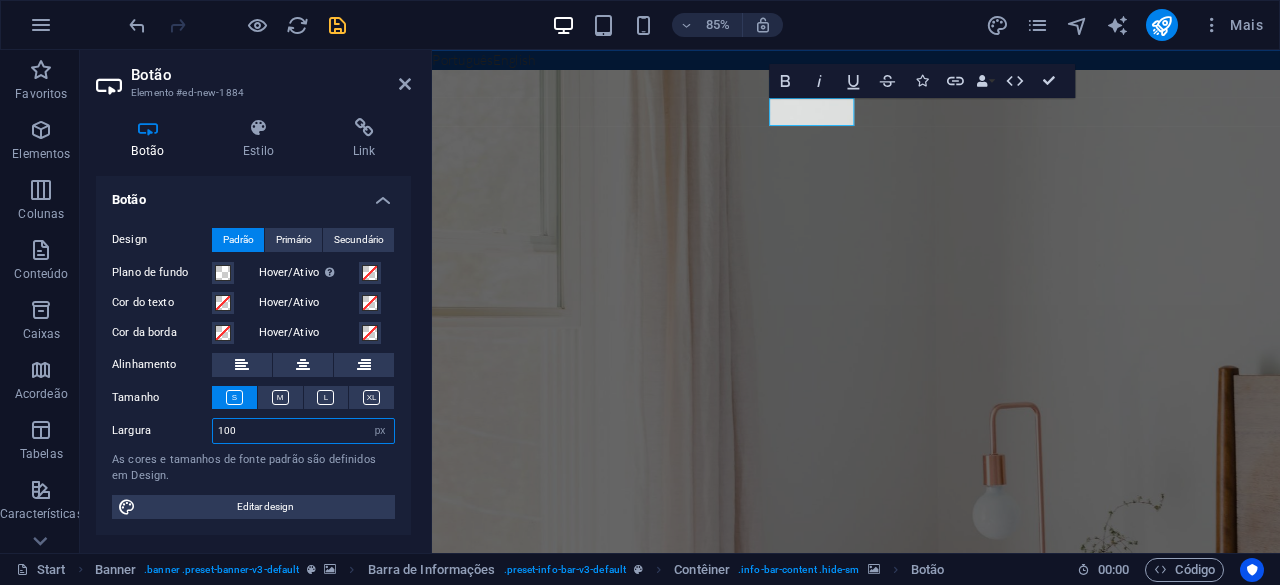 drag, startPoint x: 252, startPoint y: 431, endPoint x: 204, endPoint y: 423, distance: 48.6621 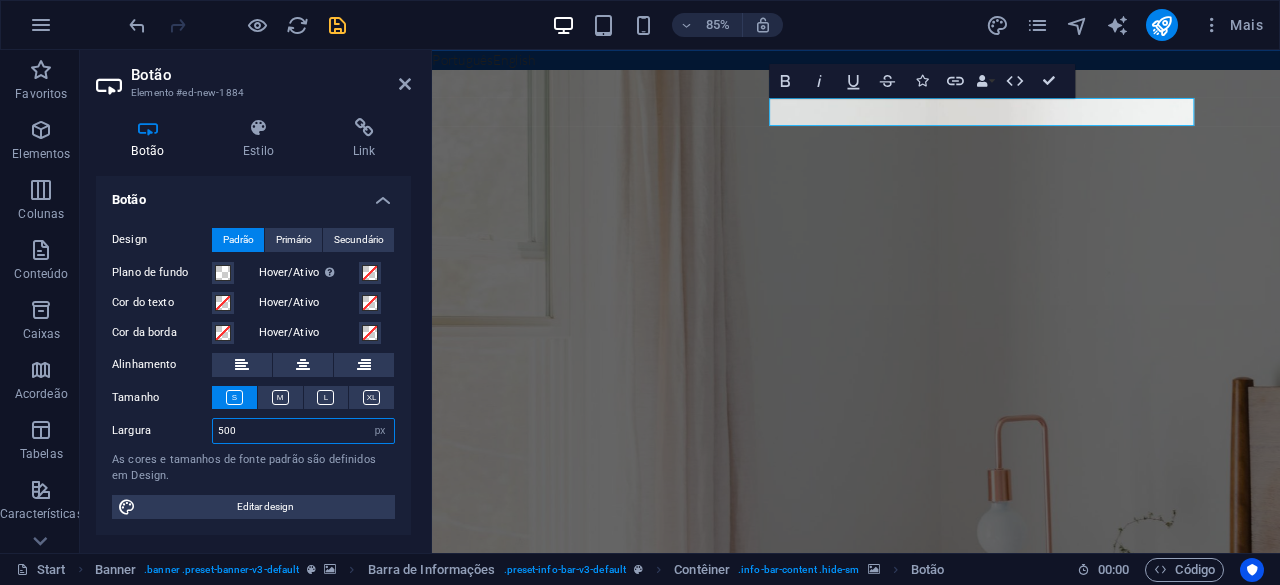 drag, startPoint x: 214, startPoint y: 419, endPoint x: 187, endPoint y: 415, distance: 27.294687 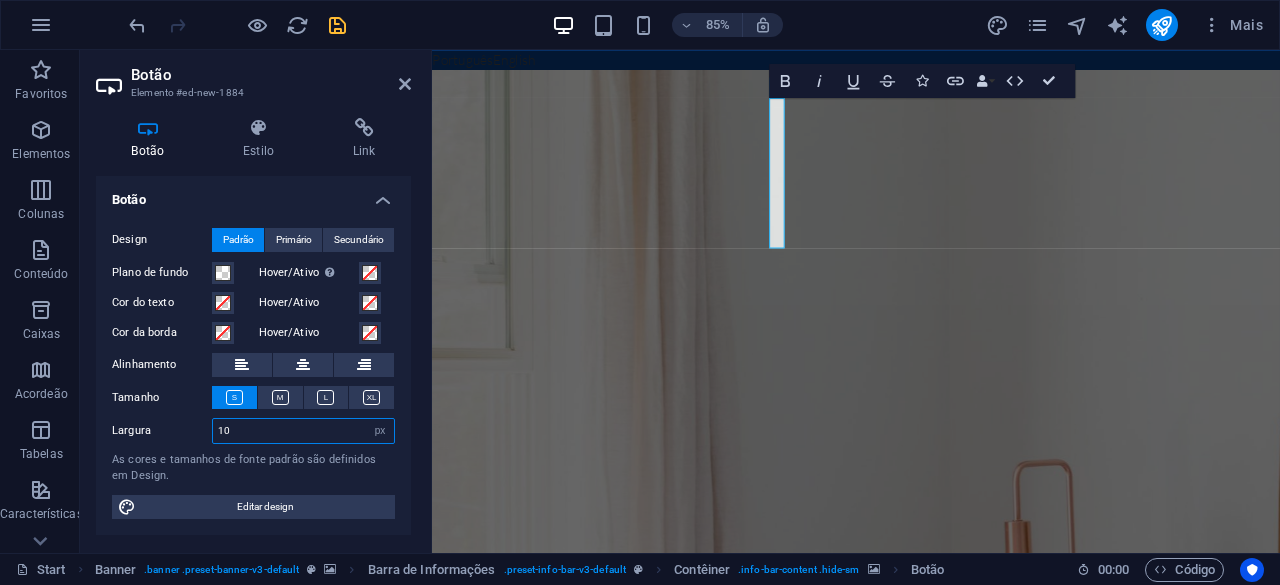 type on "1" 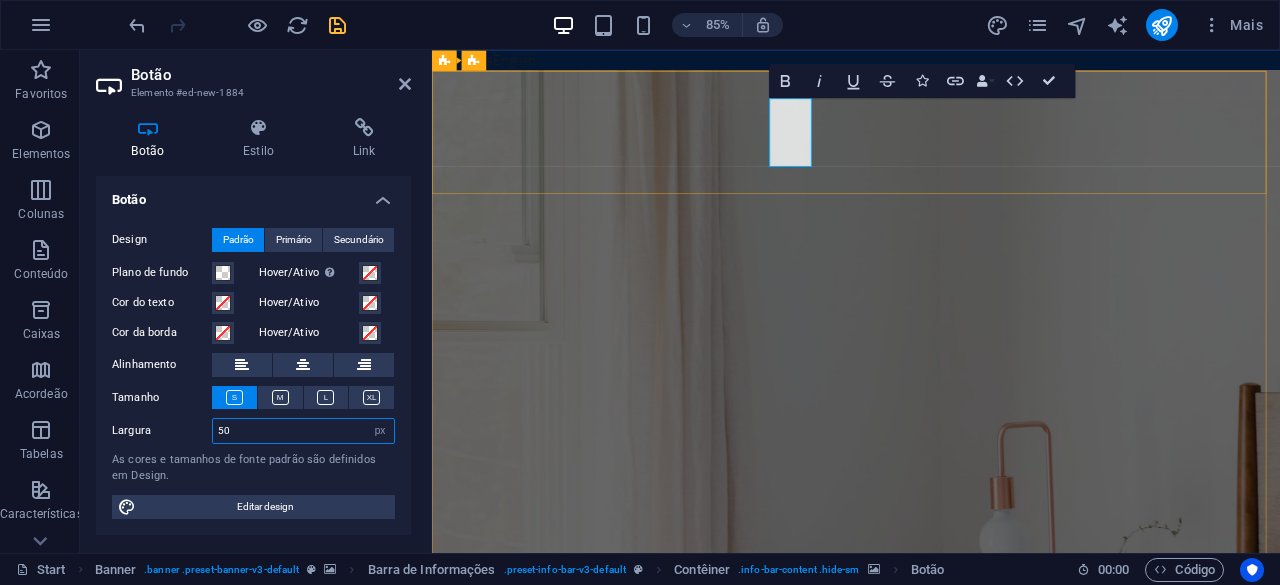 type on "50" 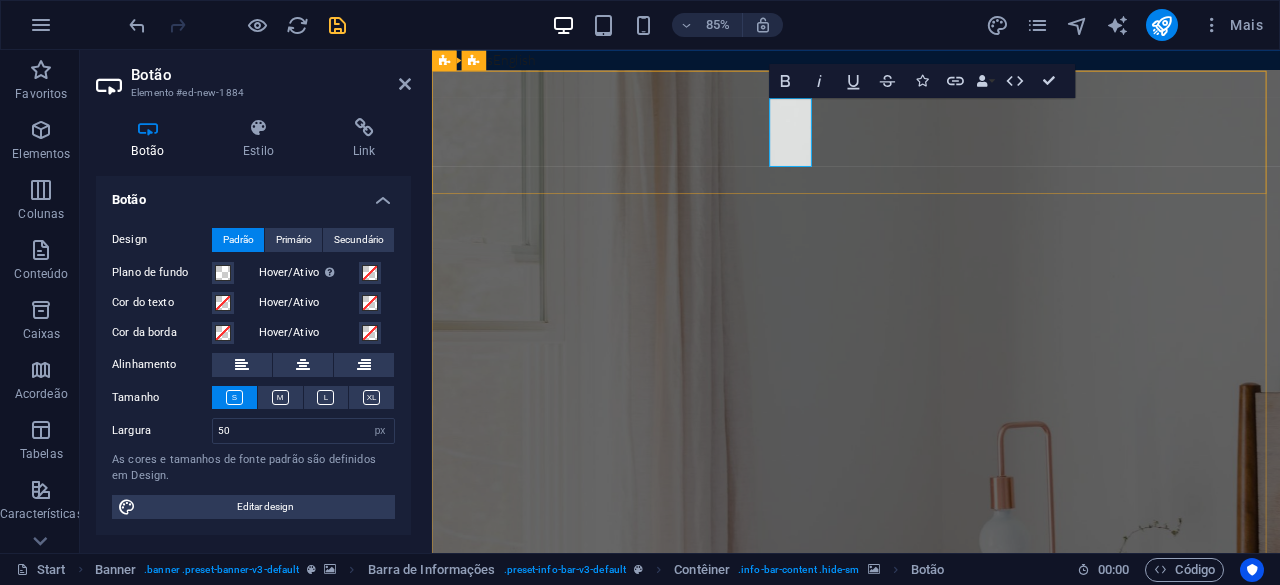 click on "English" at bounding box center (489, 1186) 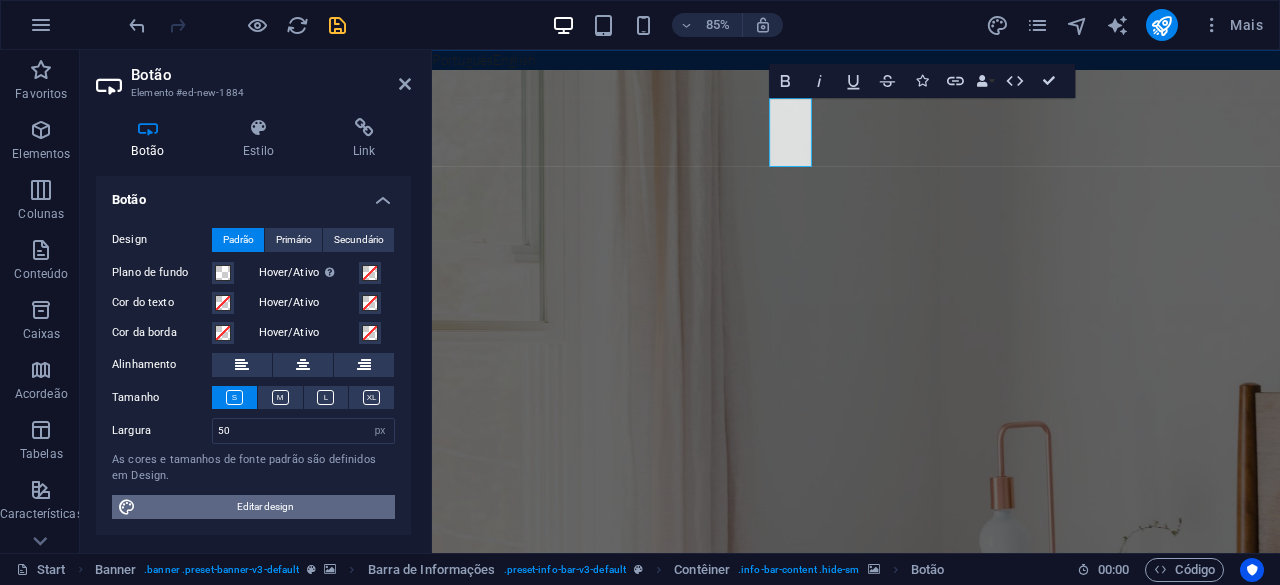 click on "Editar design" at bounding box center [265, 507] 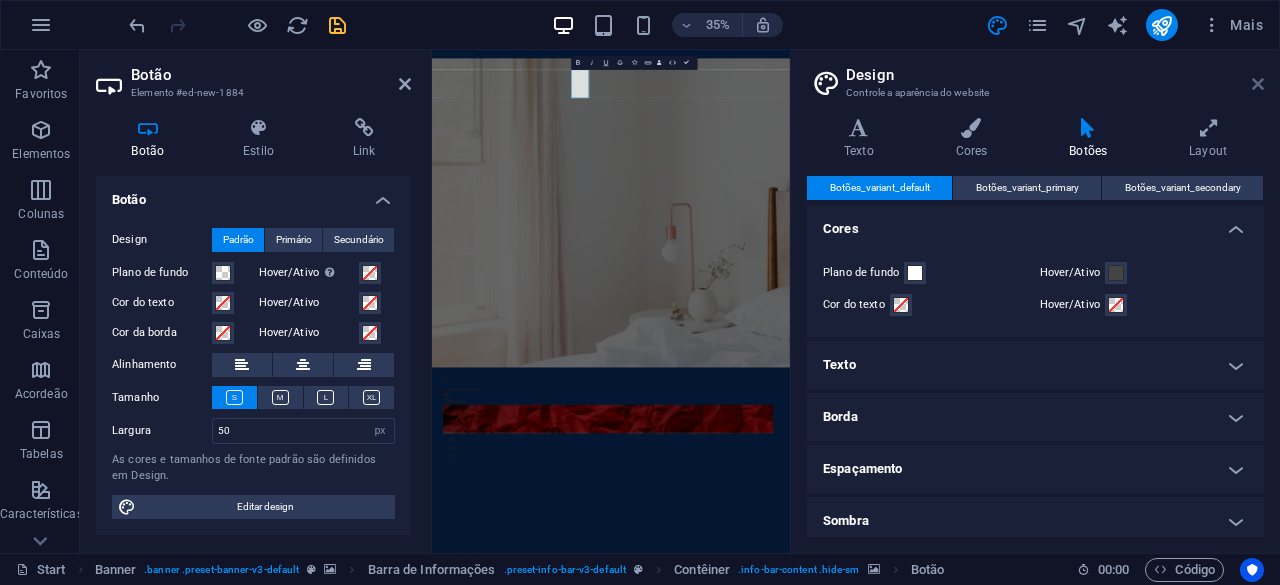 click at bounding box center (1258, 84) 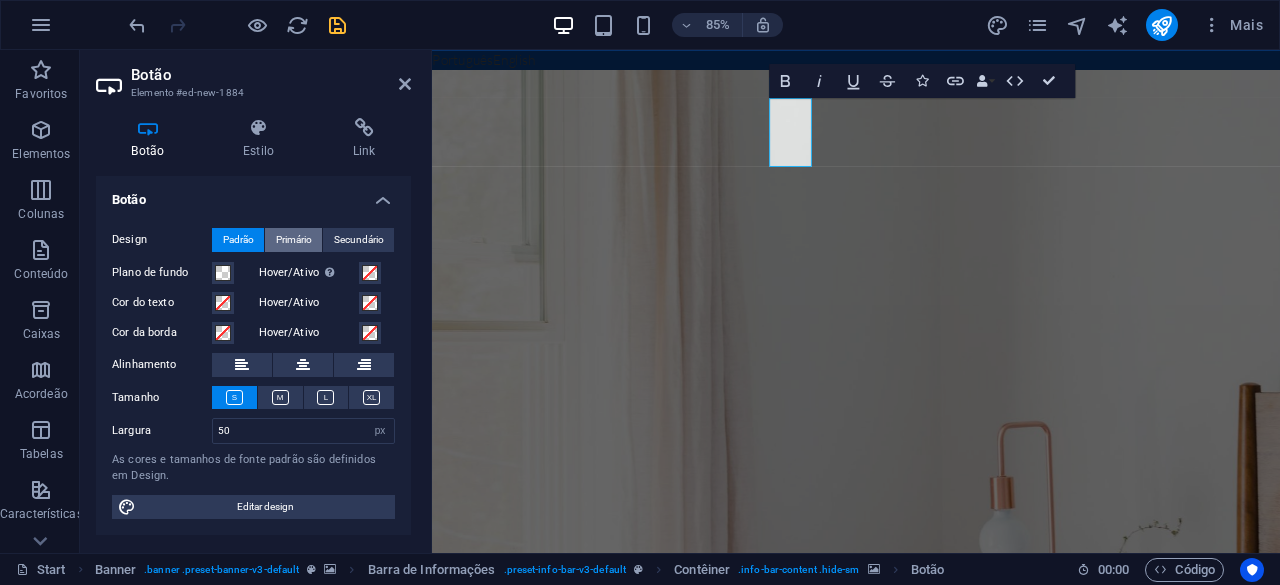 click on "Primário" at bounding box center [294, 240] 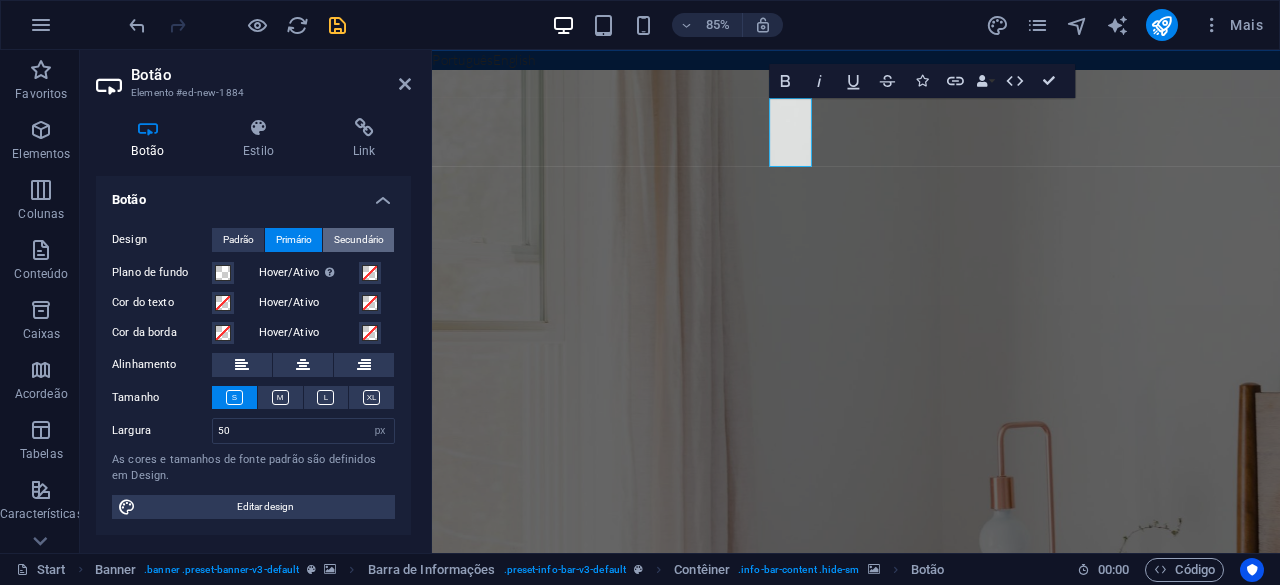 click on "Secundário" at bounding box center (359, 240) 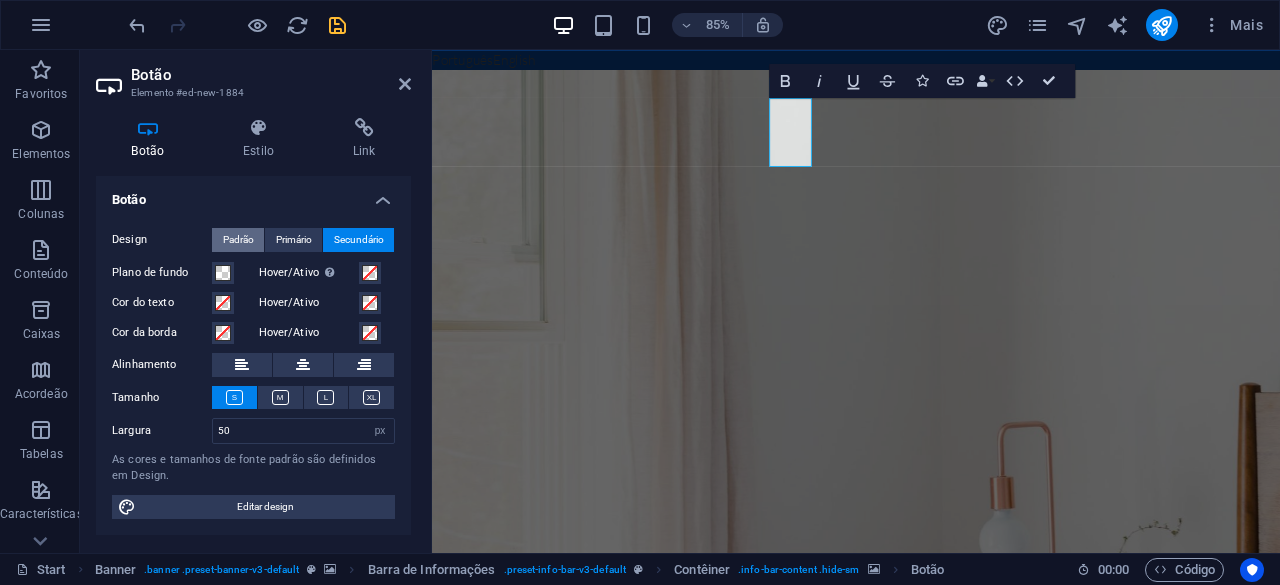 click on "Padrão" at bounding box center (238, 240) 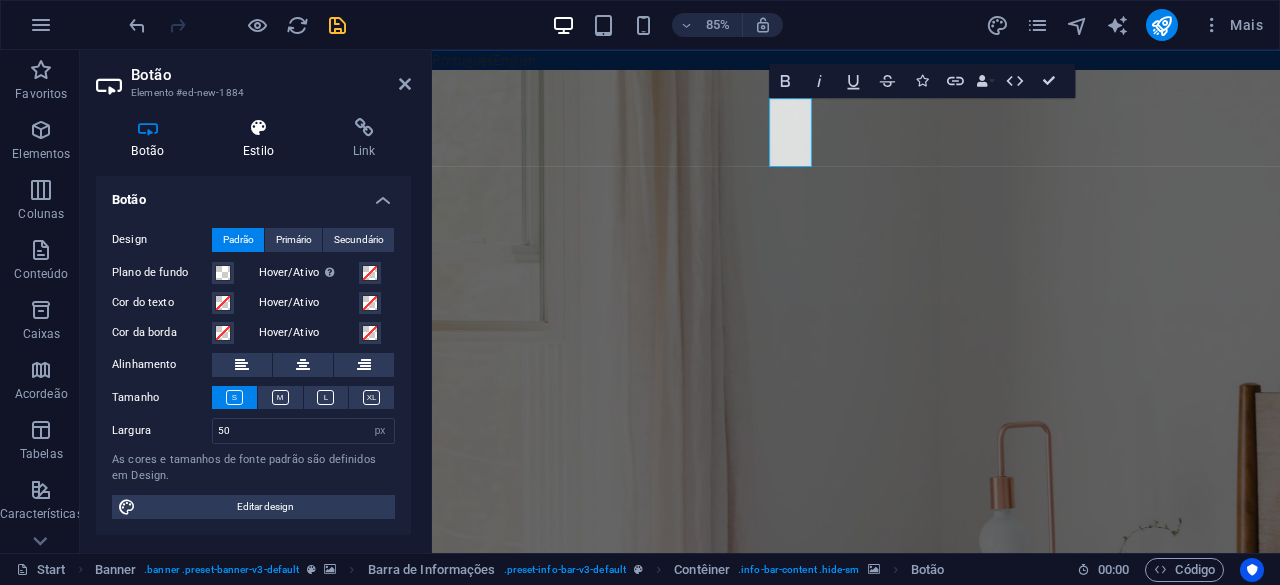 click on "Estilo" at bounding box center (263, 139) 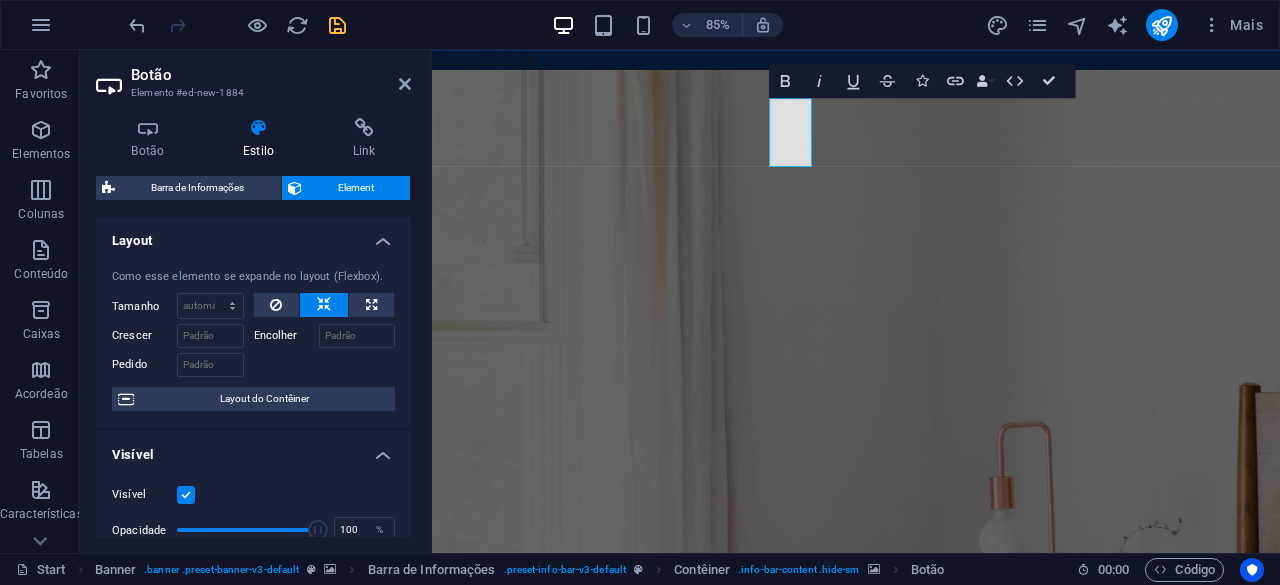 click at bounding box center [324, 305] 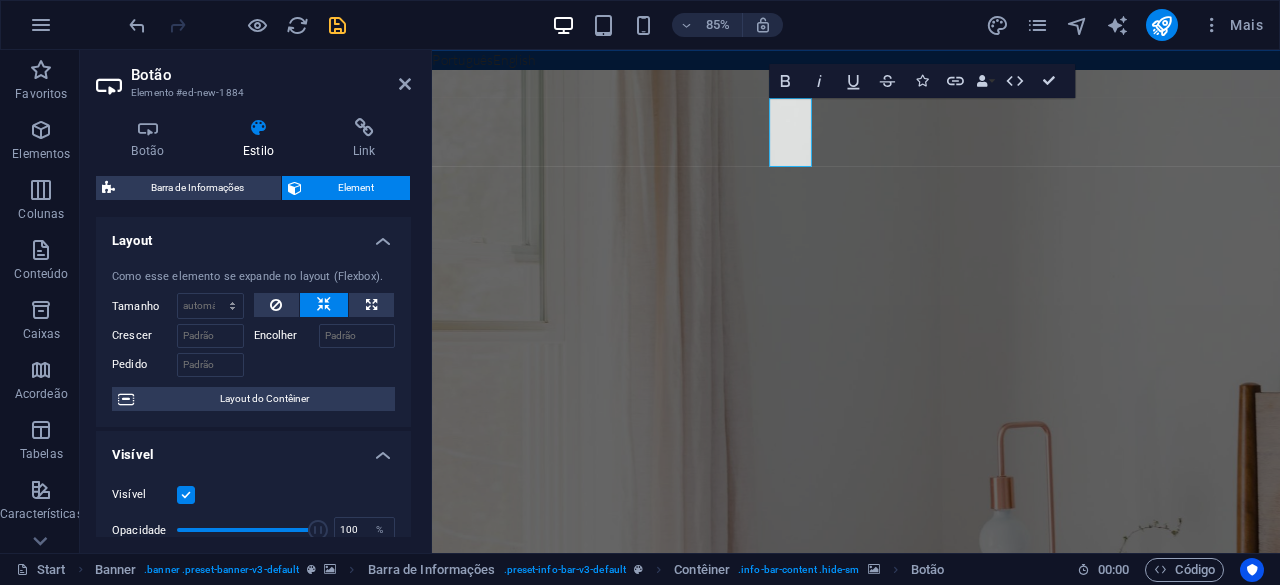 click at bounding box center (324, 305) 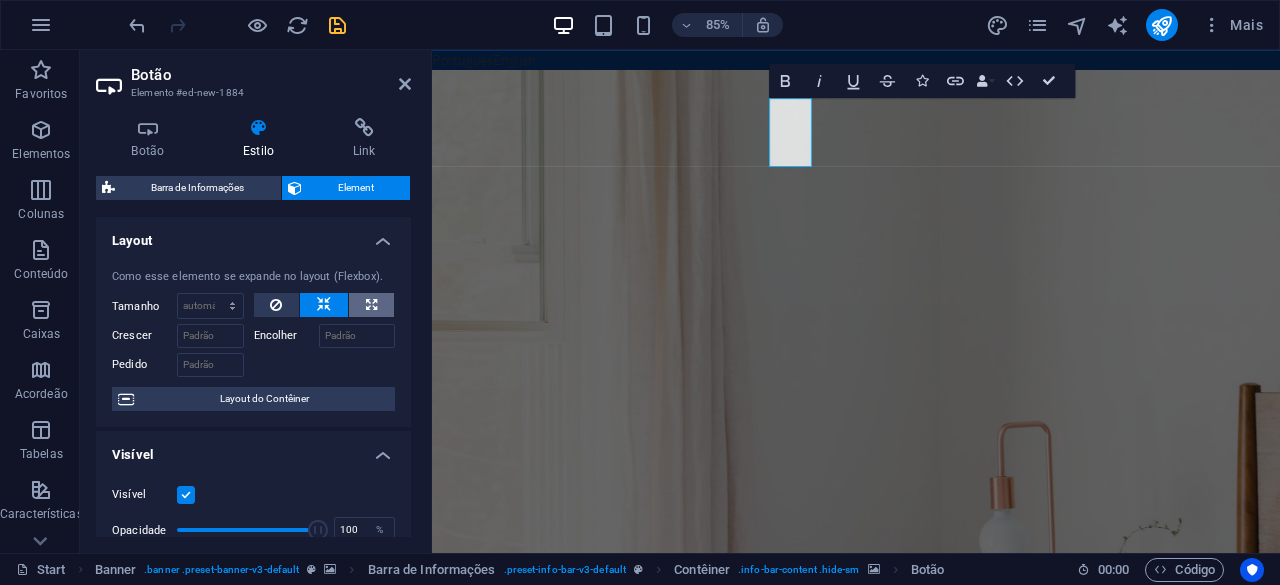 click at bounding box center (371, 305) 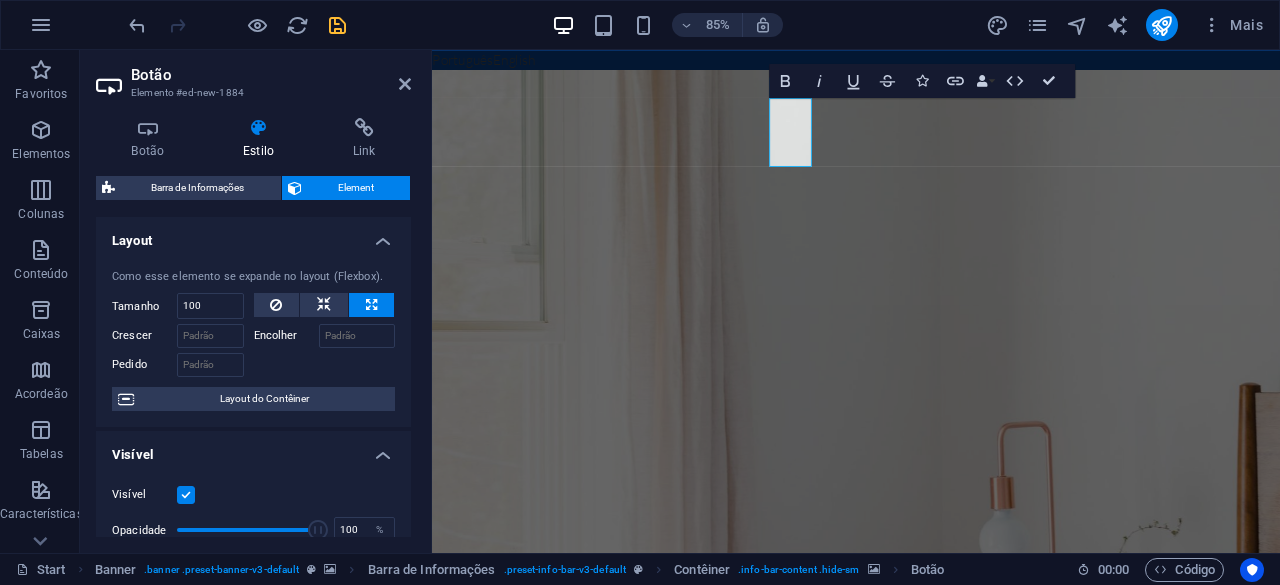 type on "100" 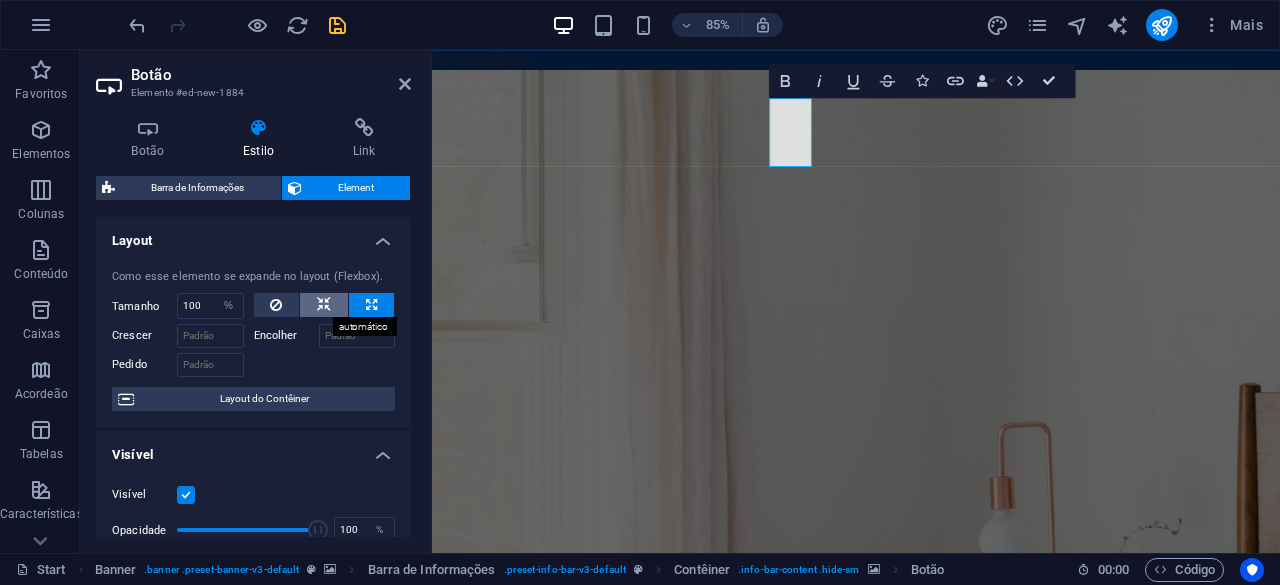 click at bounding box center [324, 305] 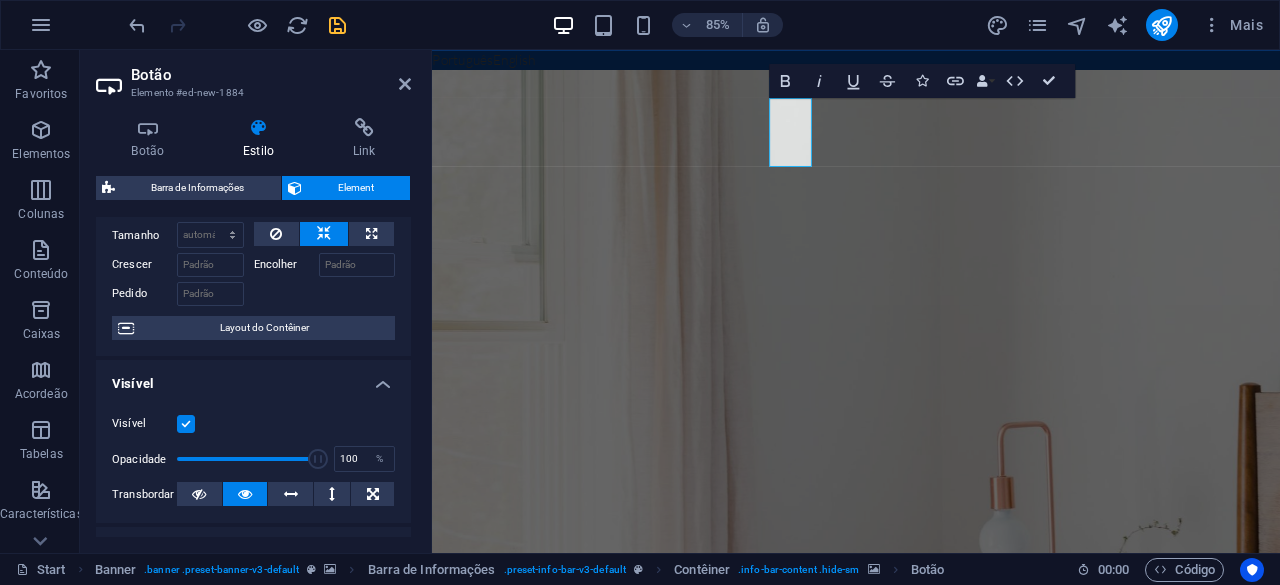 scroll, scrollTop: 100, scrollLeft: 0, axis: vertical 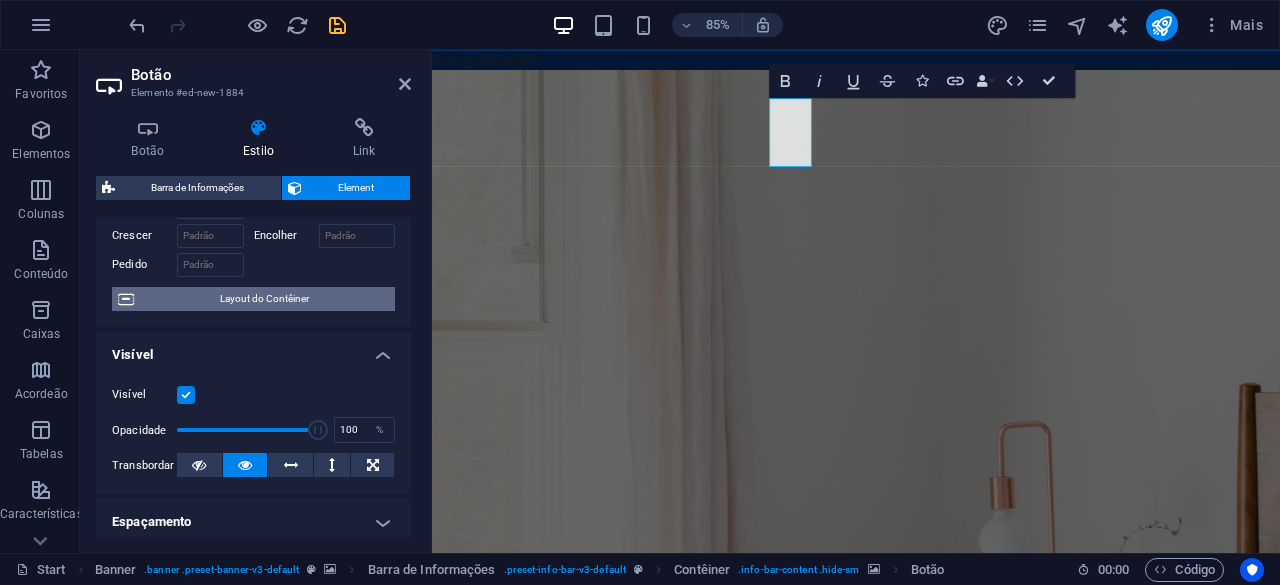 click on "Layout do Contêiner" at bounding box center [264, 299] 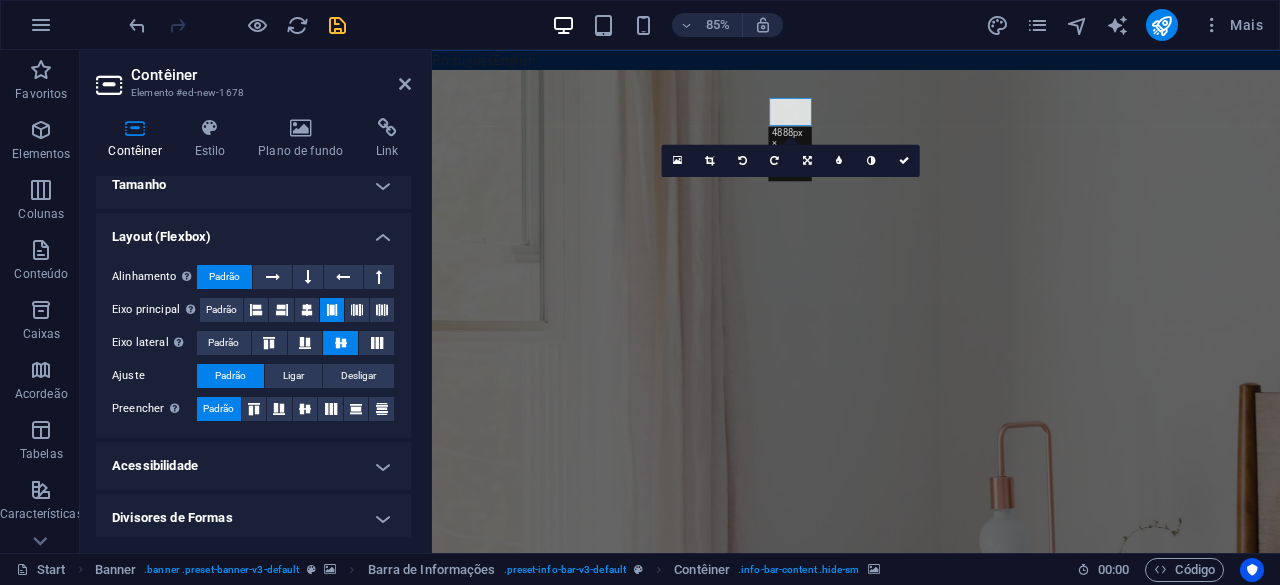 scroll, scrollTop: 19, scrollLeft: 0, axis: vertical 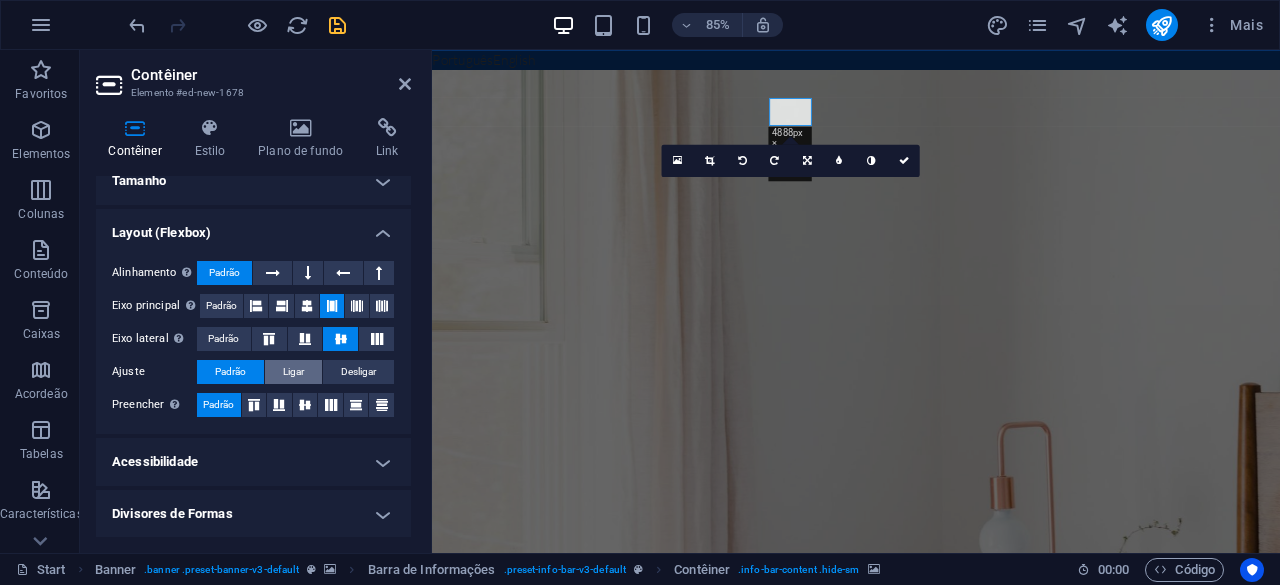 click on "Ligar" at bounding box center [293, 372] 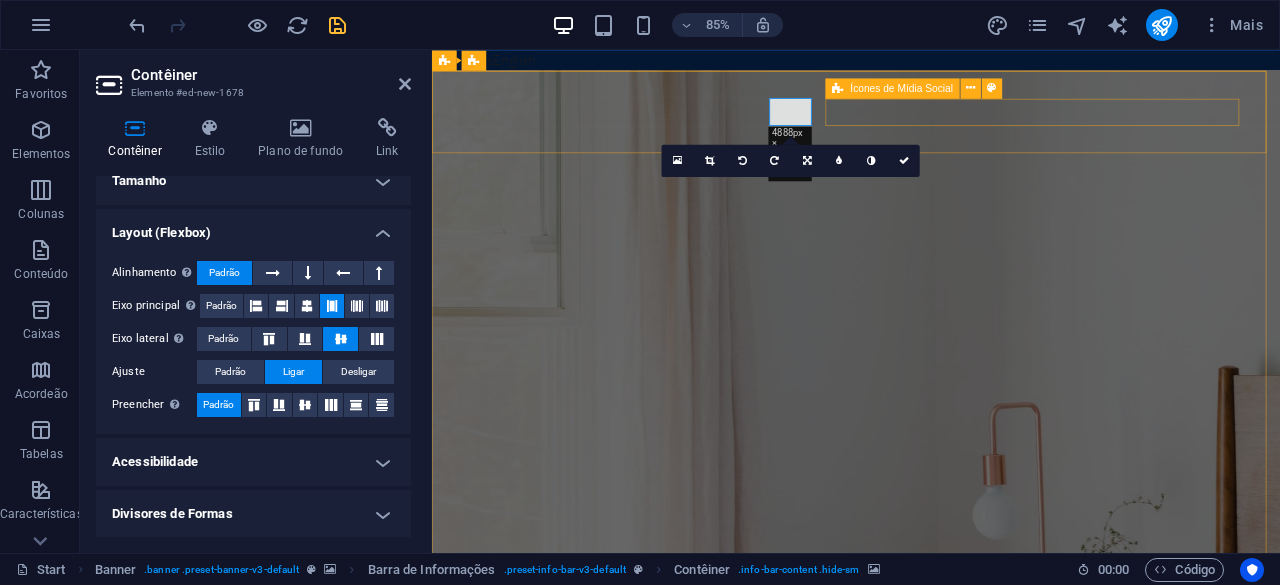 click at bounding box center [931, 1147] 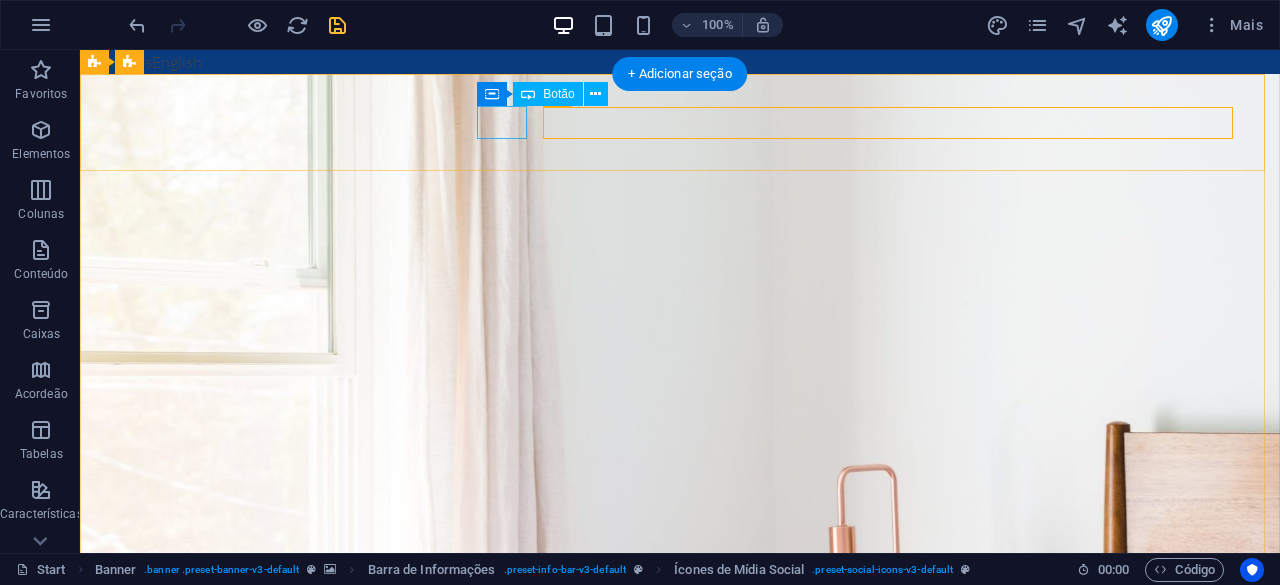 click on "English" at bounding box center [672, 1066] 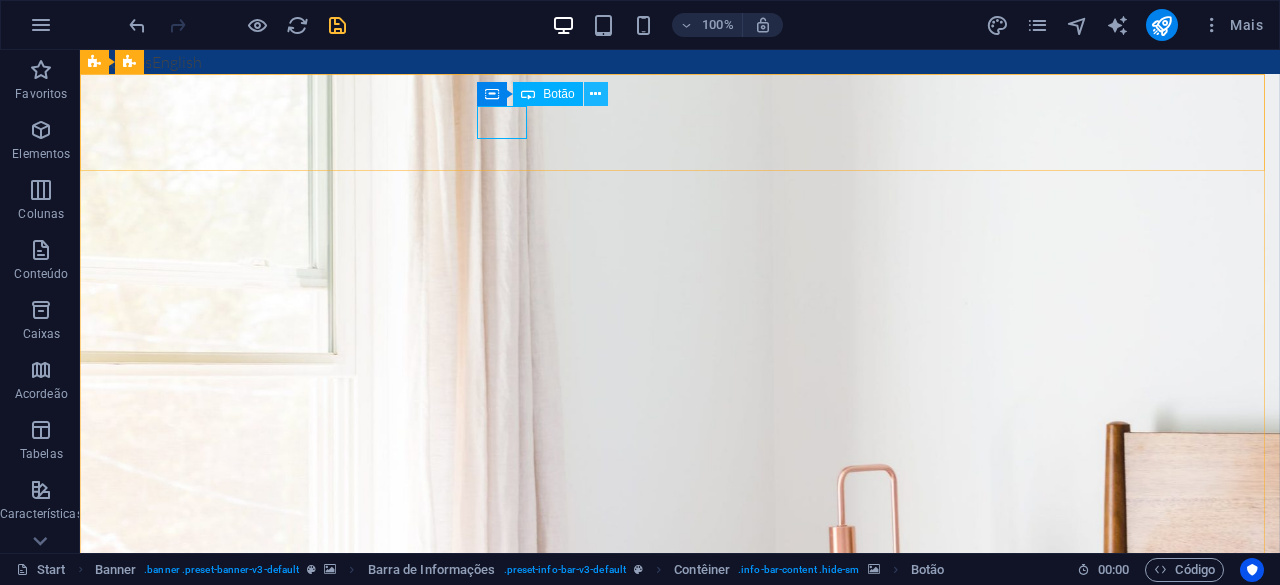 click at bounding box center [595, 94] 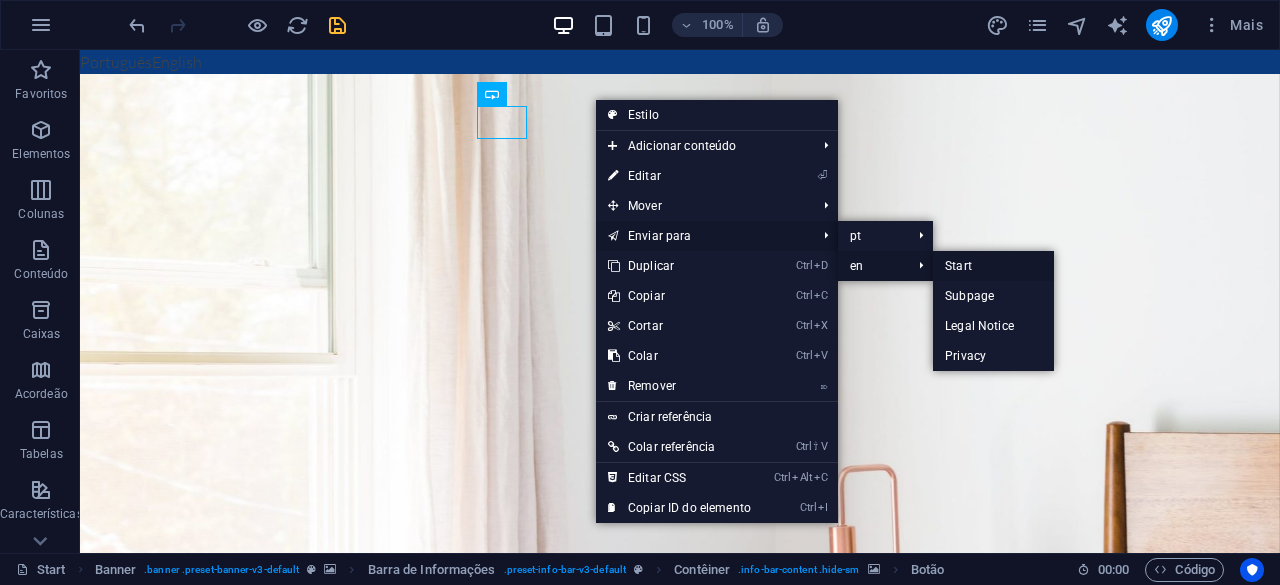 click on "Start" at bounding box center [993, 266] 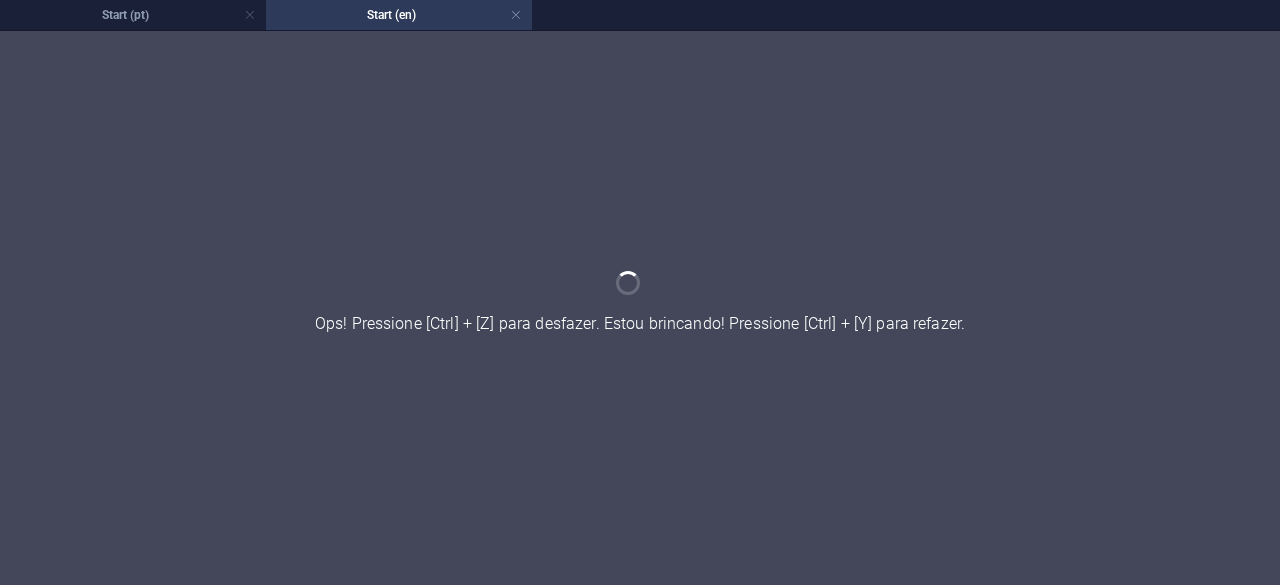 select on "px" 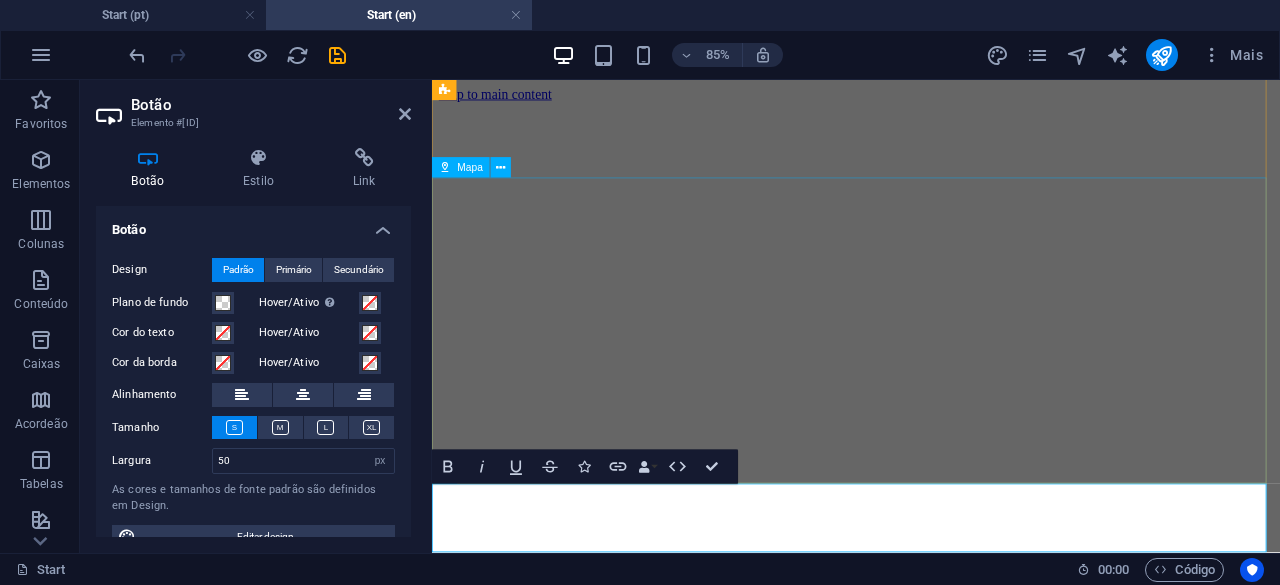 scroll, scrollTop: 9687, scrollLeft: 0, axis: vertical 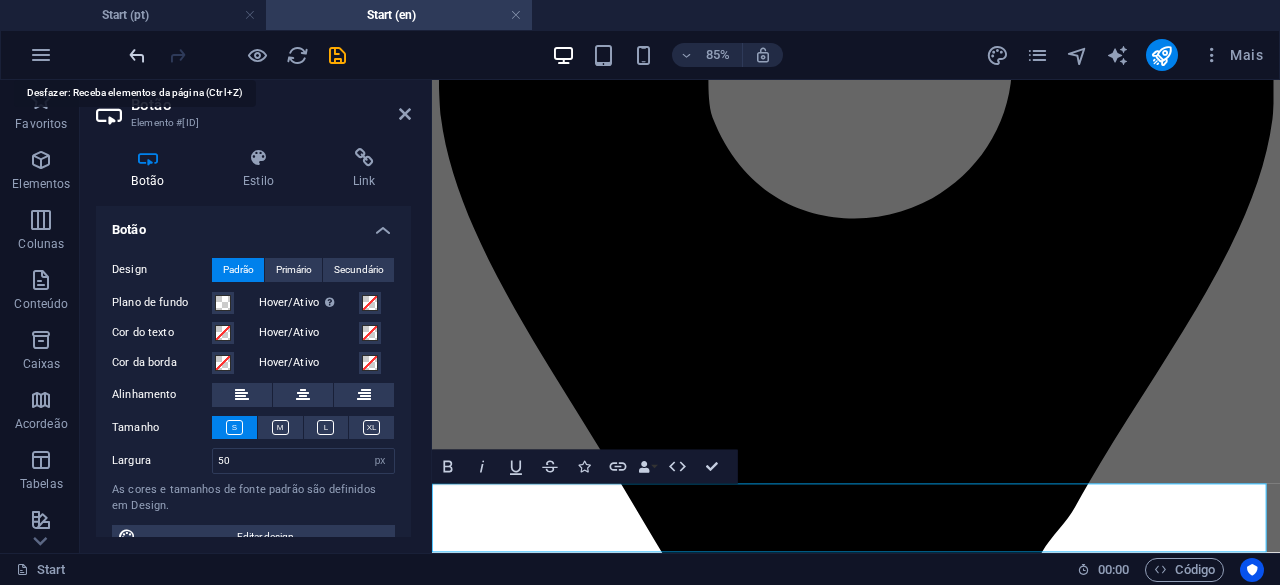 click at bounding box center [137, 55] 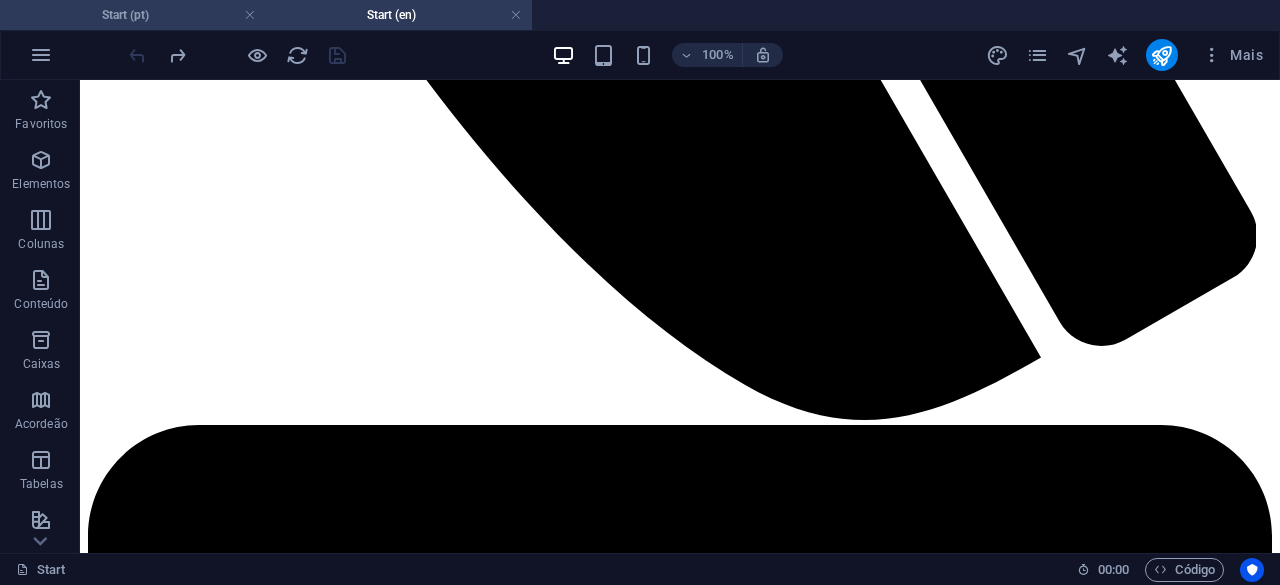 click on "Start (pt)" at bounding box center (133, 15) 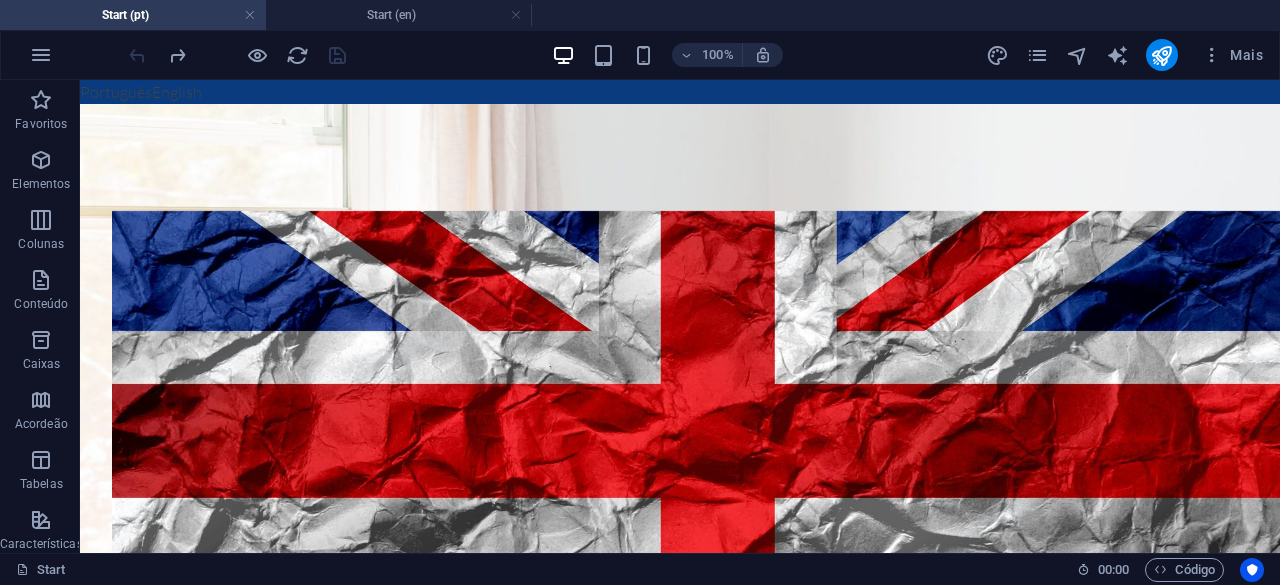 scroll, scrollTop: 0, scrollLeft: 0, axis: both 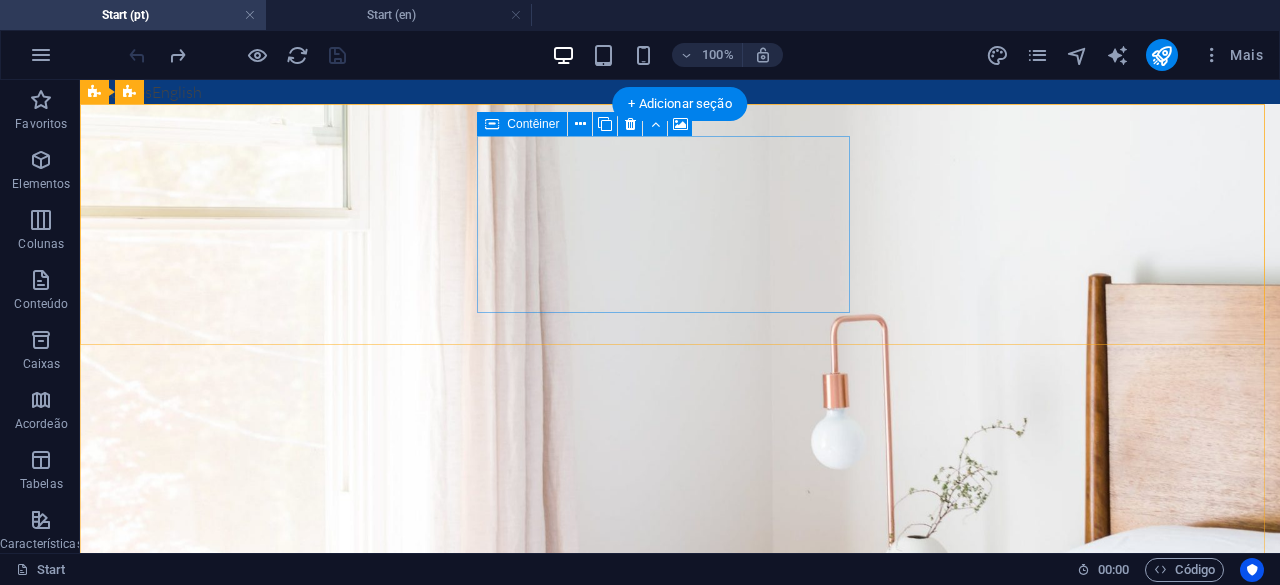 click on "Solte o conteúdo aqui ou  Adicionar elementos  Colar área de transferência" at bounding box center (672, 1438) 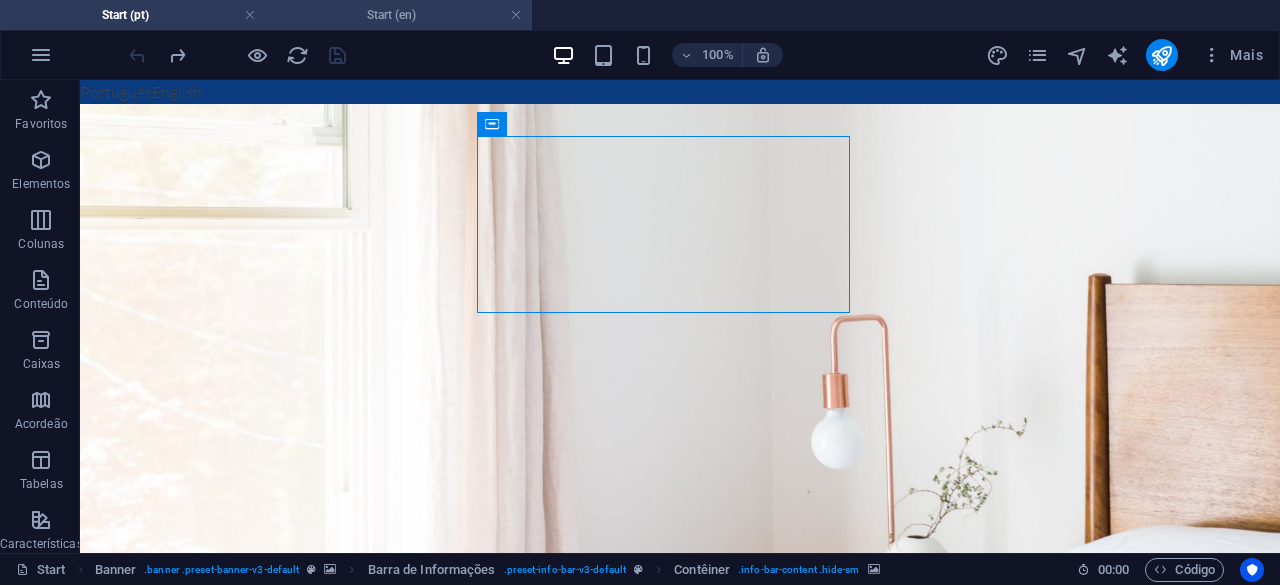 click on "Start (en)" at bounding box center (399, 15) 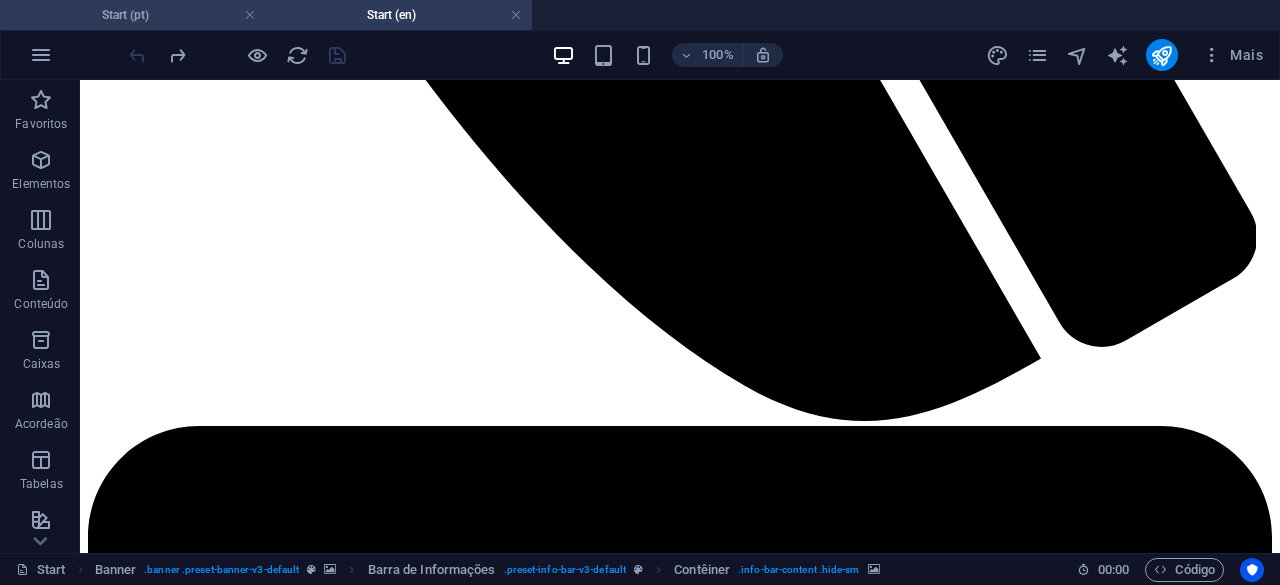 click on "Start (pt)" at bounding box center (133, 15) 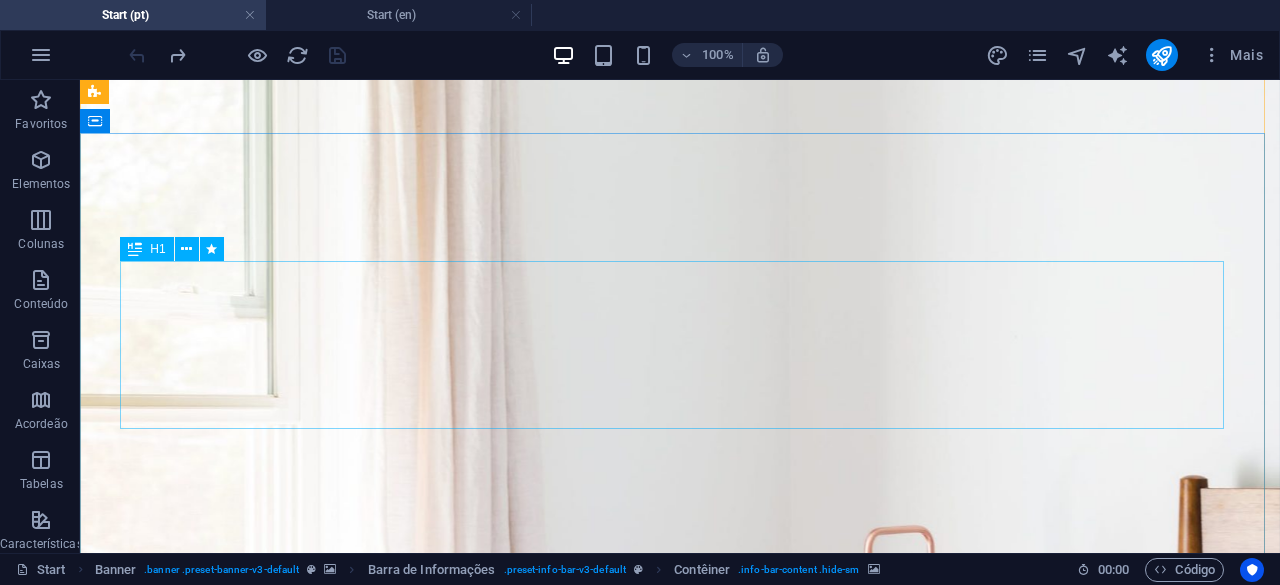 scroll, scrollTop: 0, scrollLeft: 0, axis: both 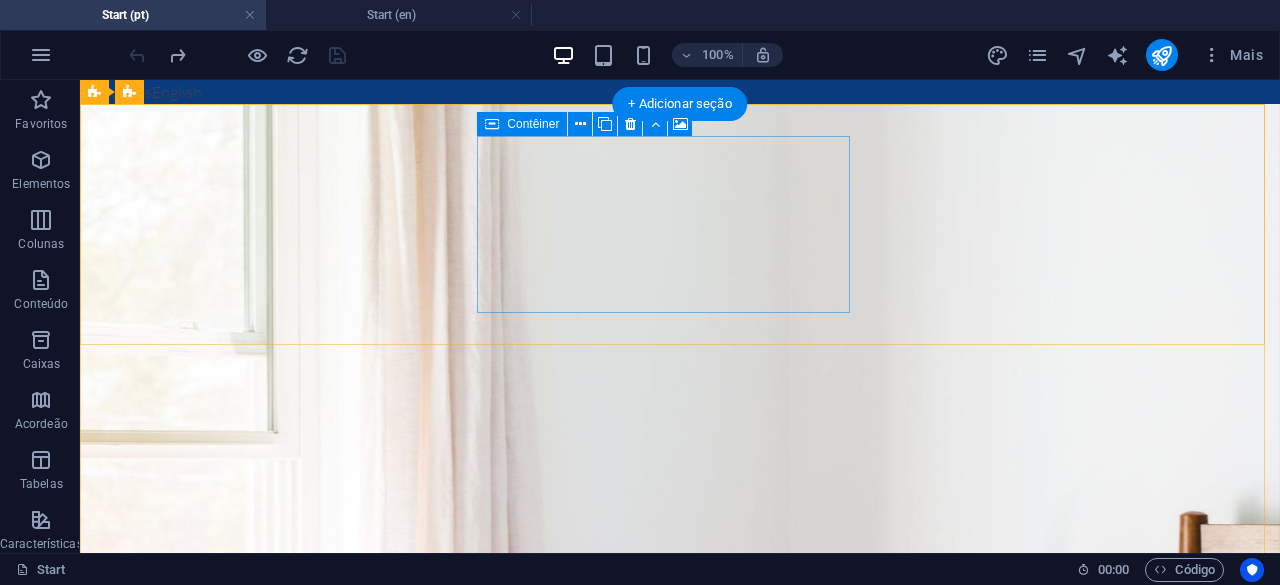 click on "Solte o conteúdo aqui ou  Adicionar elementos  Colar área de transferência" at bounding box center (672, 1438) 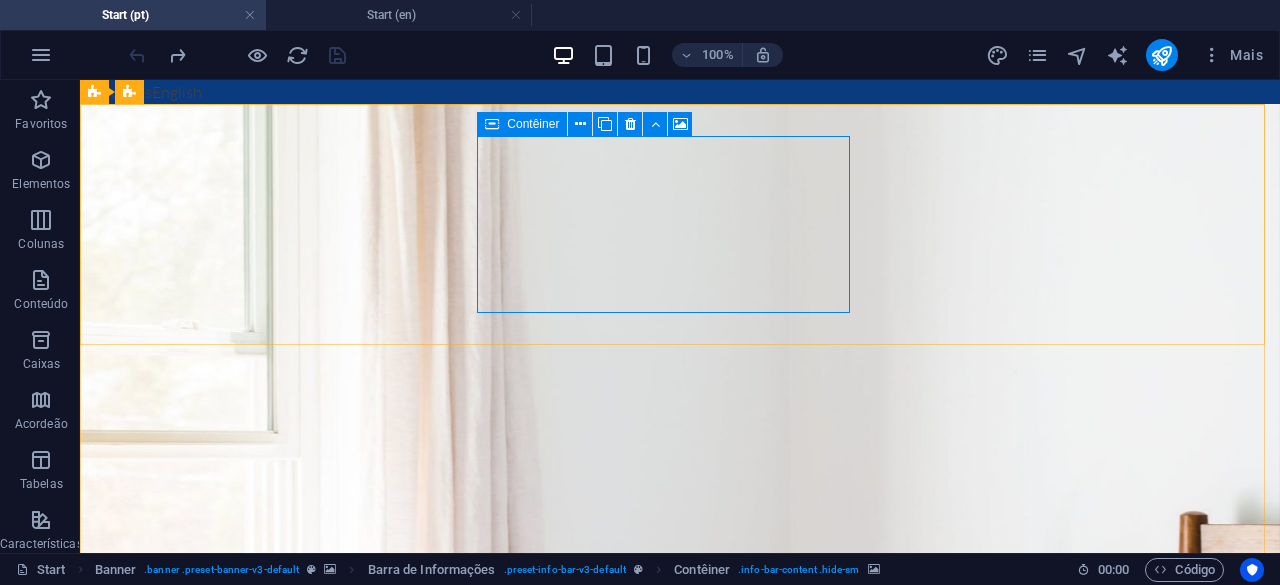 click on "Contêiner" at bounding box center (522, 124) 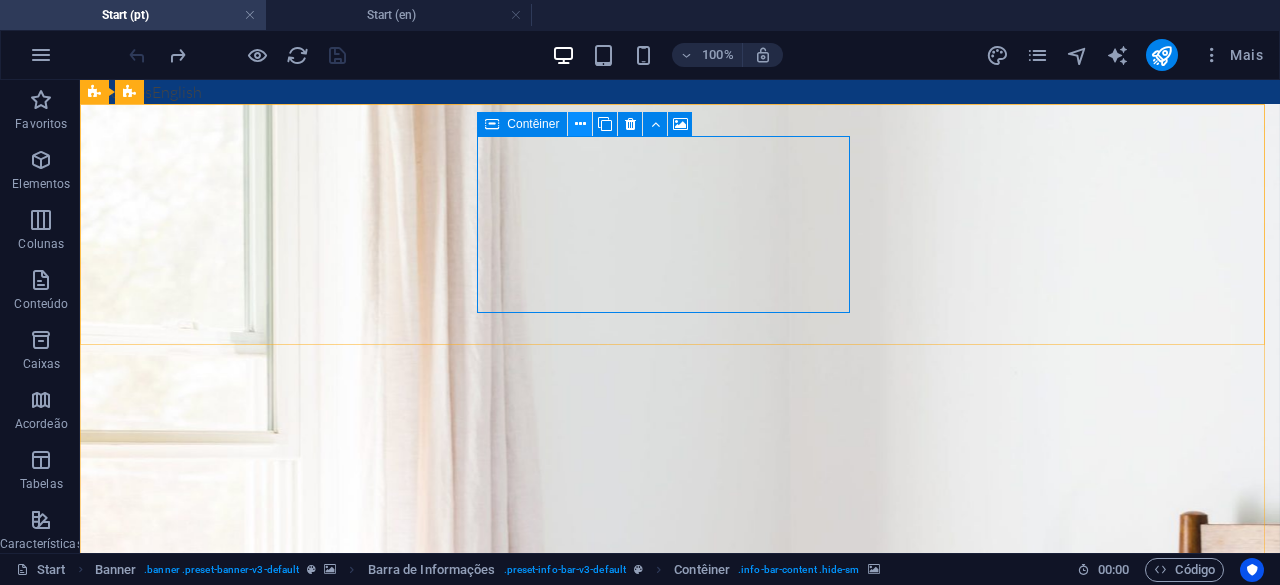 click at bounding box center (580, 124) 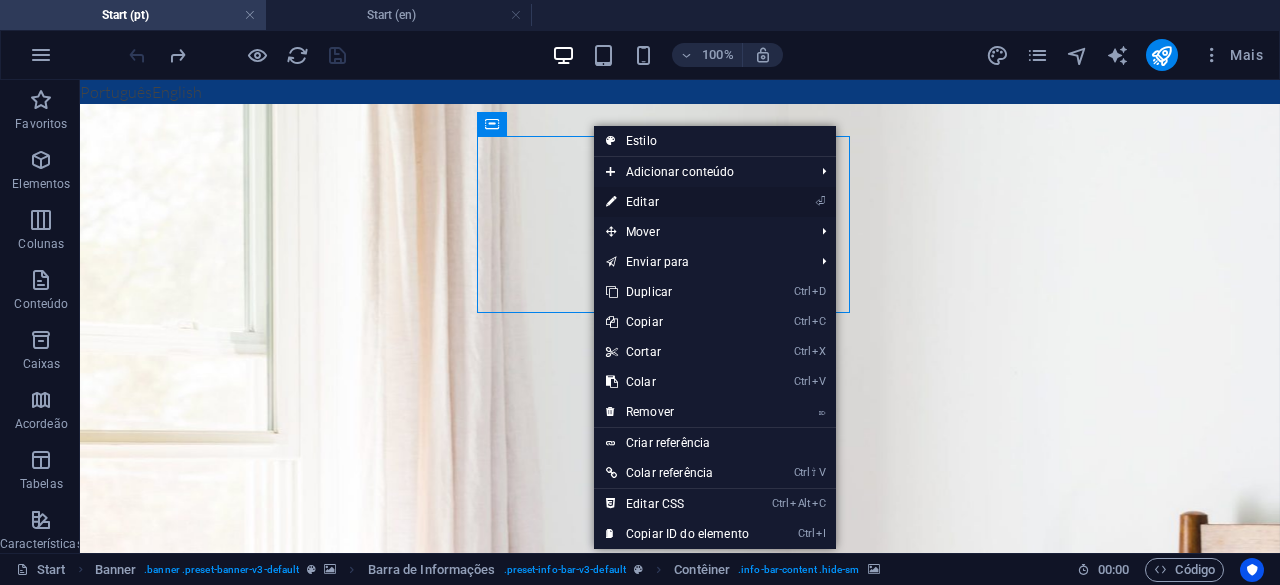 click on "⏎  Editar" at bounding box center [677, 202] 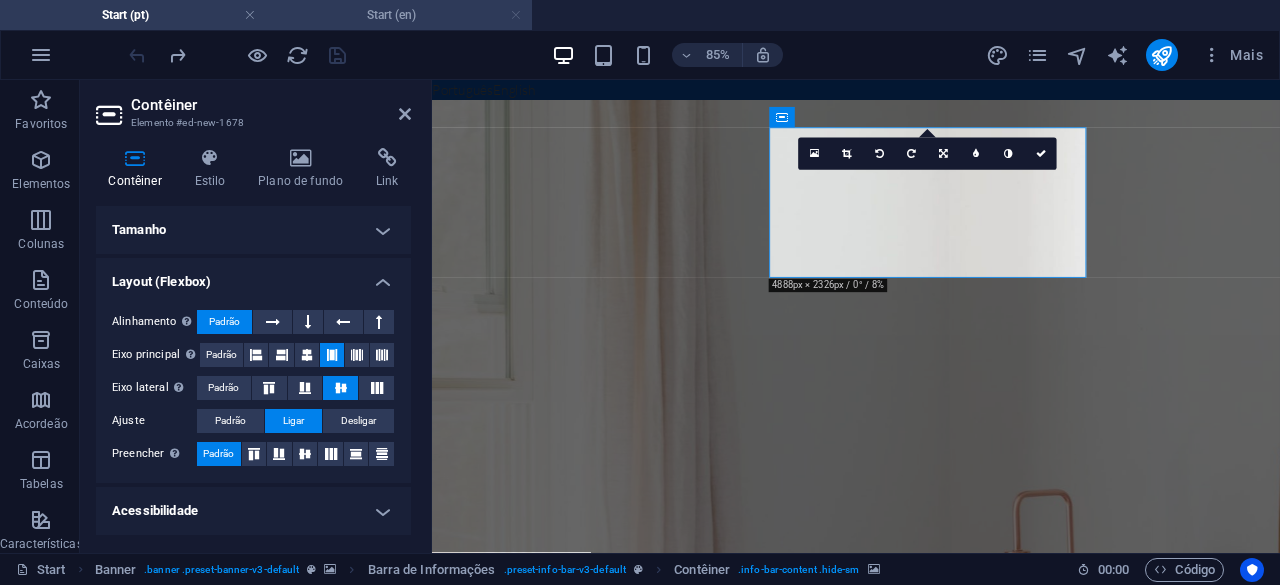 click at bounding box center [516, 15] 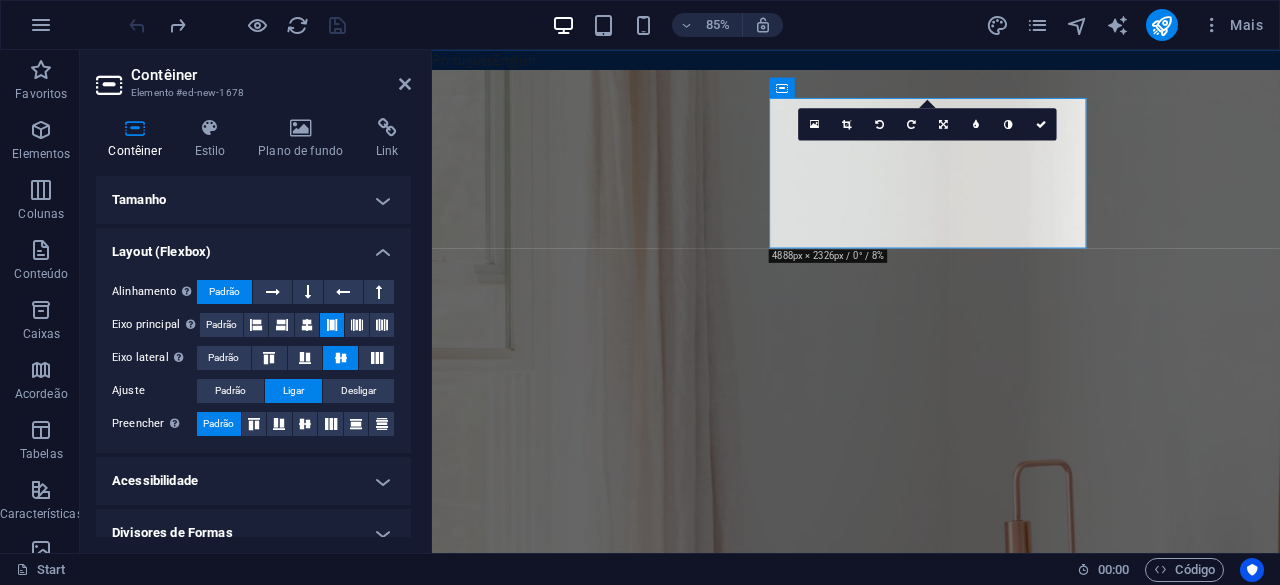 click at bounding box center (237, 25) 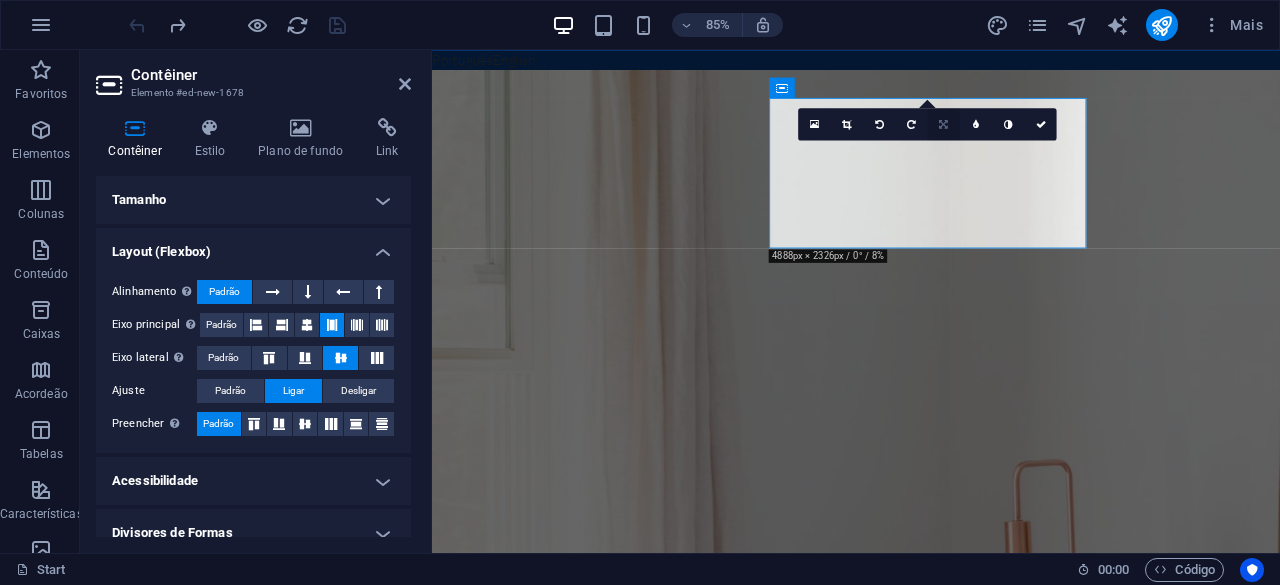 click at bounding box center (944, 124) 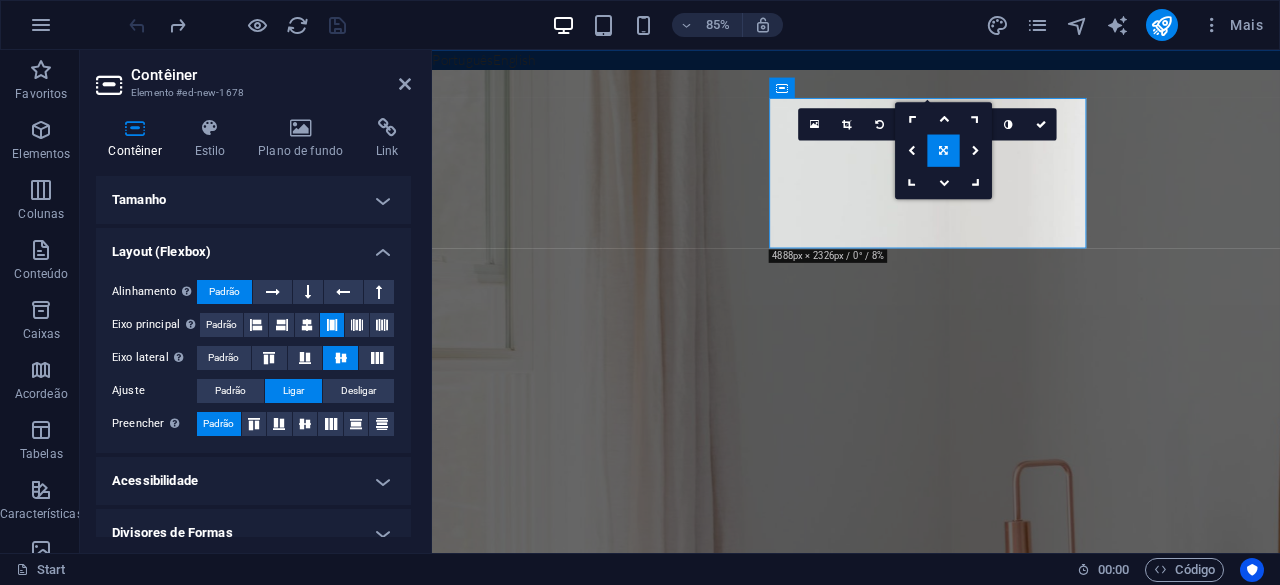 click at bounding box center [944, 150] 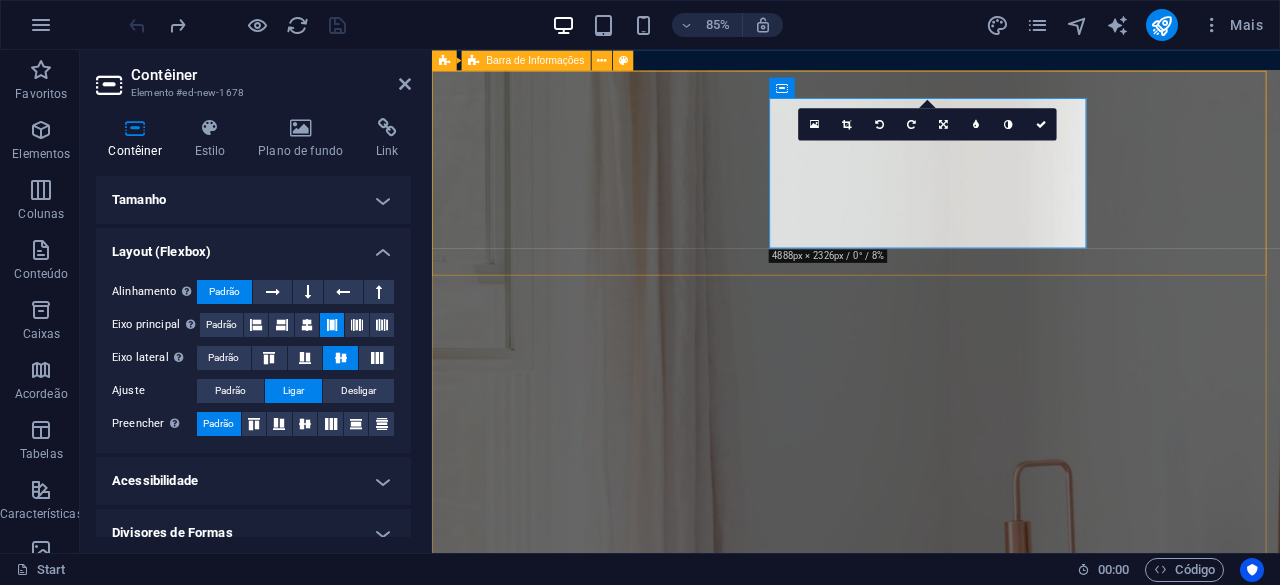 click on "xxxxxxxxxxxx info@4sailexperience.pt Solte o conteúdo aqui ou  Adicionar elementos  Colar área de transferência" at bounding box center (931, 1346) 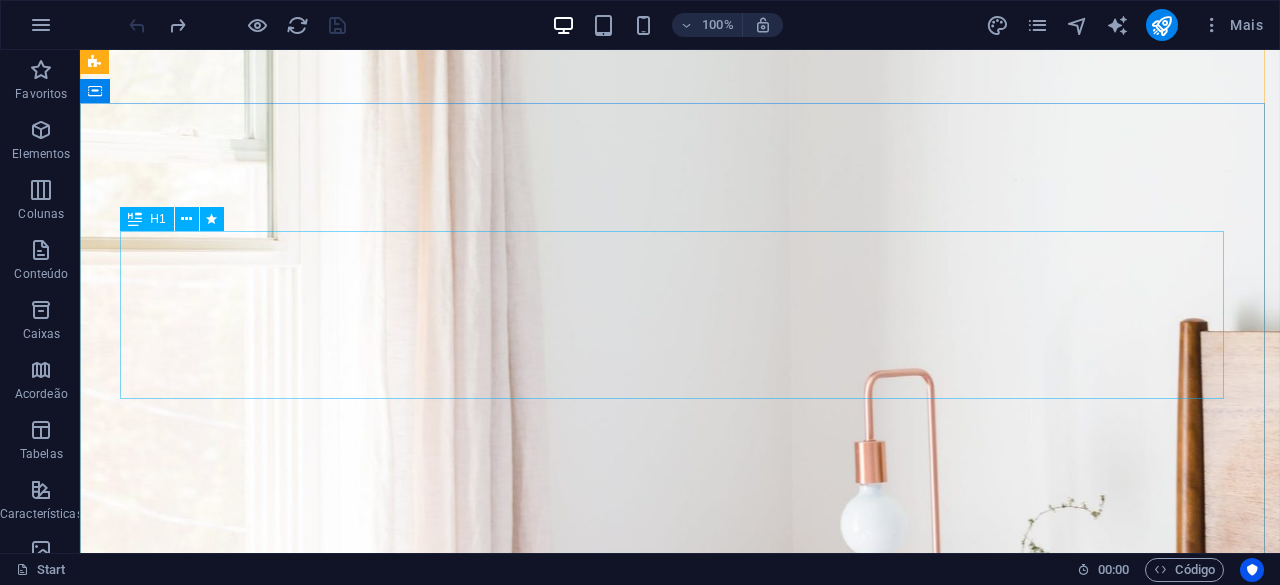 scroll, scrollTop: 100, scrollLeft: 0, axis: vertical 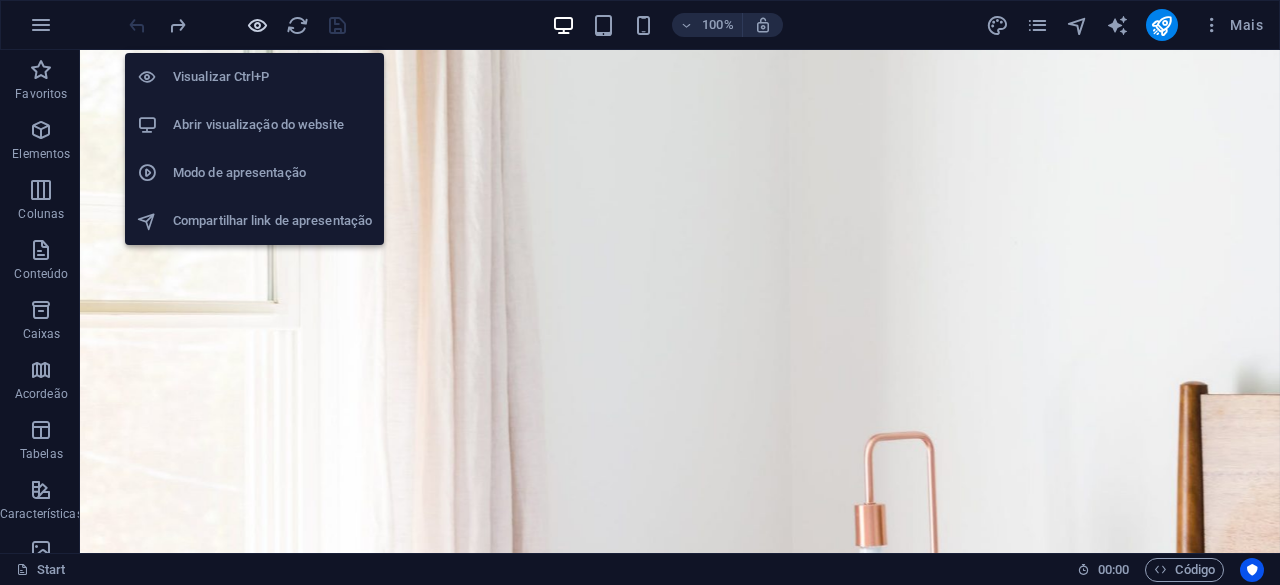click at bounding box center (257, 25) 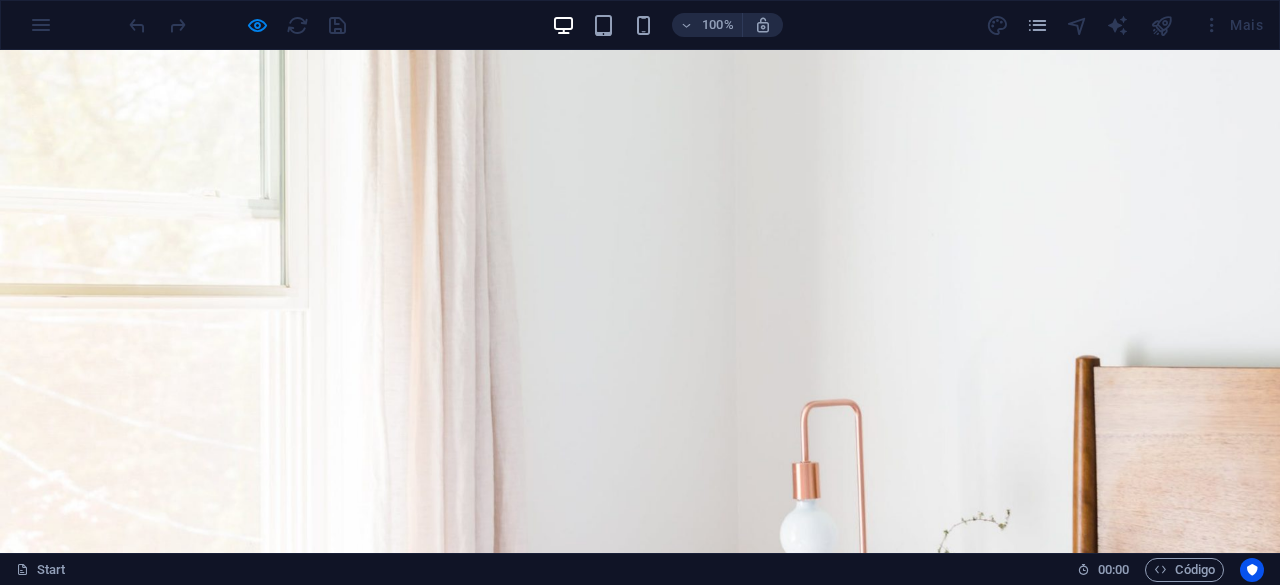 scroll, scrollTop: 0, scrollLeft: 0, axis: both 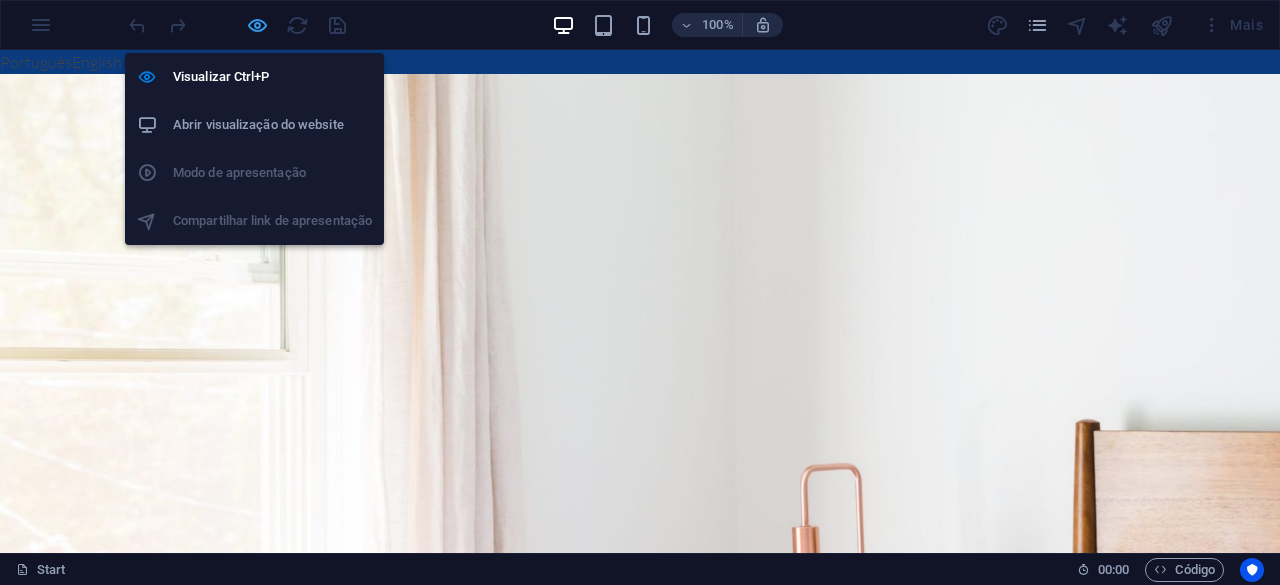 click at bounding box center (257, 25) 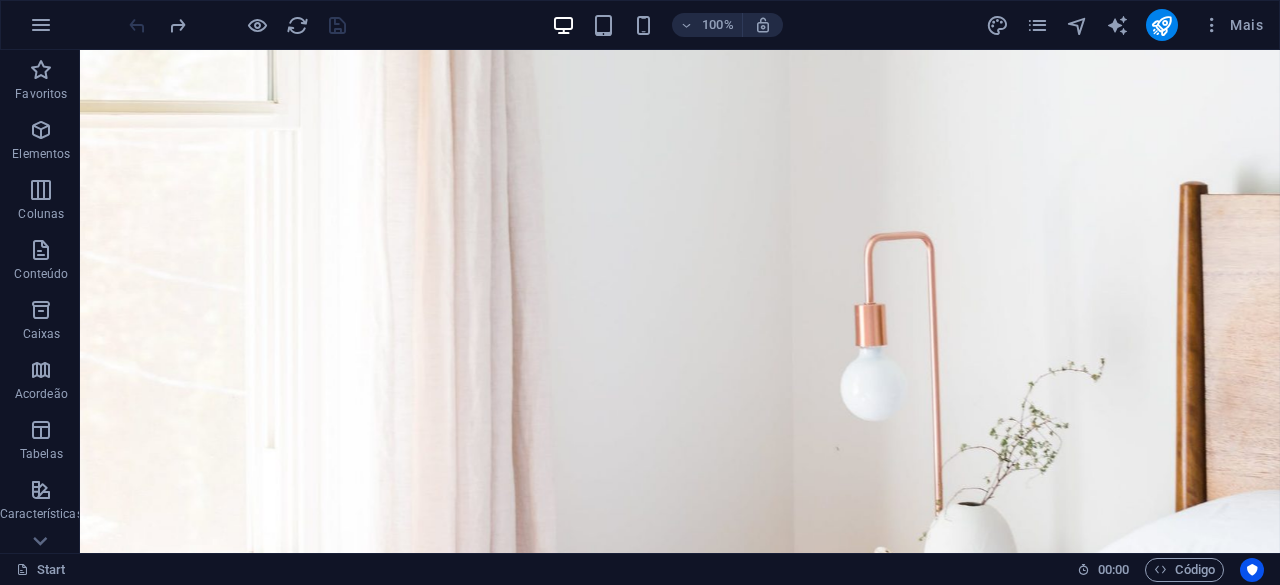 scroll, scrollTop: 0, scrollLeft: 0, axis: both 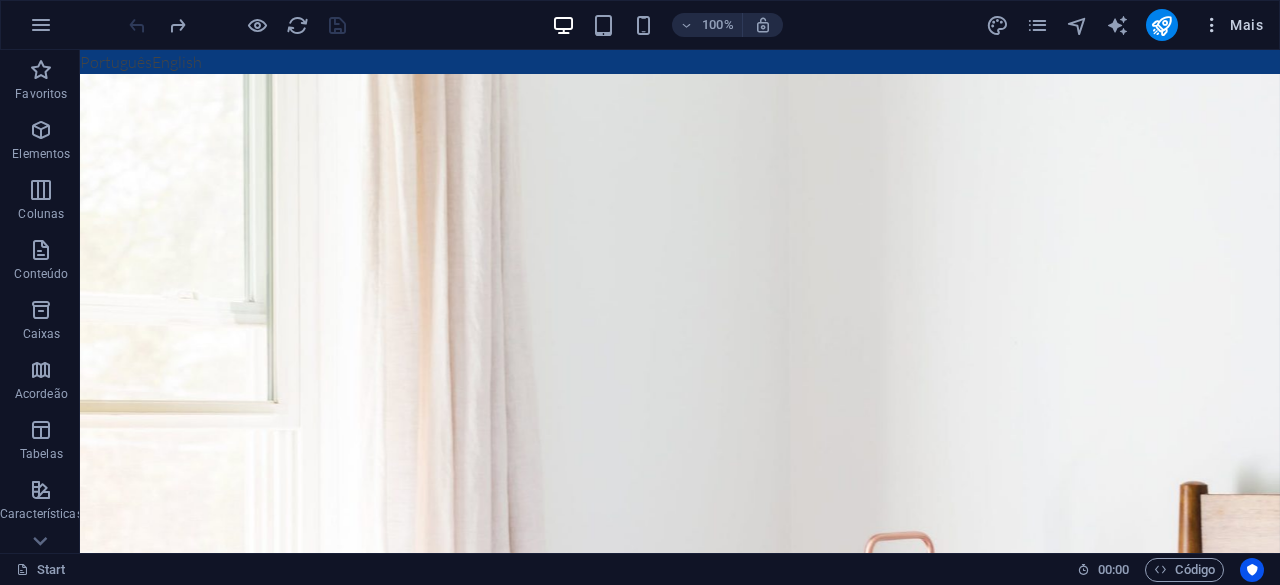 click on "Mais" at bounding box center (1232, 25) 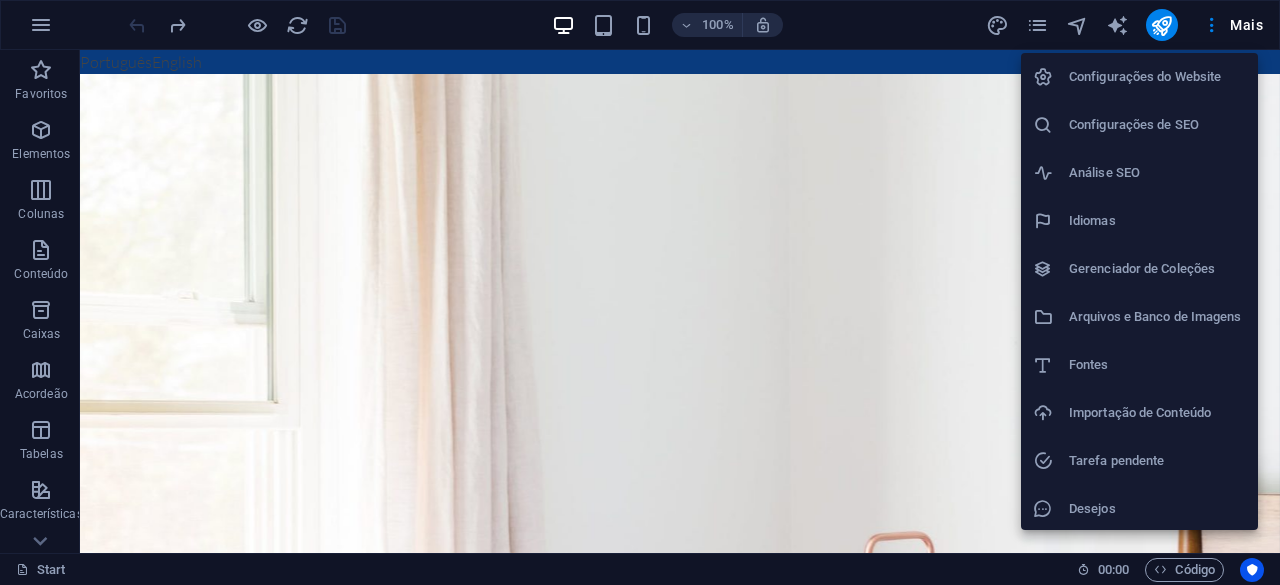 click on "Configurações do Website" at bounding box center [1157, 77] 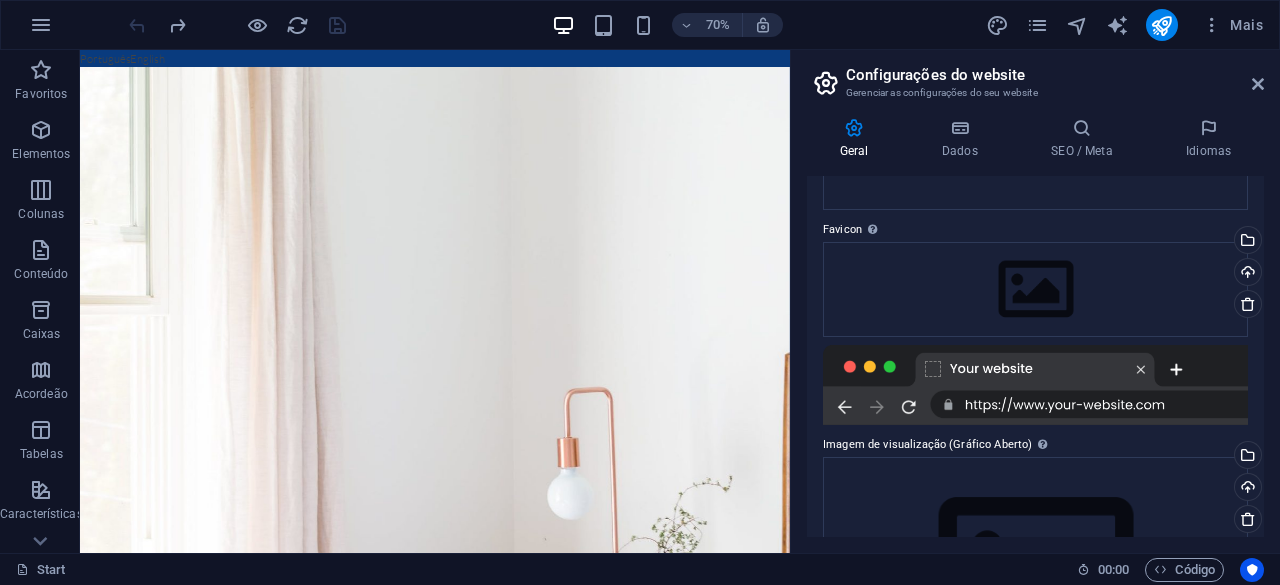 scroll, scrollTop: 0, scrollLeft: 0, axis: both 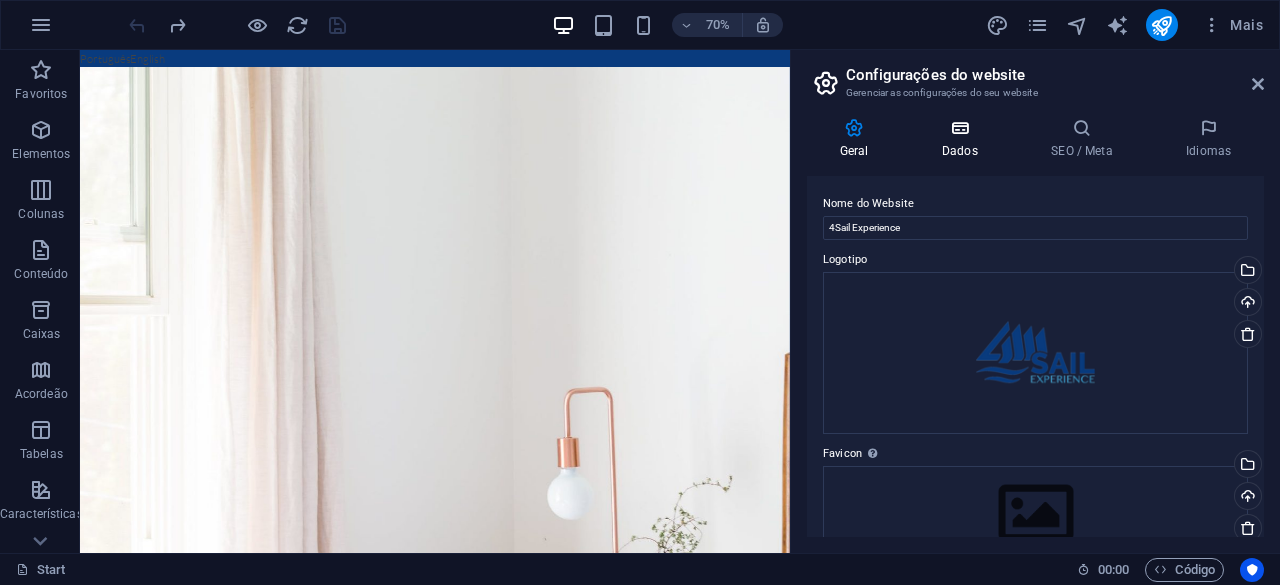 click on "Dados" at bounding box center [963, 139] 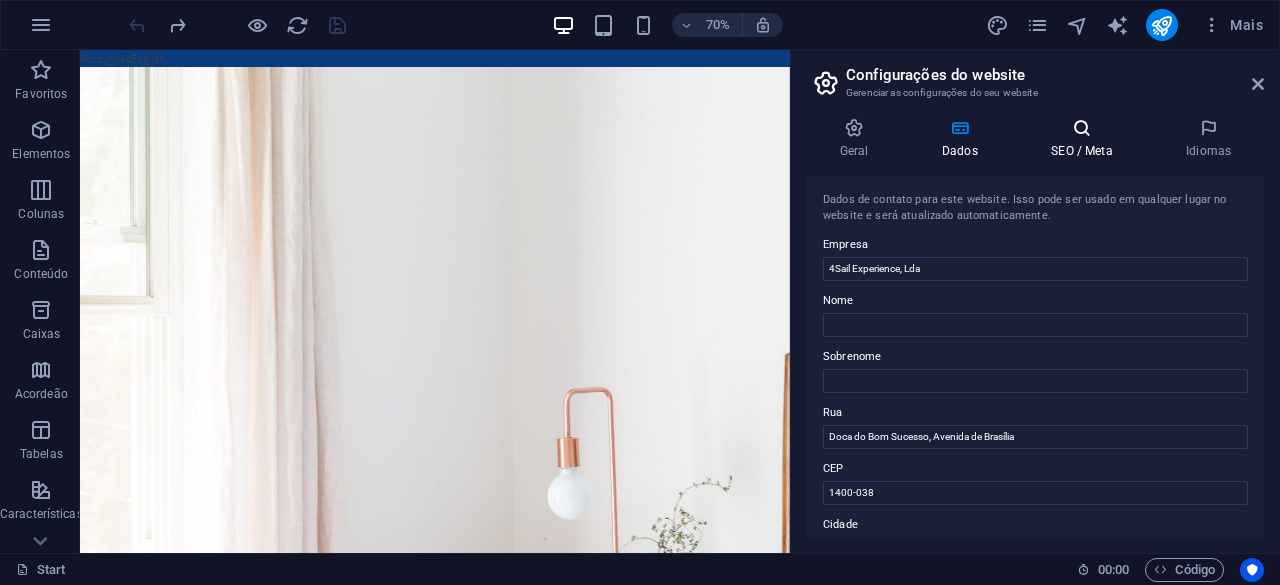 click on "SEO / Meta" at bounding box center (1086, 139) 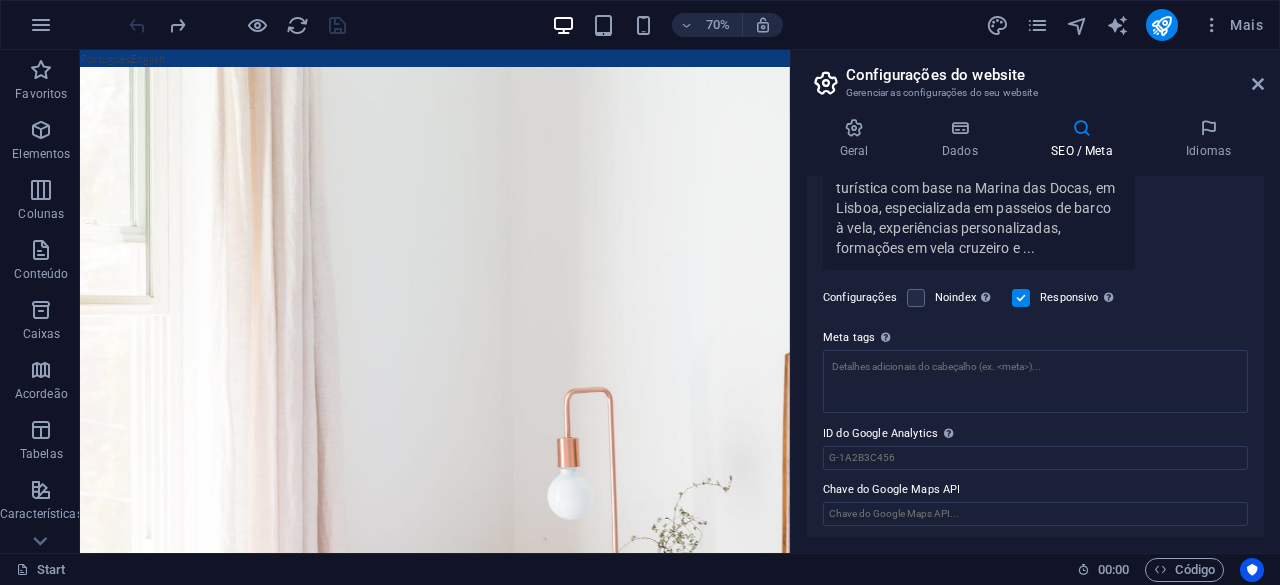 scroll, scrollTop: 508, scrollLeft: 0, axis: vertical 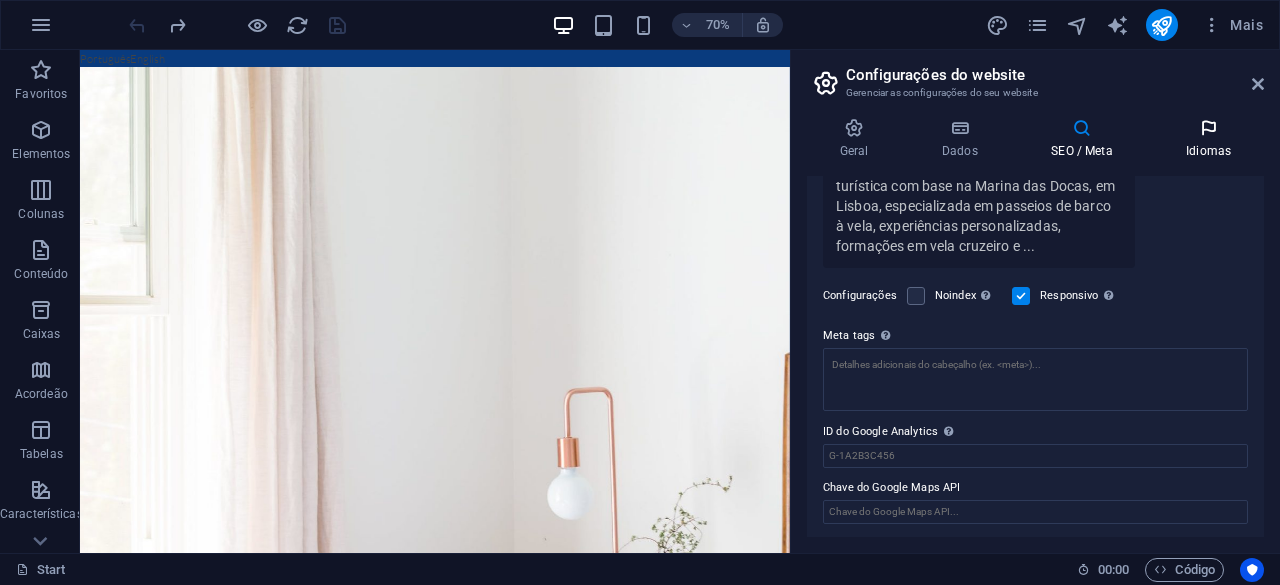 click on "Idiomas" at bounding box center (1208, 139) 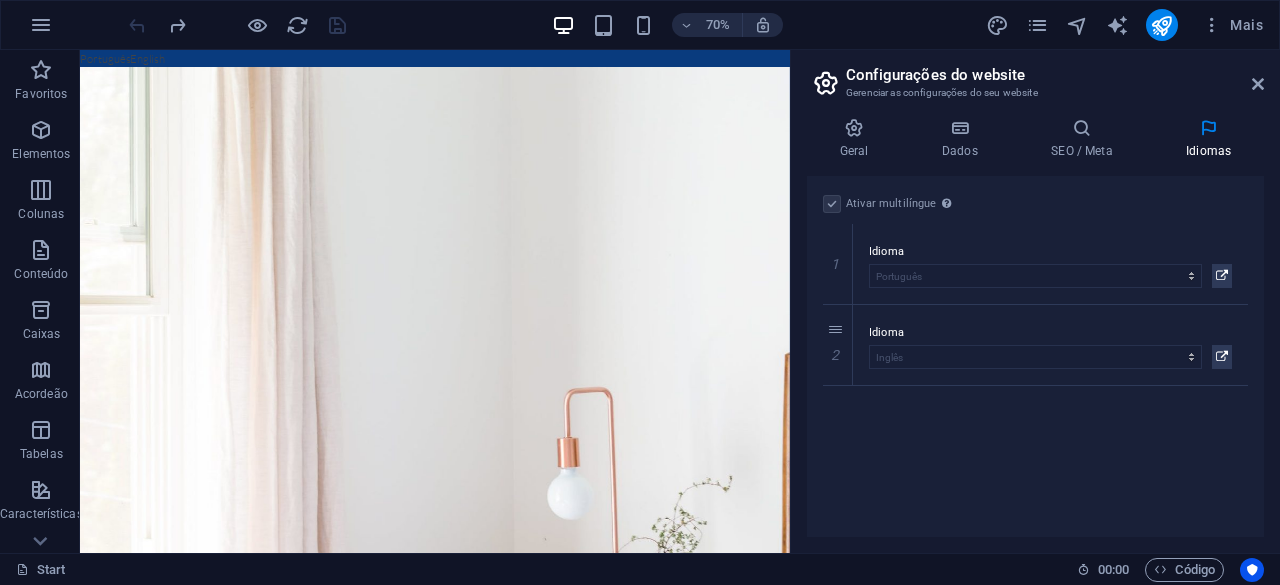 click on "Configurações do website Gerenciar as configurações do seu website" at bounding box center [1037, 76] 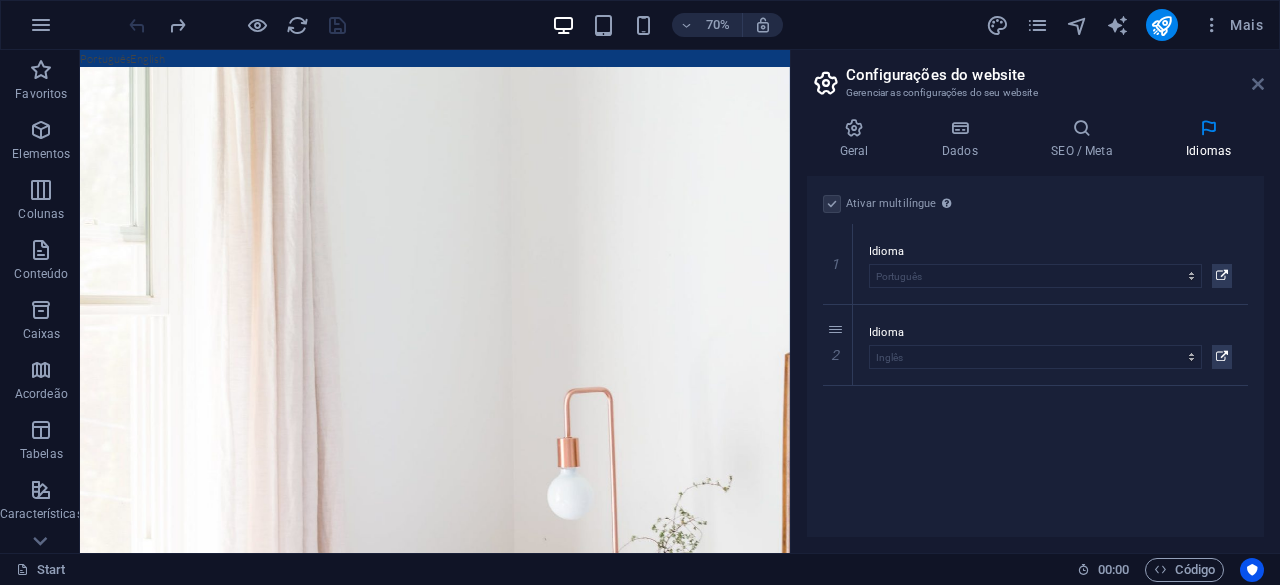 click at bounding box center (1258, 84) 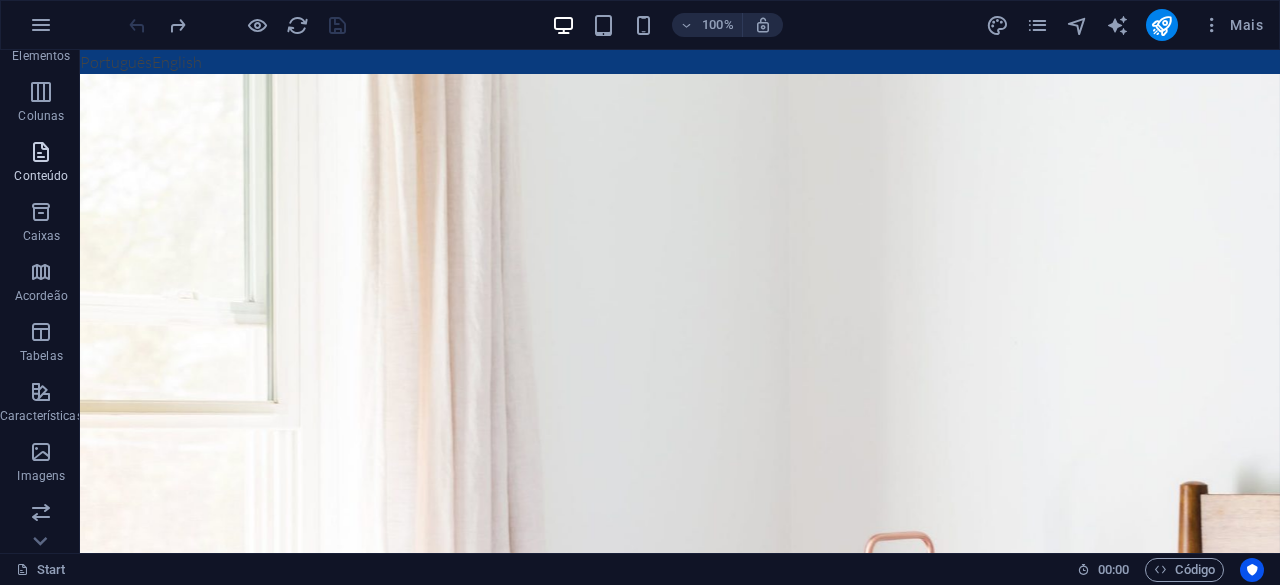 scroll, scrollTop: 396, scrollLeft: 0, axis: vertical 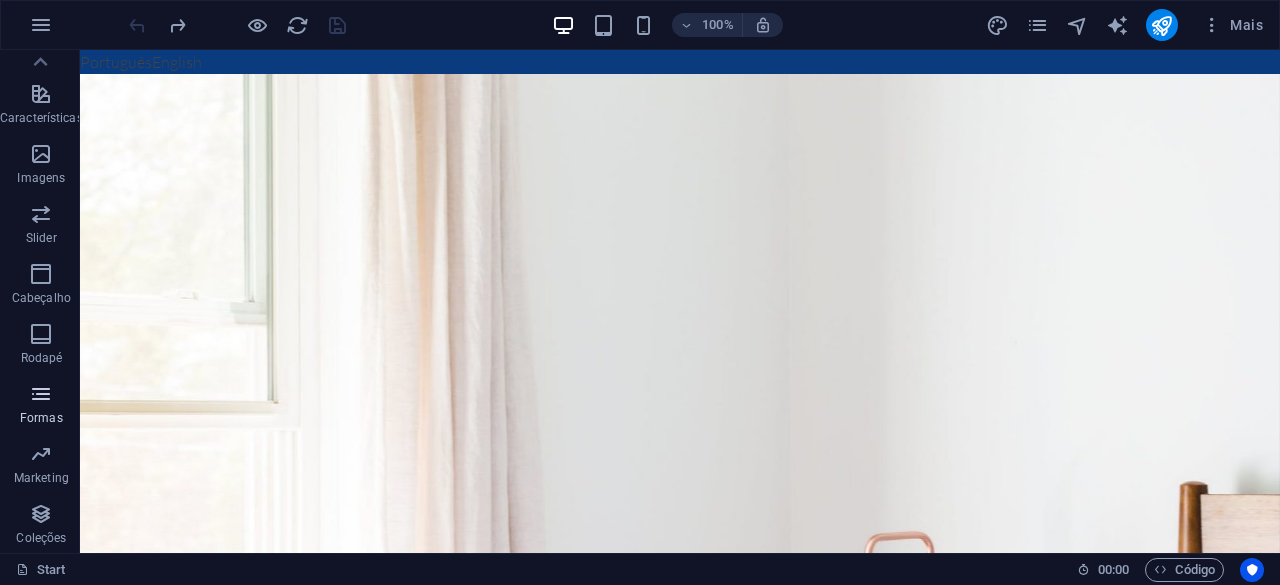 click on "Formas" at bounding box center (41, 418) 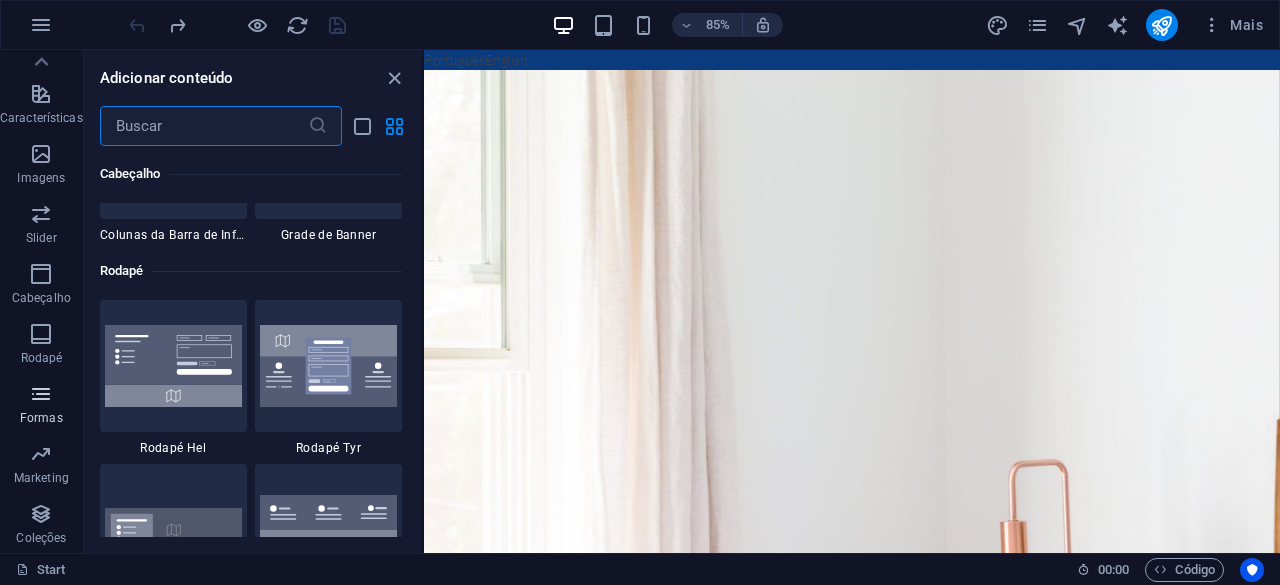 scroll, scrollTop: 14600, scrollLeft: 0, axis: vertical 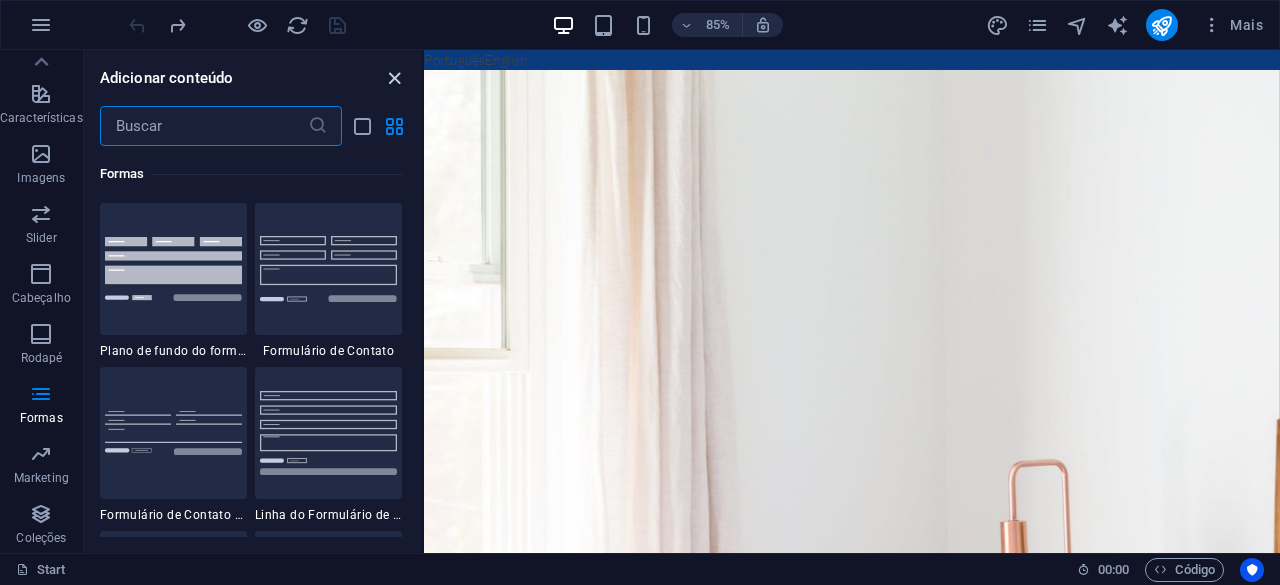 click at bounding box center (394, 78) 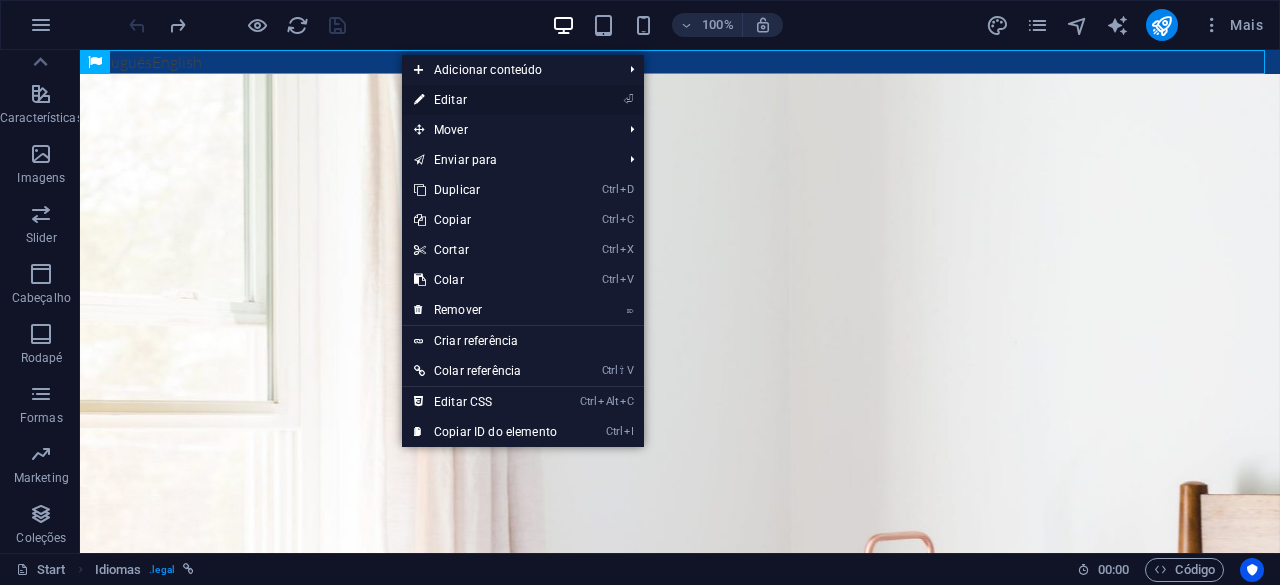click on "⏎  Editar" at bounding box center (485, 100) 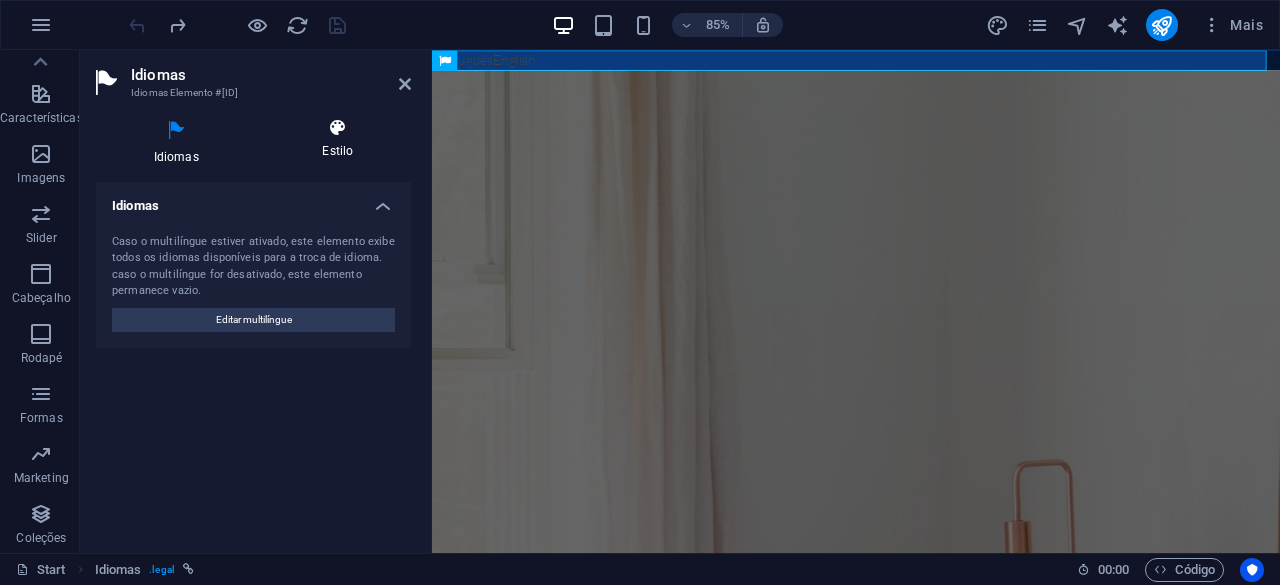 click at bounding box center (338, 128) 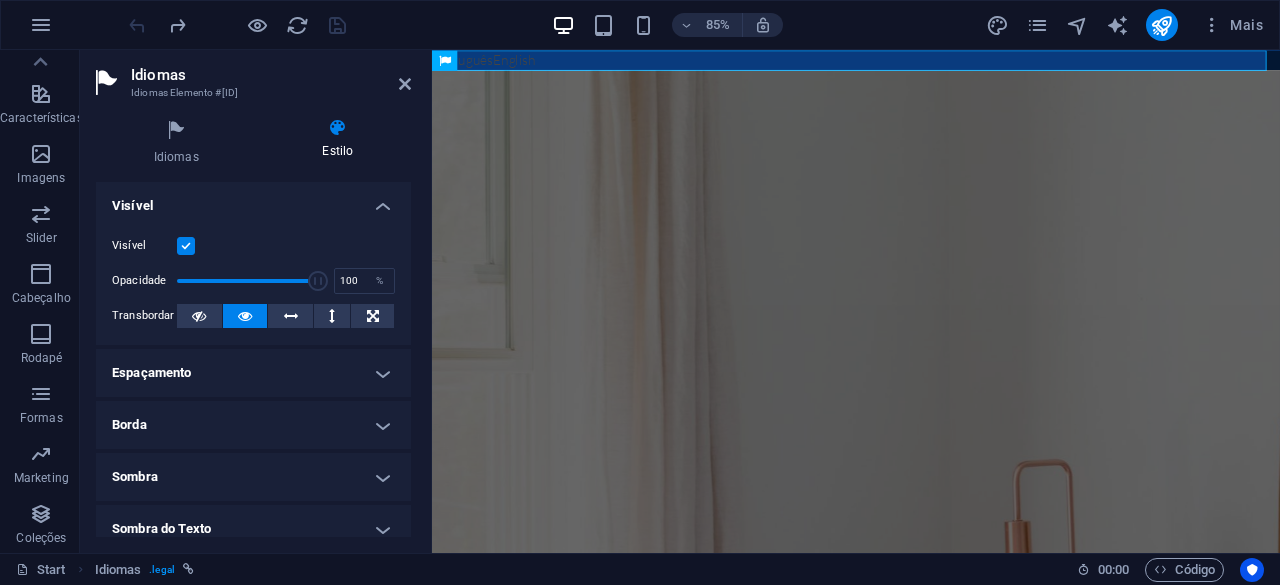 click on "Idiomas Elemento #ed-823075414" at bounding box center [253, 76] 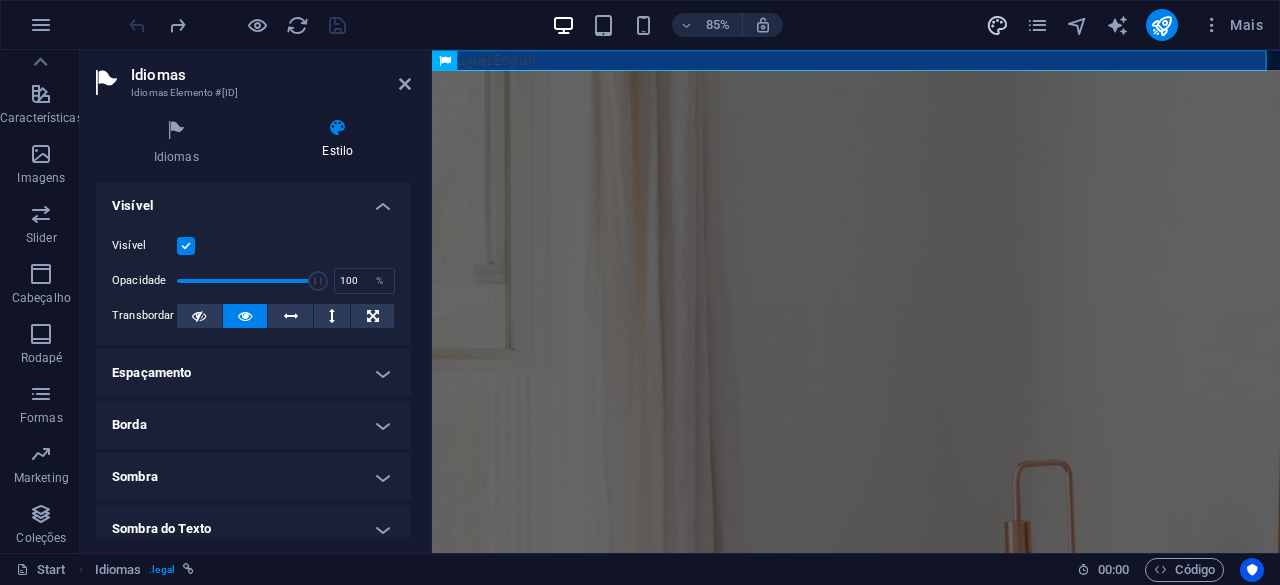 click at bounding box center (997, 25) 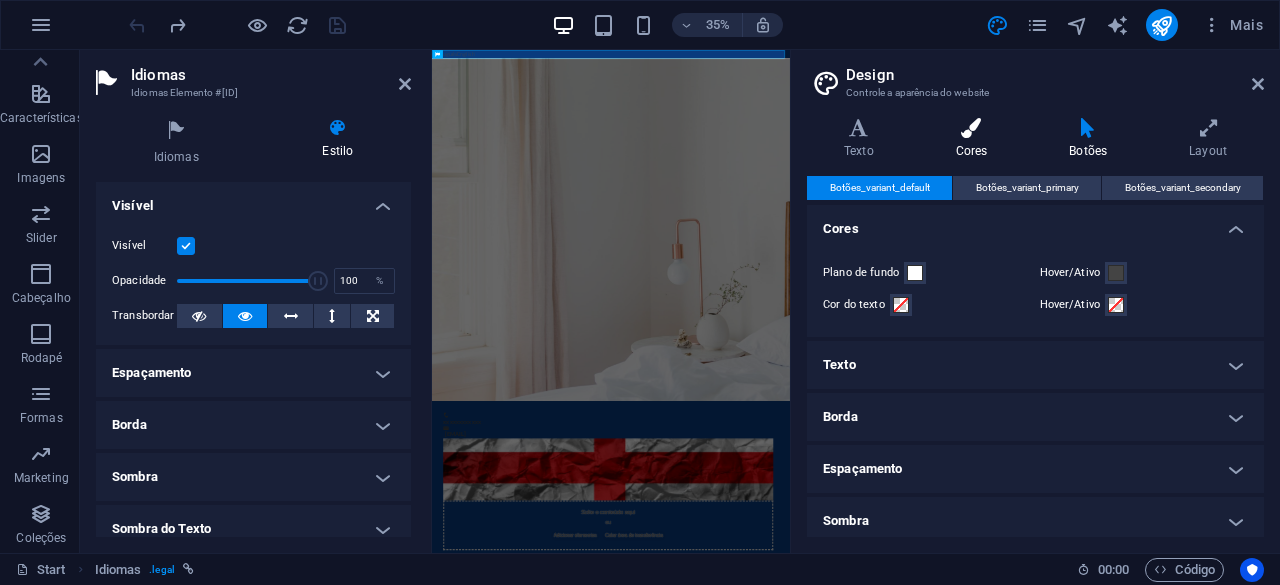 click at bounding box center (972, 128) 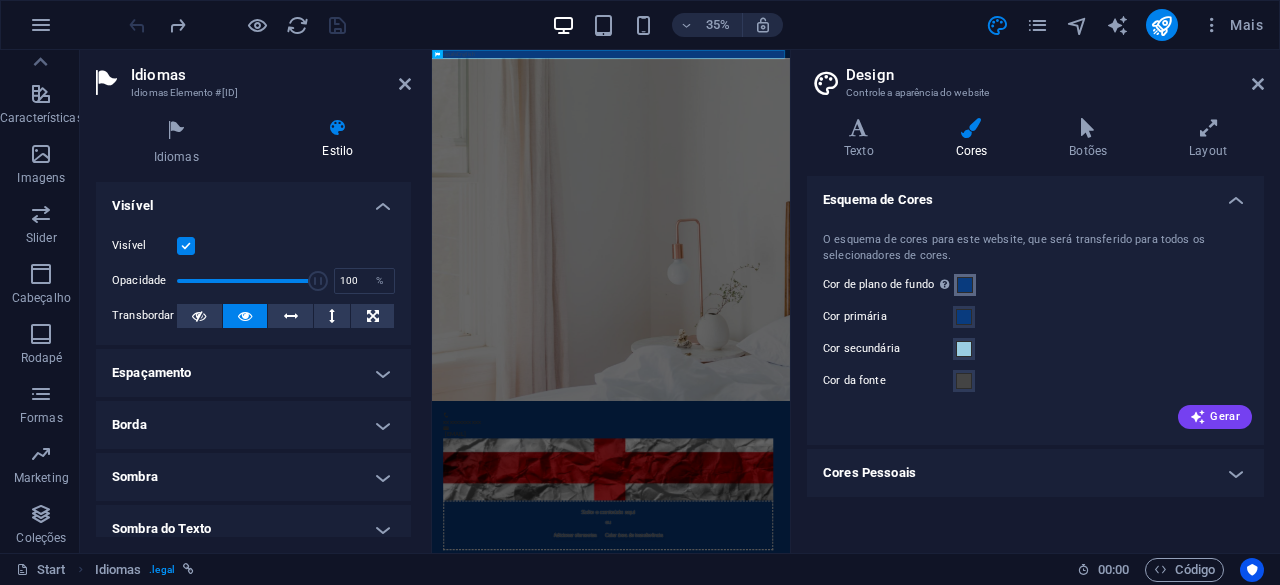 click at bounding box center [965, 285] 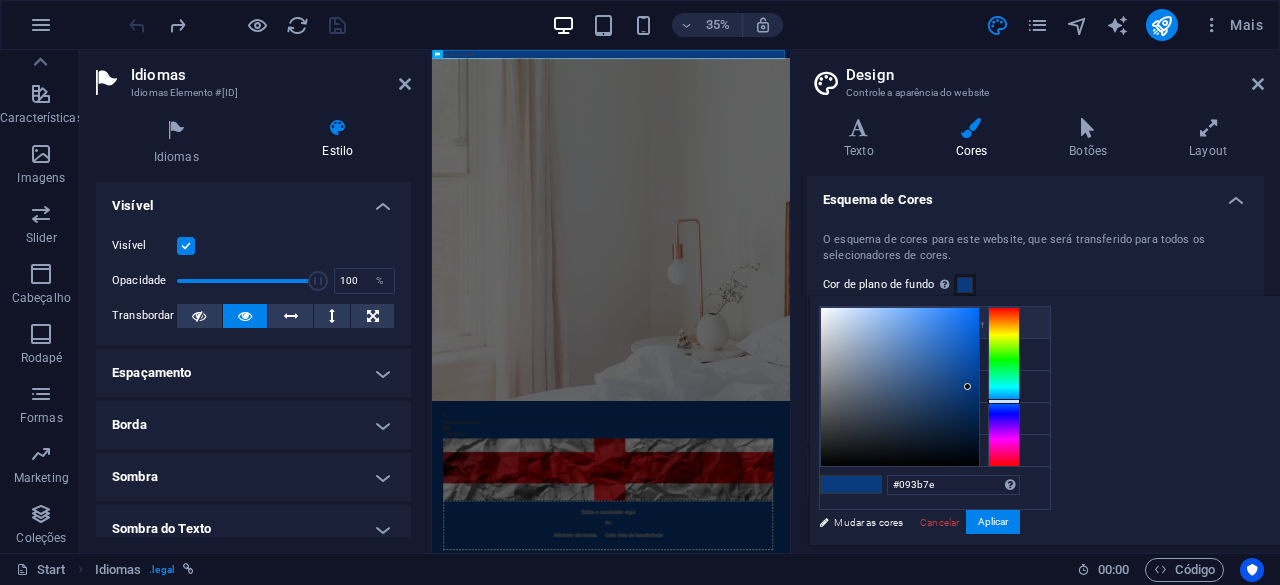 click on "Cor de plano de fundo
#ffffff" at bounding box center [935, 323] 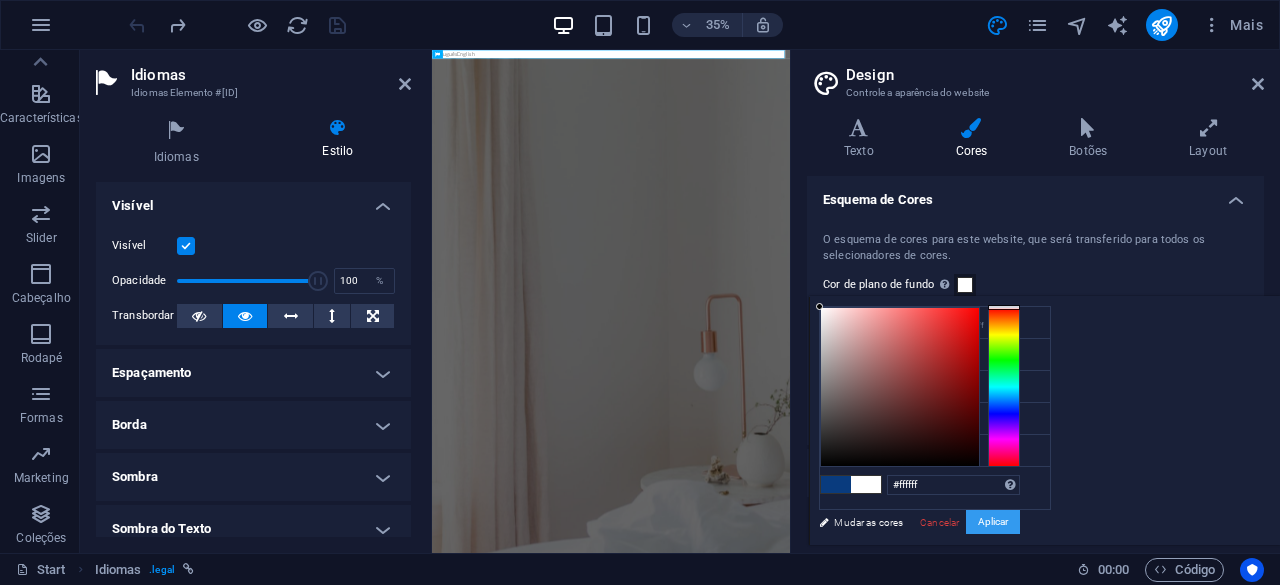 drag, startPoint x: 1242, startPoint y: 525, endPoint x: 1234, endPoint y: 517, distance: 11.313708 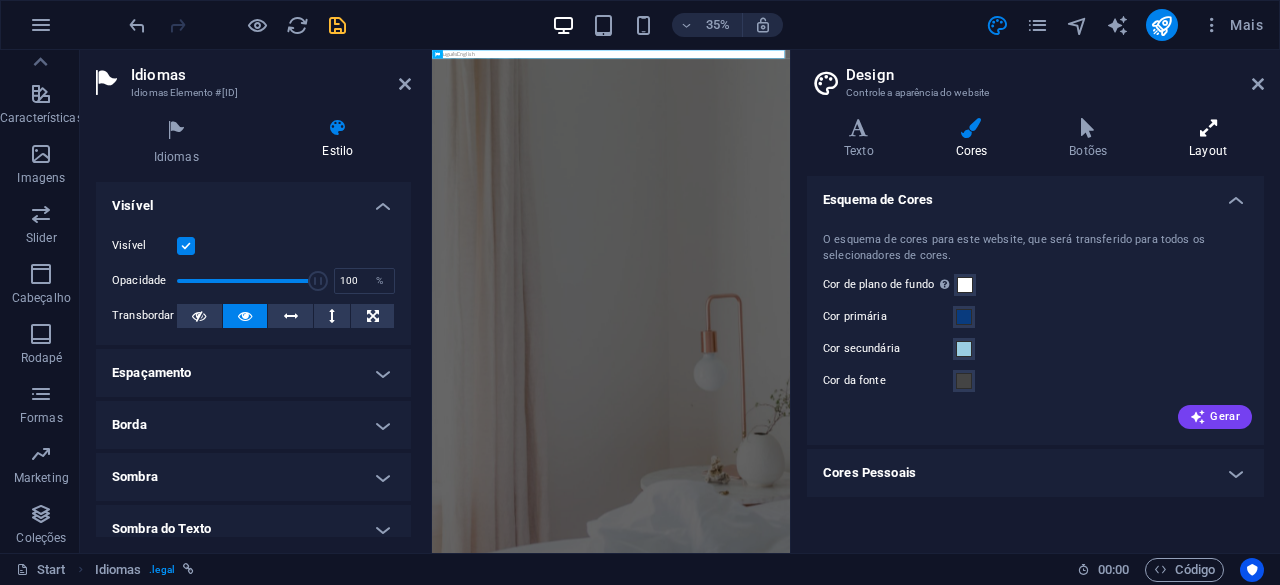 click on "Layout" at bounding box center [1208, 139] 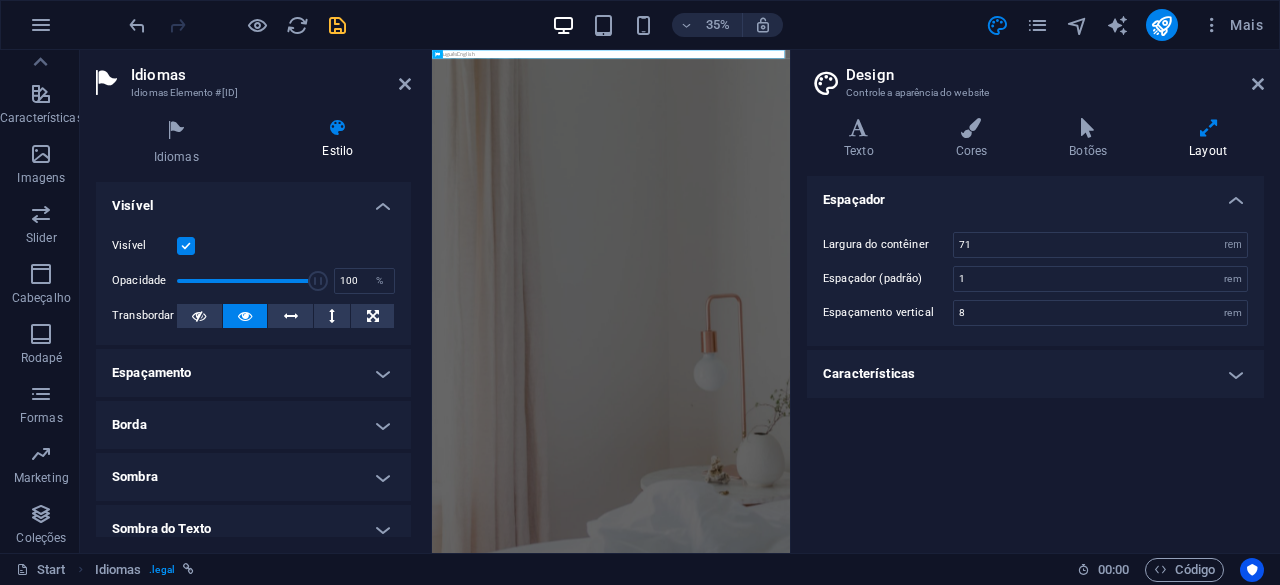 click on "Características" at bounding box center (1035, 374) 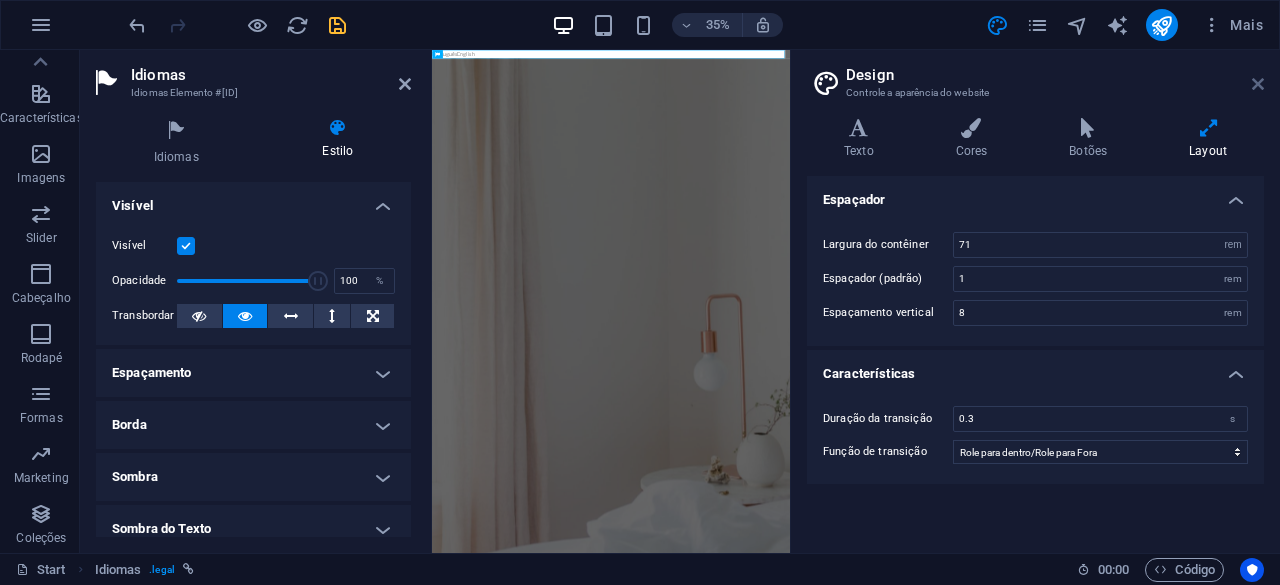 click at bounding box center (1258, 84) 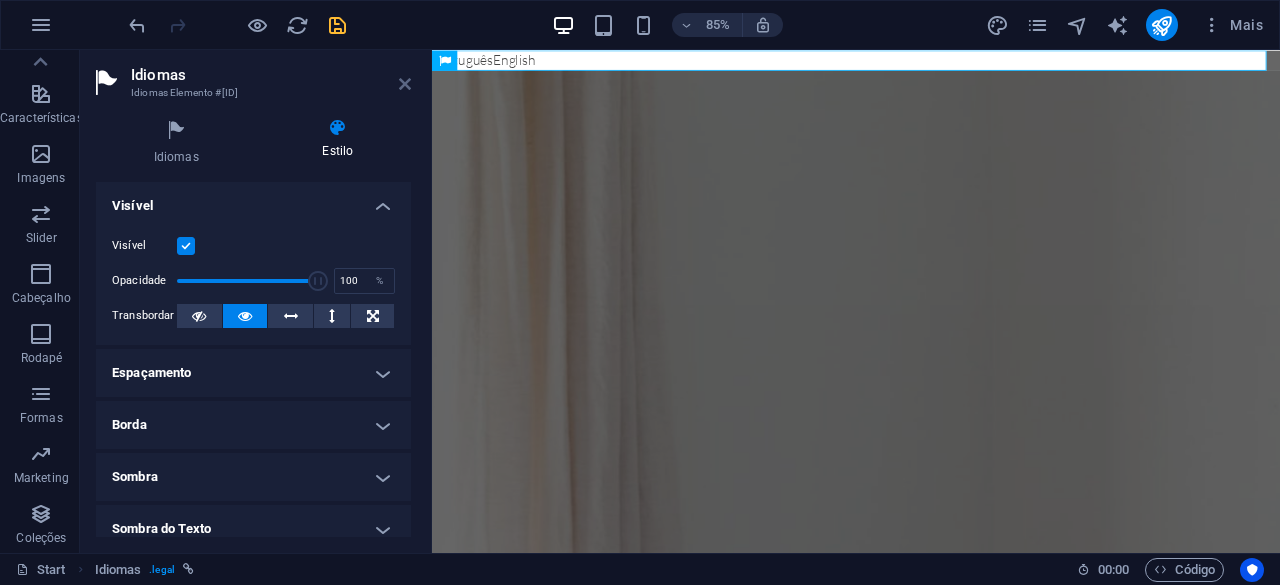 drag, startPoint x: 410, startPoint y: 86, endPoint x: 330, endPoint y: 36, distance: 94.33981 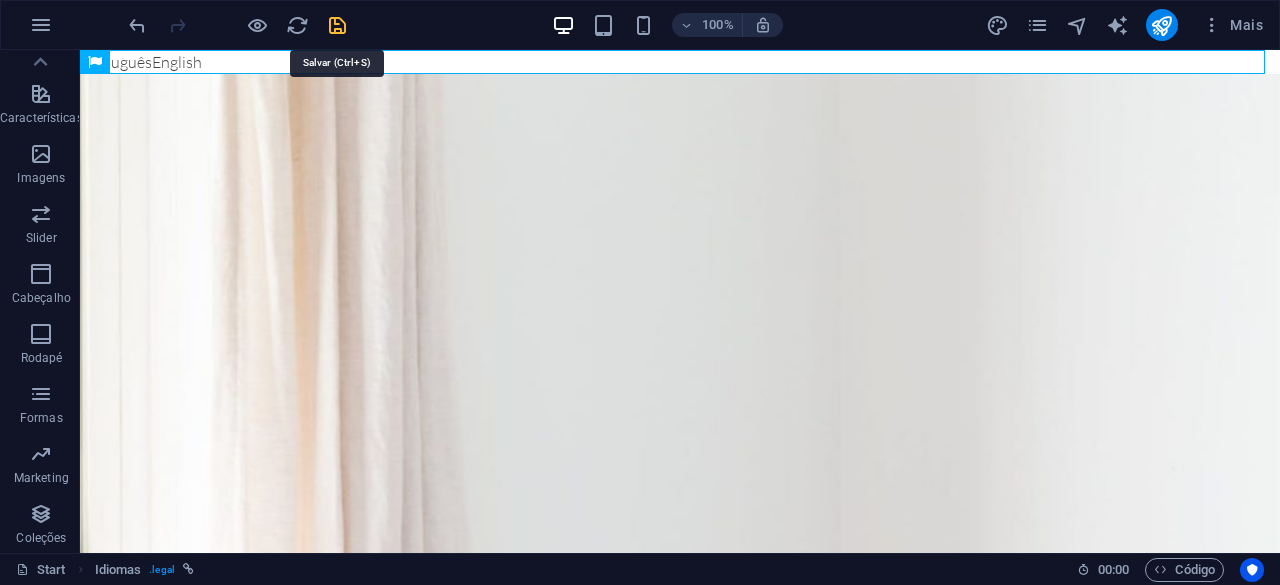click at bounding box center (337, 25) 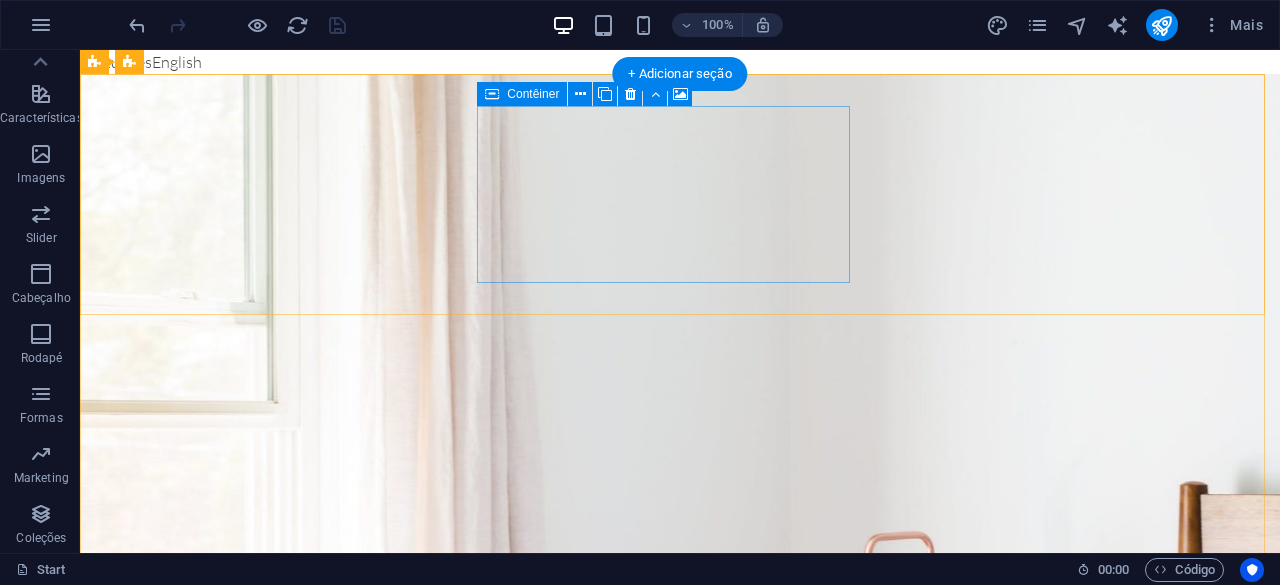 click on "Adicionar elementos" at bounding box center (577, 1438) 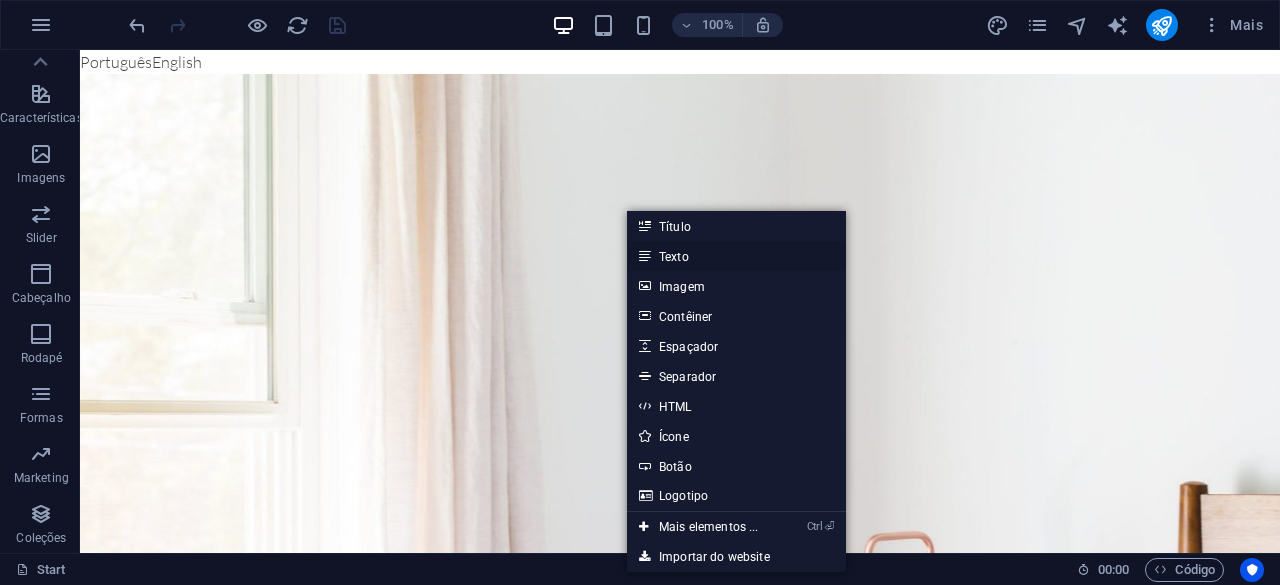 click on "Texto" at bounding box center [736, 256] 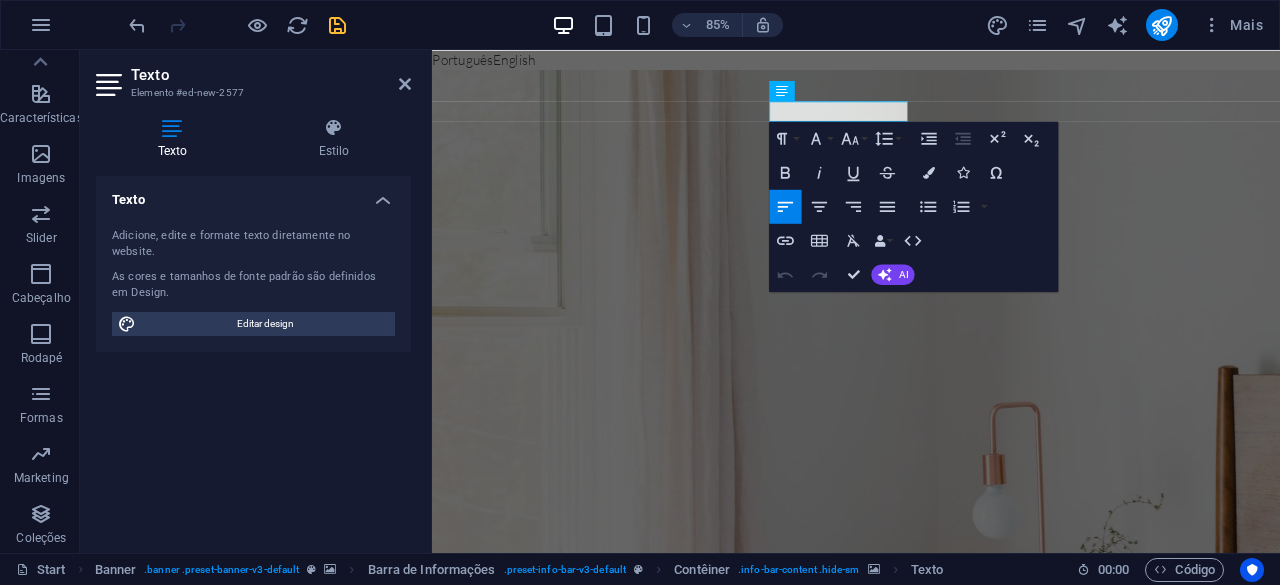 type 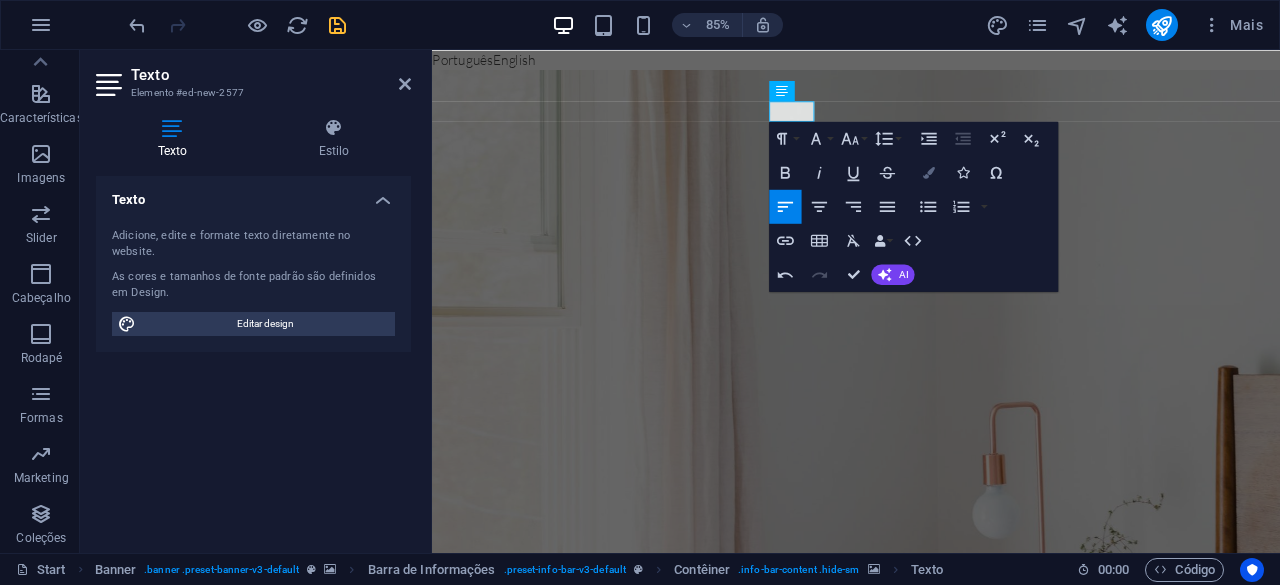 click at bounding box center [929, 172] 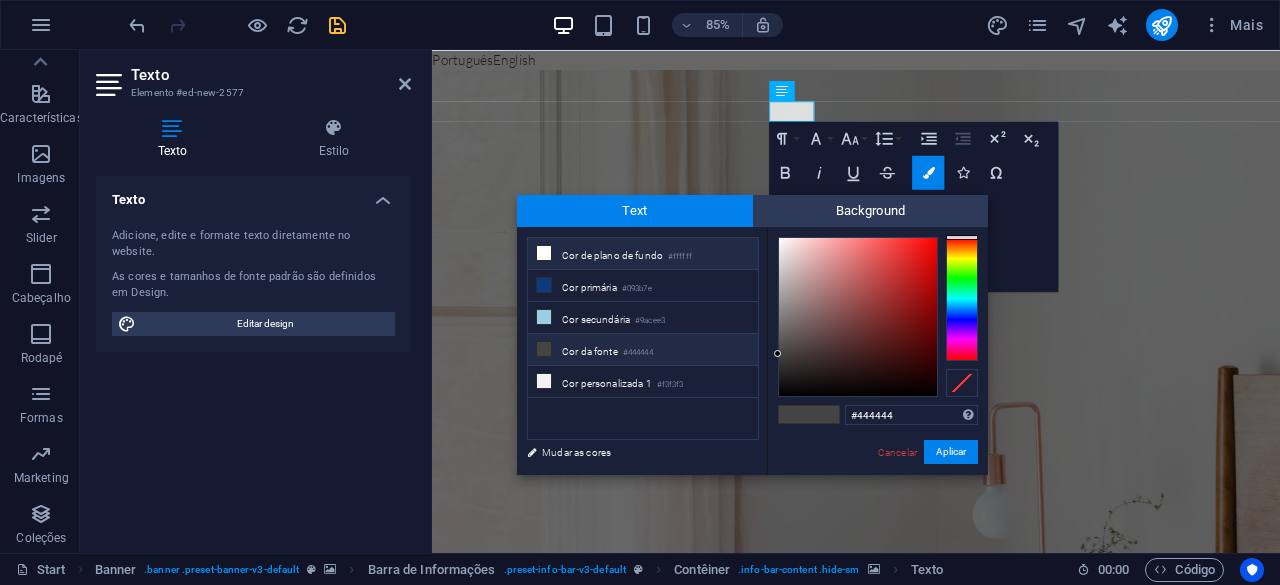 click on "#ffffff" at bounding box center [680, 257] 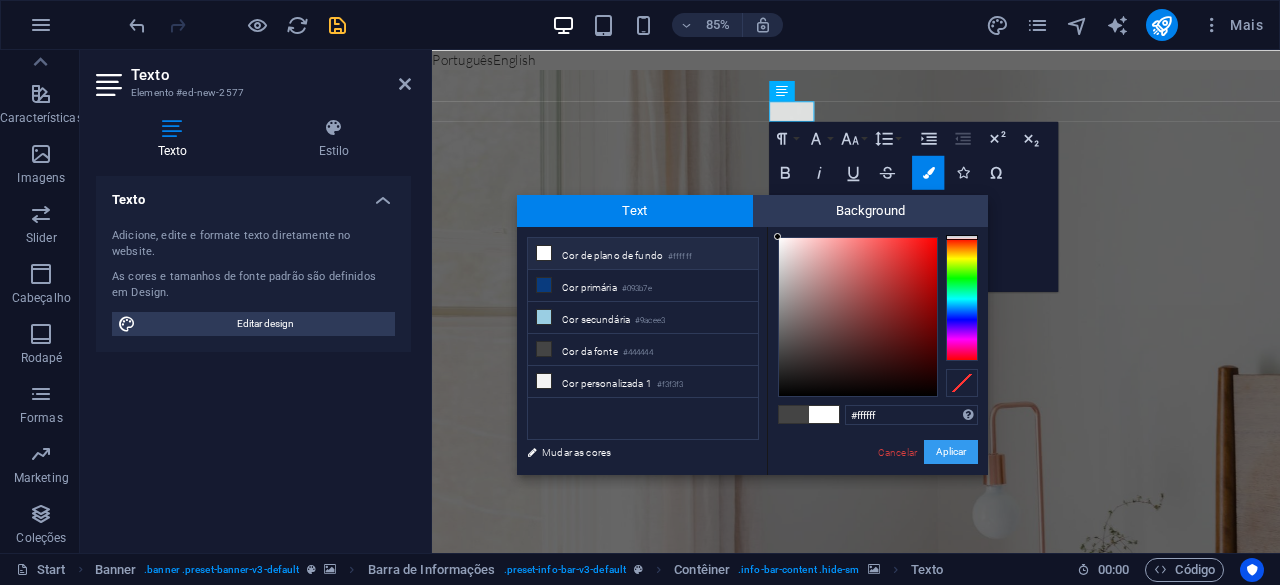 click on "Aplicar" at bounding box center (951, 452) 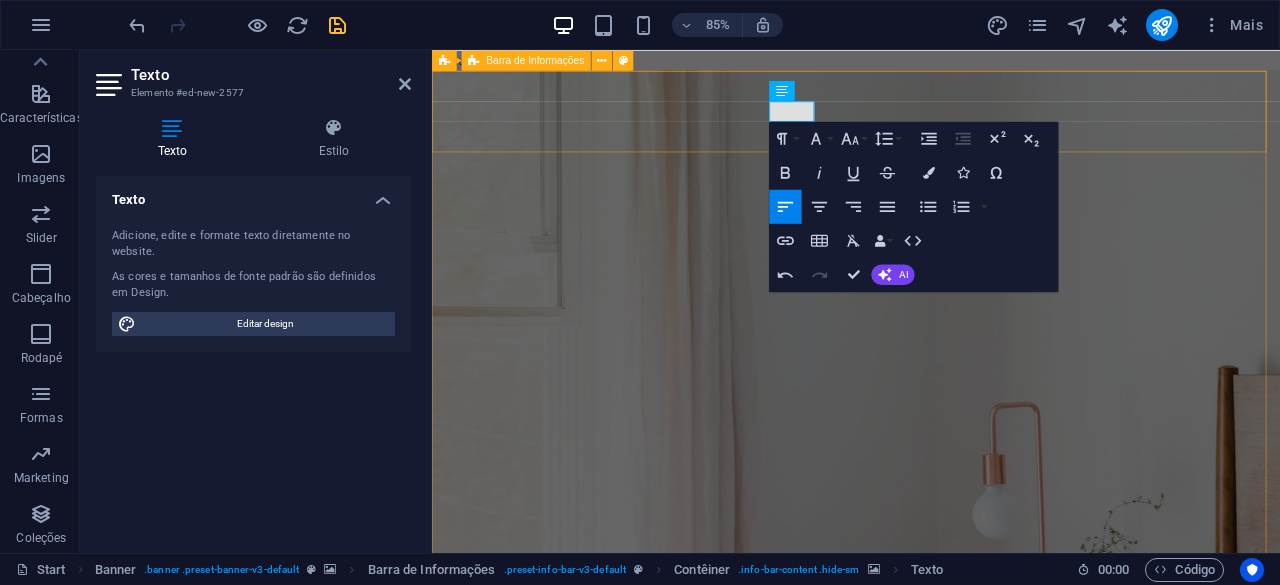 drag, startPoint x: 835, startPoint y: 117, endPoint x: 897, endPoint y: 131, distance: 63.560993 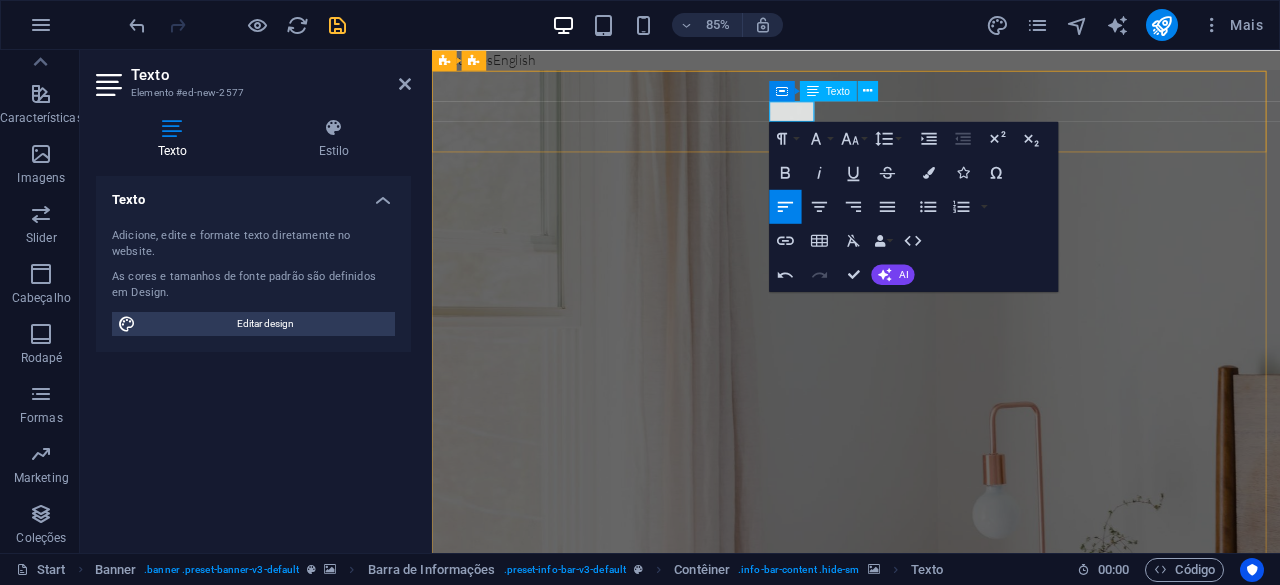 click on "ENglish​ ​" at bounding box center [923, 1051] 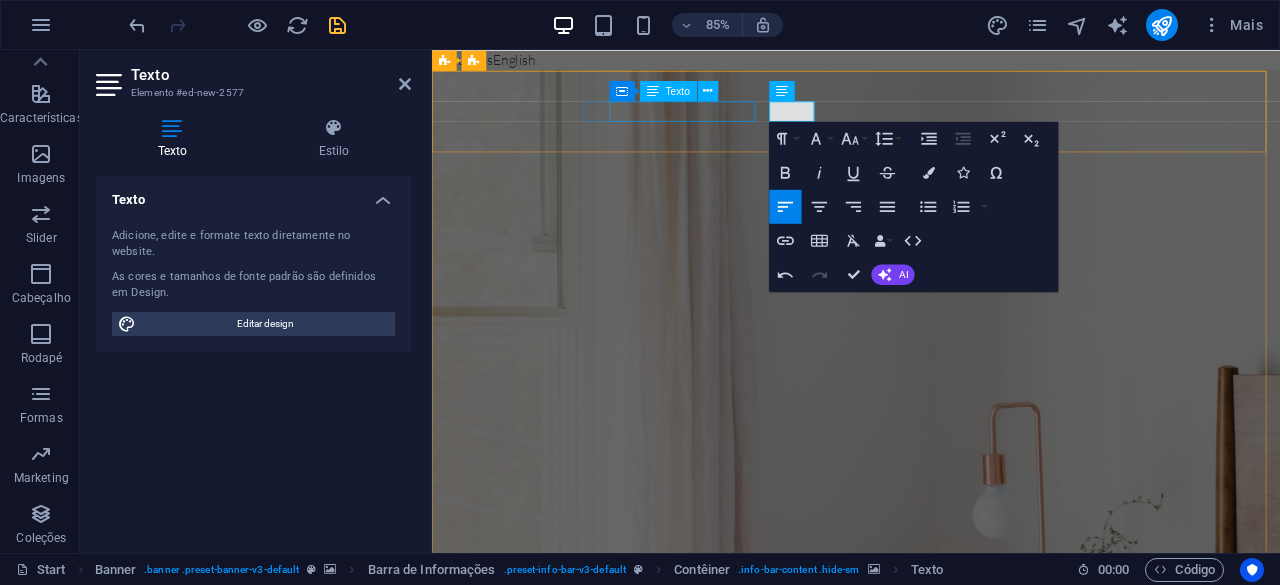 drag, startPoint x: 877, startPoint y: 120, endPoint x: 808, endPoint y: 119, distance: 69.00725 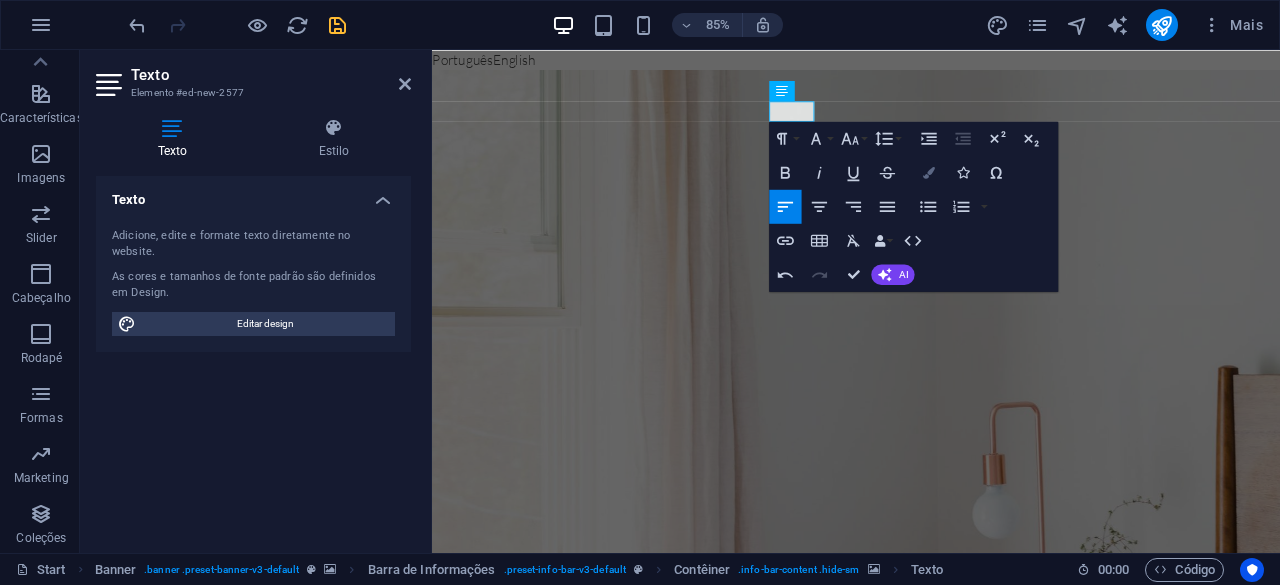 click at bounding box center [929, 172] 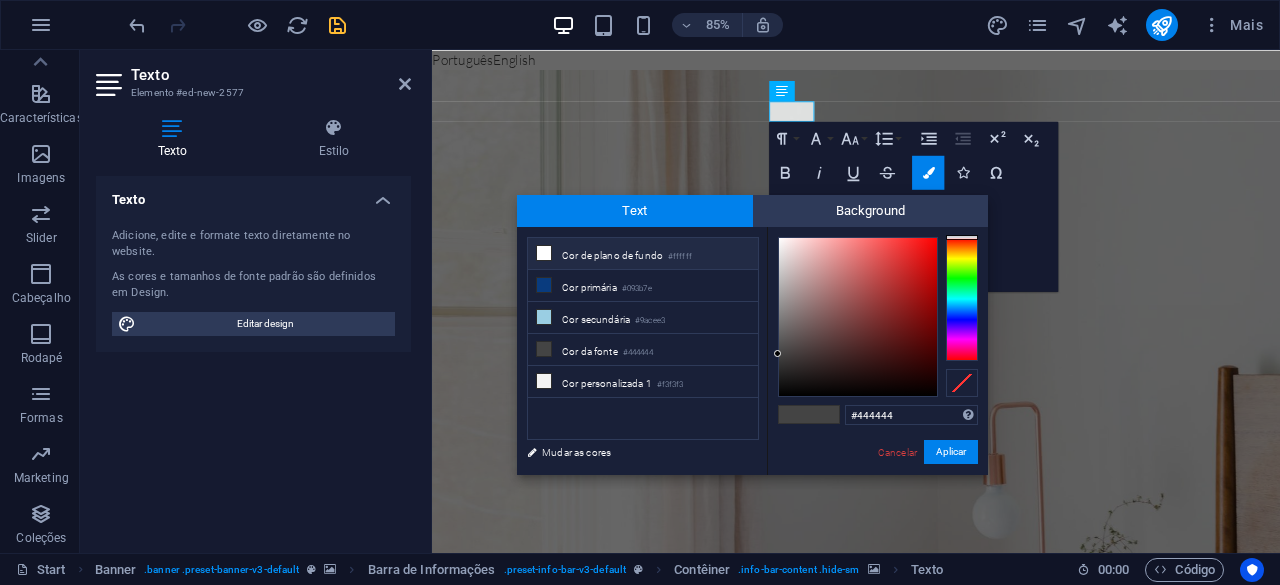 click on "Cor de plano de fundo
#ffffff" at bounding box center (643, 254) 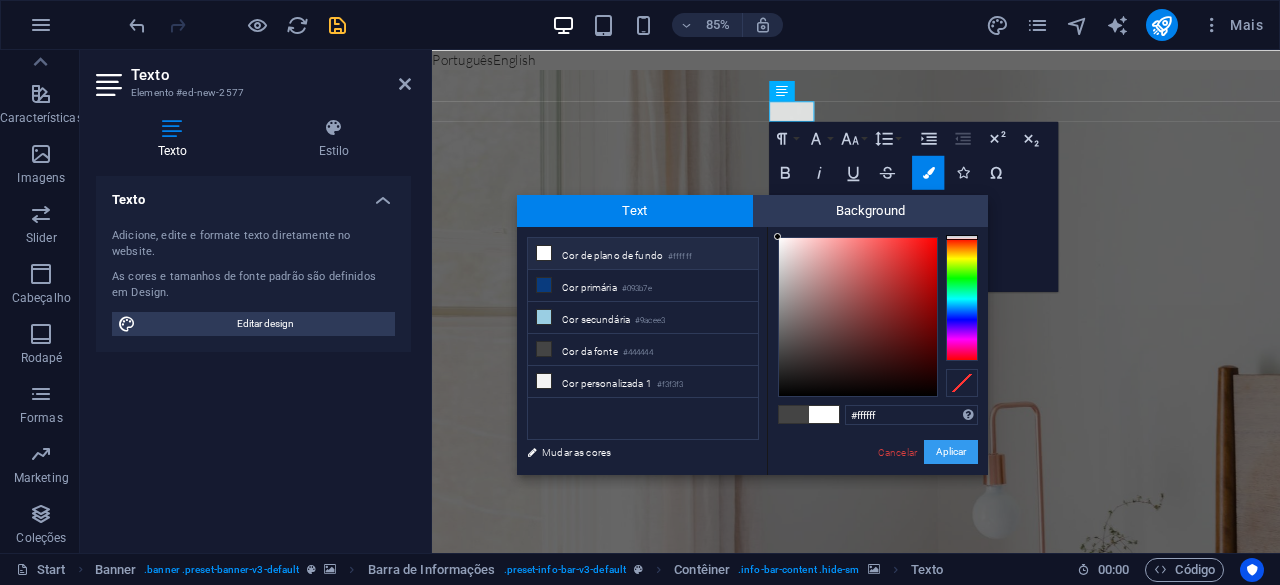 click on "Aplicar" at bounding box center (951, 452) 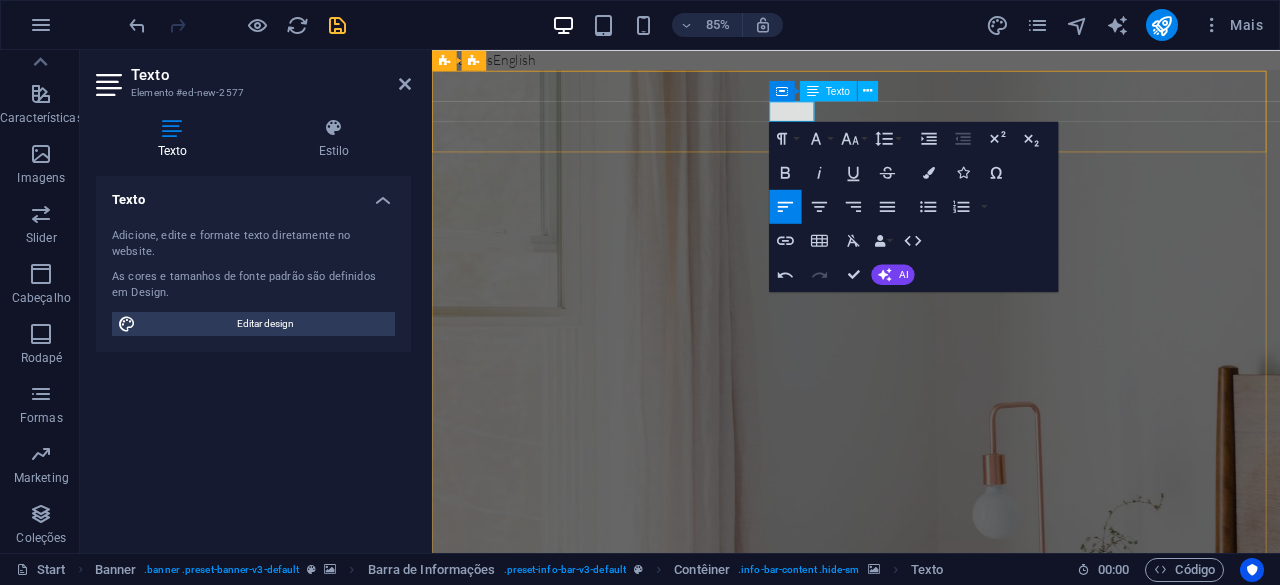 click on "ENglis" at bounding box center (486, 1051) 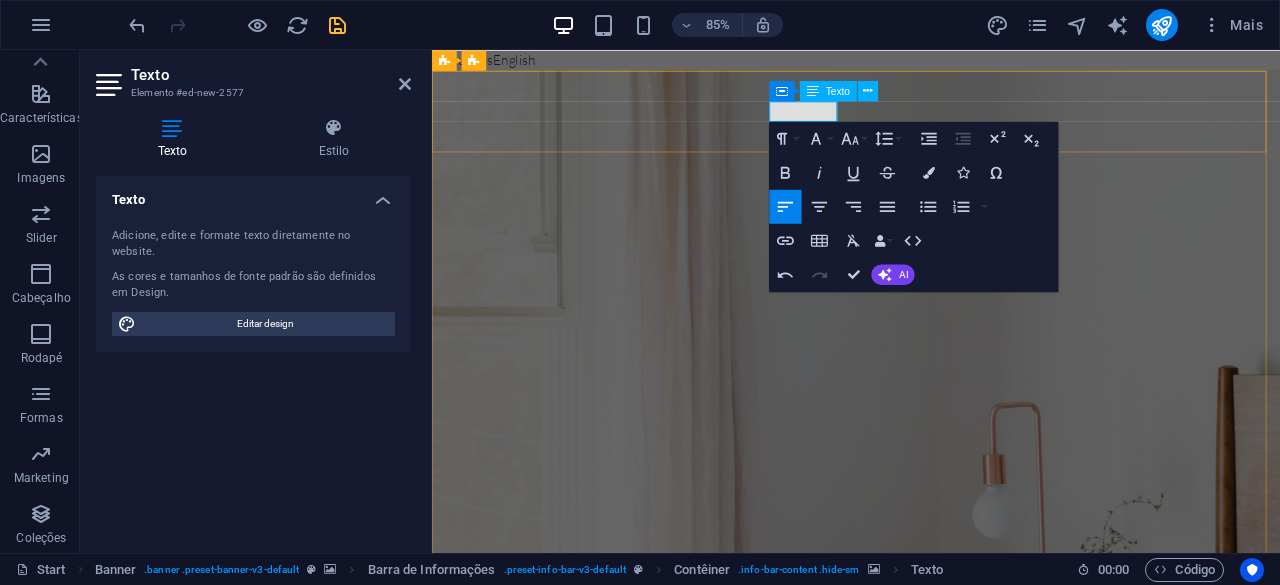 click on "ENGLIDH" 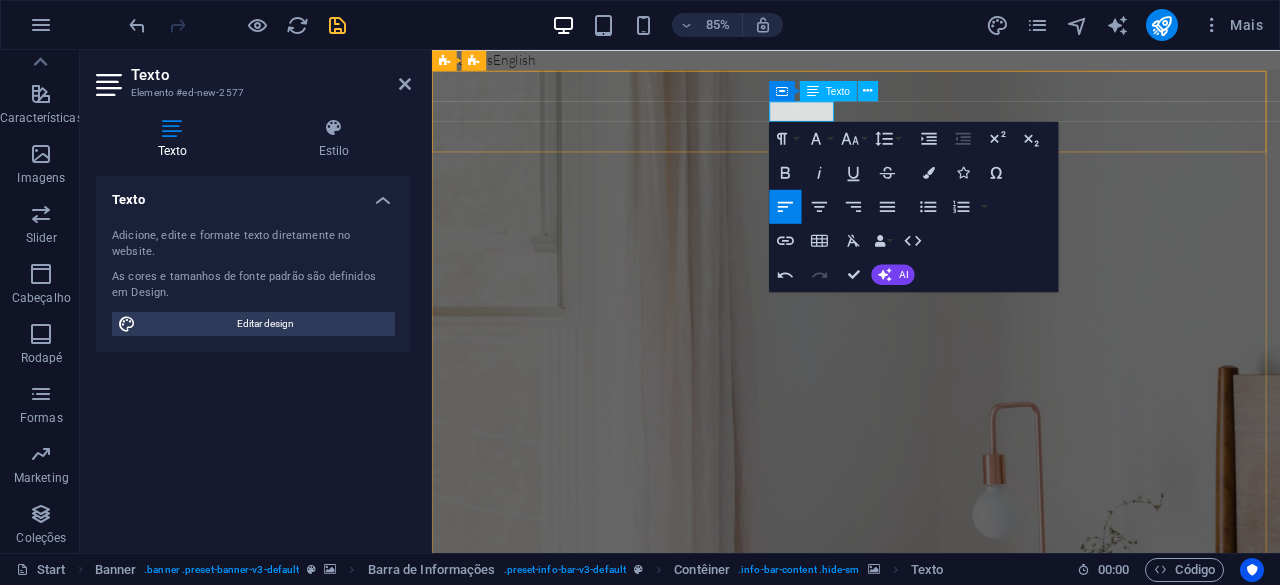 click on "ENGLISH" at bounding box center (497, 1051) 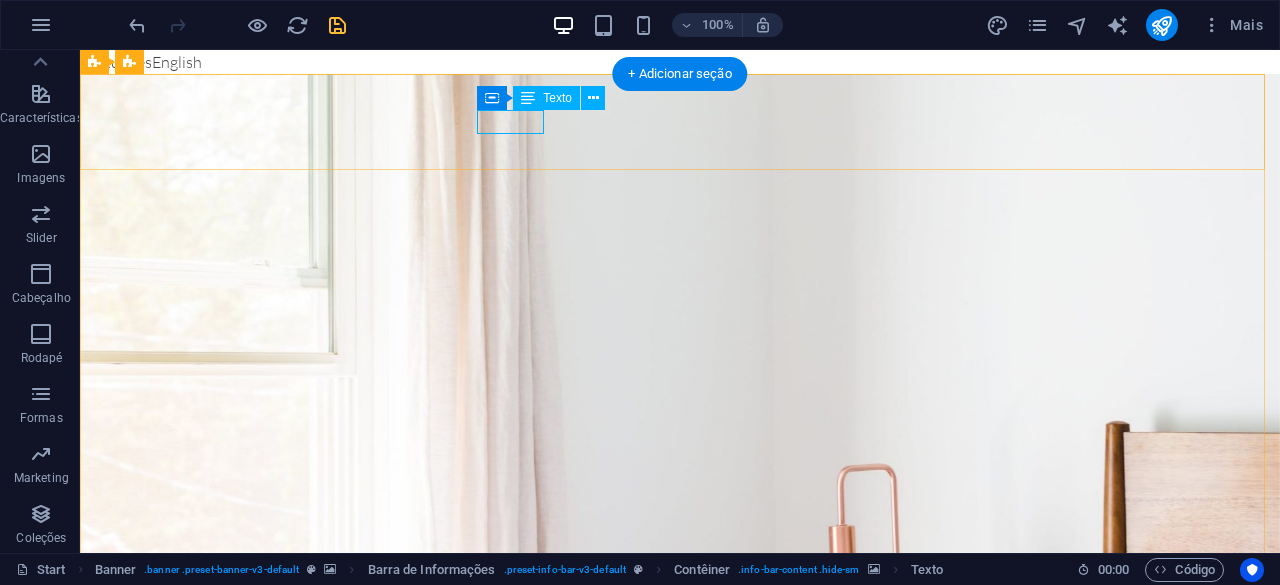 click on "ENGLISH" at bounding box center [672, 1051] 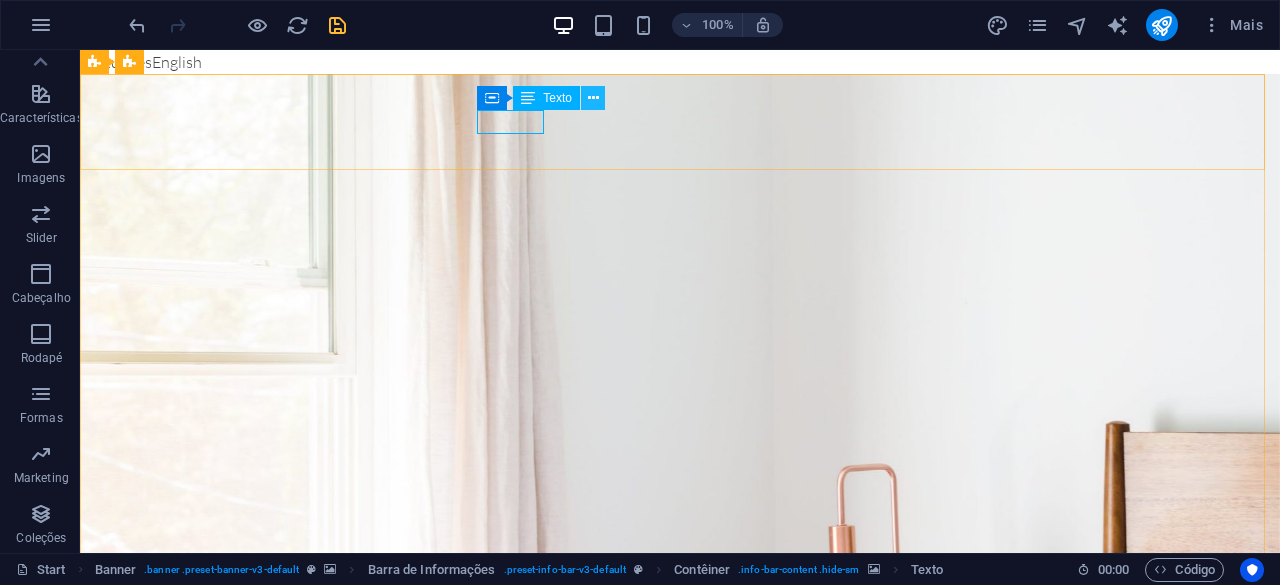 click at bounding box center [593, 98] 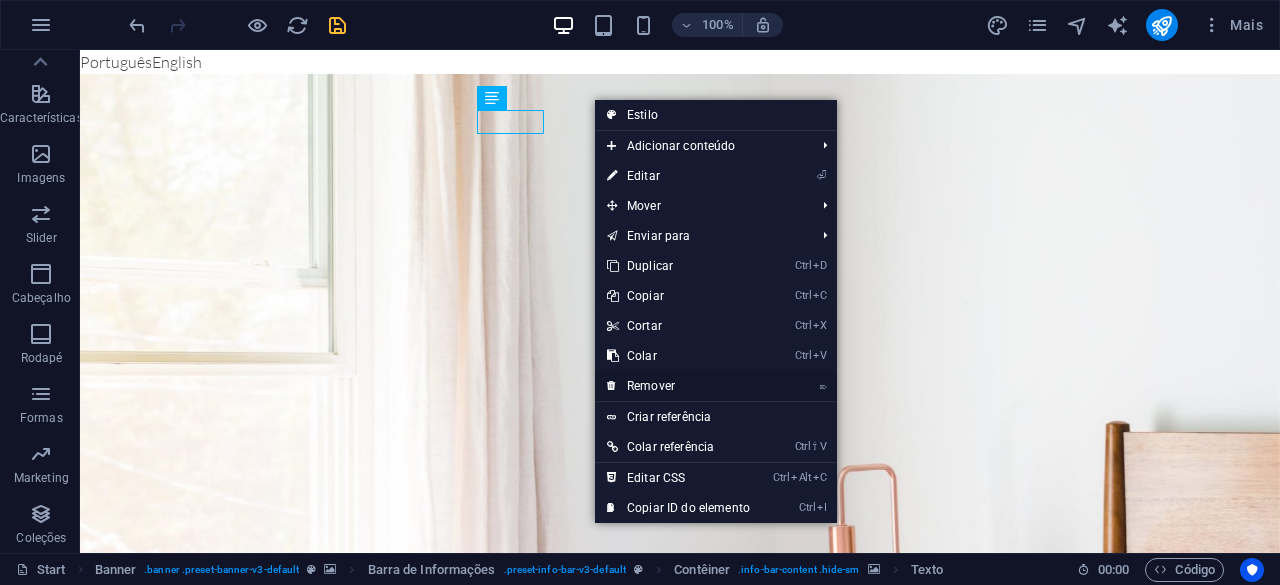click on "⌦  Remover" at bounding box center [678, 386] 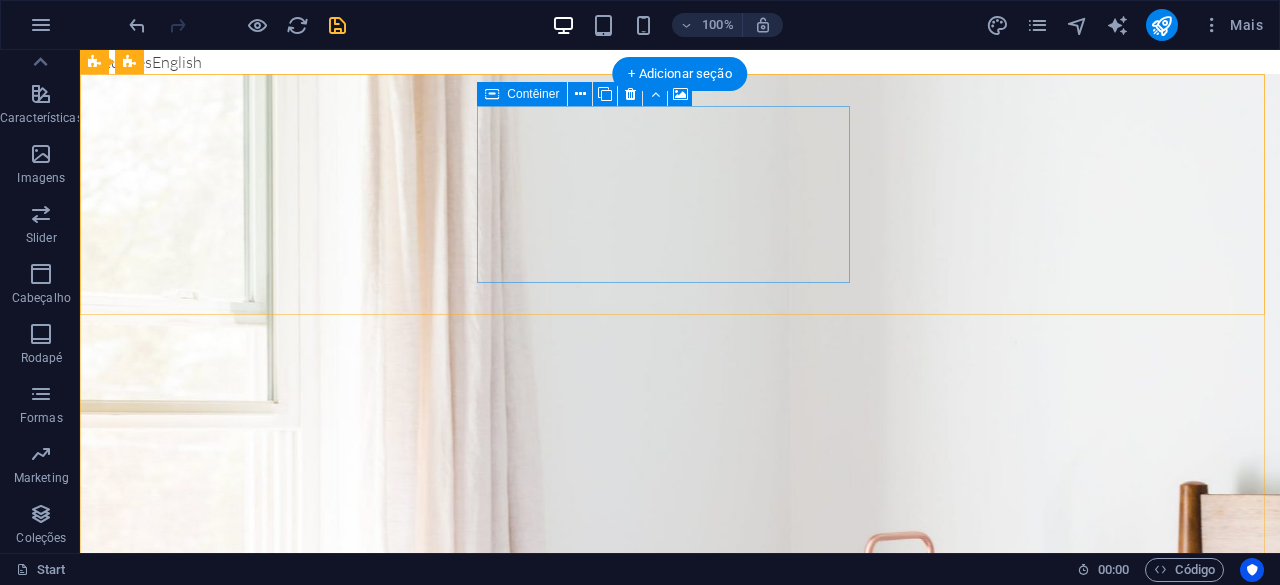 click on "Adicionar elementos" at bounding box center [577, 1438] 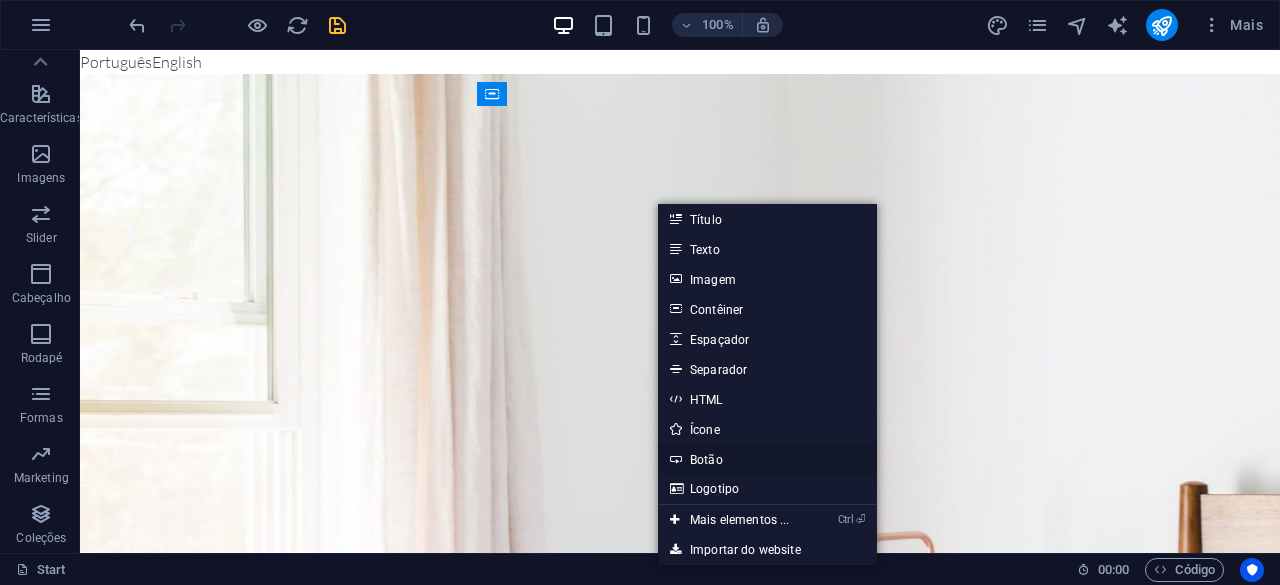 click on "Botão" at bounding box center [767, 459] 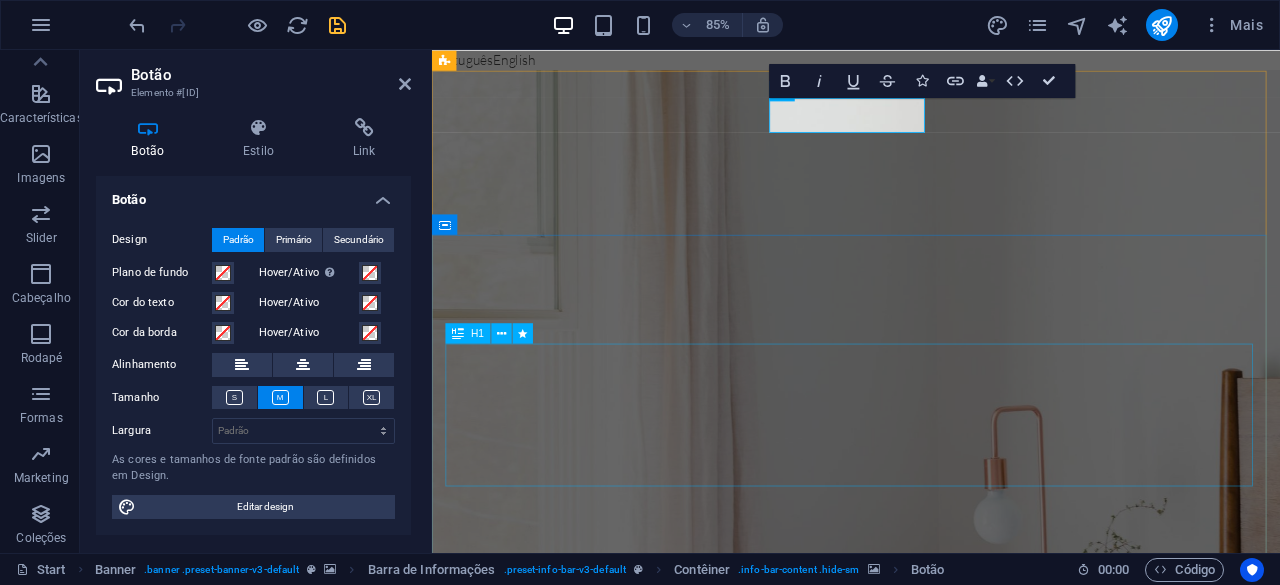 type 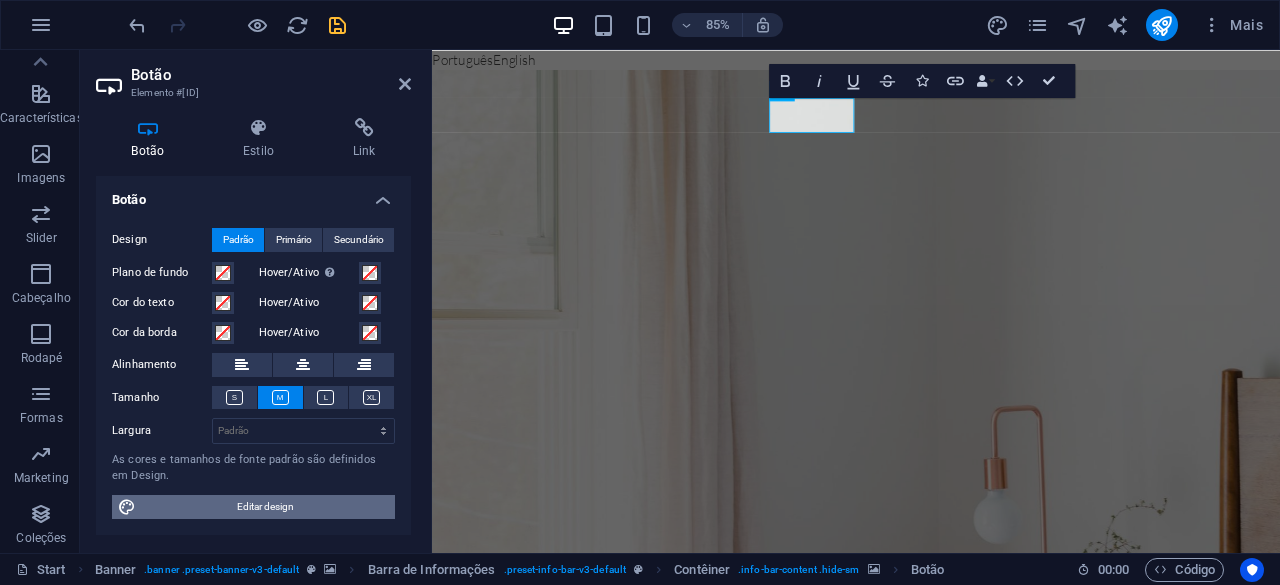 click on "Editar design" at bounding box center [265, 507] 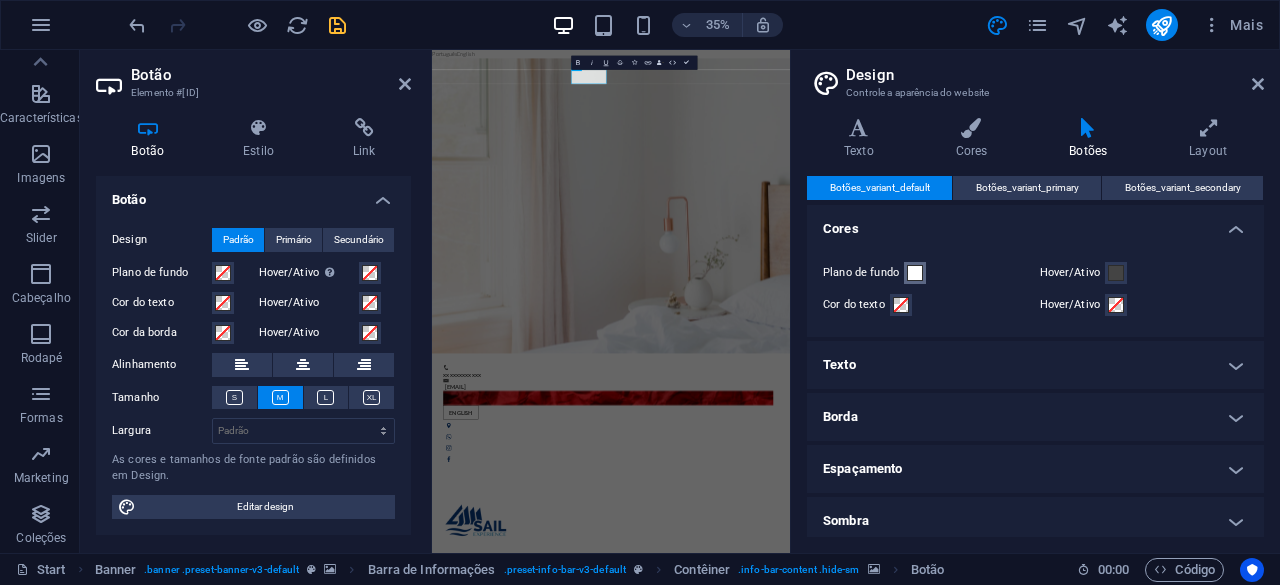 click at bounding box center [915, 273] 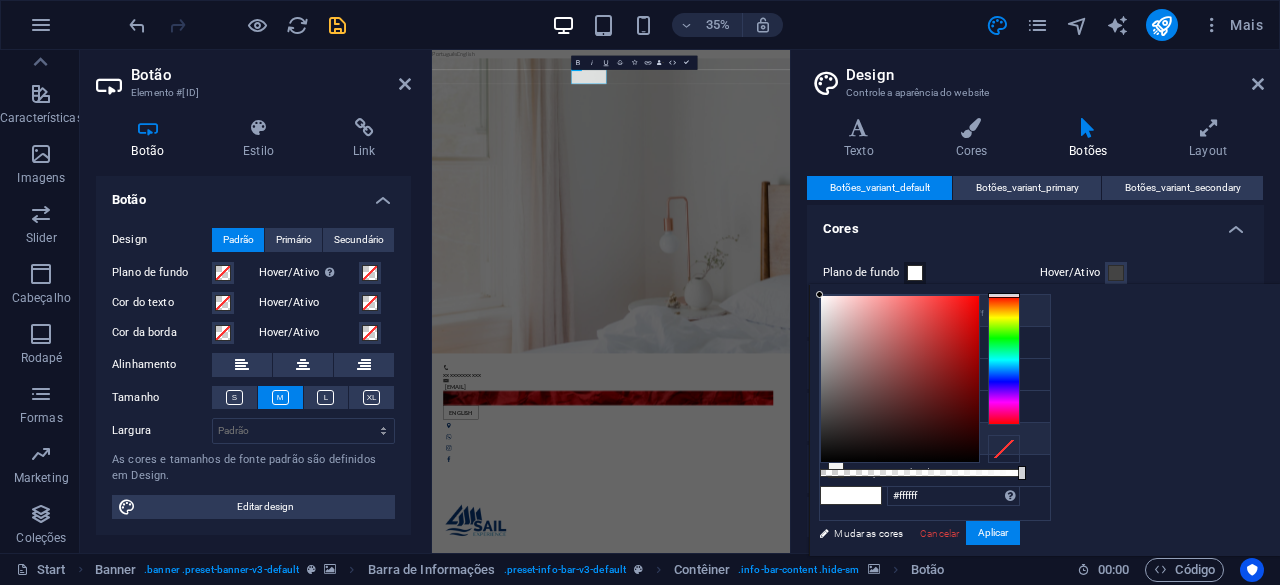 click on "Transparente
rgba(0,0,0,.0)" at bounding box center [935, 439] 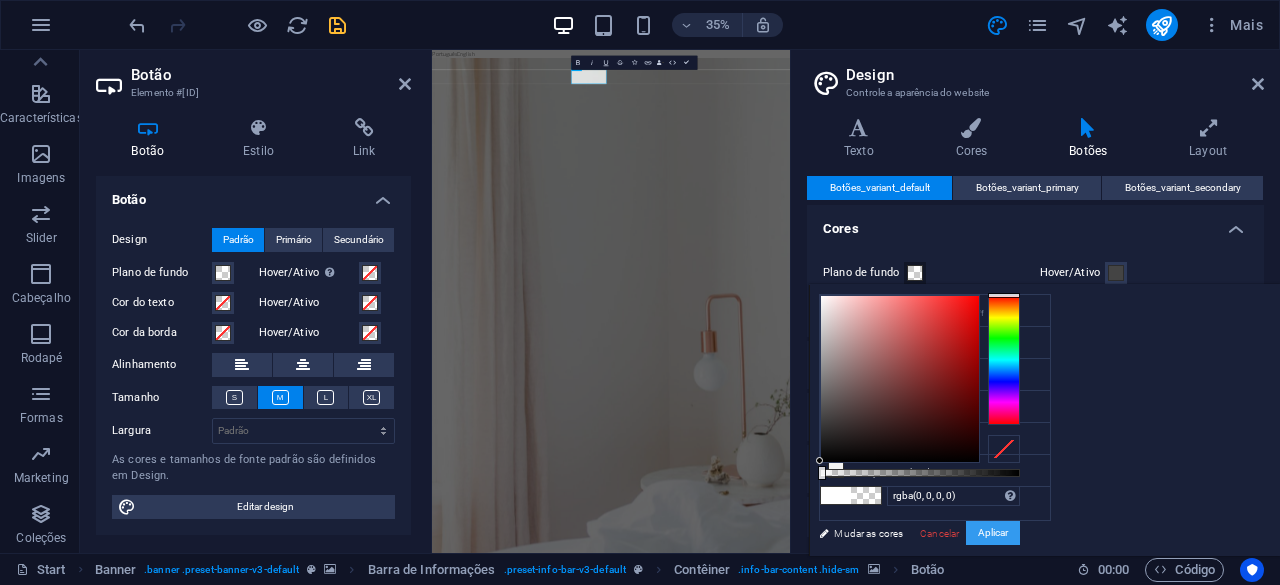 click on "Aplicar" at bounding box center (993, 533) 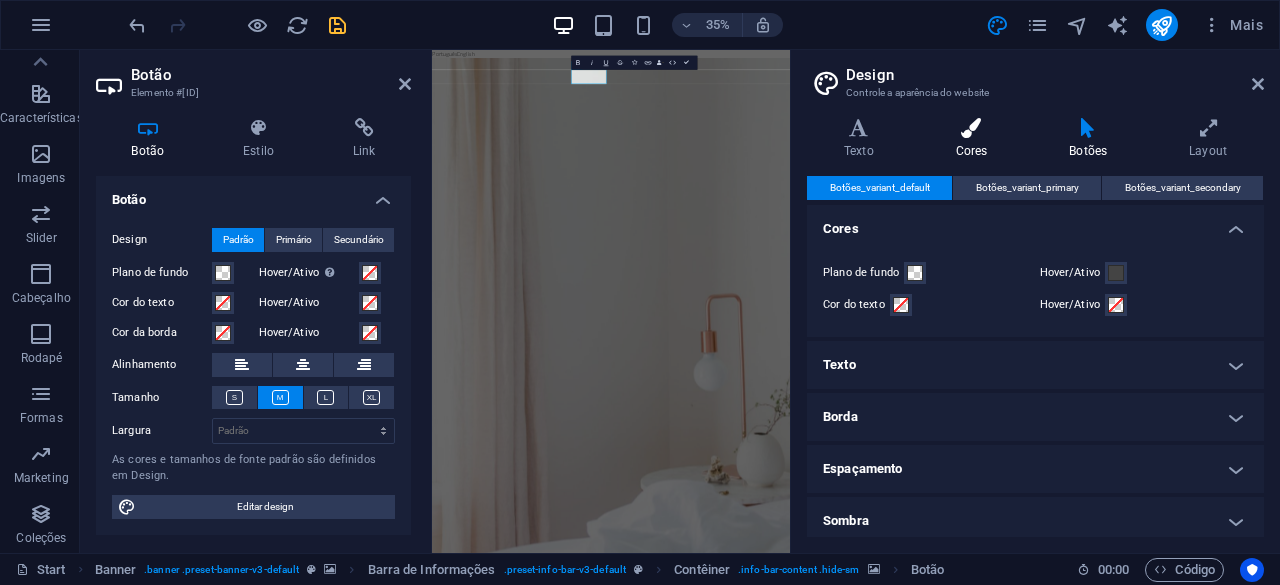 click on "Cores" at bounding box center (976, 139) 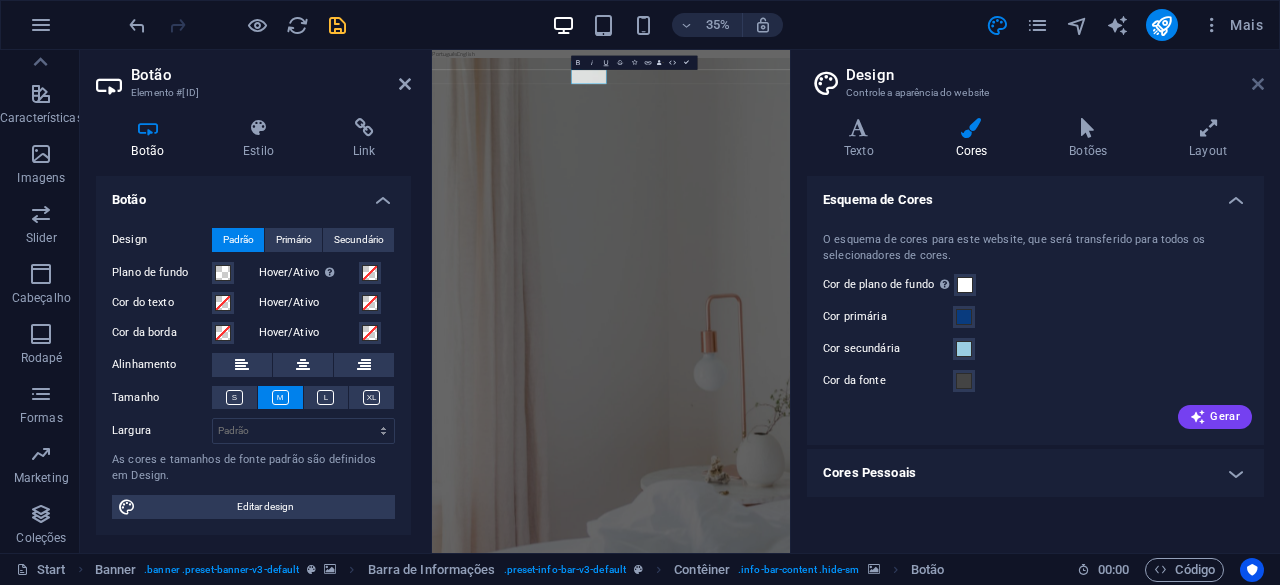 click at bounding box center (1258, 84) 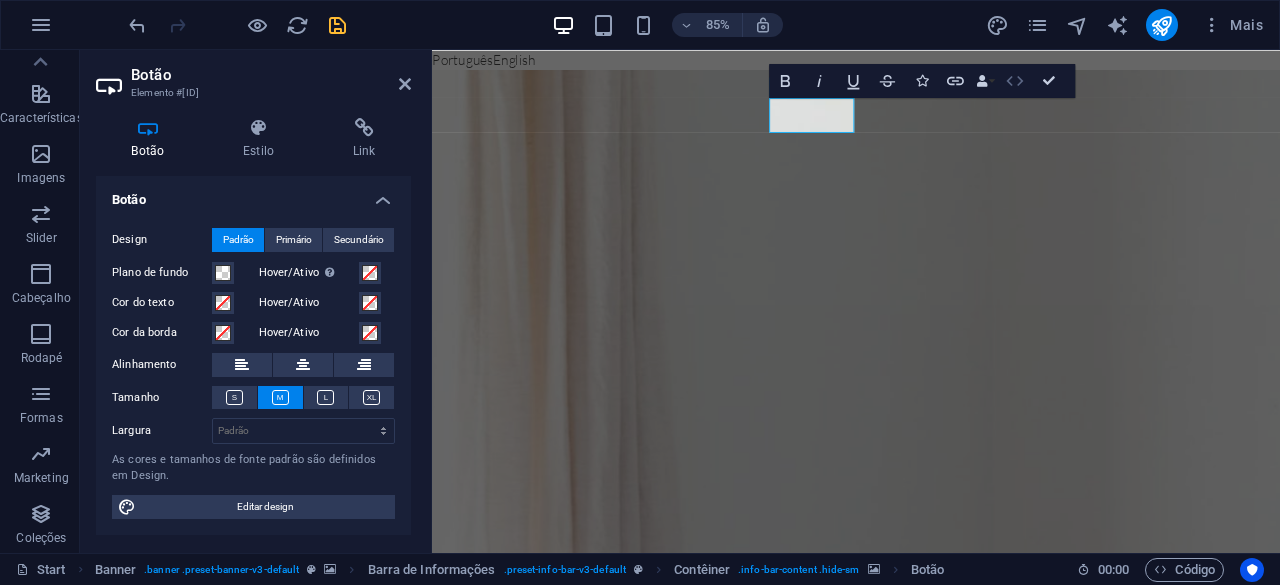 click 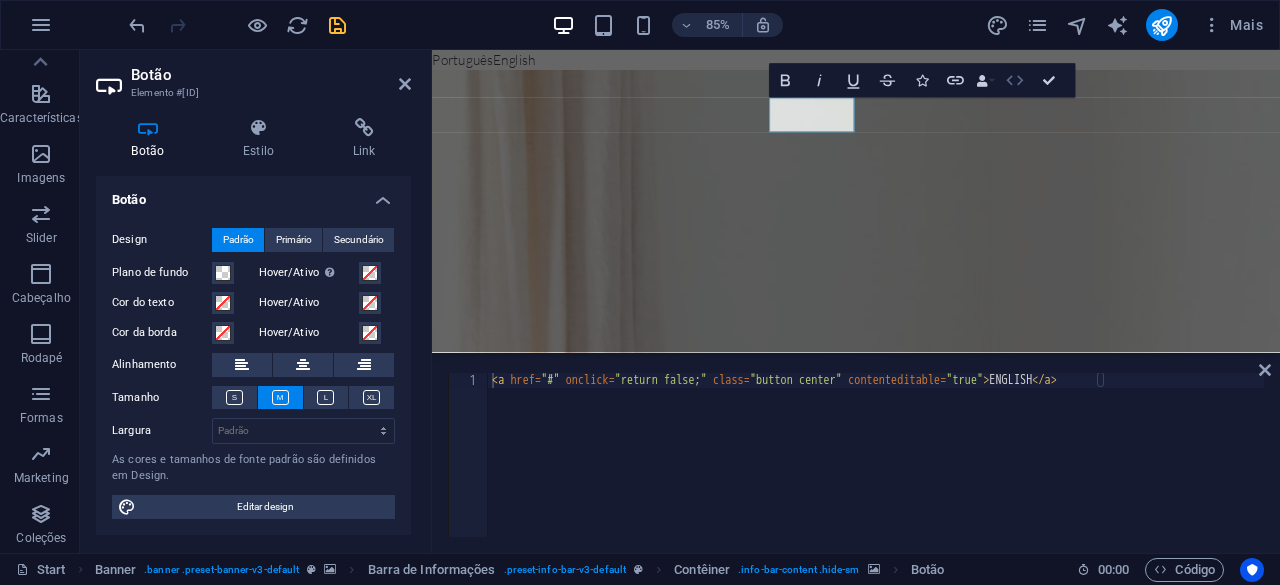 click 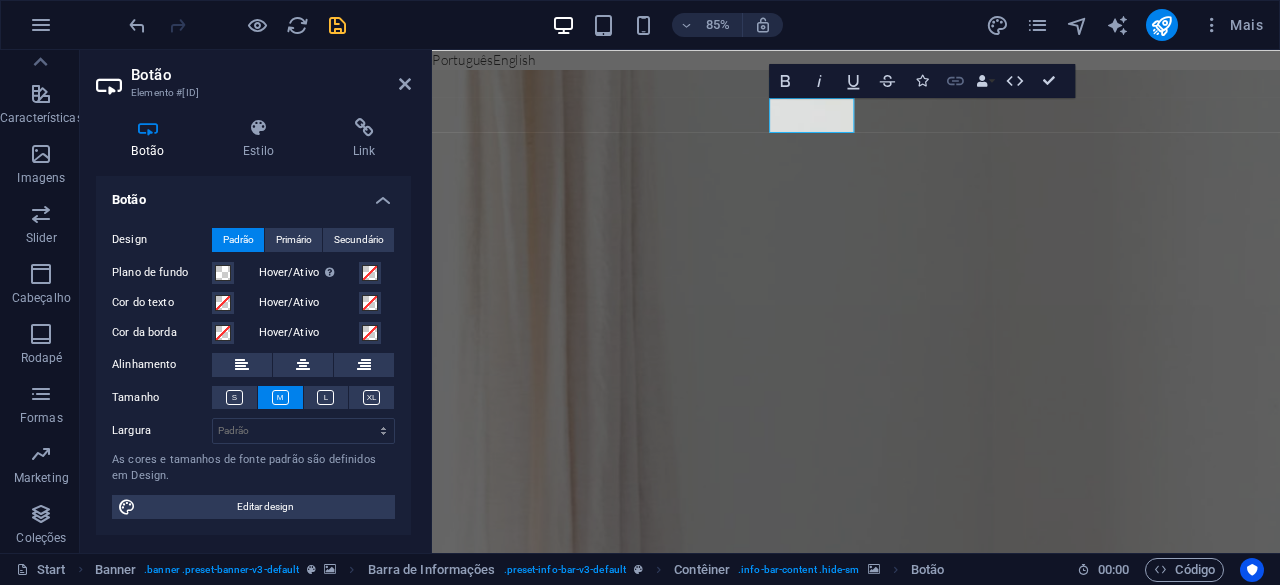 click 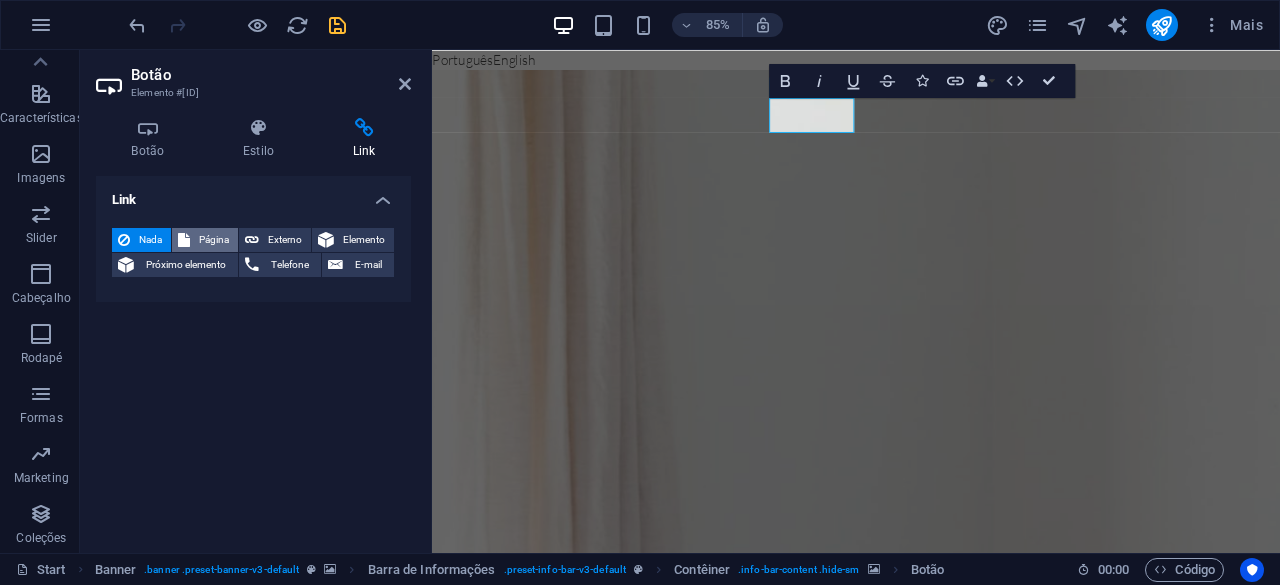 click on "Página" at bounding box center [214, 240] 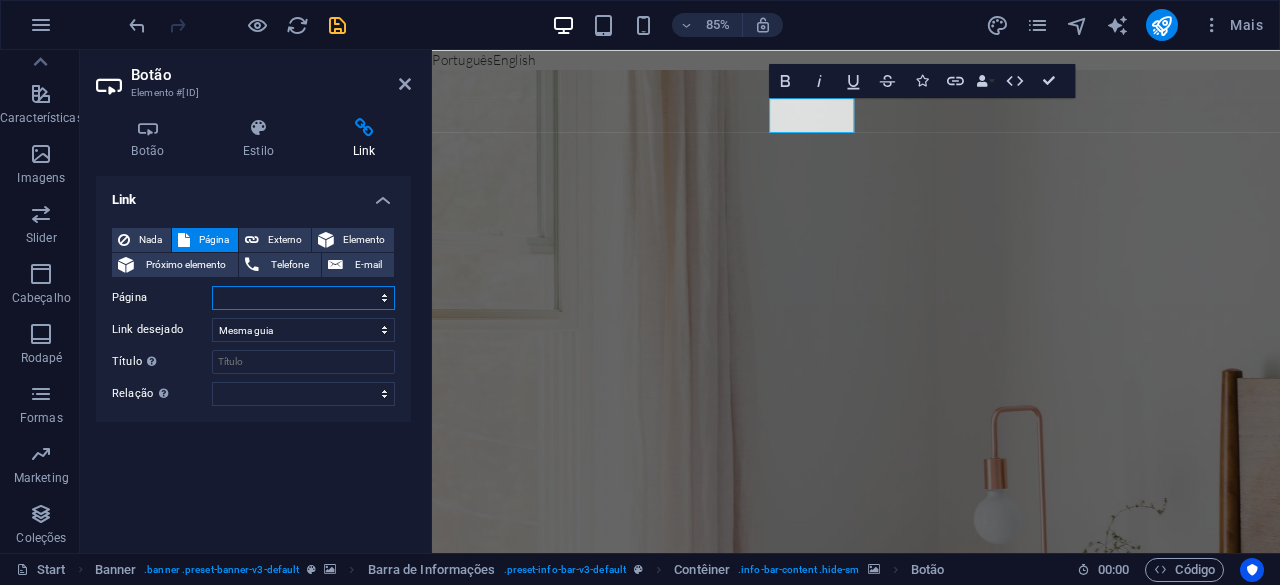 click on "Start Start Subpage Legal Notice Privacy" at bounding box center [303, 298] 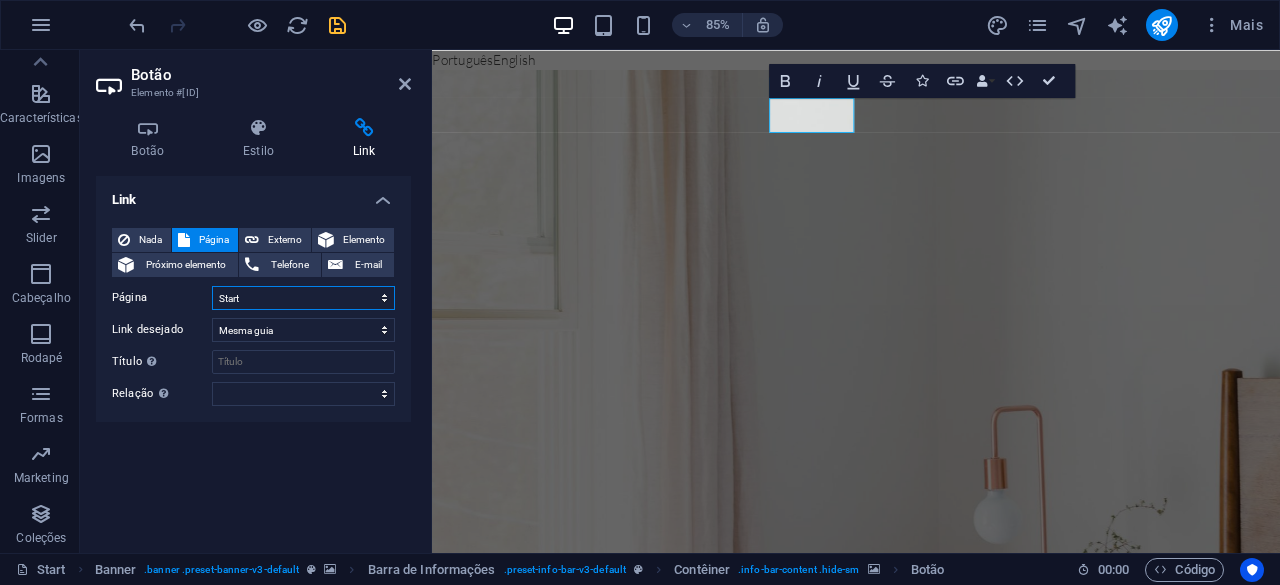 click on "Start Start Subpage Legal Notice Privacy" at bounding box center [303, 298] 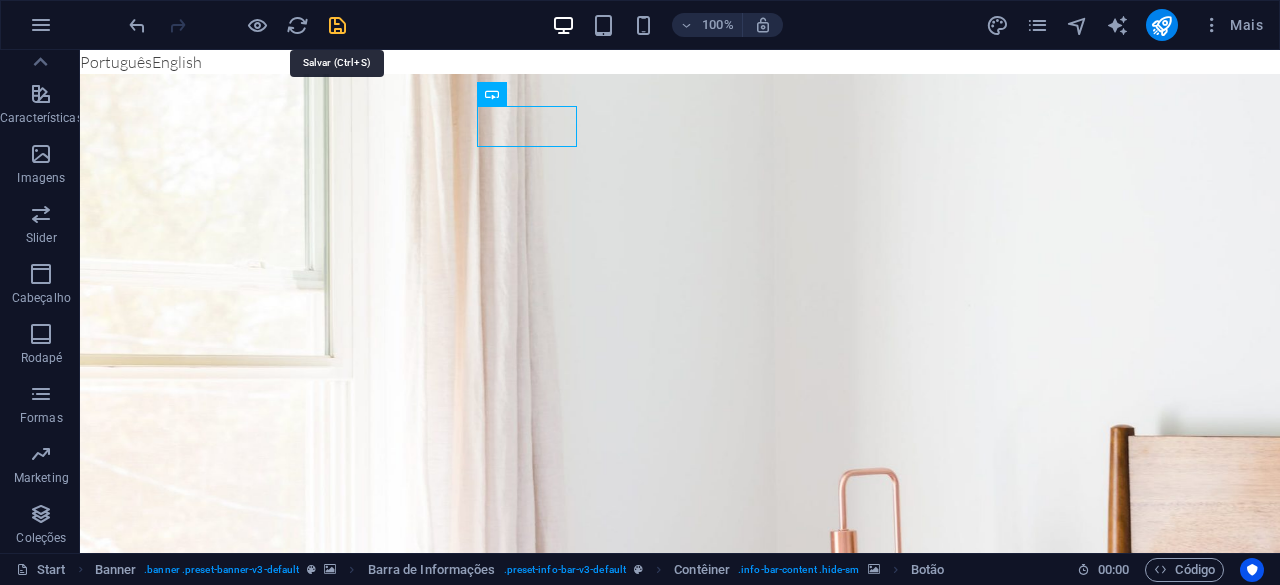 click at bounding box center (337, 25) 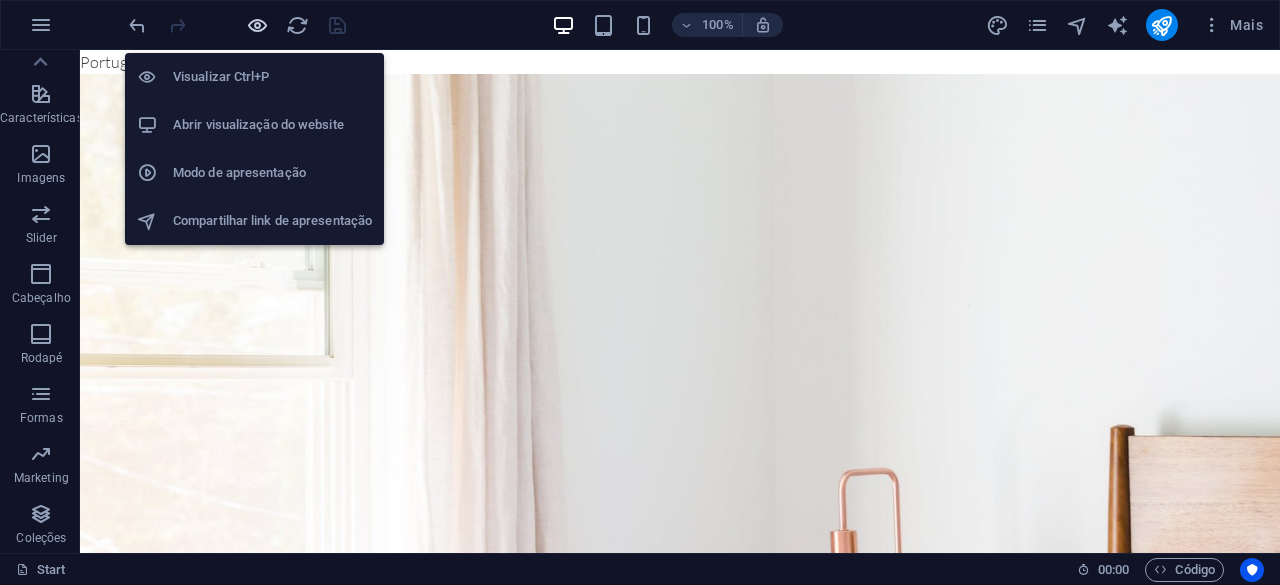 click at bounding box center (257, 25) 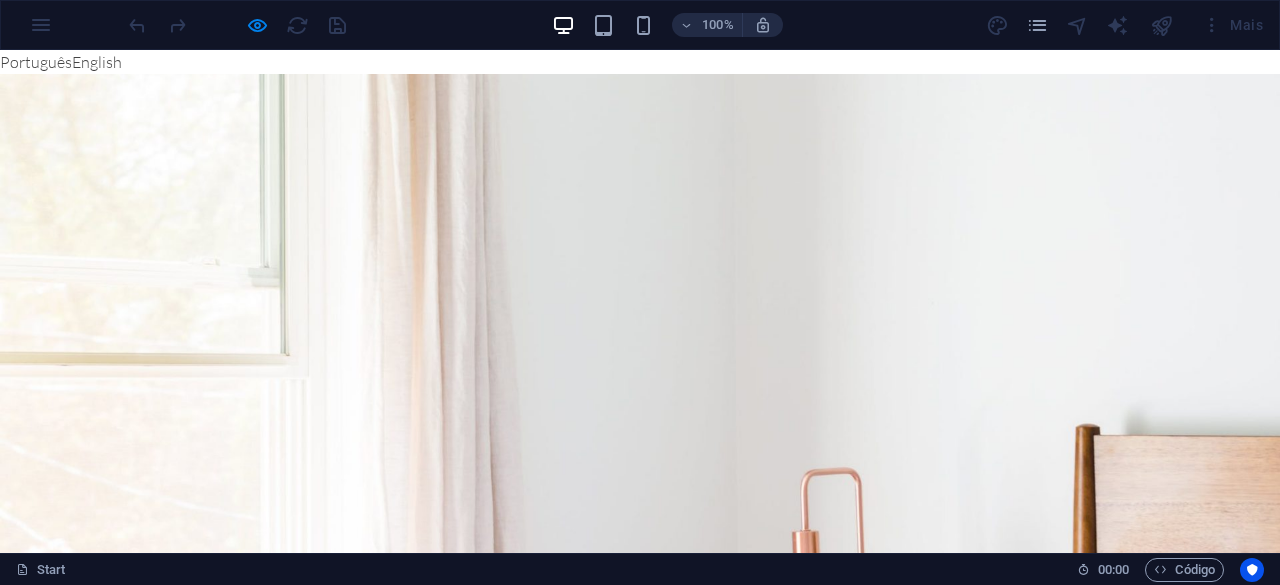 click on "ENGLISH" at bounding box center (82, 1086) 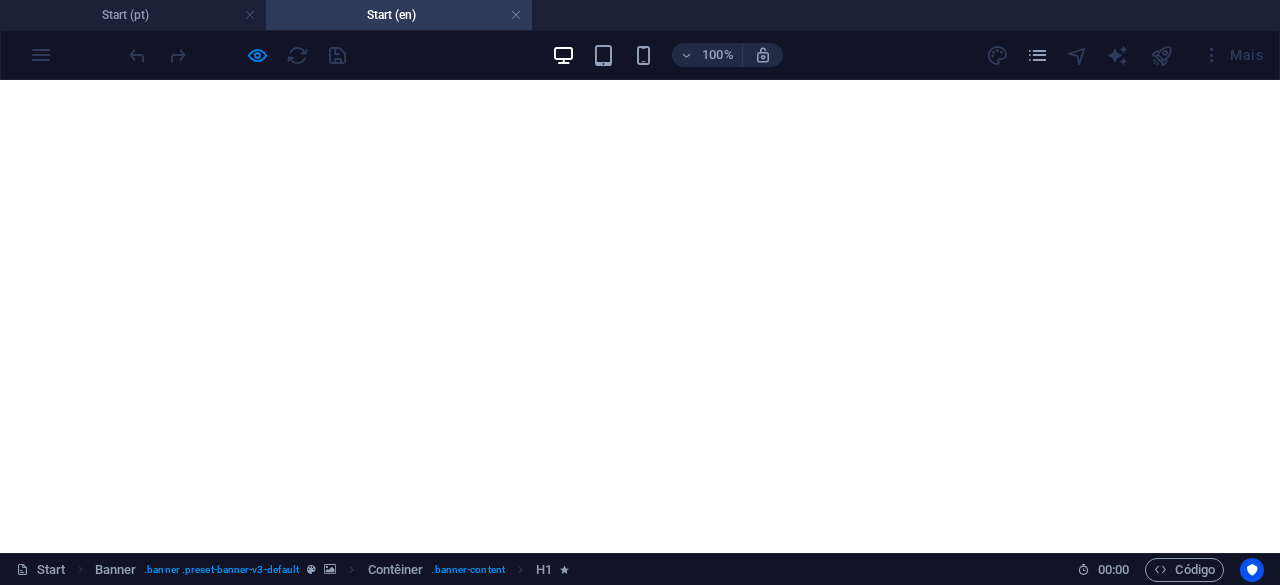 scroll, scrollTop: 0, scrollLeft: 0, axis: both 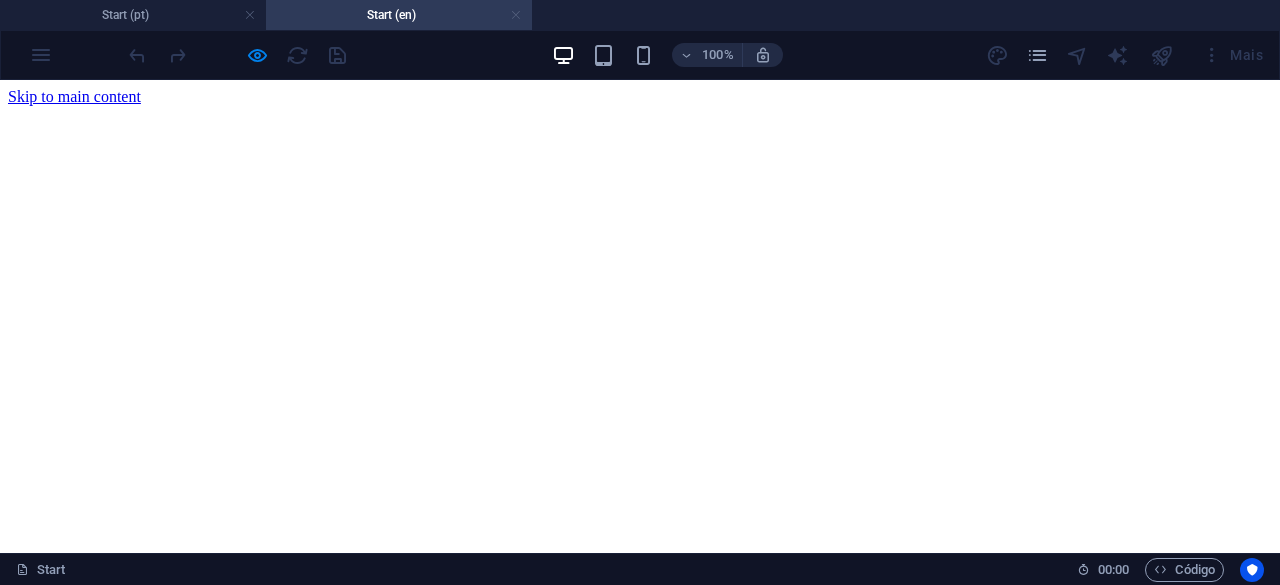 click at bounding box center (516, 15) 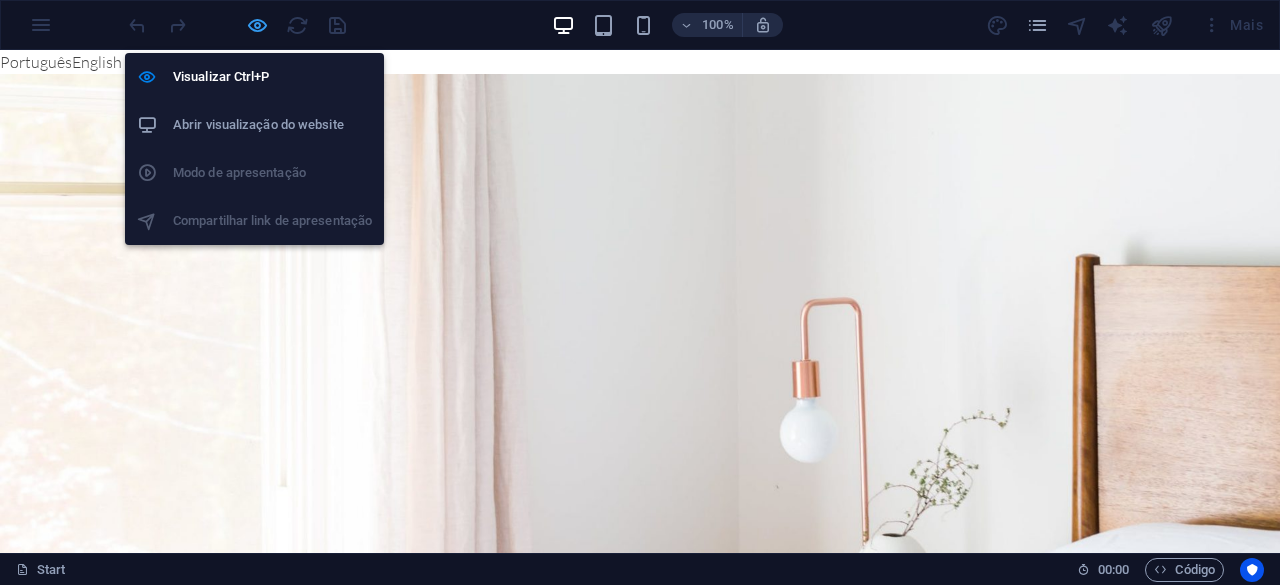 click at bounding box center (257, 25) 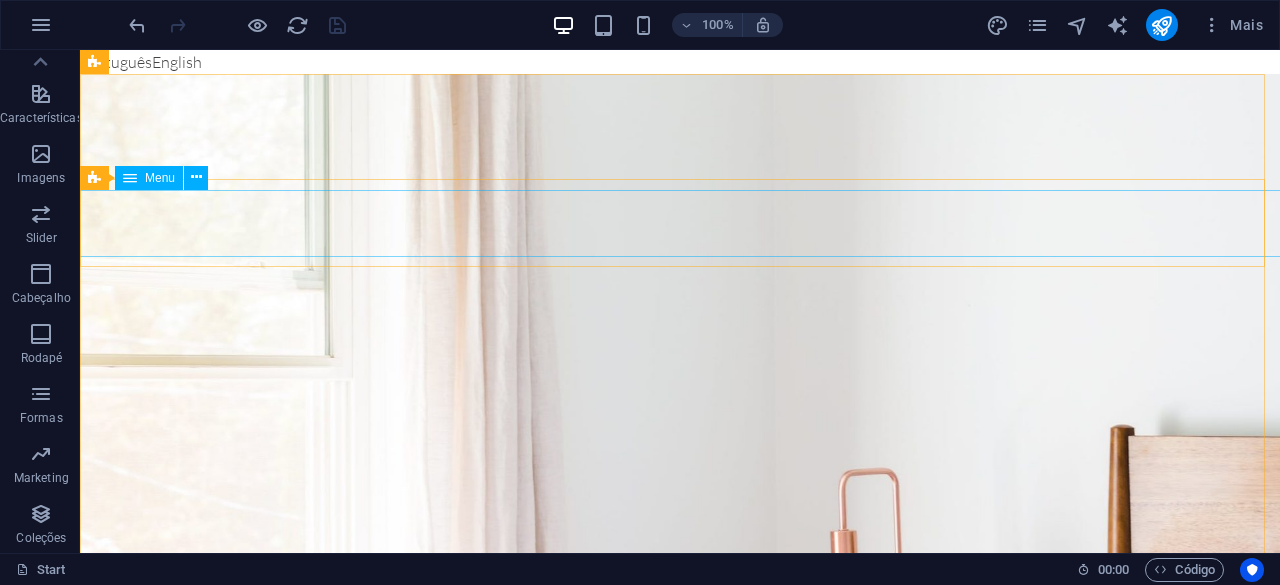click on "Menu" at bounding box center (160, 178) 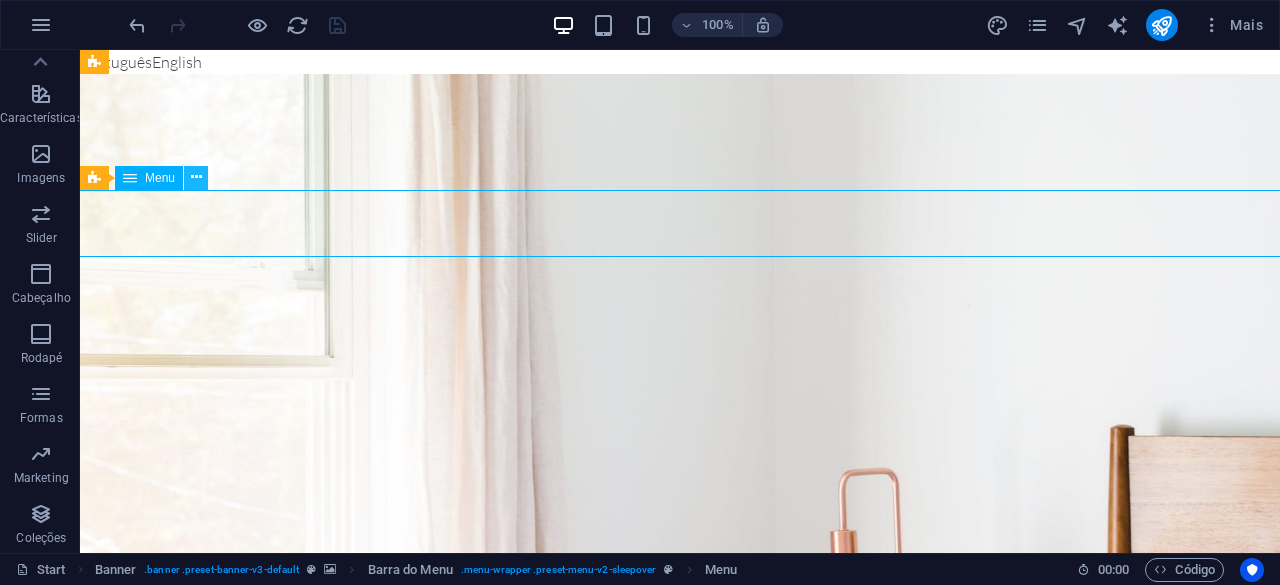 click at bounding box center (196, 177) 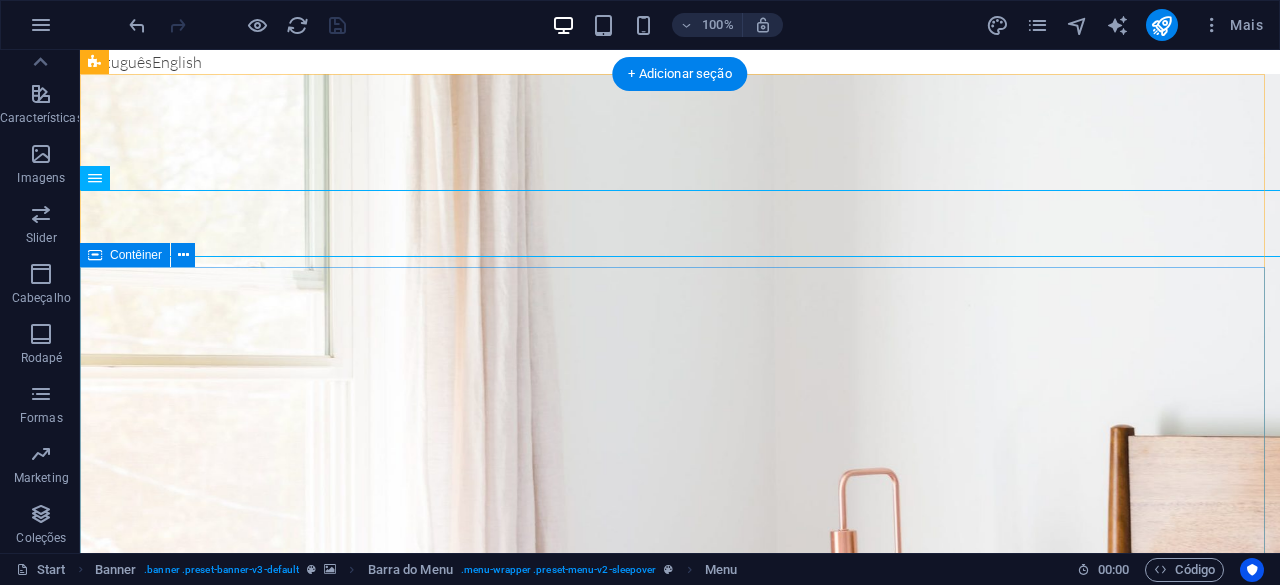click on "Ao sabor do vento, criamos memórias no Tejo! BOOK NOW" at bounding box center (680, 1904) 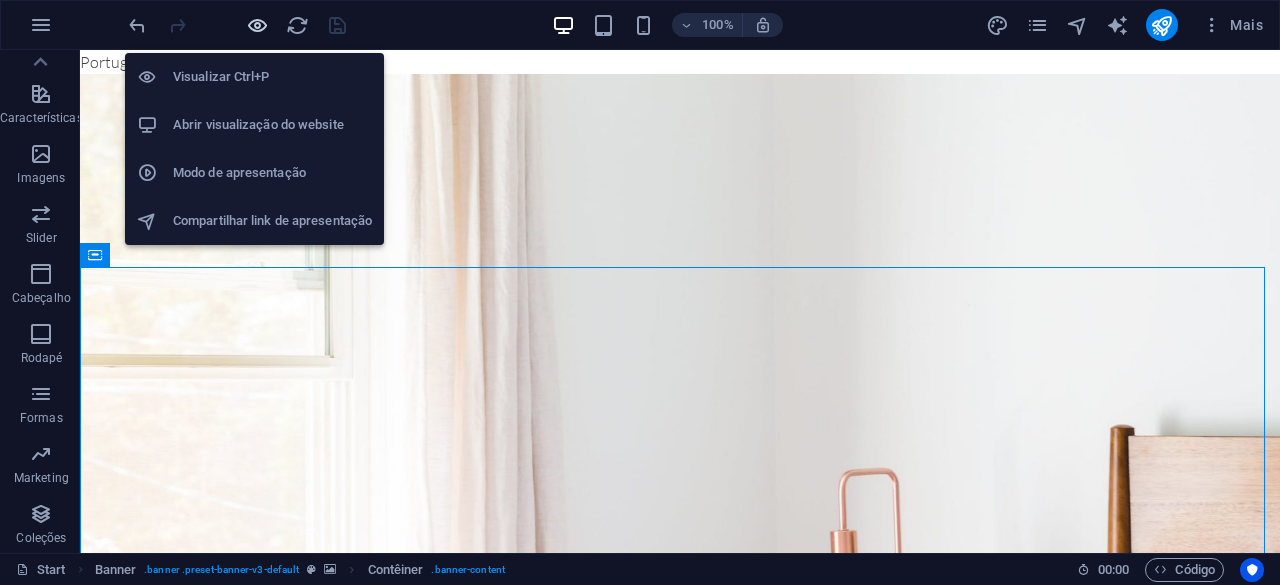 click at bounding box center [257, 25] 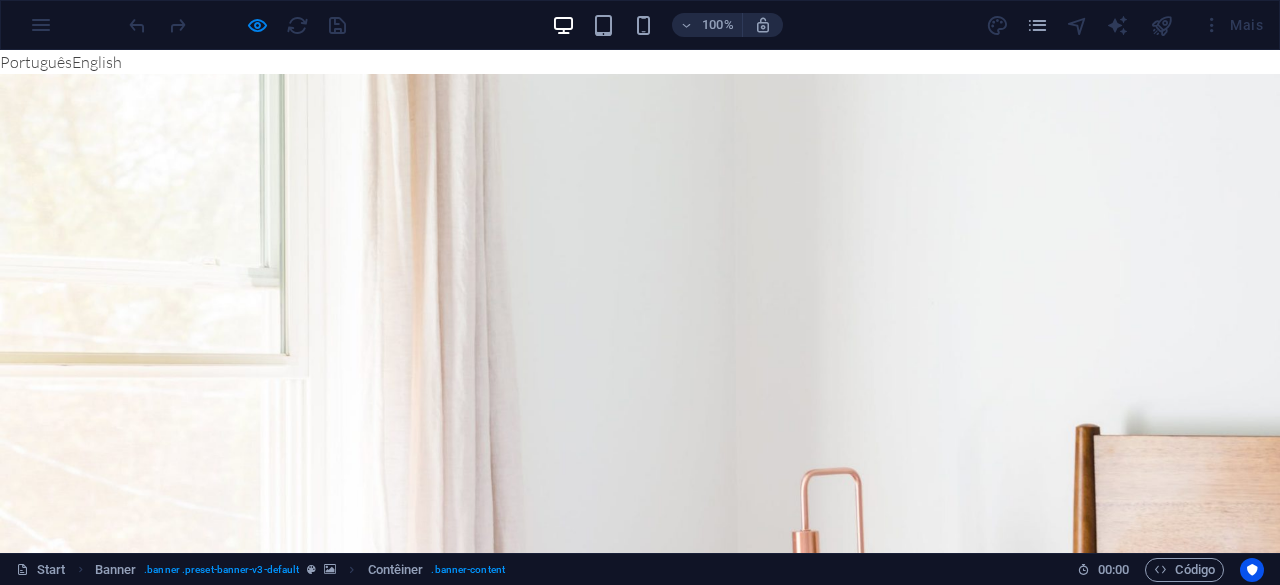 click on "ENGLISH" at bounding box center (82, 1086) 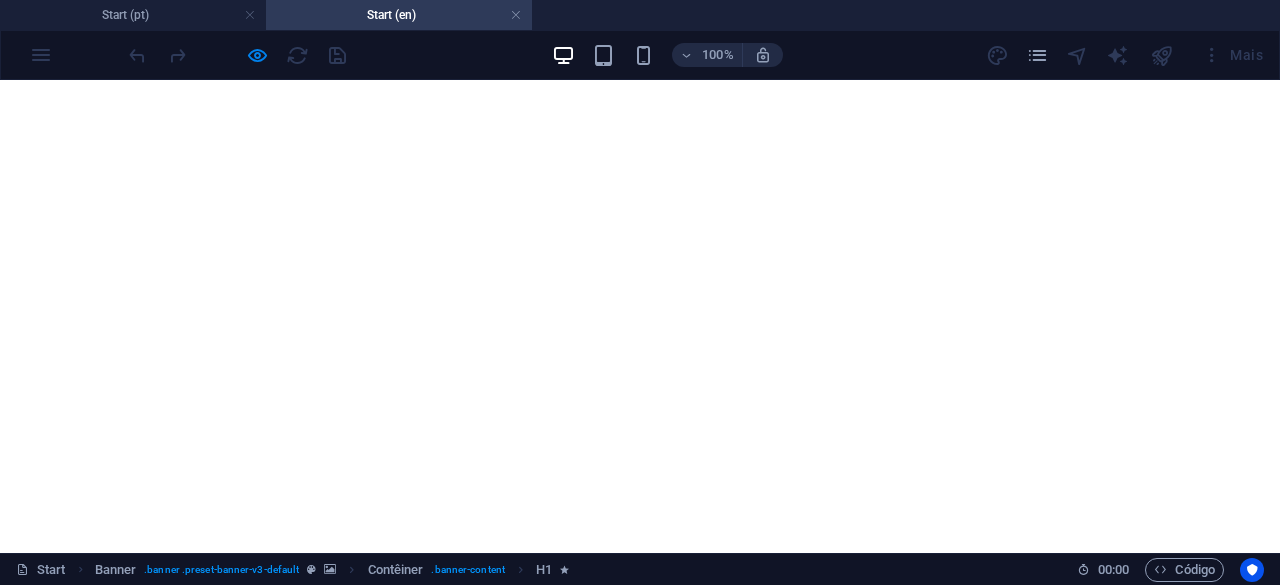 scroll, scrollTop: 0, scrollLeft: 0, axis: both 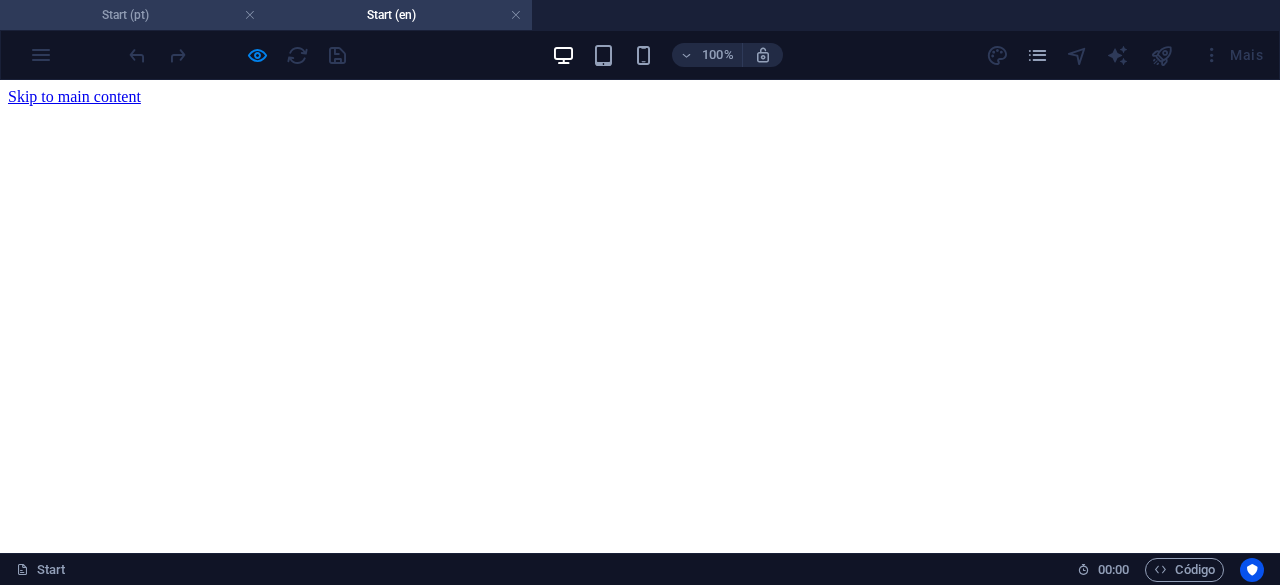click on "Start (pt)" at bounding box center (133, 15) 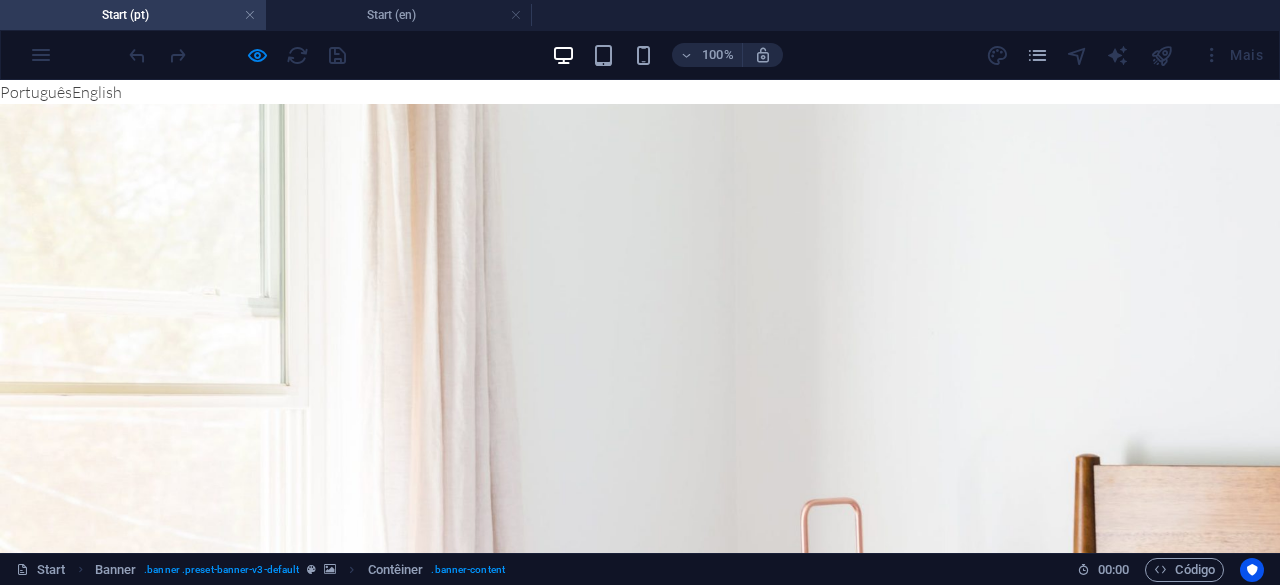 click on "ENGLISH" at bounding box center (82, 1116) 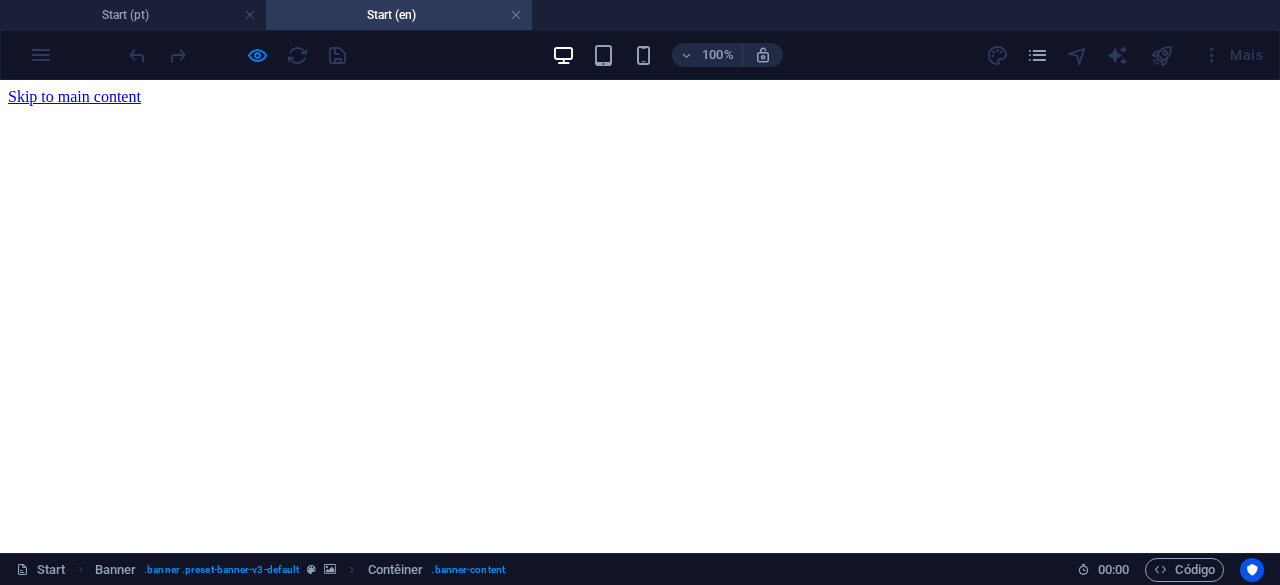 click on "Start (en)" at bounding box center (399, 15) 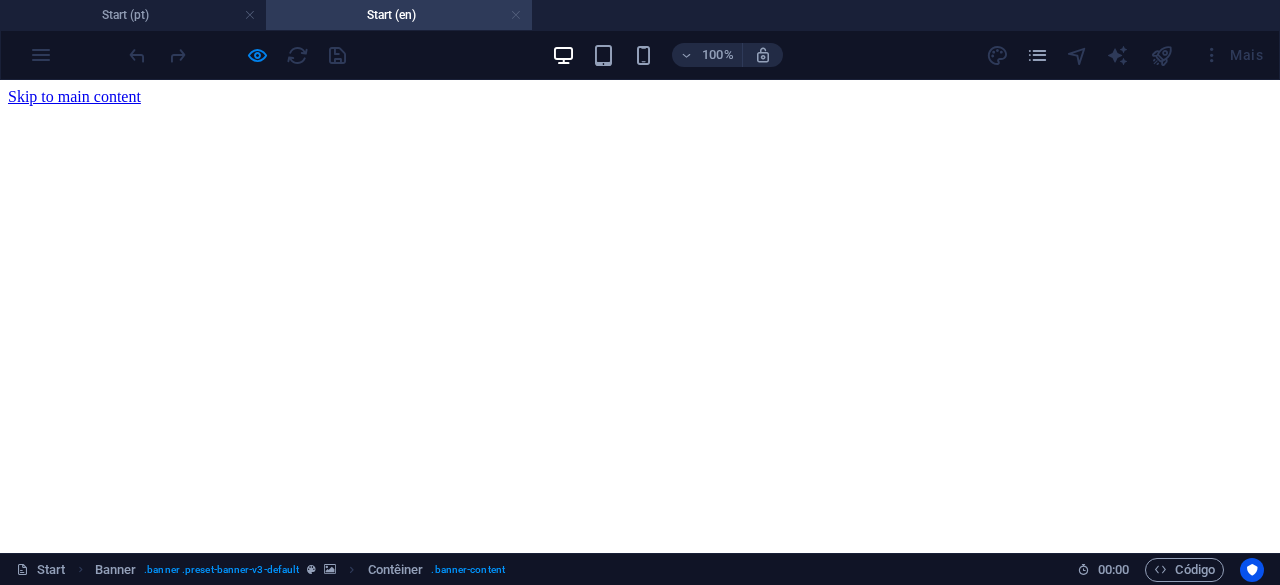 click at bounding box center [516, 15] 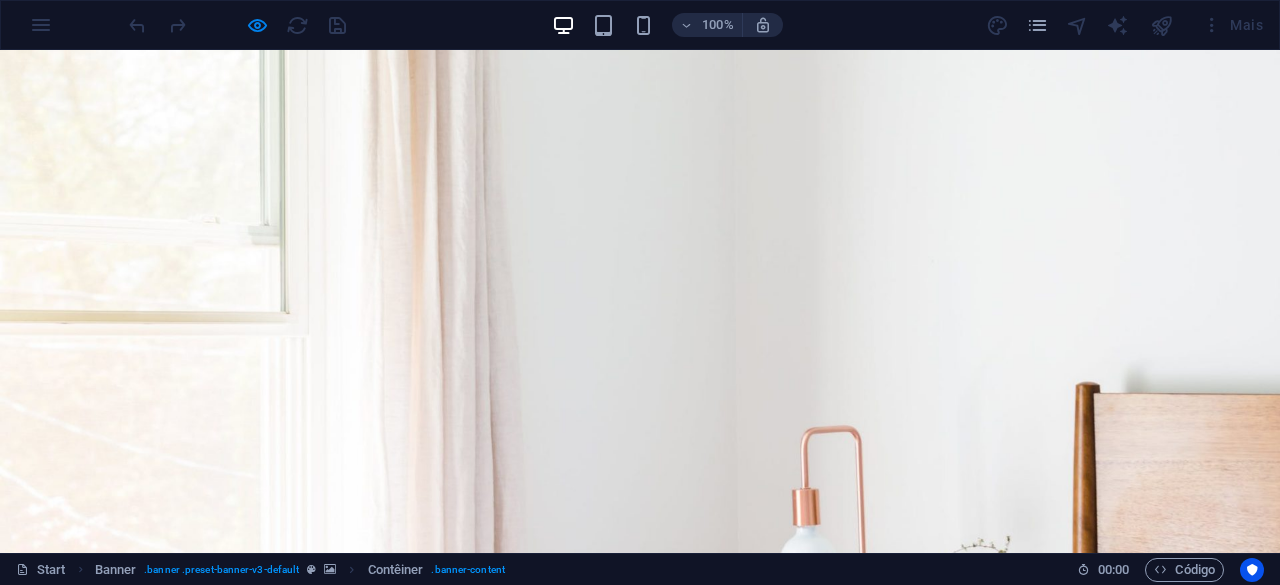 scroll, scrollTop: 0, scrollLeft: 0, axis: both 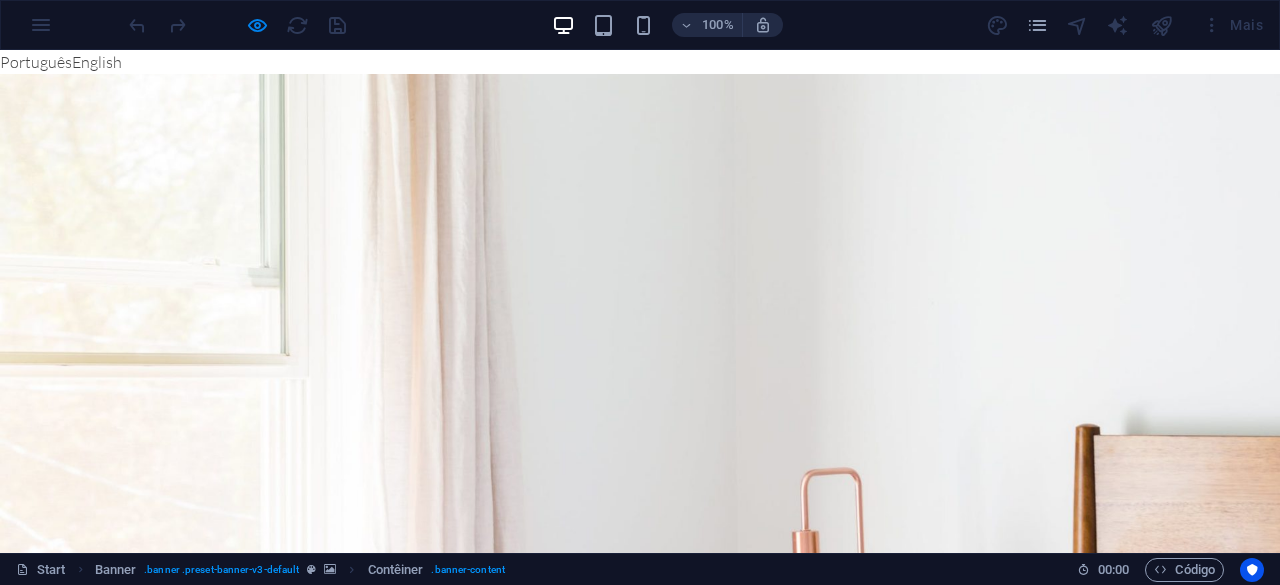 click on "ENGLISH" at bounding box center [82, 1086] 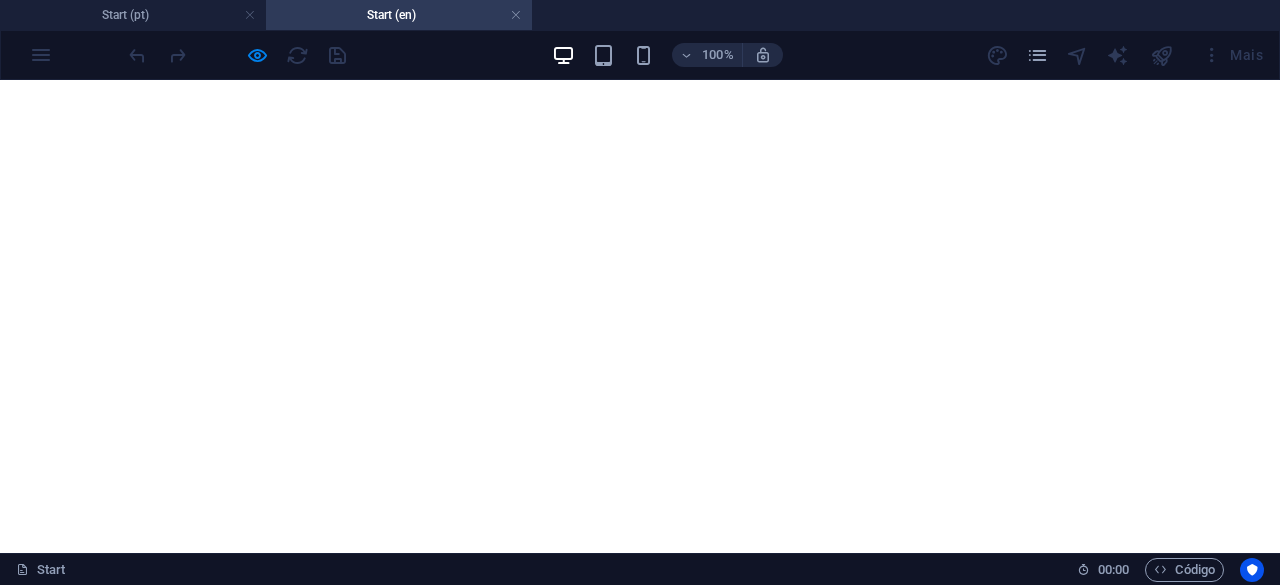 scroll, scrollTop: 0, scrollLeft: 0, axis: both 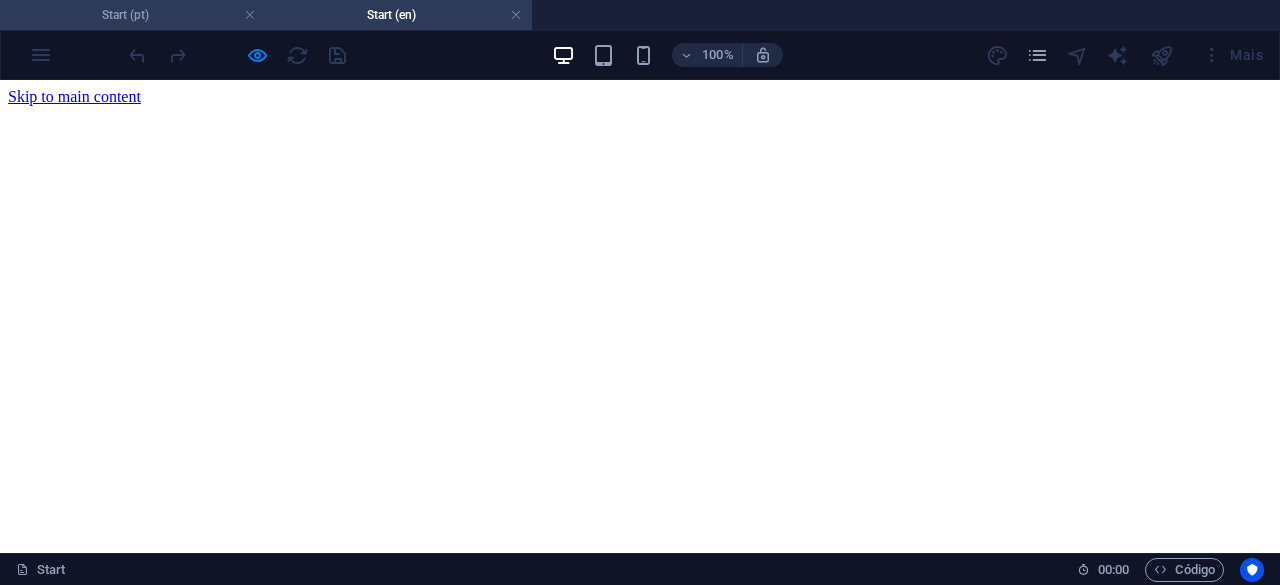 click on "Start (pt)" at bounding box center [133, 15] 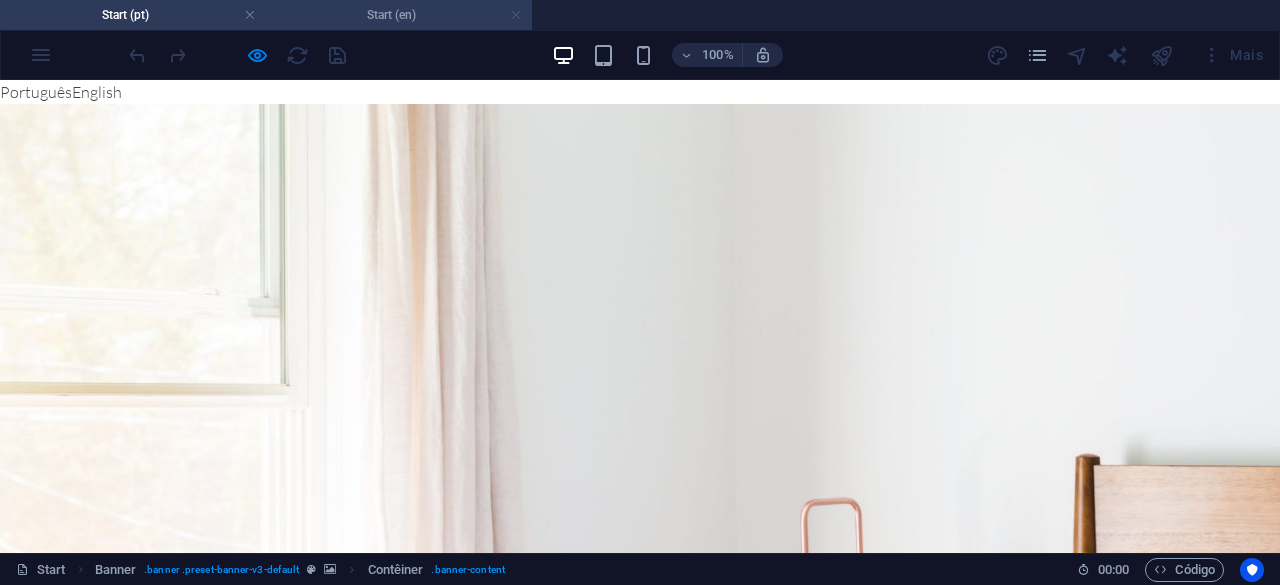 click at bounding box center [516, 15] 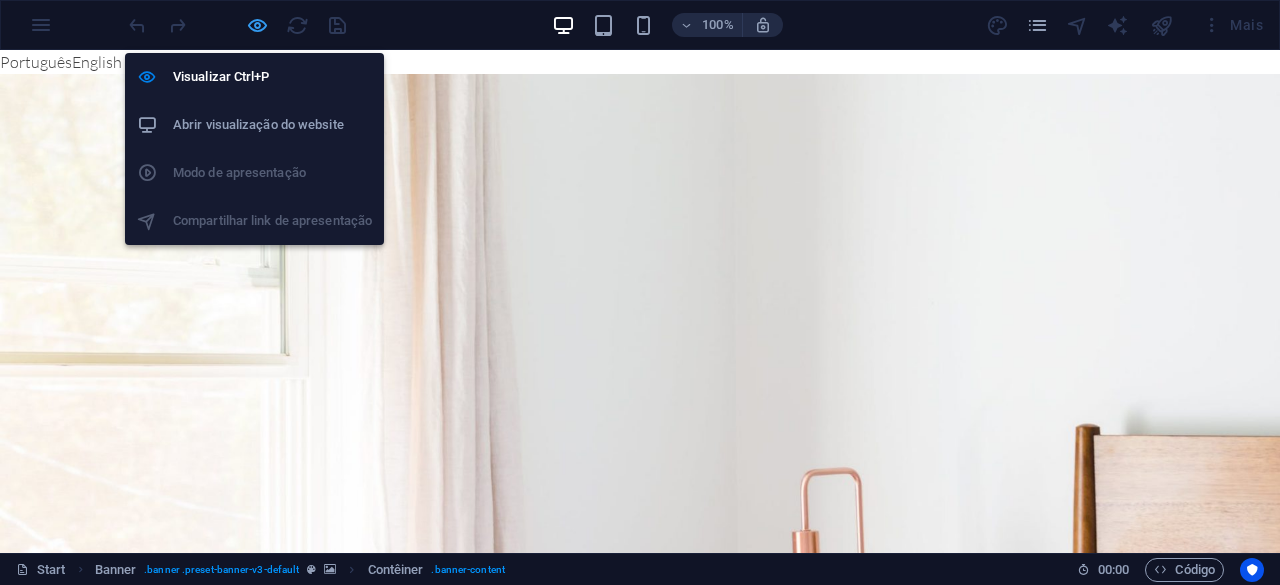 click at bounding box center (257, 25) 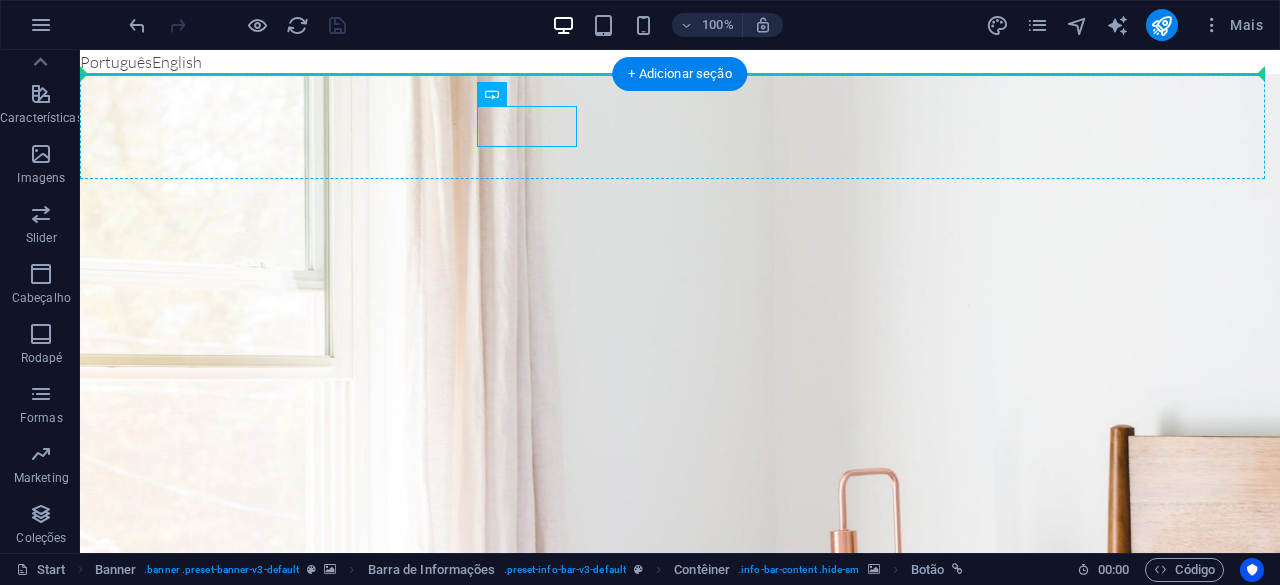 drag, startPoint x: 520, startPoint y: 122, endPoint x: 746, endPoint y: 131, distance: 226.17914 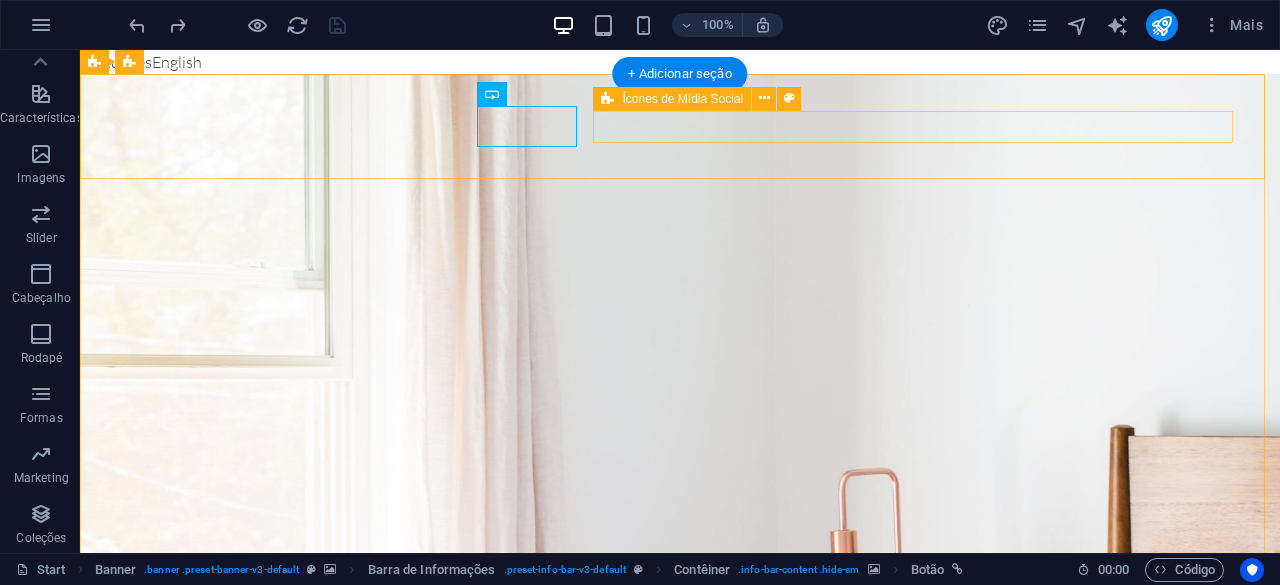click at bounding box center [680, 1171] 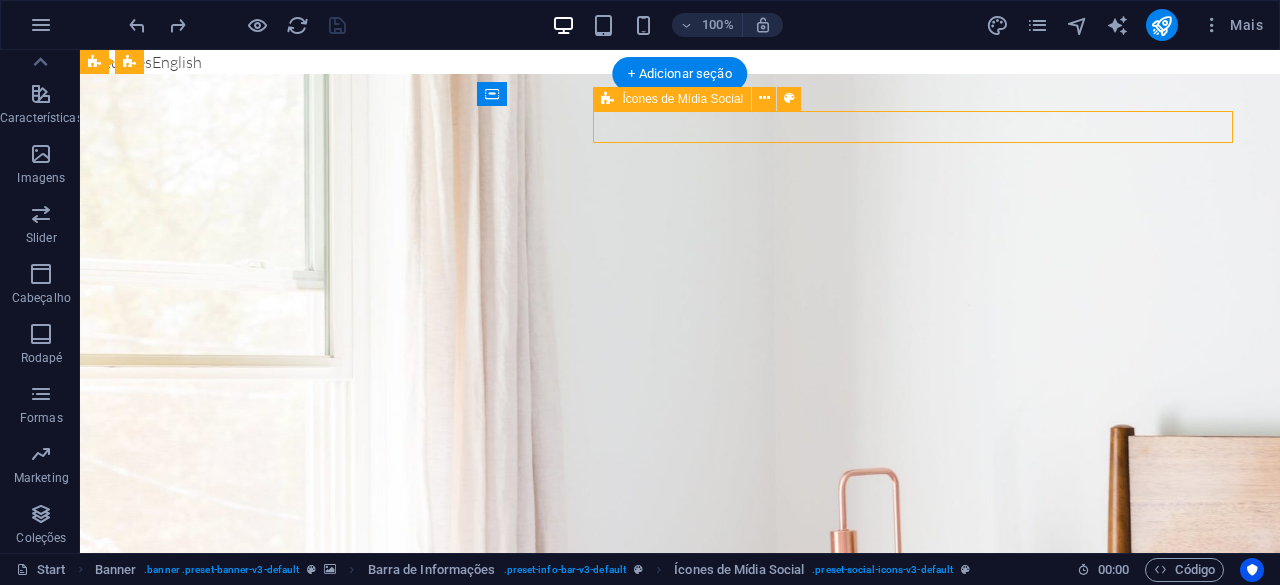 click at bounding box center [680, 1171] 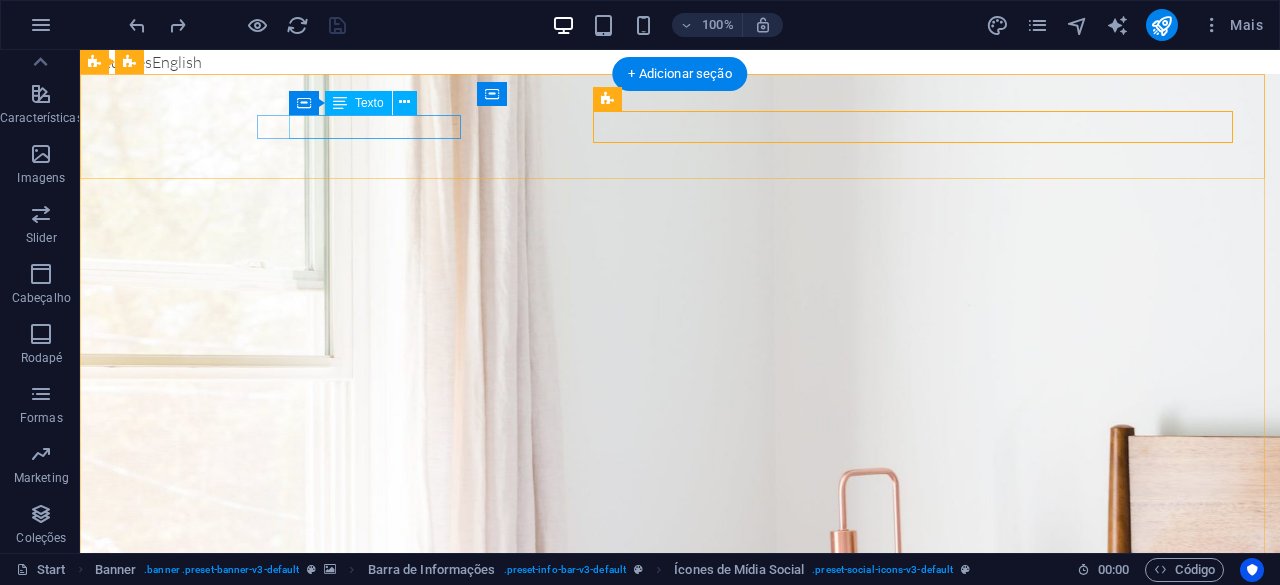 click on "info@4sailexperience.pt" at bounding box center (675, 1012) 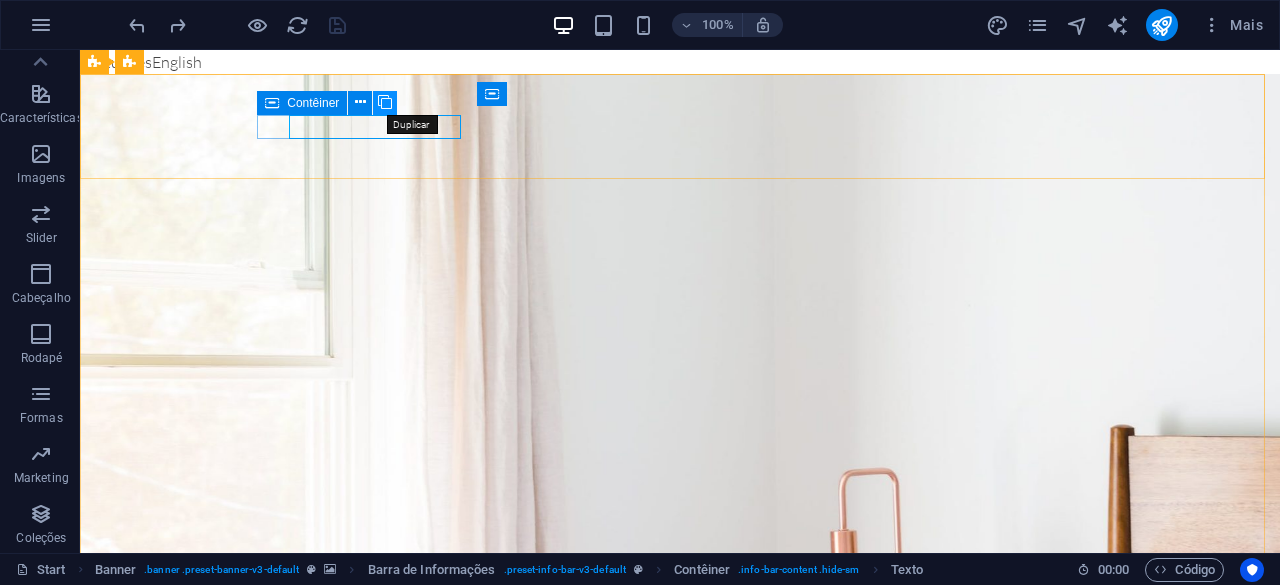 click at bounding box center [385, 102] 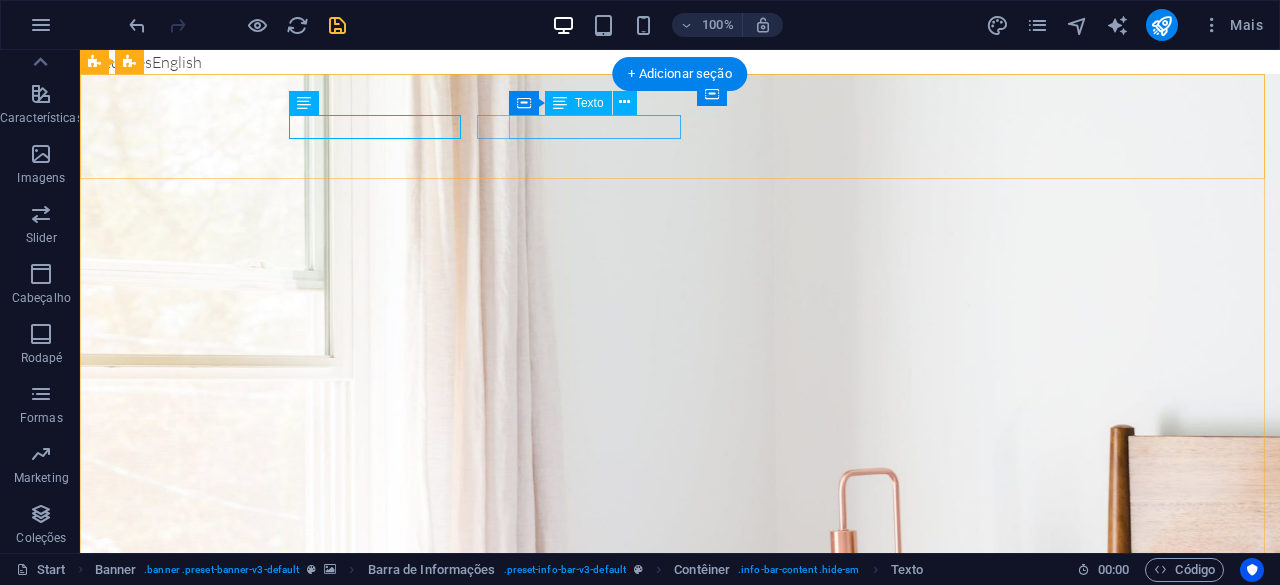 click on "info@4sailexperience.pt" at bounding box center (675, 1046) 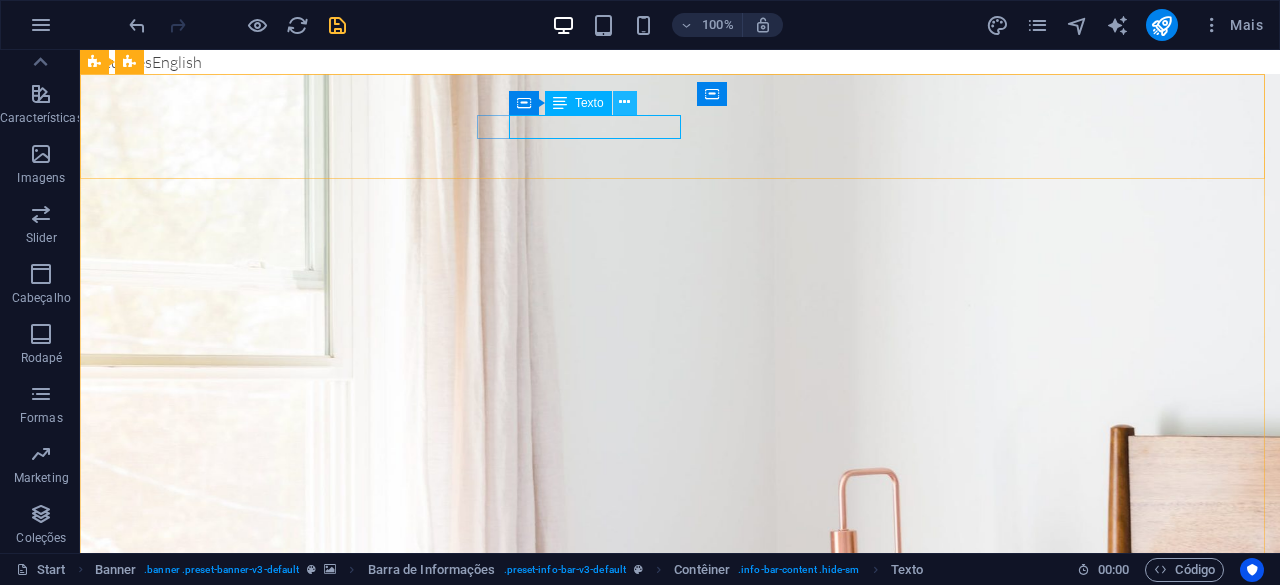 click at bounding box center [624, 102] 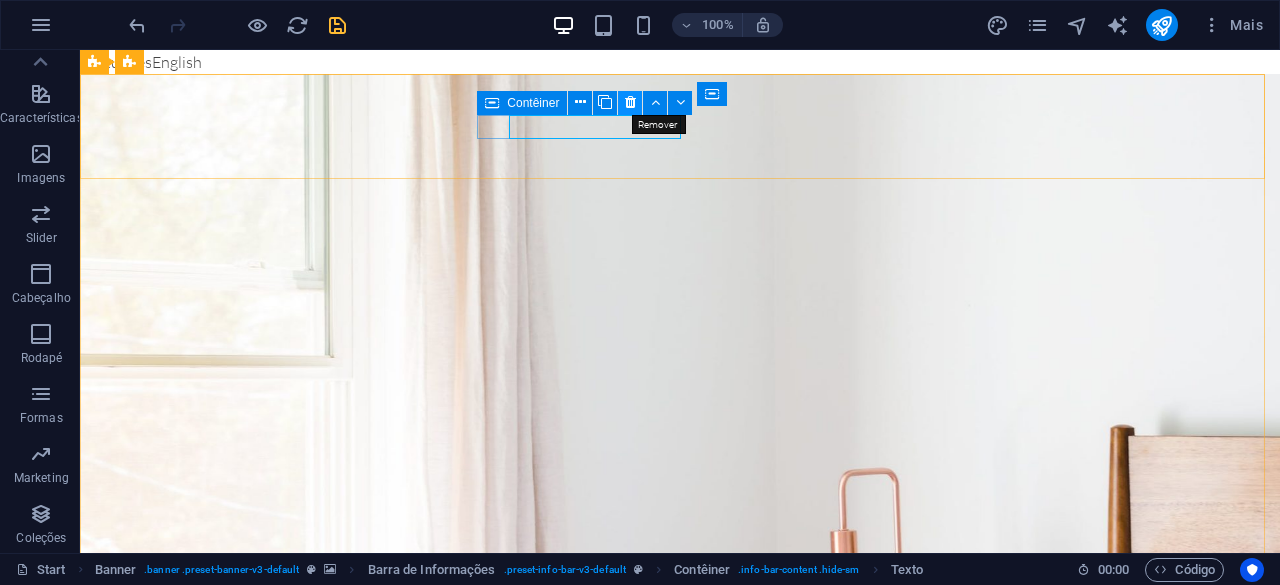 click at bounding box center [630, 102] 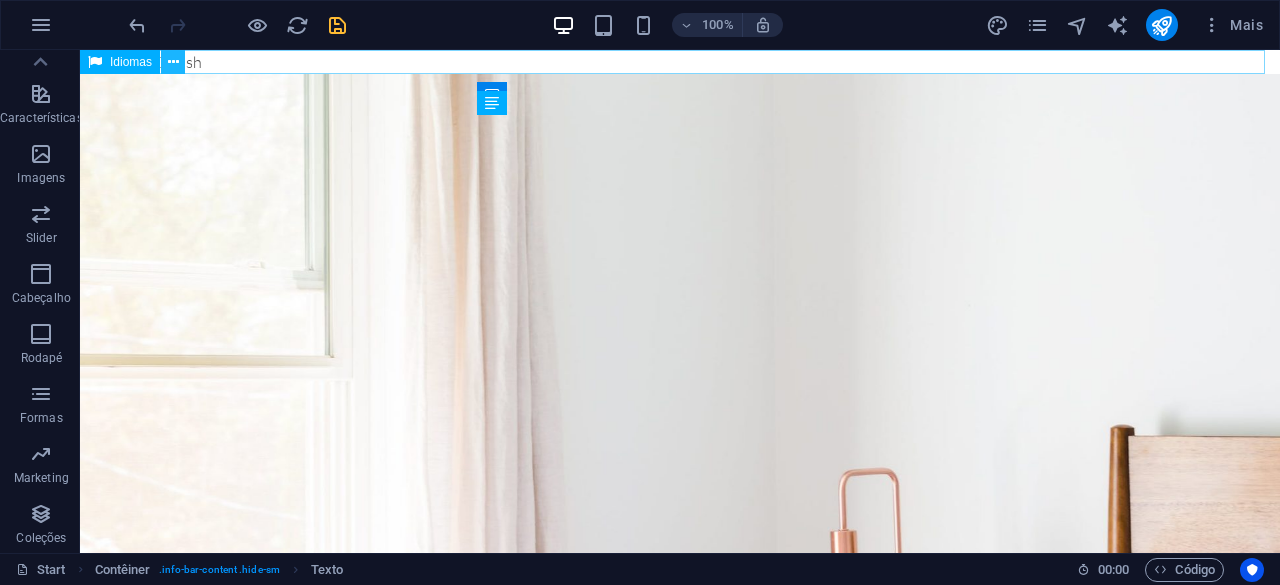 click at bounding box center [173, 62] 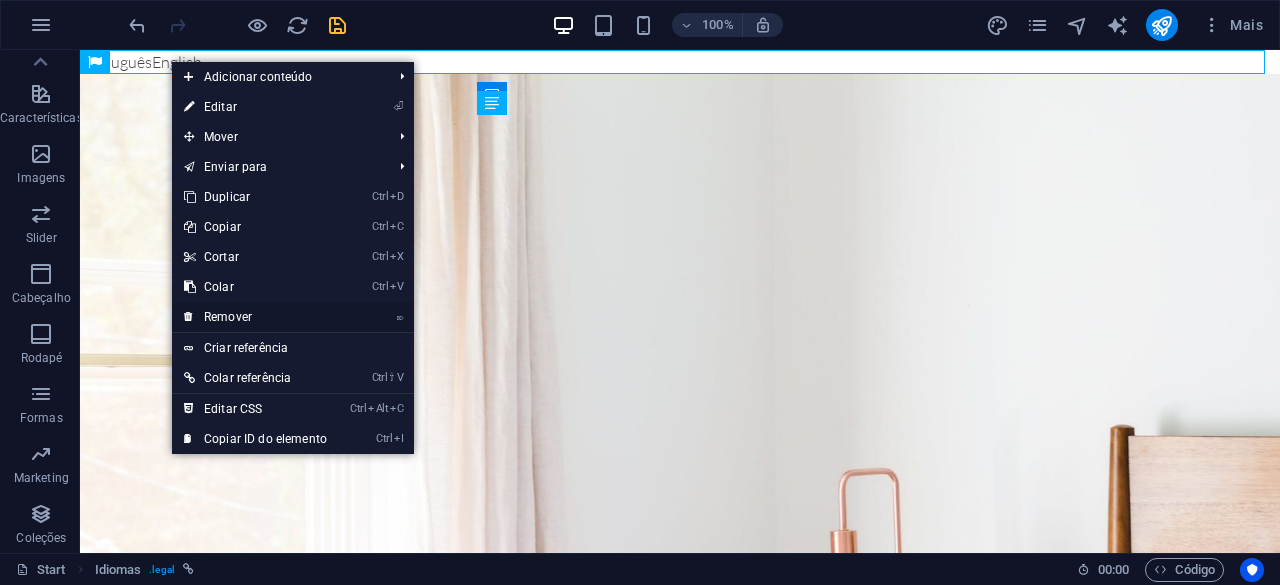 click on "⌦  Remover" at bounding box center [255, 317] 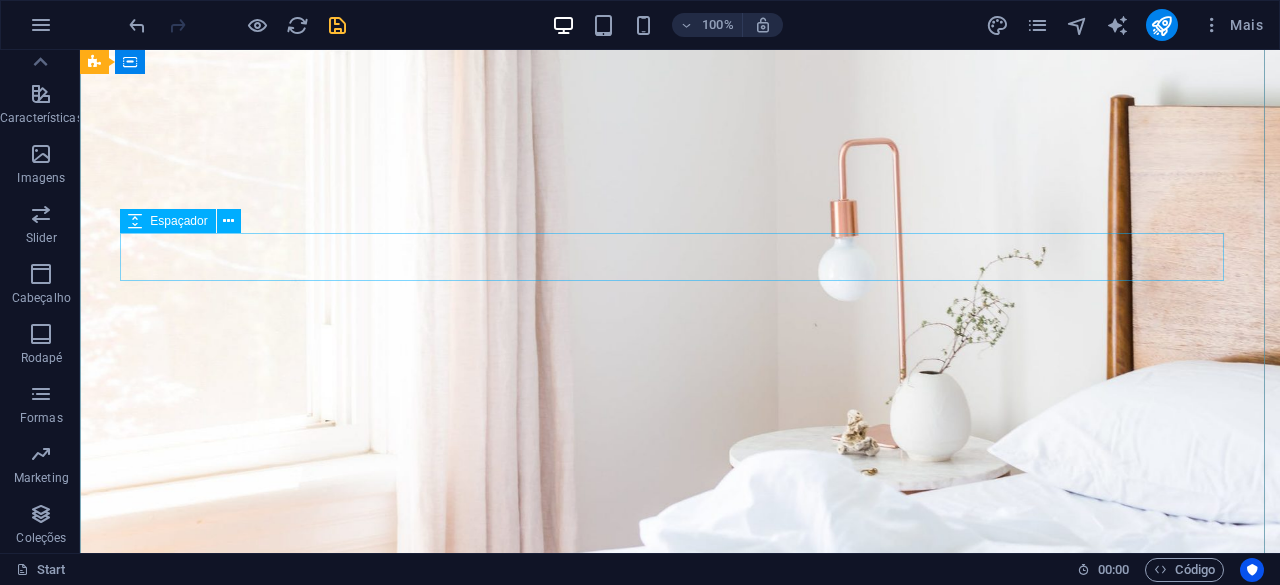 scroll, scrollTop: 300, scrollLeft: 0, axis: vertical 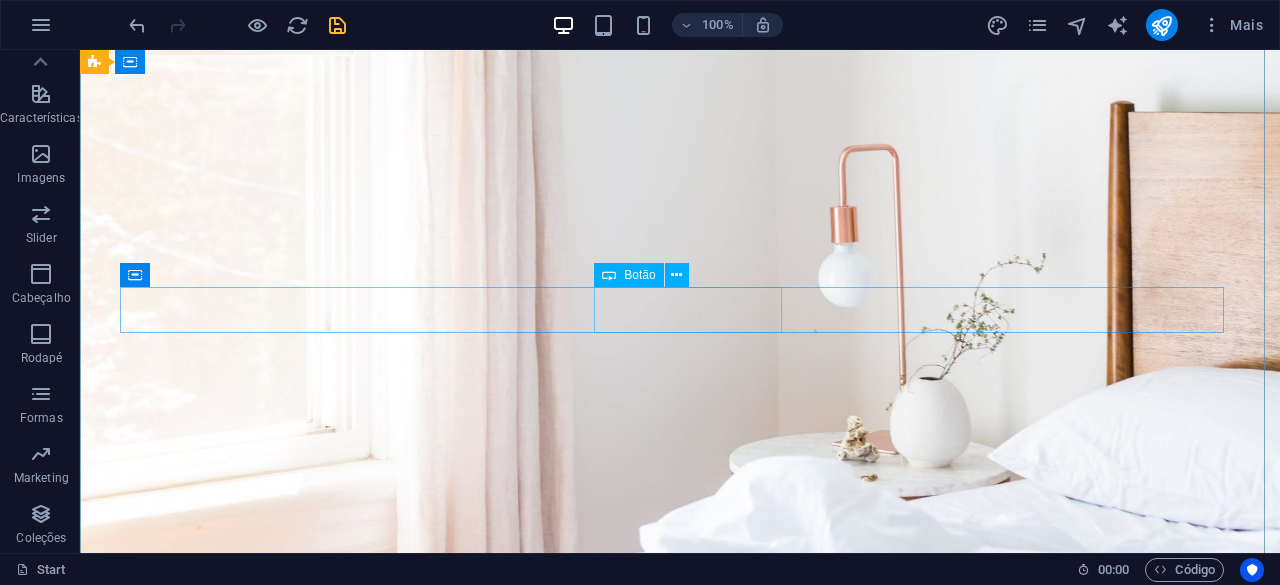 click on "BOOK NOW" at bounding box center (696, 1622) 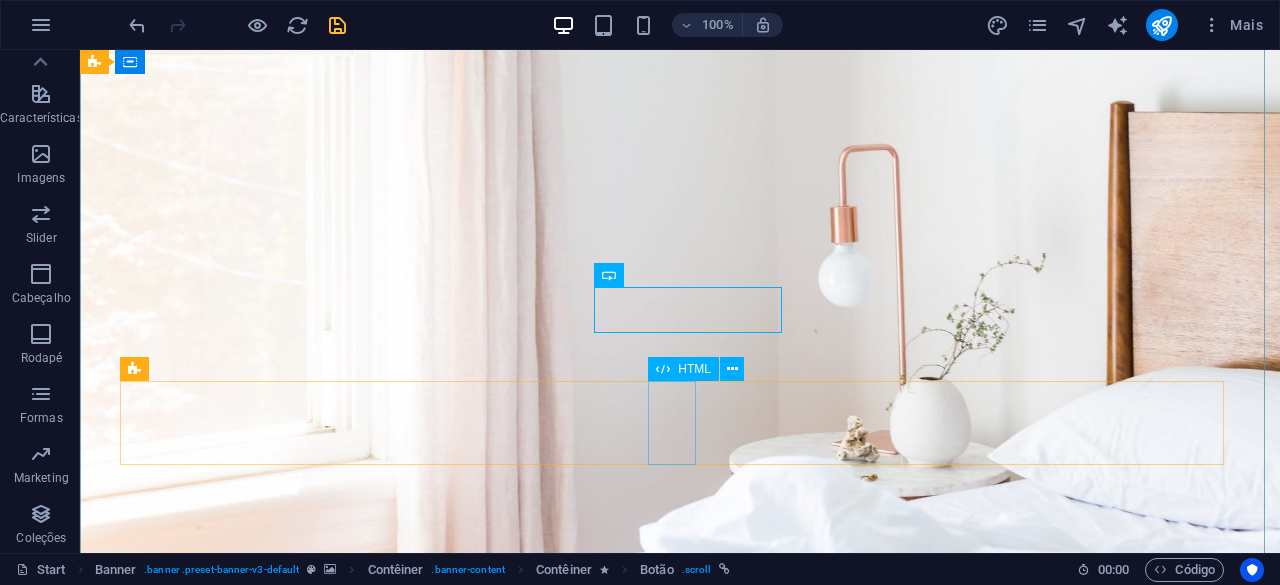 click at bounding box center [152, 1735] 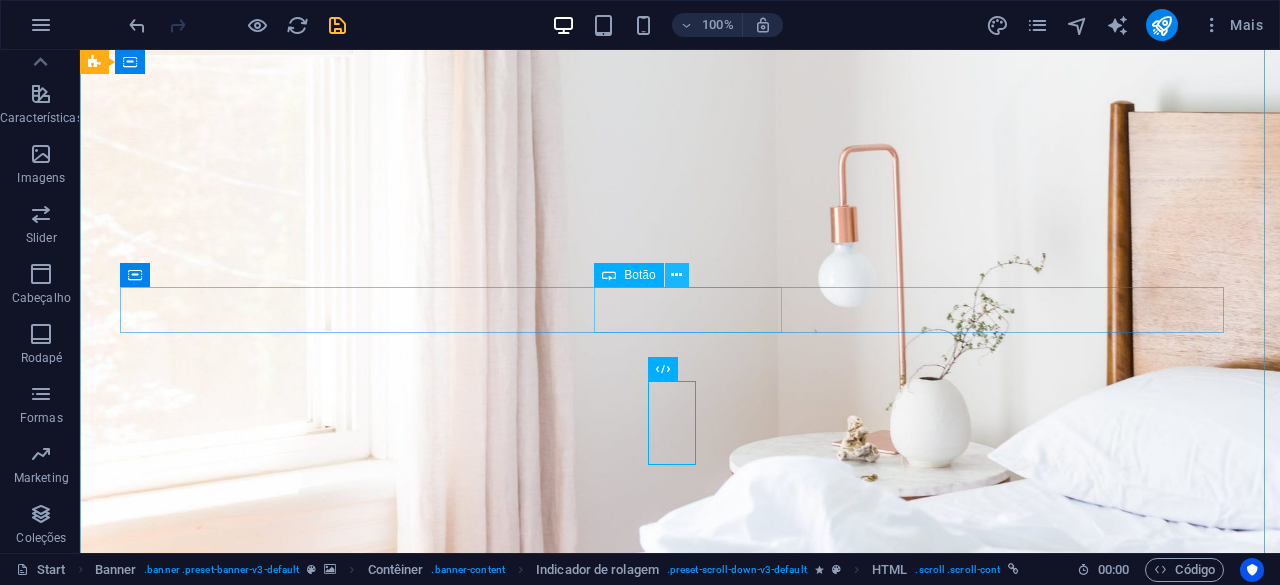 click at bounding box center [676, 275] 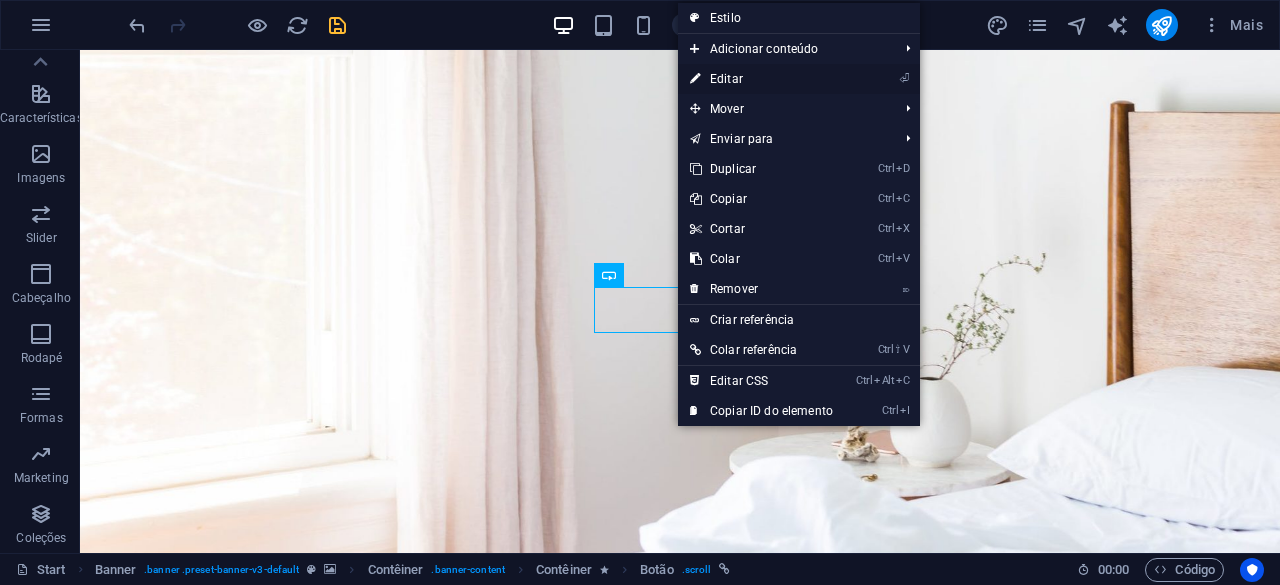 click on "⏎  Editar" at bounding box center [761, 79] 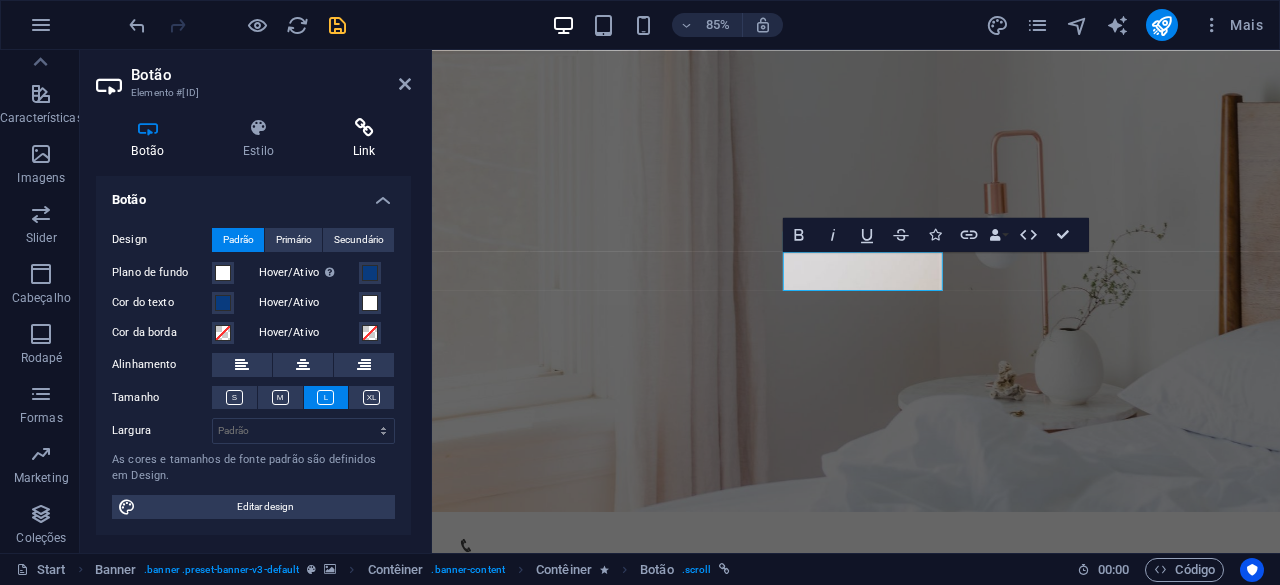 click on "Link" at bounding box center (364, 139) 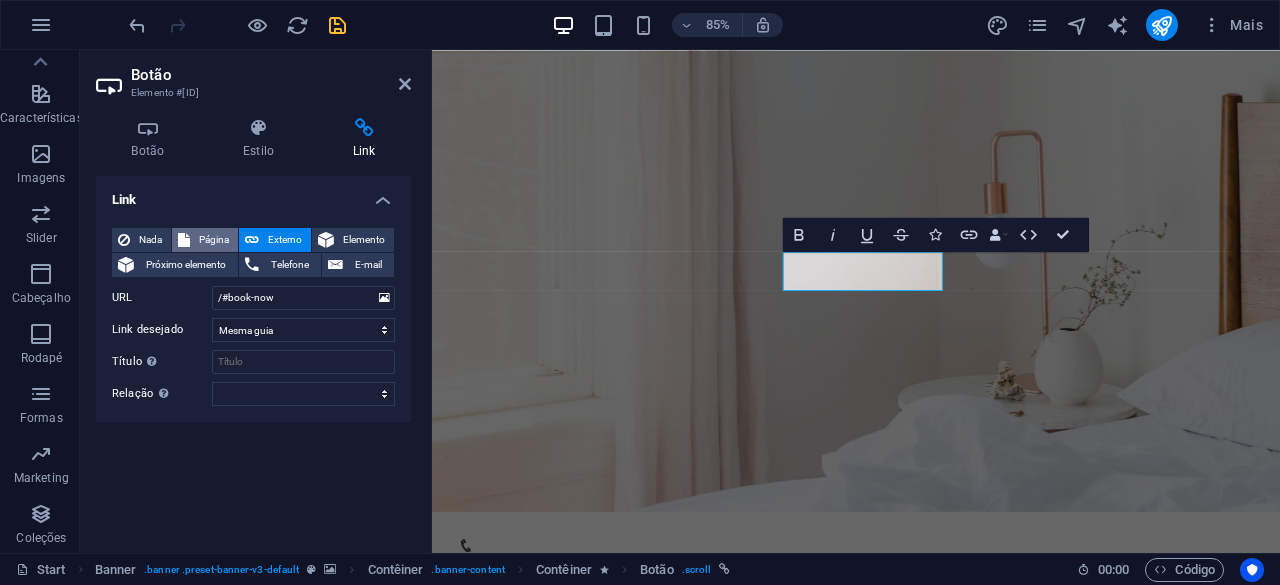 click on "Página" at bounding box center (214, 240) 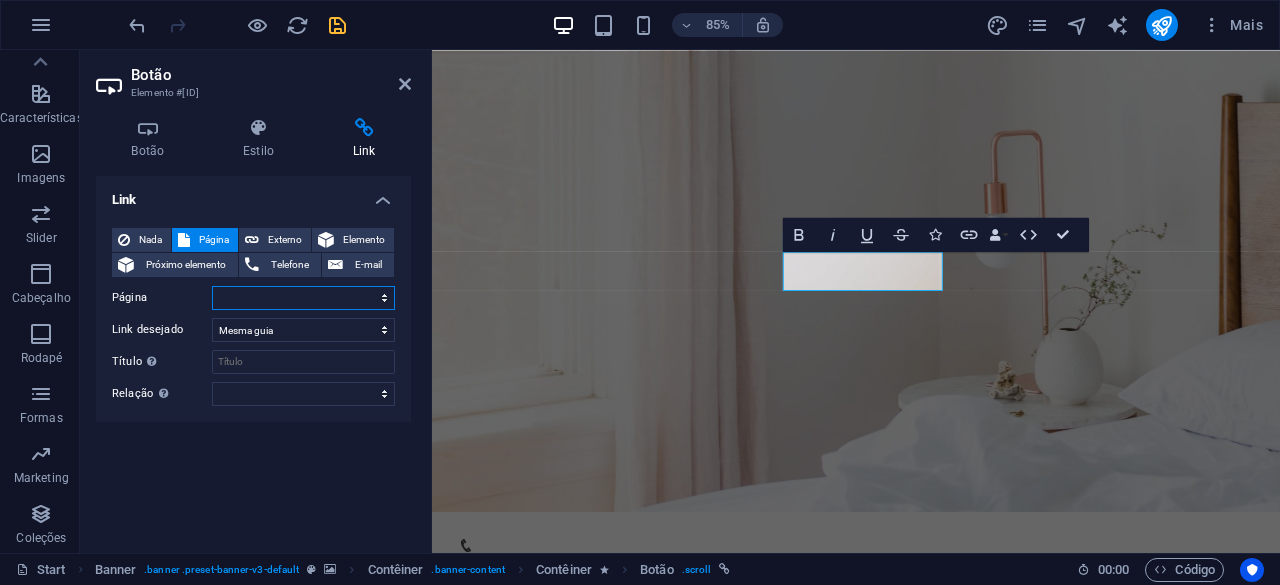 click on "Start Start Subpage Legal Notice Privacy" at bounding box center [303, 298] 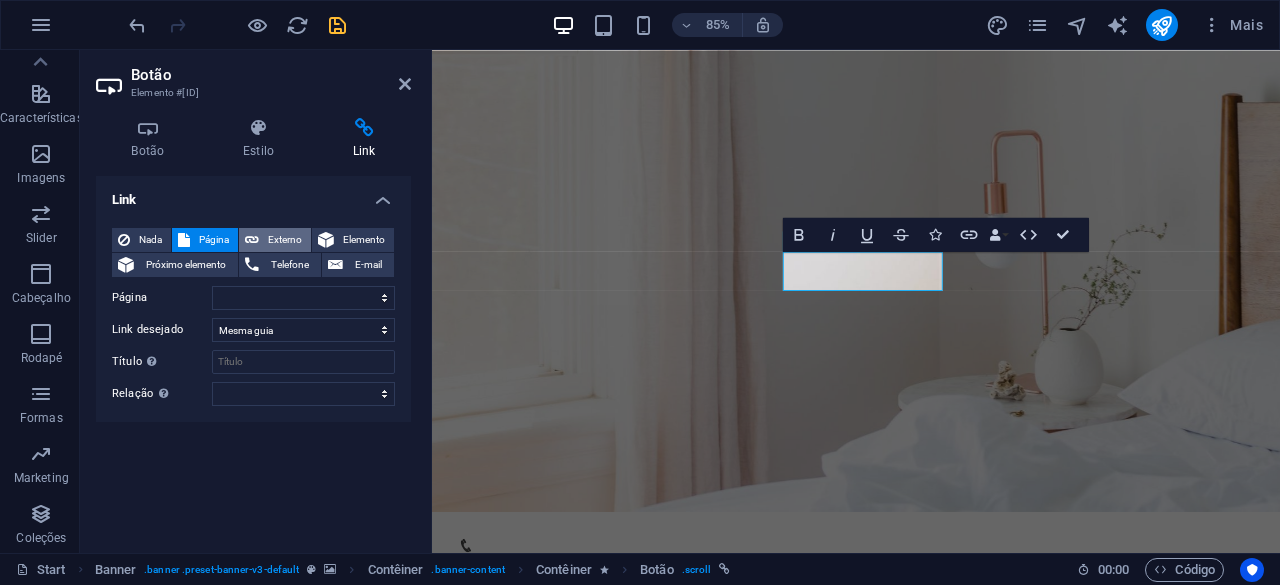 click on "Externo" at bounding box center (285, 240) 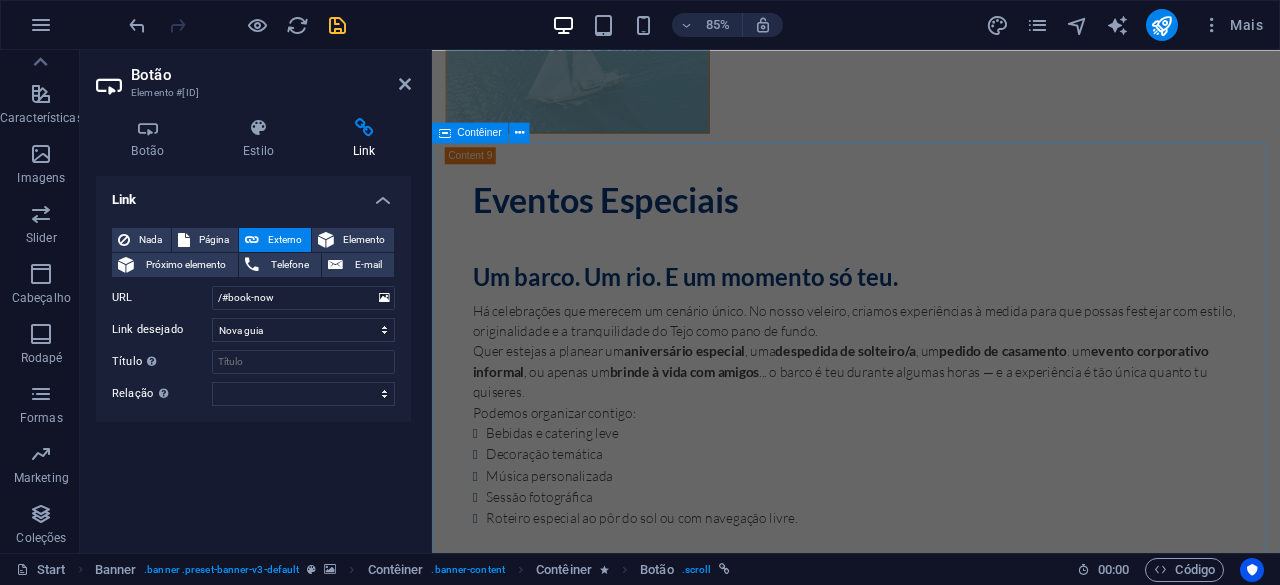 scroll, scrollTop: 8000, scrollLeft: 0, axis: vertical 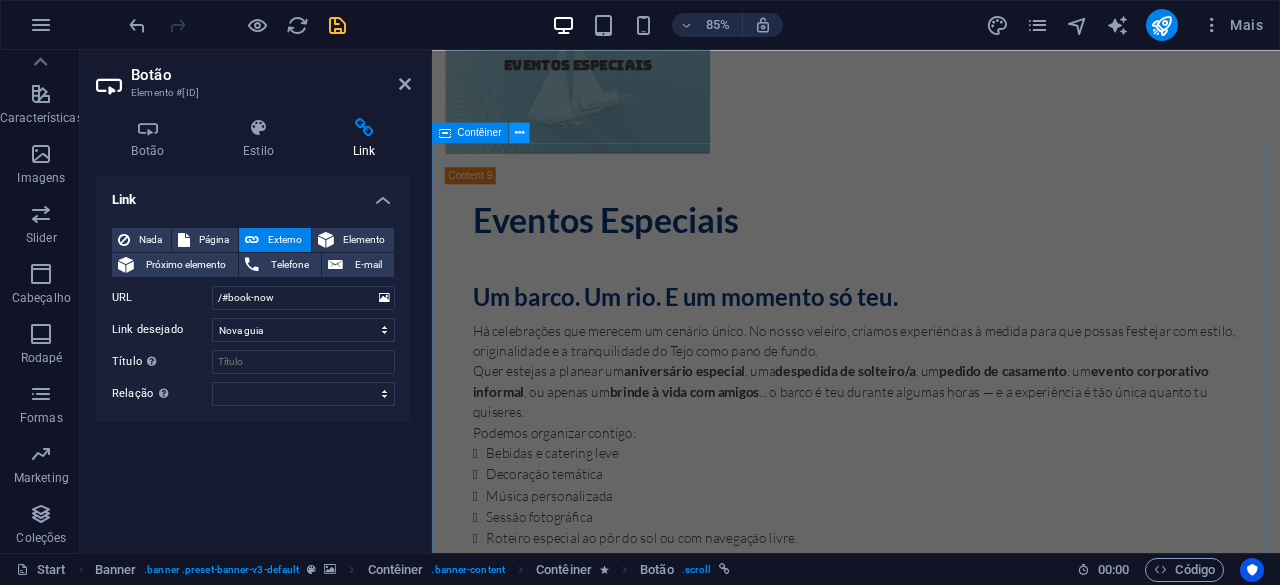 click at bounding box center (519, 133) 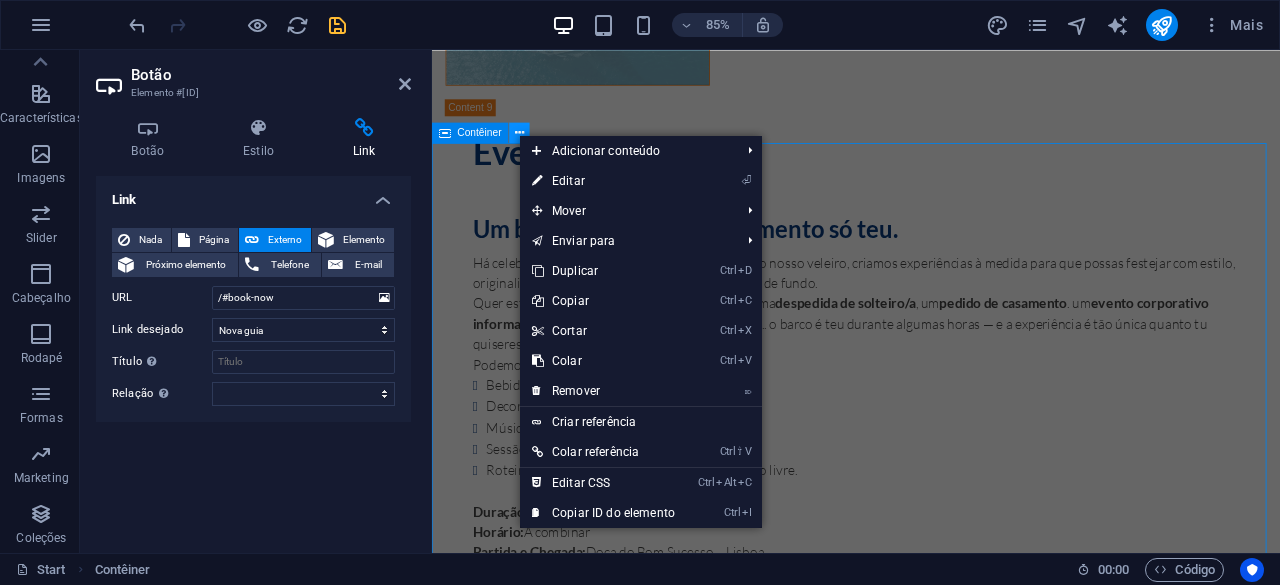 scroll, scrollTop: 7928, scrollLeft: 0, axis: vertical 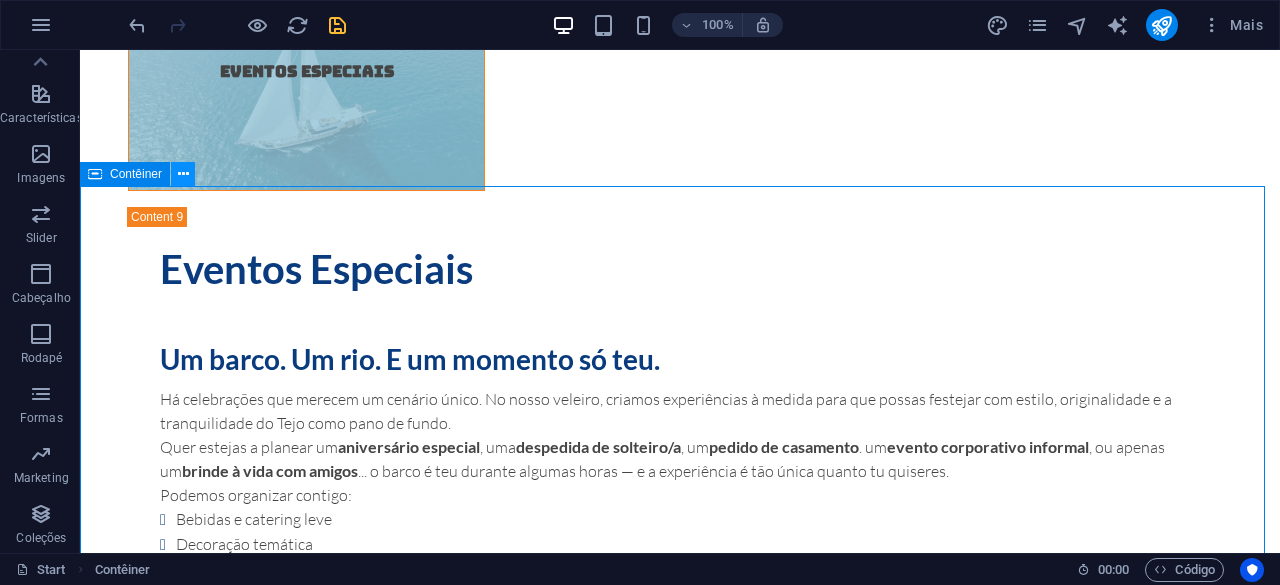 click at bounding box center [183, 174] 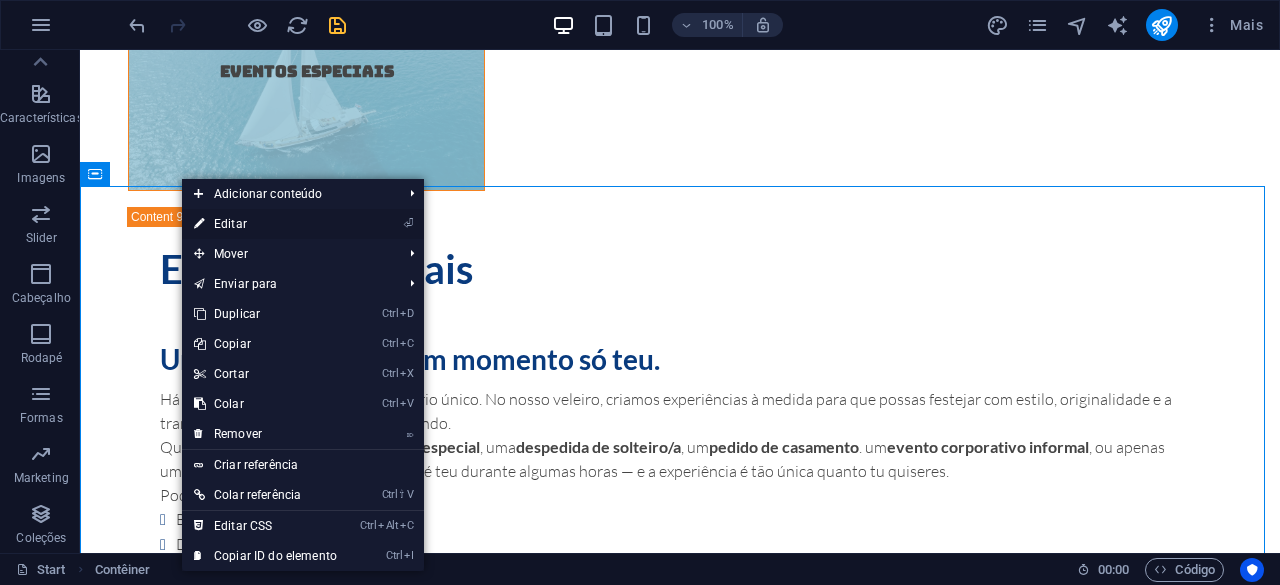 click on "⏎  Editar" at bounding box center (265, 224) 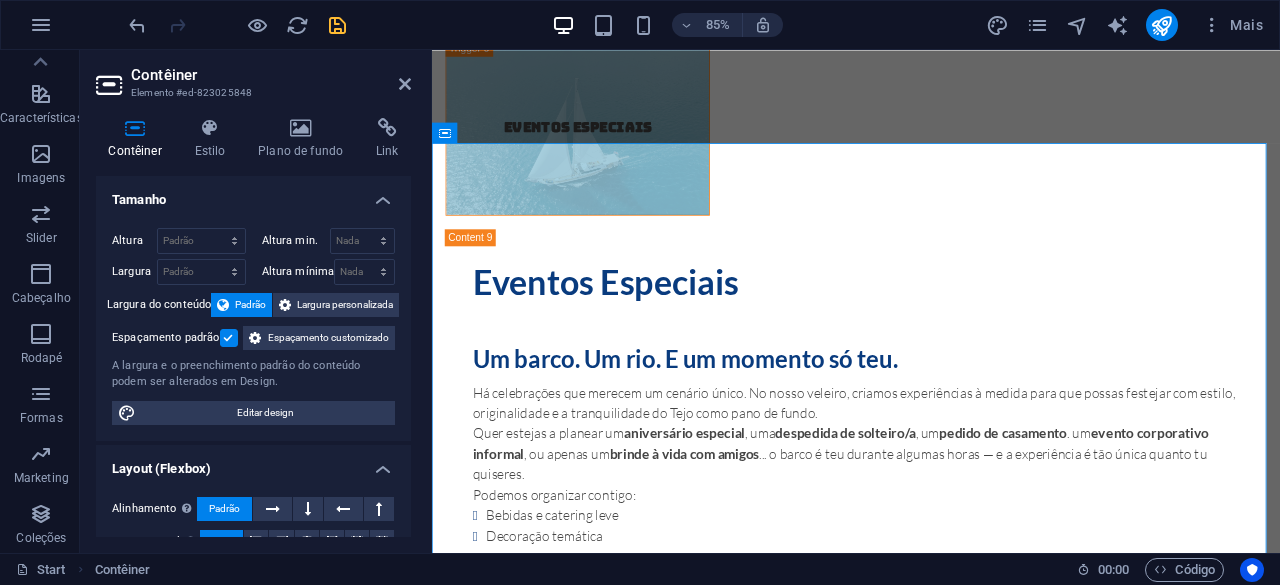 scroll, scrollTop: 8000, scrollLeft: 0, axis: vertical 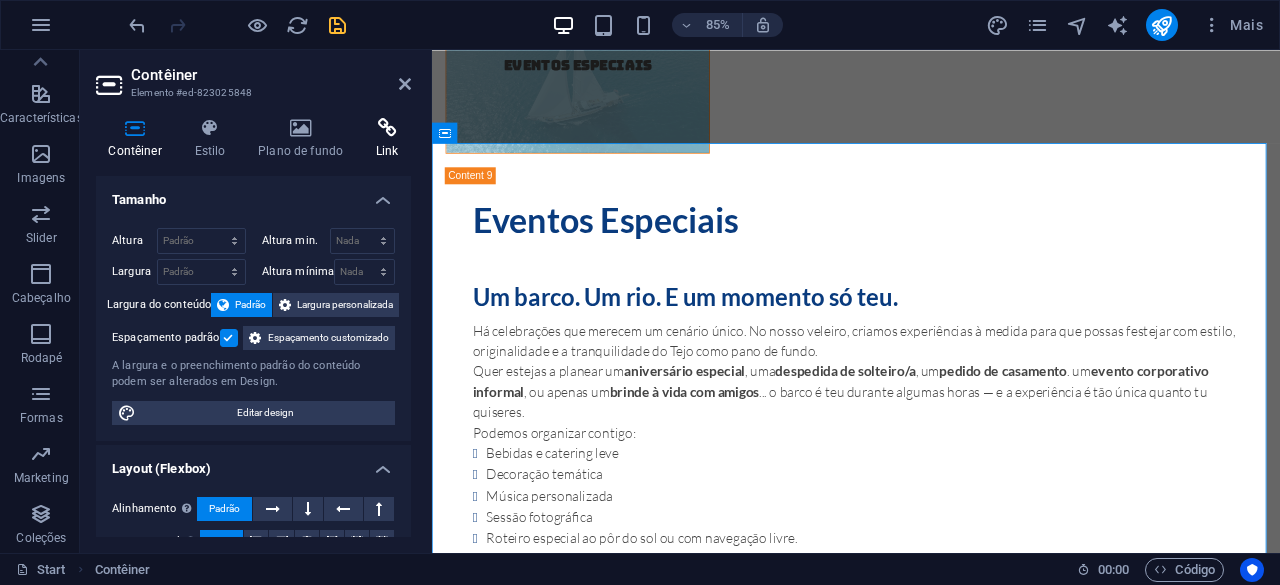 click on "Link" at bounding box center (387, 139) 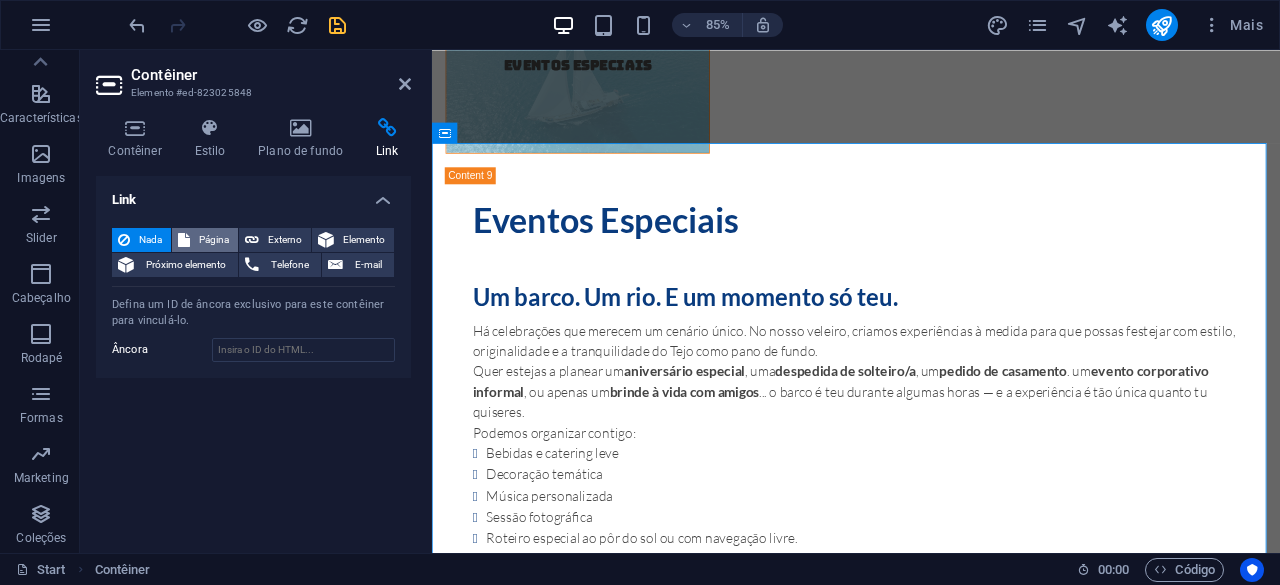 click on "Página" at bounding box center (214, 240) 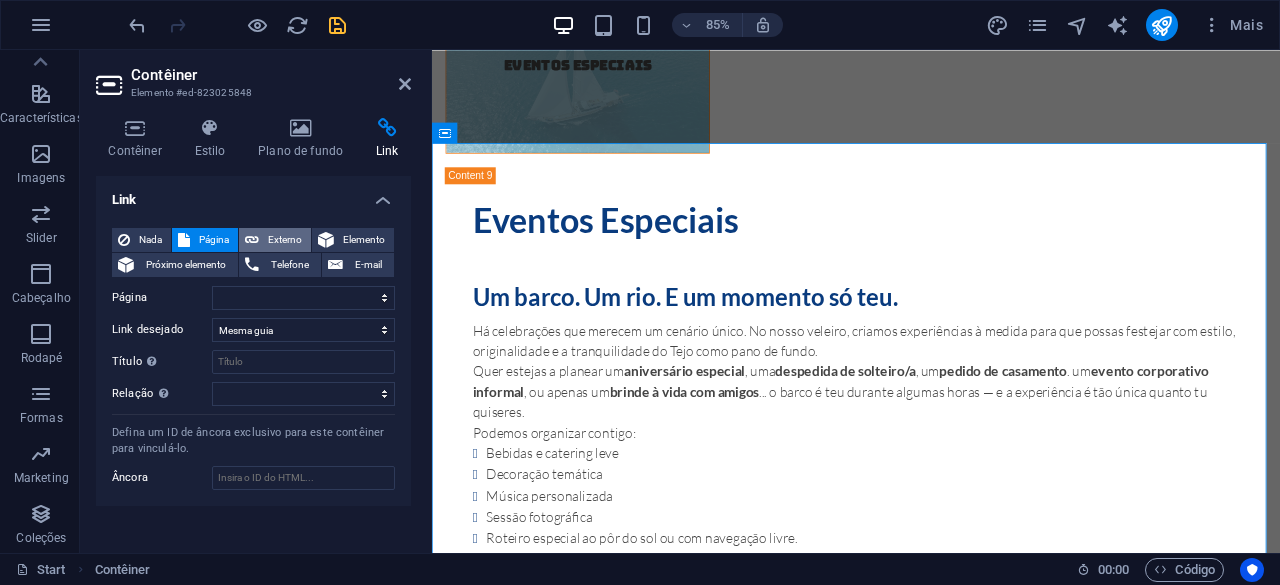 click on "Externo" at bounding box center (285, 240) 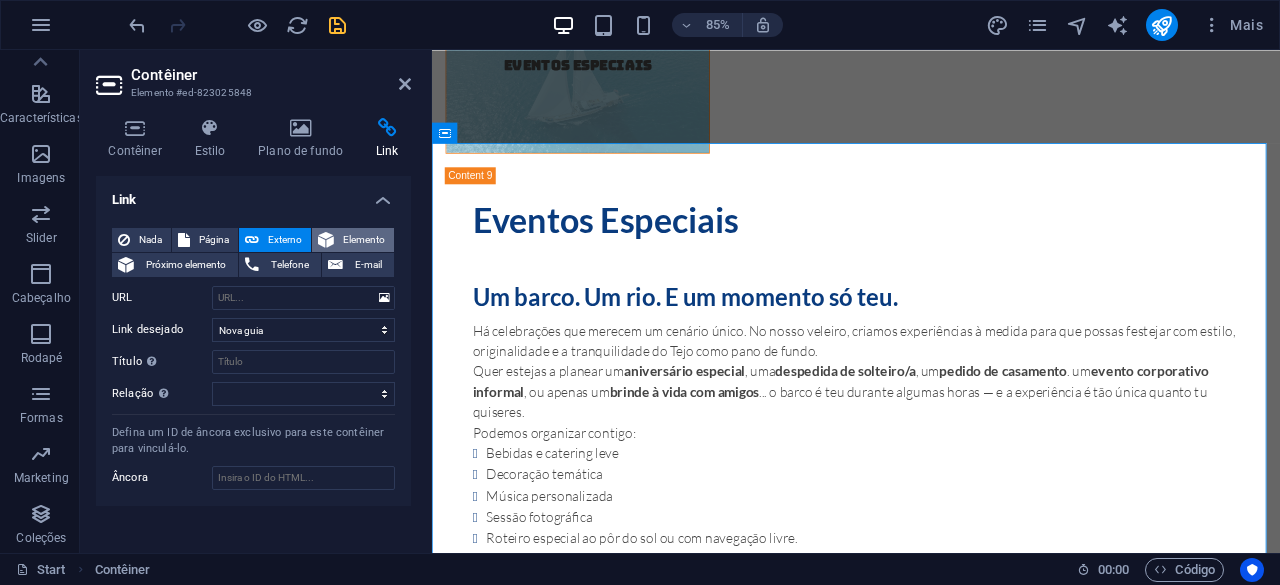 click on "Elemento" at bounding box center [364, 240] 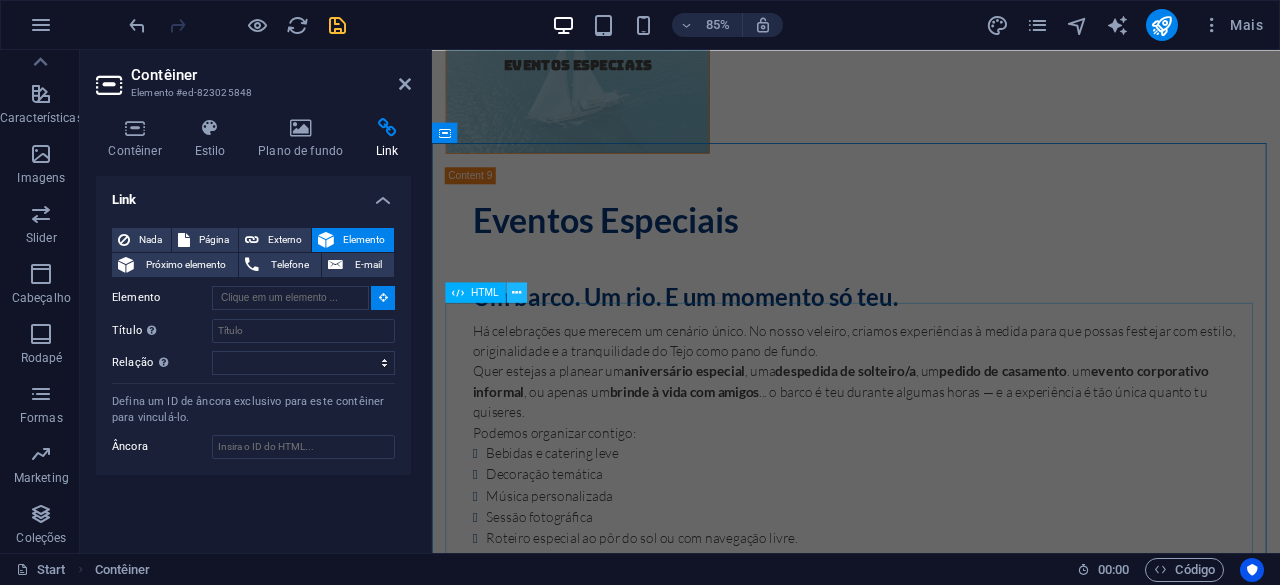 click at bounding box center (516, 292) 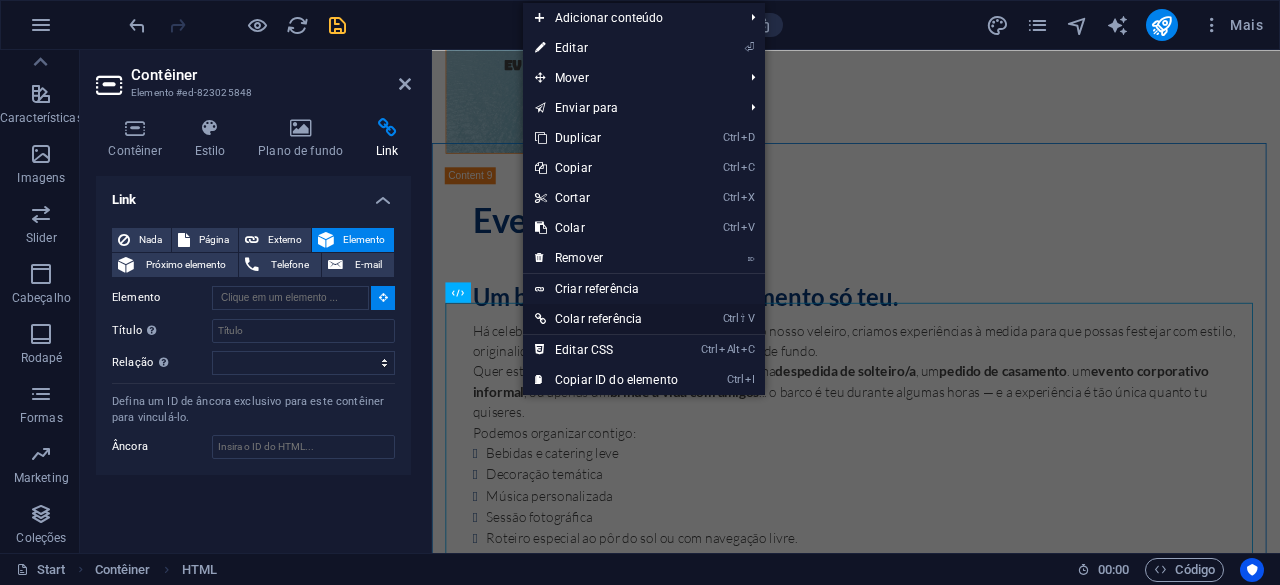 click on "Ctrl ⇧ V  Colar referência" at bounding box center [606, 319] 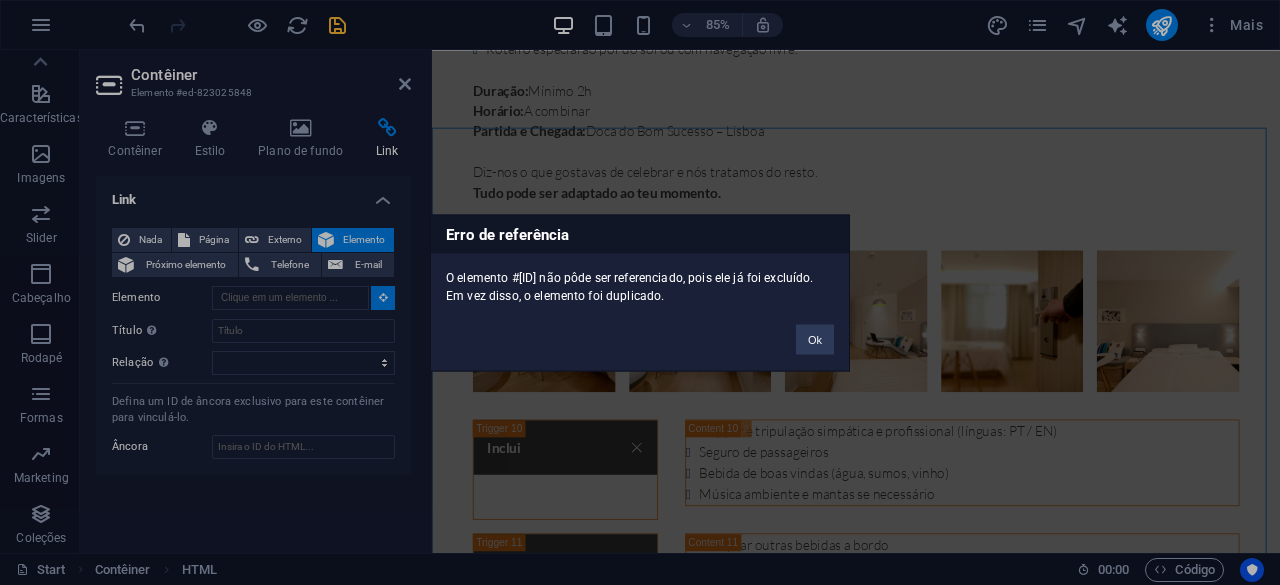 scroll, scrollTop: 8819, scrollLeft: 0, axis: vertical 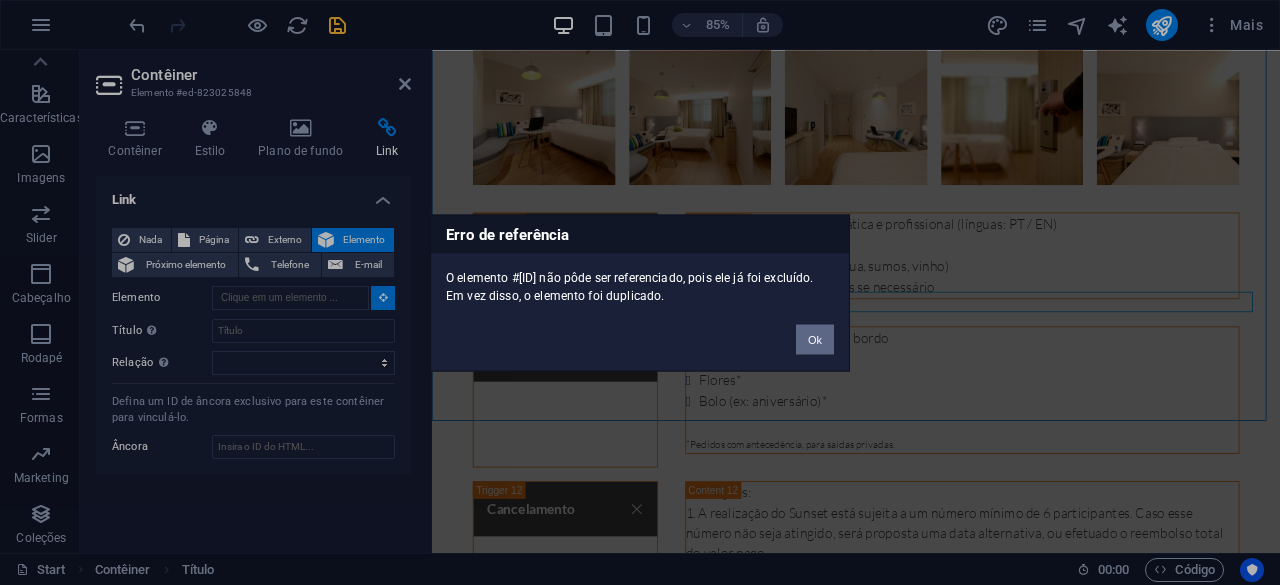 click on "Ok" at bounding box center [815, 339] 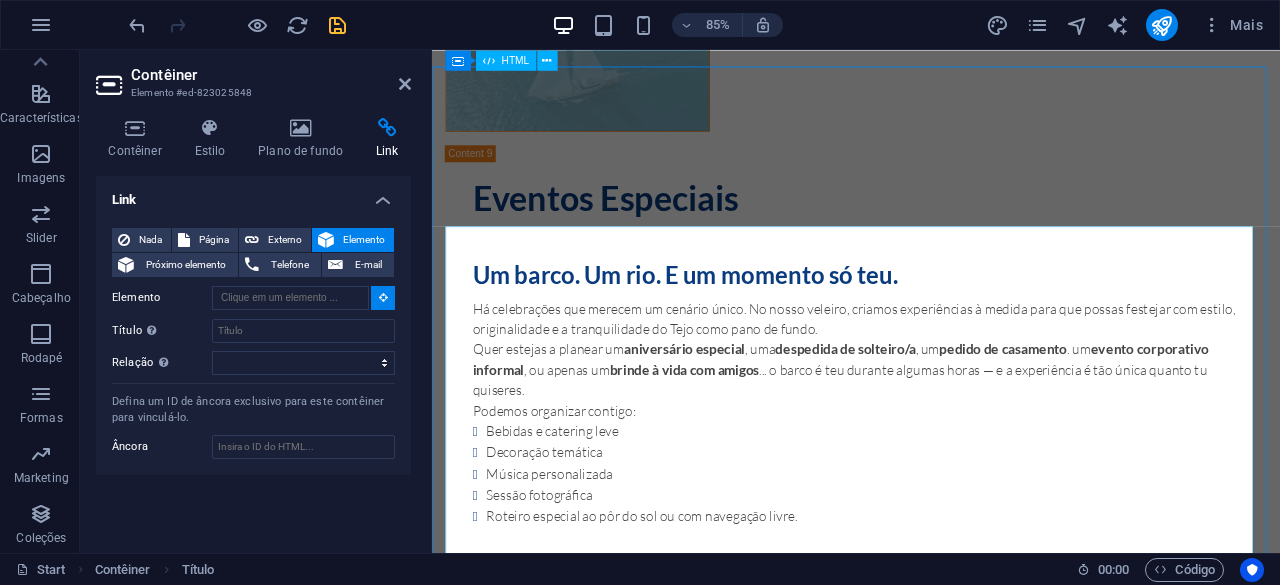 scroll, scrollTop: 8019, scrollLeft: 0, axis: vertical 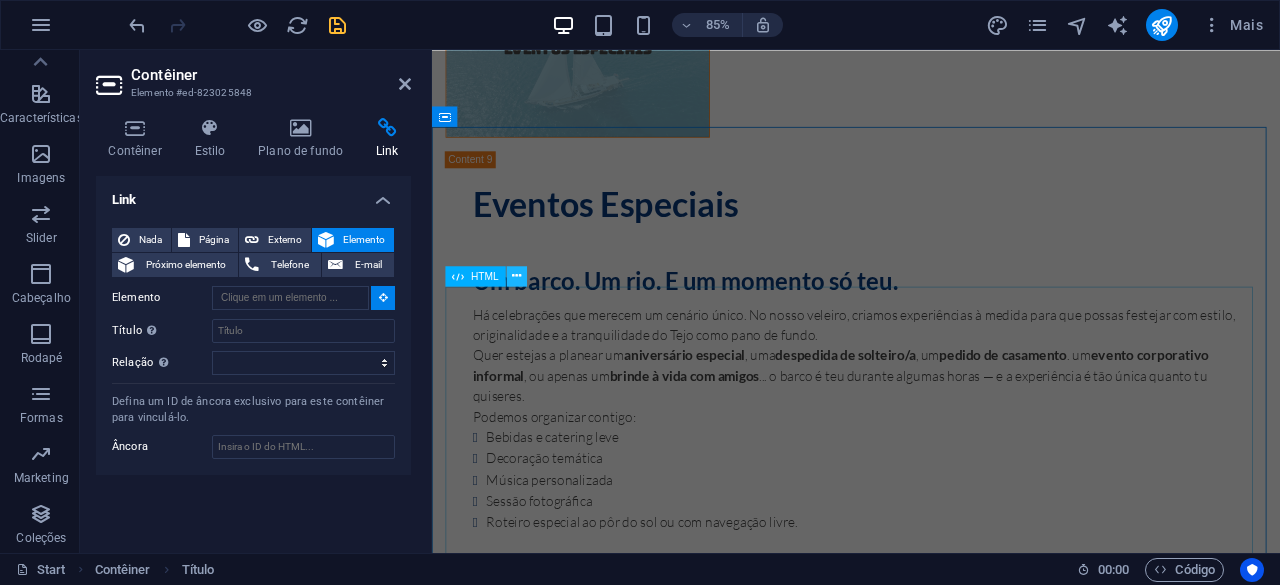 click at bounding box center [516, 276] 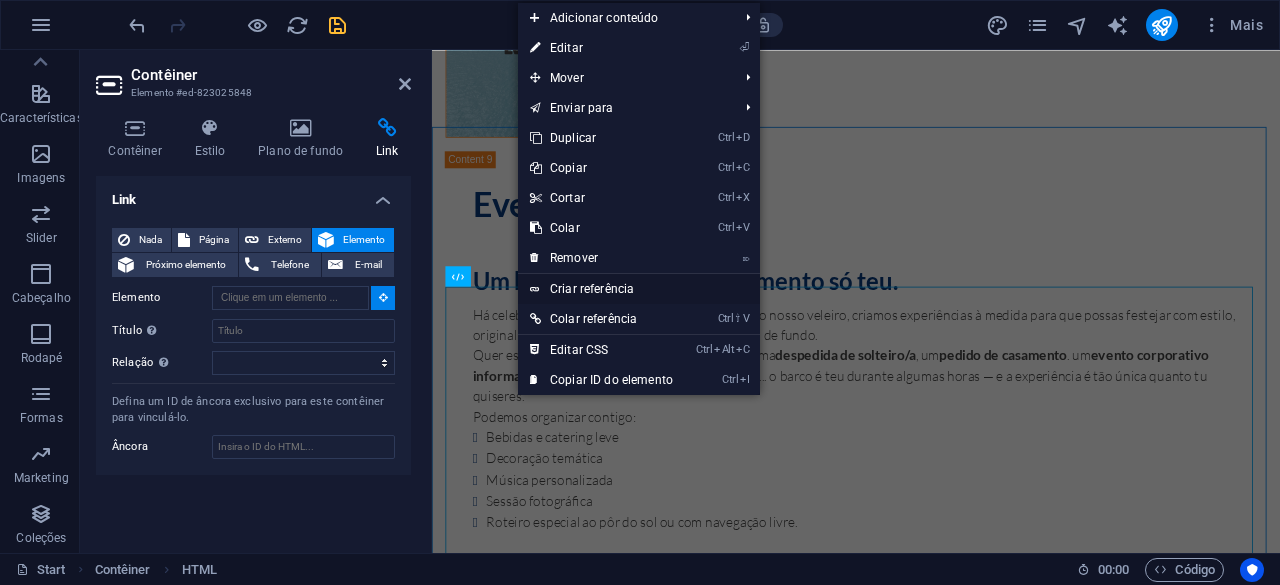 click on "Criar referência" at bounding box center (639, 289) 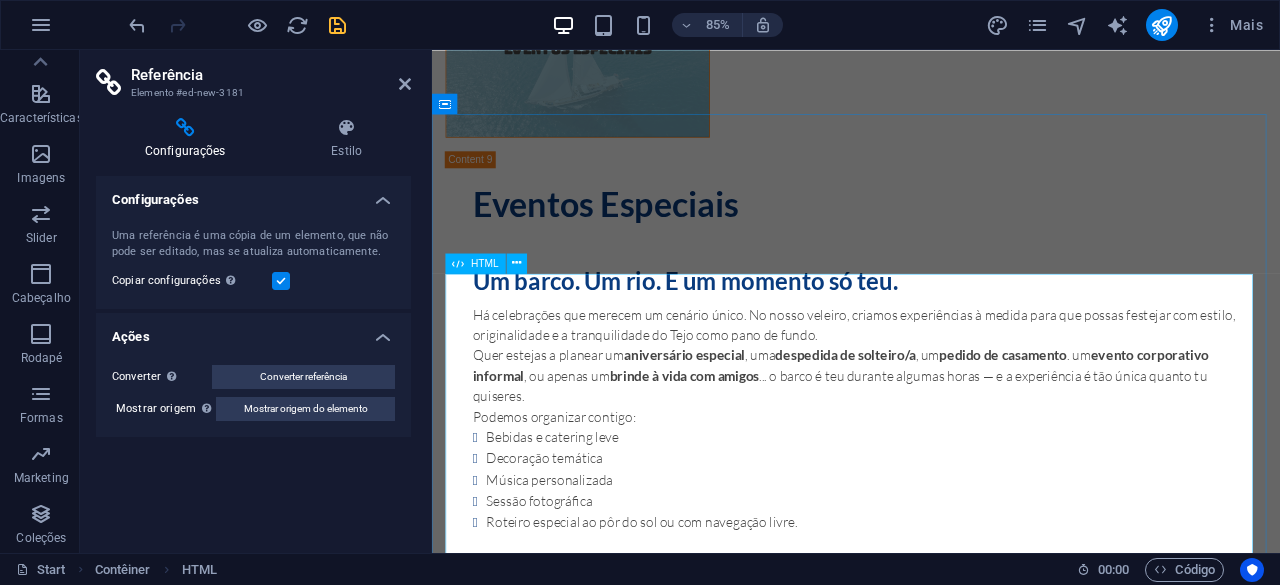 scroll, scrollTop: 9210, scrollLeft: 0, axis: vertical 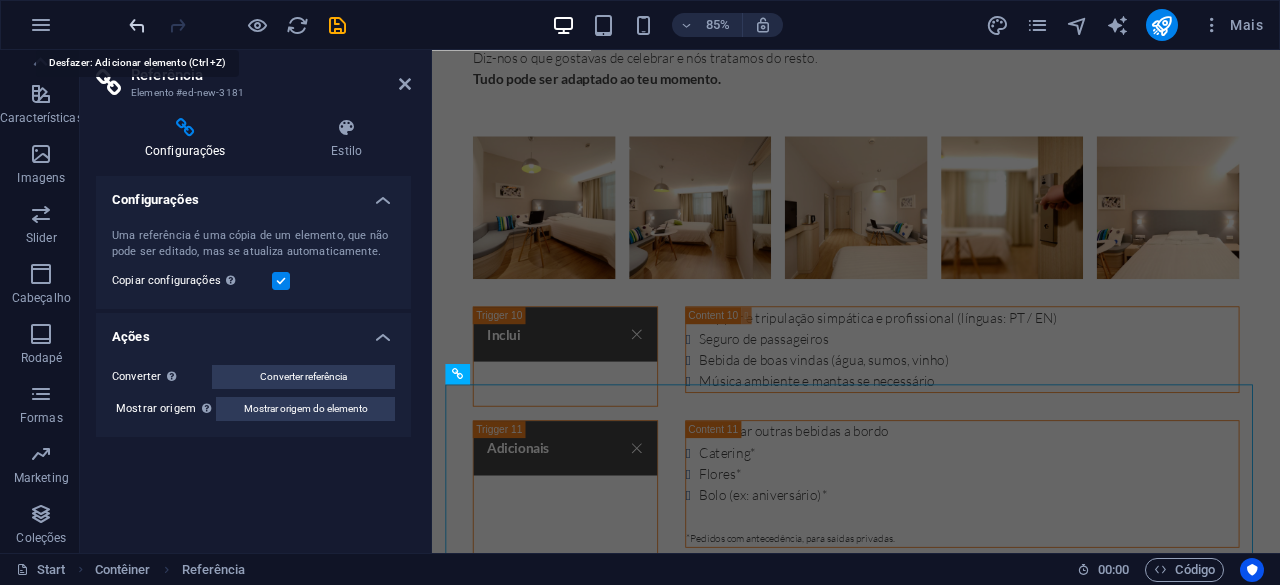 click at bounding box center [137, 25] 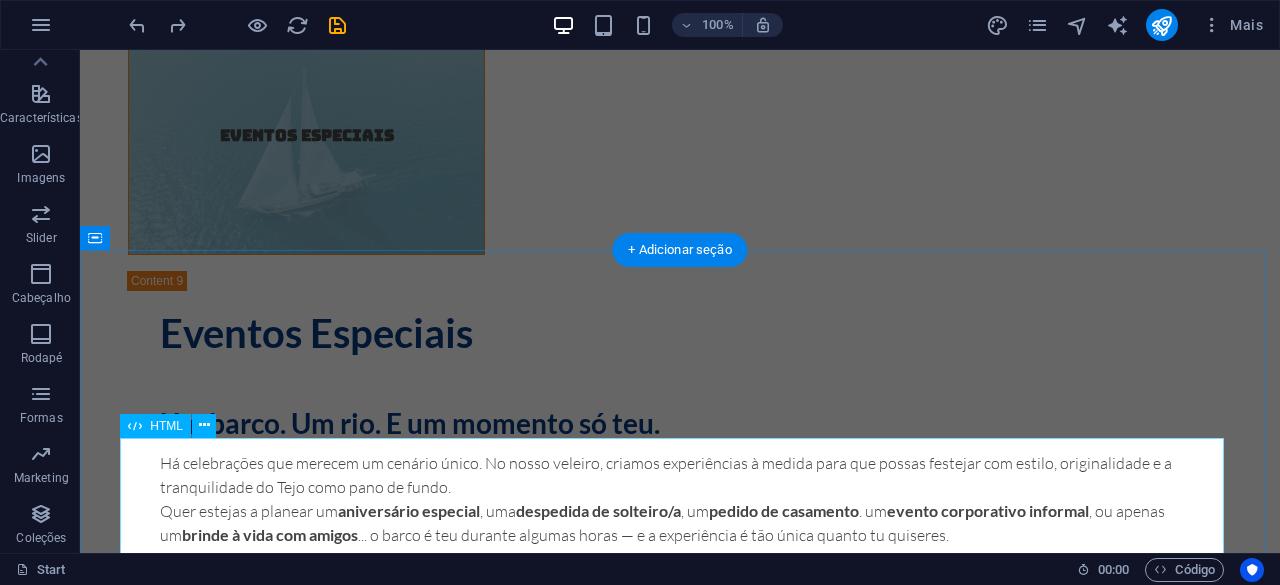 scroll, scrollTop: 7964, scrollLeft: 0, axis: vertical 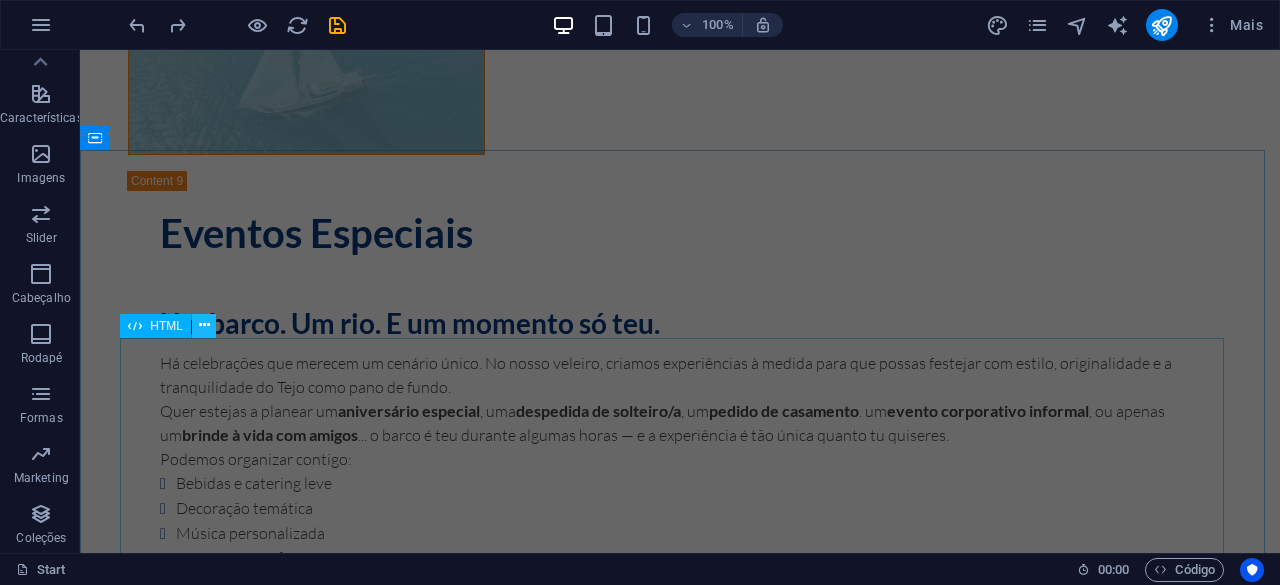 click at bounding box center (204, 325) 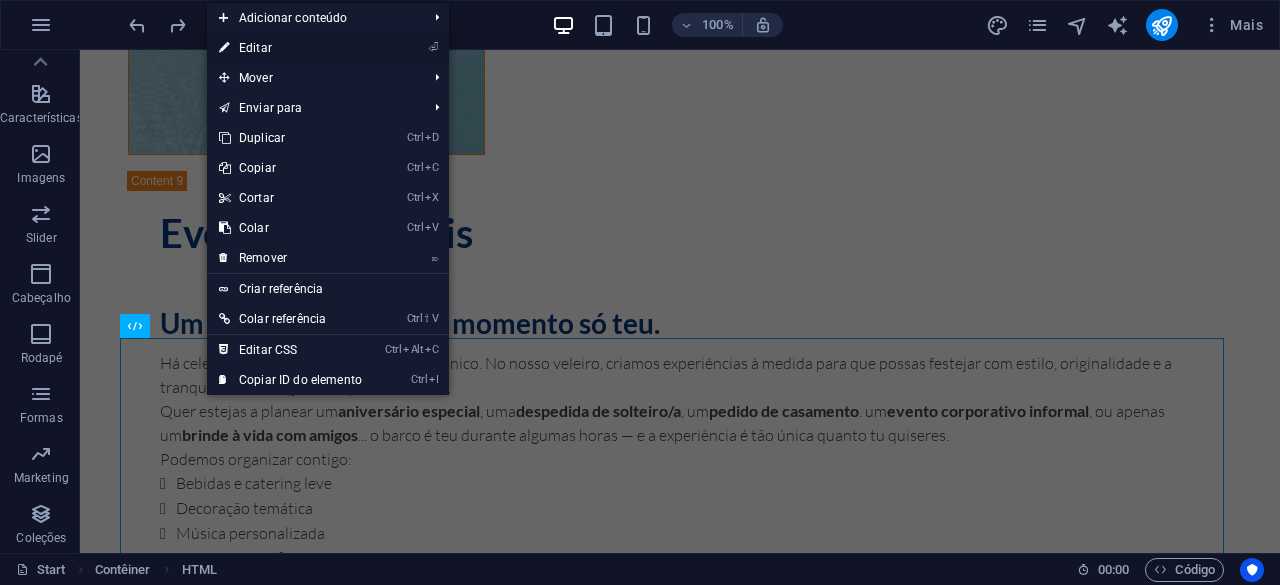 click on "⏎  Editar" at bounding box center [290, 48] 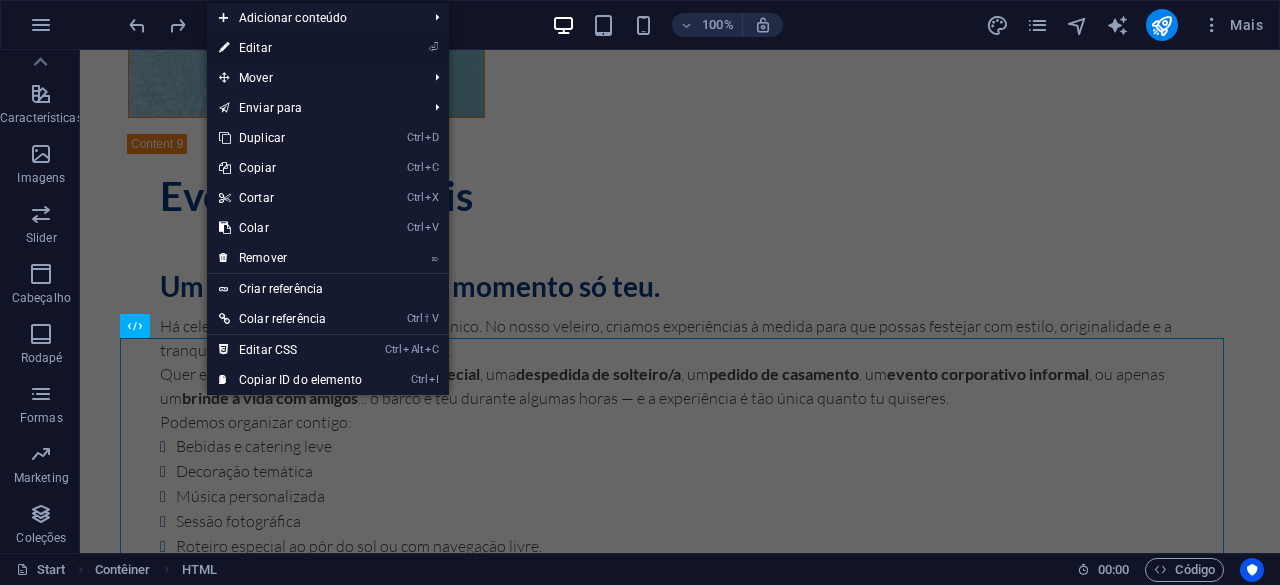 scroll, scrollTop: 8036, scrollLeft: 0, axis: vertical 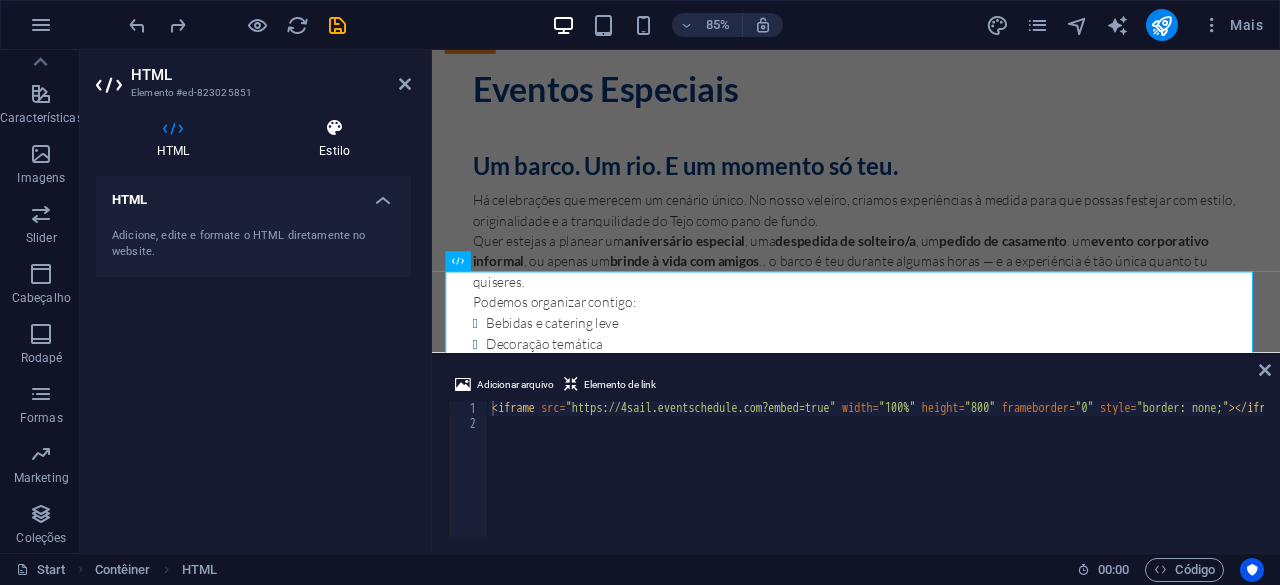 click at bounding box center [334, 128] 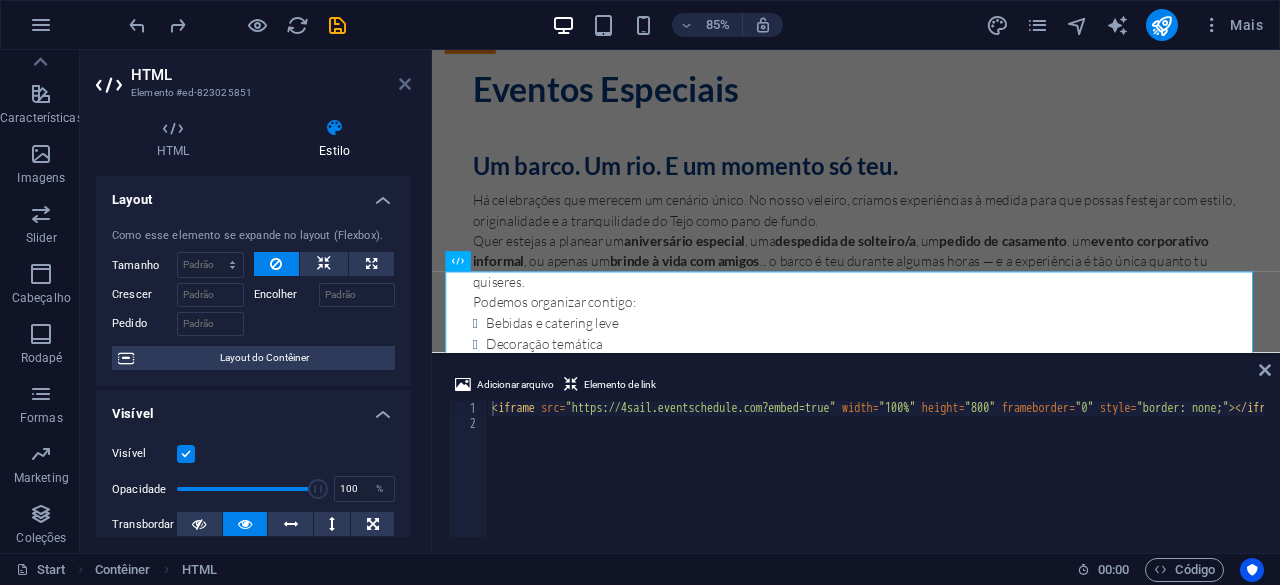 click at bounding box center [405, 84] 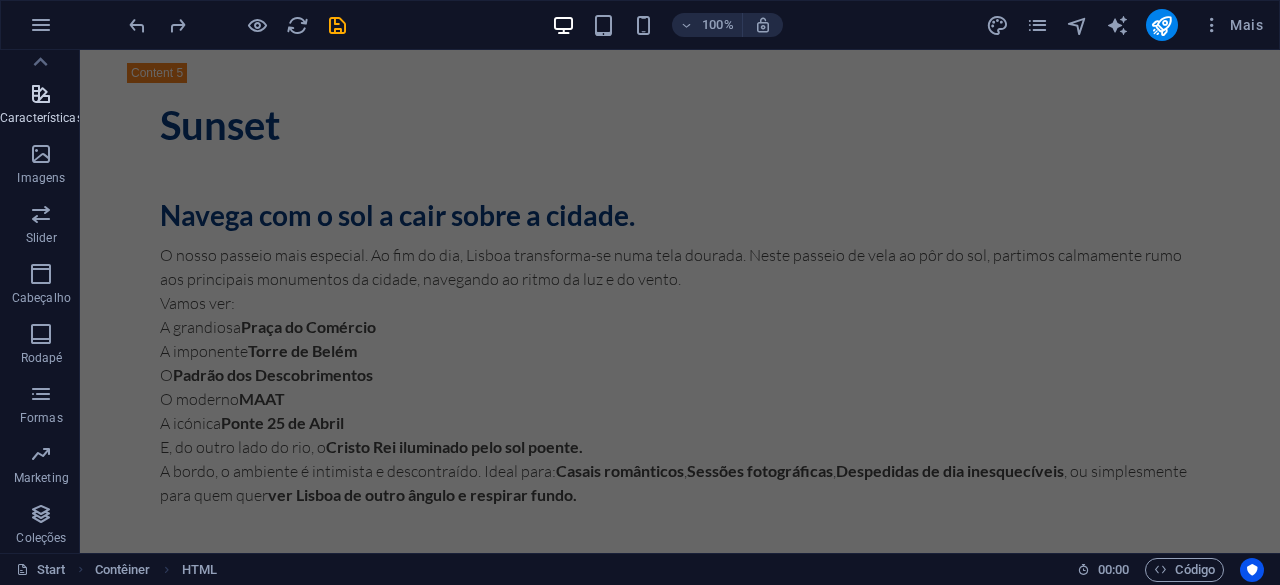 scroll, scrollTop: 5864, scrollLeft: 0, axis: vertical 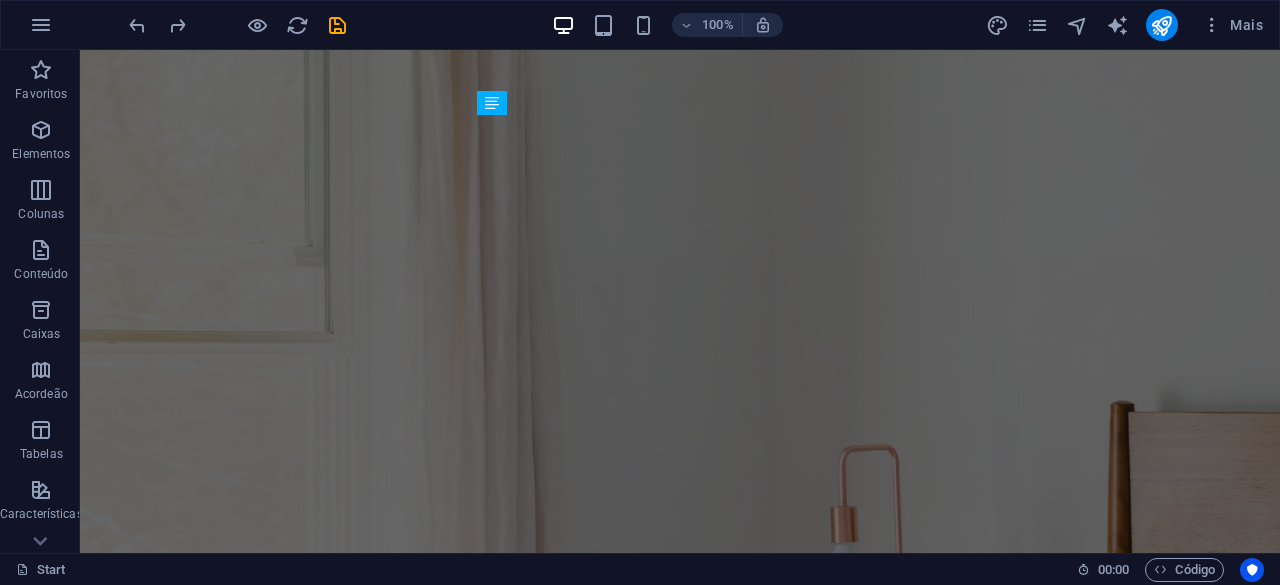 click on "100% Mais" at bounding box center [698, 25] 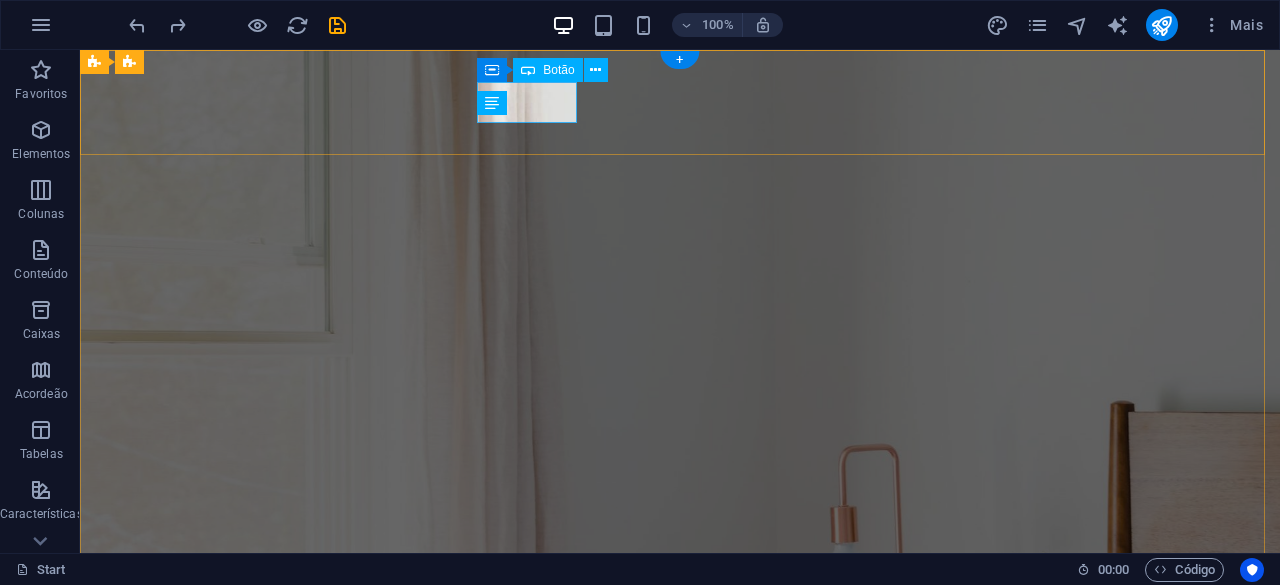 click on "ENGLISH" at bounding box center [672, 1062] 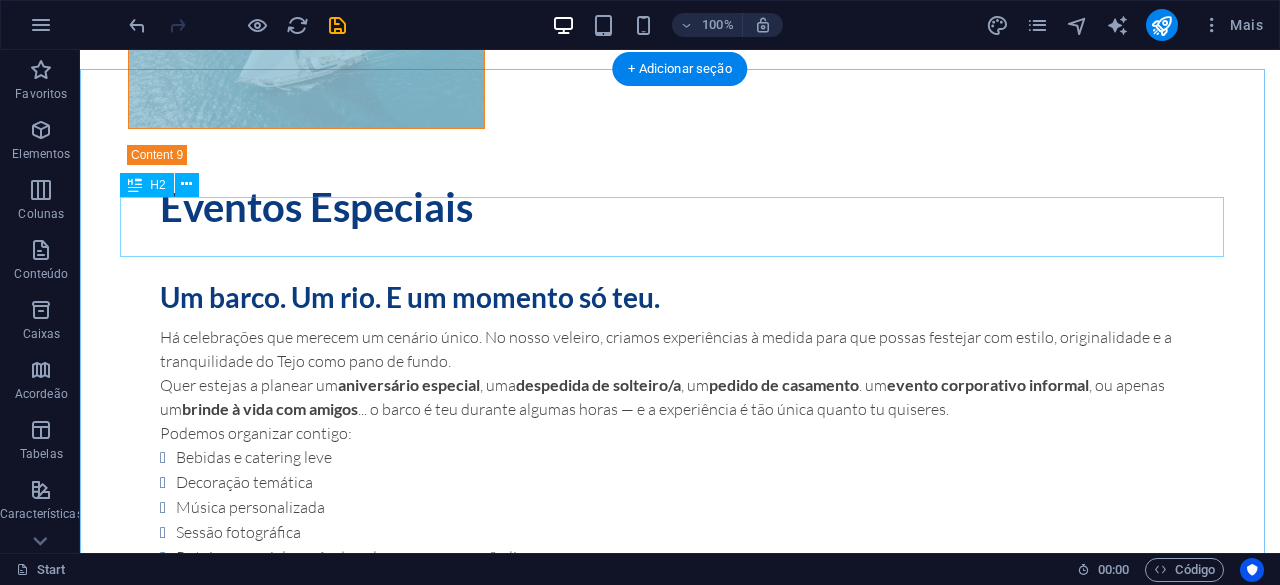 scroll, scrollTop: 7986, scrollLeft: 0, axis: vertical 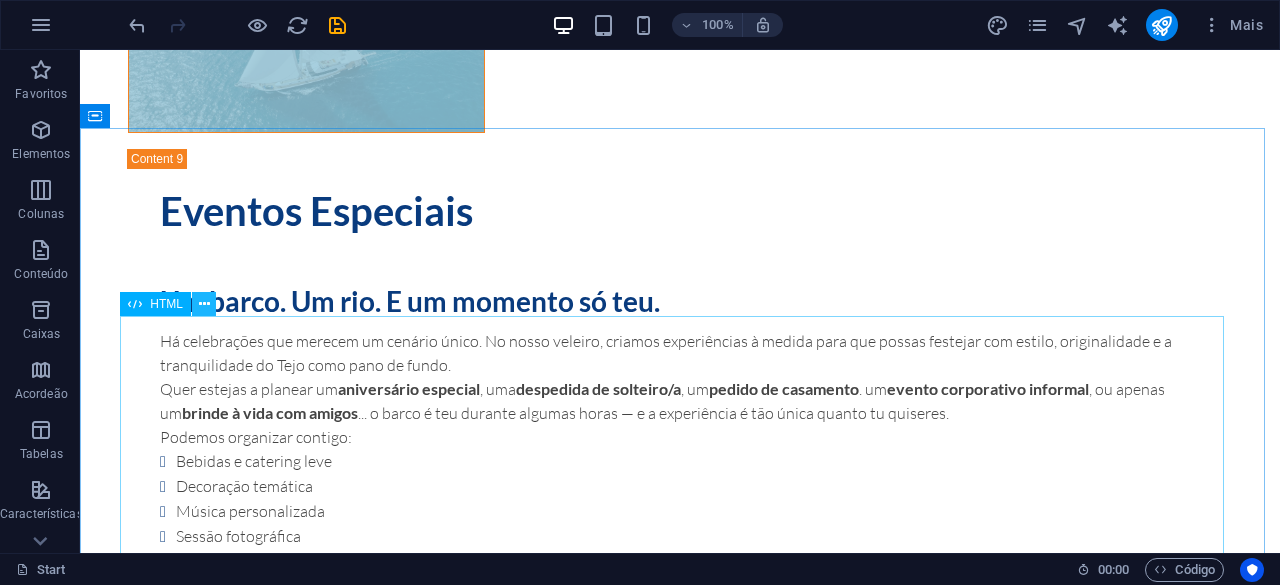 click at bounding box center (204, 304) 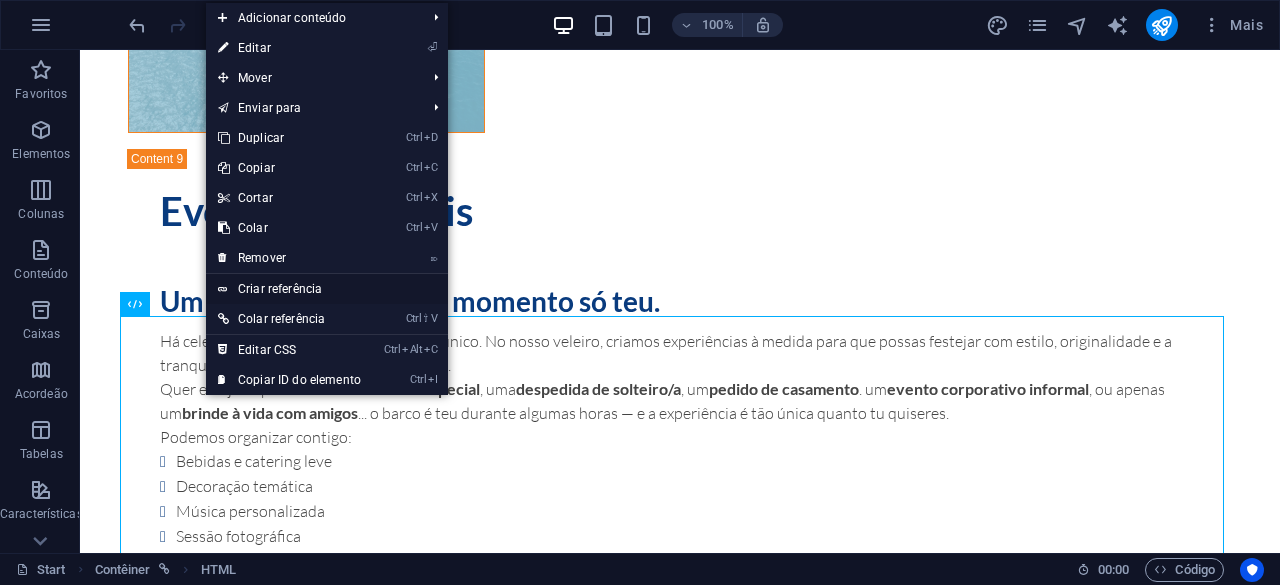 click on "Criar referência" at bounding box center [327, 289] 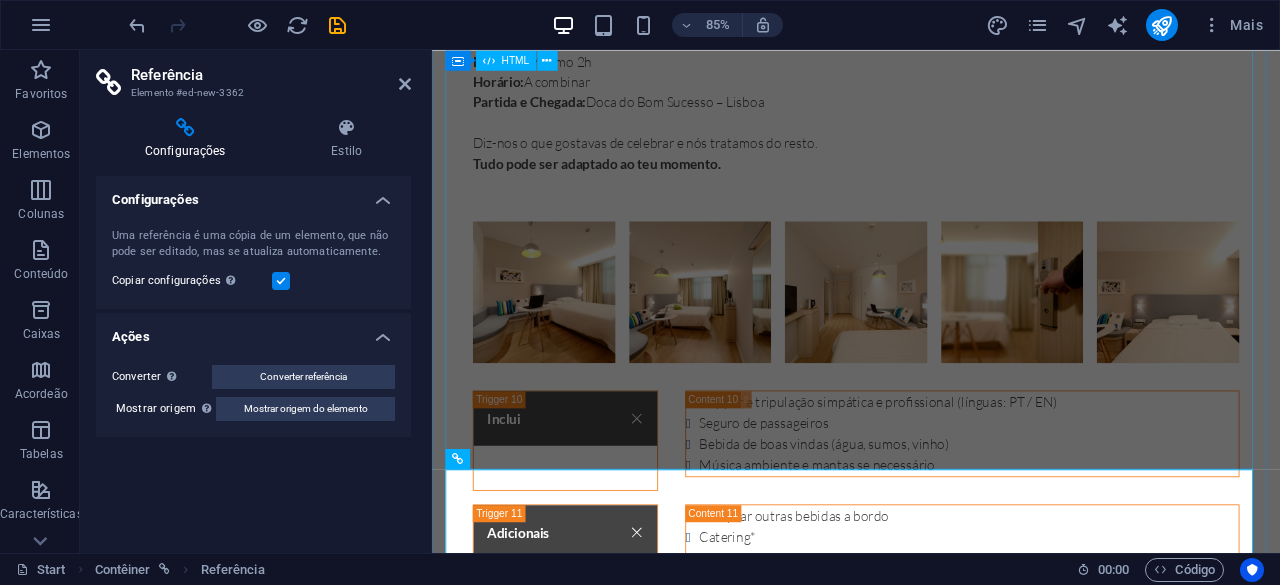 scroll, scrollTop: 8710, scrollLeft: 0, axis: vertical 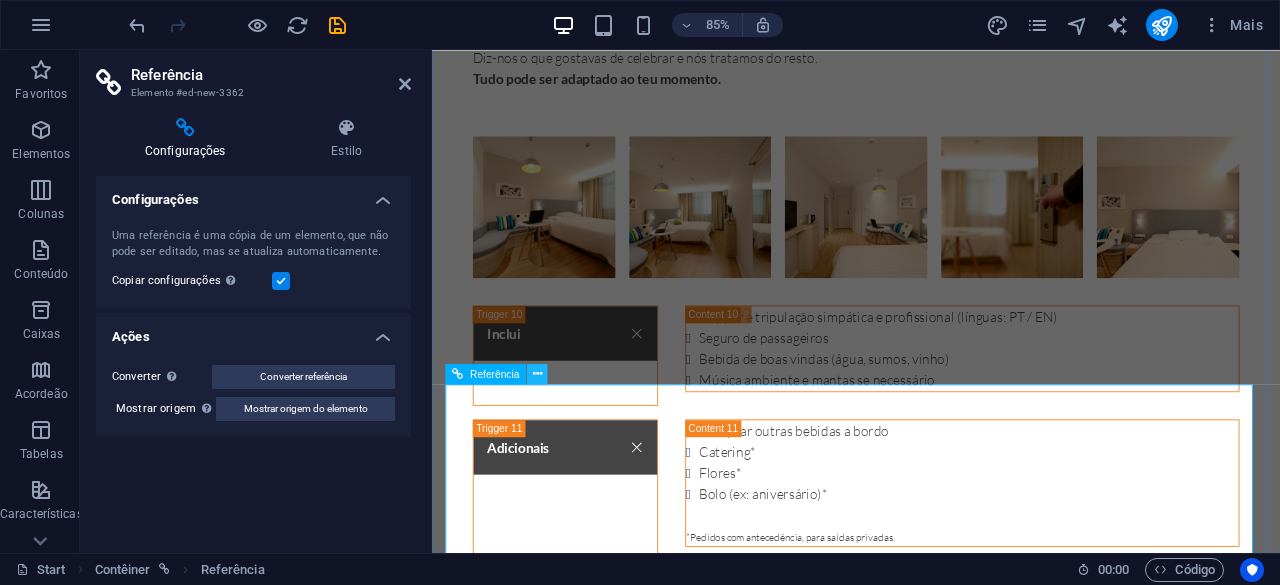 click at bounding box center (537, 374) 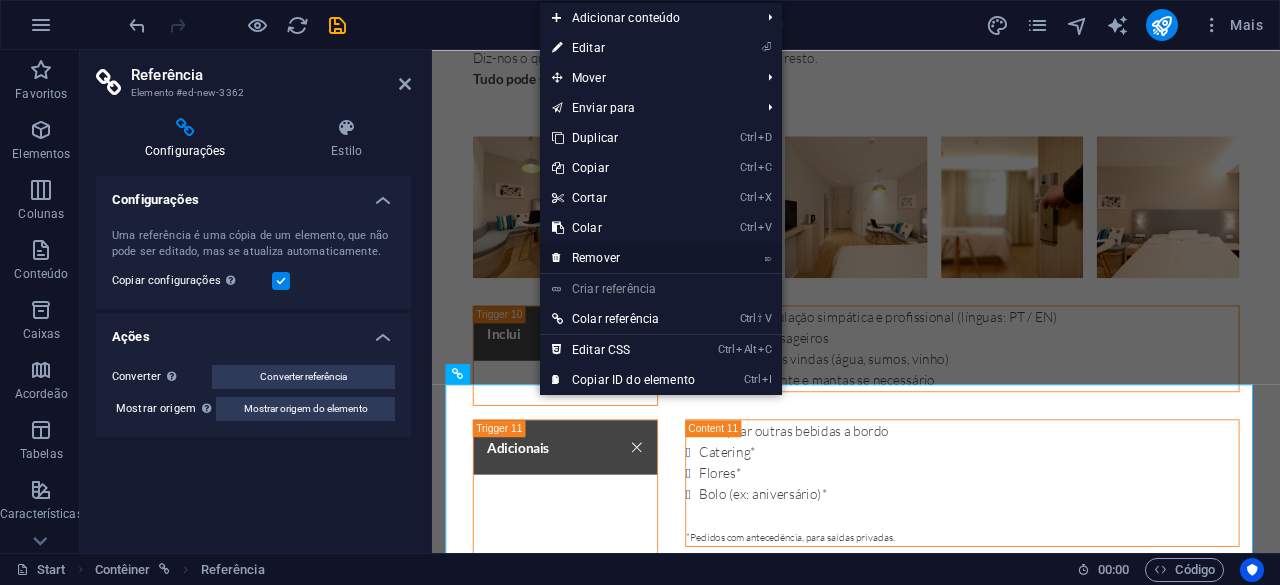 click on "⌦  Remover" at bounding box center [623, 258] 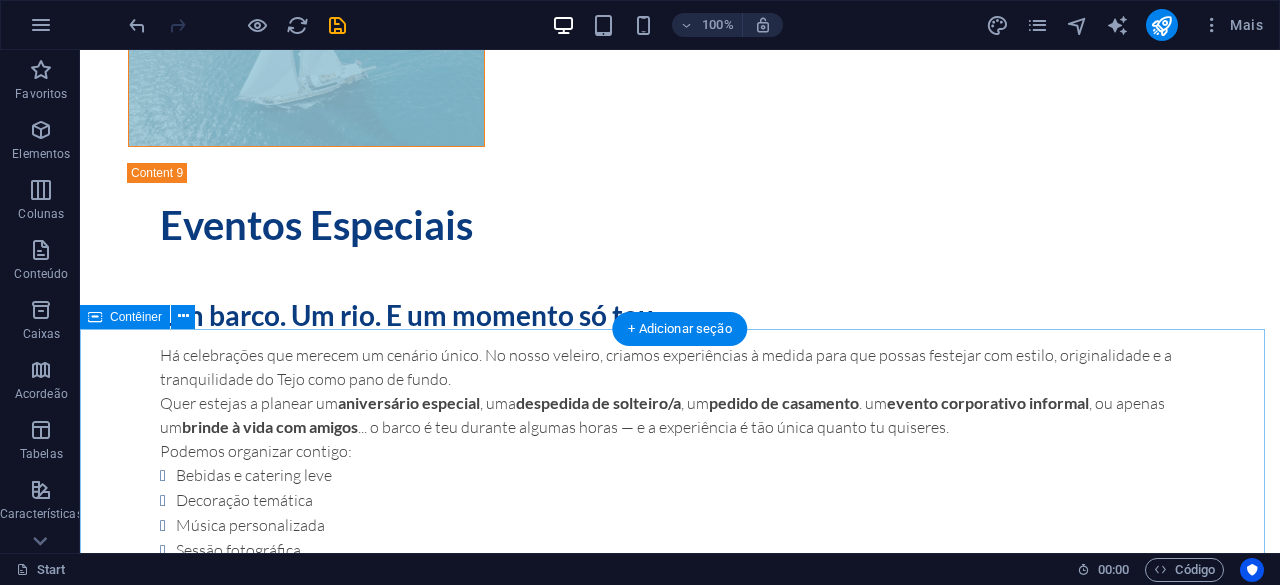 scroll, scrollTop: 8064, scrollLeft: 0, axis: vertical 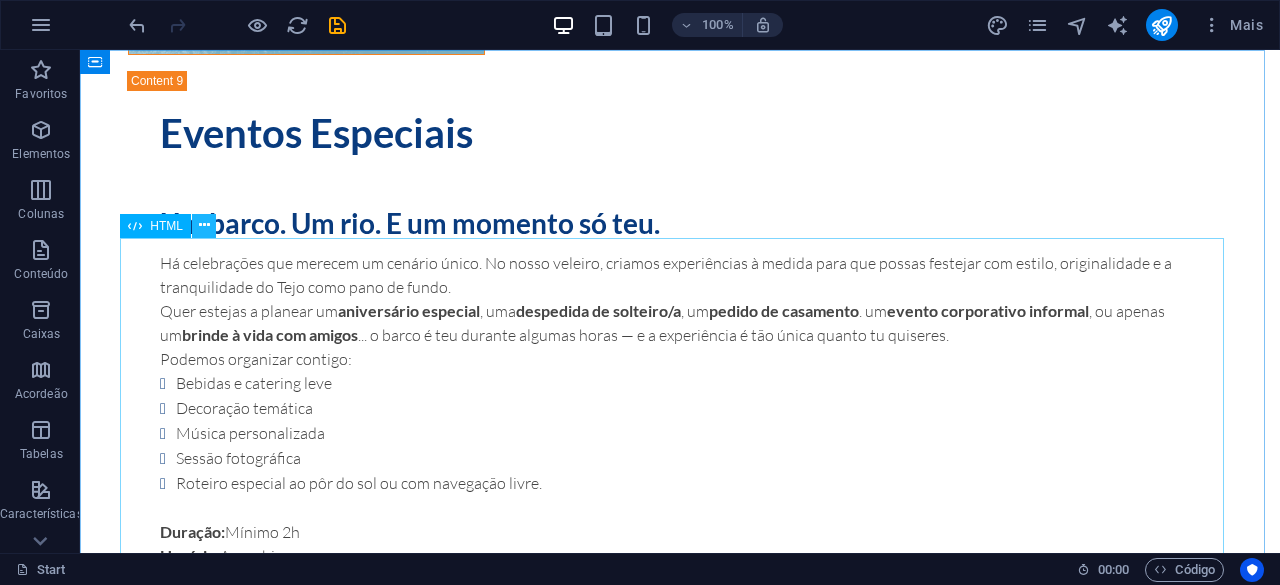 click at bounding box center [204, 225] 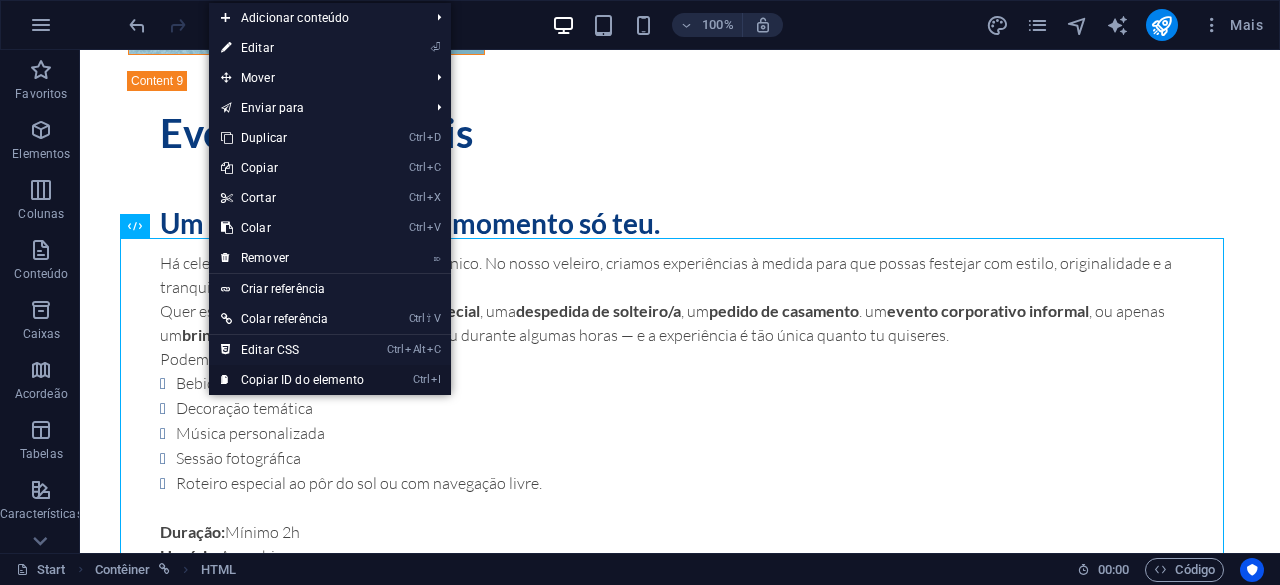 click on "Ctrl I  Copiar ID do elemento" at bounding box center (292, 380) 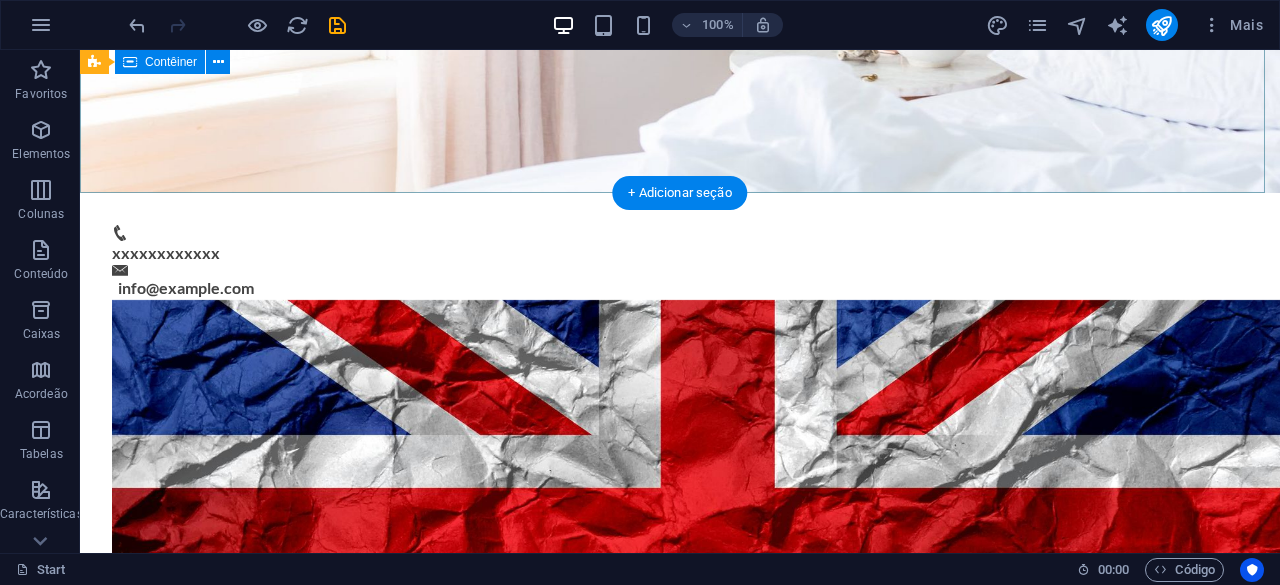 scroll, scrollTop: 400, scrollLeft: 0, axis: vertical 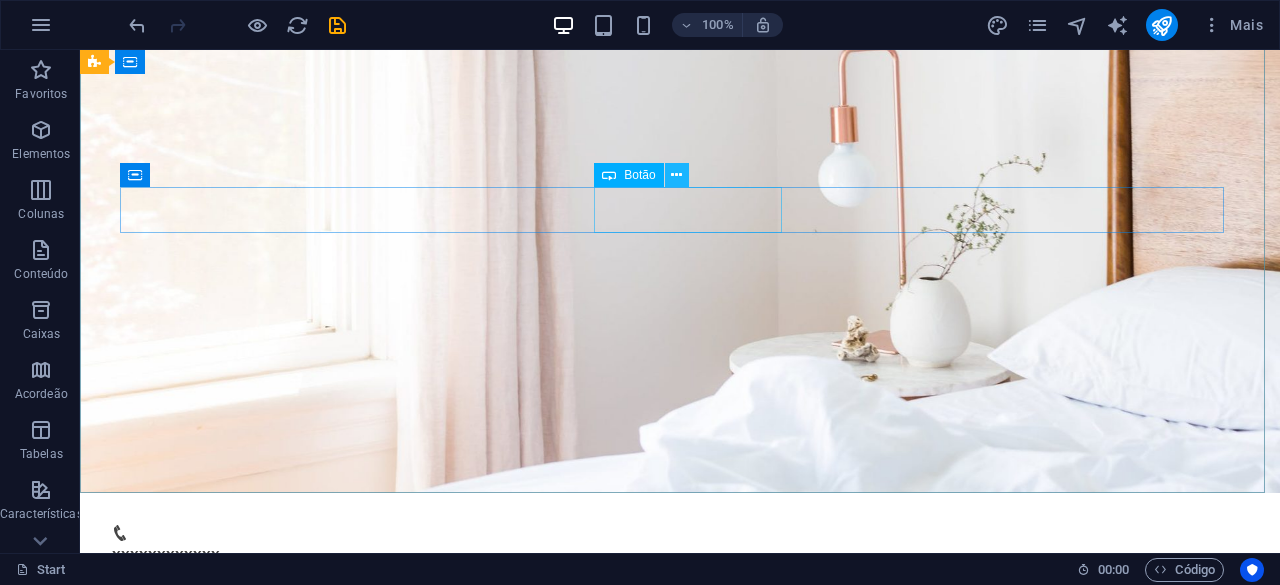 click at bounding box center (676, 175) 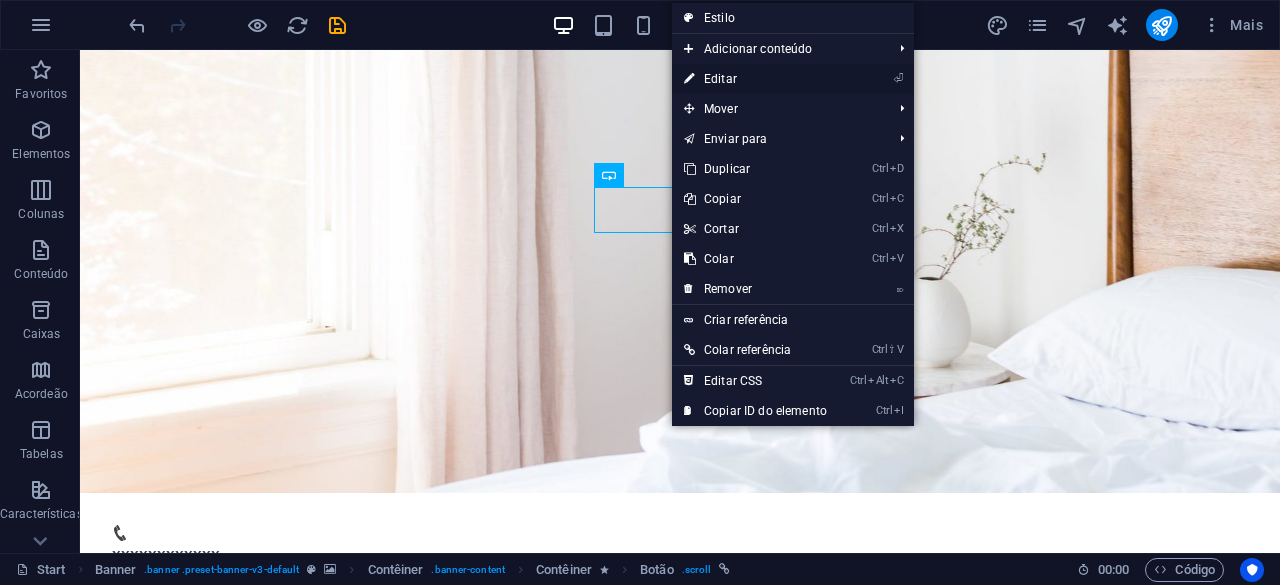 click on "⏎  Editar" at bounding box center [755, 79] 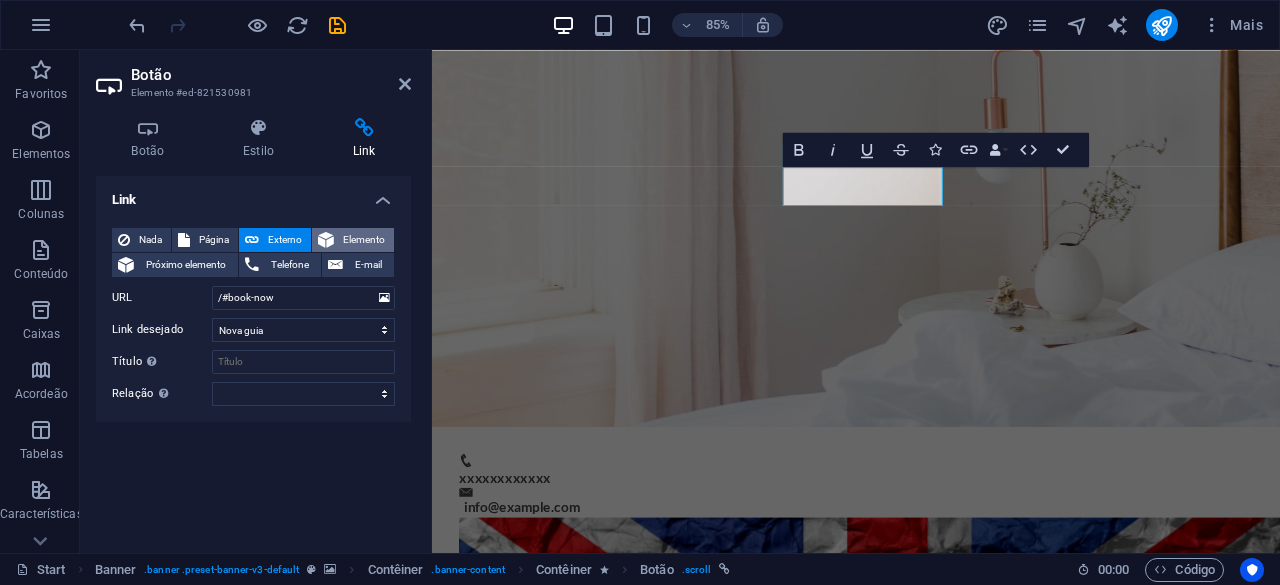 click on "Elemento" at bounding box center [364, 240] 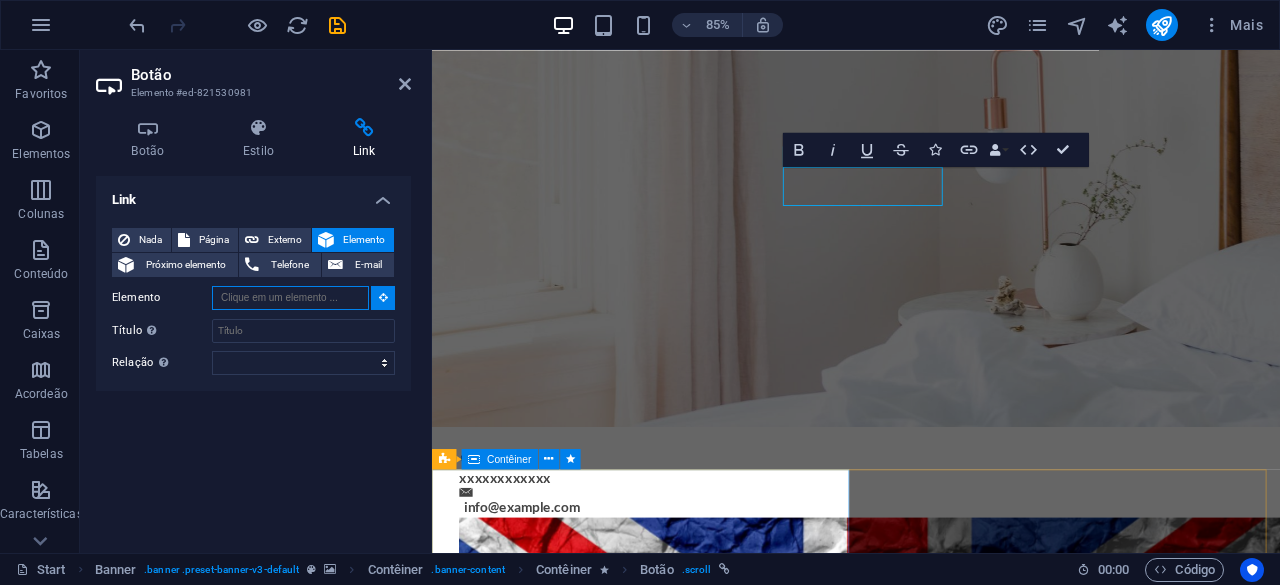 paste on "#ed-823025851" 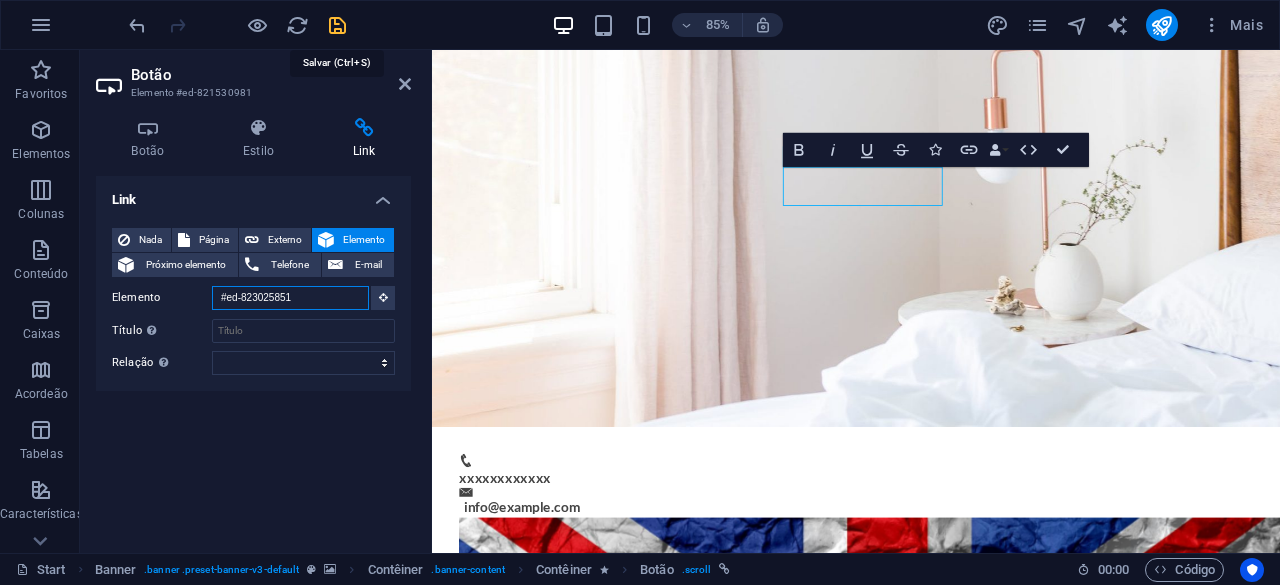 type on "#ed-823025851" 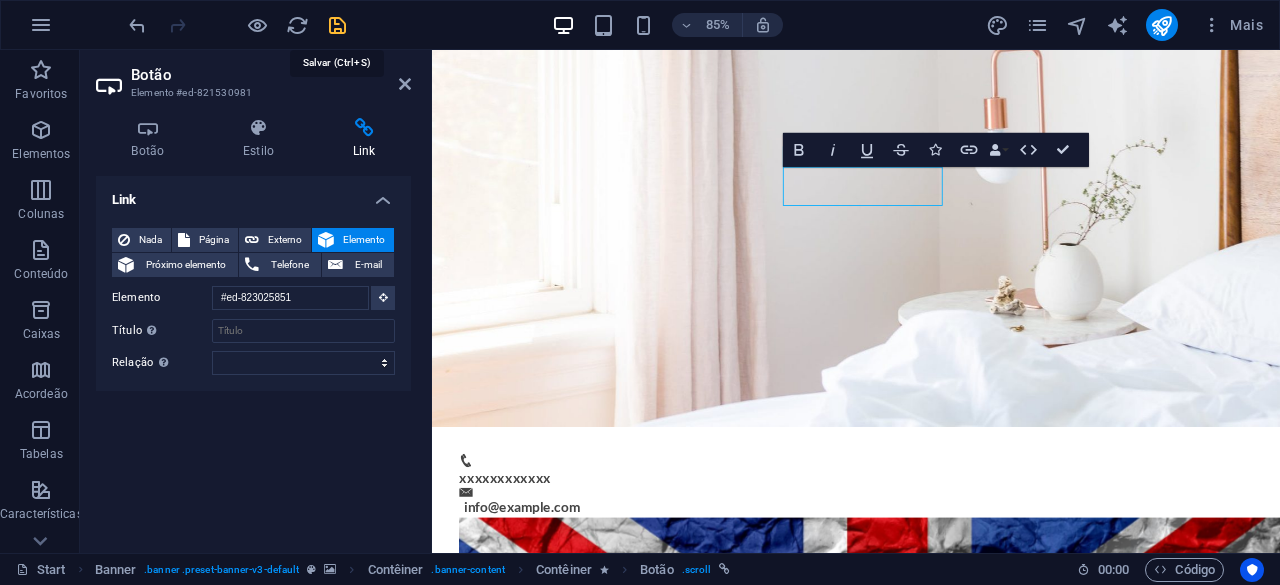 click at bounding box center (337, 25) 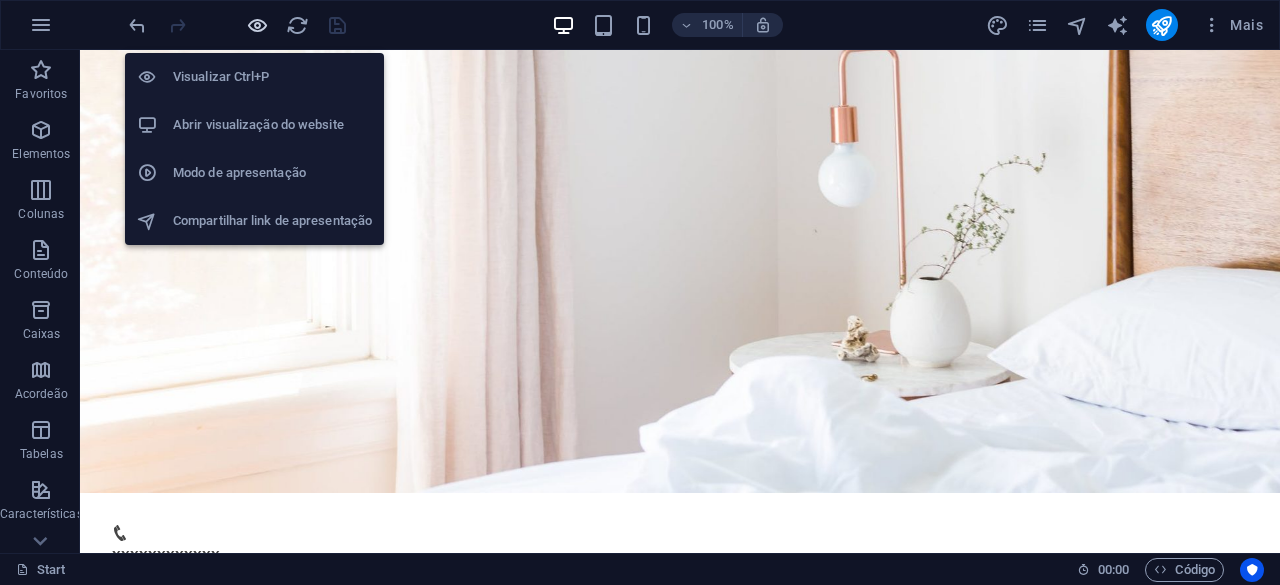 click at bounding box center (257, 25) 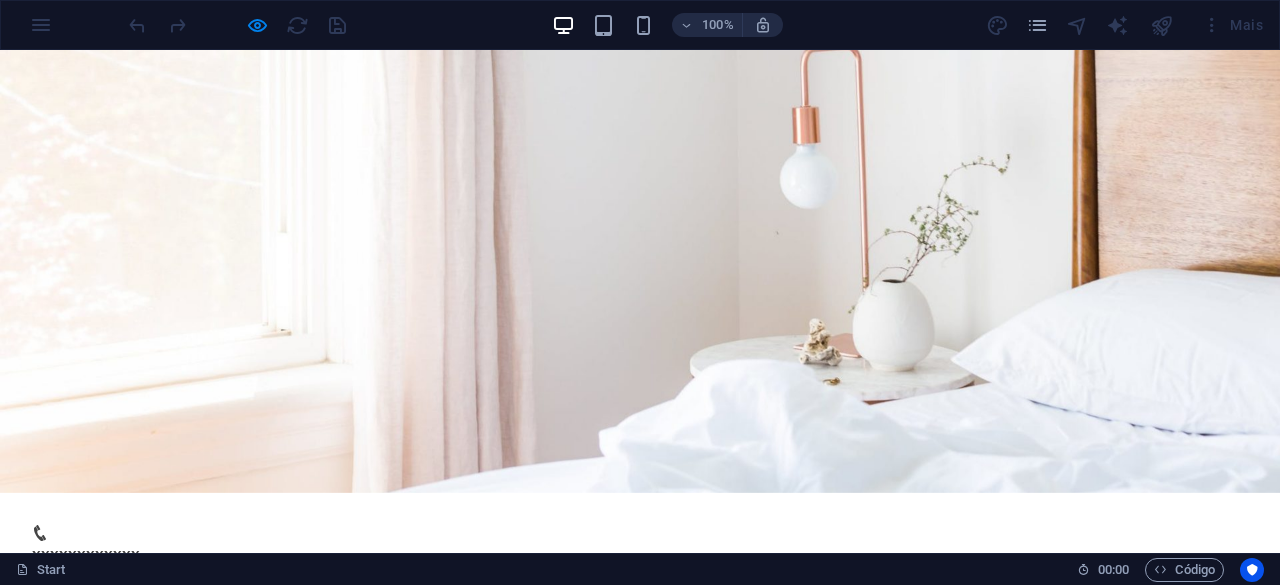 click on "BOOK NOW" at bounding box center (202, 1522) 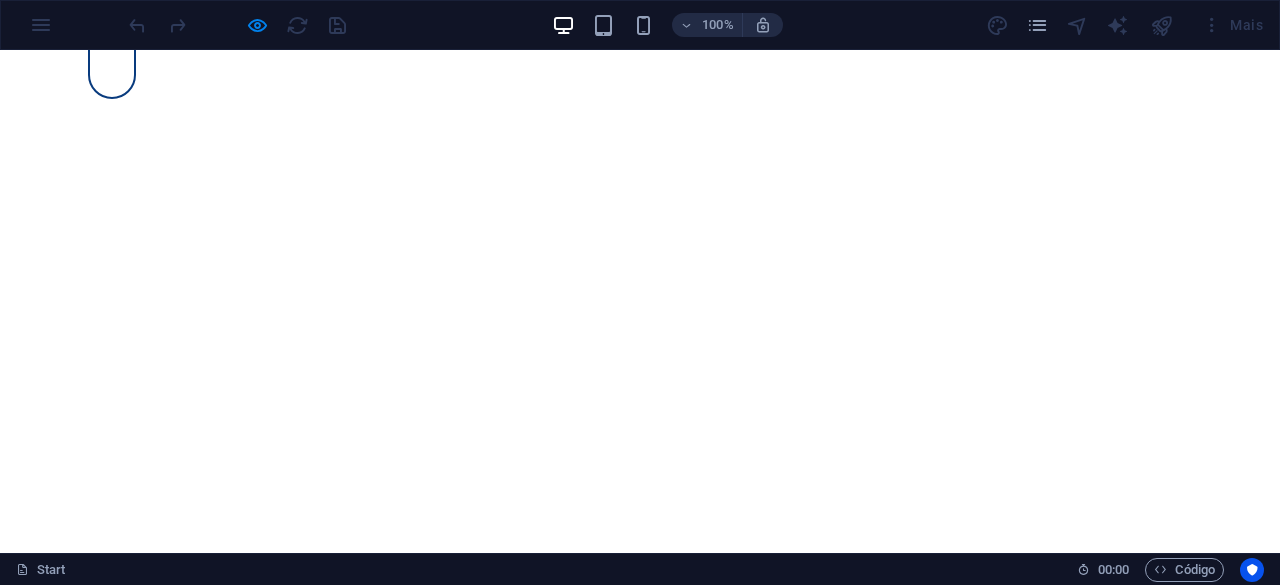 scroll, scrollTop: 2278, scrollLeft: 0, axis: vertical 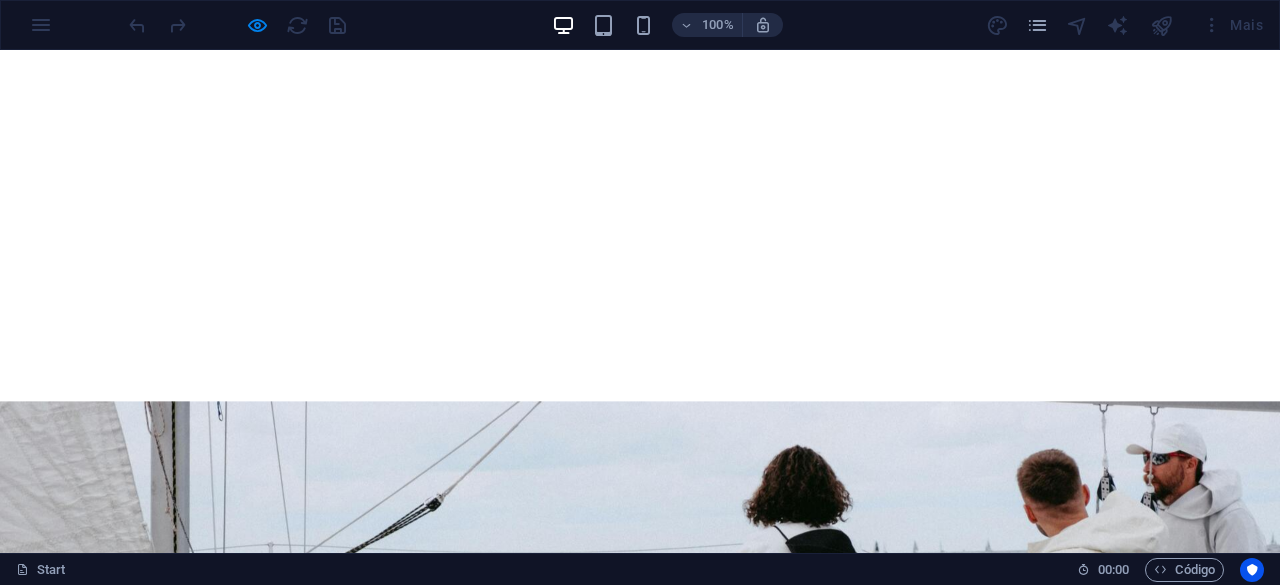 click on "Book Now" at bounding box center (640, 2018) 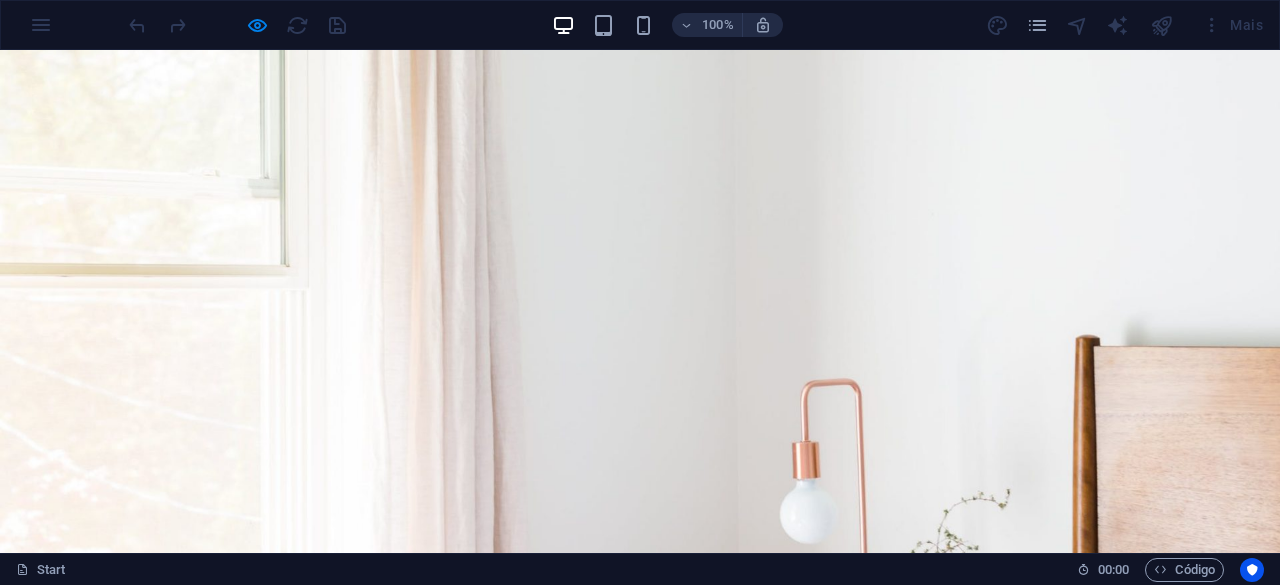 scroll, scrollTop: 32, scrollLeft: 0, axis: vertical 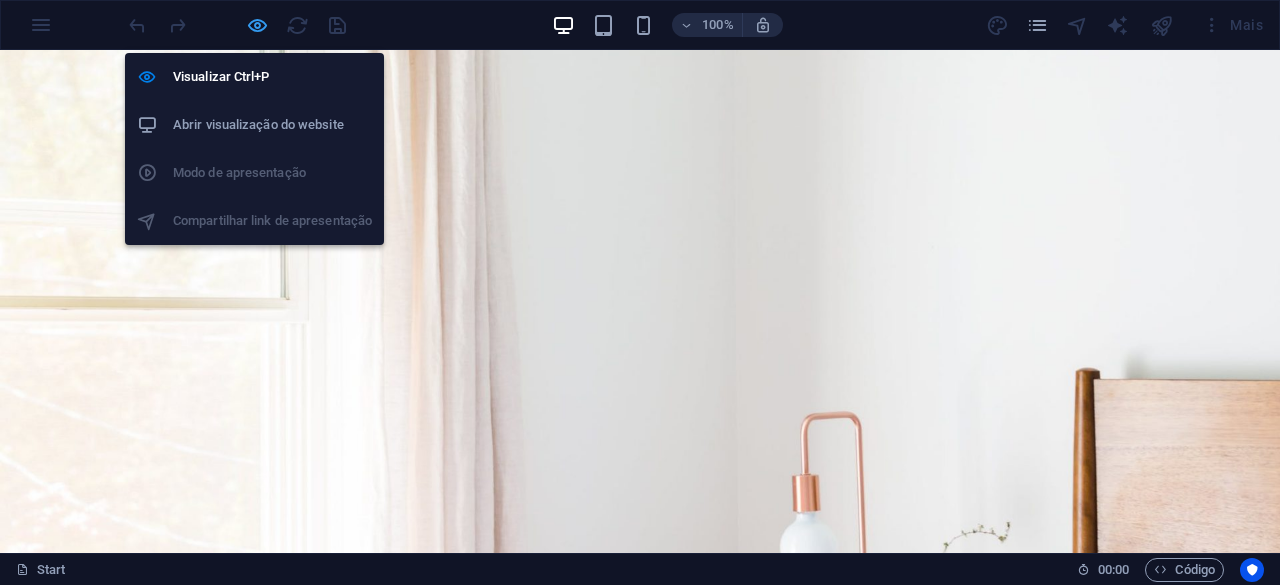click at bounding box center (257, 25) 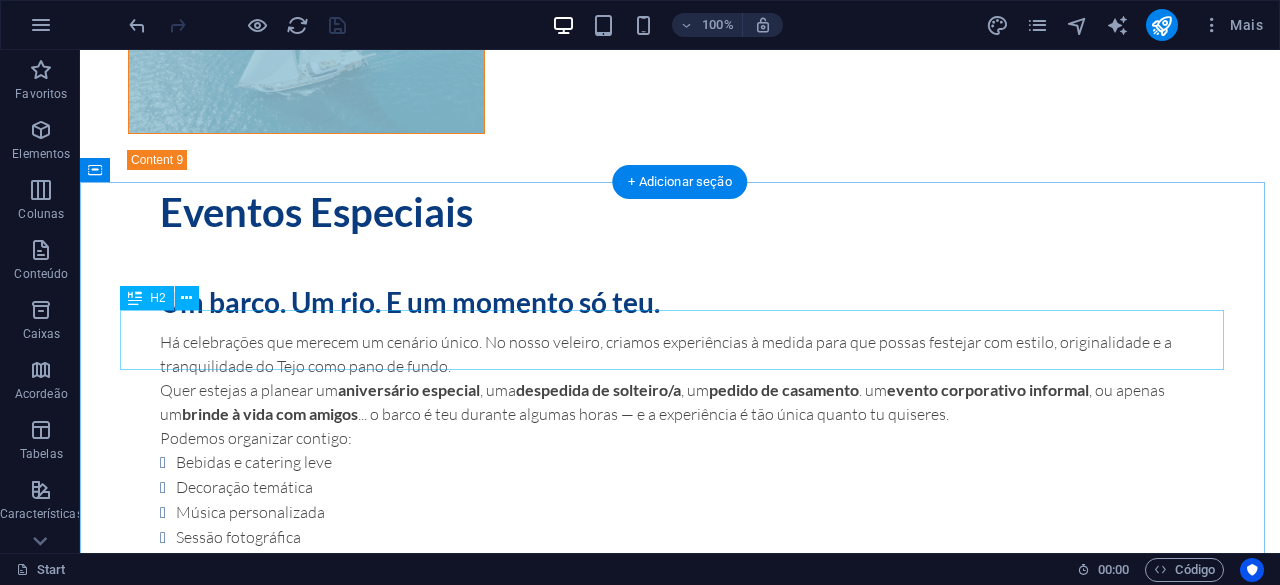scroll, scrollTop: 7932, scrollLeft: 0, axis: vertical 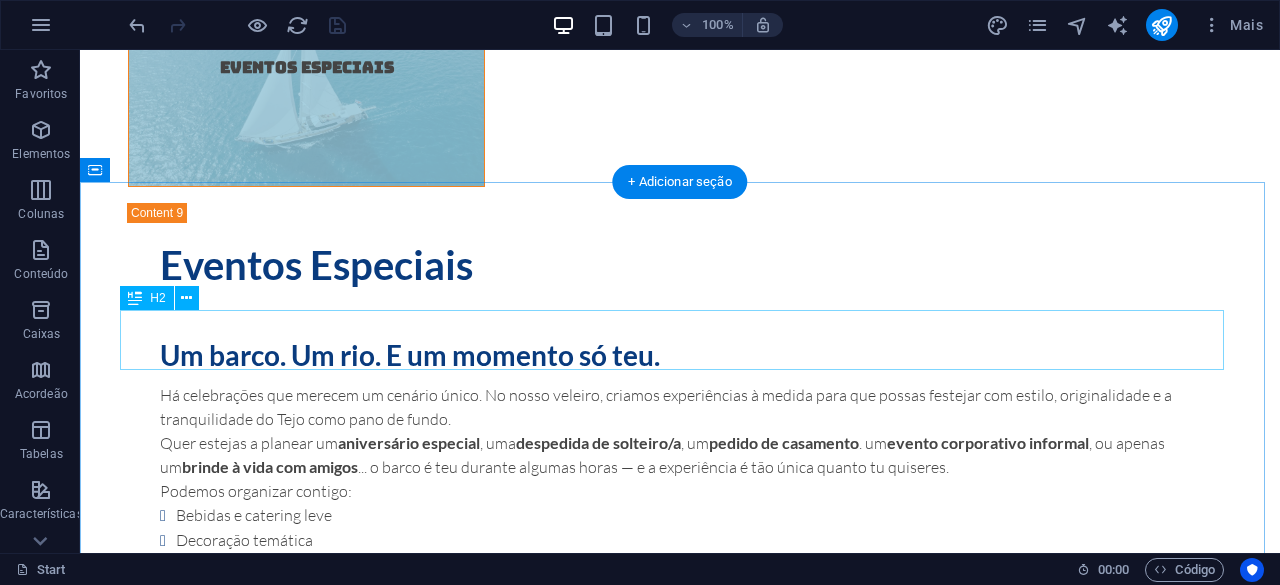 click on "Book Now" at bounding box center [680, 2049] 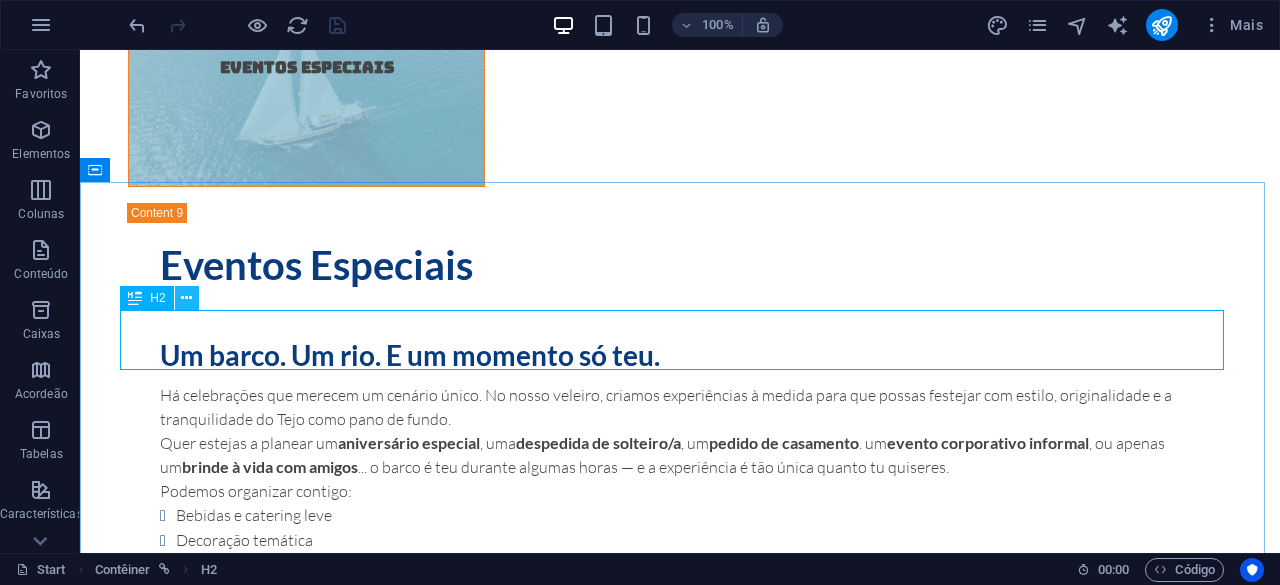 click at bounding box center [186, 298] 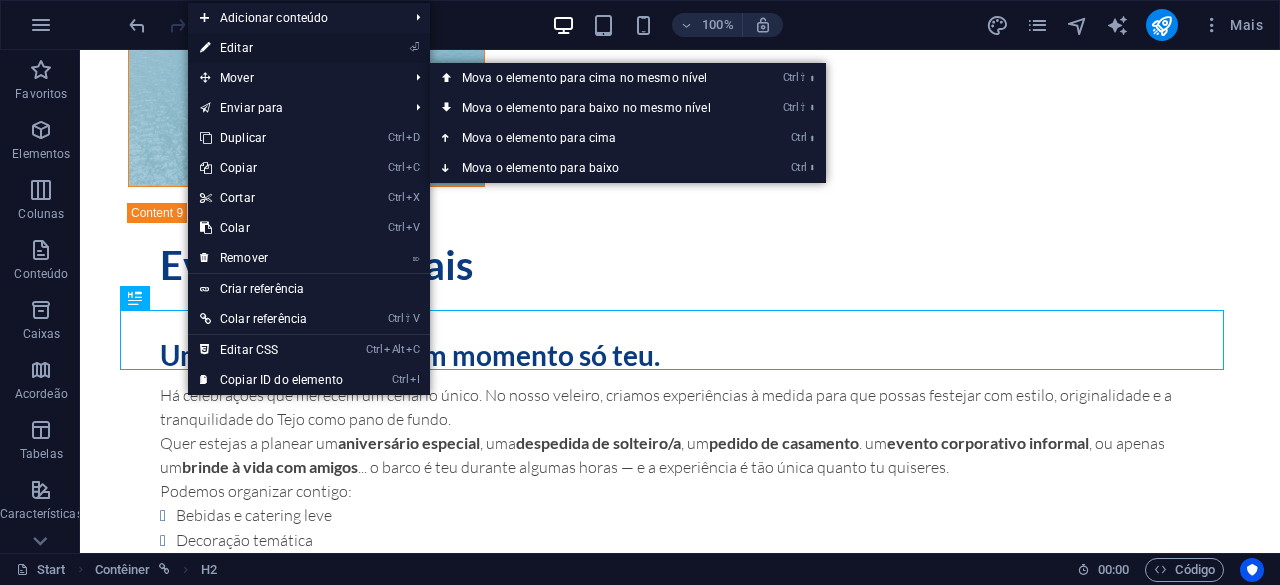 click on "⏎  Editar" at bounding box center [271, 48] 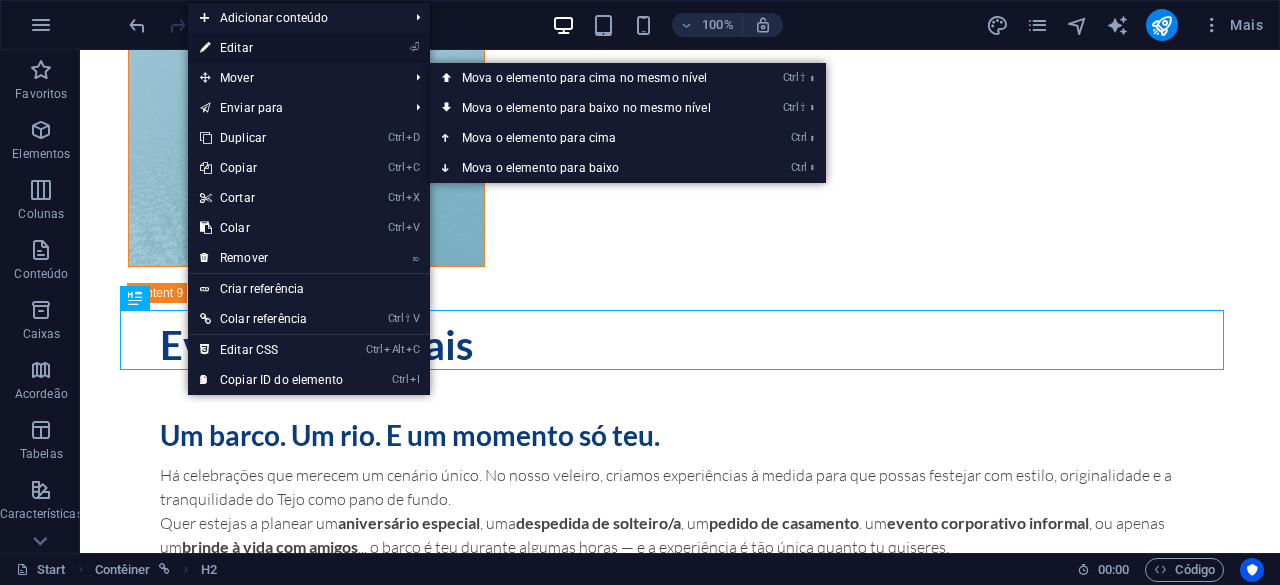 scroll, scrollTop: 7935, scrollLeft: 0, axis: vertical 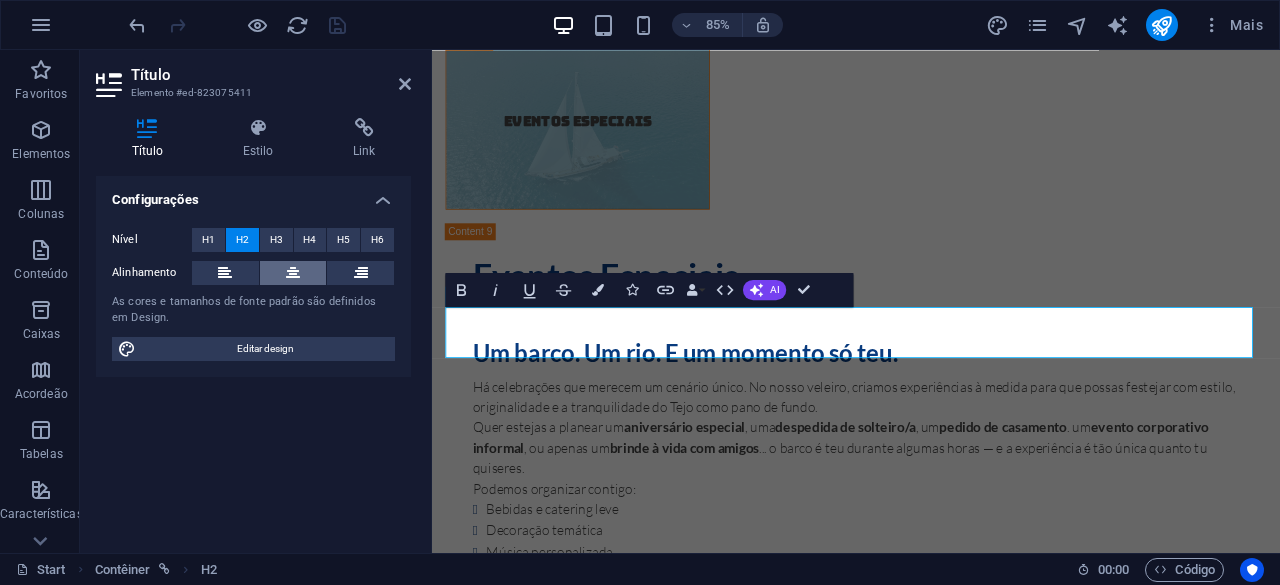 click at bounding box center (293, 273) 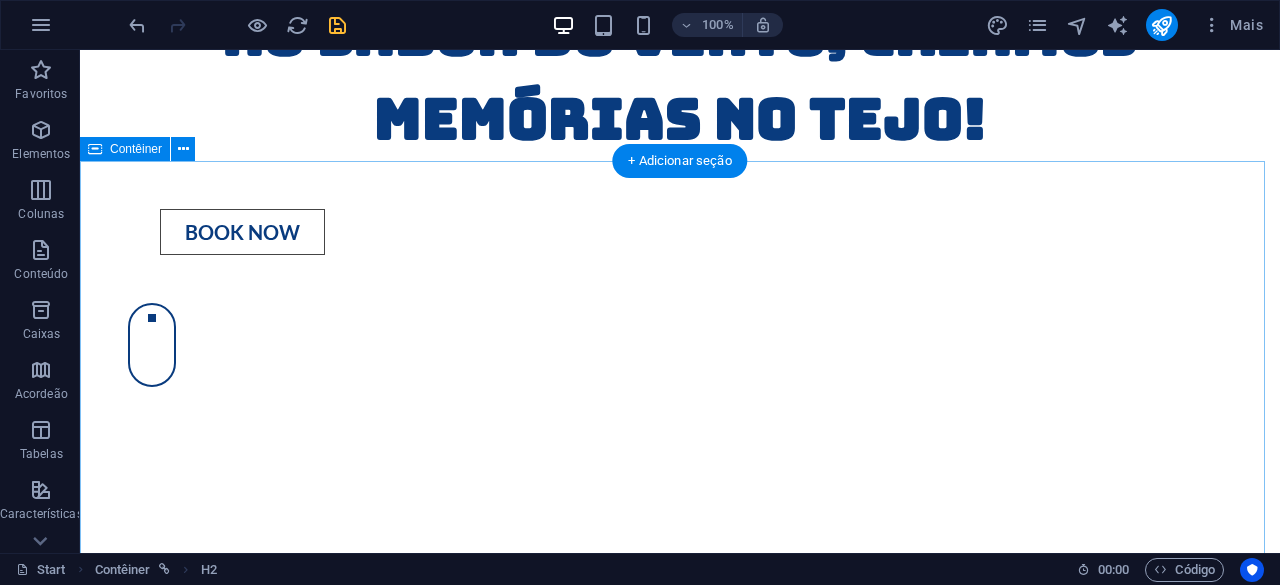 scroll, scrollTop: 1290, scrollLeft: 0, axis: vertical 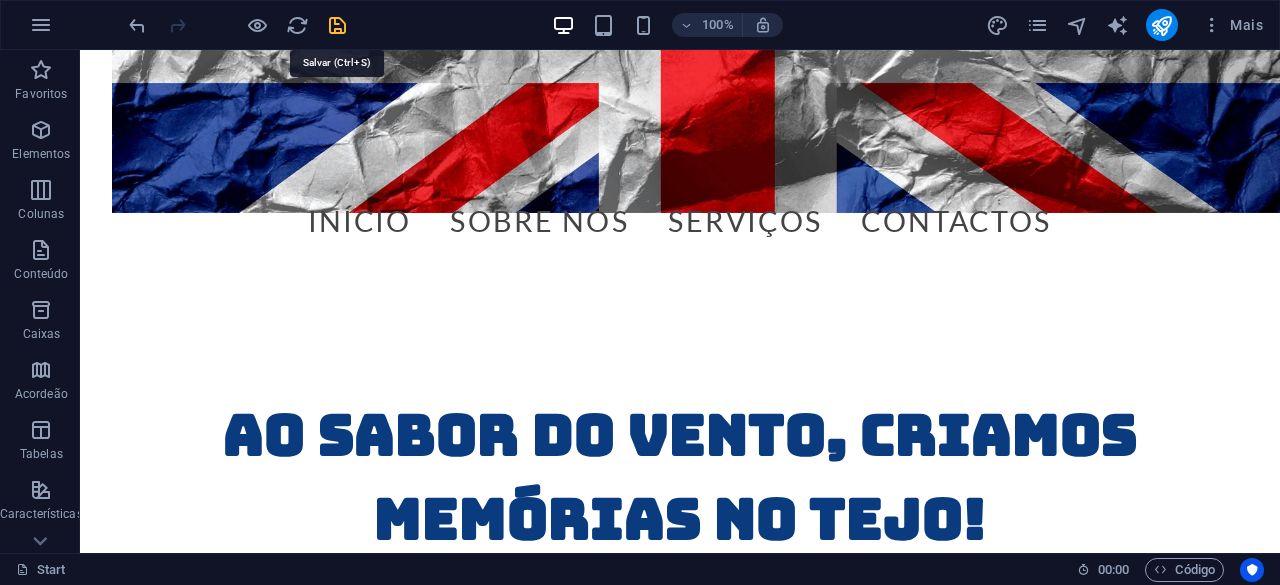 click at bounding box center [337, 25] 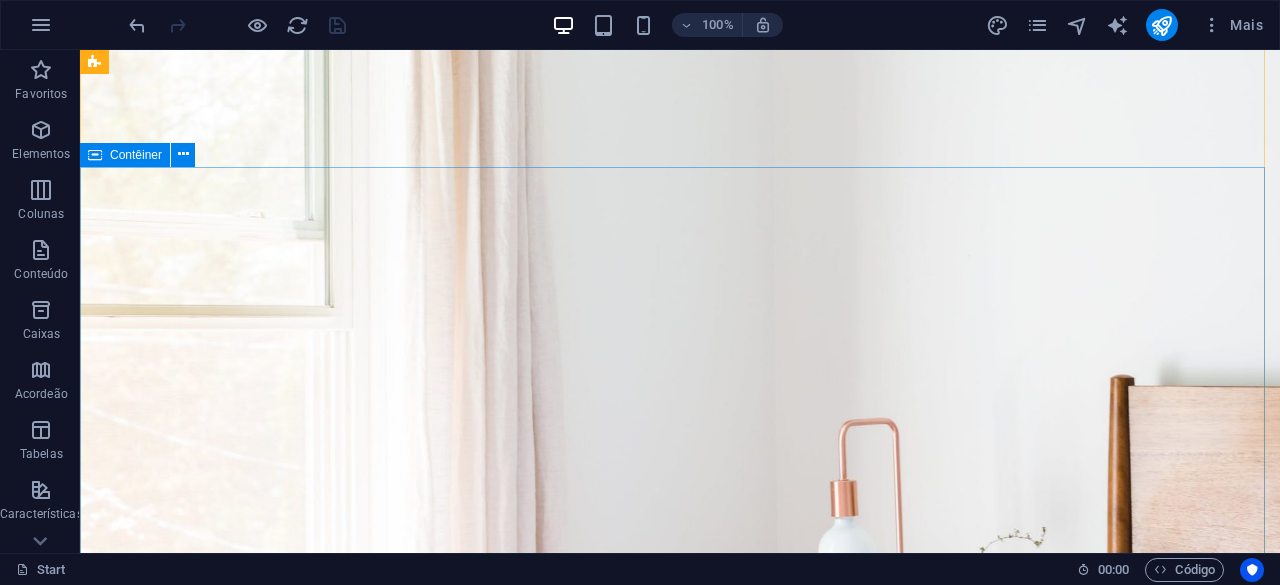 scroll, scrollTop: 0, scrollLeft: 0, axis: both 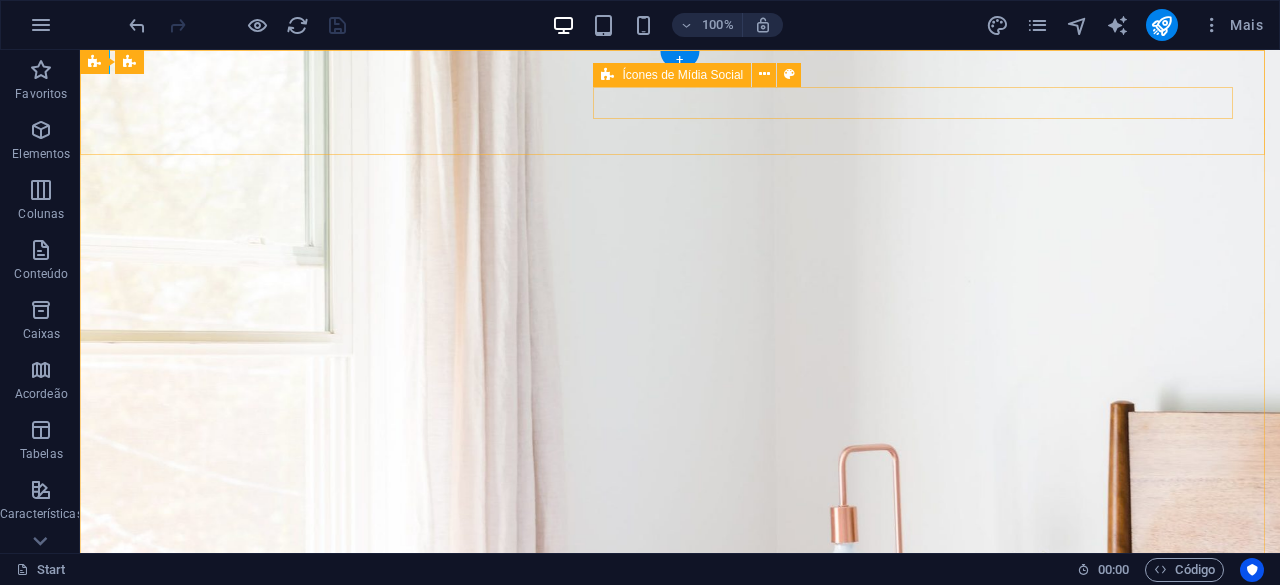 click at bounding box center (680, 1147) 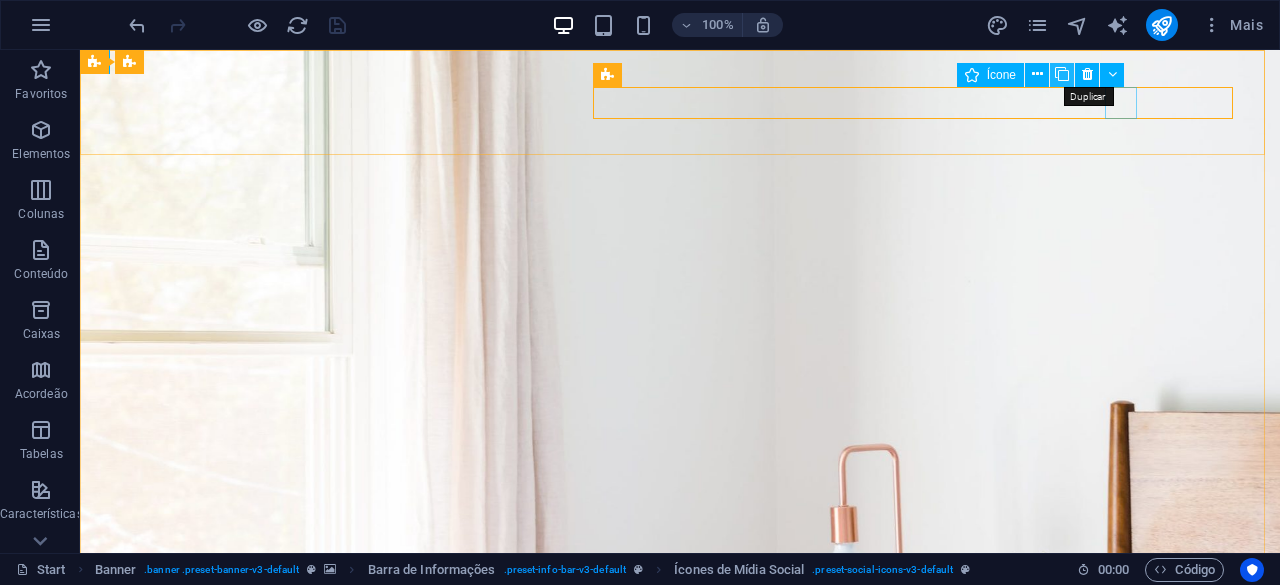 click at bounding box center (1062, 74) 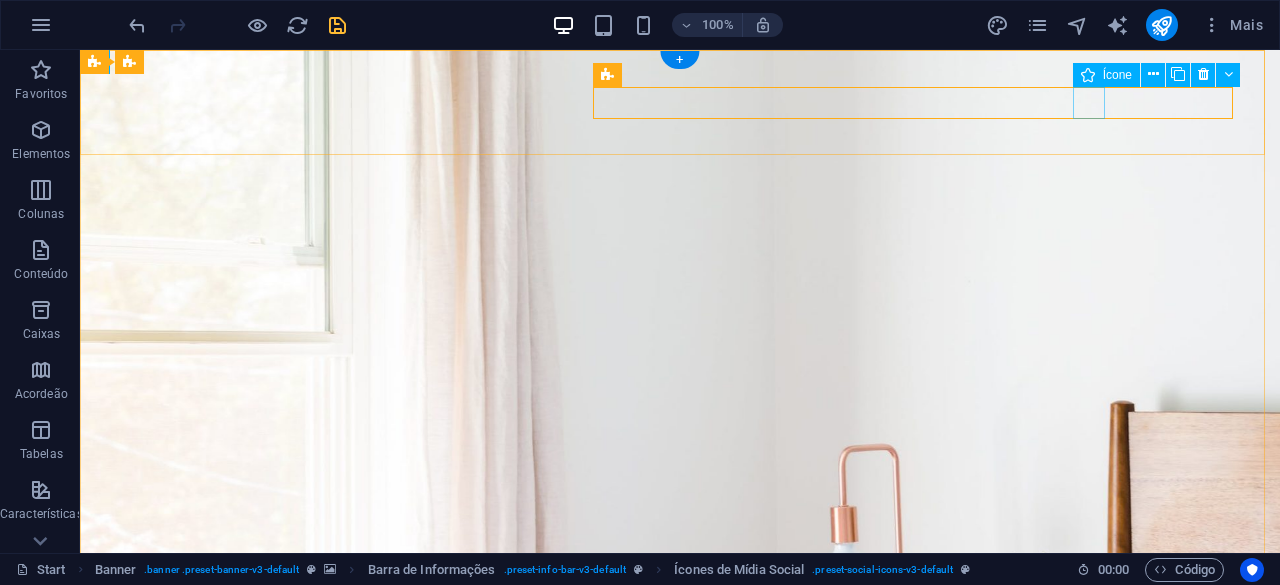 click at bounding box center (680, 1099) 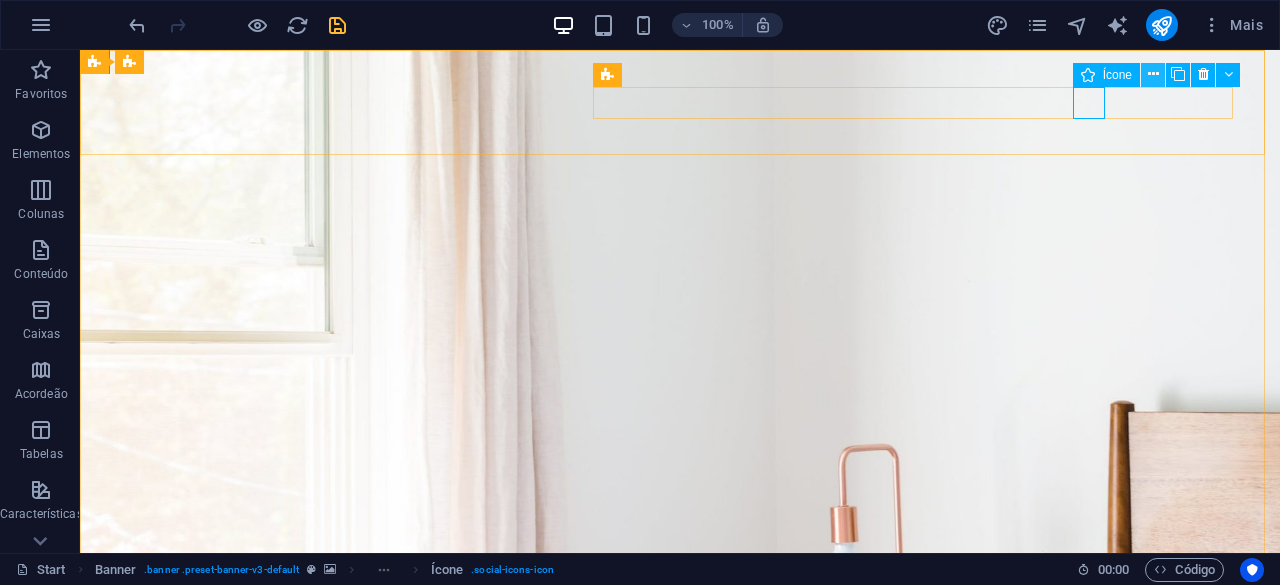 click at bounding box center (1153, 75) 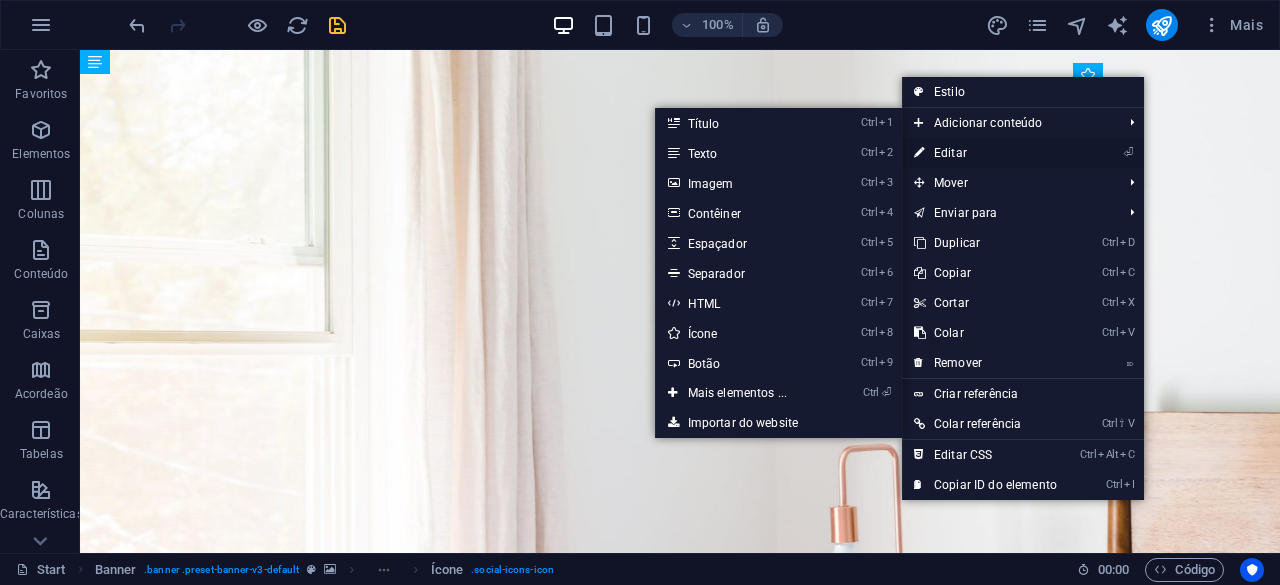 click on "⏎  Editar" at bounding box center [985, 153] 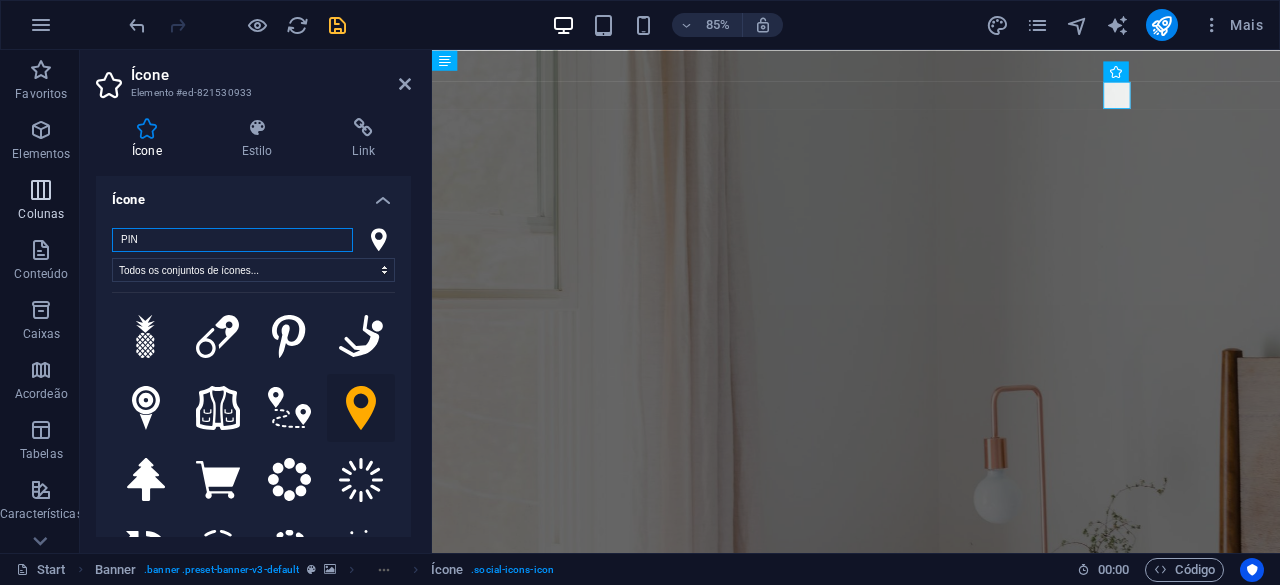 drag, startPoint x: 160, startPoint y: 234, endPoint x: 78, endPoint y: 222, distance: 82.8734 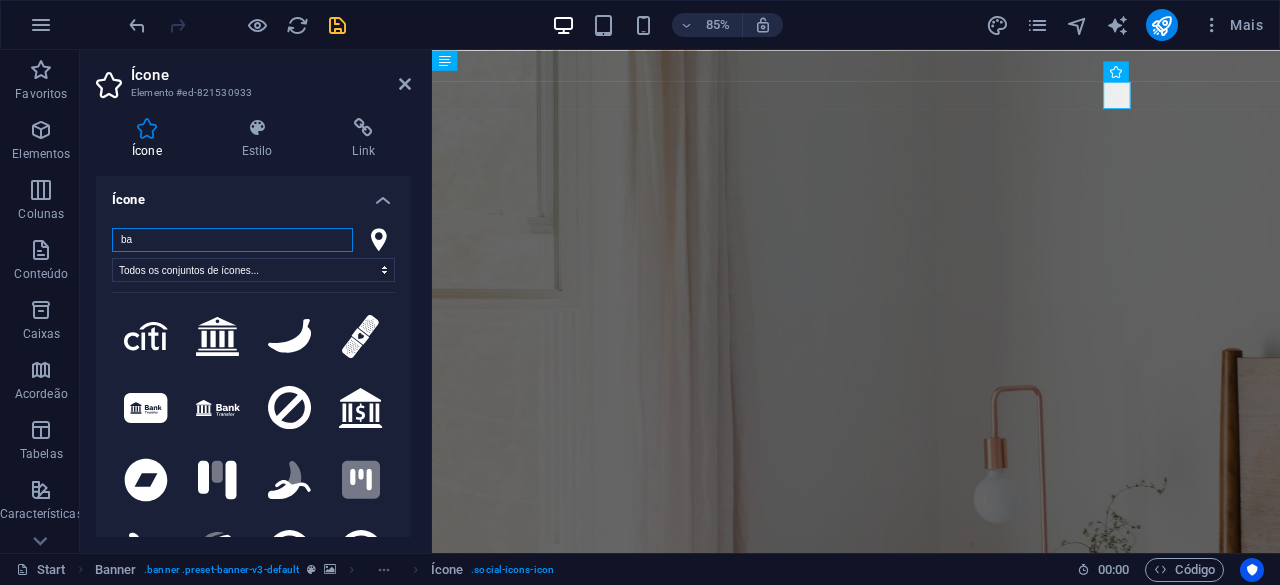 type on "b" 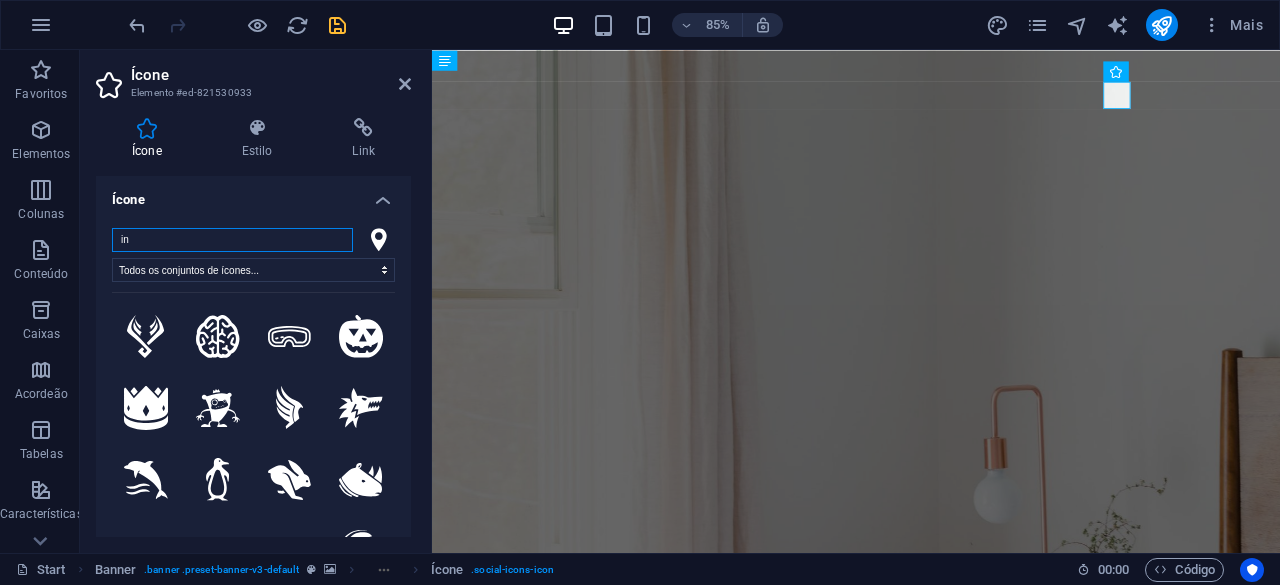 type on "i" 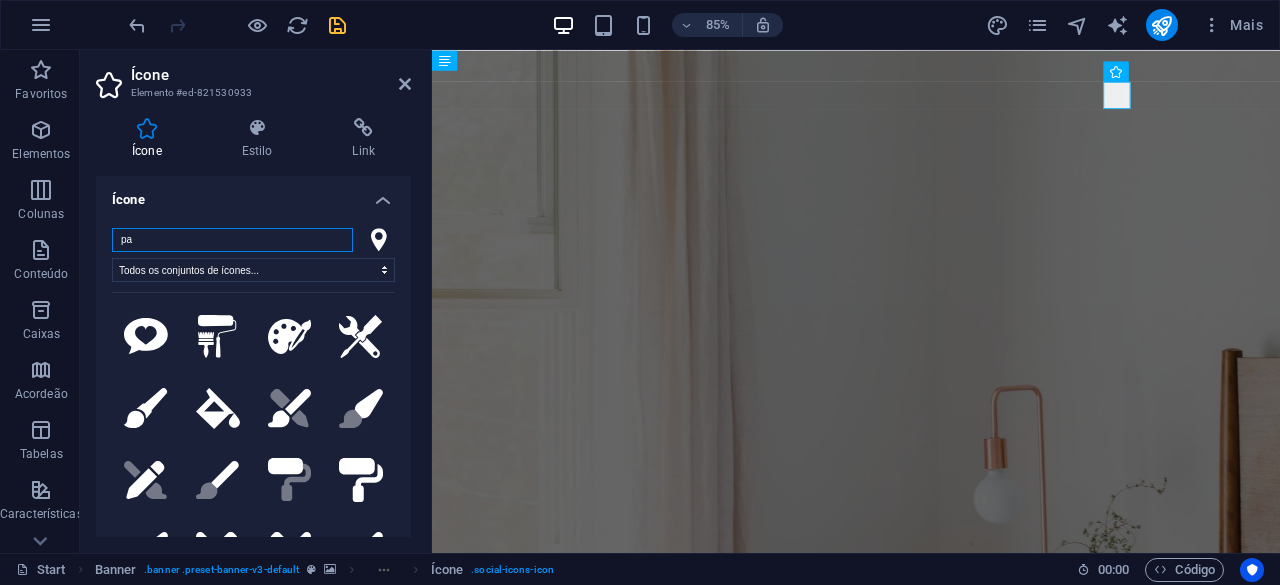 type on "p" 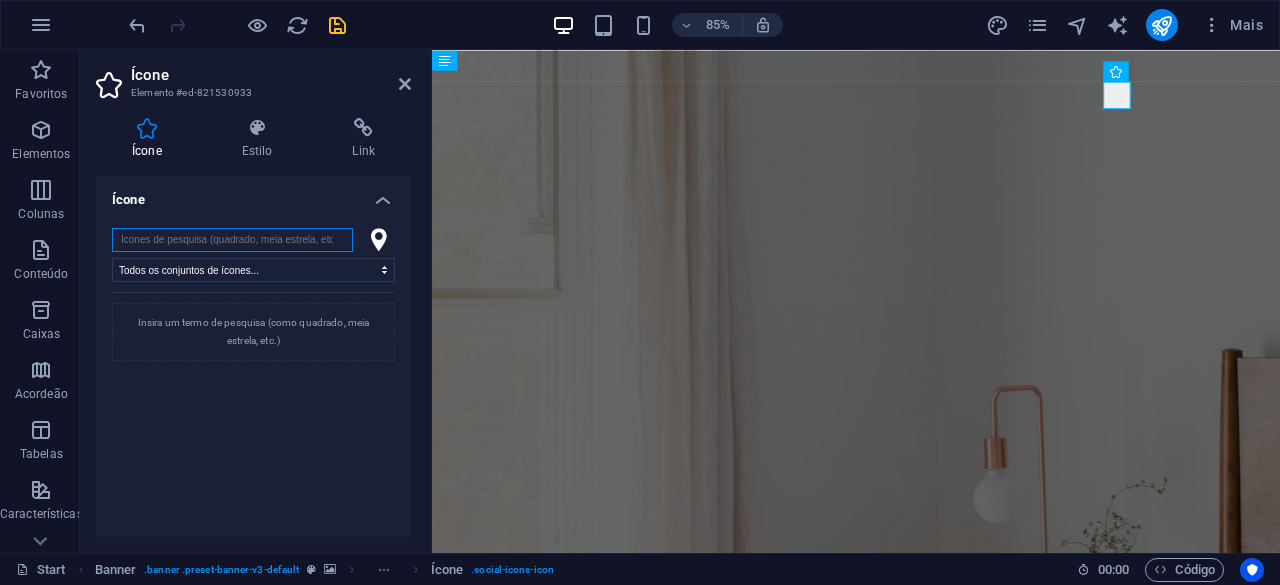 type 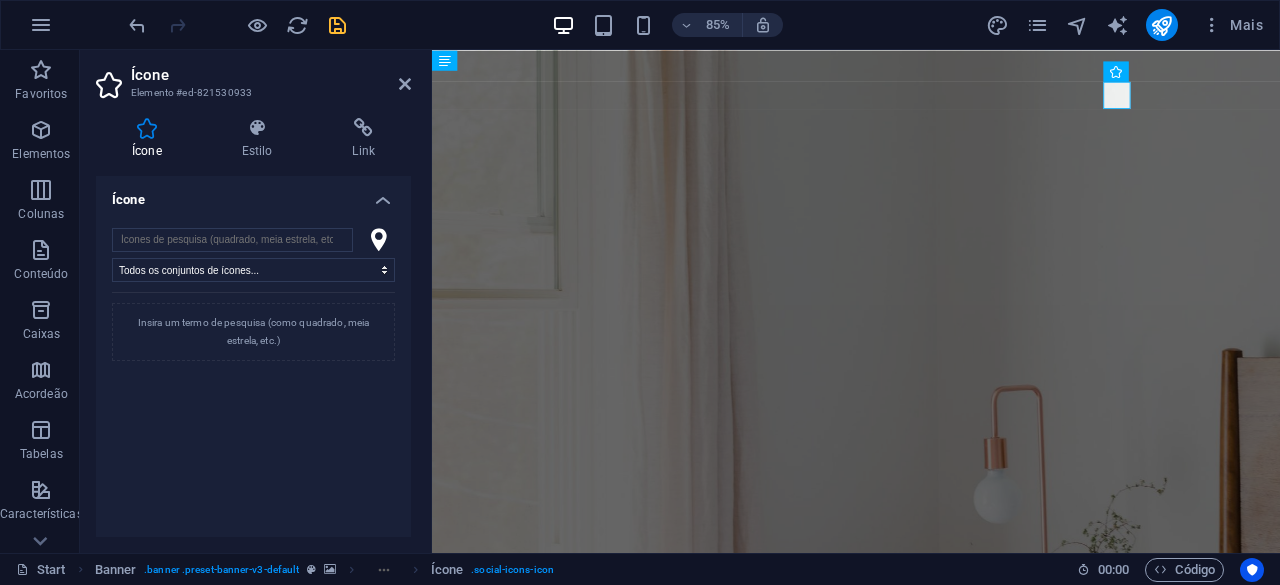 click 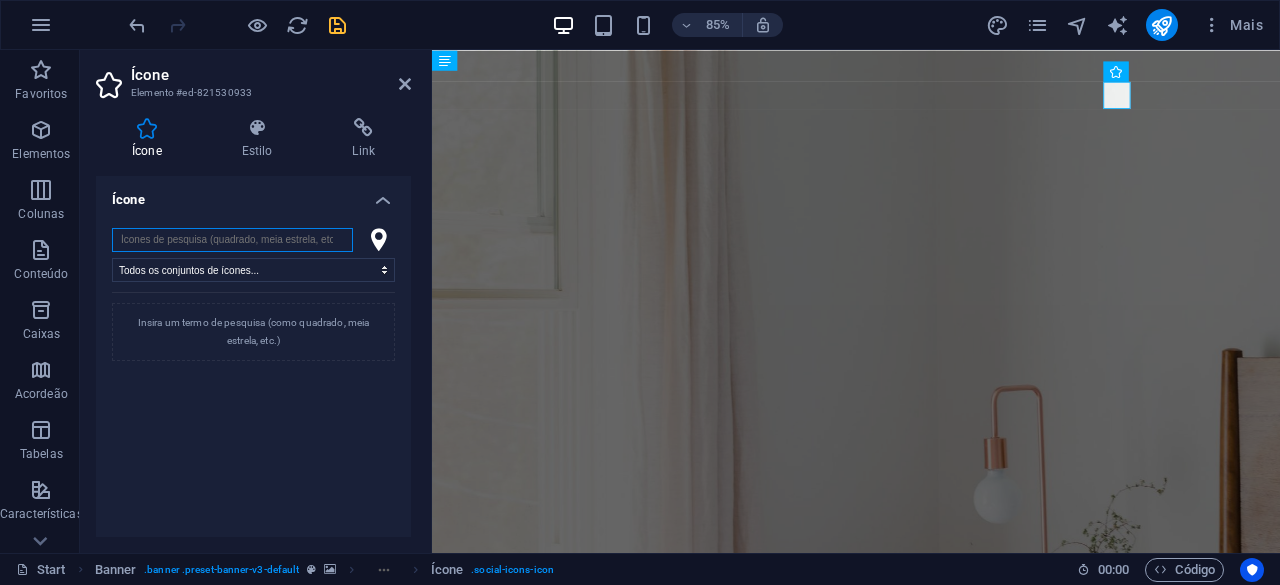 drag, startPoint x: 372, startPoint y: 239, endPoint x: 321, endPoint y: 240, distance: 51.009804 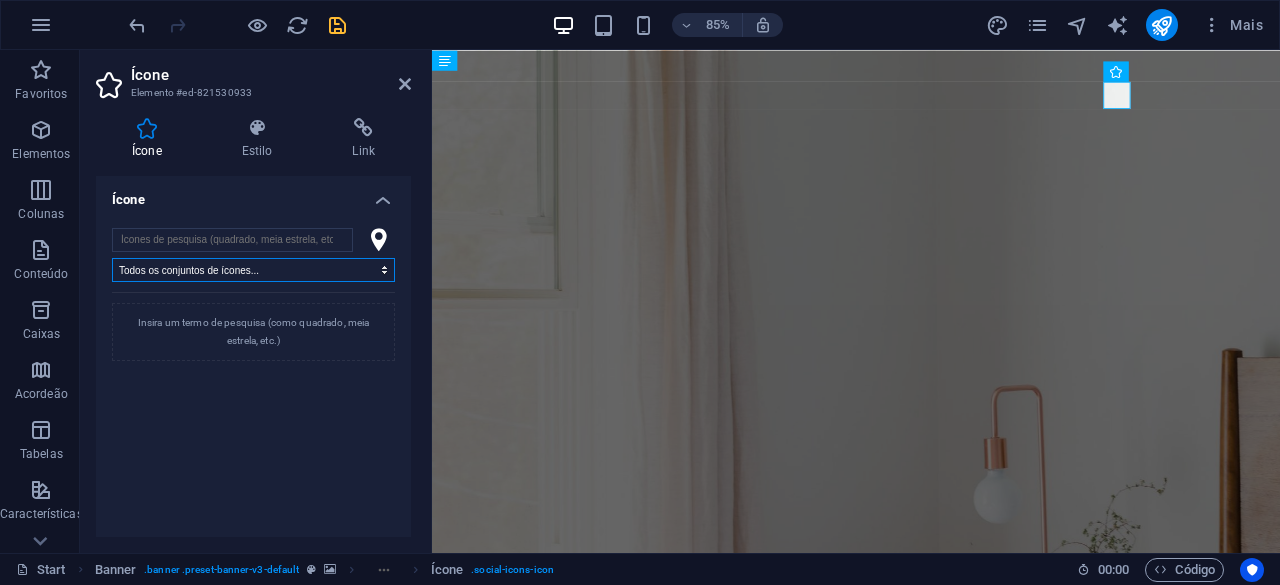 click on "Todos os conjuntos de ícones... IcoFont Ionicons FontAwesome Brands FontAwesome Duotone FontAwesome Solid FontAwesome Regular FontAwesome Light FontAwesome Thin FontAwesome Sharp Solid FontAwesome Sharp Regular FontAwesome Sharp Light FontAwesome Sharp Thin" at bounding box center [253, 270] 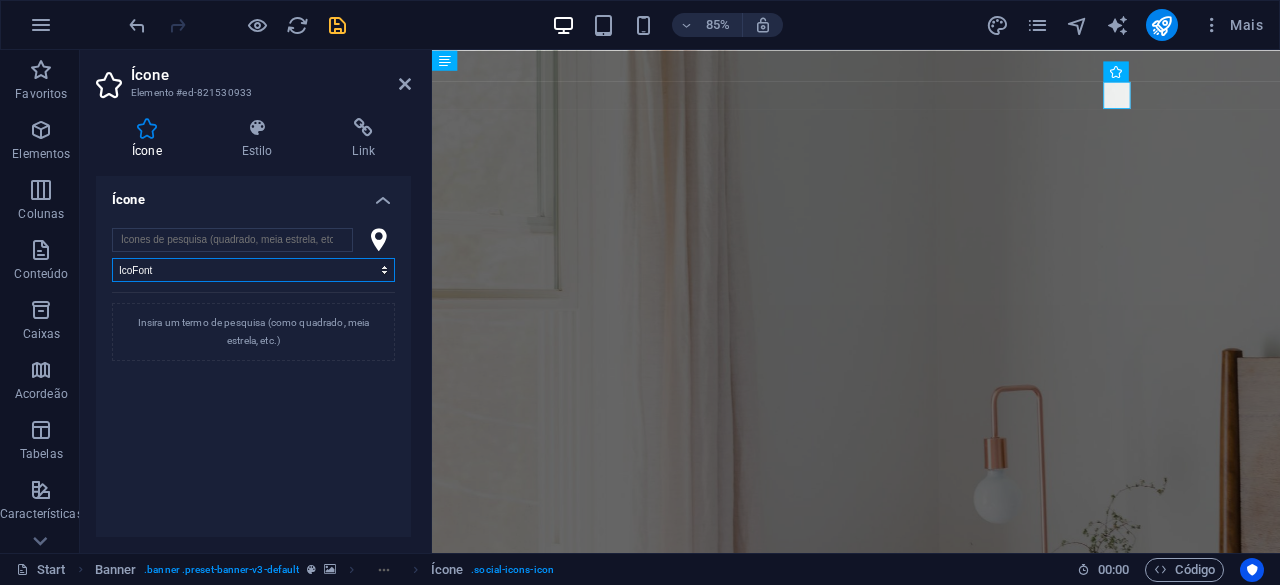 click on "Todos os conjuntos de ícones... IcoFont Ionicons FontAwesome Brands FontAwesome Duotone FontAwesome Solid FontAwesome Regular FontAwesome Light FontAwesome Thin FontAwesome Sharp Solid FontAwesome Sharp Regular FontAwesome Sharp Light FontAwesome Sharp Thin" at bounding box center [253, 270] 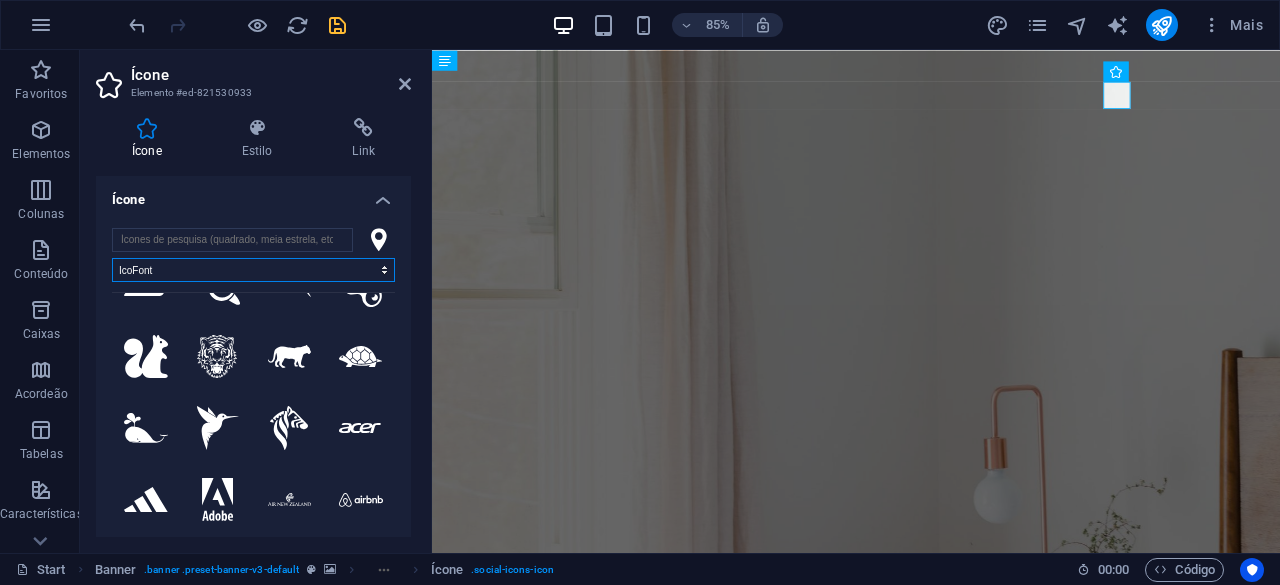 scroll, scrollTop: 2600, scrollLeft: 0, axis: vertical 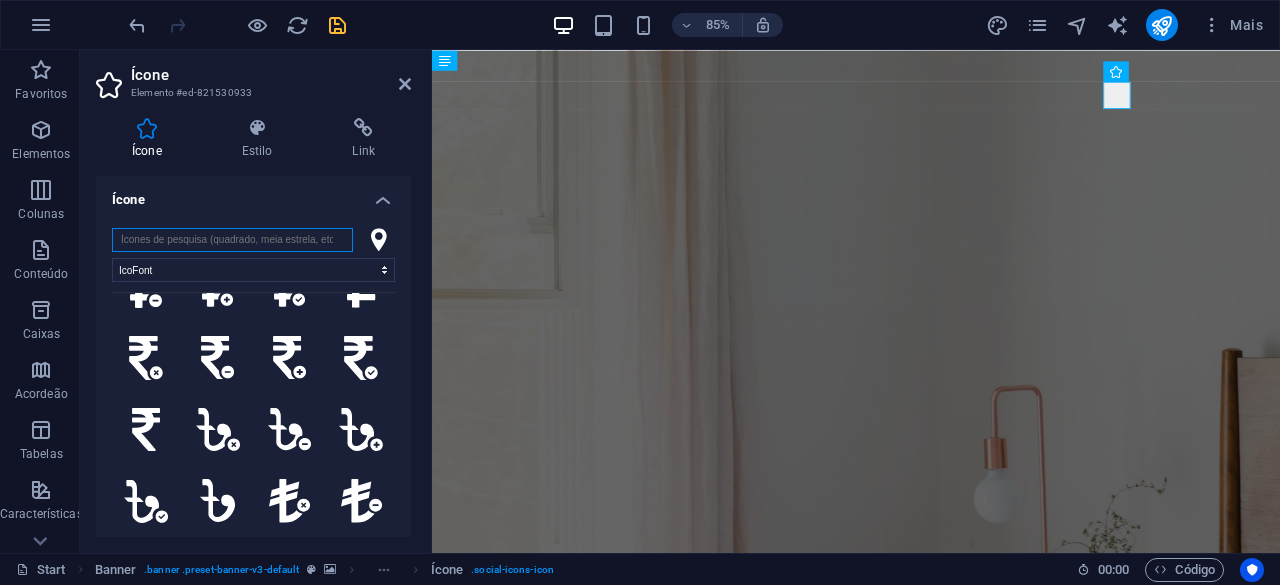 click at bounding box center [232, 240] 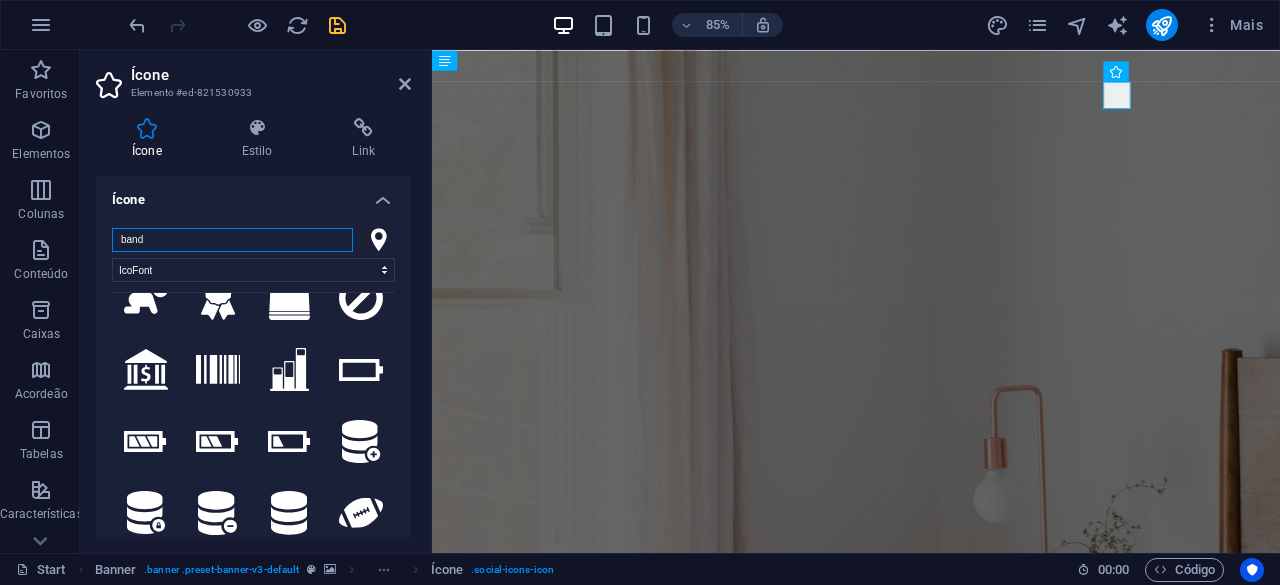 scroll, scrollTop: 0, scrollLeft: 0, axis: both 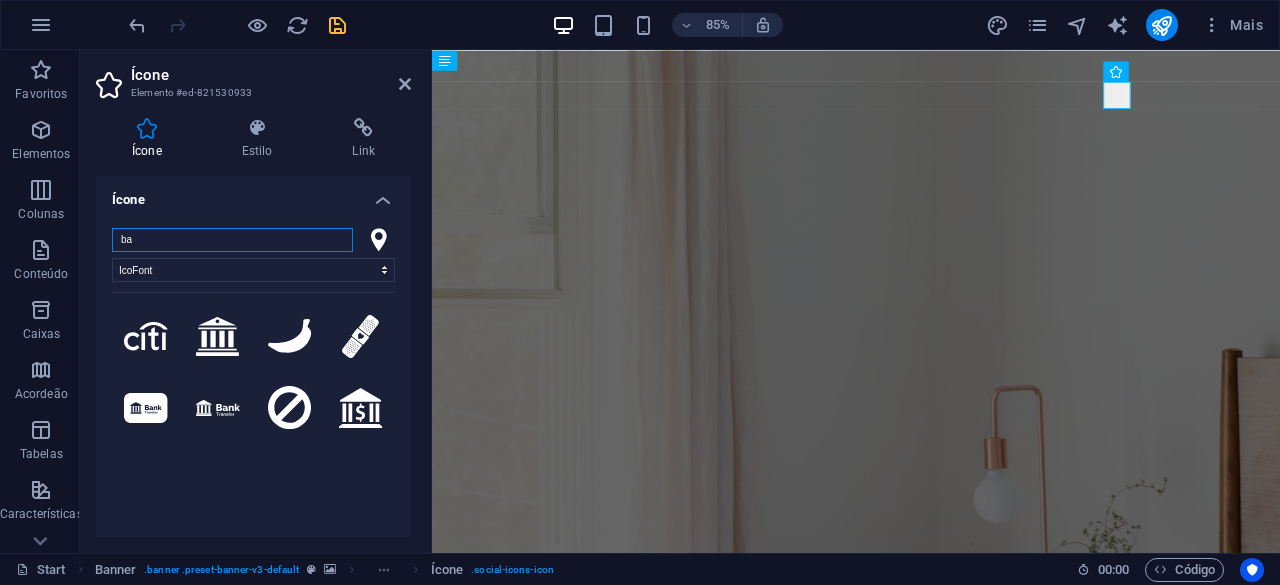 type on "b" 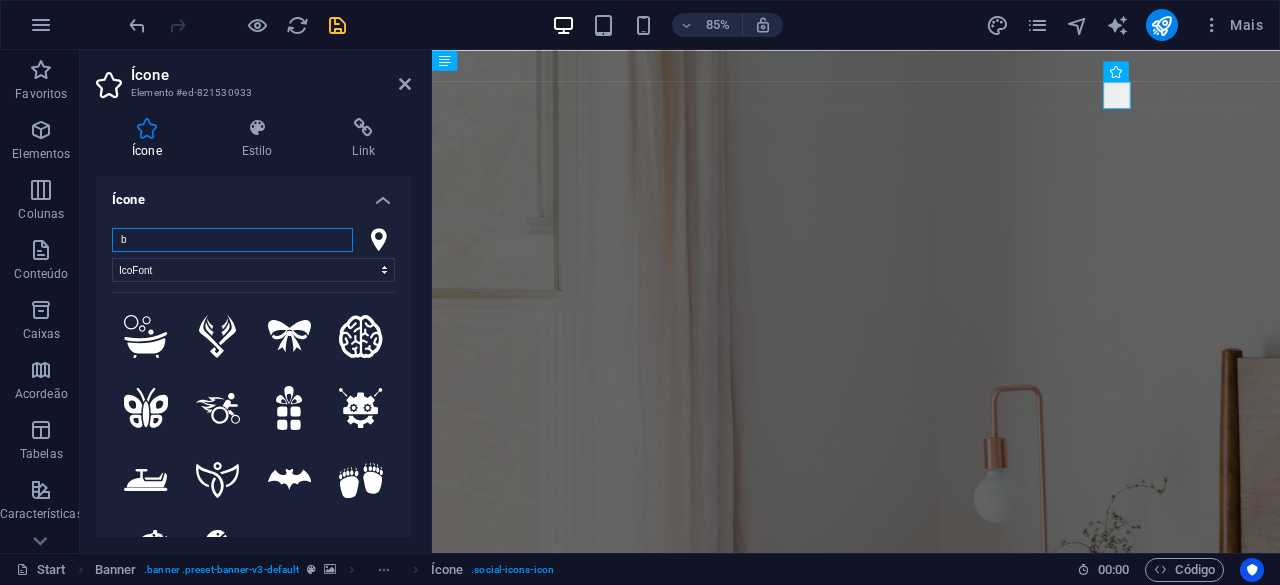 type 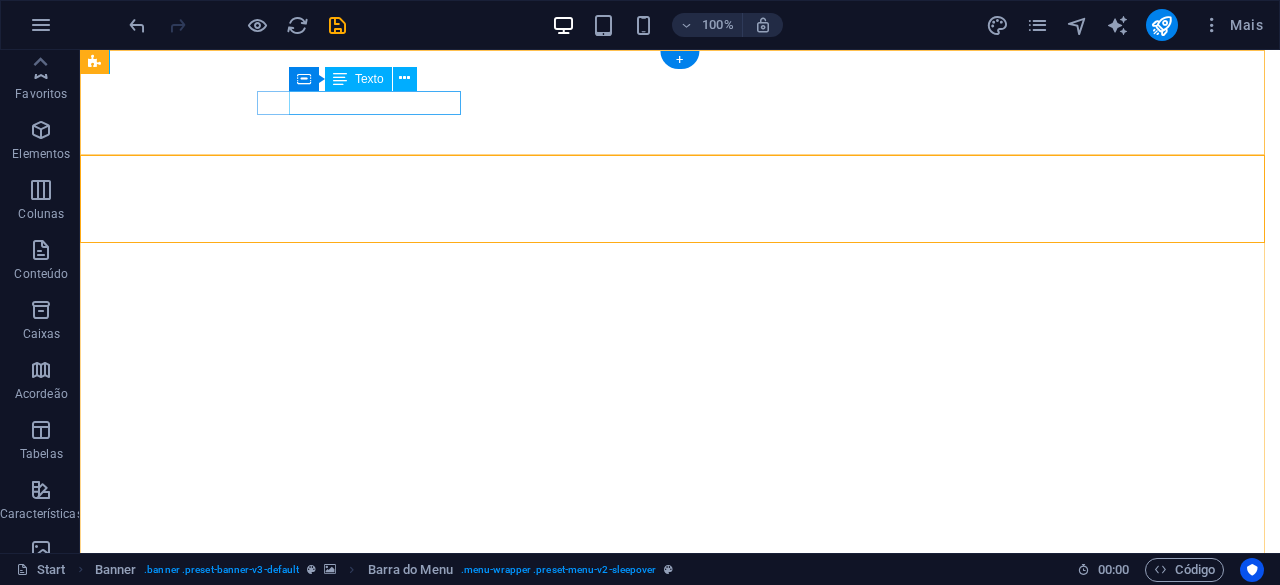 scroll, scrollTop: 0, scrollLeft: 0, axis: both 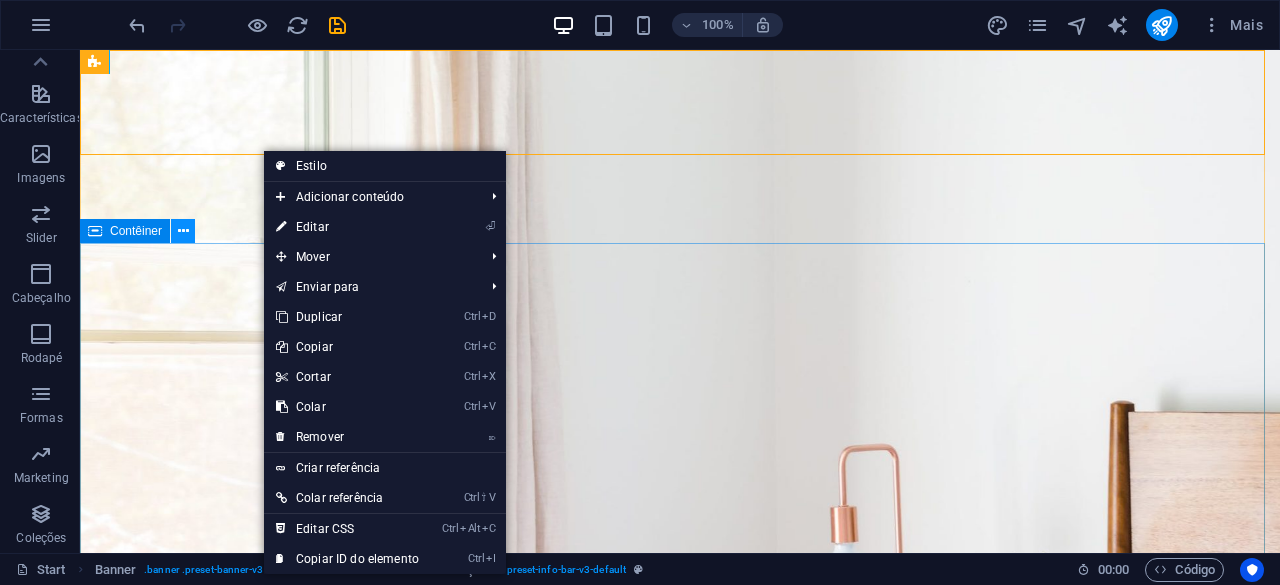 click at bounding box center (183, 231) 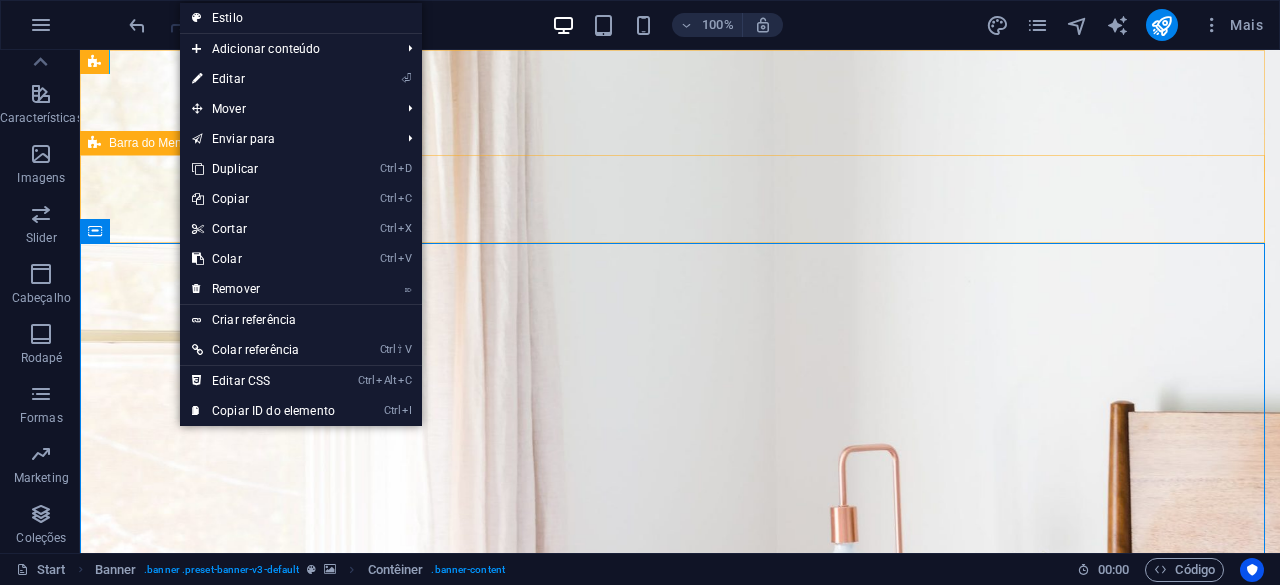 click on "Barra do Menu" at bounding box center (138, 143) 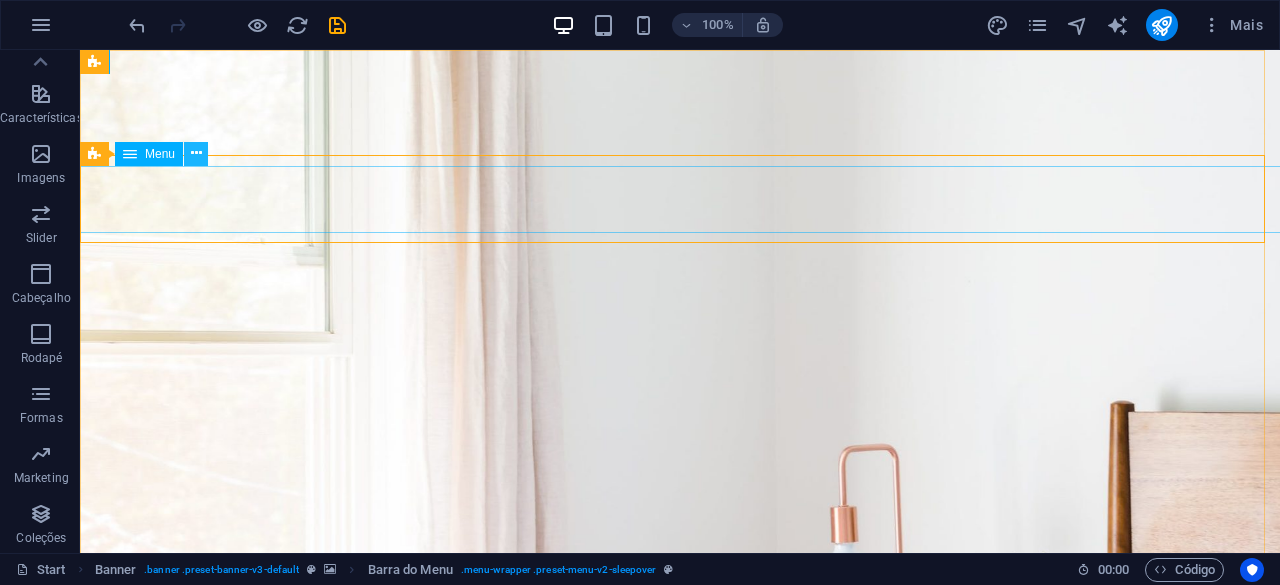 click at bounding box center (196, 154) 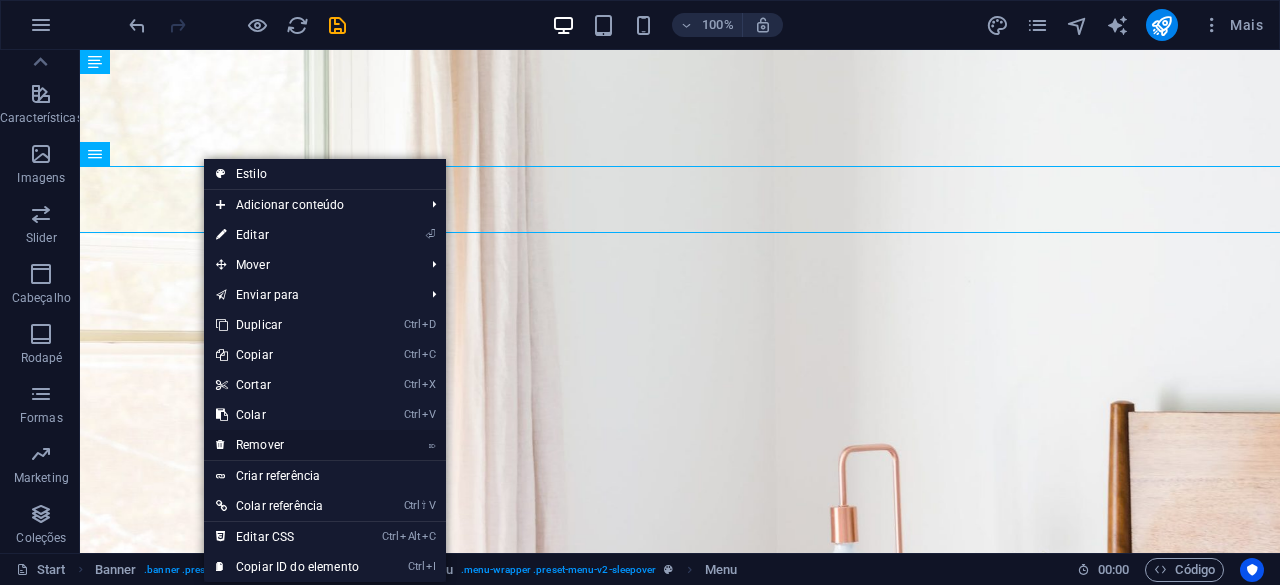 click on "⌦  Remover" at bounding box center [287, 445] 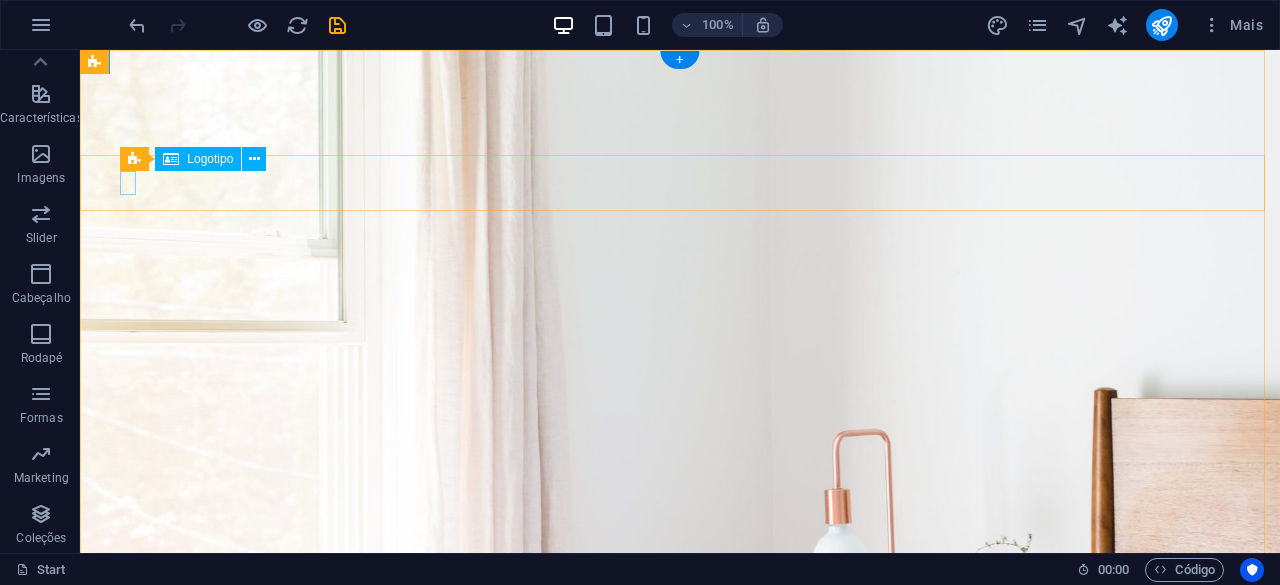 click at bounding box center (680, 1371) 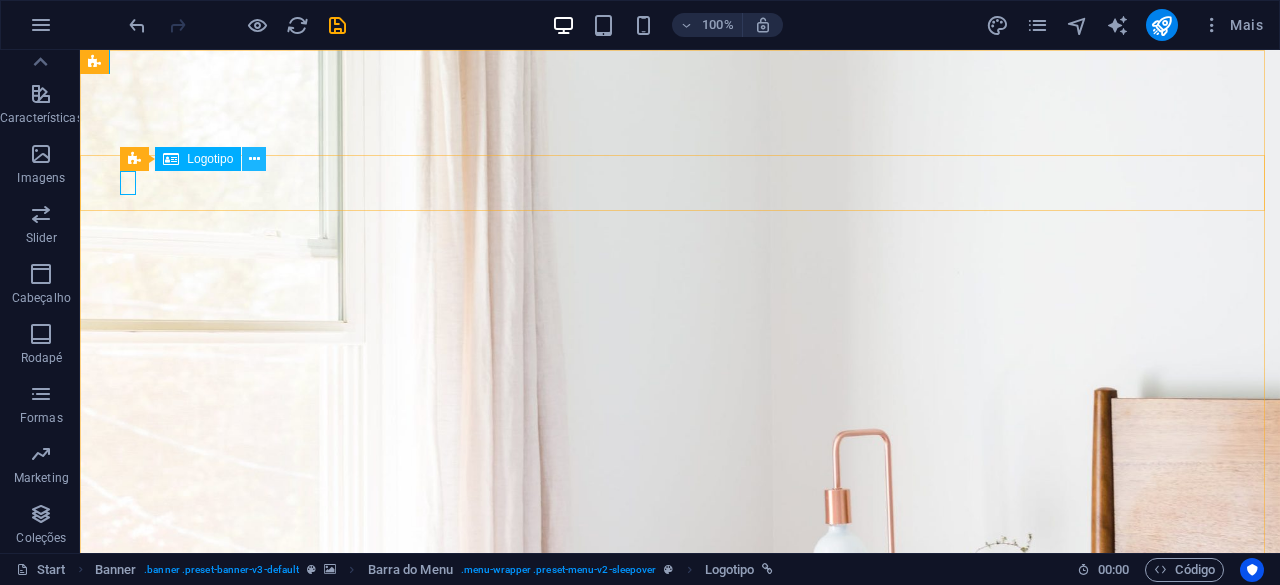 click at bounding box center [254, 159] 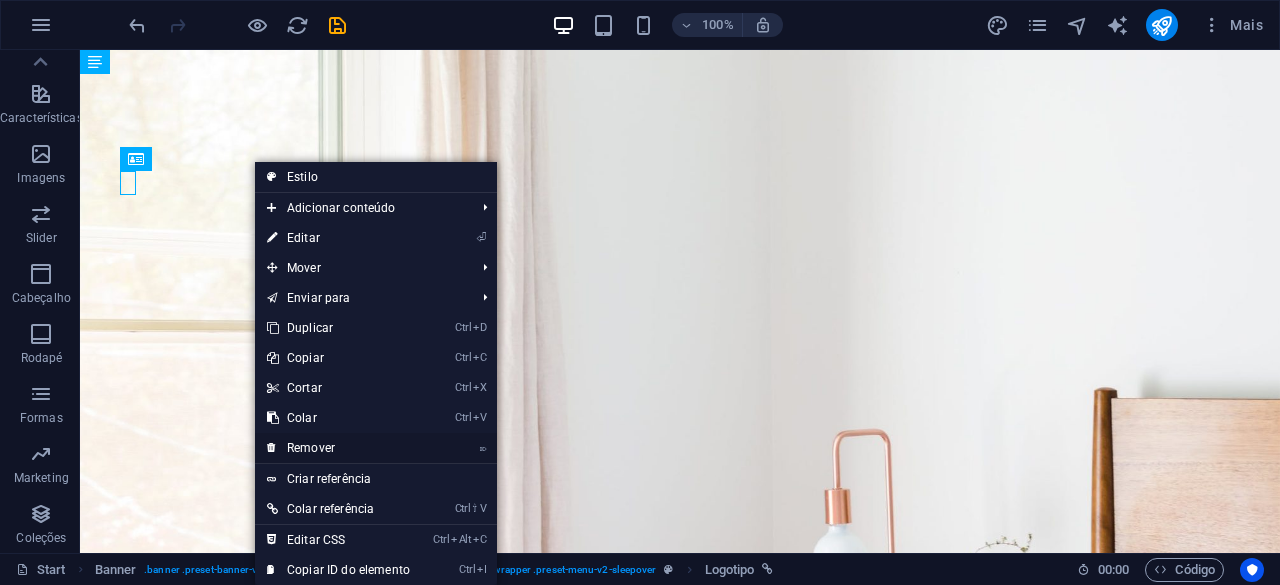 click on "⌦  Remover" at bounding box center (338, 448) 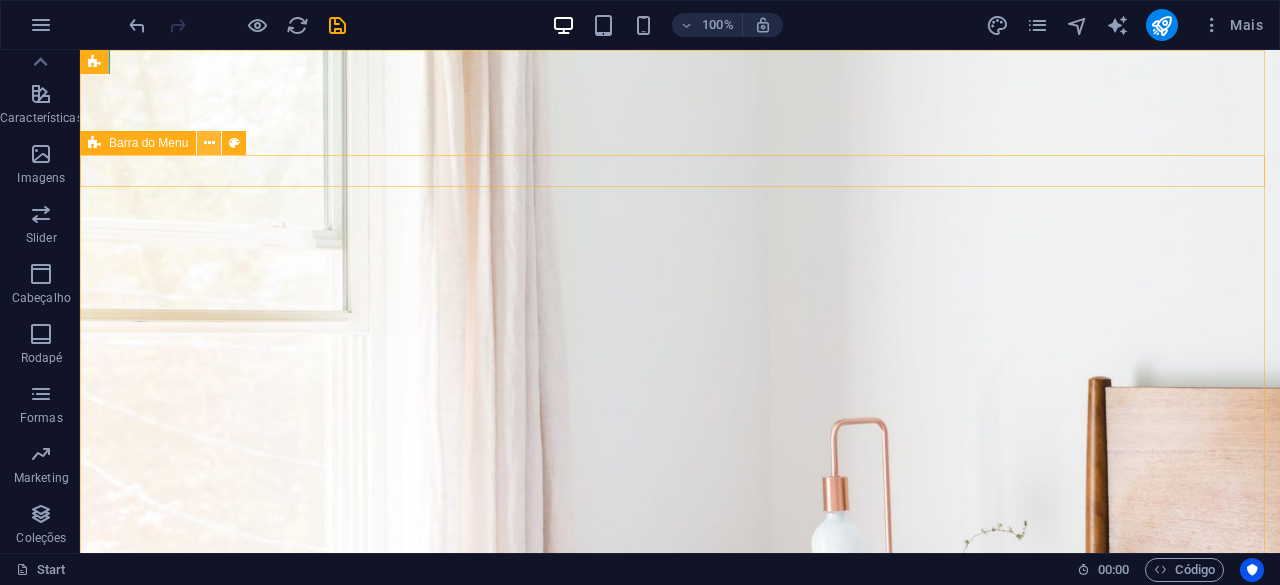 click at bounding box center (209, 143) 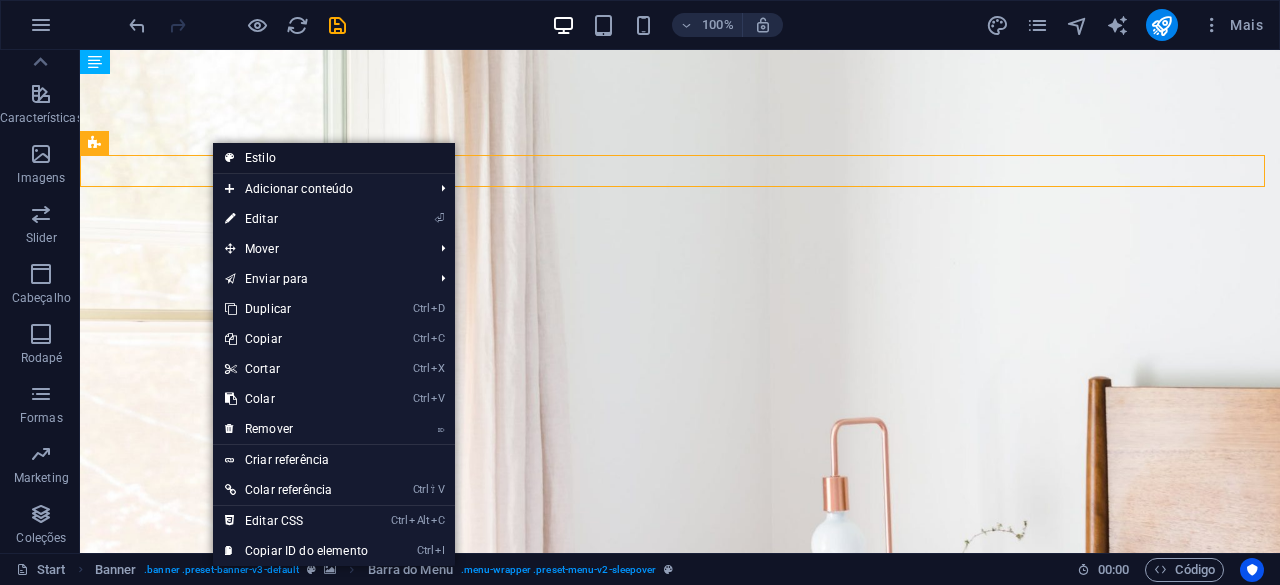click on "Estilo" at bounding box center (334, 158) 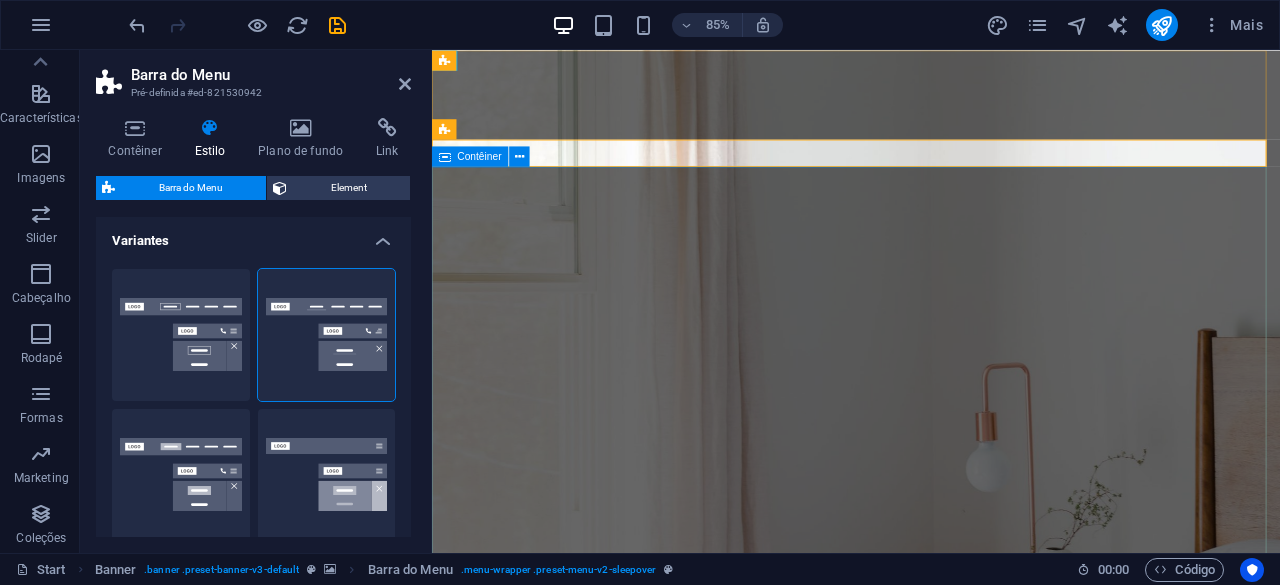 click on "Barra do Menu Pré-definida #ed-821530942
Contêiner Estilo Plano de fundo Link Tamanho Altura Padrão px rem % vh vw Altura min. Nada px rem % vh vw Largura Padrão px rem % em vh vw Altura mínima Nada px rem % vh vw Largura do conteúdo Padrão Largura personalizada Largura Padrão px rem % em vh vw Altura mínima Nada px rem % vh vw Espaçamento padrão Espaçamento customizado A largura e o preenchimento padrão do conteúdo podem ser alterados em Design. Editar design Layout (Flexbox) Alinhamento Determina a direção do flex. Padrão Eixo principal Determine como os elementos devem se comportar ao longo do eixo principal dentro deste contêiner (justifique o conteúdo). Padrão Eixo lateral Controle a direção vertical do elemento dentro do contêiner (alinhar os itens). Padrão Ajuste Padrão Ligar Desligar Preencher Controla as distâncias e a direção dos elementos no eixo y em várias linhas (alinhar o conteúdo). Padrão Acessibilidade Função Nada Alert Article Banner Comment" at bounding box center (680, 301) 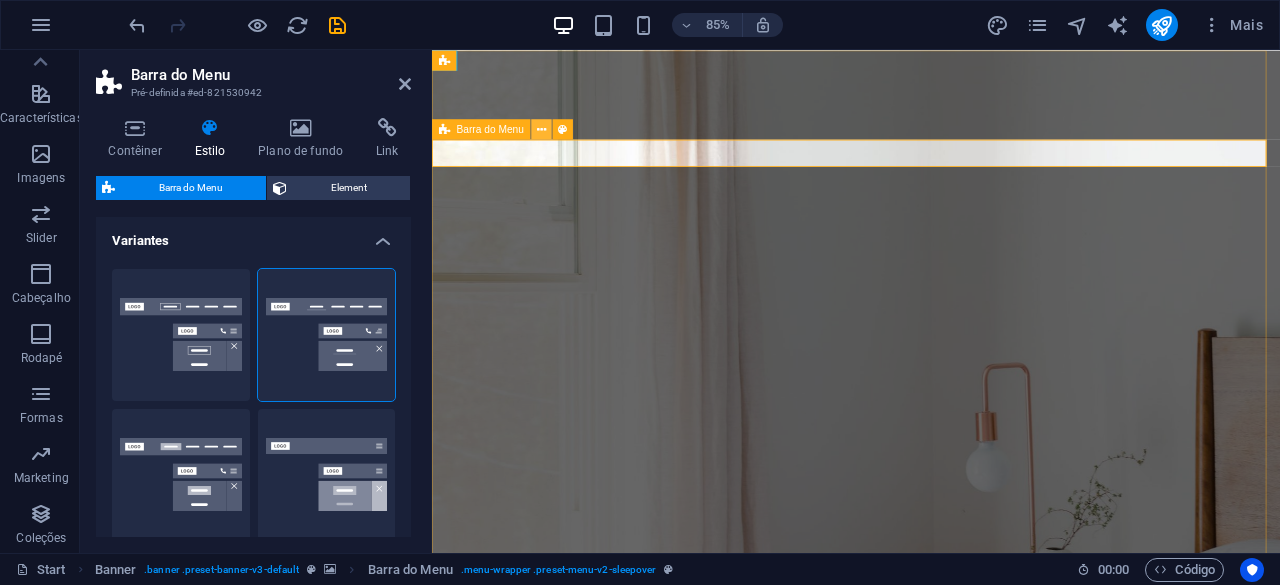 click at bounding box center [542, 129] 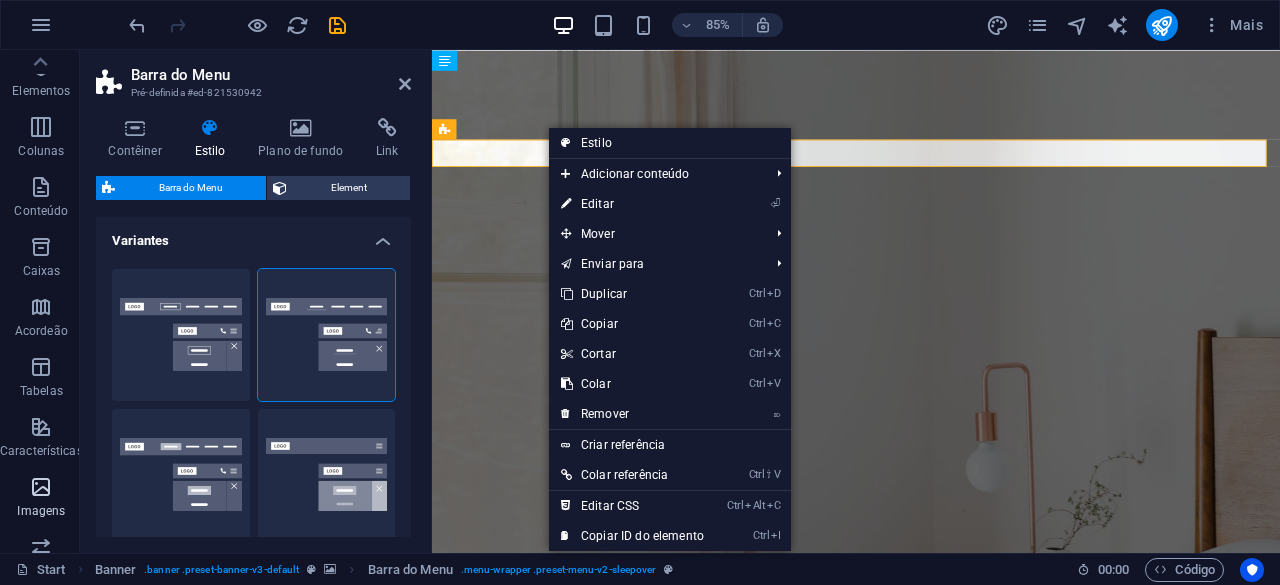 scroll, scrollTop: 0, scrollLeft: 0, axis: both 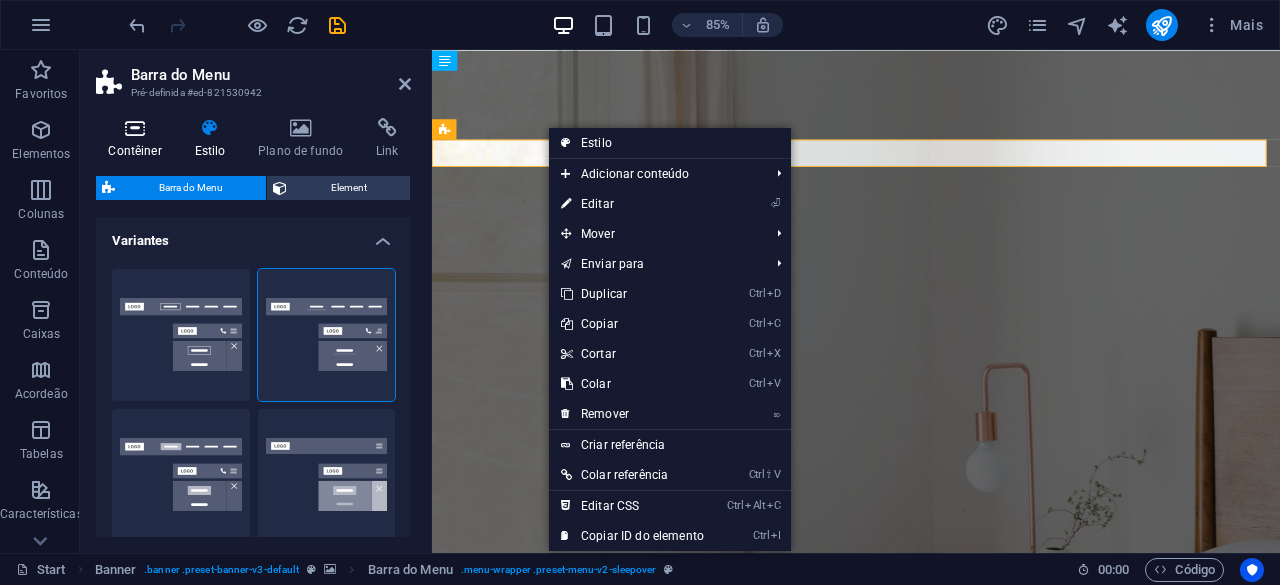 click at bounding box center [135, 128] 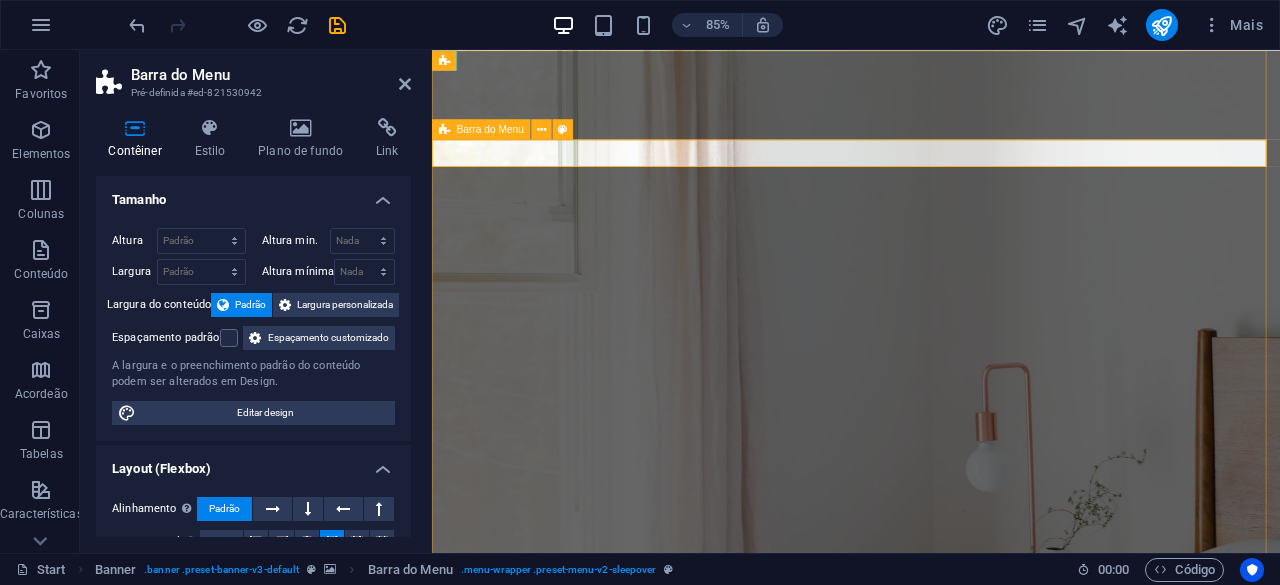 drag, startPoint x: 569, startPoint y: 182, endPoint x: 470, endPoint y: 172, distance: 99.50377 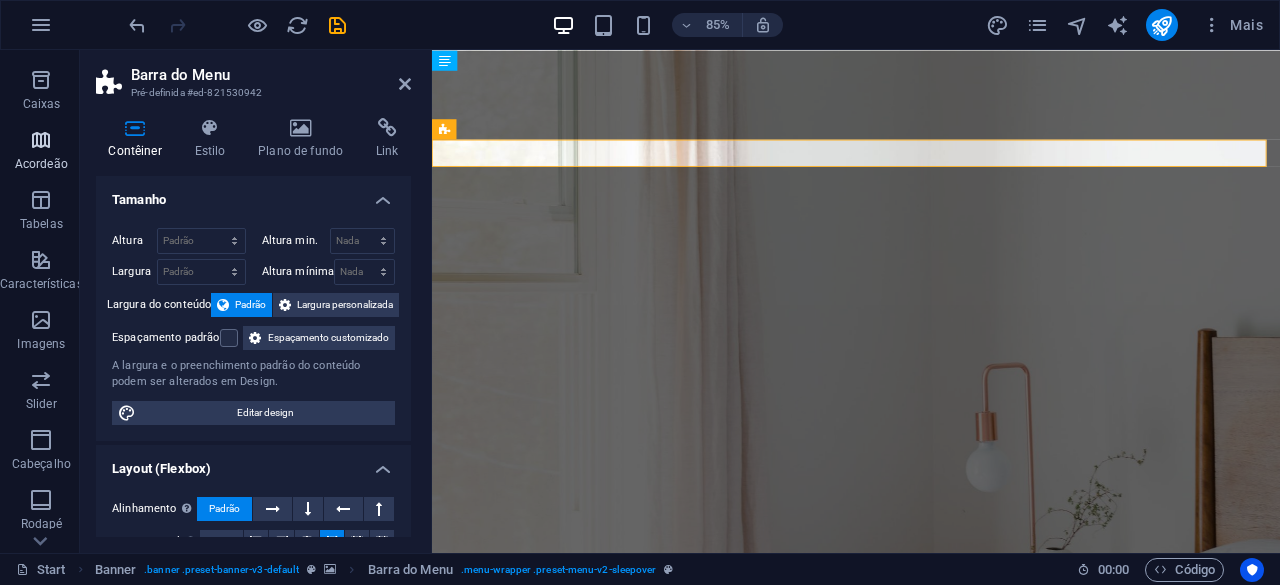 scroll, scrollTop: 300, scrollLeft: 0, axis: vertical 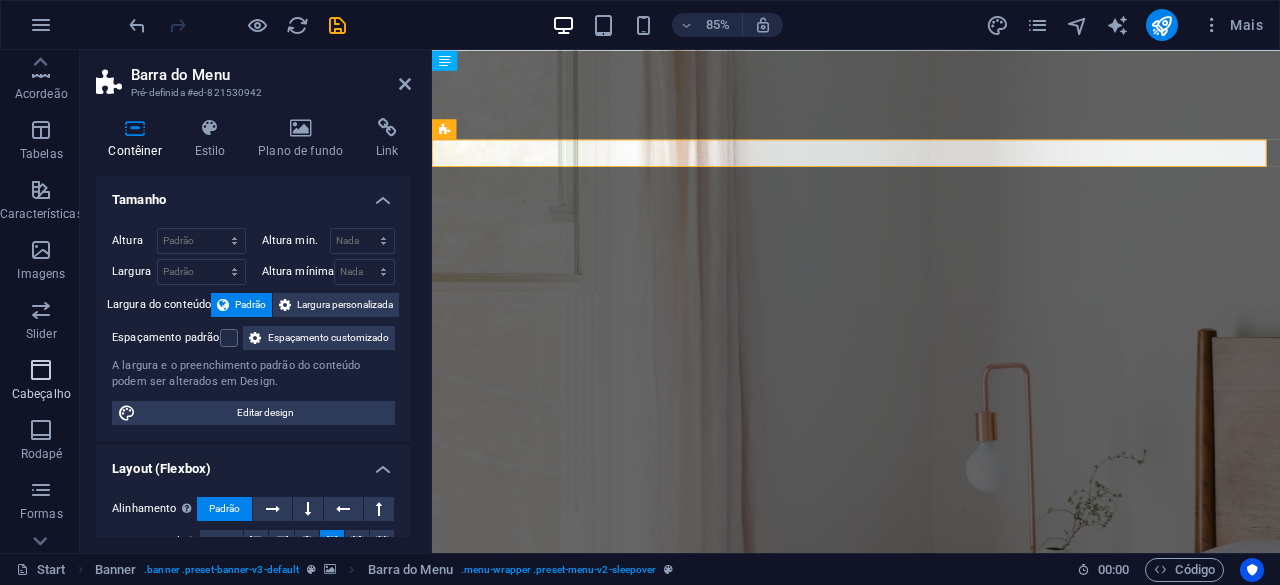 click at bounding box center [41, 370] 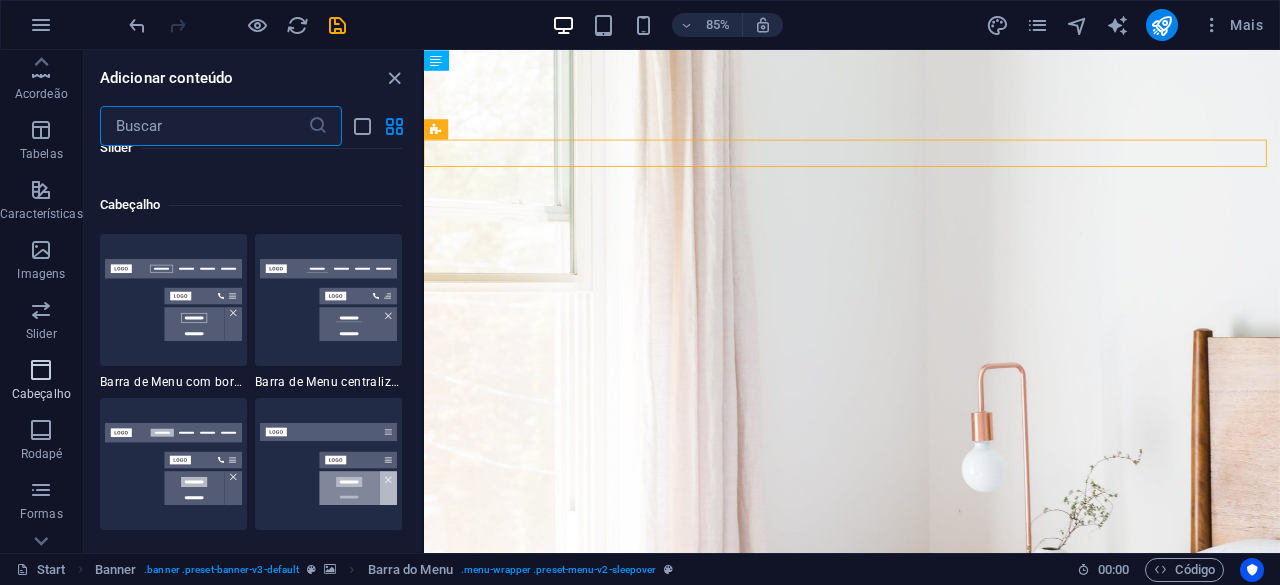 scroll, scrollTop: 12042, scrollLeft: 0, axis: vertical 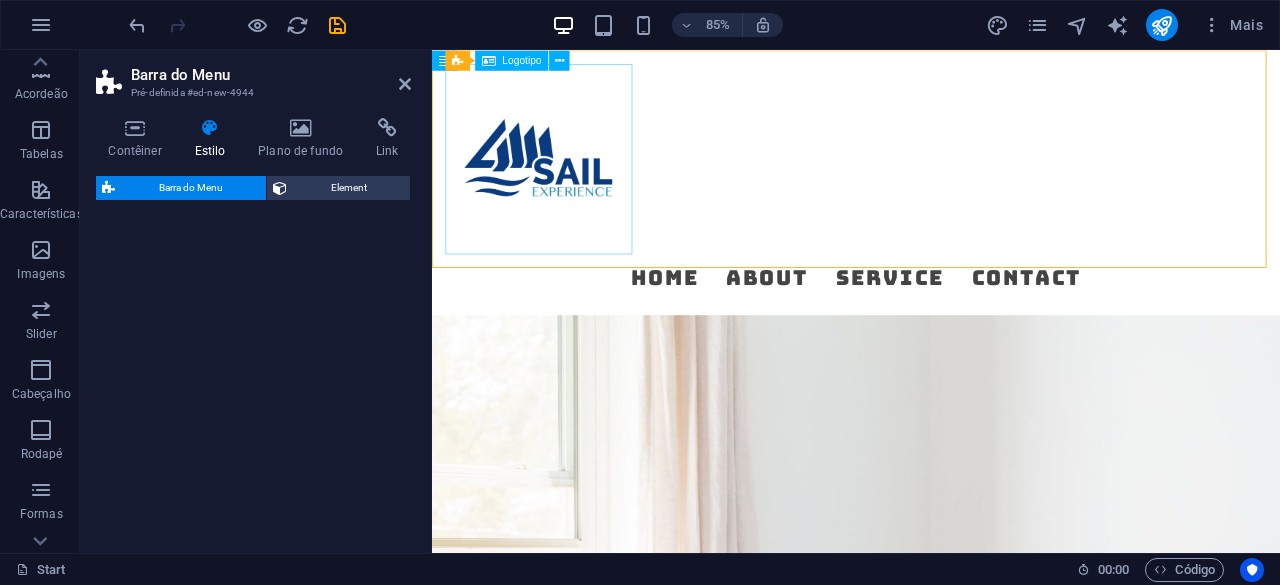 select on "rem" 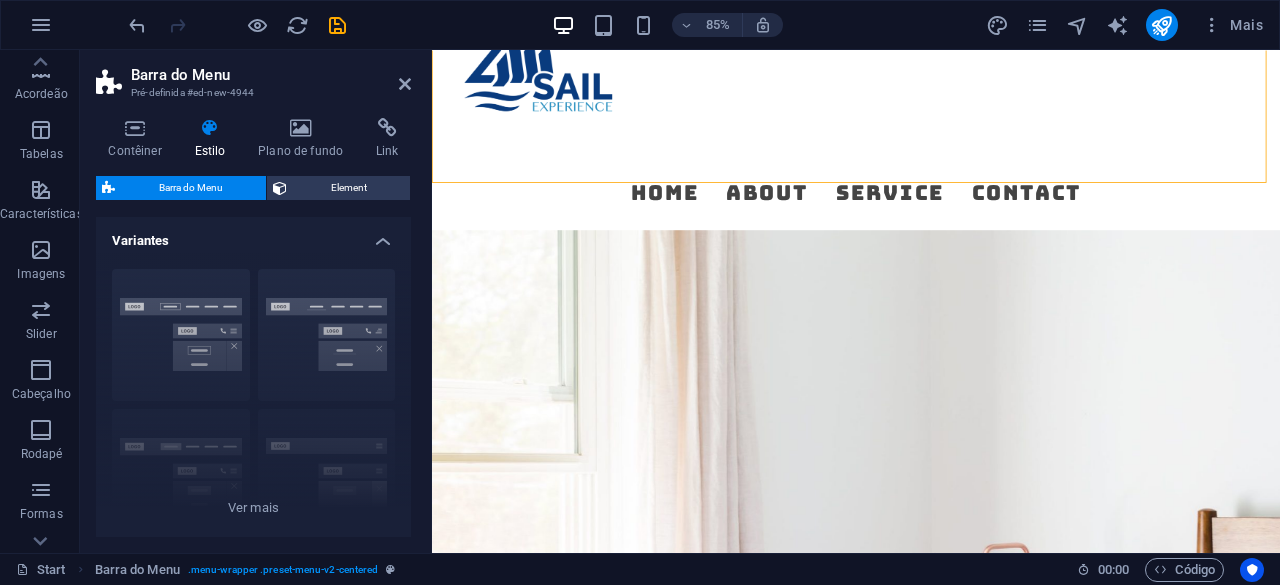 scroll, scrollTop: 0, scrollLeft: 0, axis: both 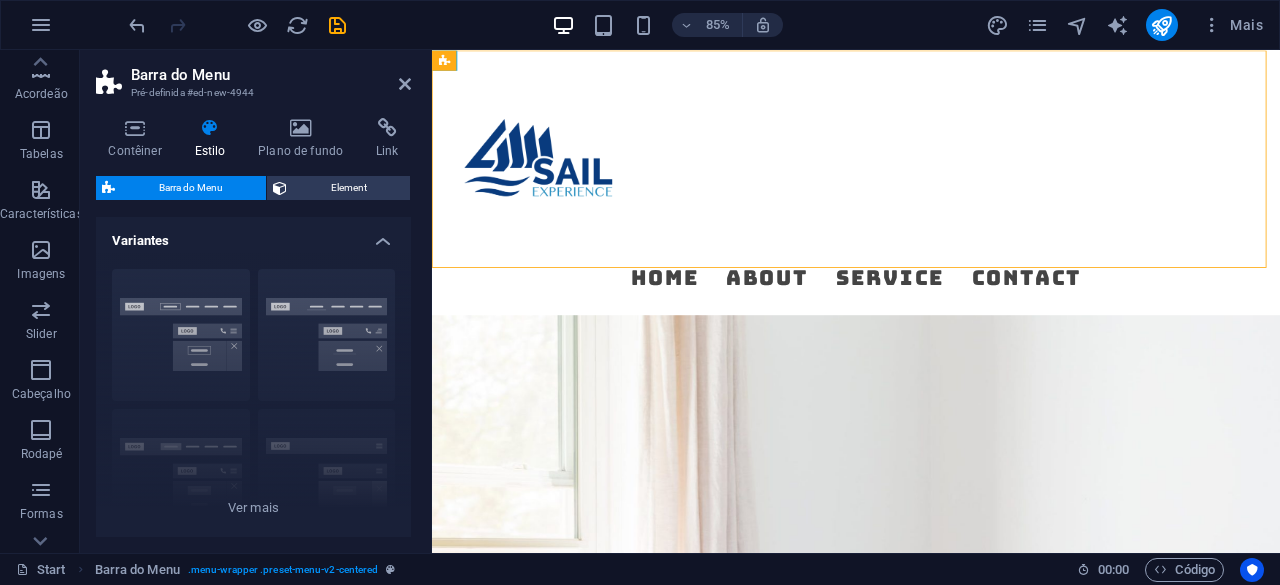 drag, startPoint x: 890, startPoint y: 113, endPoint x: 595, endPoint y: 75, distance: 297.43738 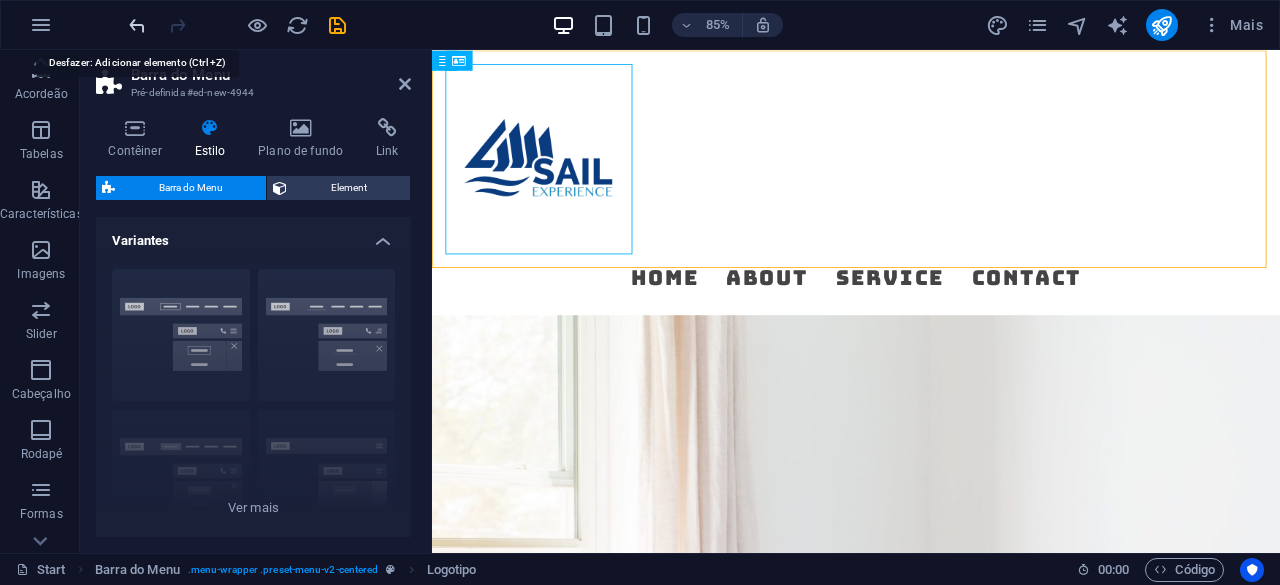 click at bounding box center [137, 25] 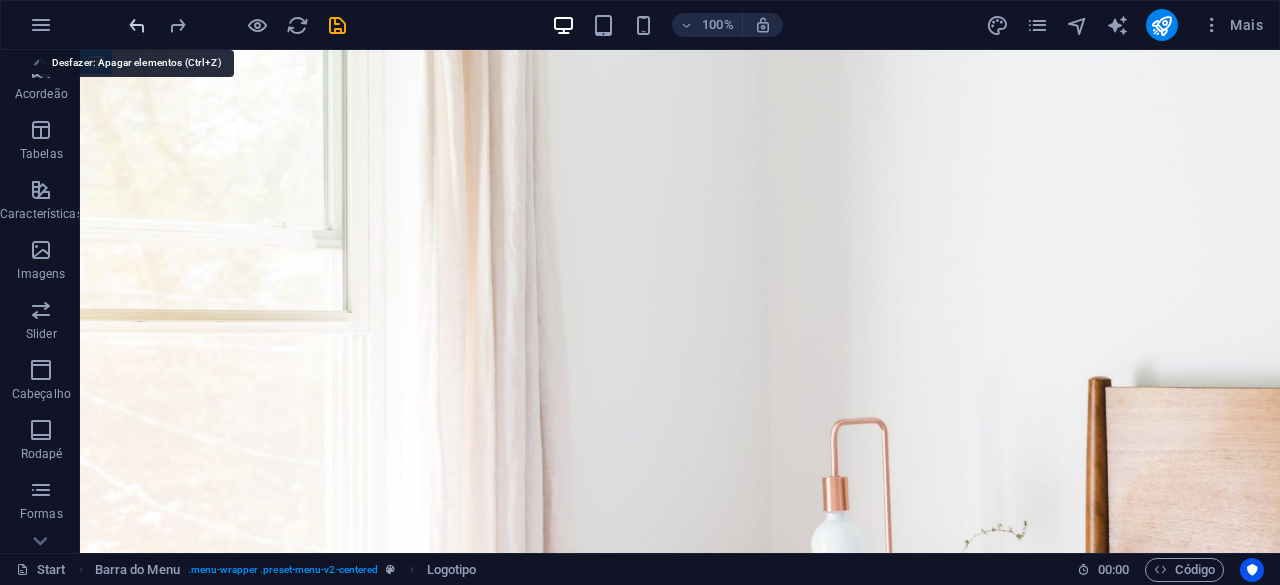 click at bounding box center [137, 25] 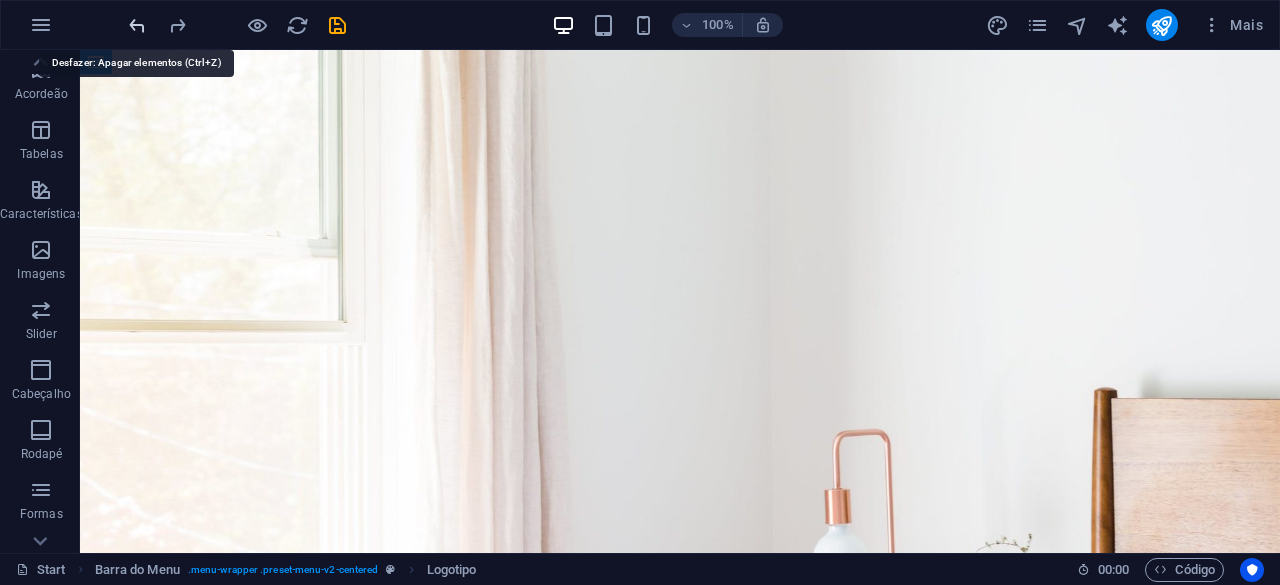 click at bounding box center [137, 25] 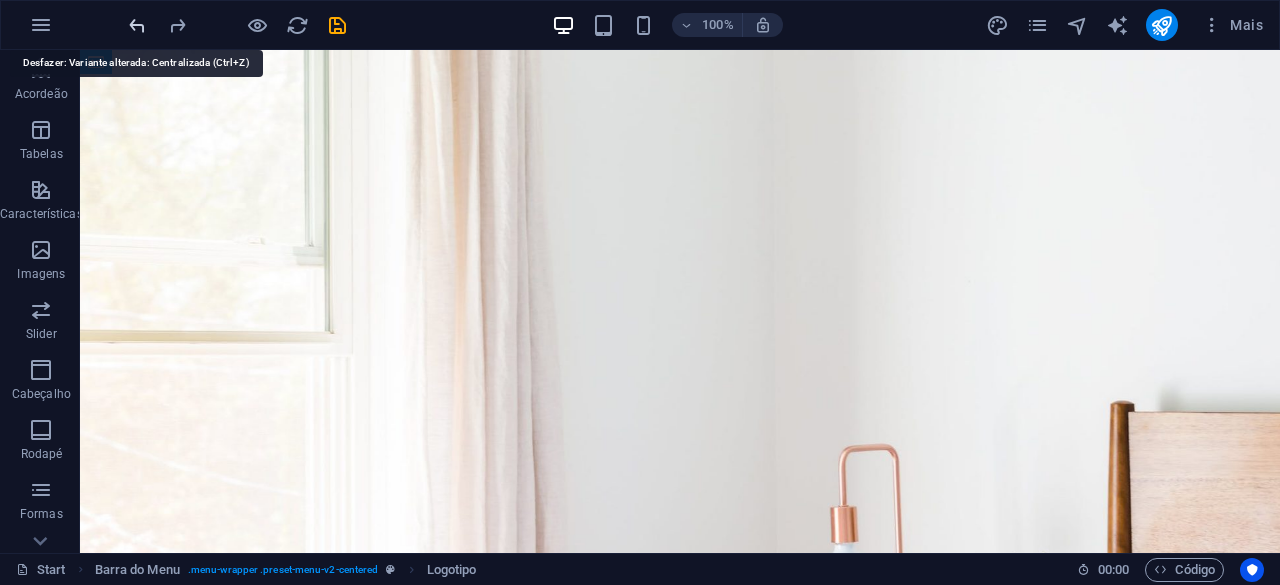 click at bounding box center [137, 25] 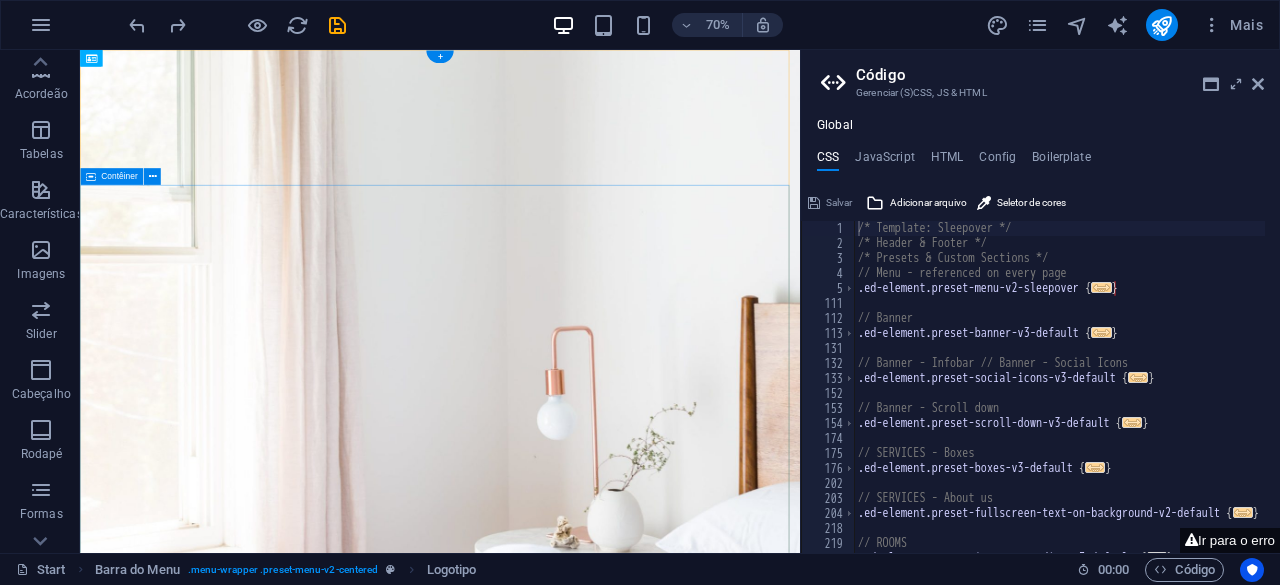 click on "Ao sabor do vento, criamos memórias no Tejo! BOOK NOW" at bounding box center (594, 1912) 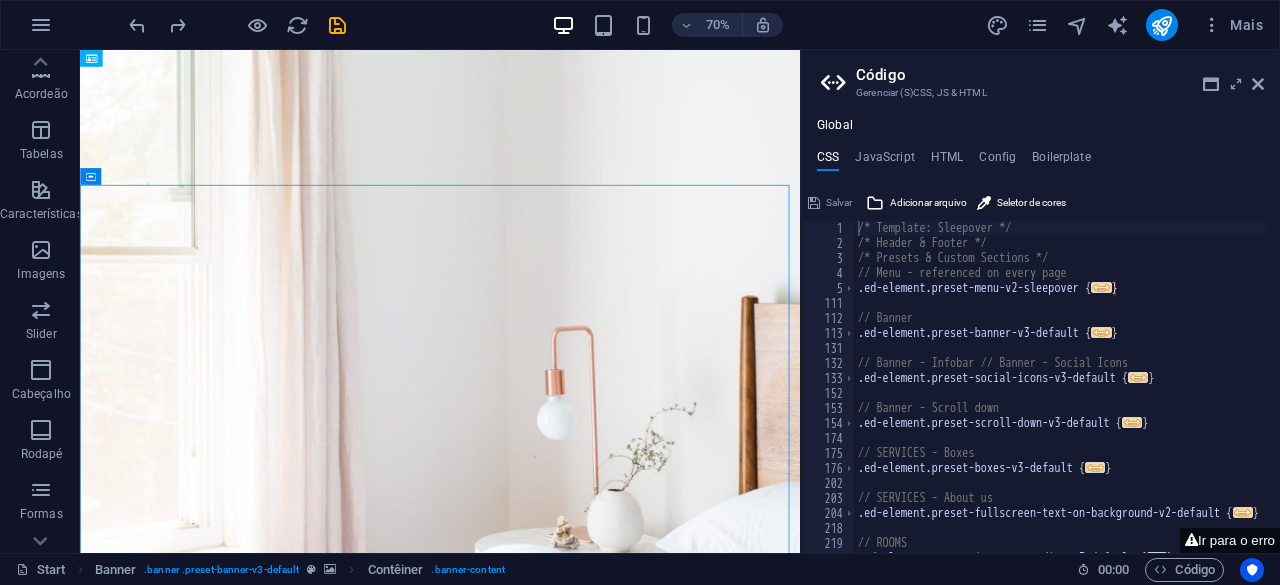 click on "Código Gerenciar (S)CSS, JS & HTML Global CSS JavaScript HTML Config Boilerplate /* Template: Sleepover */ 1 2 3 4 5 111 112 113 131 132 133 152 153 154 174 175 176 202 203 204 218 219 220 /* Template: Sleepover */ /* Header & Footer */ /* Presets & Custom Sections */ // Menu - referenced on every page .ed-element.preset-menu-v2-sleepover   { ... } // Banner .ed-element.preset-banner-v3-default   { ... } // Banner - Infobar // Banner - Social Icons .ed-element.preset-social-icons-v3-default   { ... } // Banner - Scroll down .ed-element.preset-scroll-down-v3-default   { ... } // SERVICES - Boxes .ed-element.preset-boxes-v3-default   { ... } // SERVICES - About us .ed-element.preset-fullscreen-text-on-background-v2-default   { ... } // ROOMS .ed-element.preset-image-accordion-v3-default   { ... }      Ir para o erro Salvar Adicionar arquivo Seletor de cores      Ir para o erro Salvar Adicionar arquivo     Salvar Adicionar arquivo" at bounding box center [1040, 301] 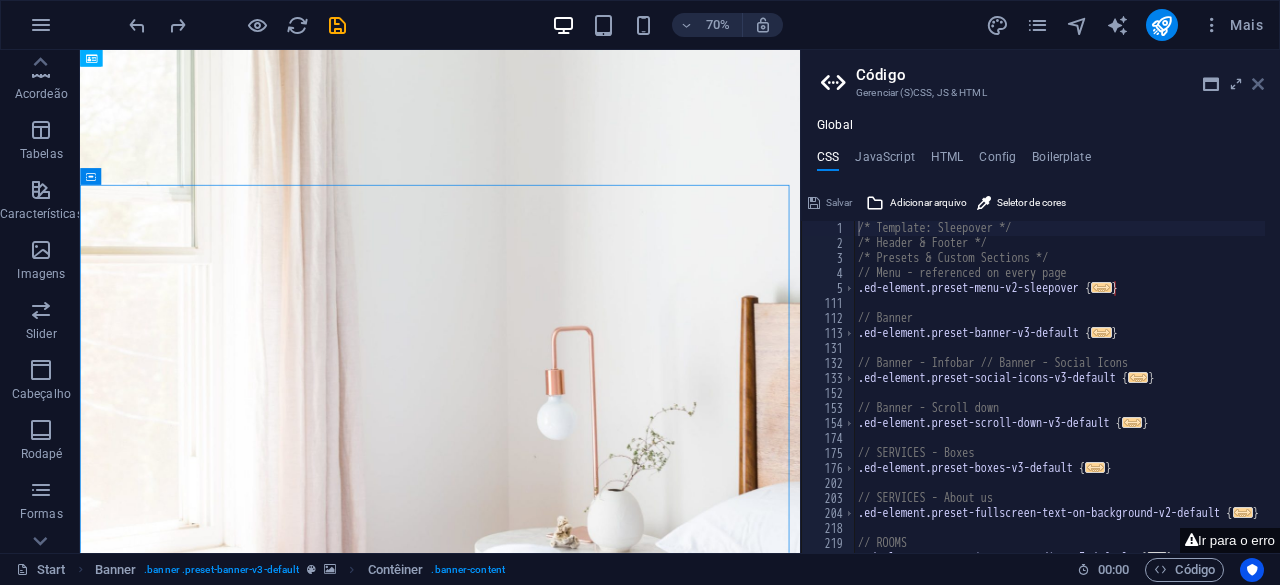 click at bounding box center (1258, 84) 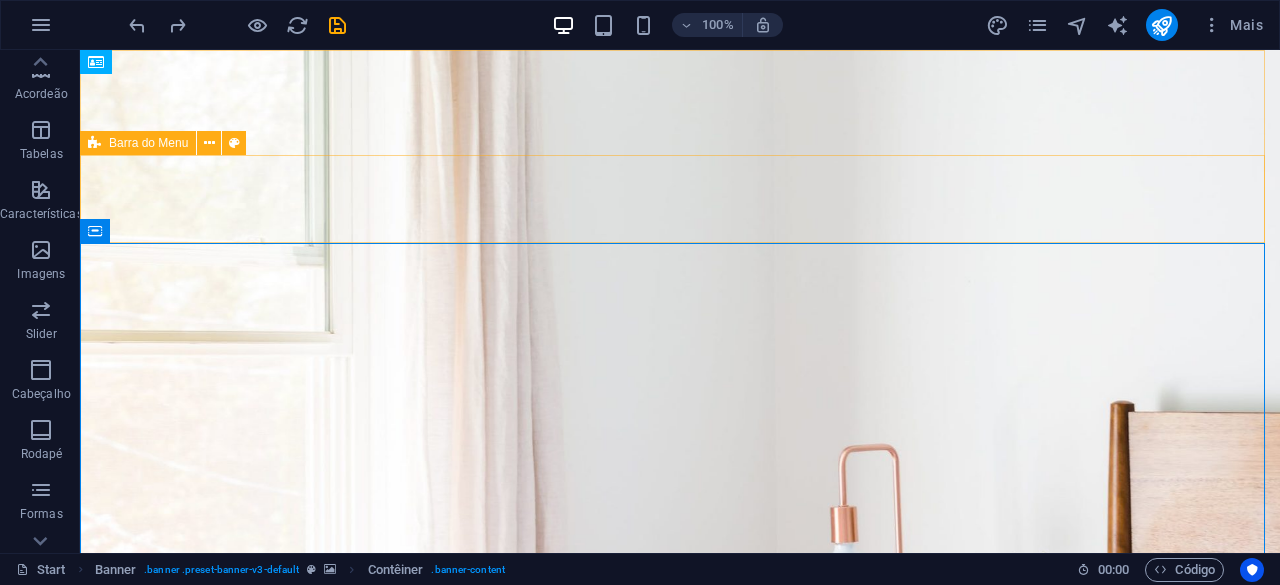 click at bounding box center (94, 143) 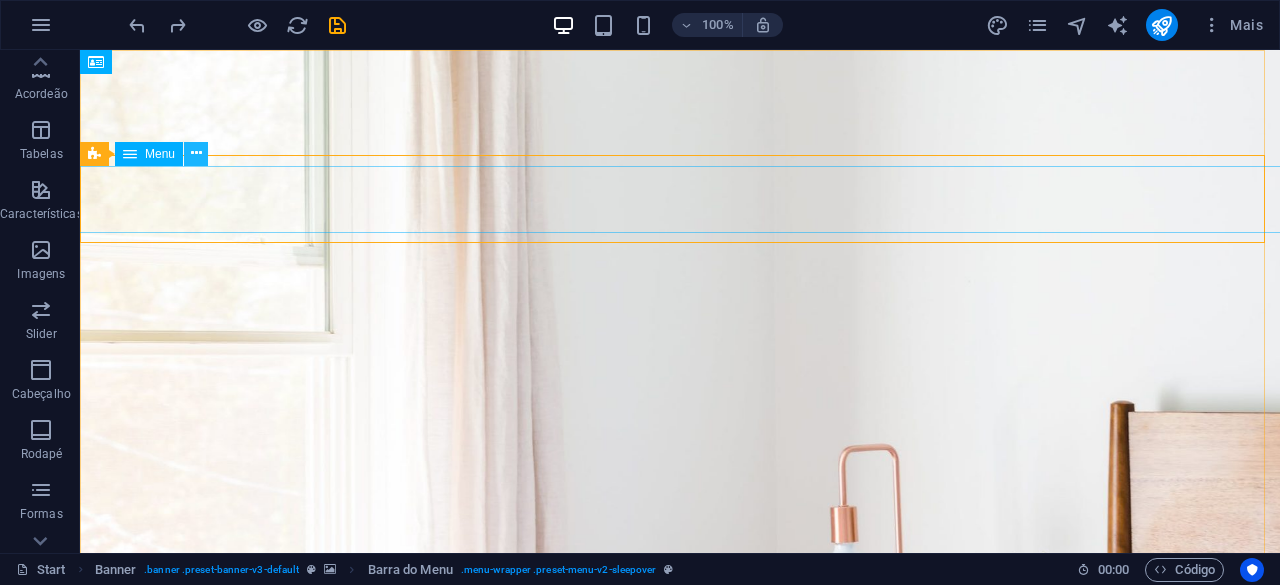 click at bounding box center [196, 153] 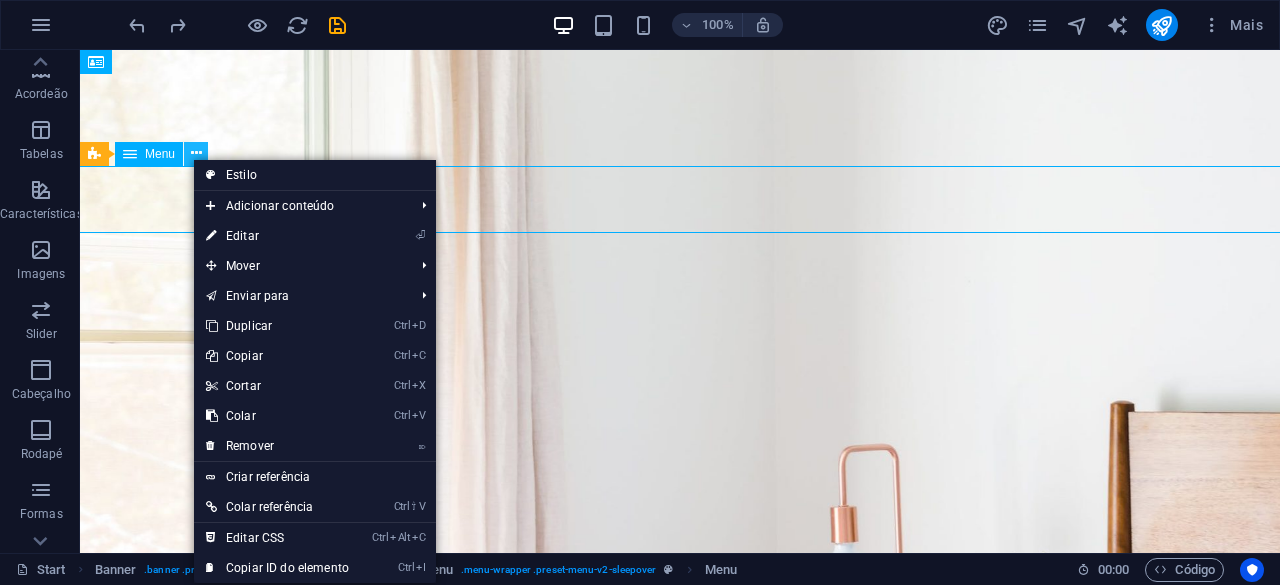 click at bounding box center [196, 153] 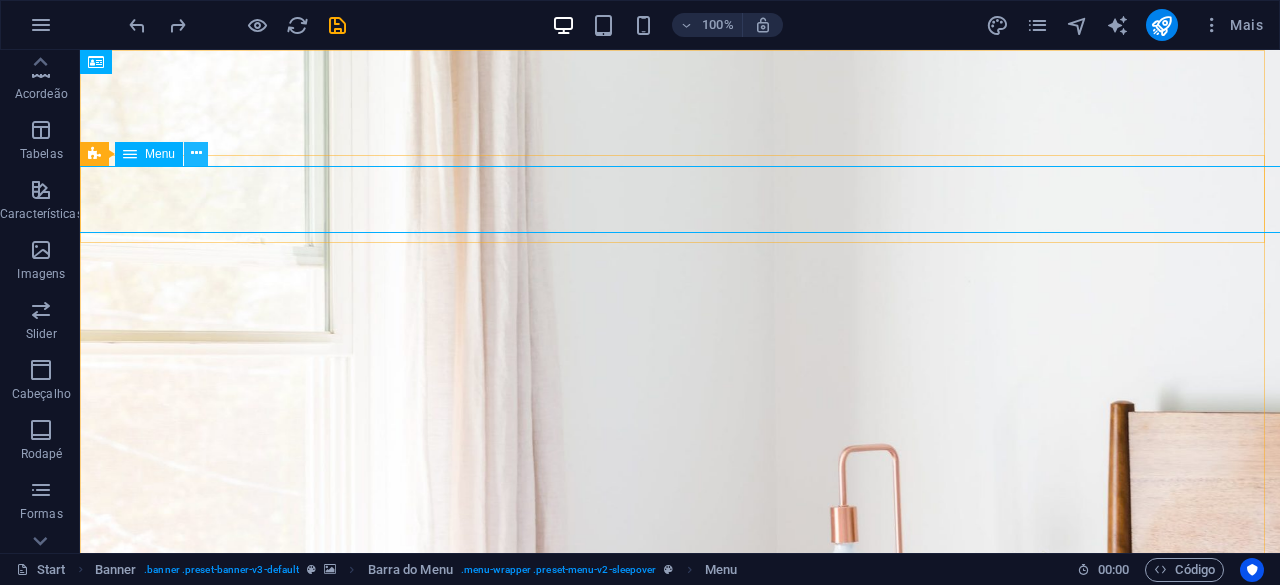 click at bounding box center [196, 153] 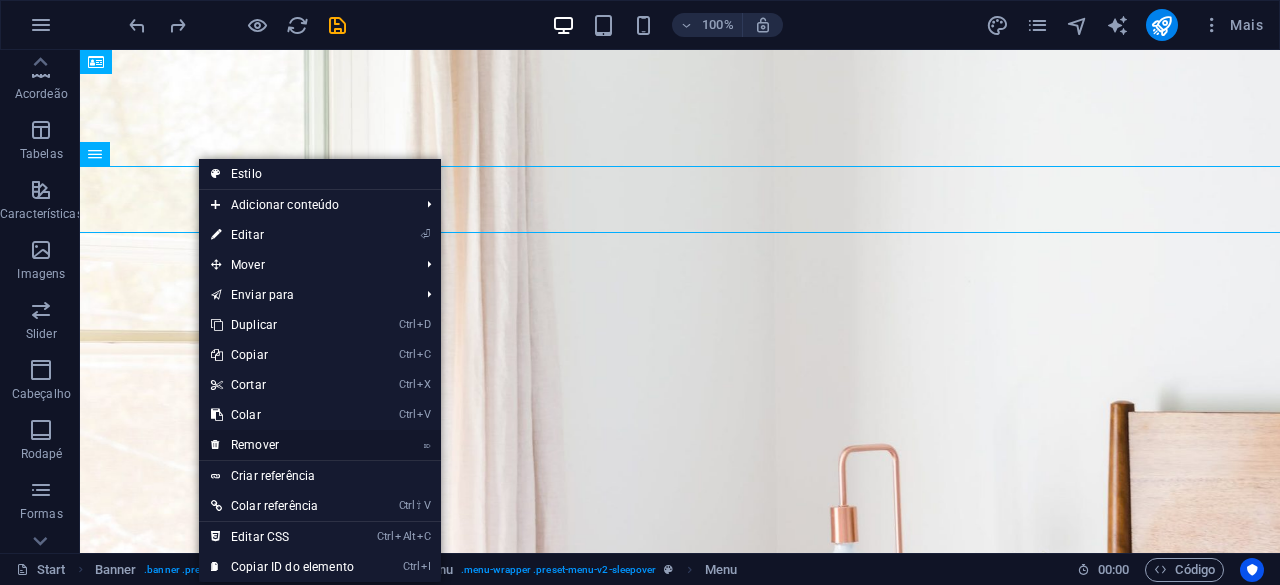 click on "⌦  Remover" at bounding box center (282, 445) 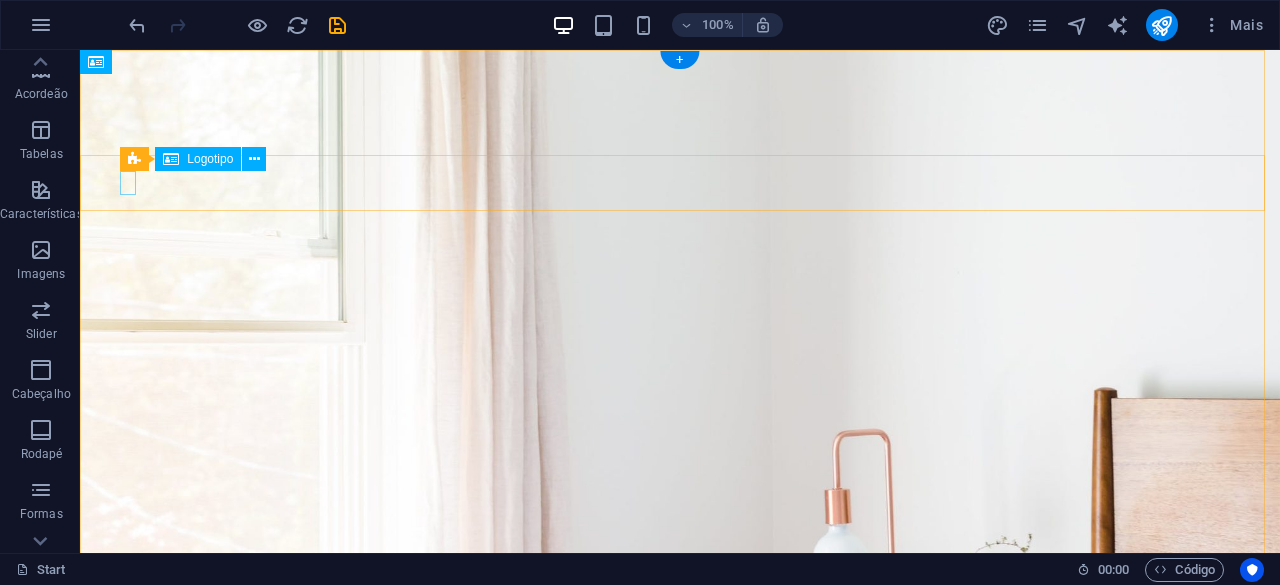 click at bounding box center [680, 1371] 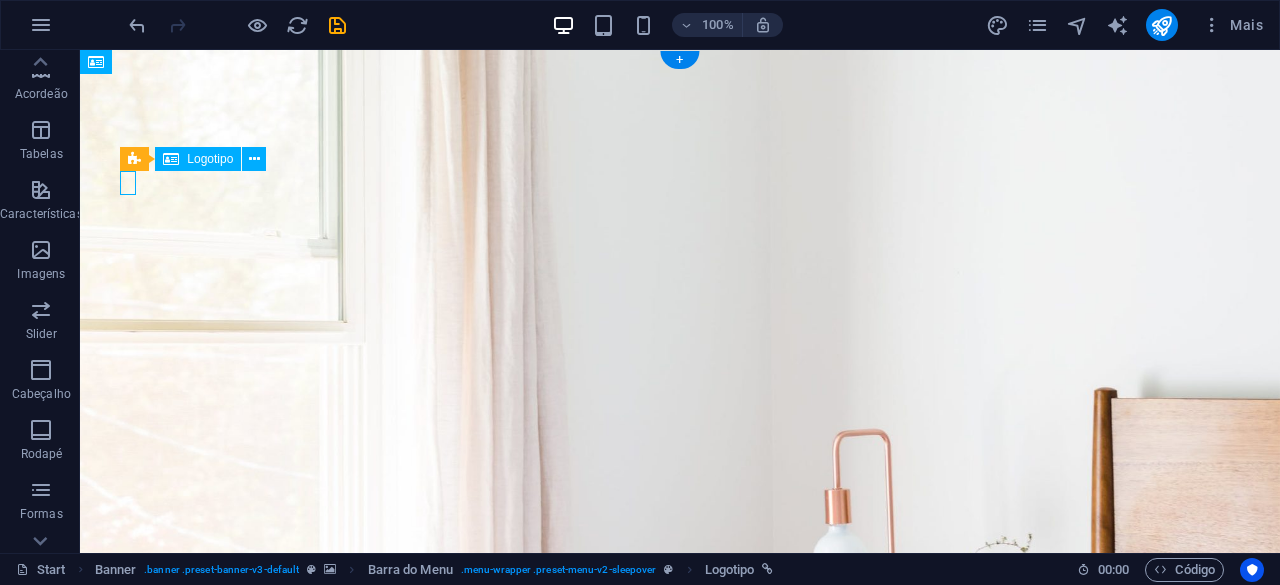 click at bounding box center (680, 1371) 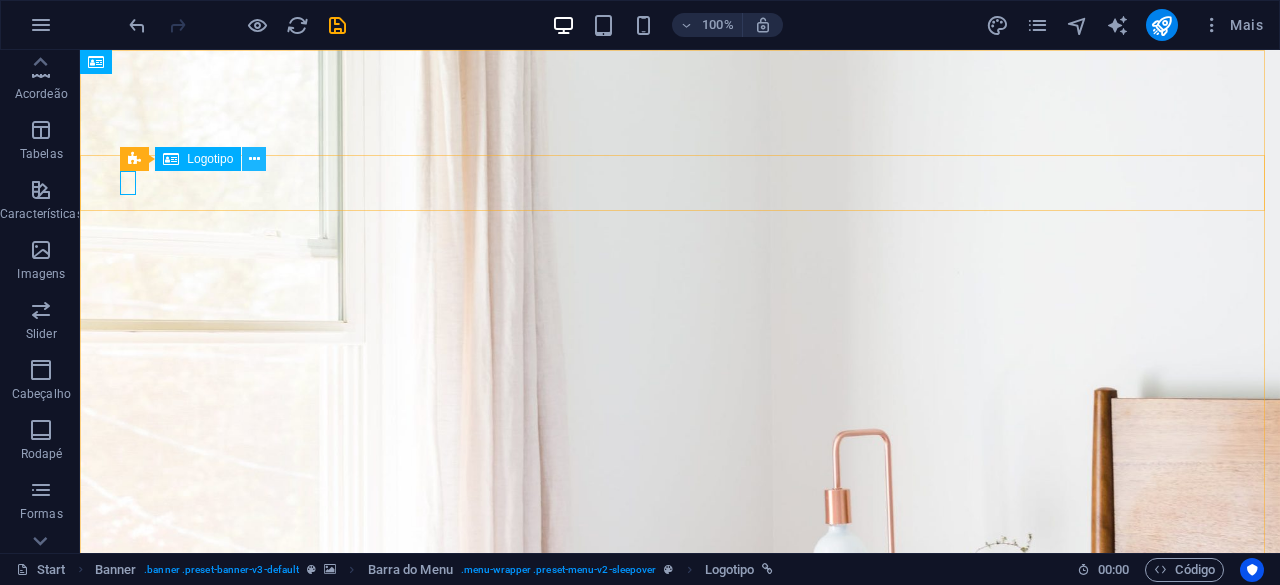 click at bounding box center (254, 159) 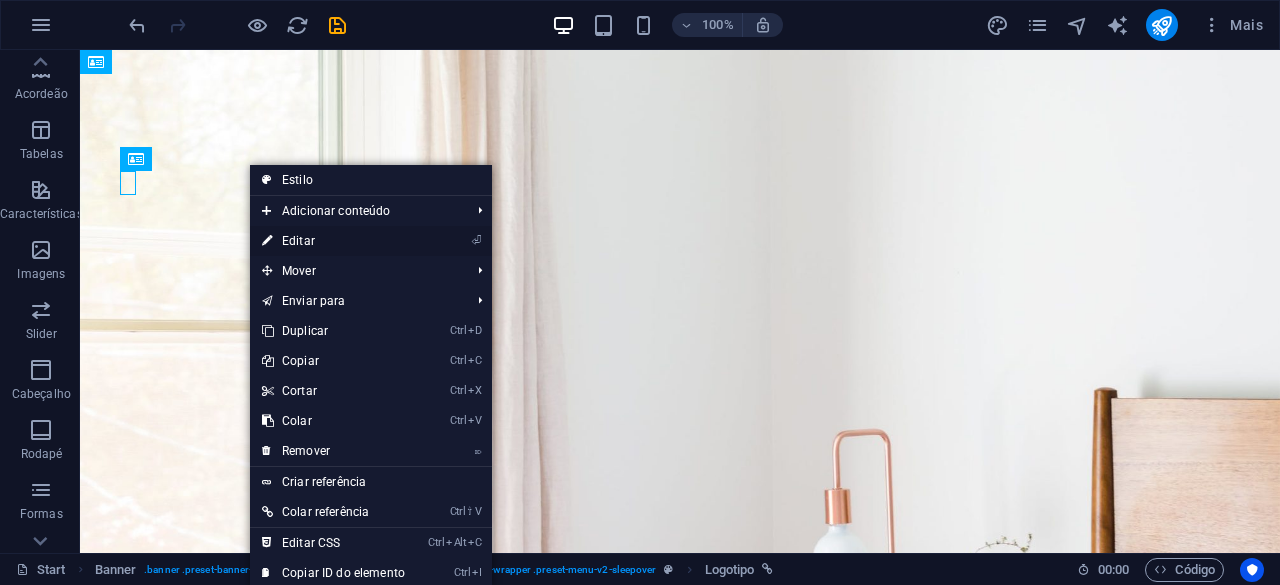 click on "⏎  Editar" at bounding box center [333, 241] 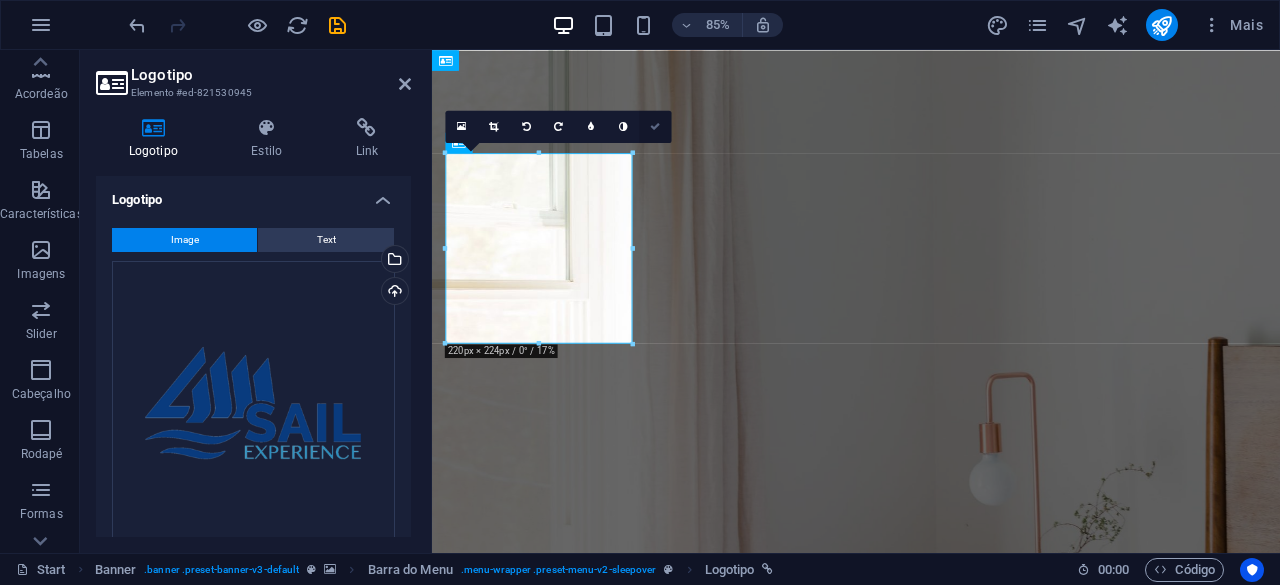 click at bounding box center (655, 127) 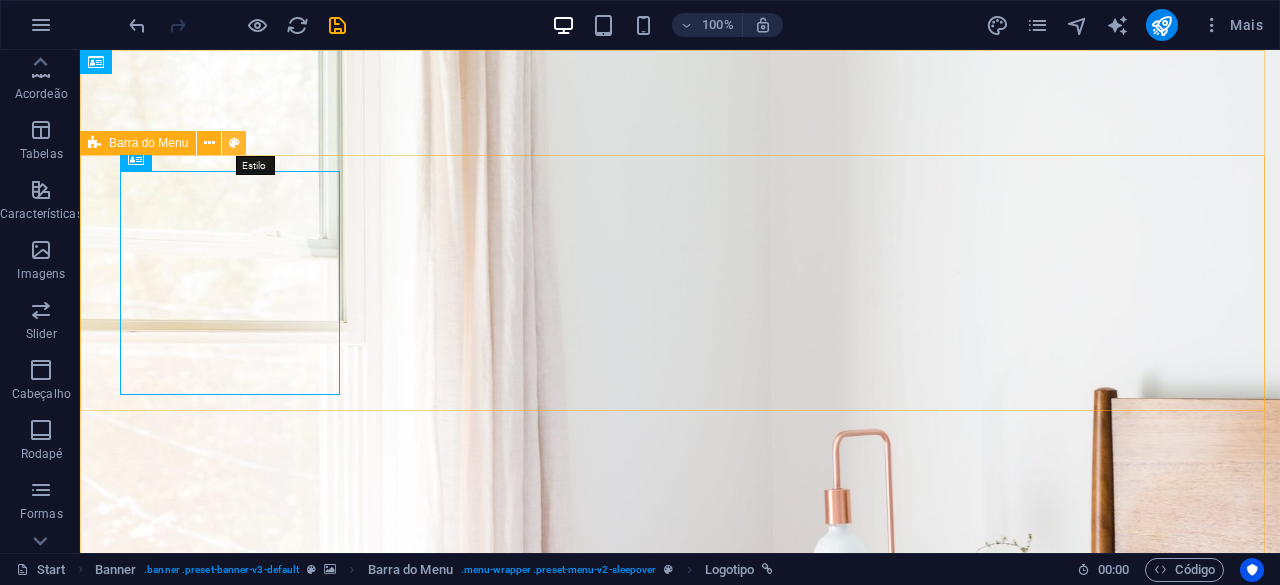 click at bounding box center [234, 143] 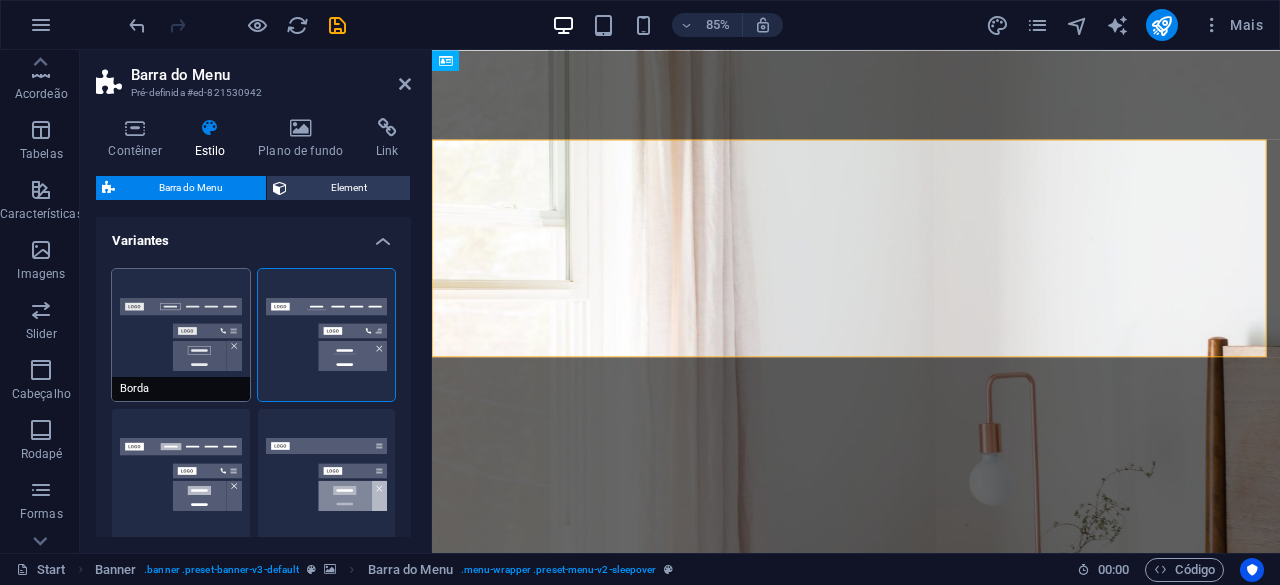 click on "Borda" at bounding box center (181, 335) 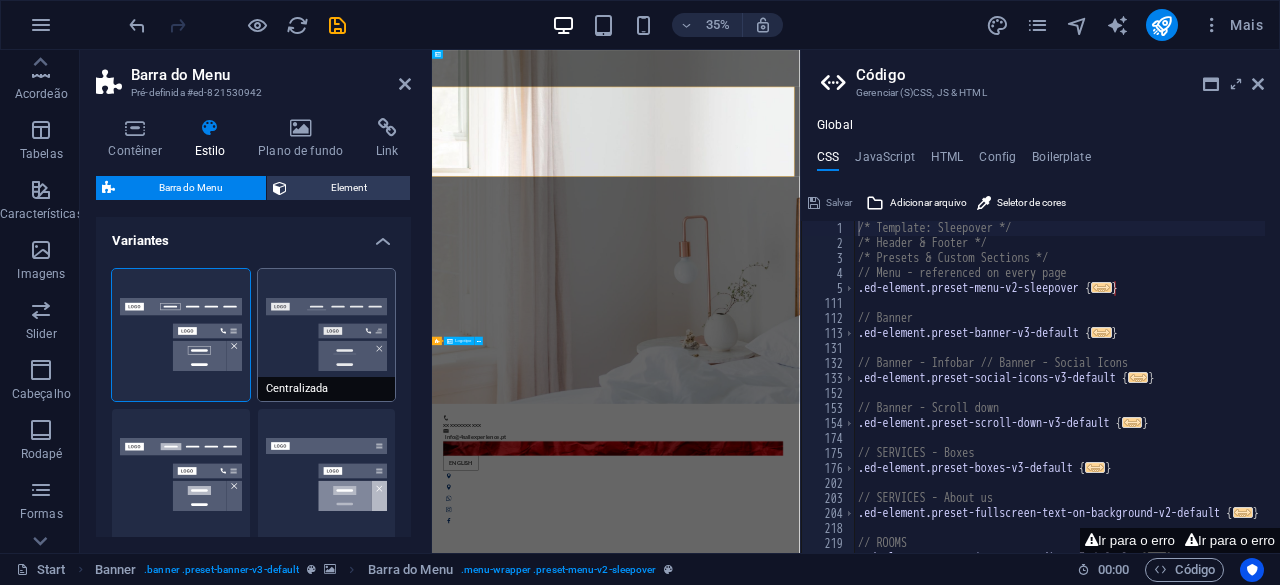 click on "Centralizada" at bounding box center (327, 335) 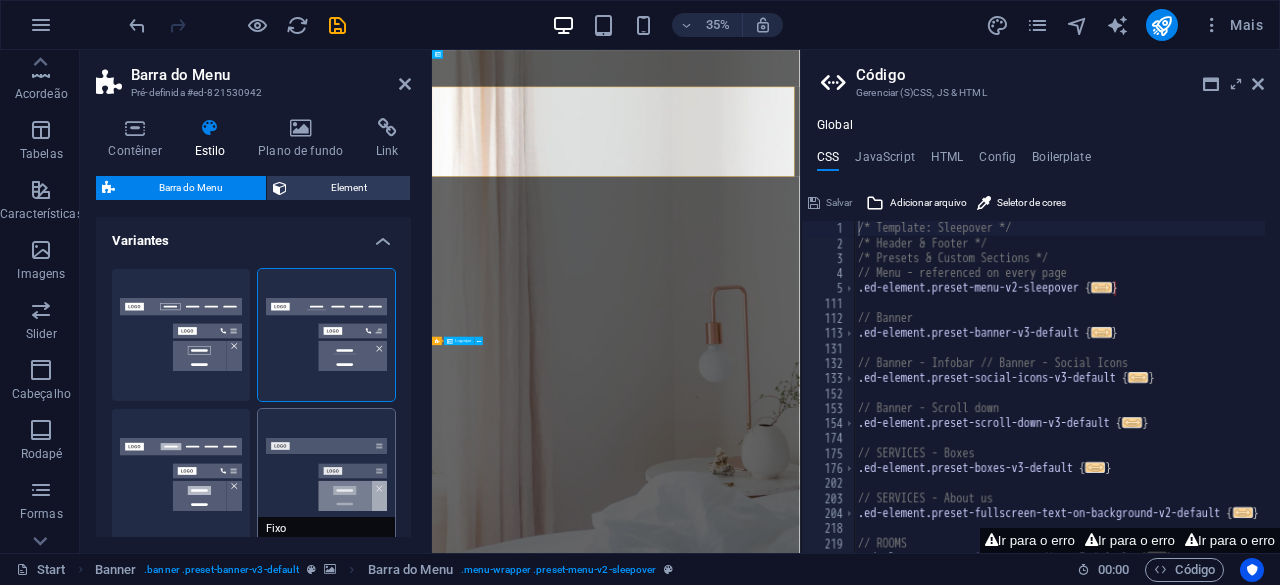 click on "Fixo" at bounding box center (327, 475) 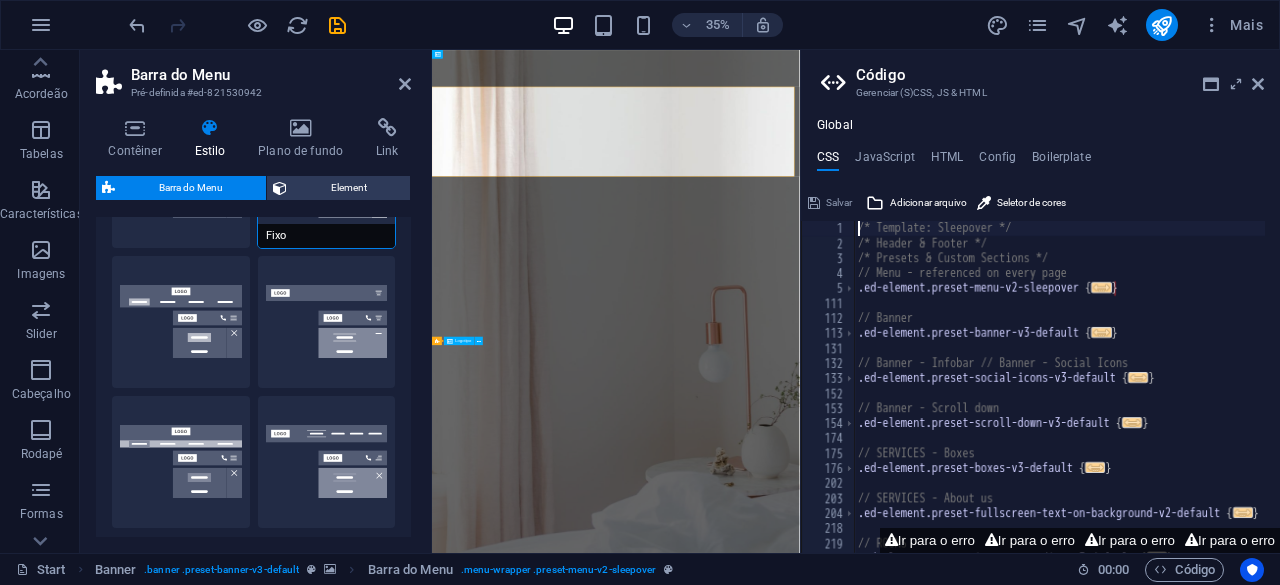 scroll, scrollTop: 300, scrollLeft: 0, axis: vertical 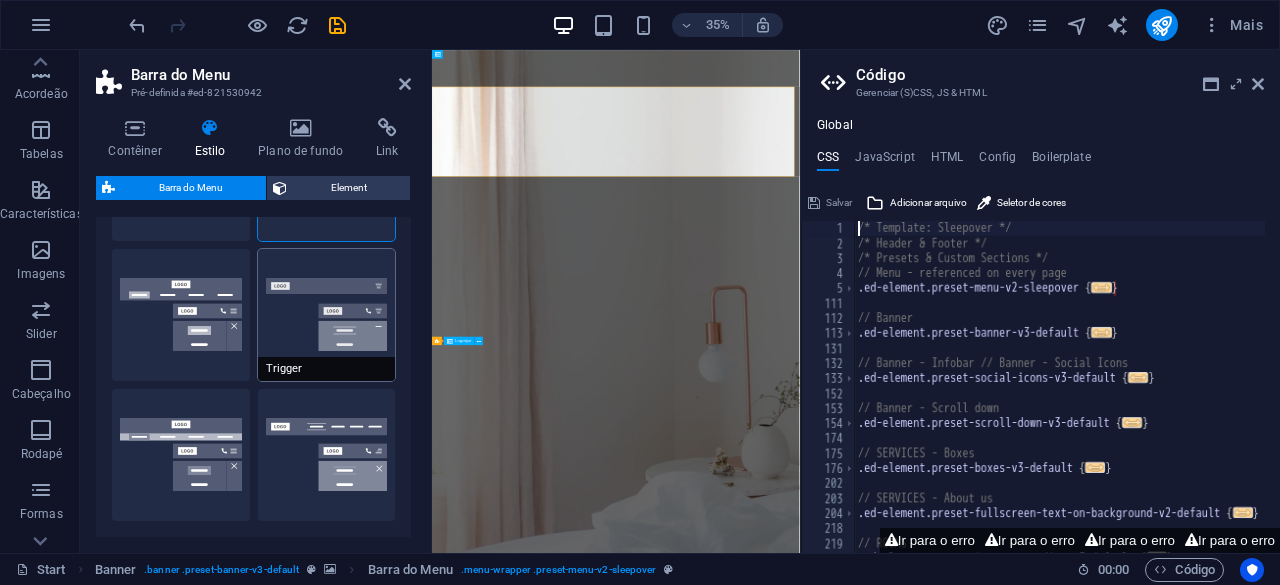 click on "Trigger" at bounding box center [327, 315] 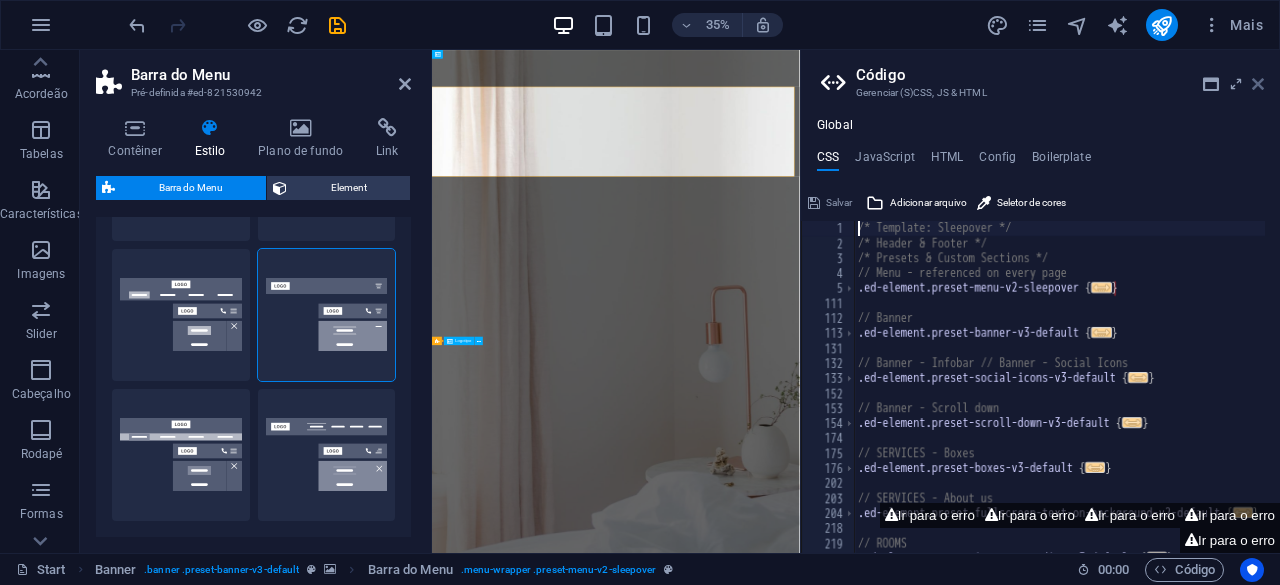 click at bounding box center [1258, 84] 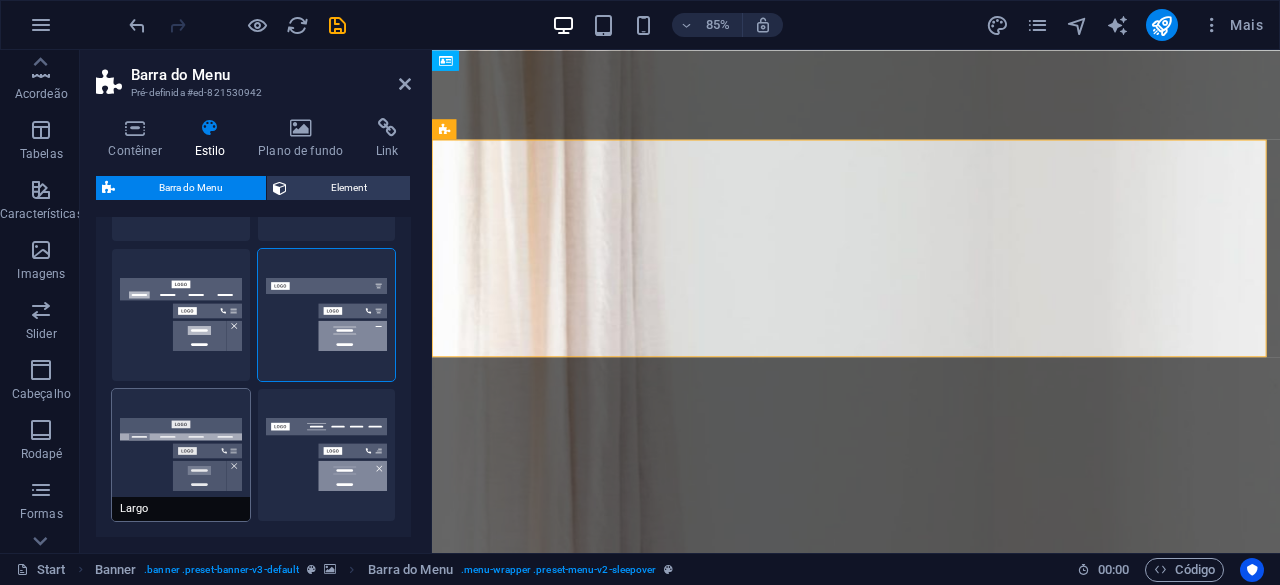 click on "Largo" at bounding box center [181, 455] 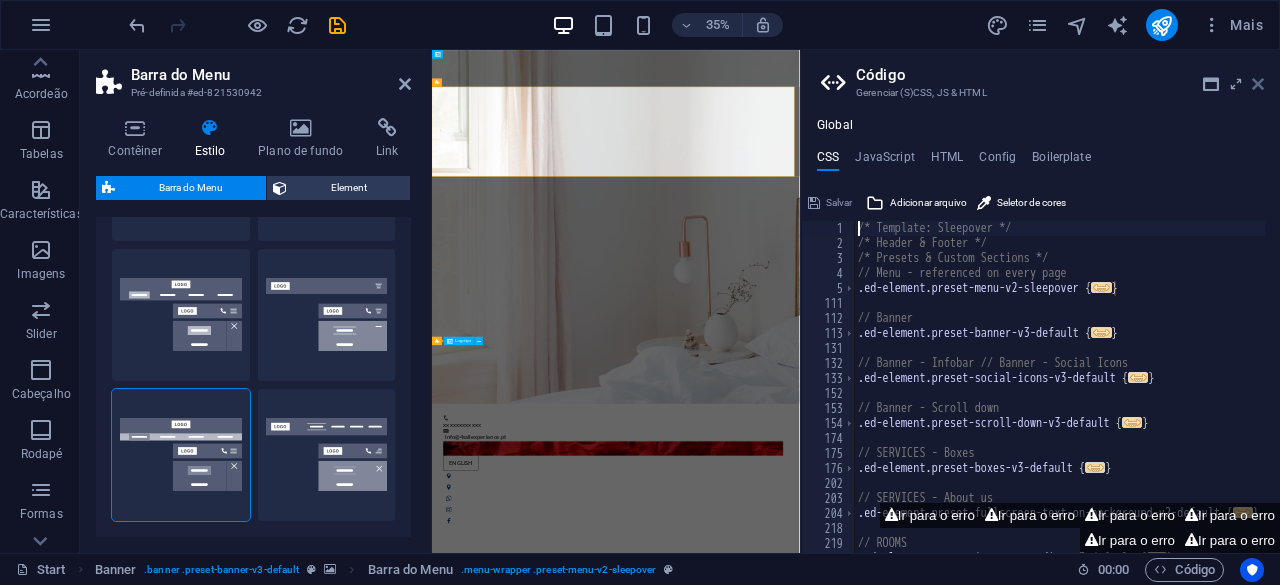 click at bounding box center (1258, 84) 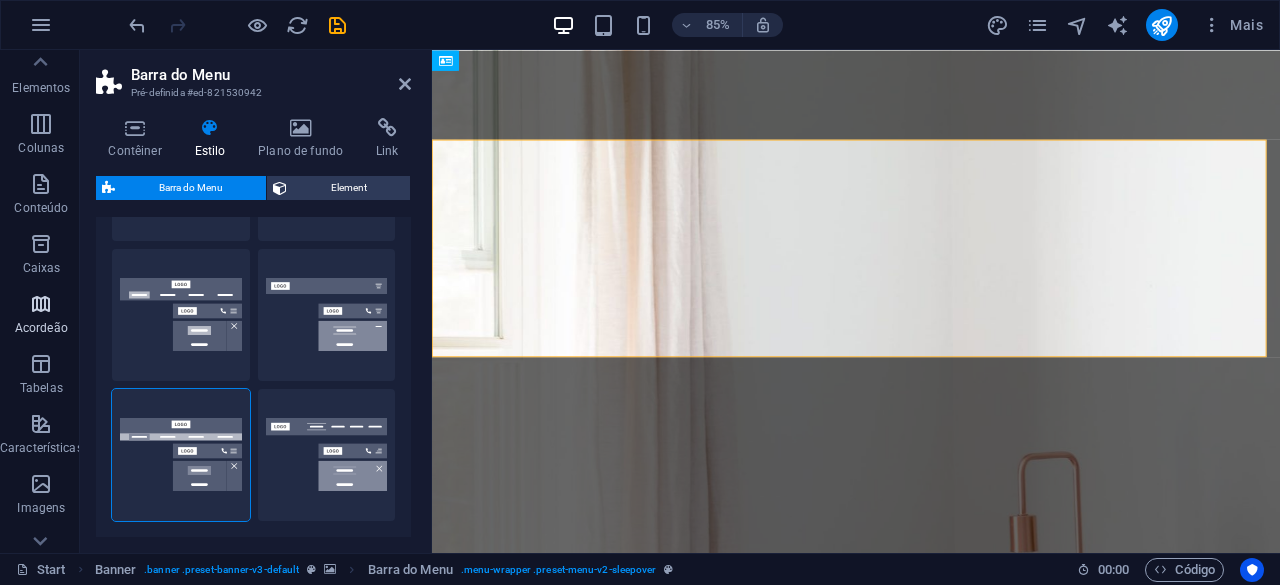 scroll, scrollTop: 0, scrollLeft: 0, axis: both 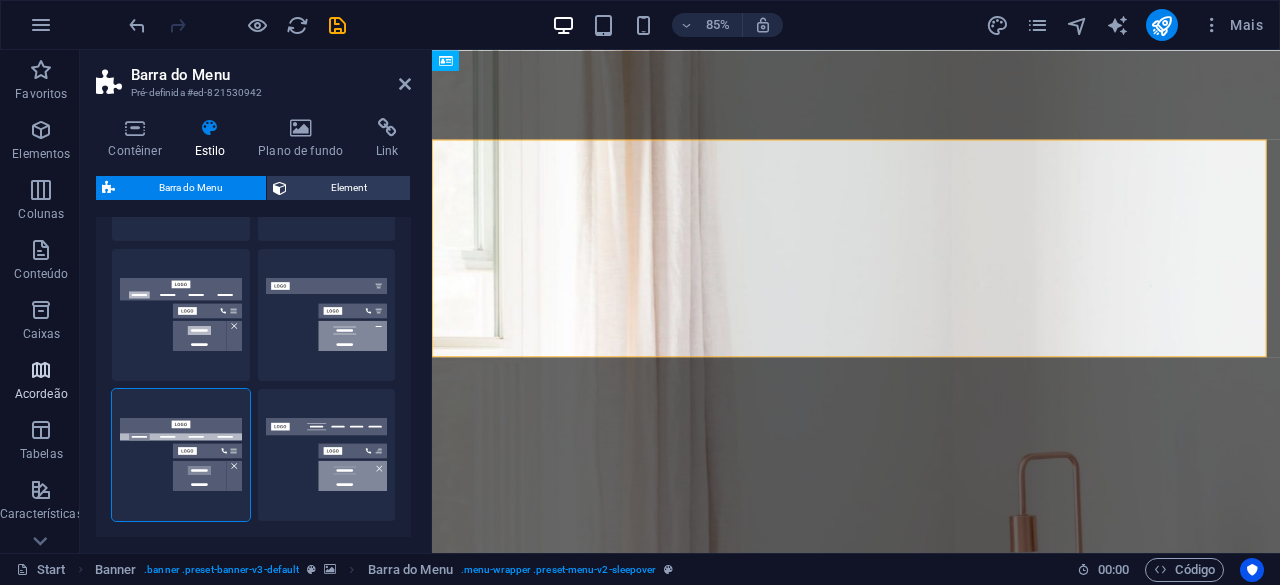 click on "Elementos" at bounding box center (41, 154) 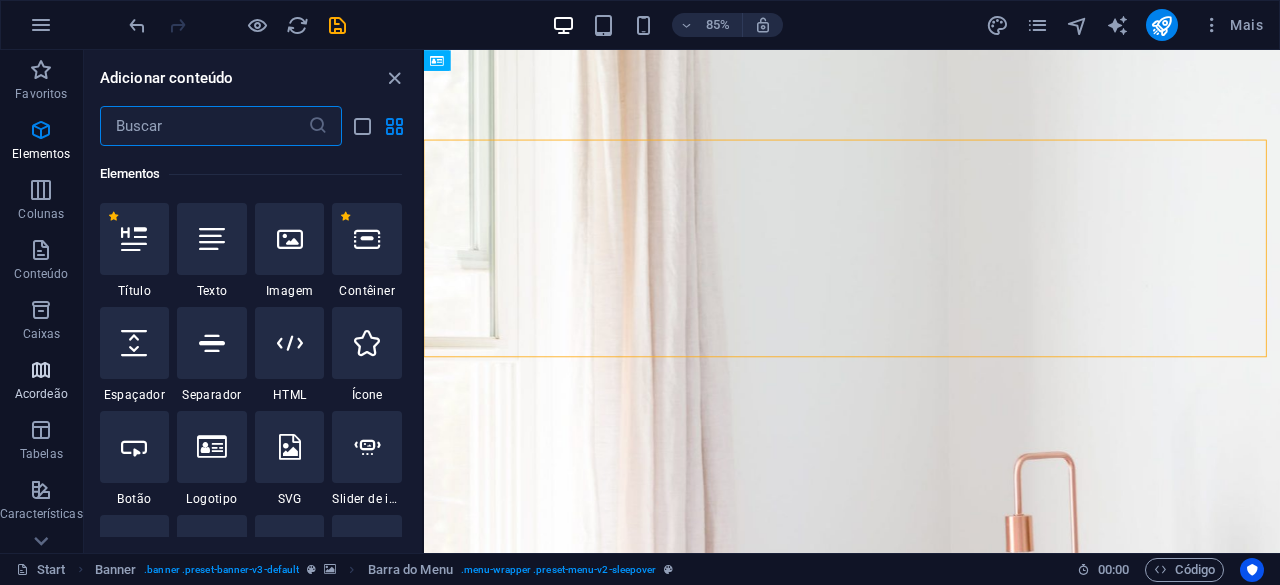 scroll, scrollTop: 213, scrollLeft: 0, axis: vertical 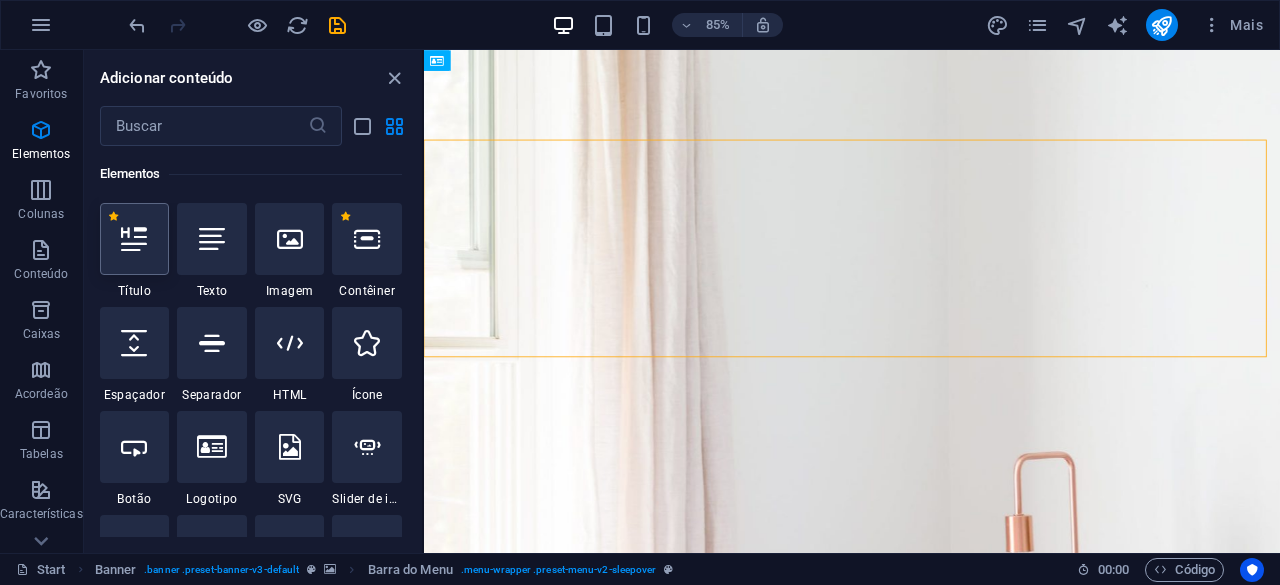 click at bounding box center (134, 239) 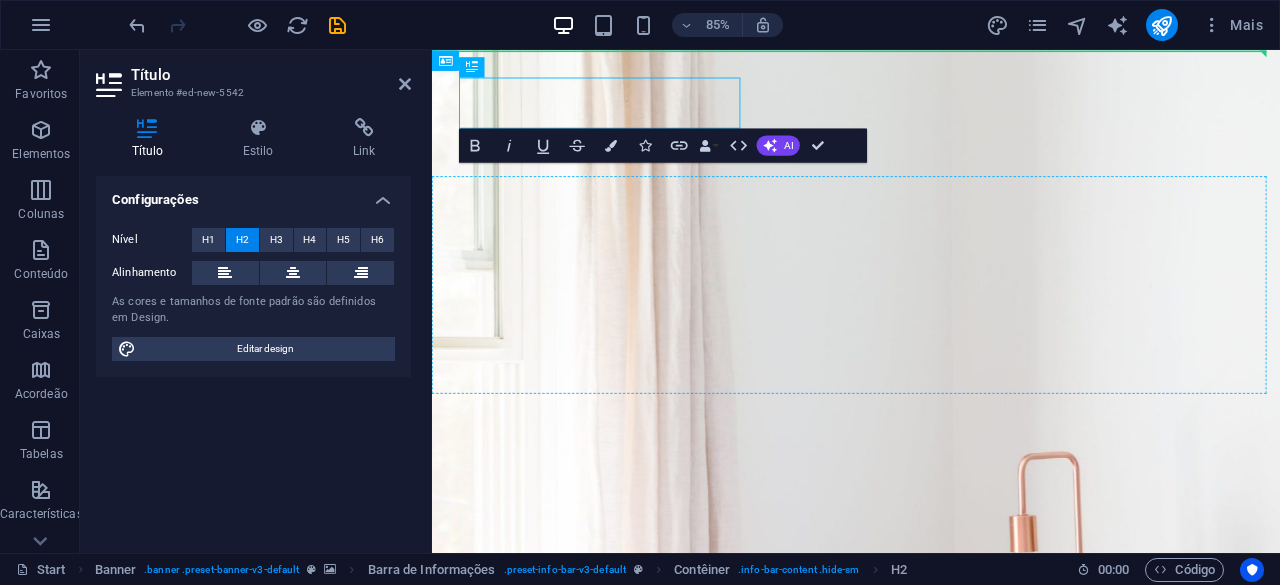 drag, startPoint x: 1008, startPoint y: 117, endPoint x: 599, endPoint y: 329, distance: 460.67883 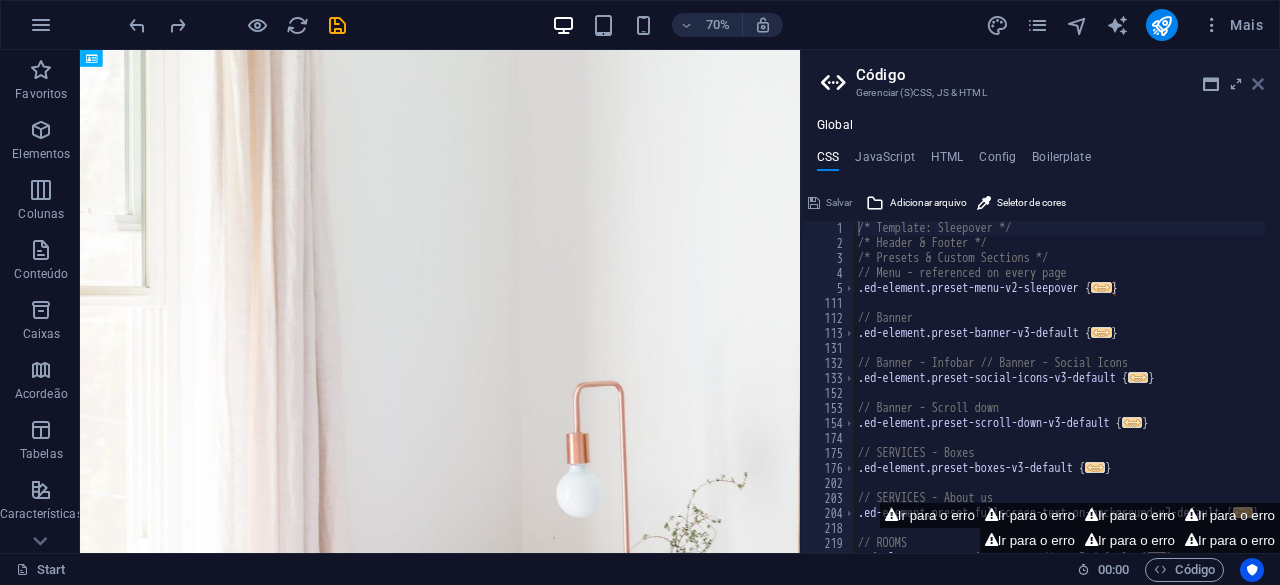 click at bounding box center [1258, 84] 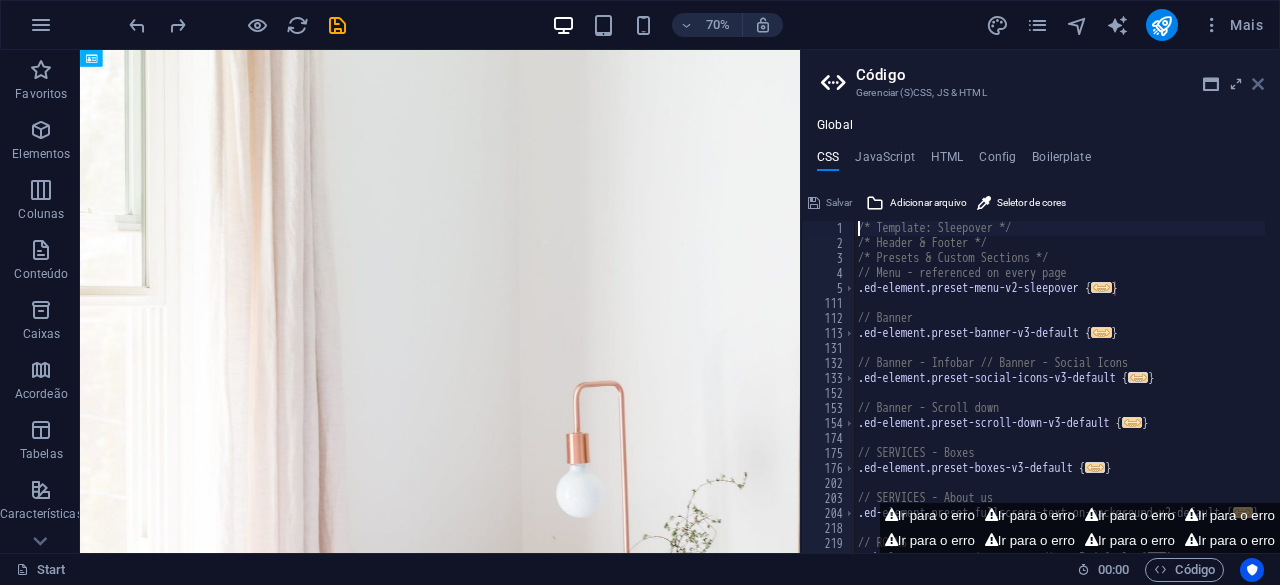 click at bounding box center [1258, 84] 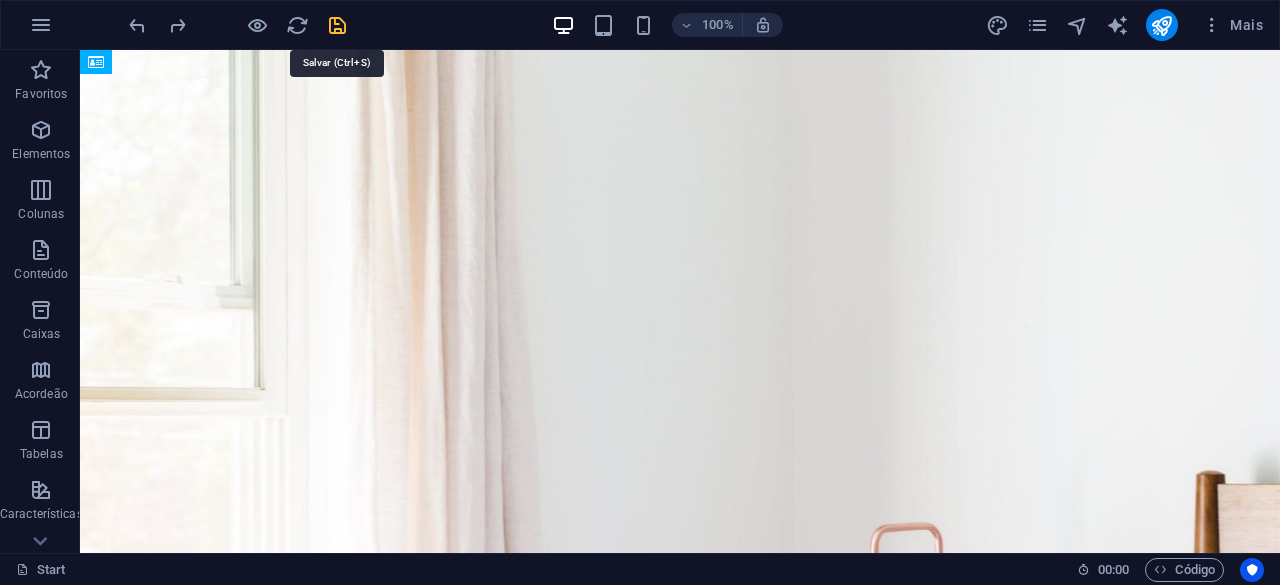 click at bounding box center (337, 25) 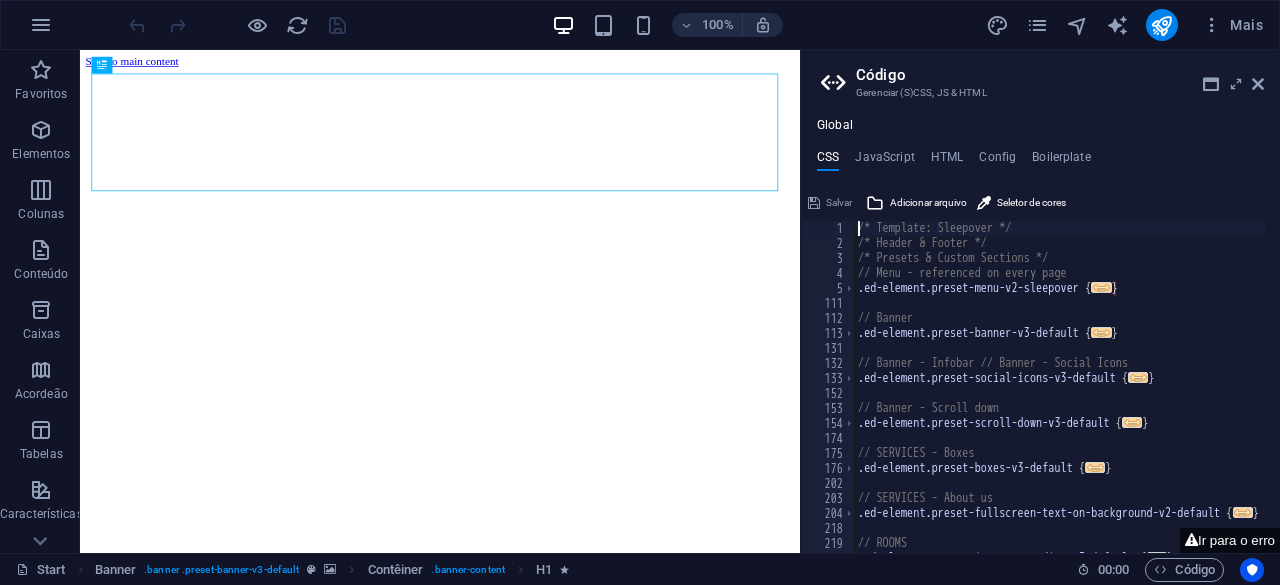 scroll, scrollTop: 455, scrollLeft: 0, axis: vertical 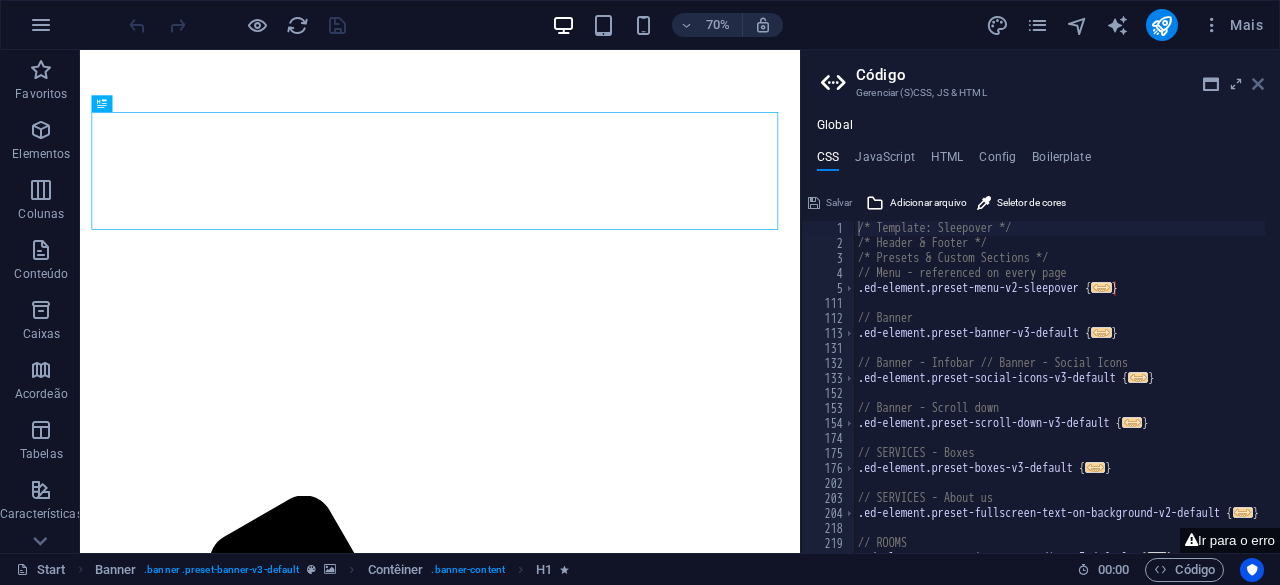 click at bounding box center (1258, 84) 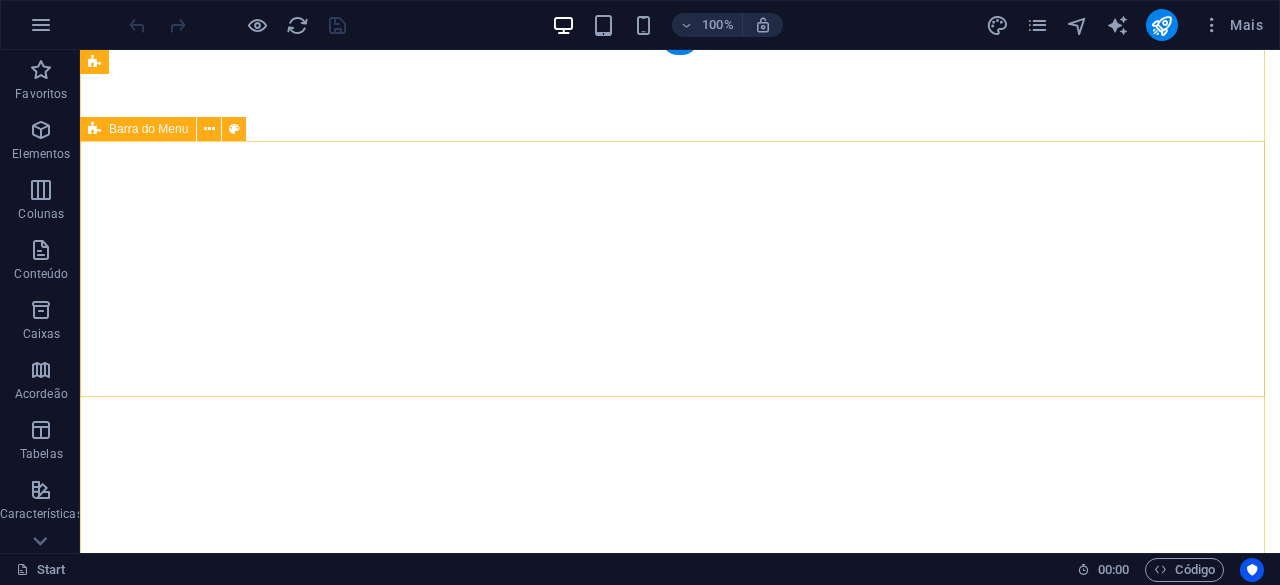 scroll, scrollTop: 0, scrollLeft: 0, axis: both 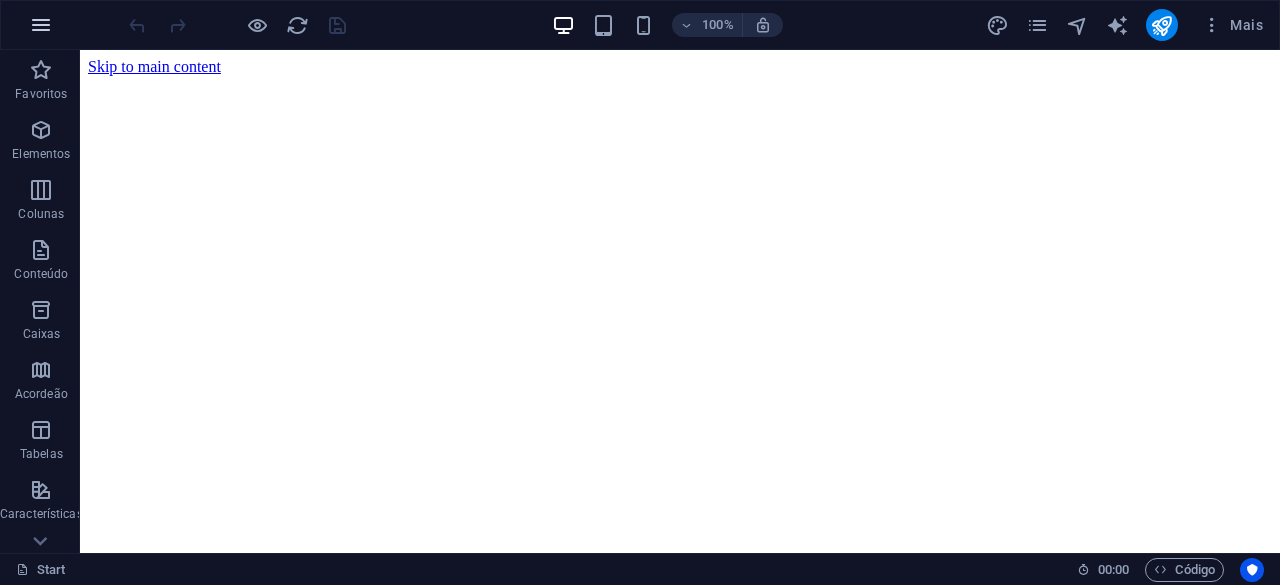 click at bounding box center (41, 25) 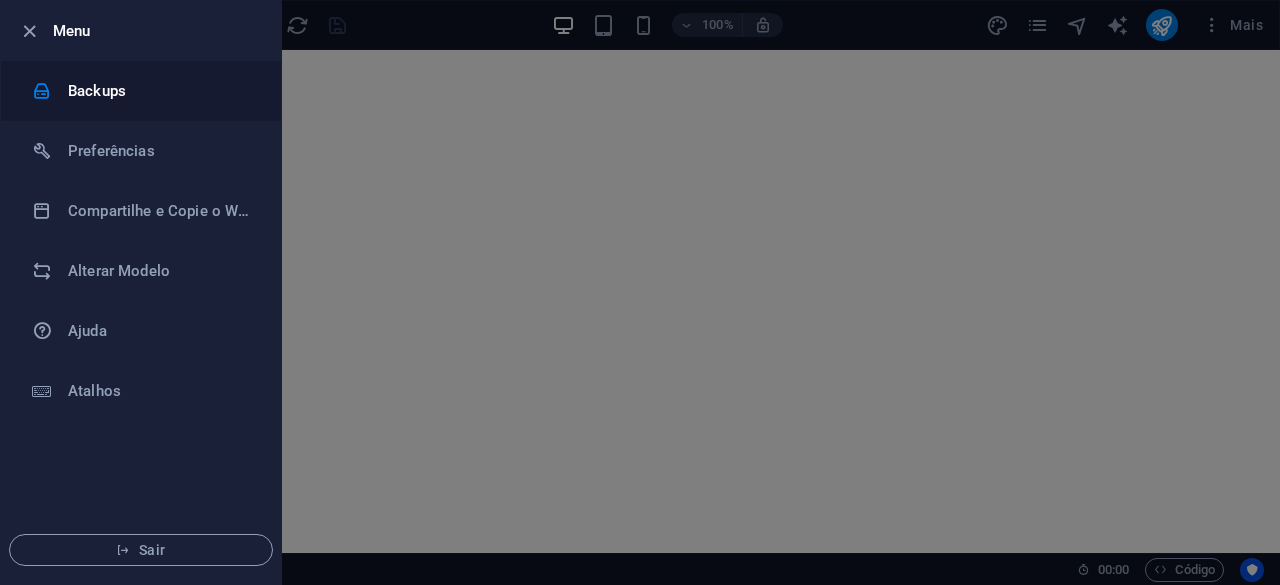 click on "Backups" at bounding box center (160, 91) 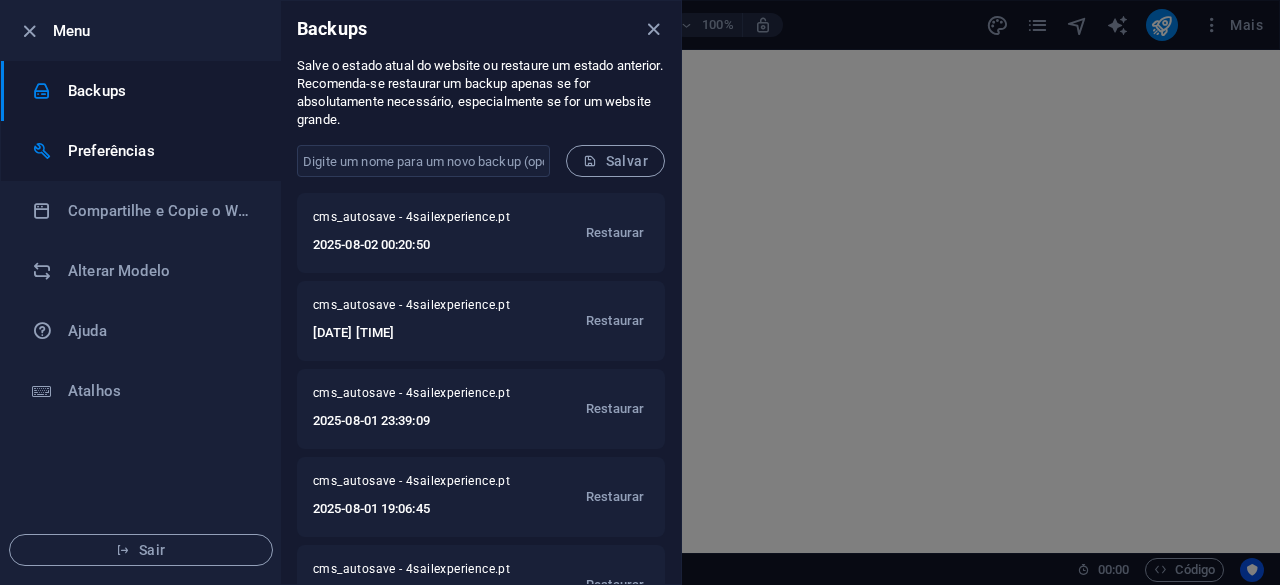 click on "Preferências" at bounding box center (160, 151) 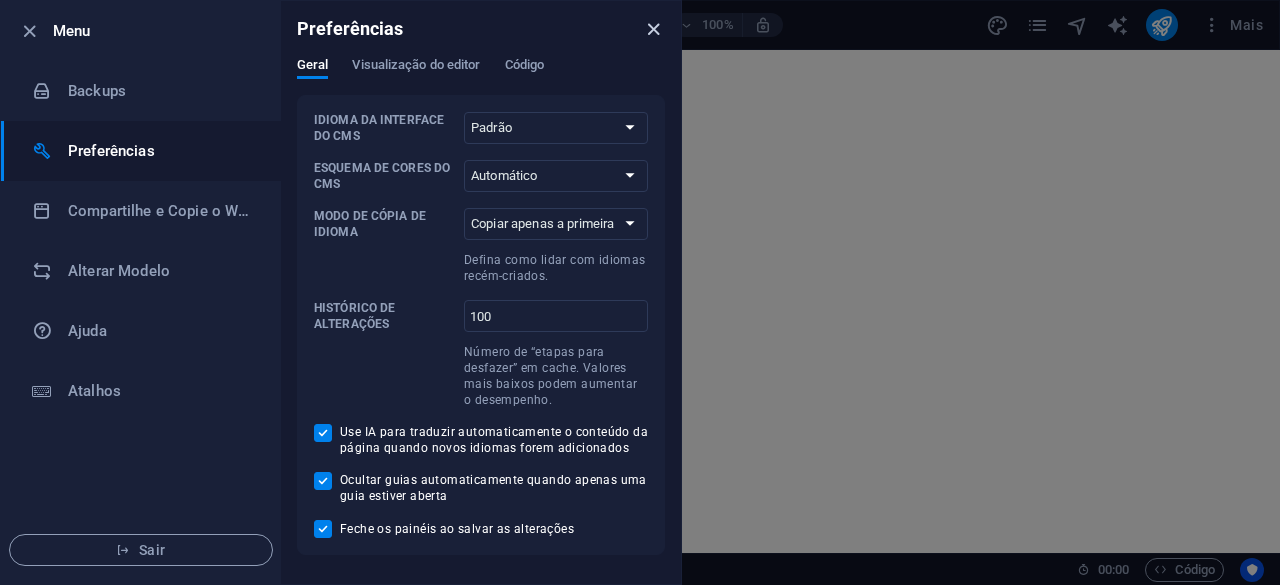 click at bounding box center (653, 29) 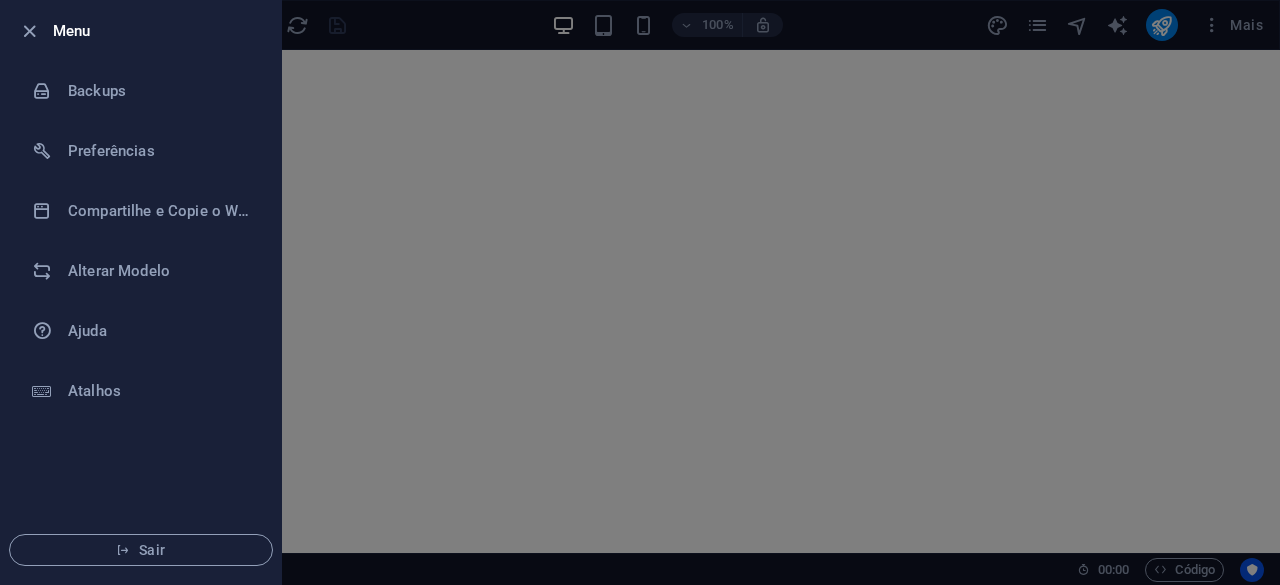 click at bounding box center (35, 31) 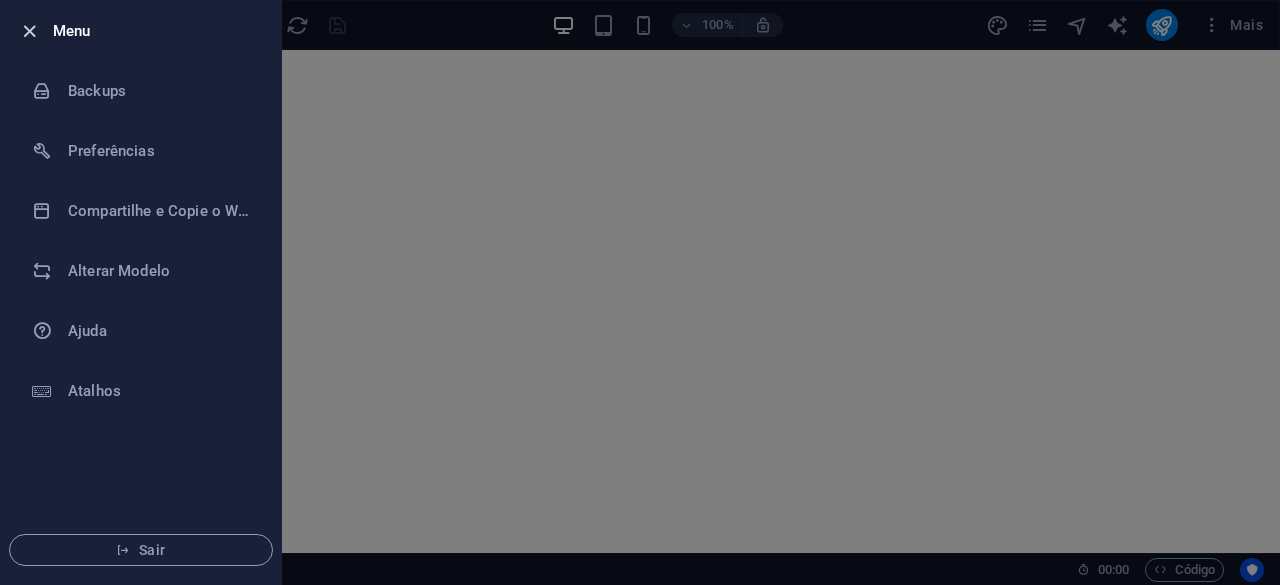click at bounding box center (29, 31) 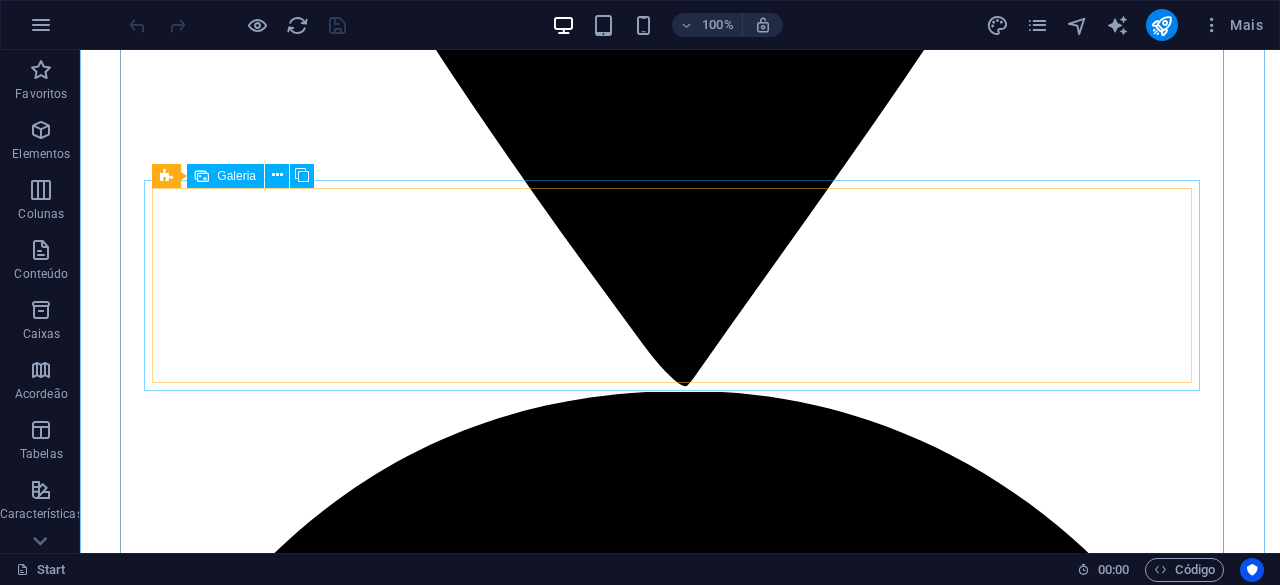 scroll, scrollTop: 5000, scrollLeft: 0, axis: vertical 